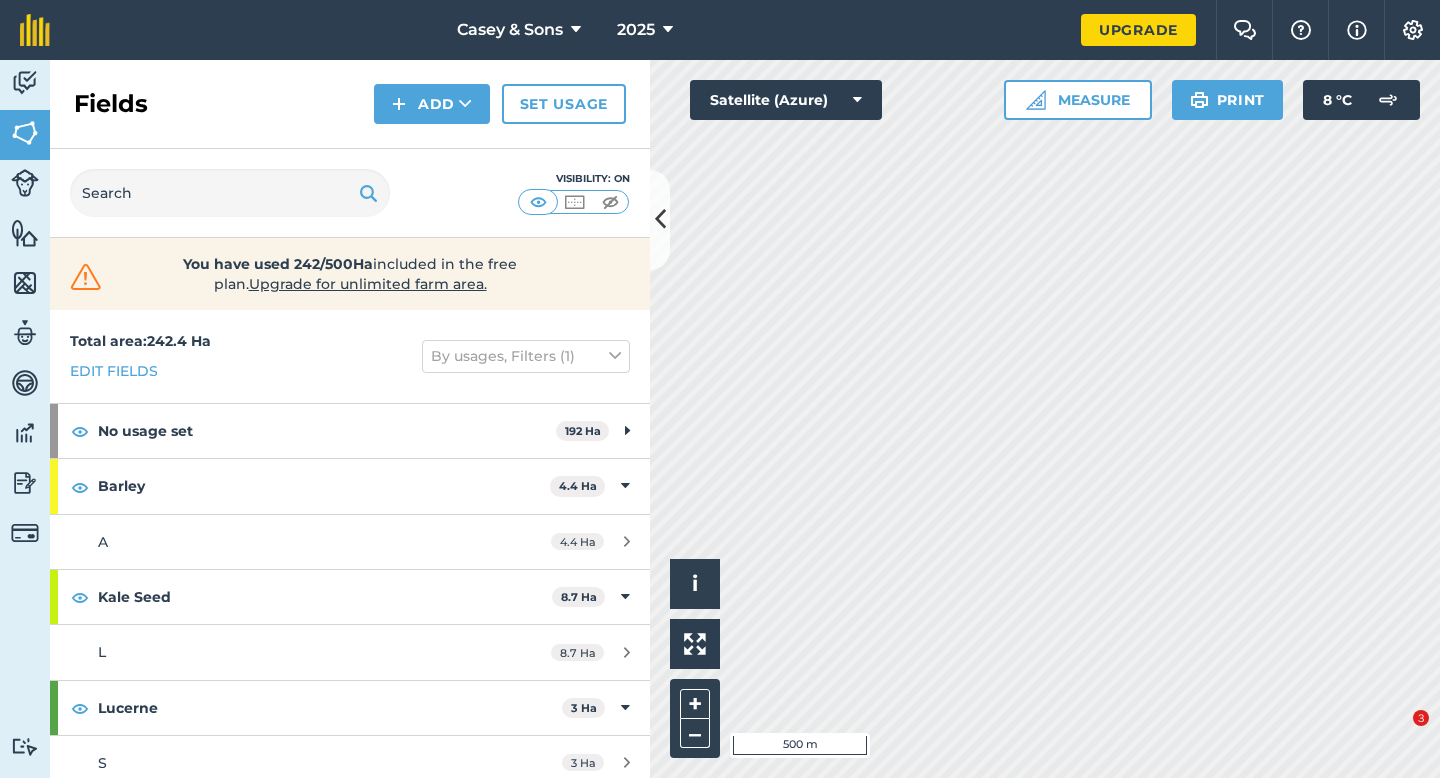 scroll, scrollTop: 0, scrollLeft: 0, axis: both 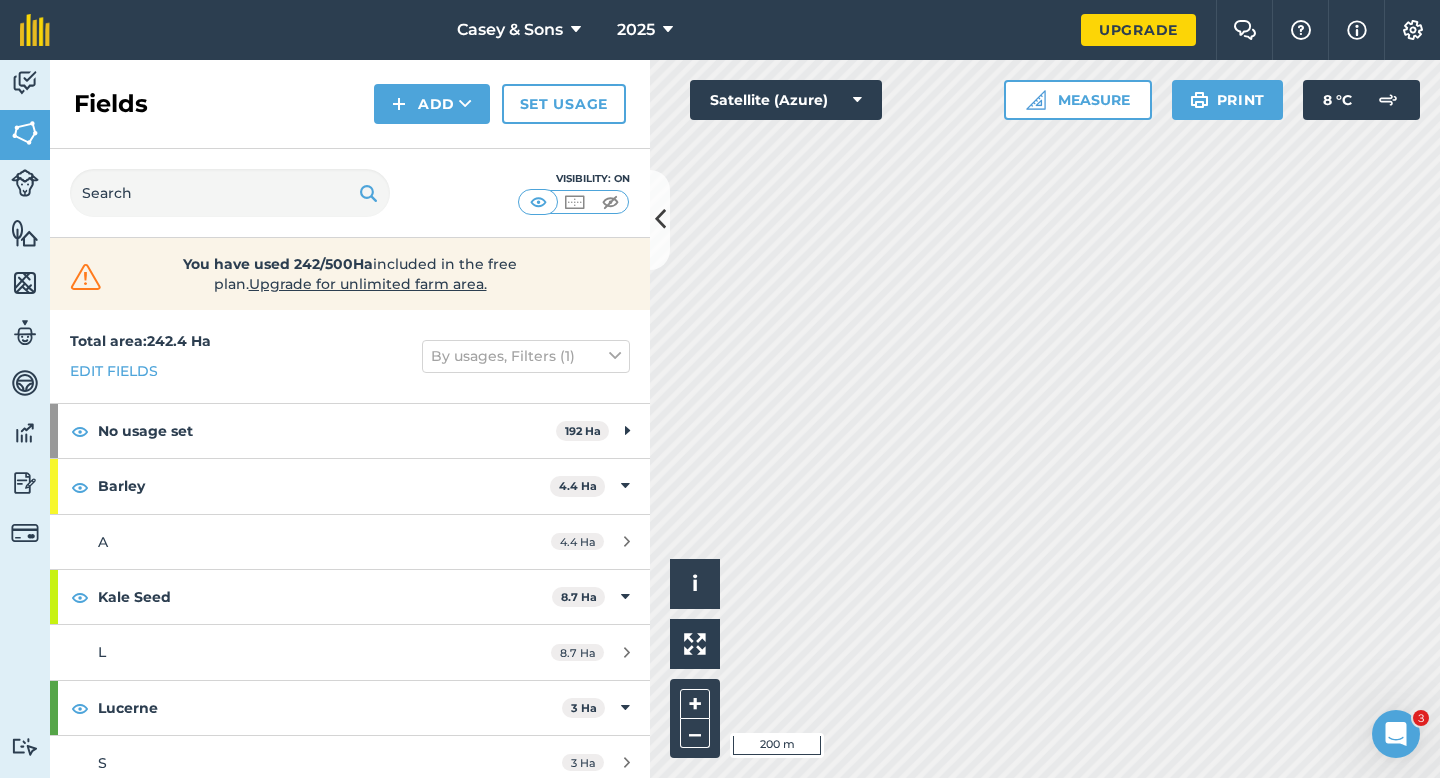 drag, startPoint x: 755, startPoint y: 30, endPoint x: 511, endPoint y: -122, distance: 287.47174 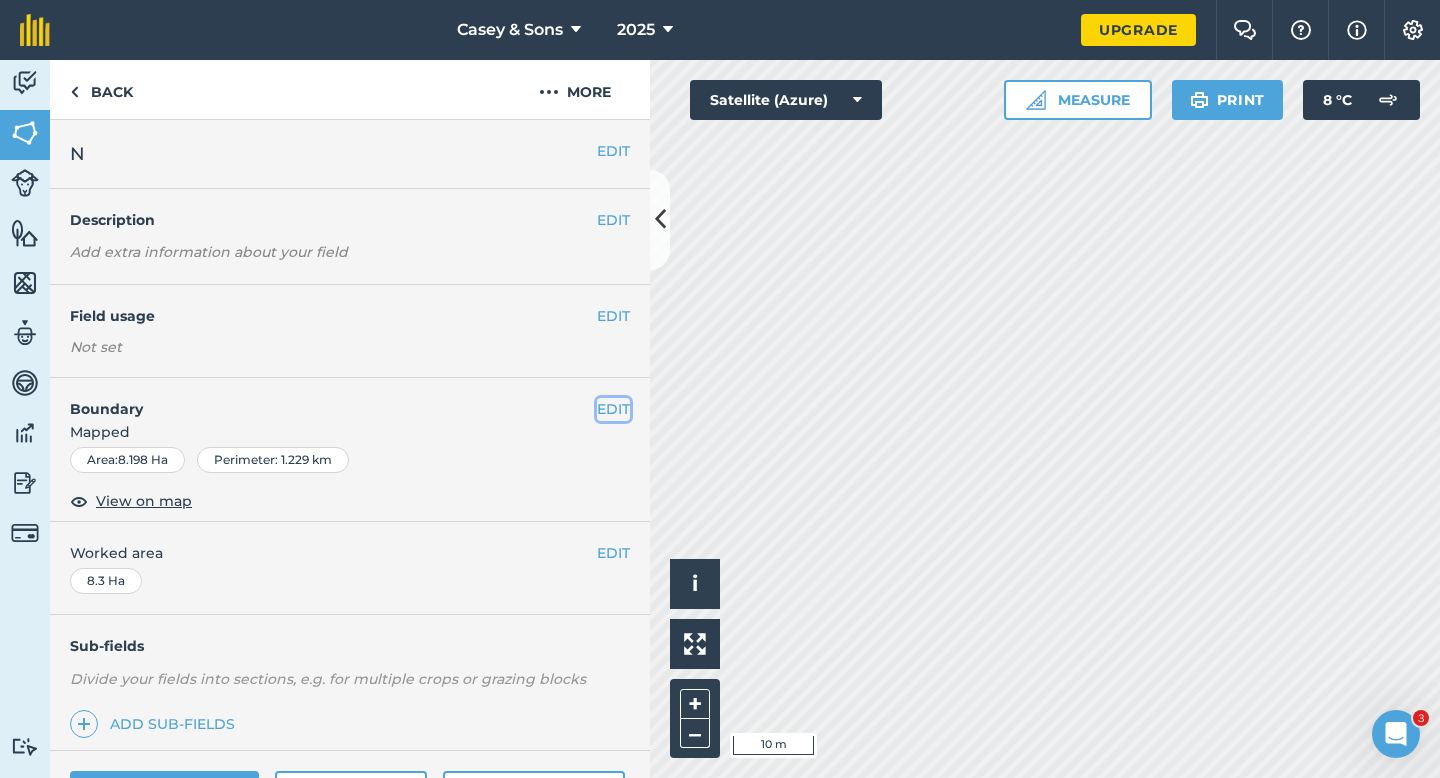 click on "EDIT" at bounding box center [613, 409] 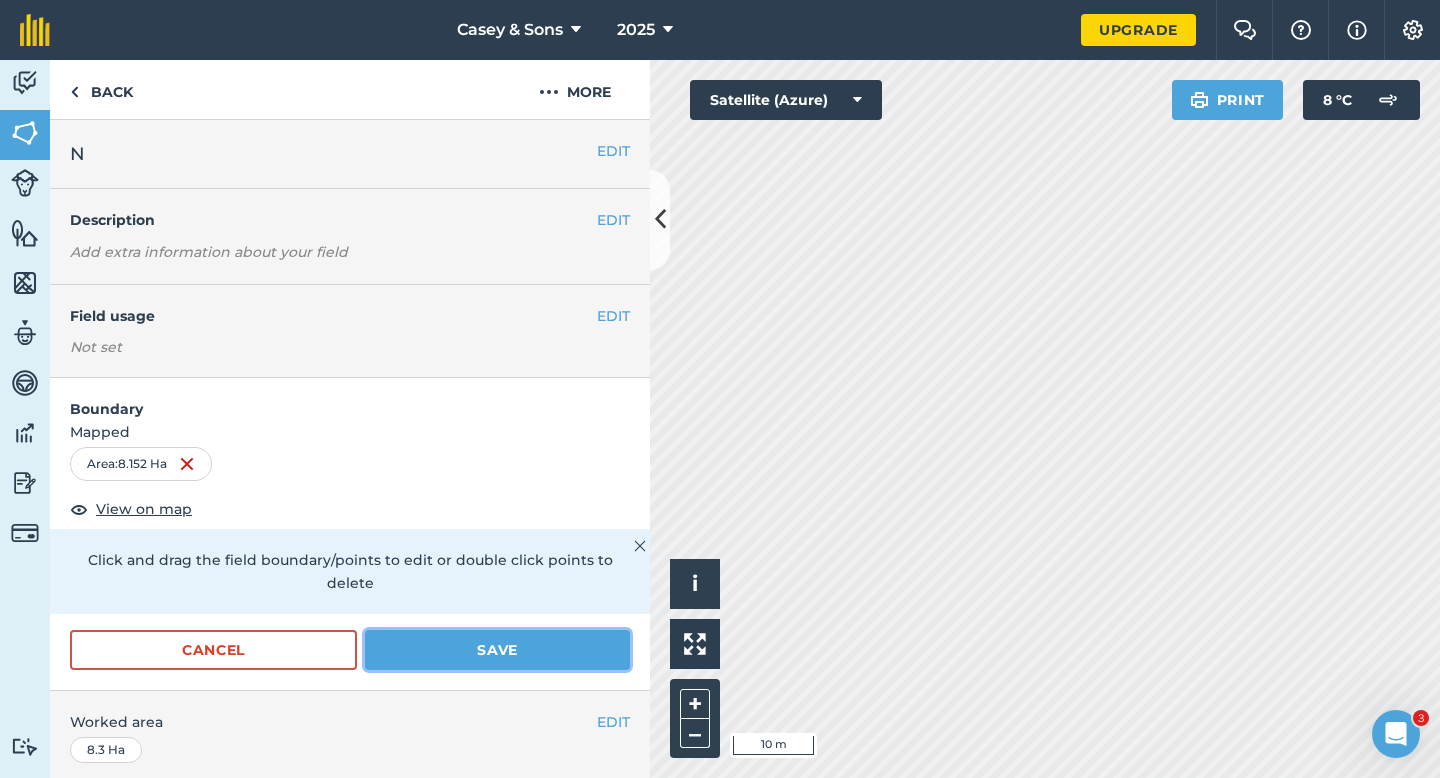 click on "Save" at bounding box center [497, 650] 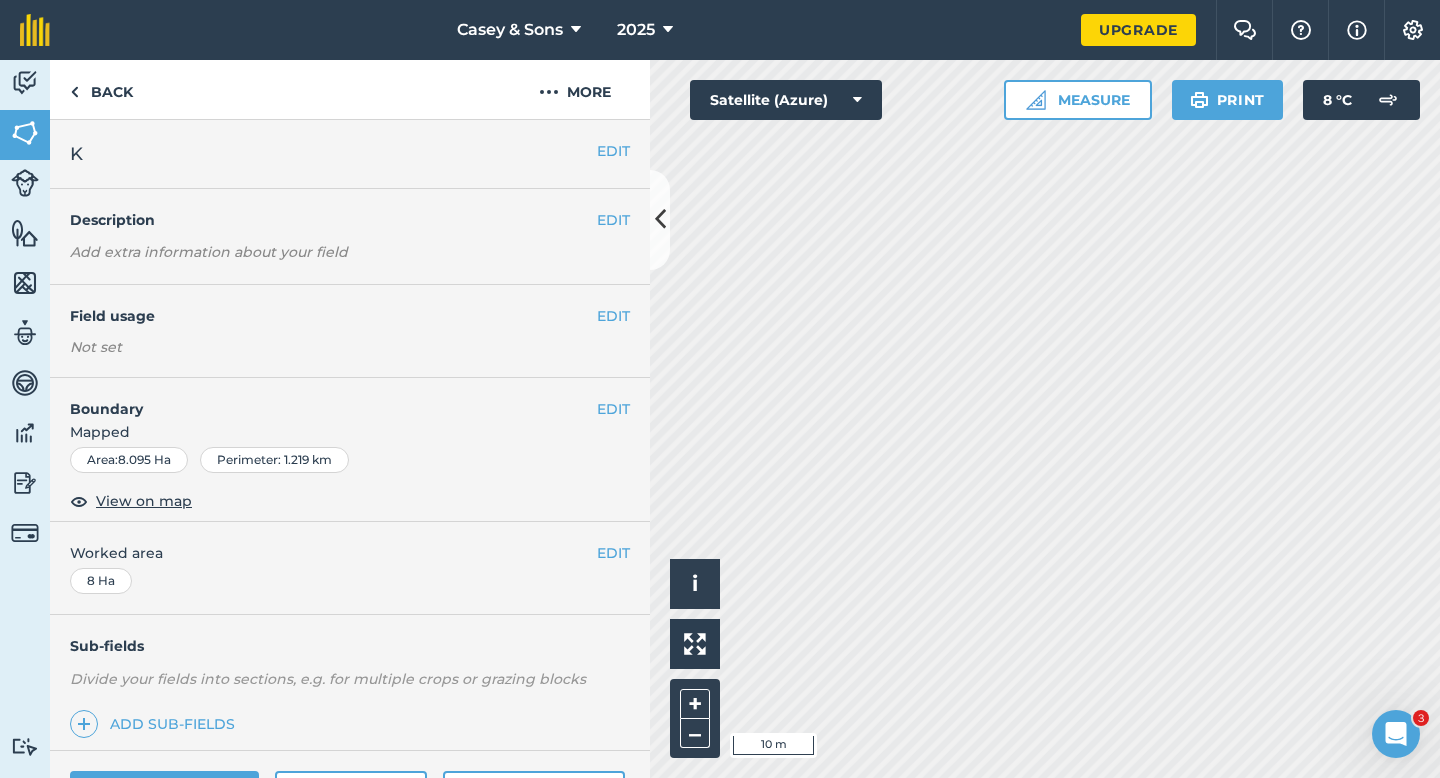 click on "EDIT Boundary   Mapped Area :  8.095   Ha Perimeter :   1.219   km   View on map" at bounding box center [350, 450] 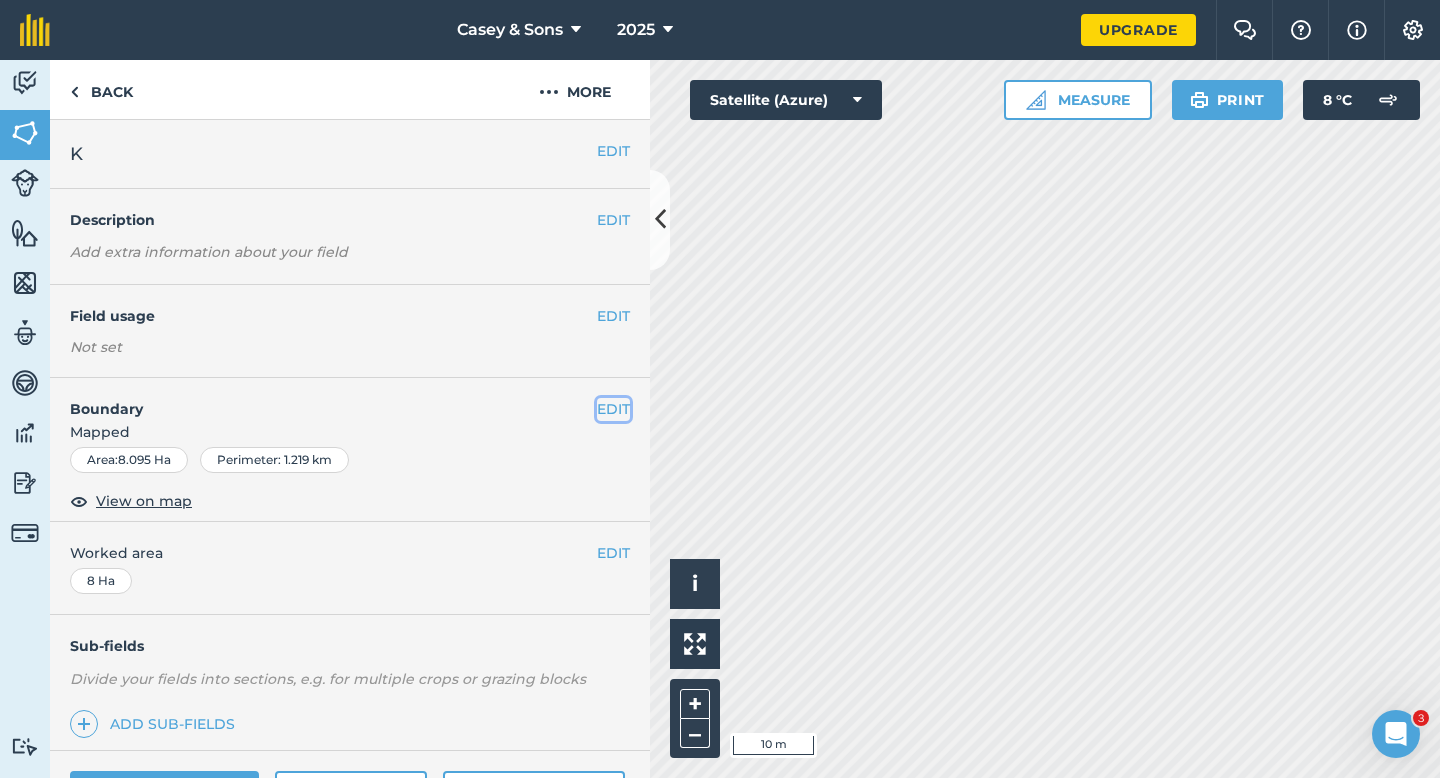 click on "EDIT" at bounding box center [613, 409] 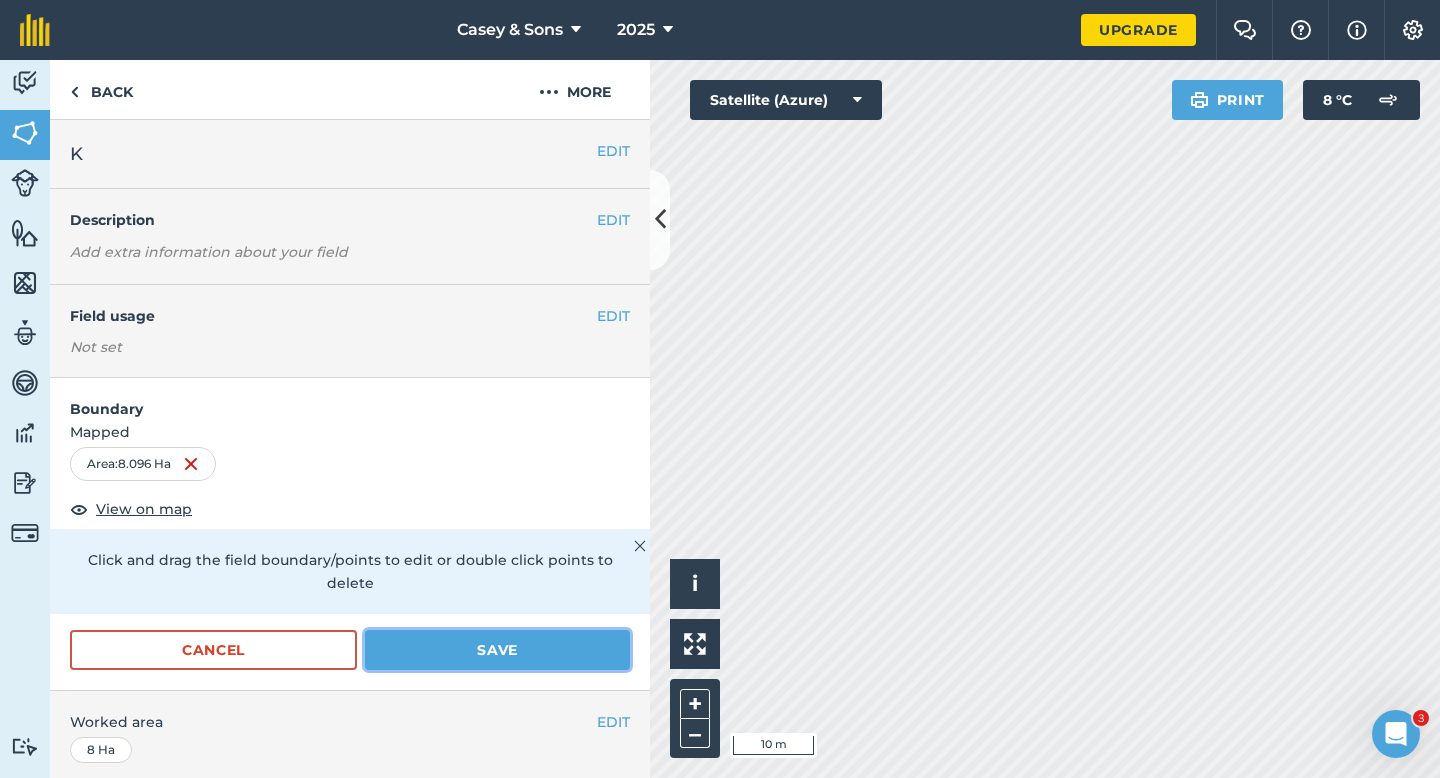 click on "Save" at bounding box center [497, 650] 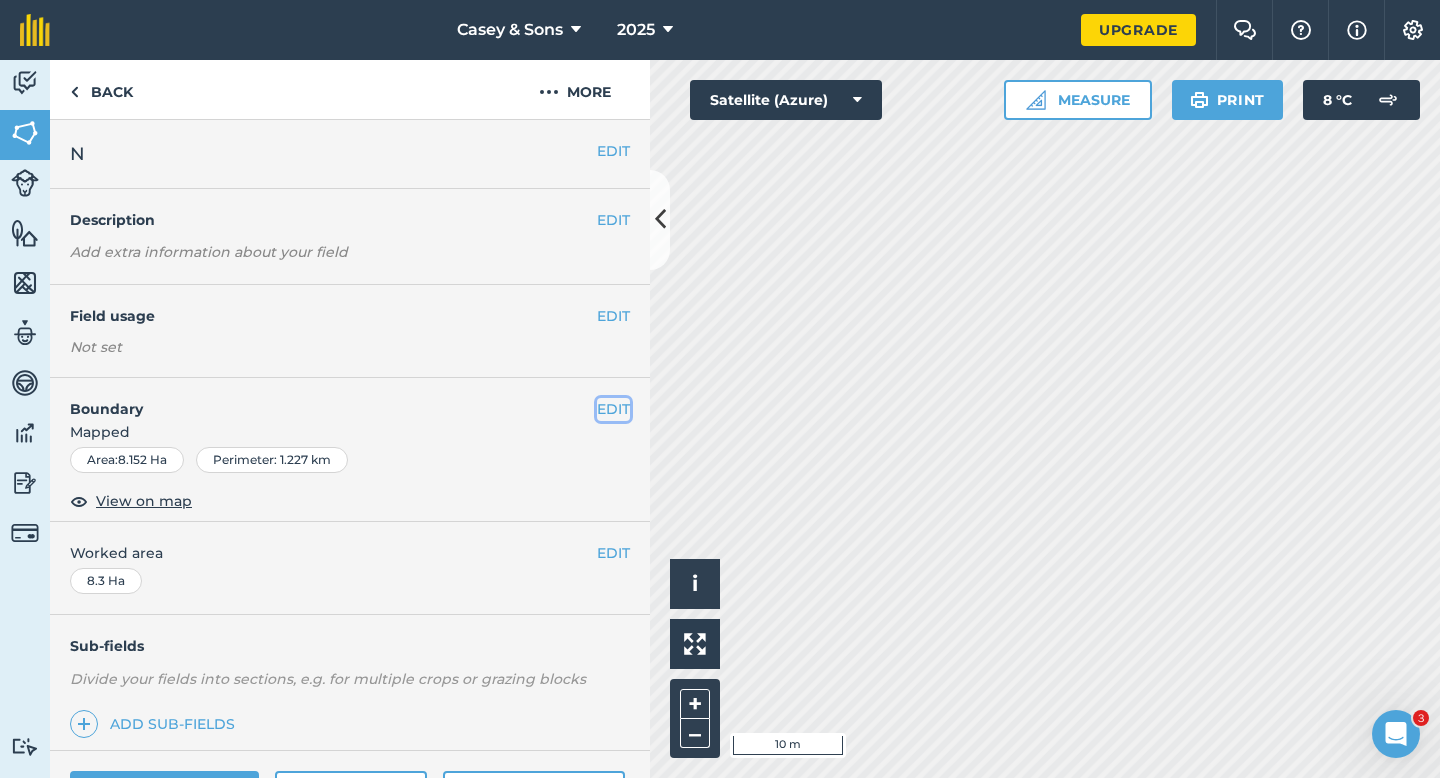 click on "EDIT" at bounding box center (613, 409) 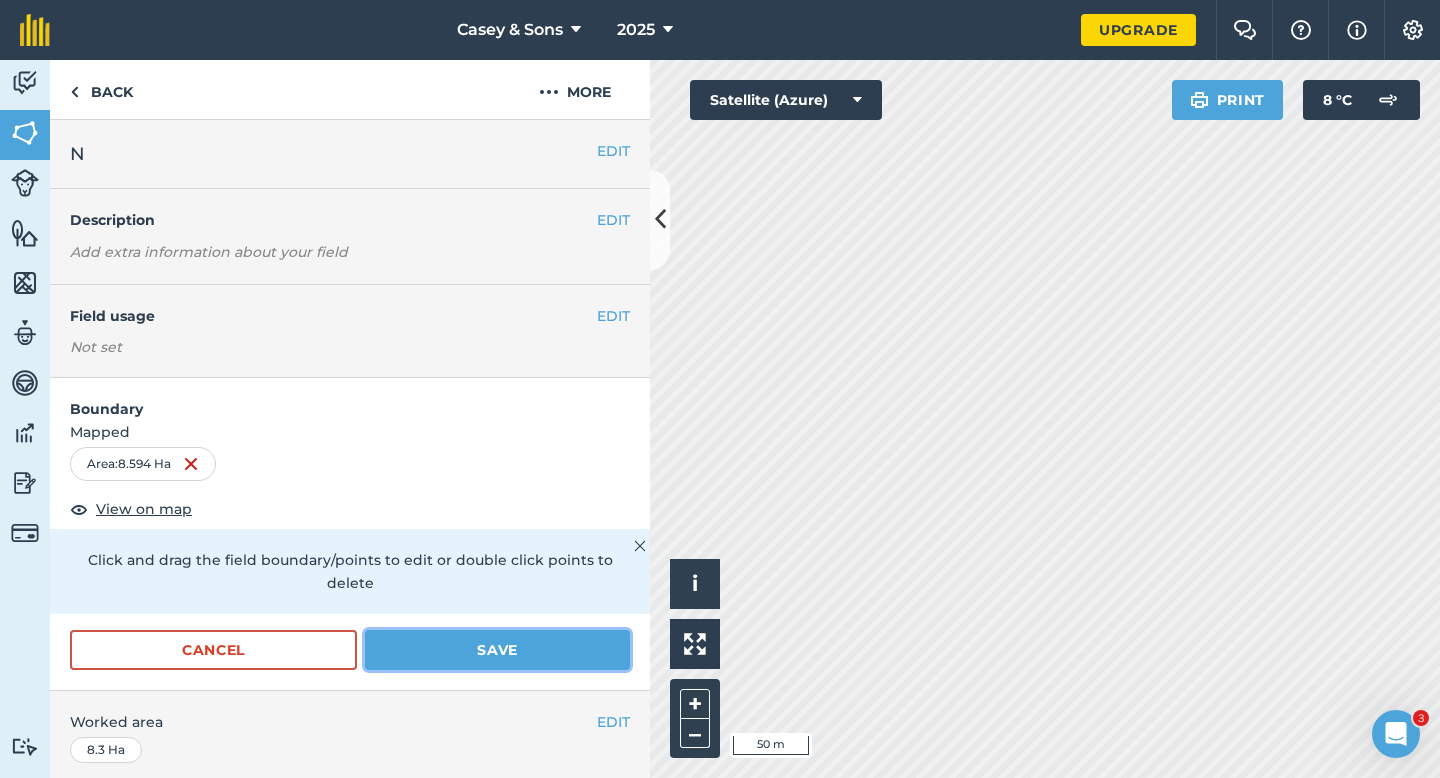 click on "Save" at bounding box center (497, 650) 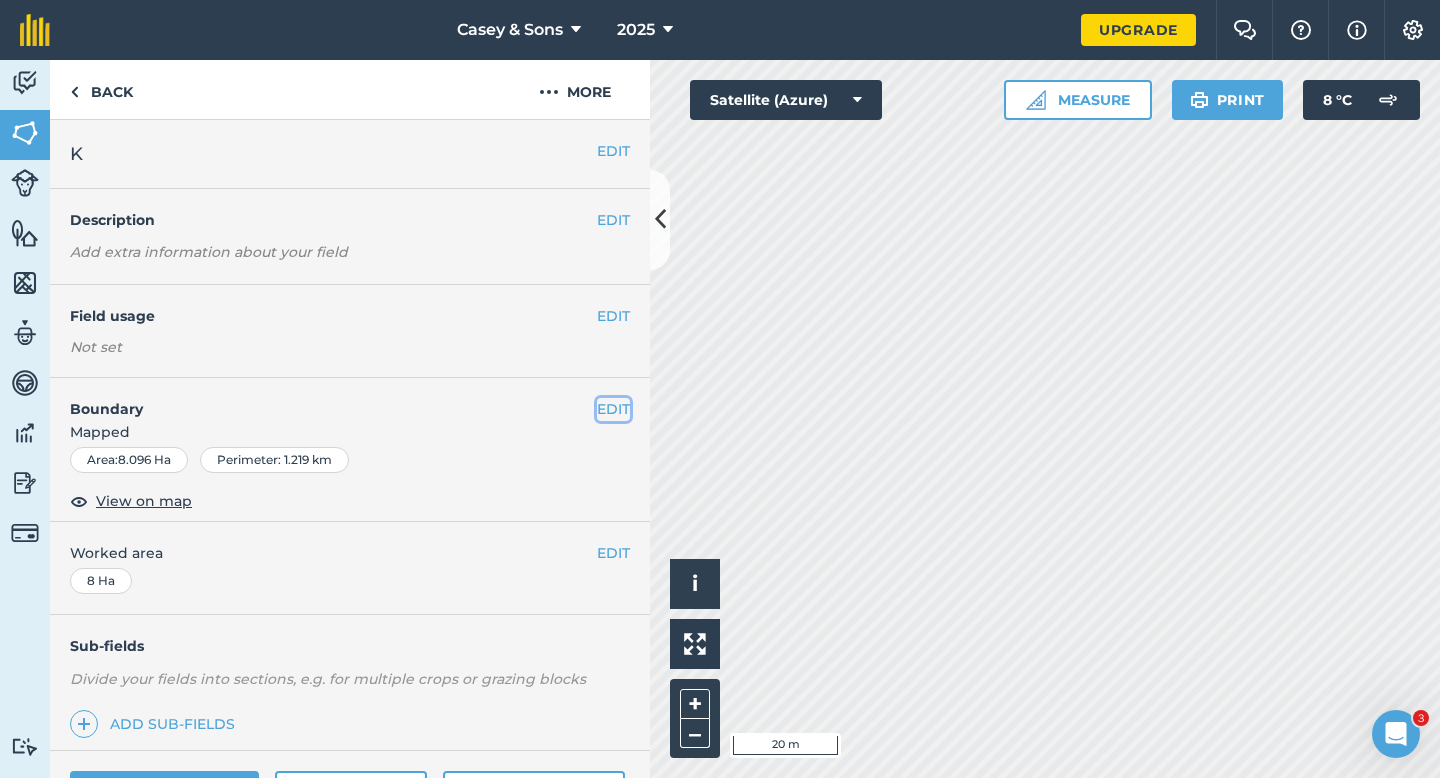 click on "EDIT" at bounding box center [613, 409] 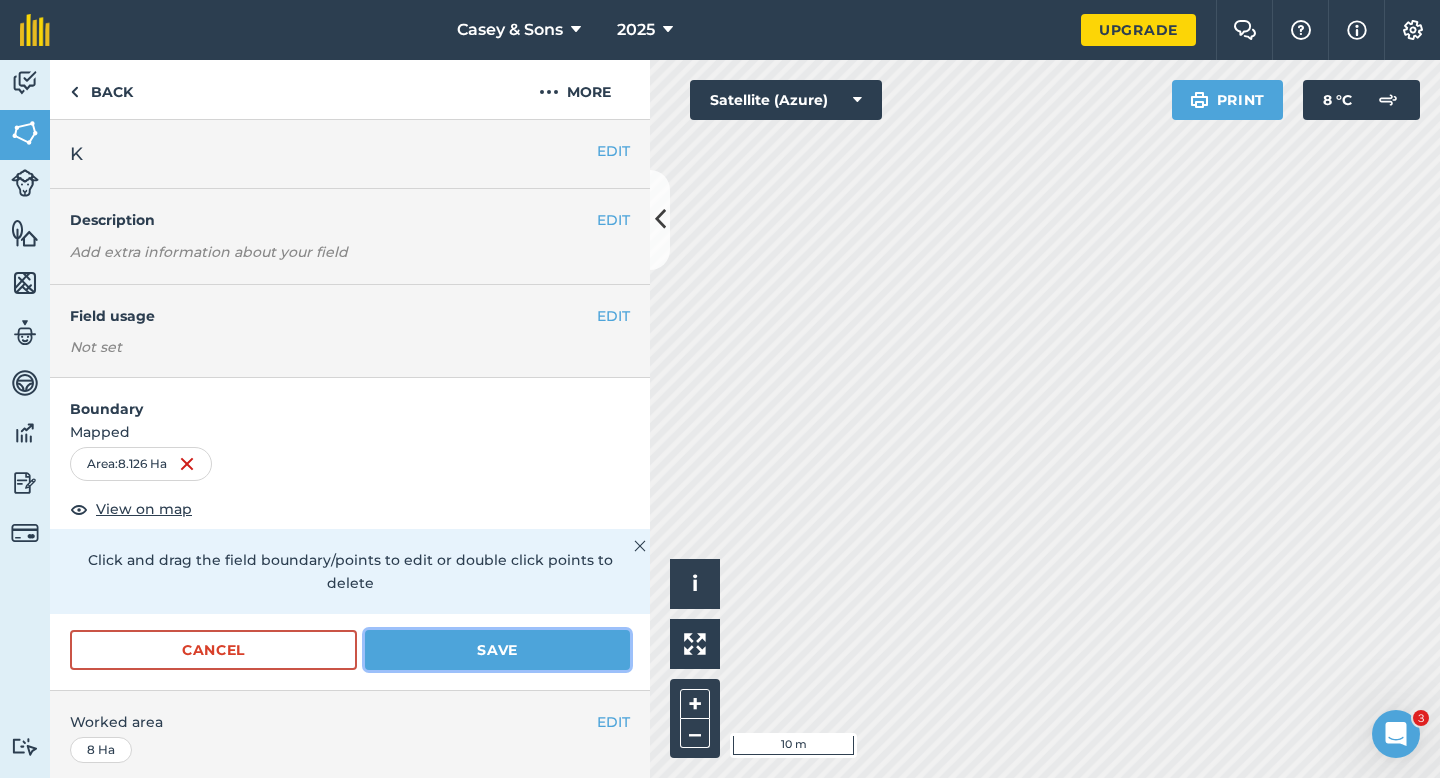 click on "Save" at bounding box center [497, 650] 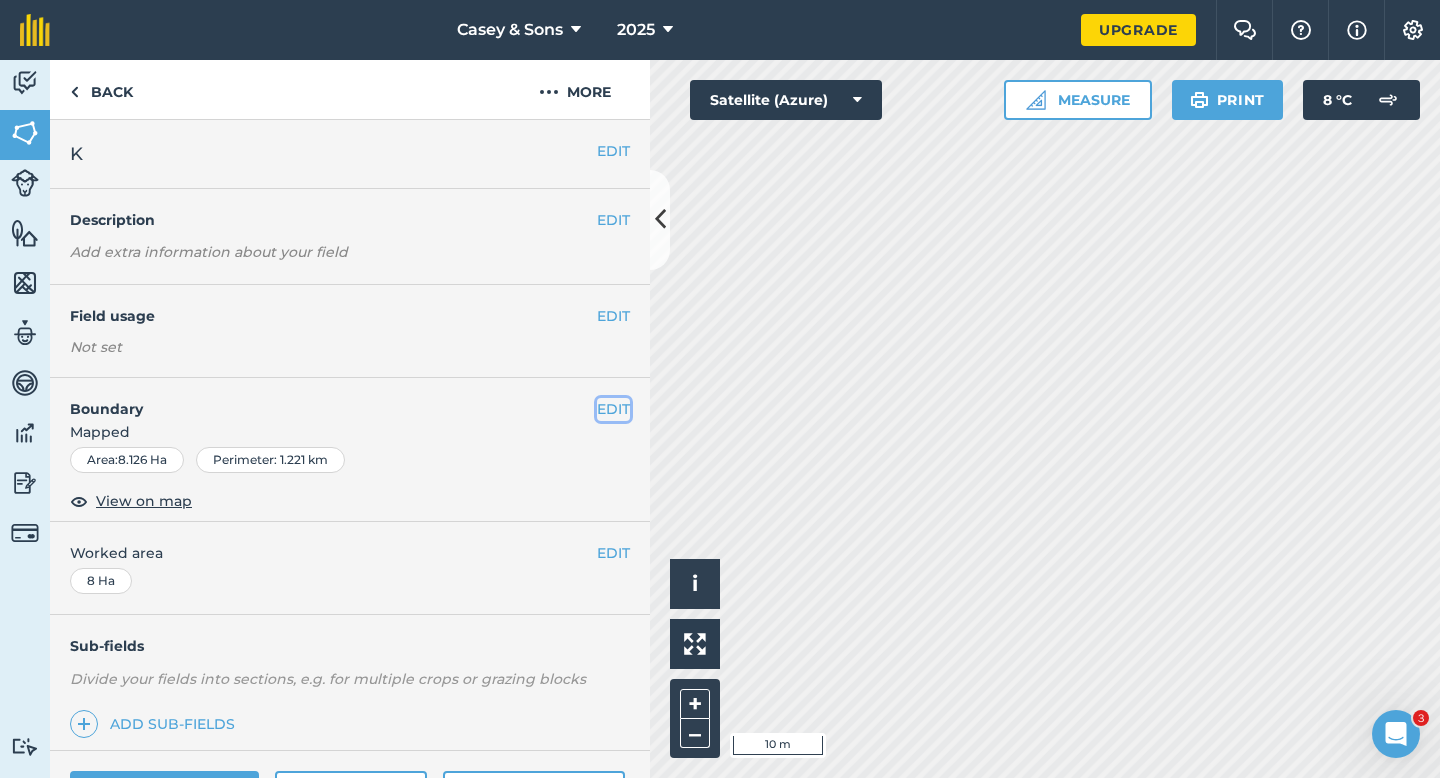click on "EDIT" at bounding box center (613, 409) 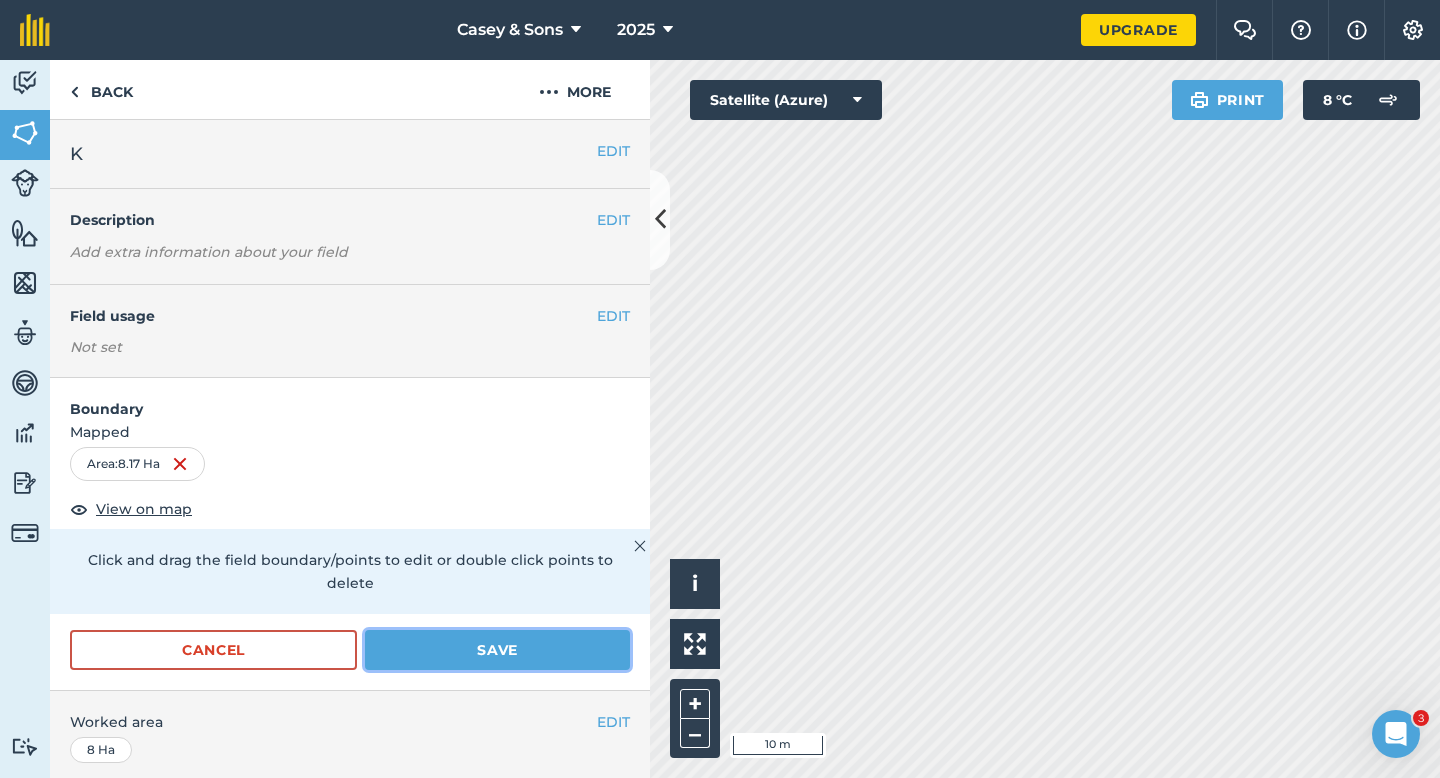 click on "Save" at bounding box center [497, 650] 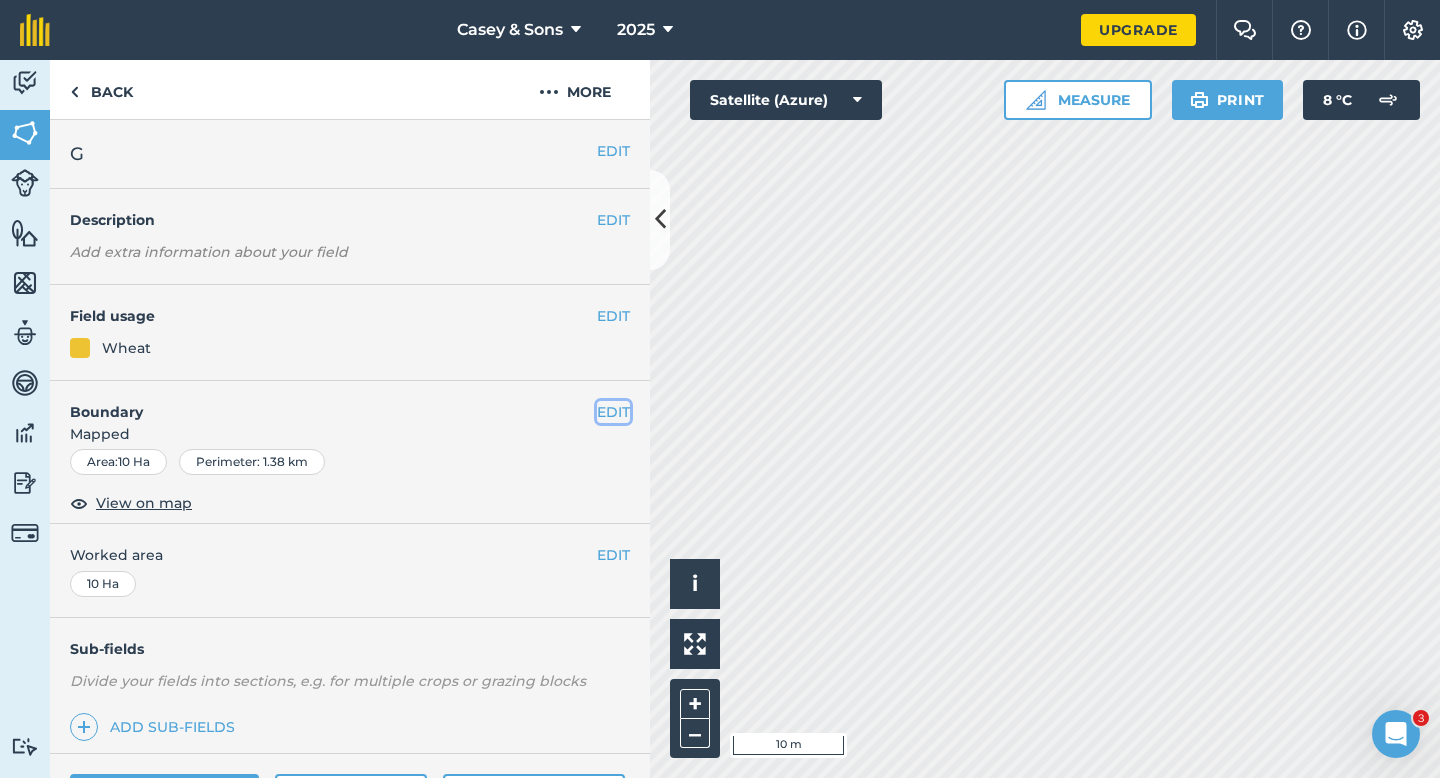 click on "EDIT" at bounding box center (613, 412) 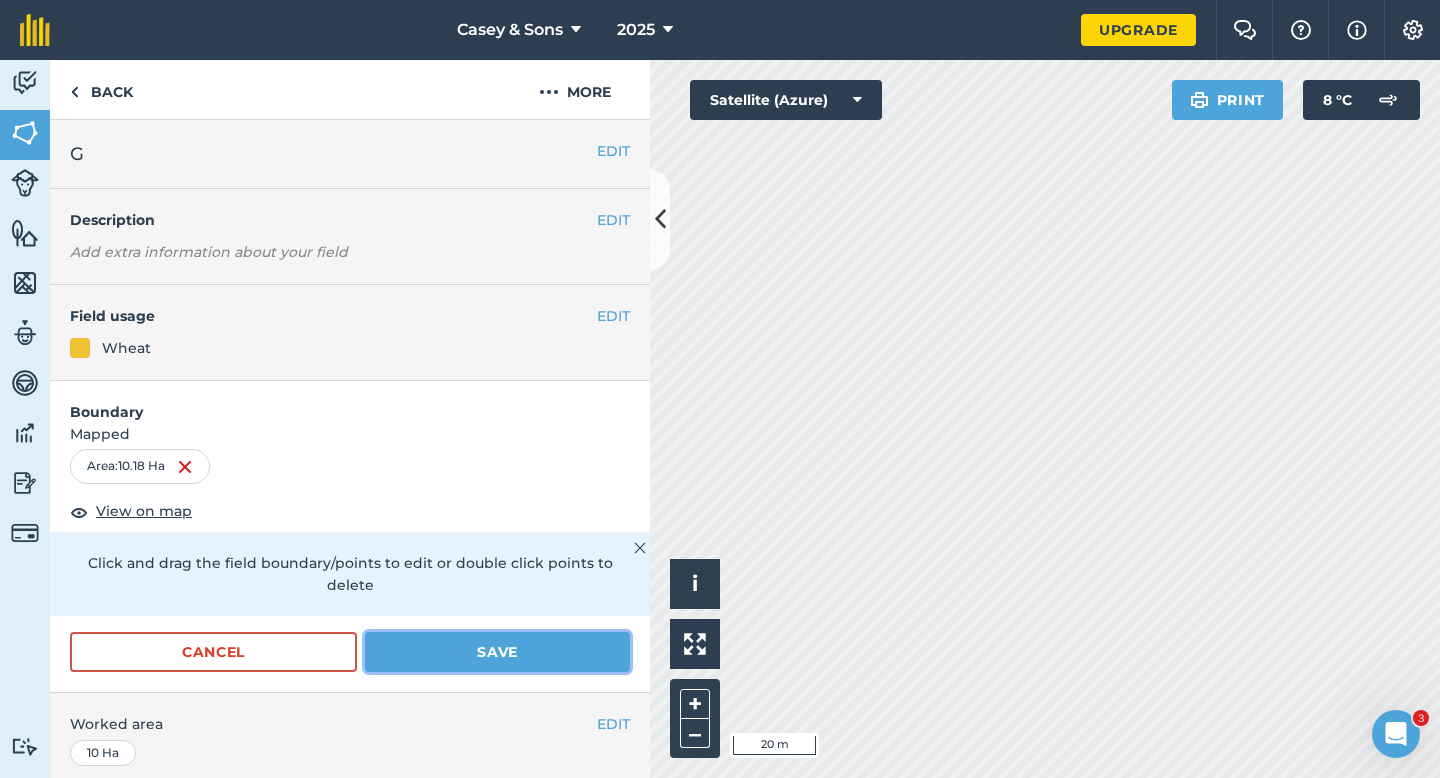 click on "Save" at bounding box center (497, 652) 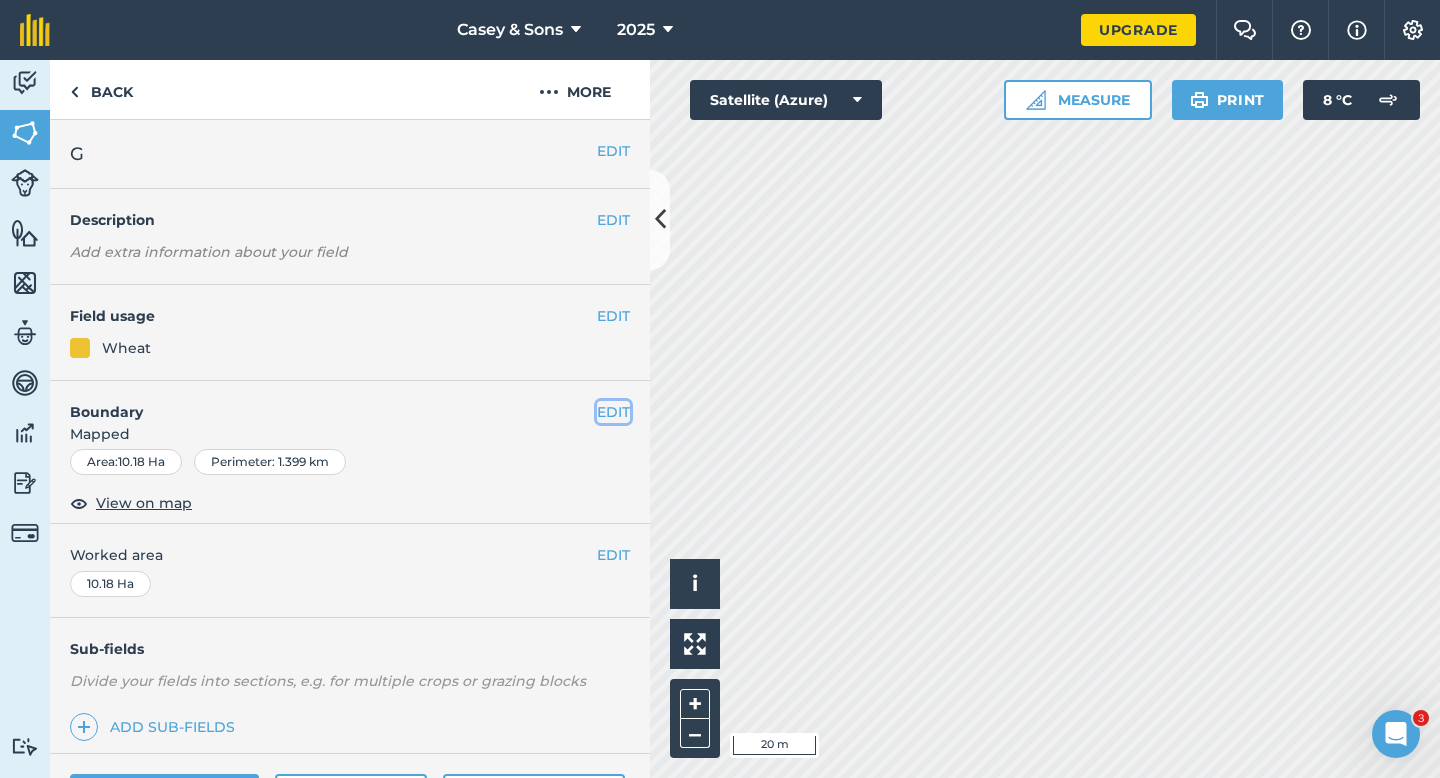 click on "EDIT" at bounding box center (613, 412) 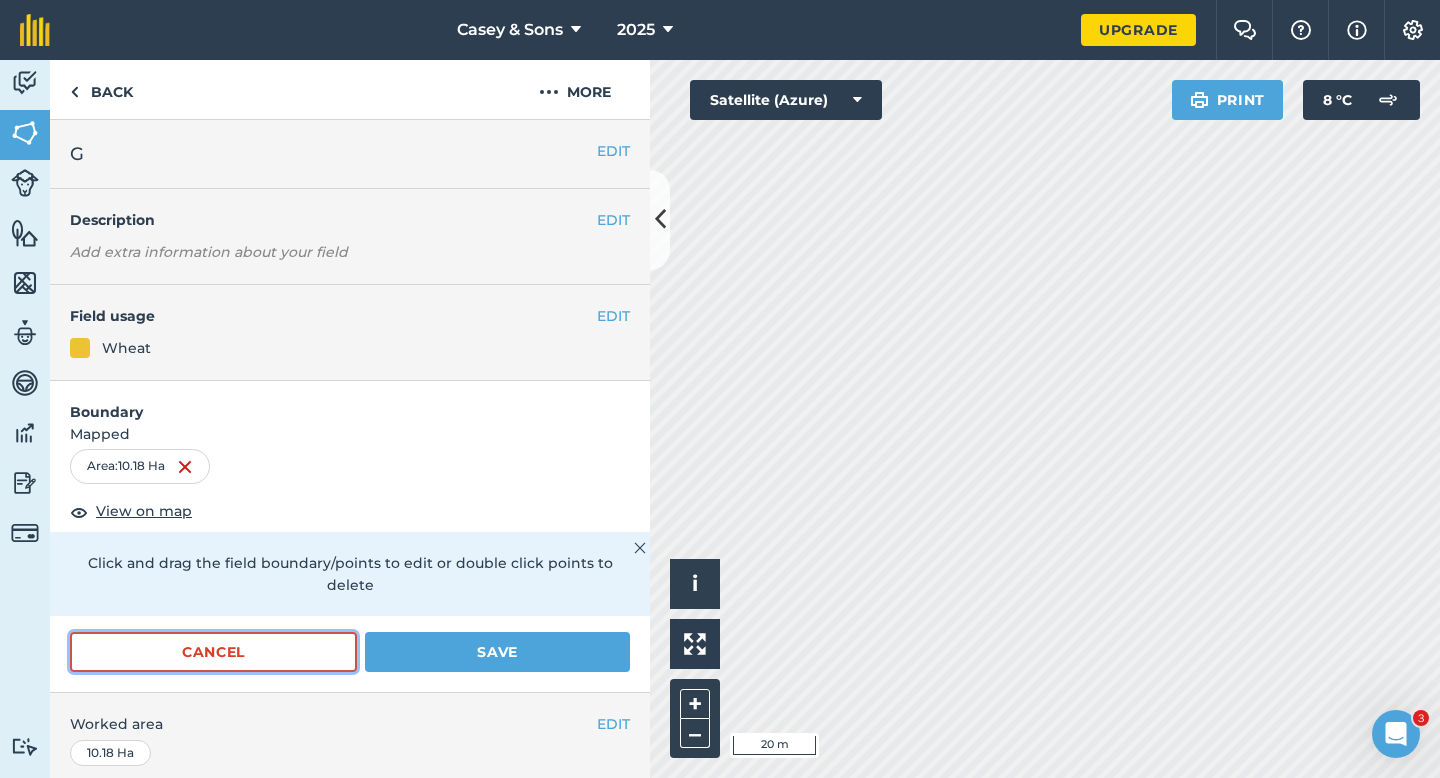 click on "Cancel" at bounding box center [213, 652] 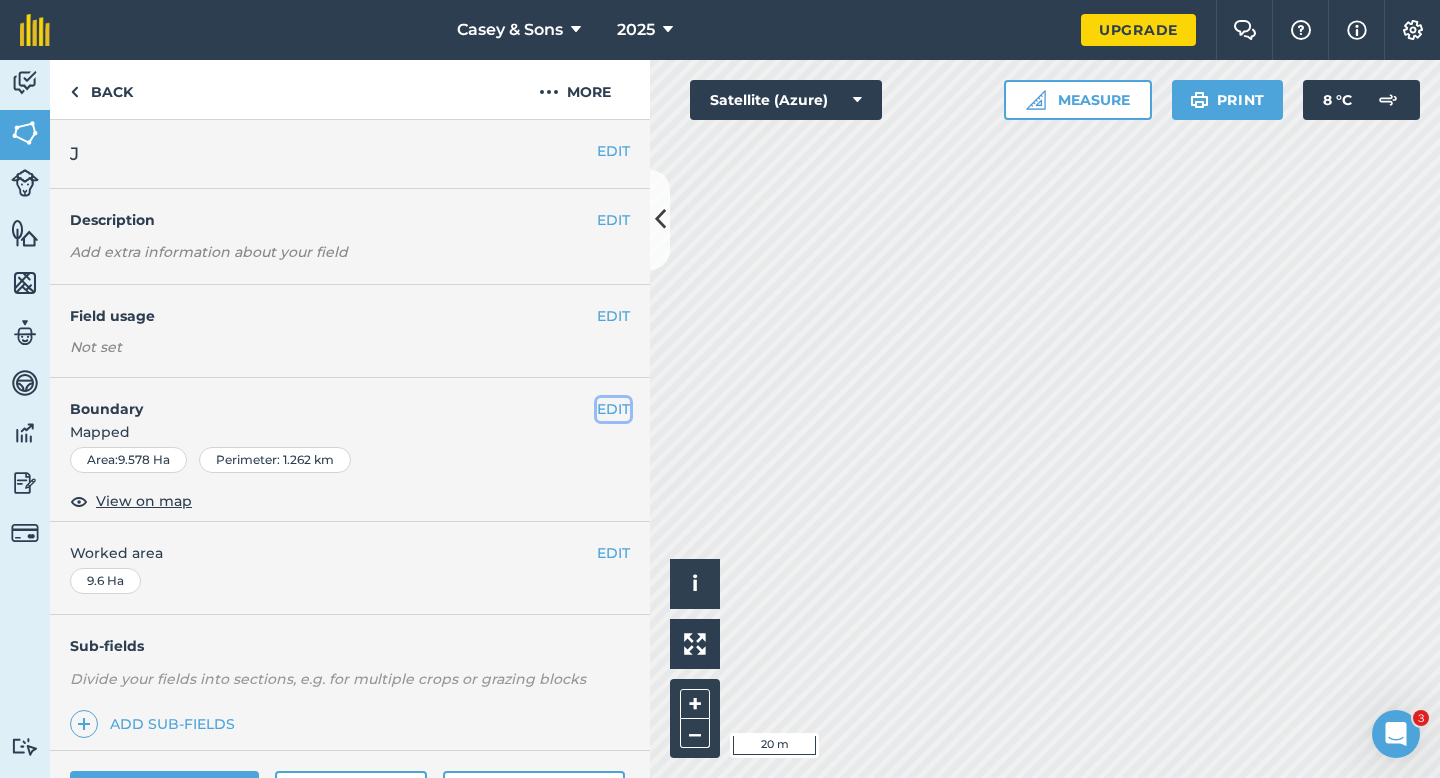click on "EDIT" at bounding box center [613, 409] 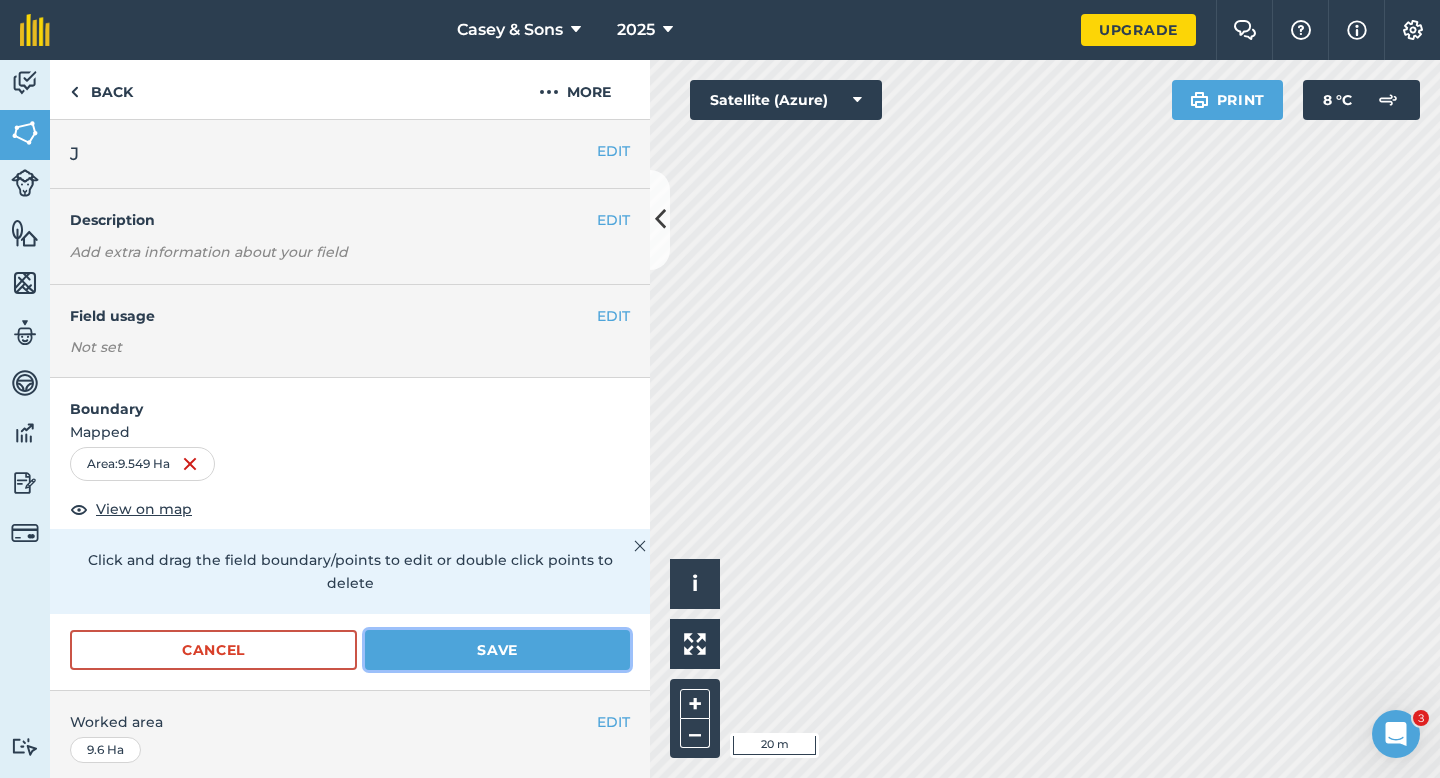 click on "Save" at bounding box center (497, 650) 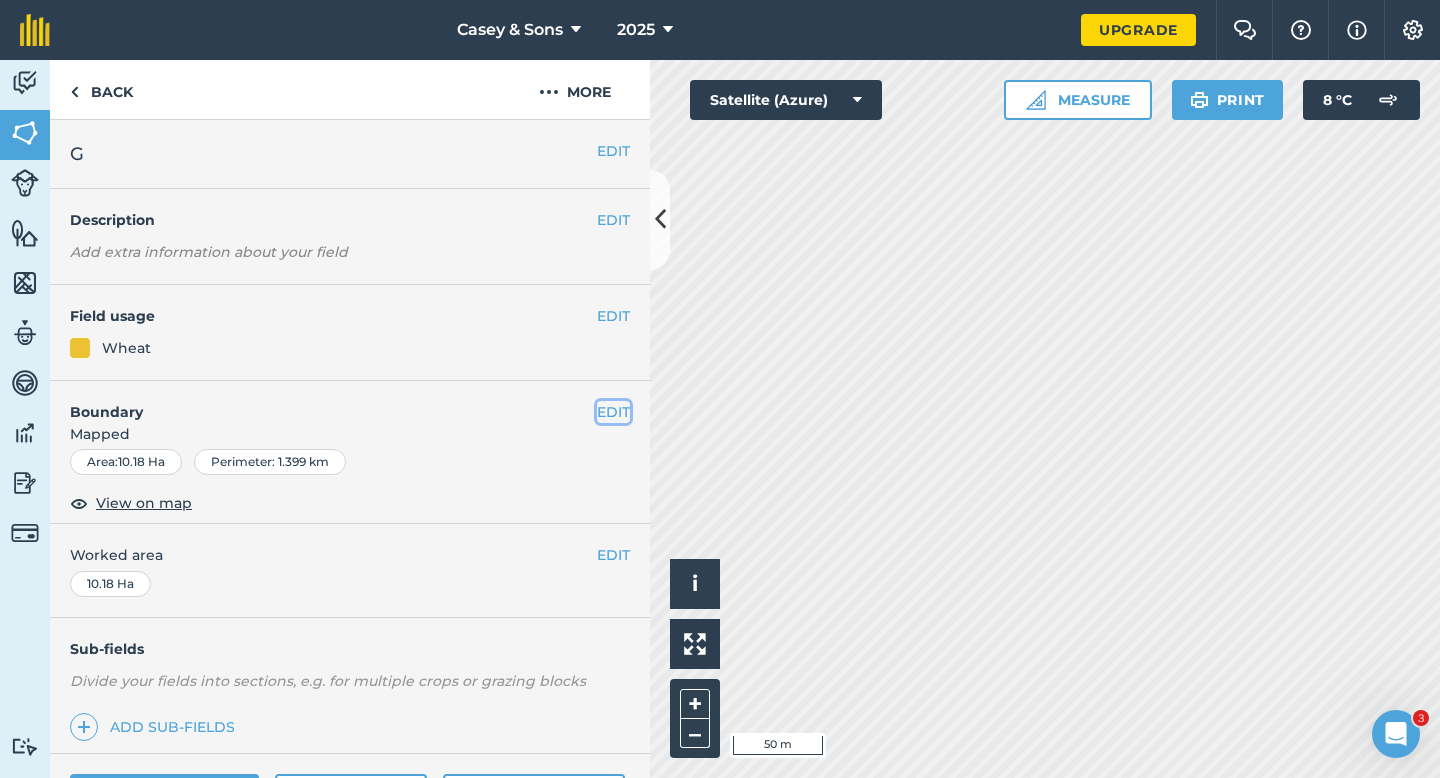 click on "EDIT" at bounding box center (613, 412) 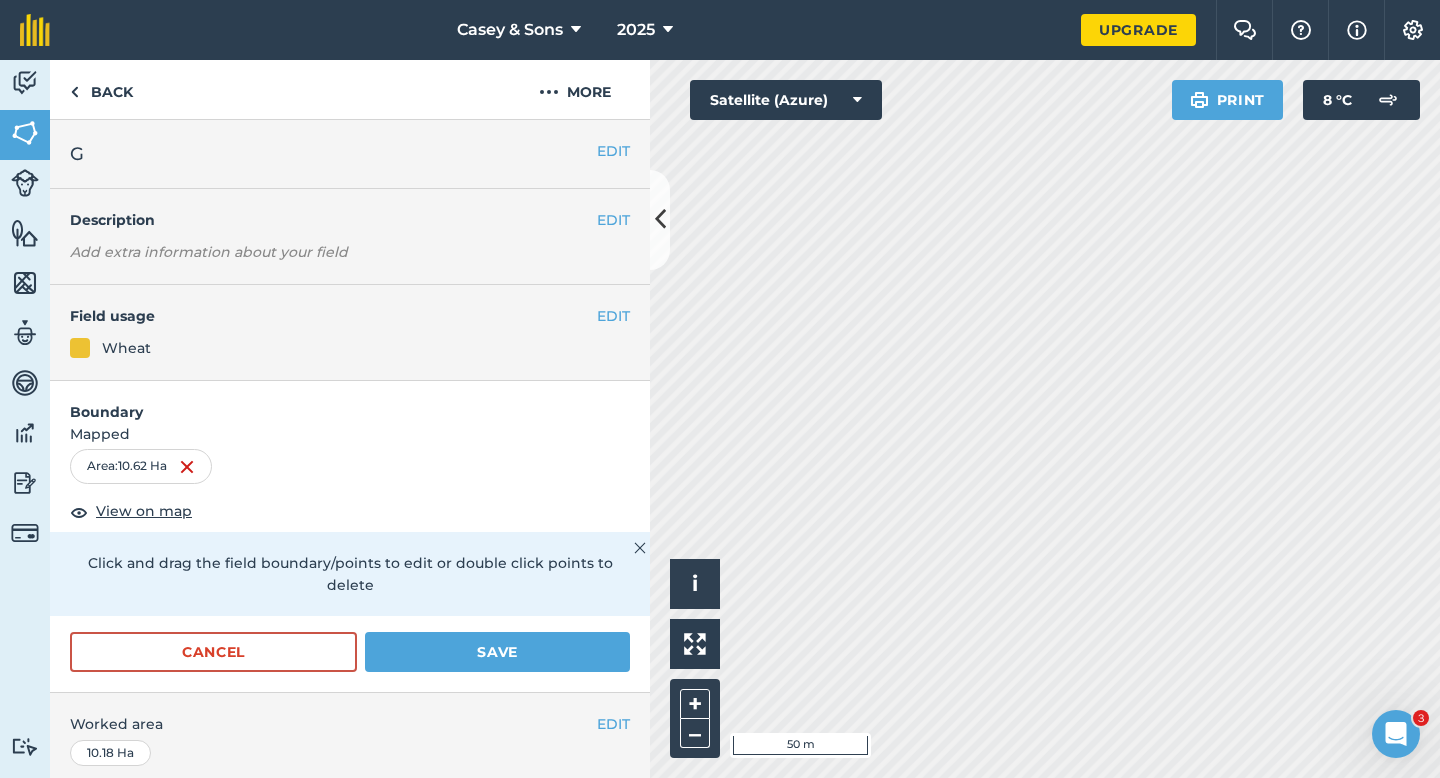 click on "Boundary   Mapped Area :  10.62   Ha   View on map Click and drag the field boundary/points to edit or double click points to delete Cancel Save" at bounding box center (350, 537) 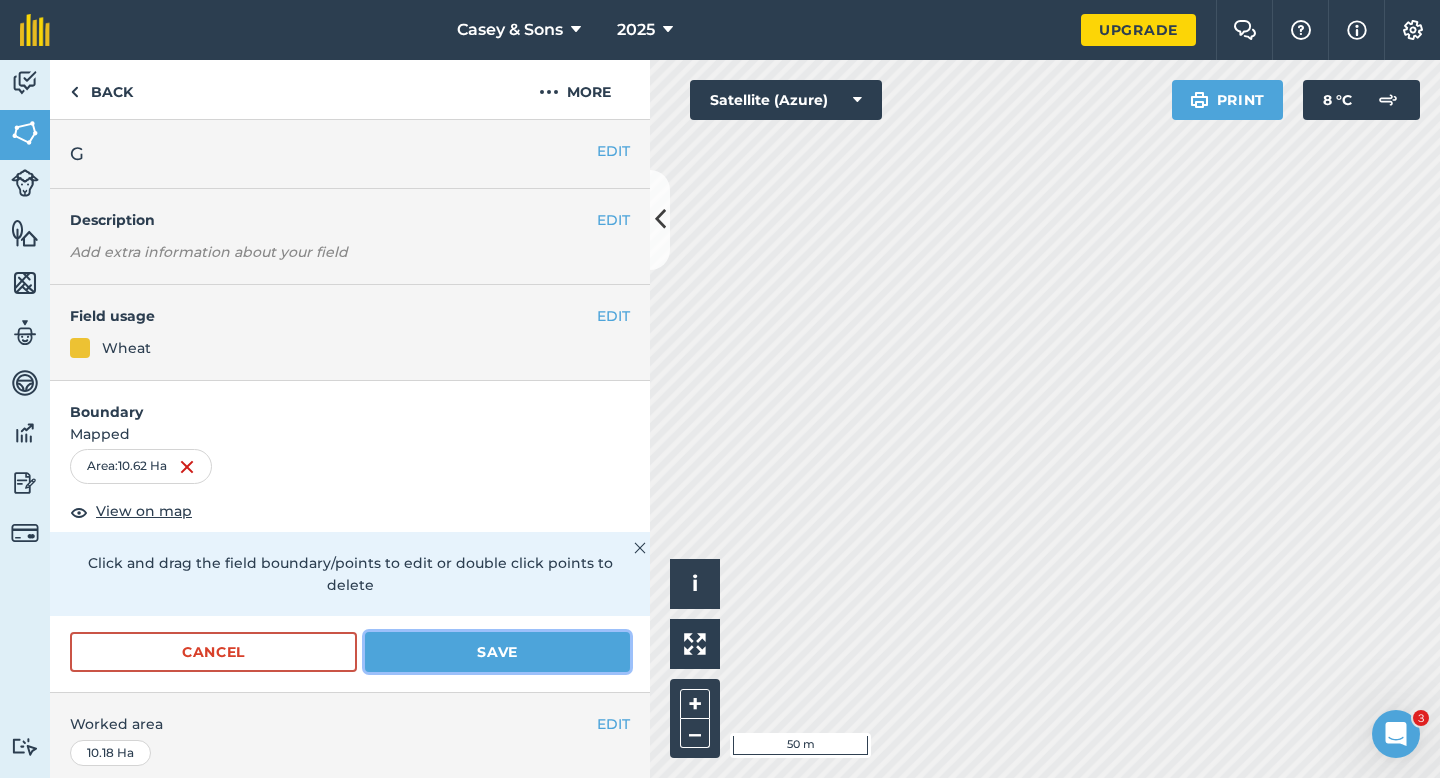 click on "Save" at bounding box center [497, 652] 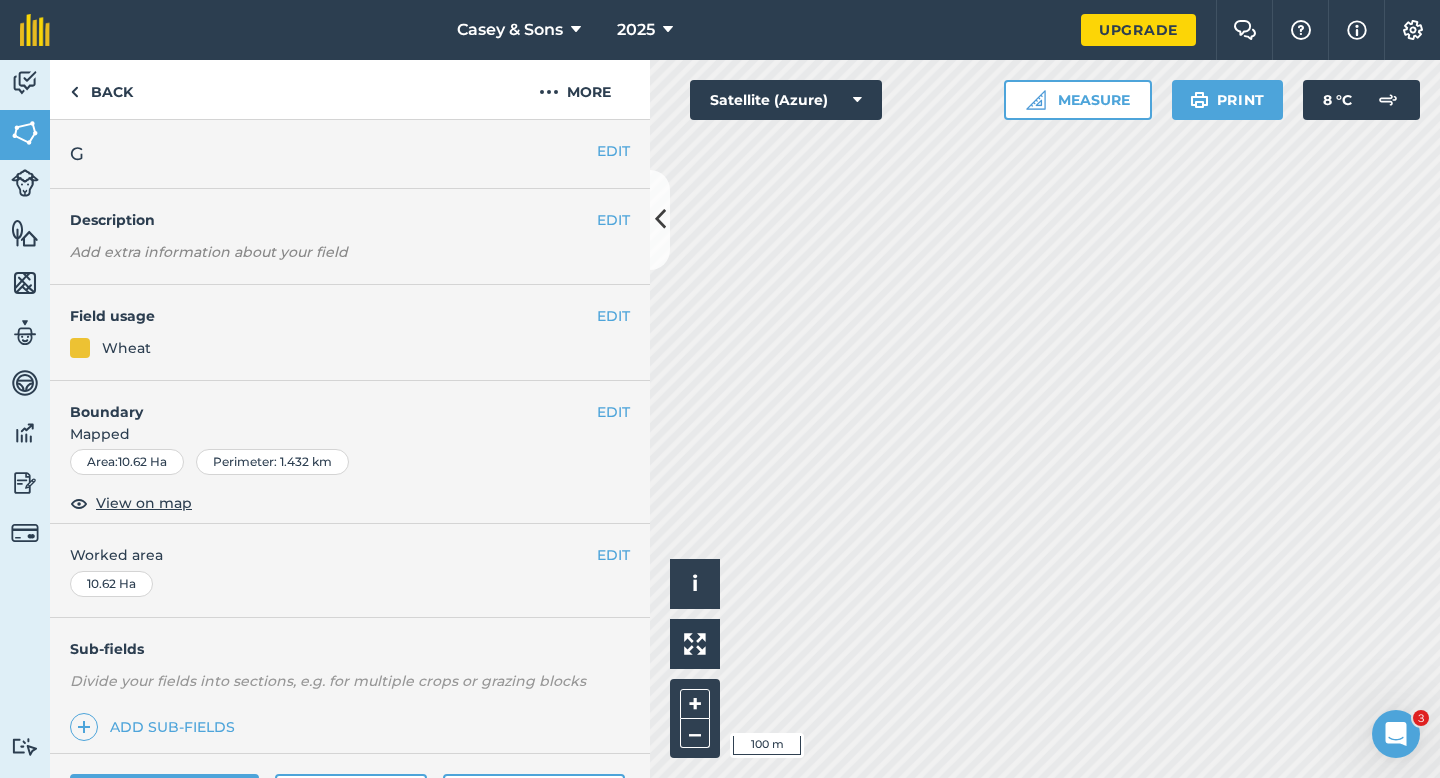 click on "EDIT Worked area 10.62   Ha" at bounding box center (350, 570) 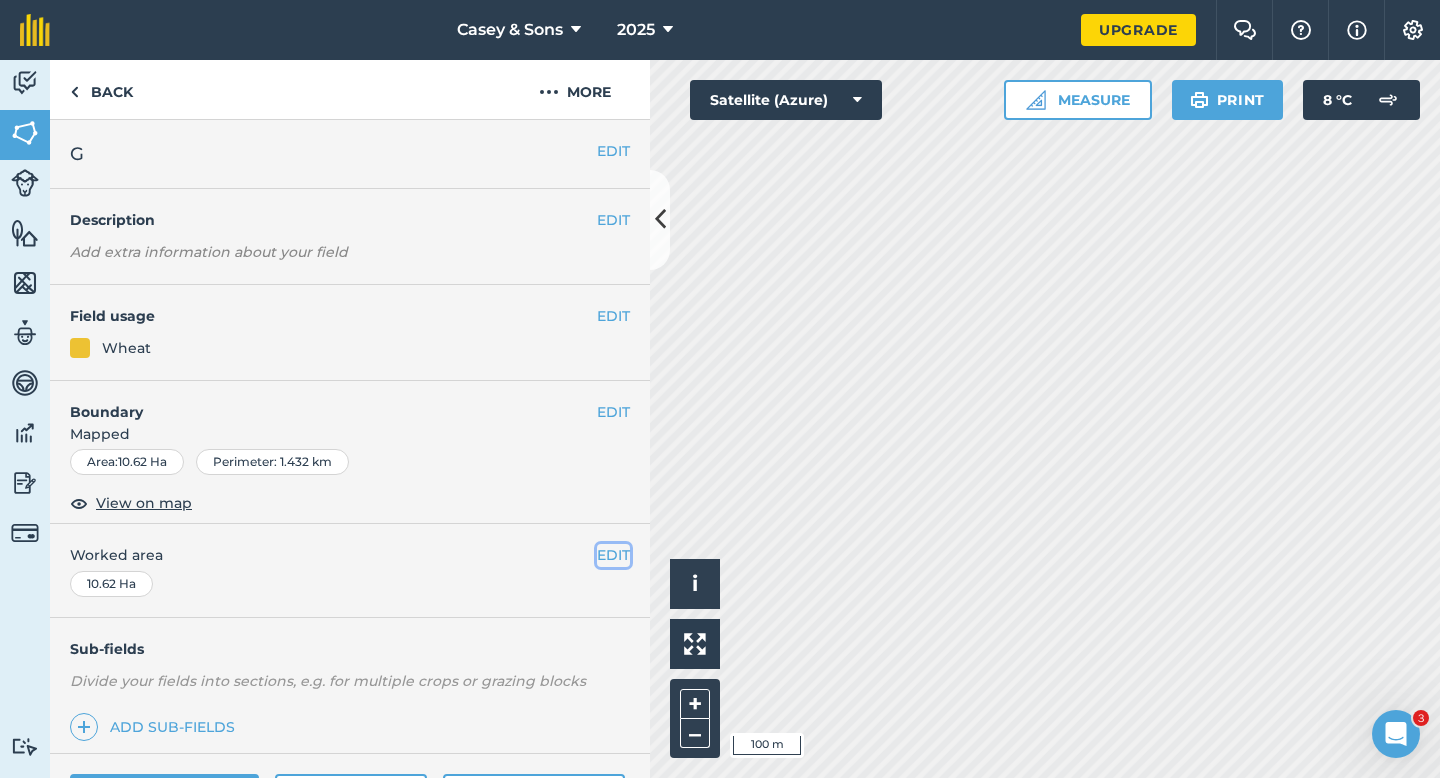 click on "EDIT" at bounding box center [613, 555] 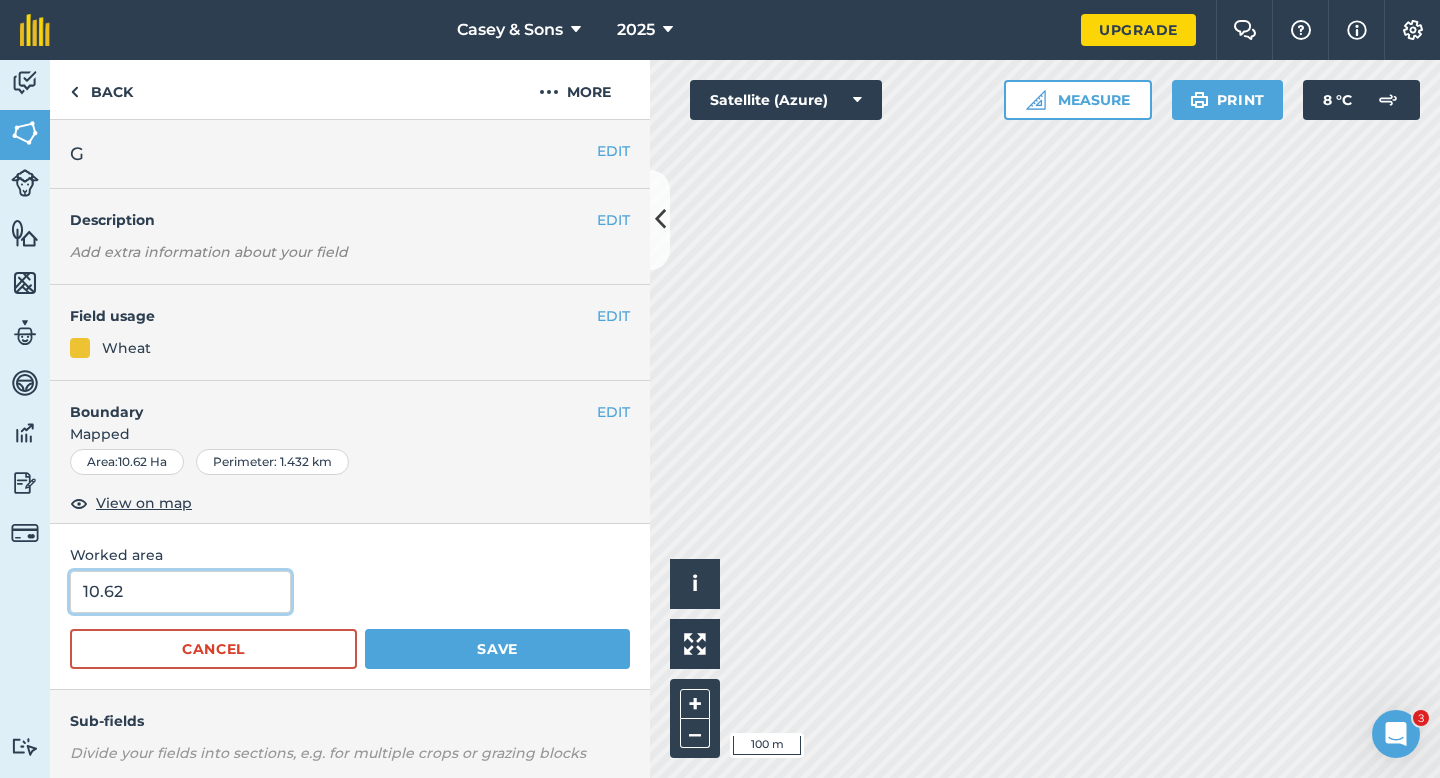 click on "10.62" at bounding box center (180, 592) 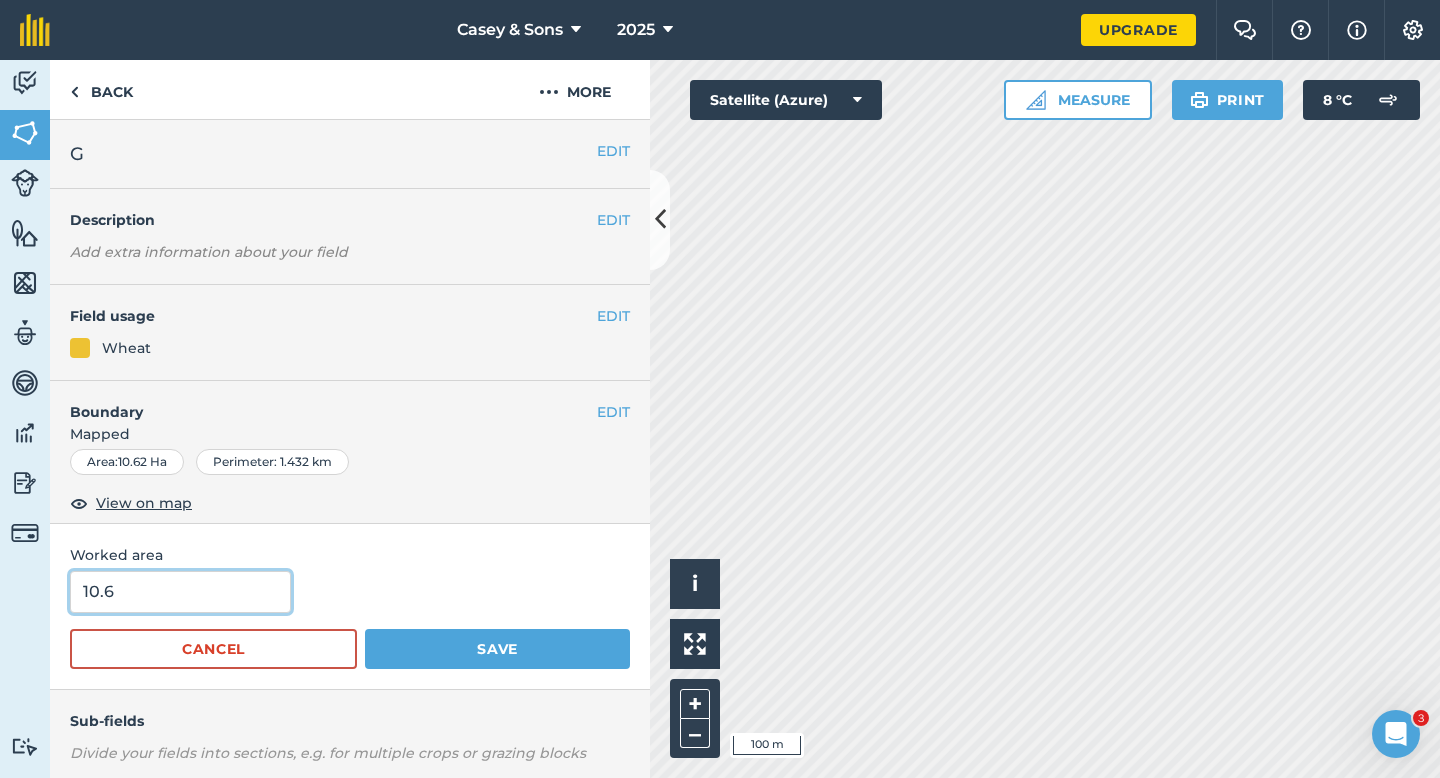 type on "10.6" 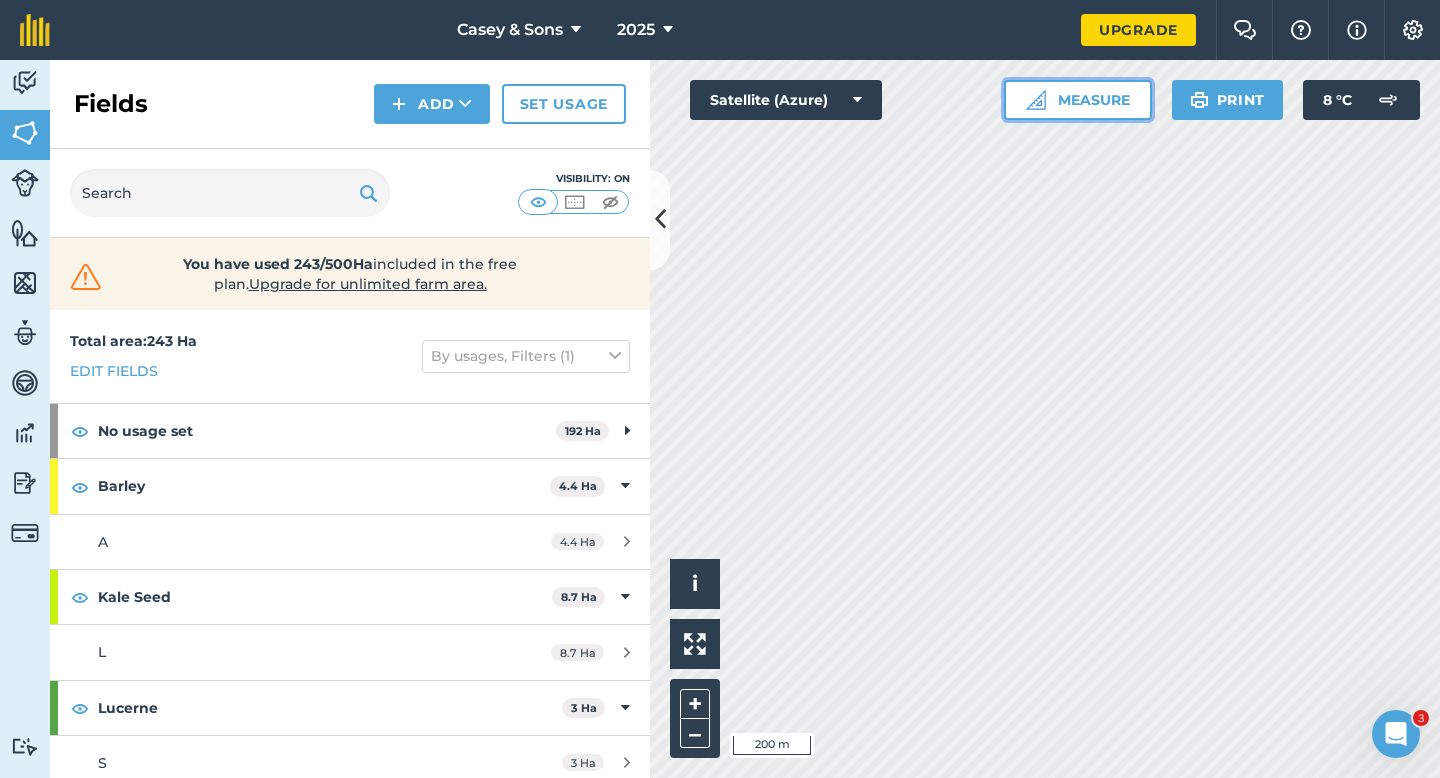 click on "Measure" at bounding box center (1078, 100) 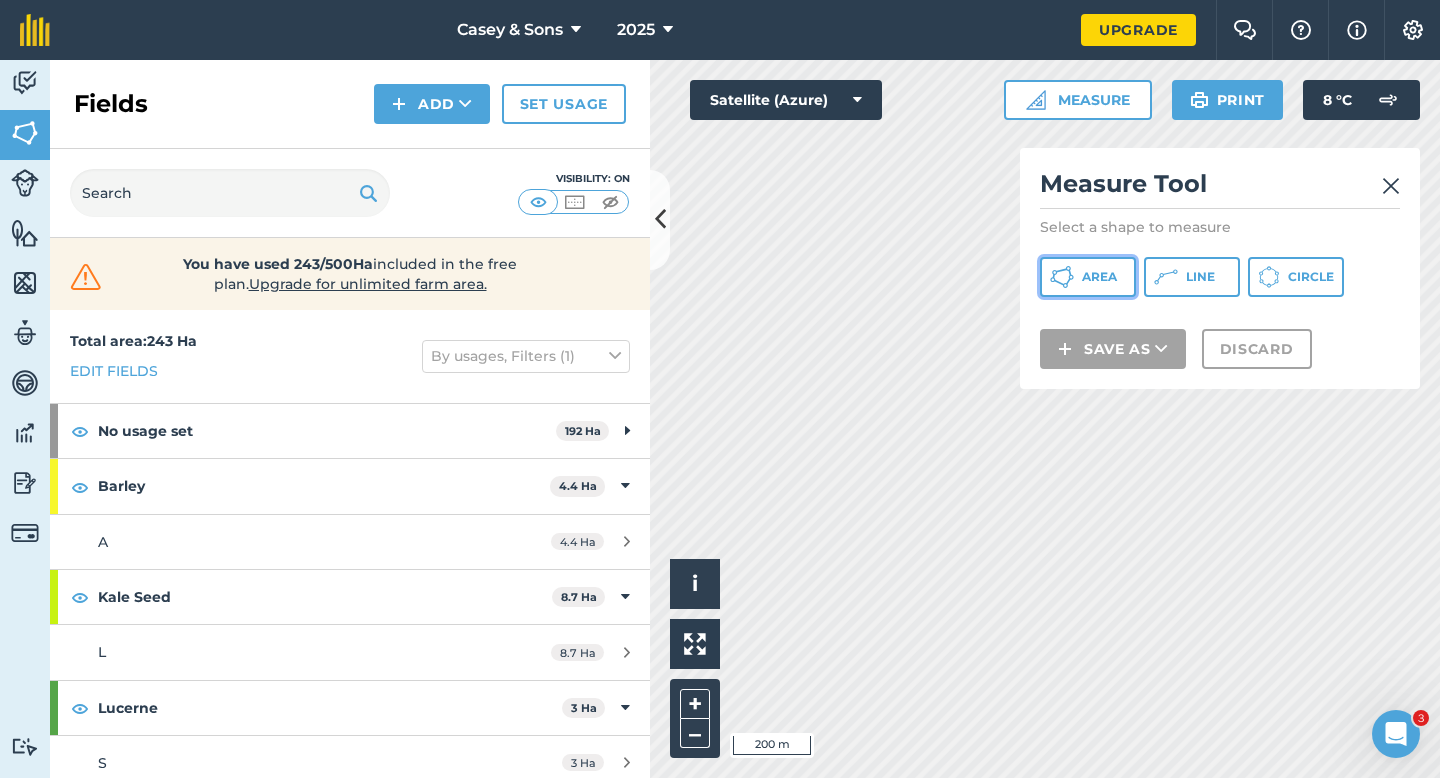click on "Area" at bounding box center [1088, 277] 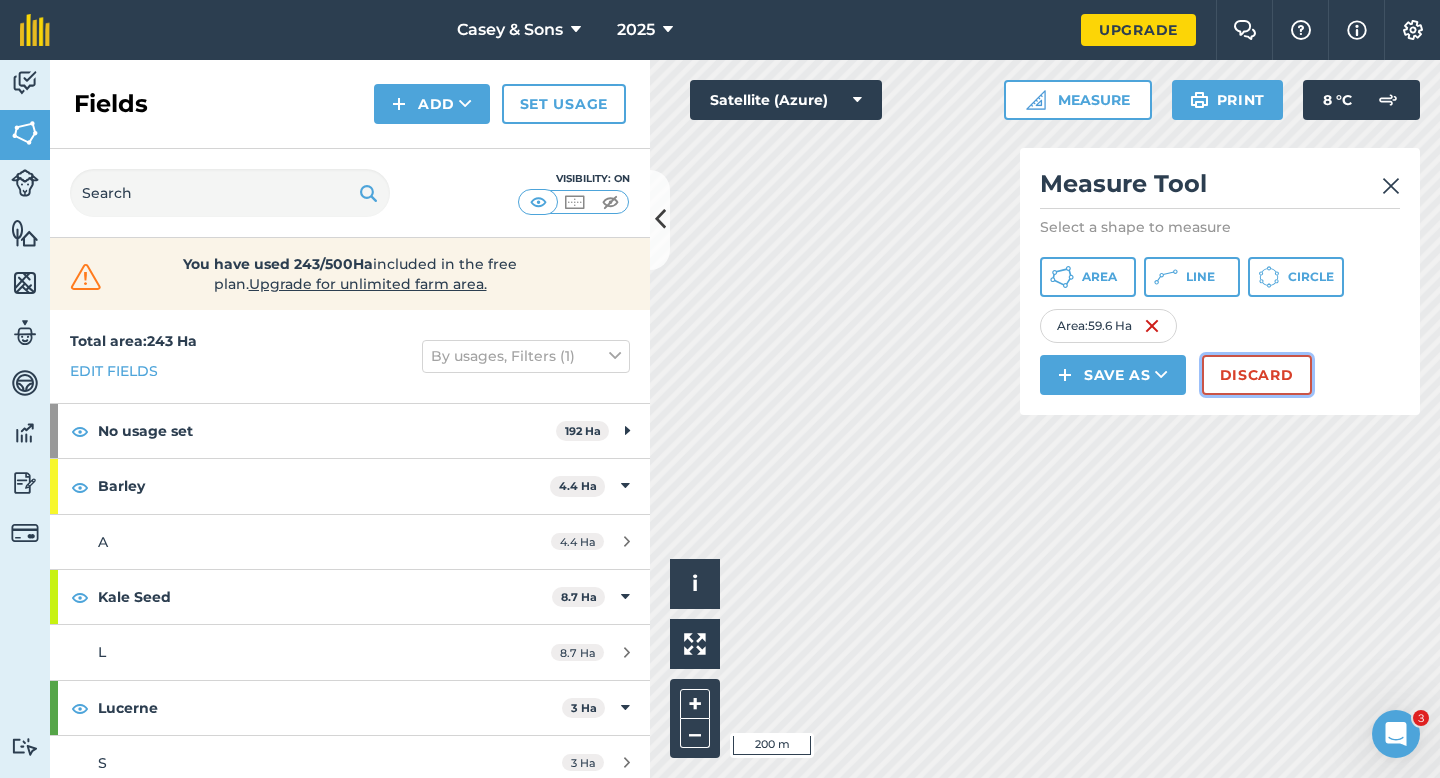 click on "Discard" at bounding box center [1257, 375] 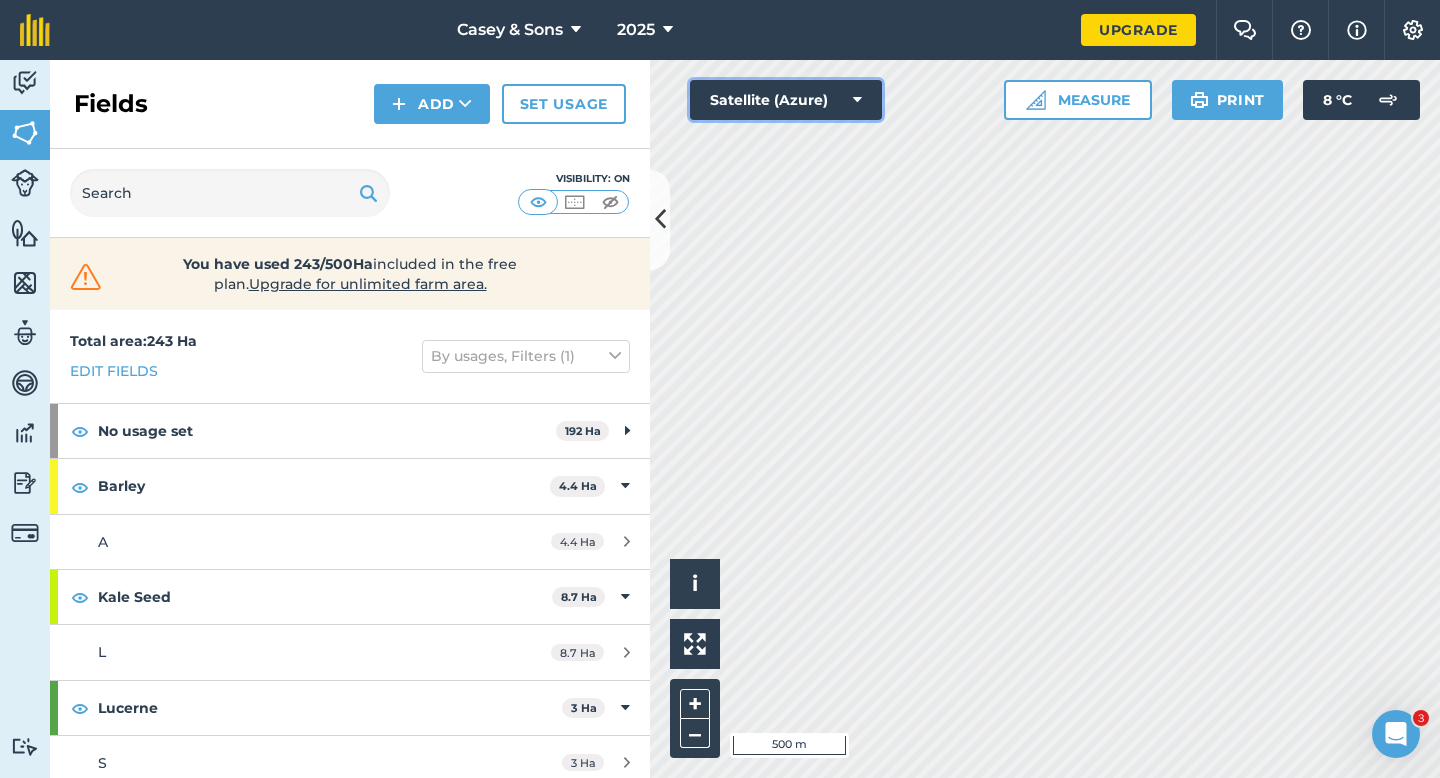click on "Satellite (Azure)" at bounding box center (786, 100) 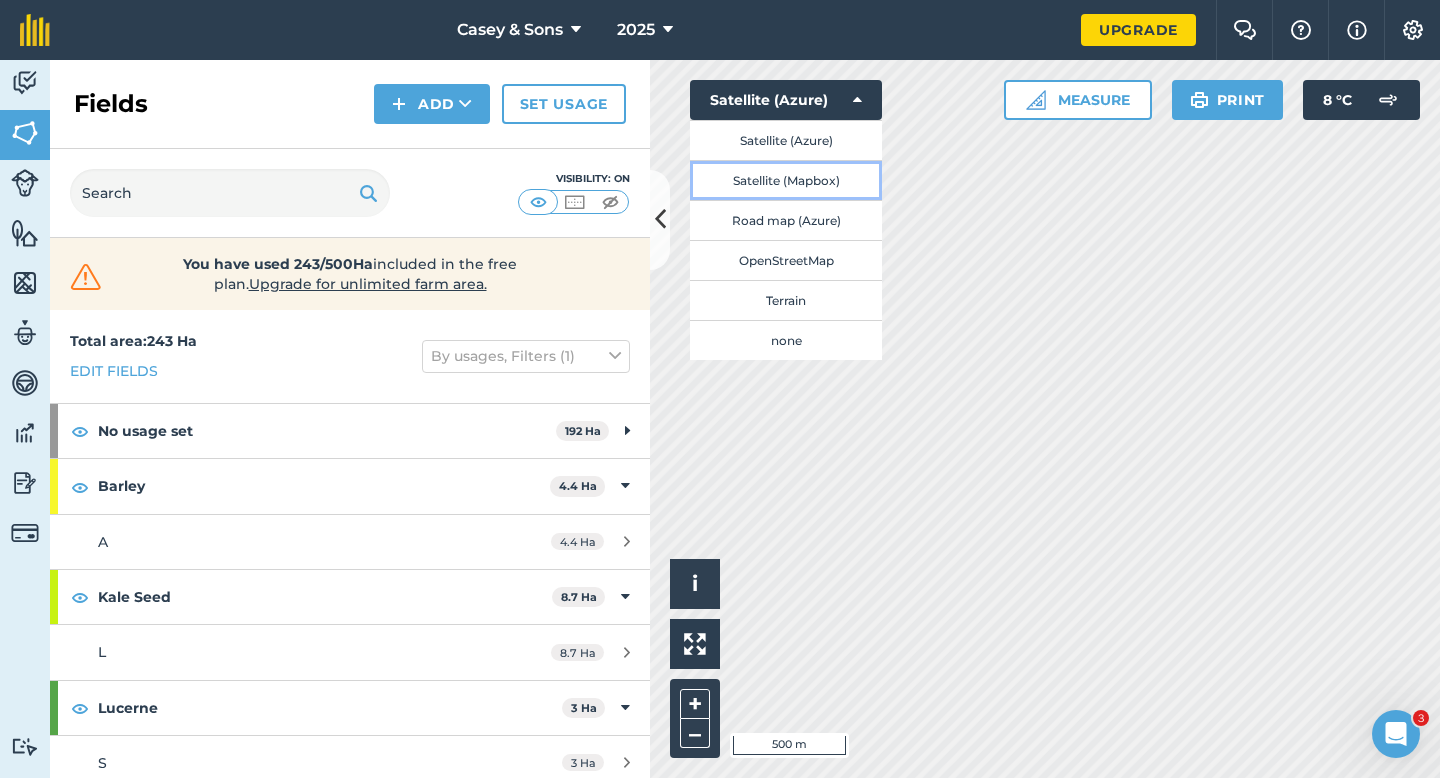 click on "Satellite (Mapbox)" at bounding box center [786, 180] 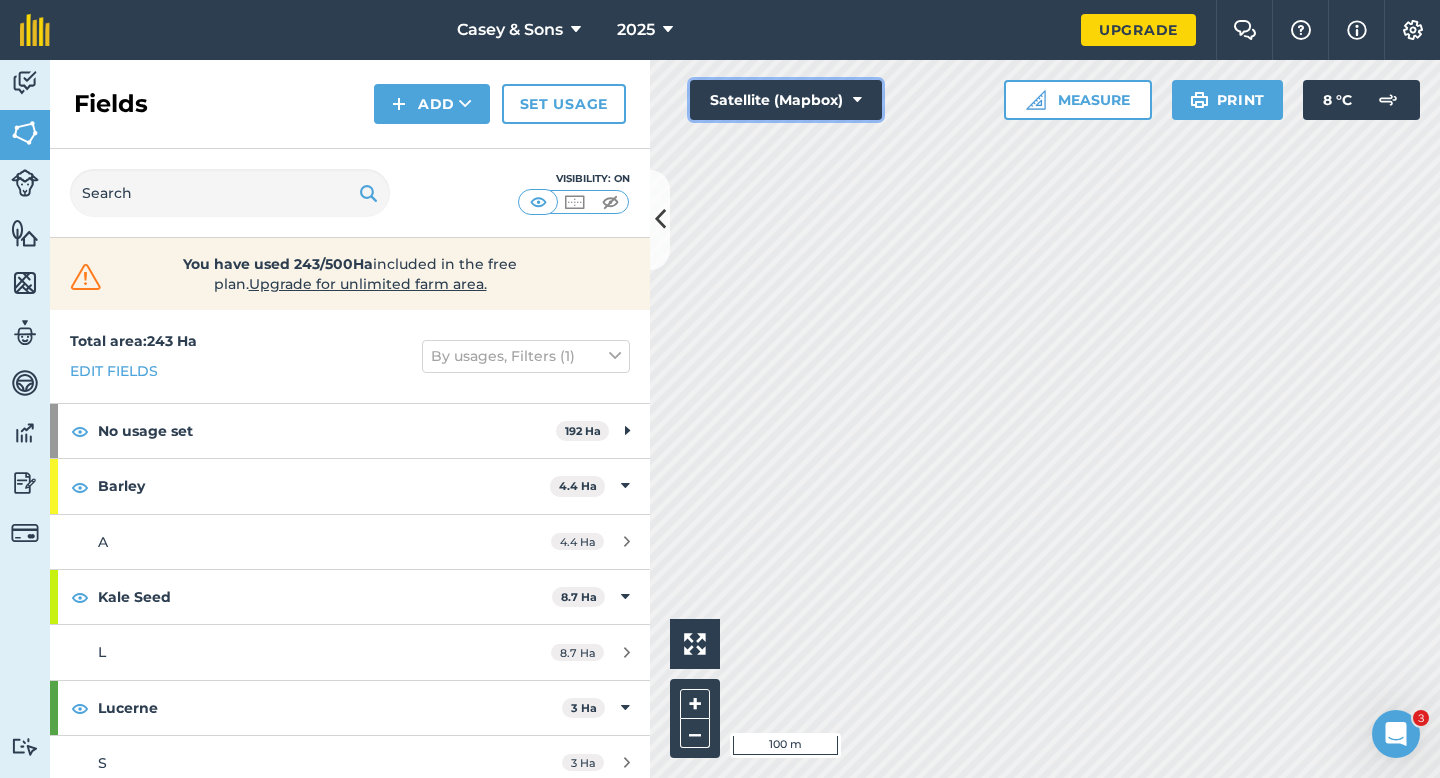 click on "Satellite (Mapbox)" at bounding box center (786, 100) 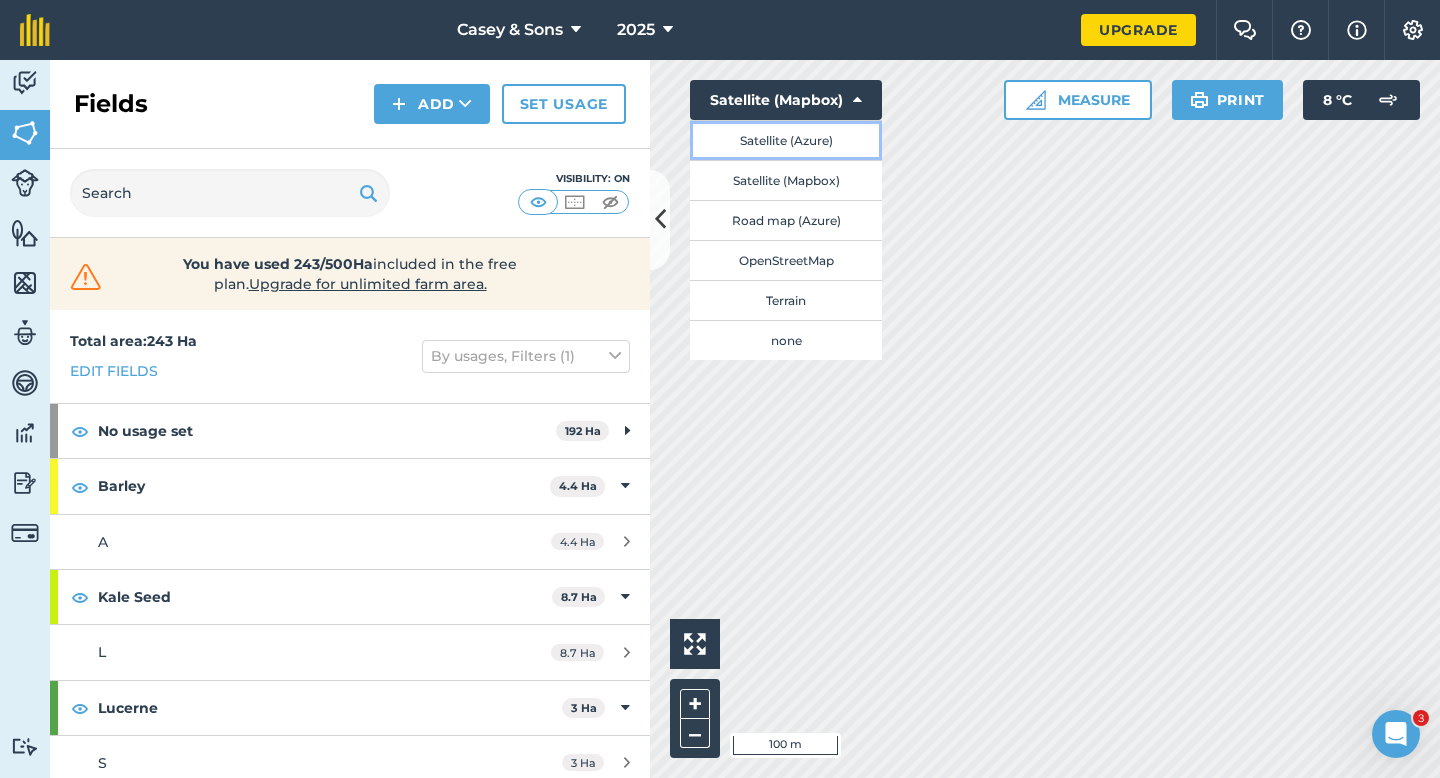 click on "Satellite (Azure)" at bounding box center (786, 140) 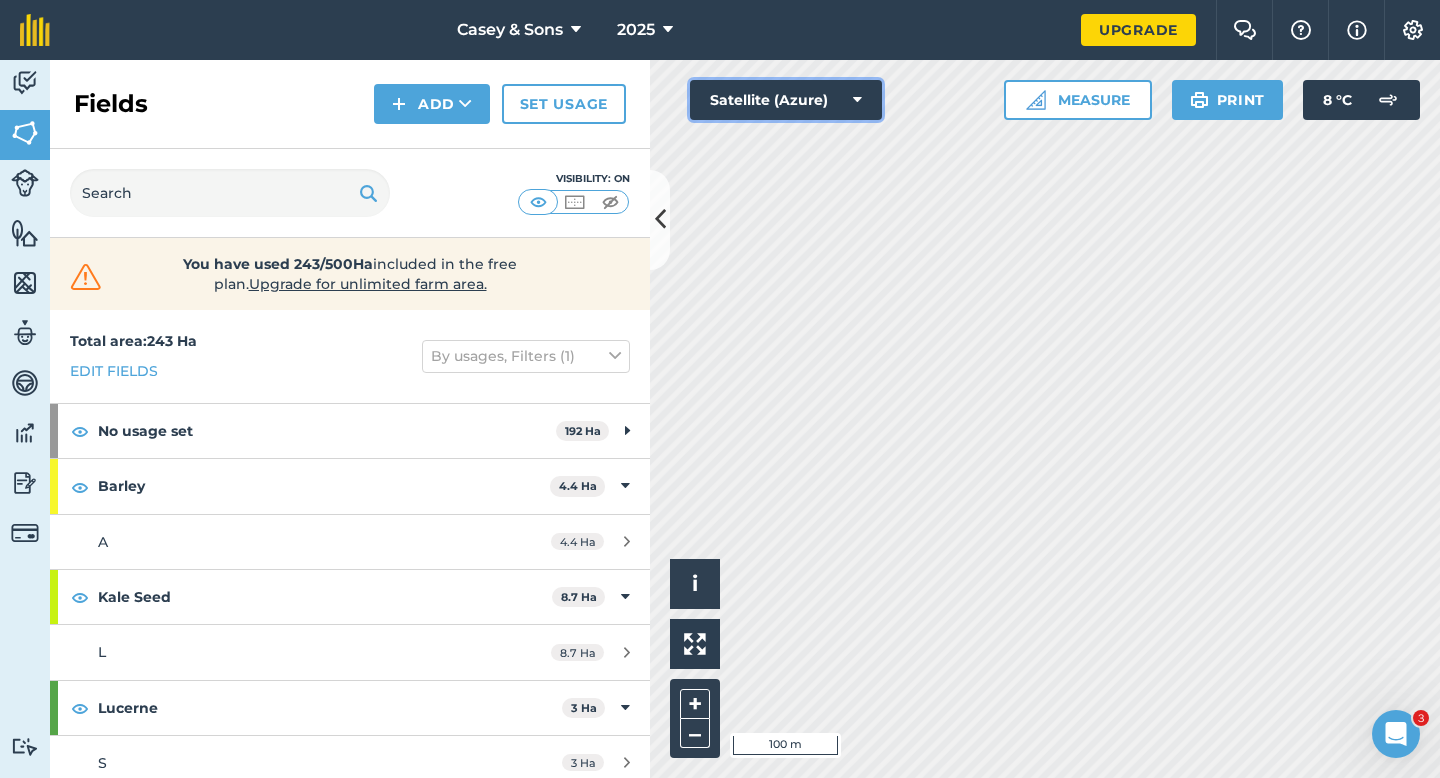 click on "Satellite (Azure)" at bounding box center (786, 100) 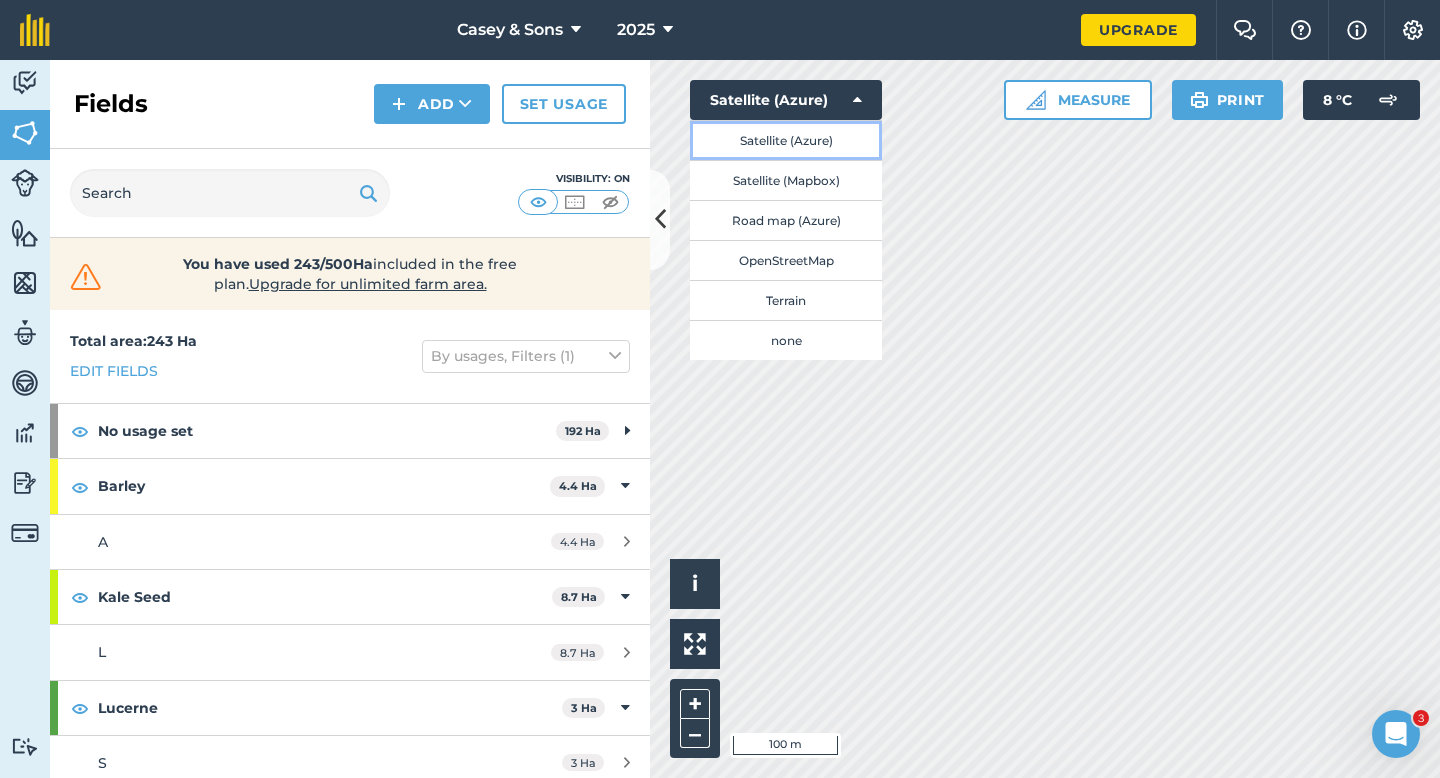 click on "Satellite (Azure)" at bounding box center [786, 140] 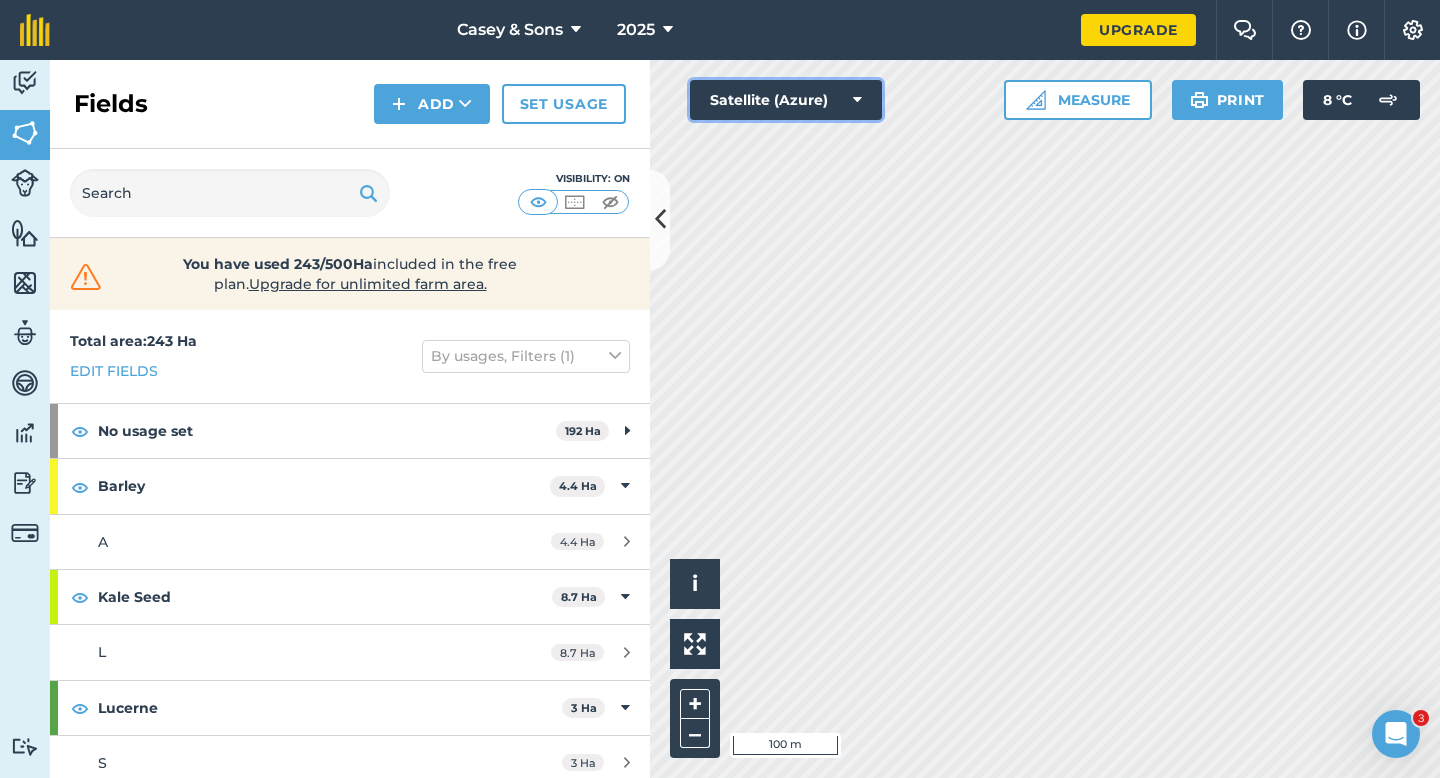 click on "Satellite (Azure)" at bounding box center [786, 100] 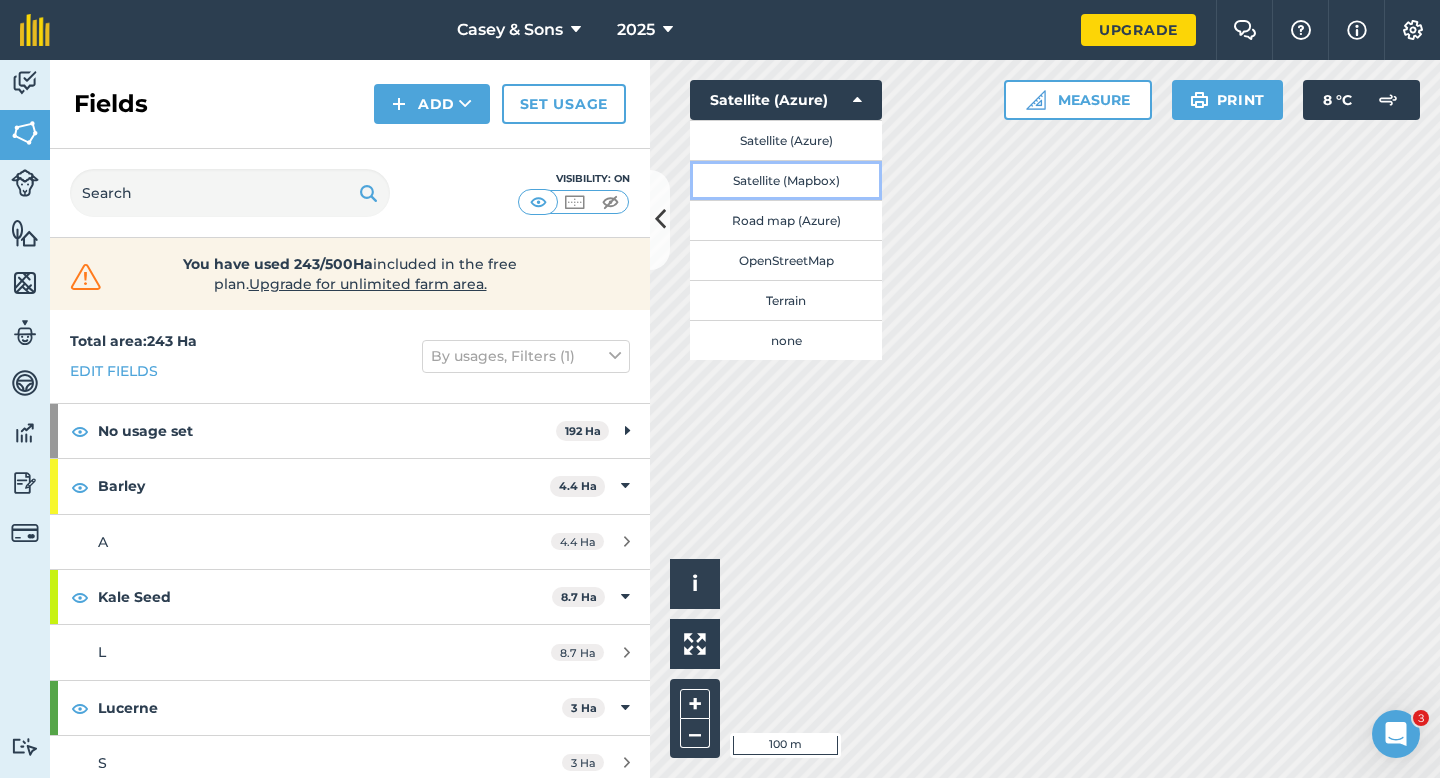 click on "Satellite (Mapbox)" at bounding box center [786, 180] 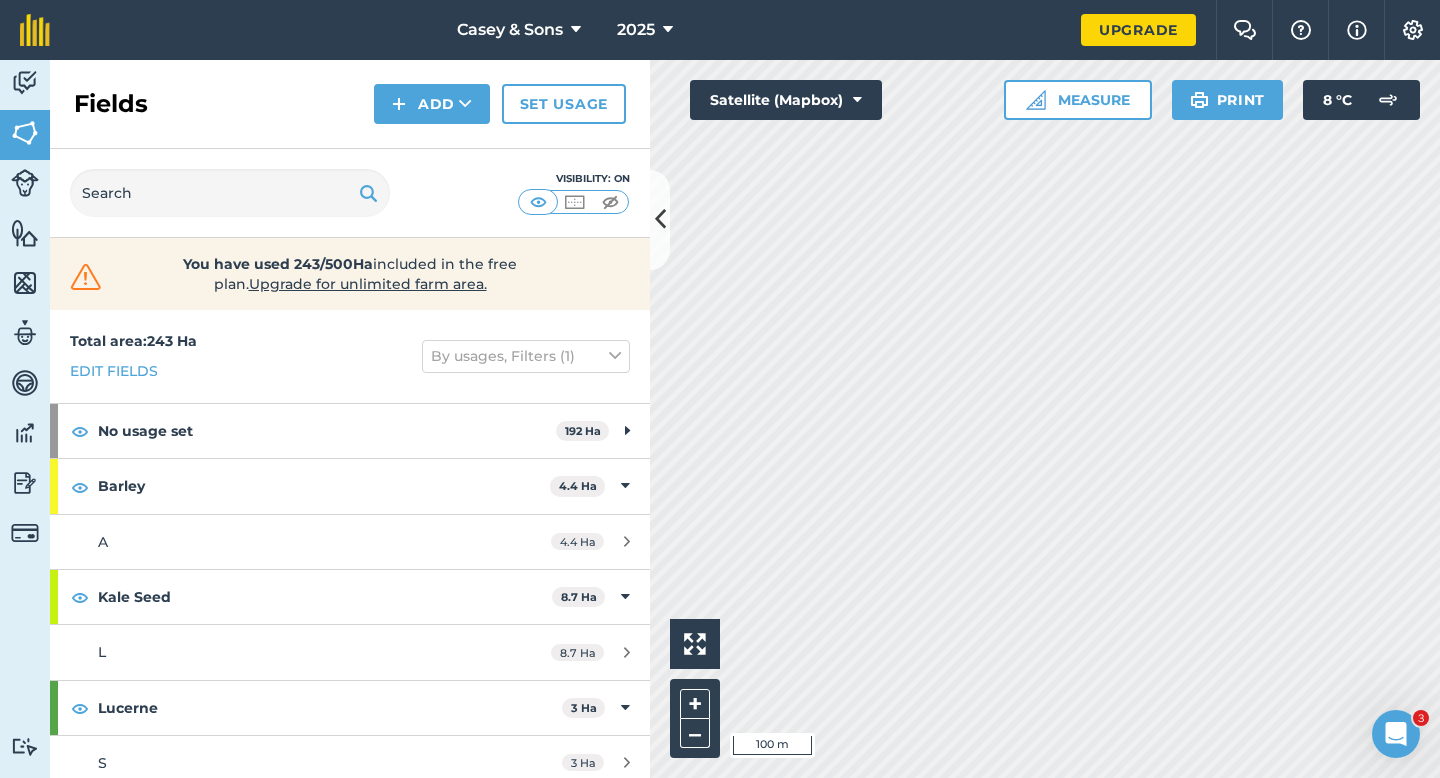click on "Click to start drawing i 100 m + – Satellite (Mapbox) Measure Print 8   ° C" at bounding box center (1045, 419) 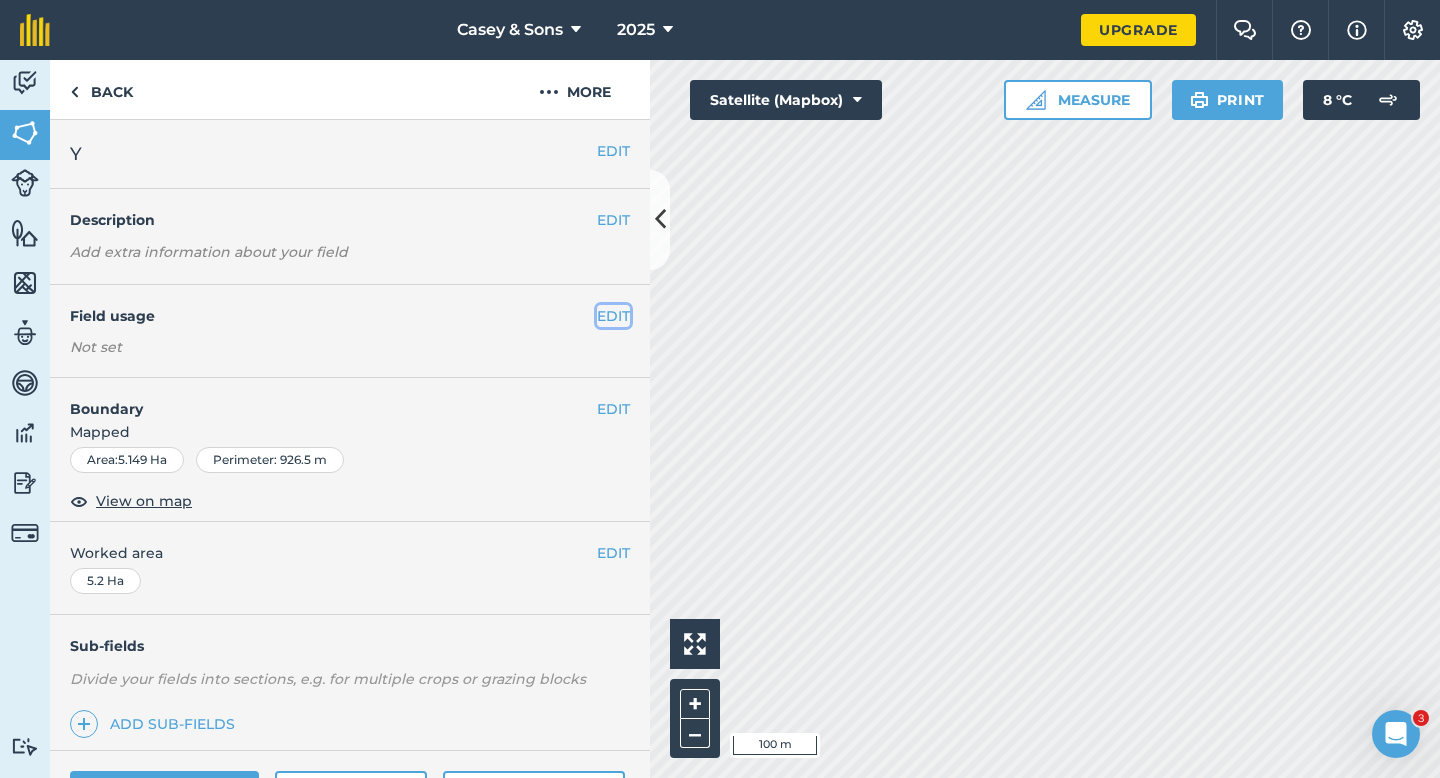 click on "EDIT" at bounding box center [613, 316] 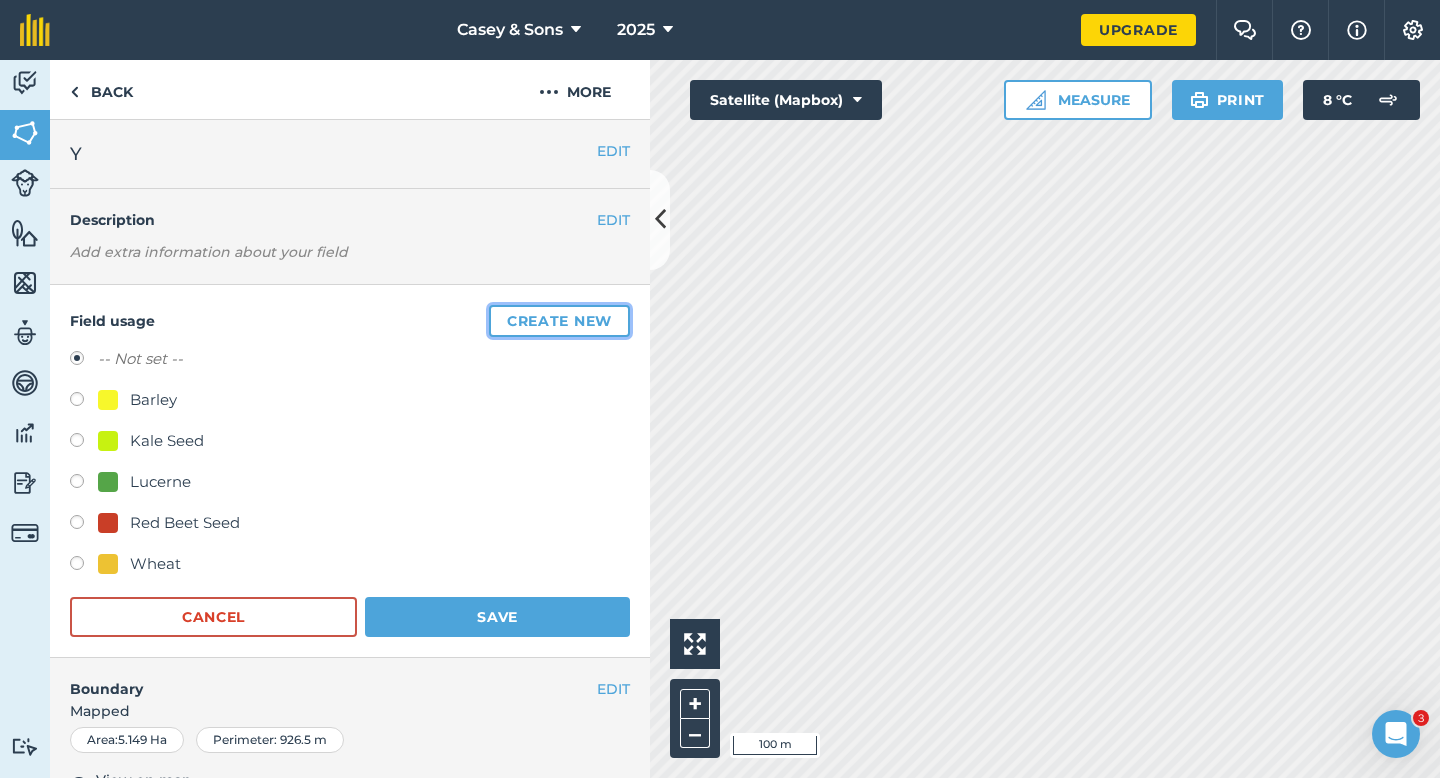 click on "Create new" at bounding box center (559, 321) 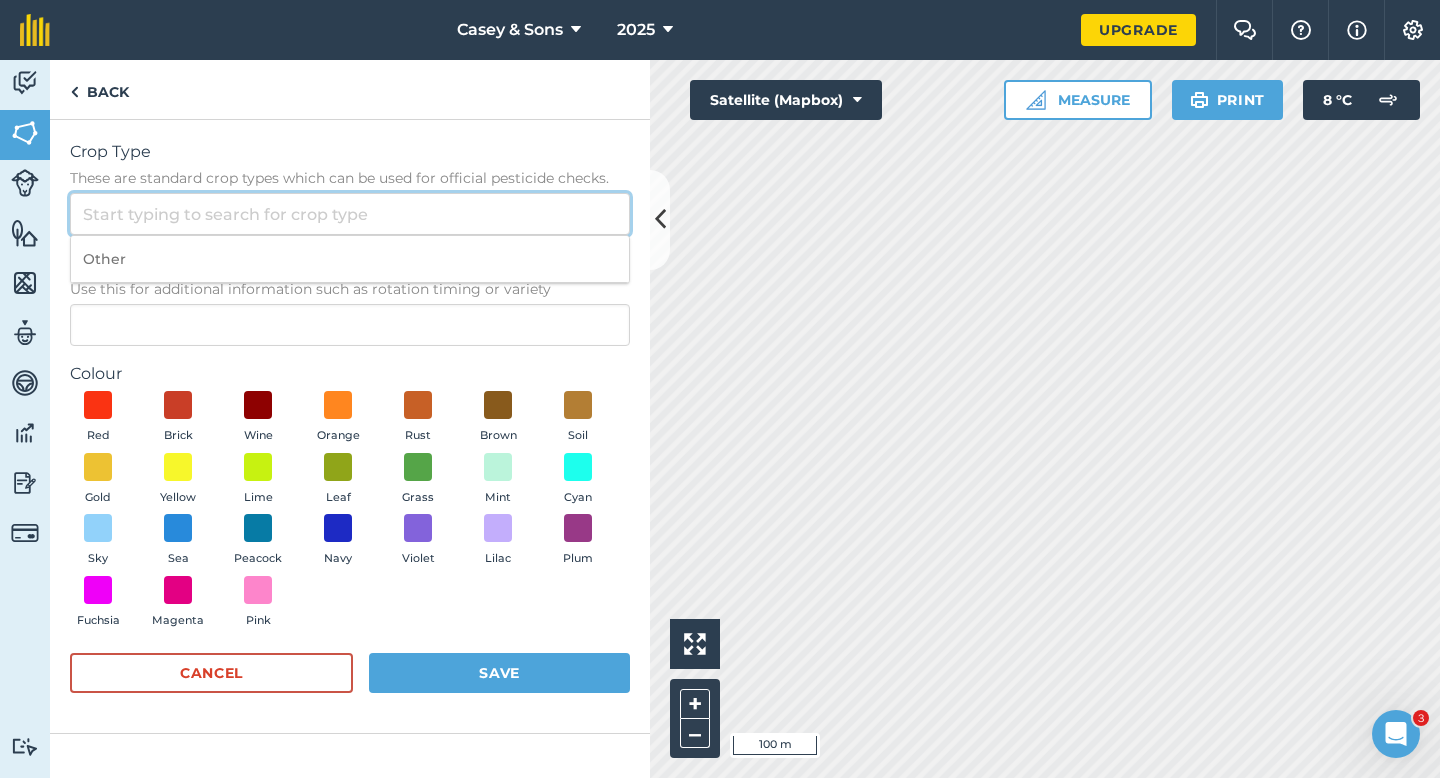 click on "Crop Type These are standard crop types which can be used for official pesticide checks." at bounding box center [350, 214] 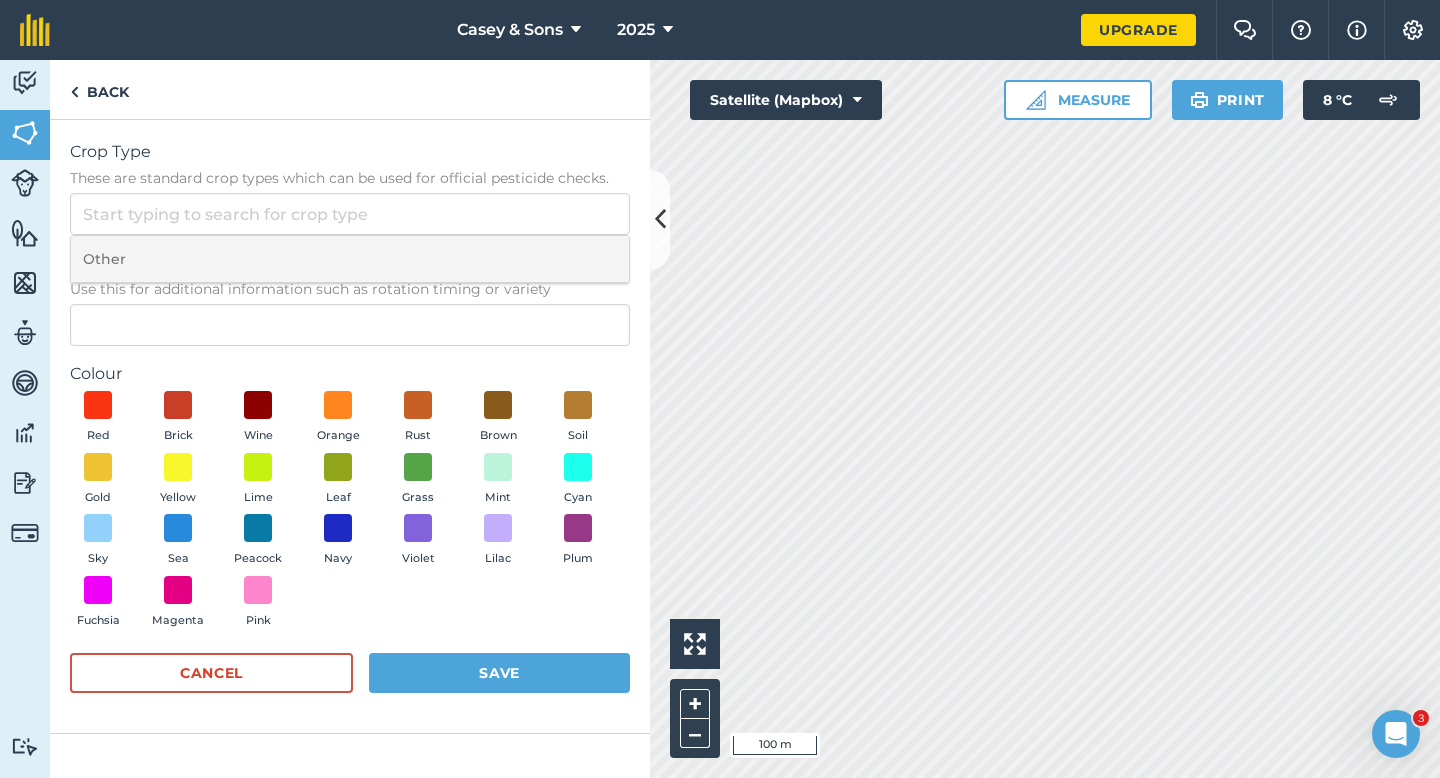 click on "Other" at bounding box center (350, 259) 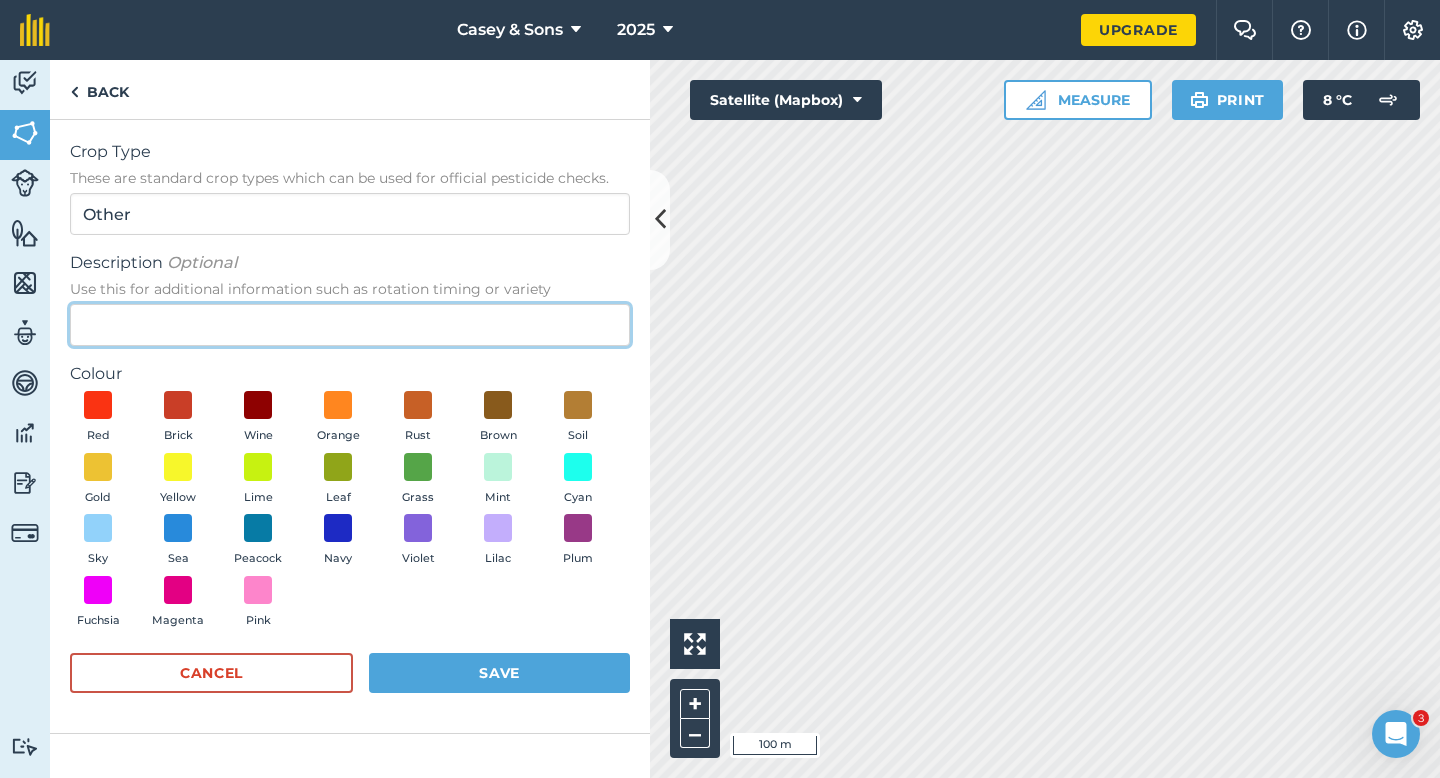 click on "Description   Optional Use this for additional information such as rotation timing or variety" at bounding box center [350, 325] 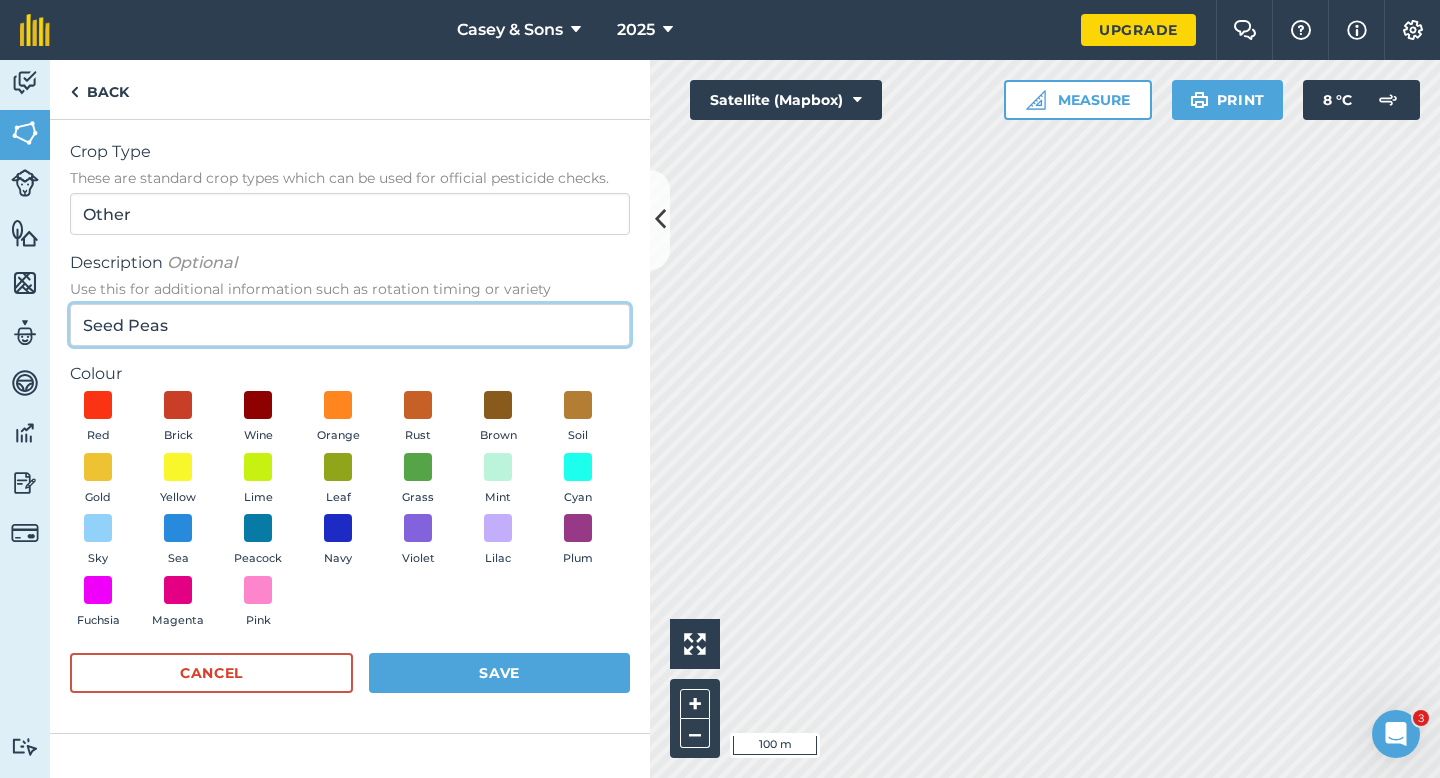 type on "Seed Peas" 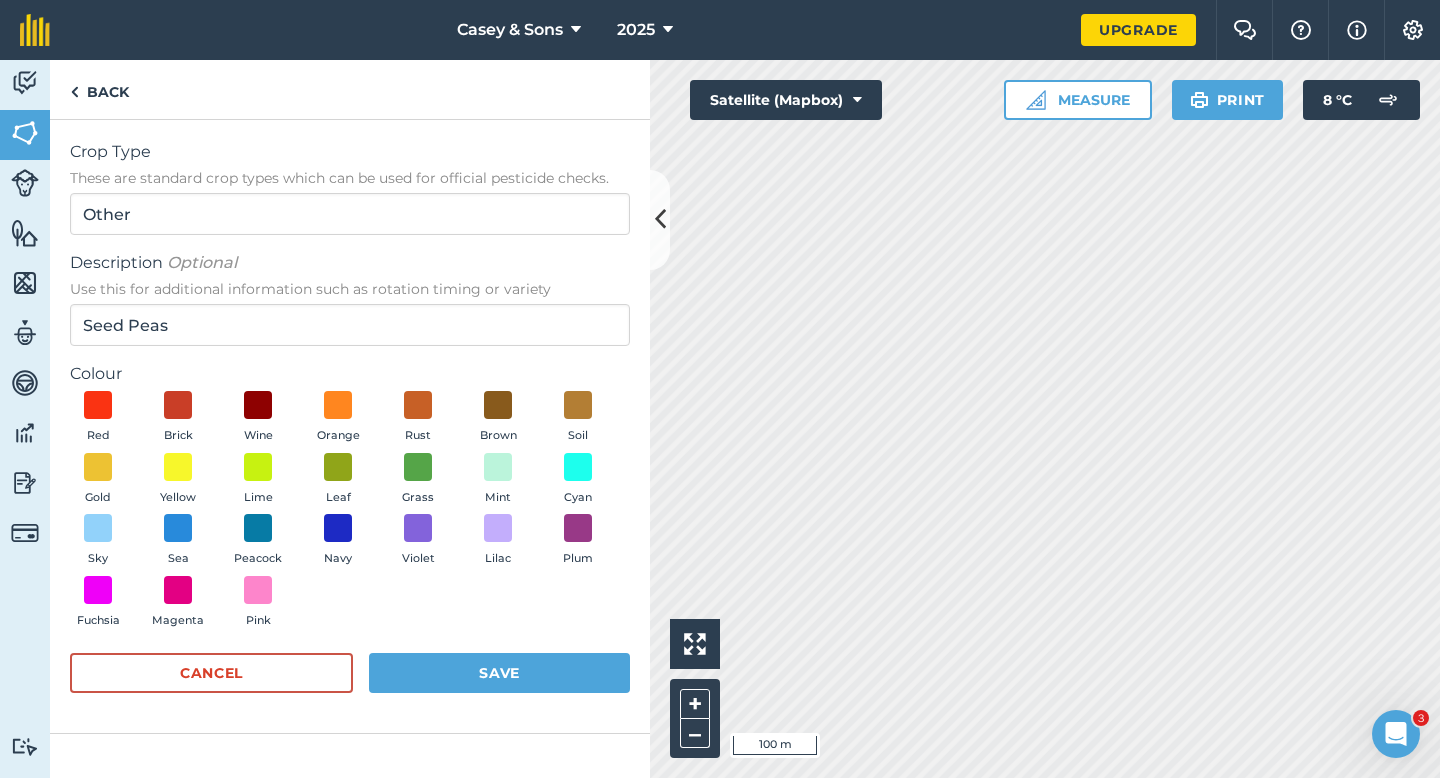 click on "Red Brick Wine Orange Rust Brown Soil Gold Yellow Lime Leaf Grass Mint Cyan Sky Sea Peacock Navy Violet Lilac Plum Fuchsia Magenta Pink" at bounding box center (350, 514) 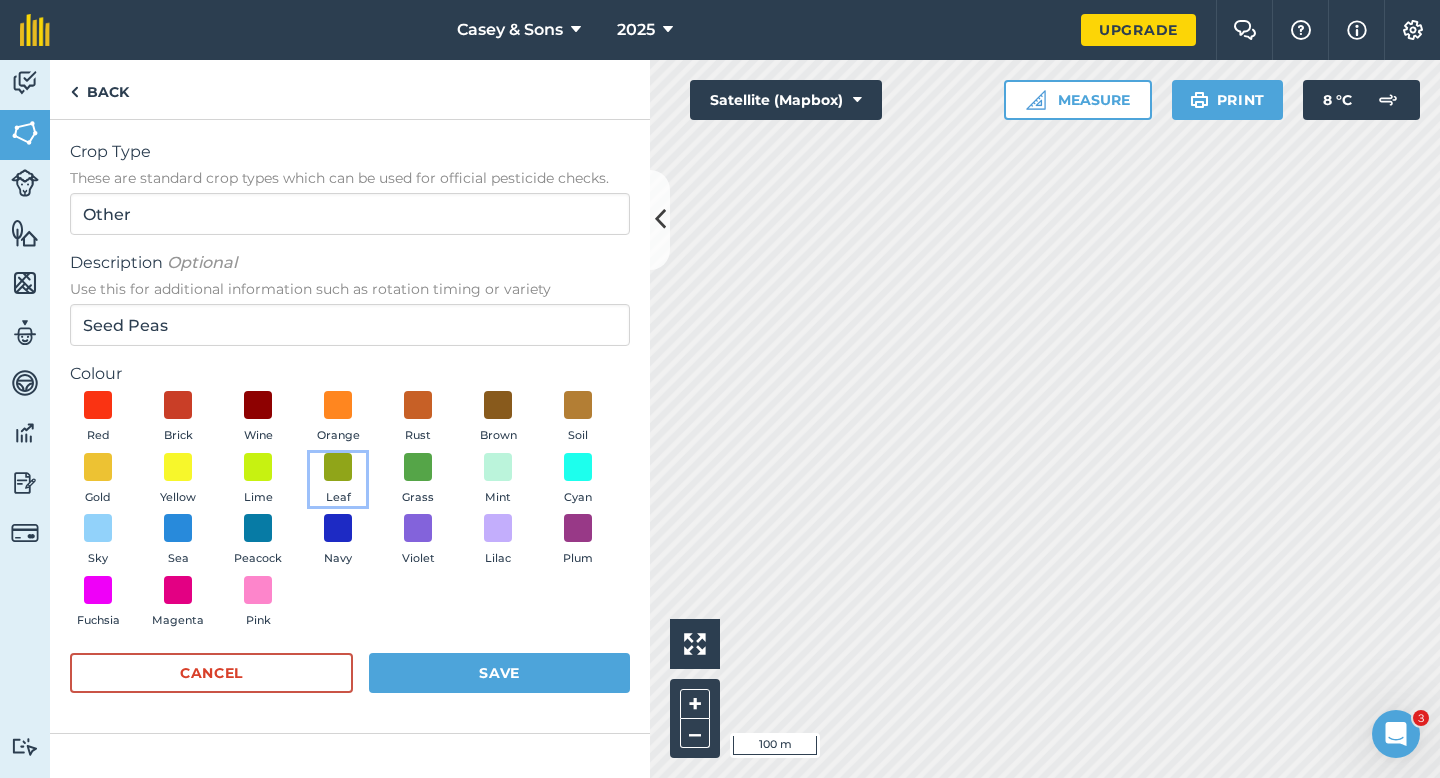 click on "Leaf" at bounding box center [338, 480] 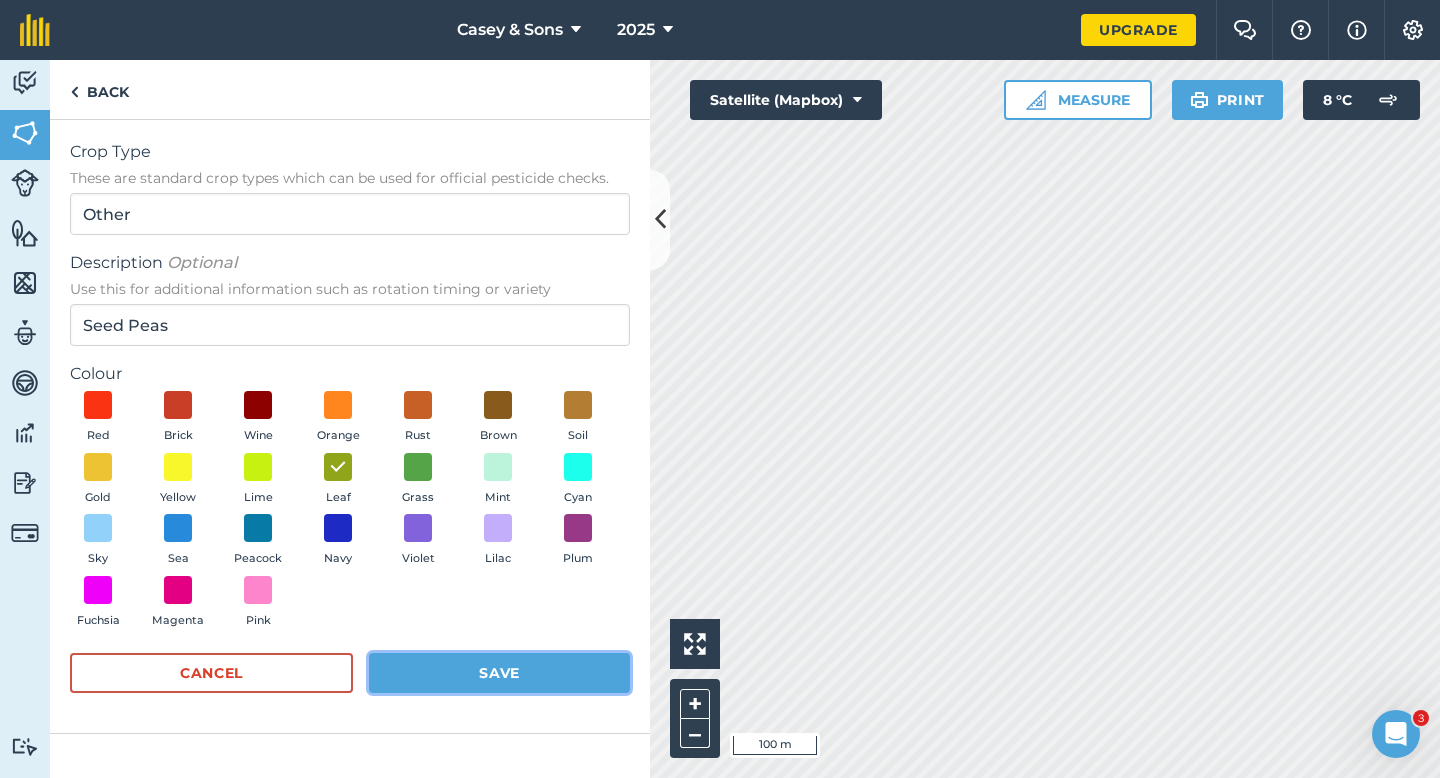 click on "Save" at bounding box center (499, 673) 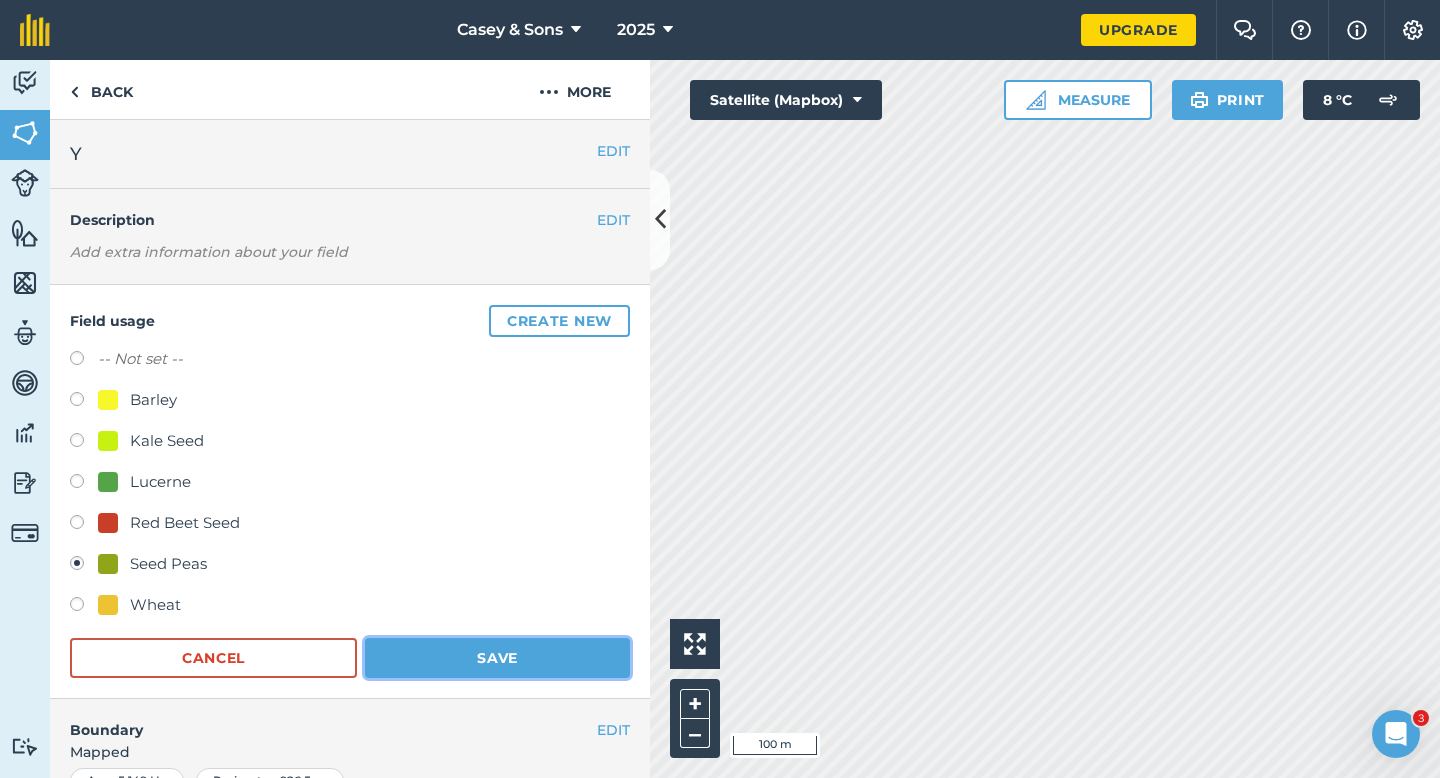 click on "Save" at bounding box center (497, 658) 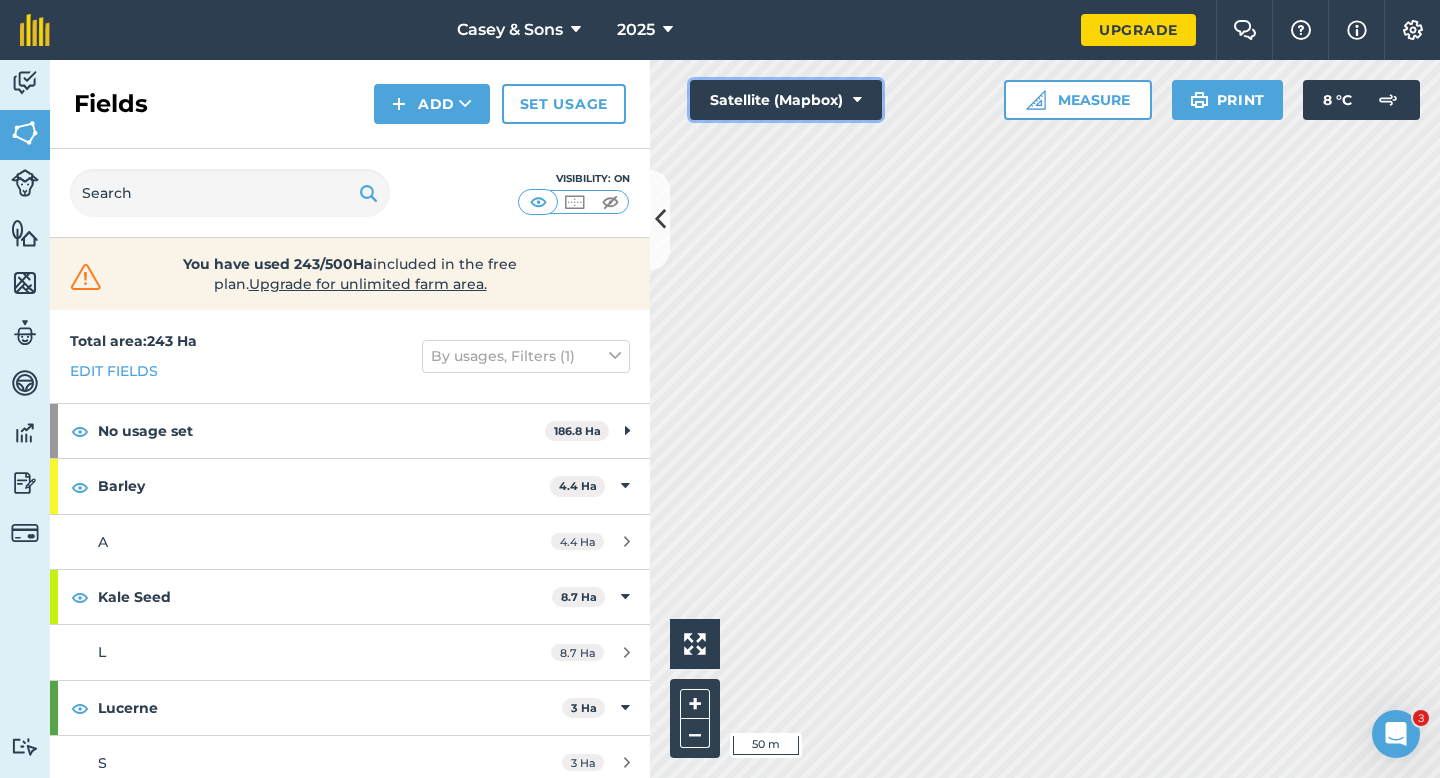 click on "Satellite (Mapbox)" at bounding box center [786, 100] 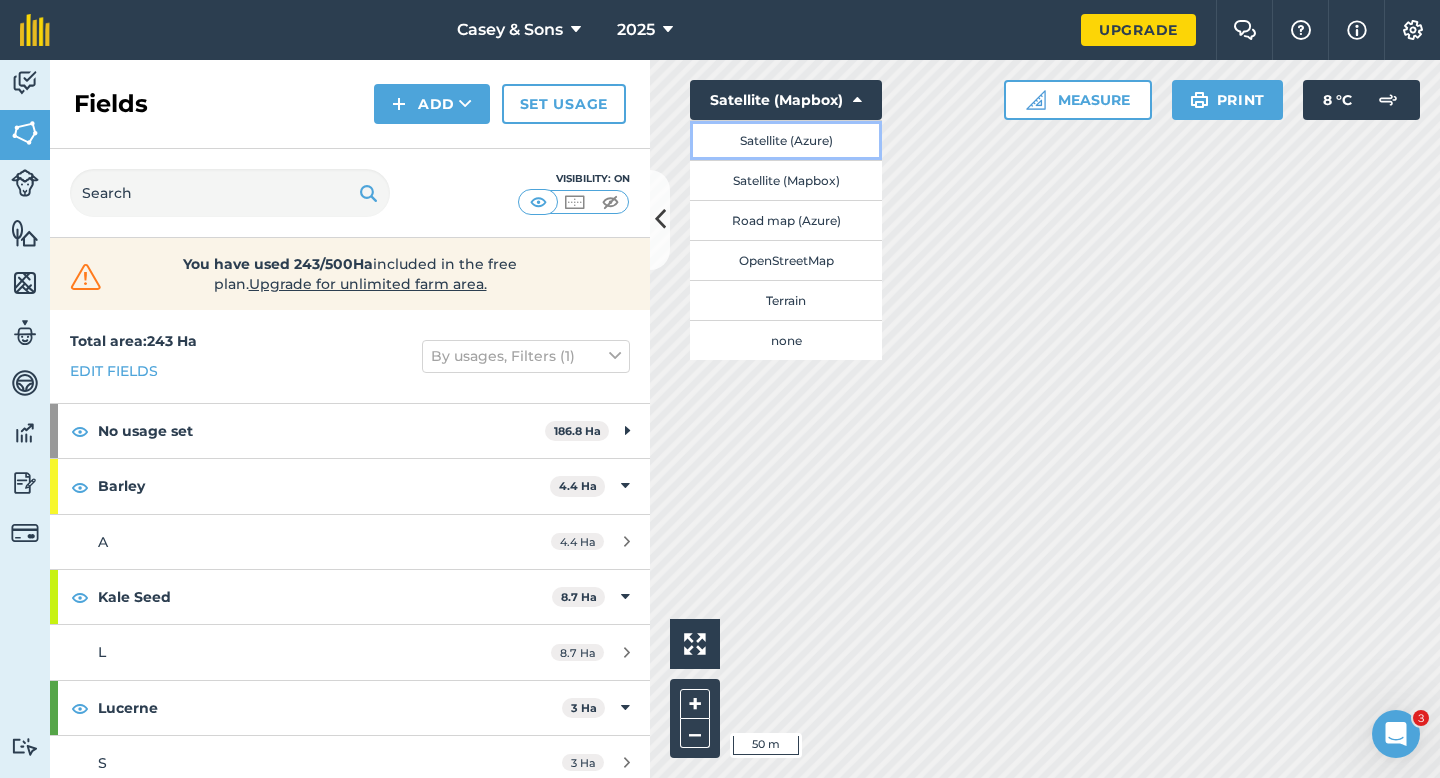 click on "Satellite (Azure)" at bounding box center (786, 140) 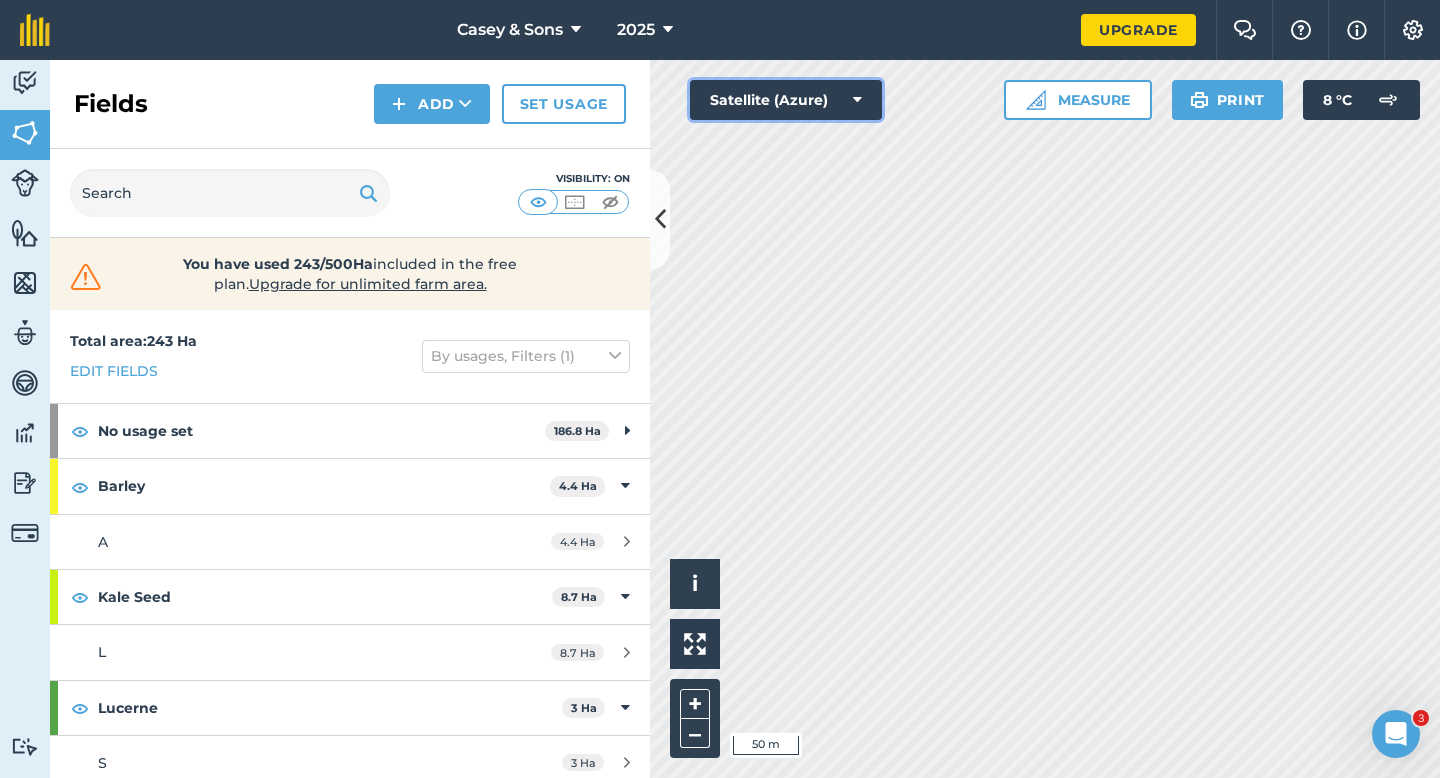 click on "Satellite (Azure)" at bounding box center (786, 100) 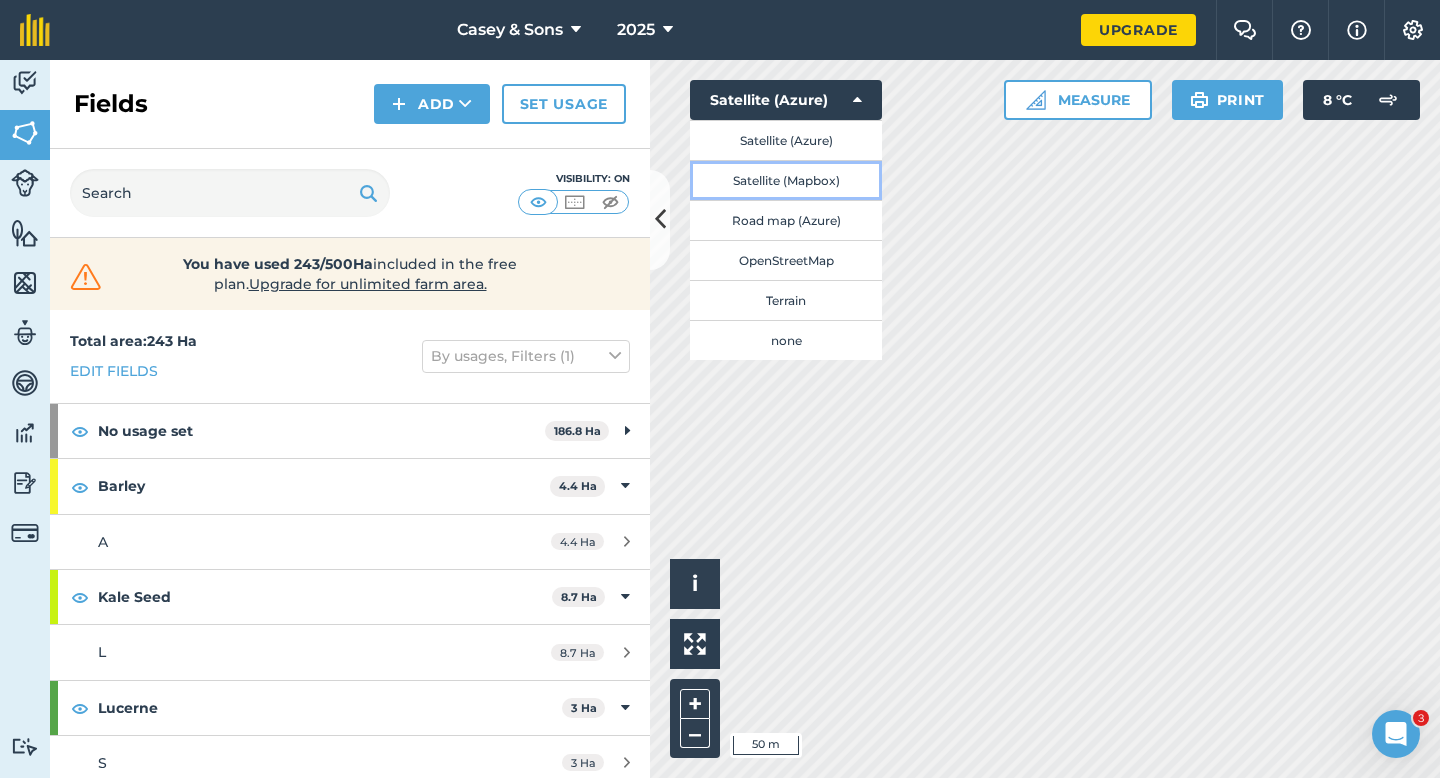 click on "Satellite (Mapbox)" at bounding box center [786, 180] 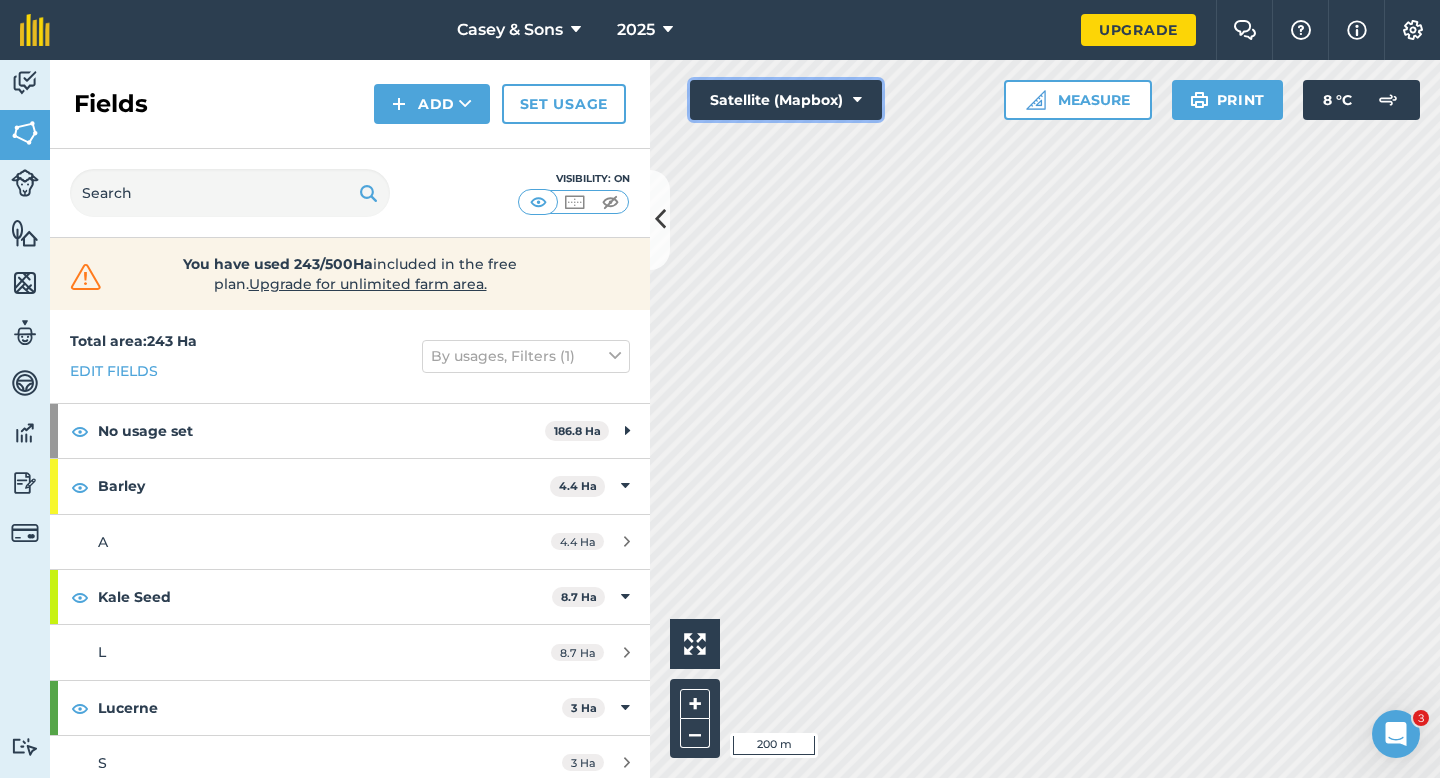 click on "Satellite (Mapbox)" at bounding box center (786, 100) 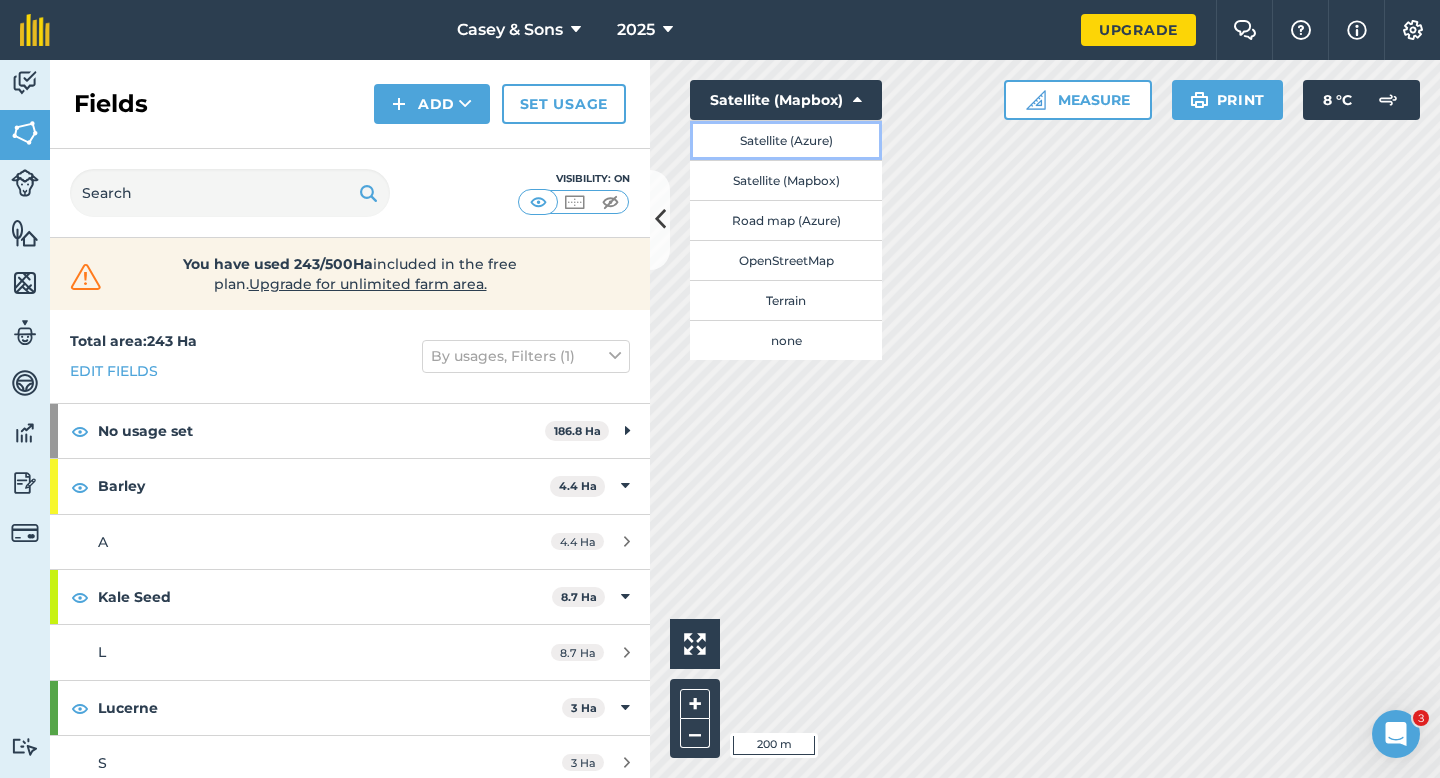 click on "Satellite (Azure)" at bounding box center (786, 140) 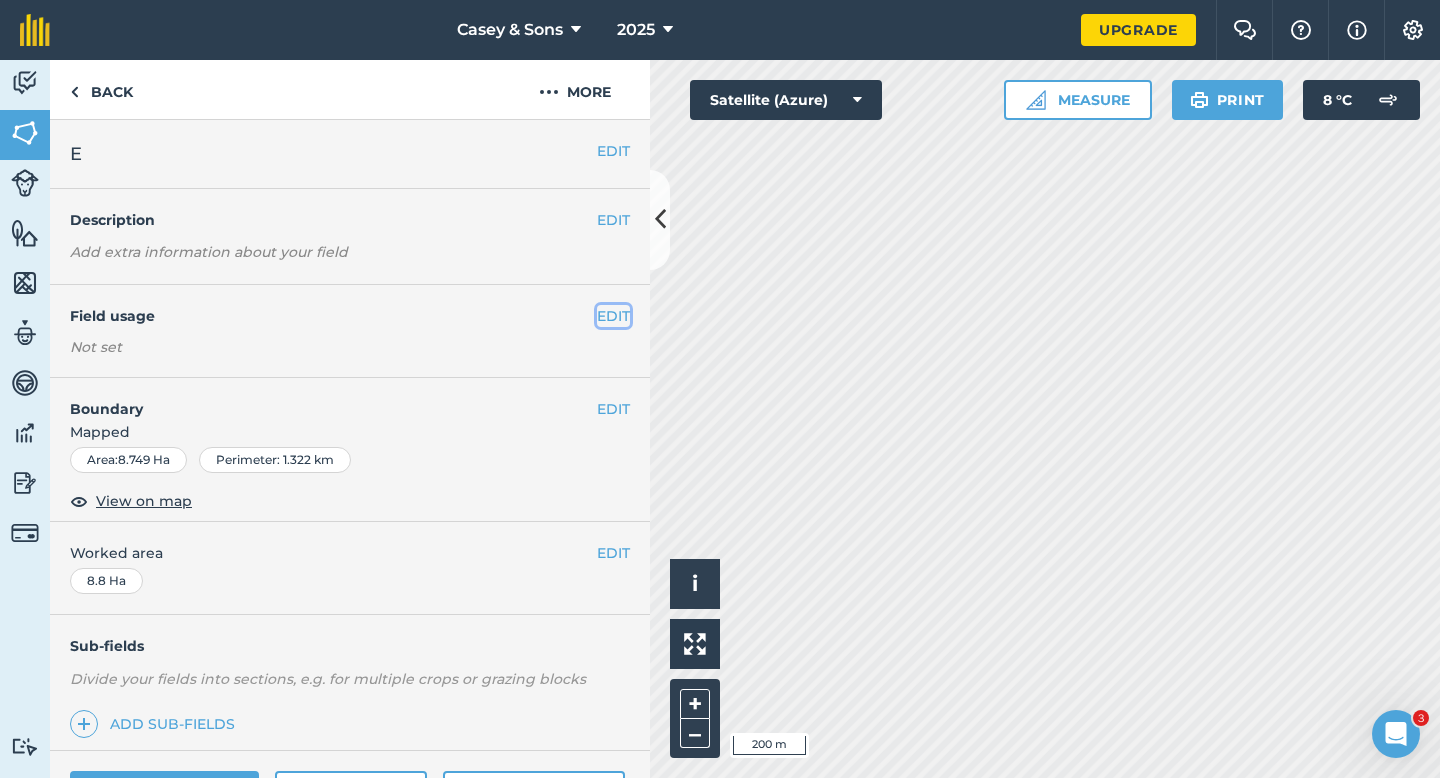 click on "EDIT" at bounding box center (613, 316) 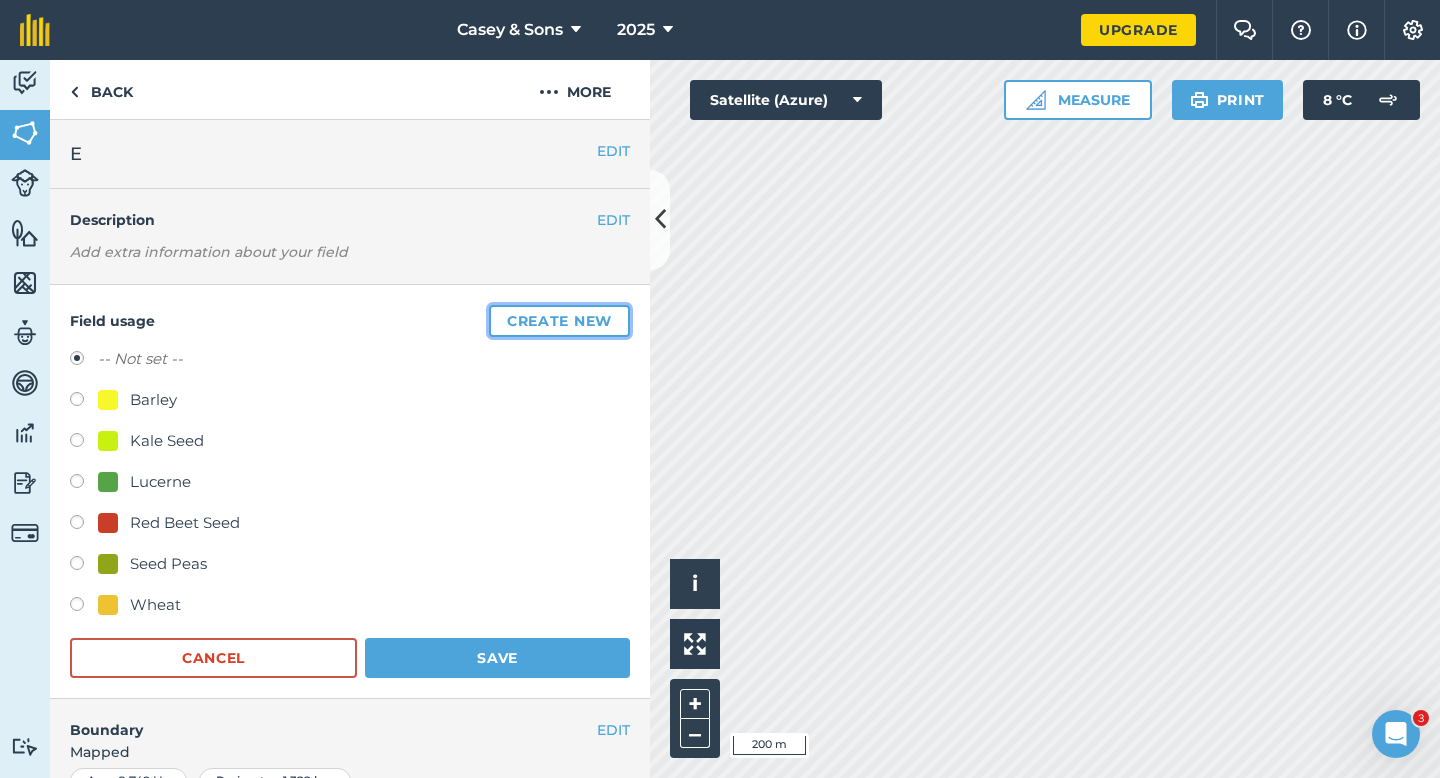 click on "Create new" at bounding box center [559, 321] 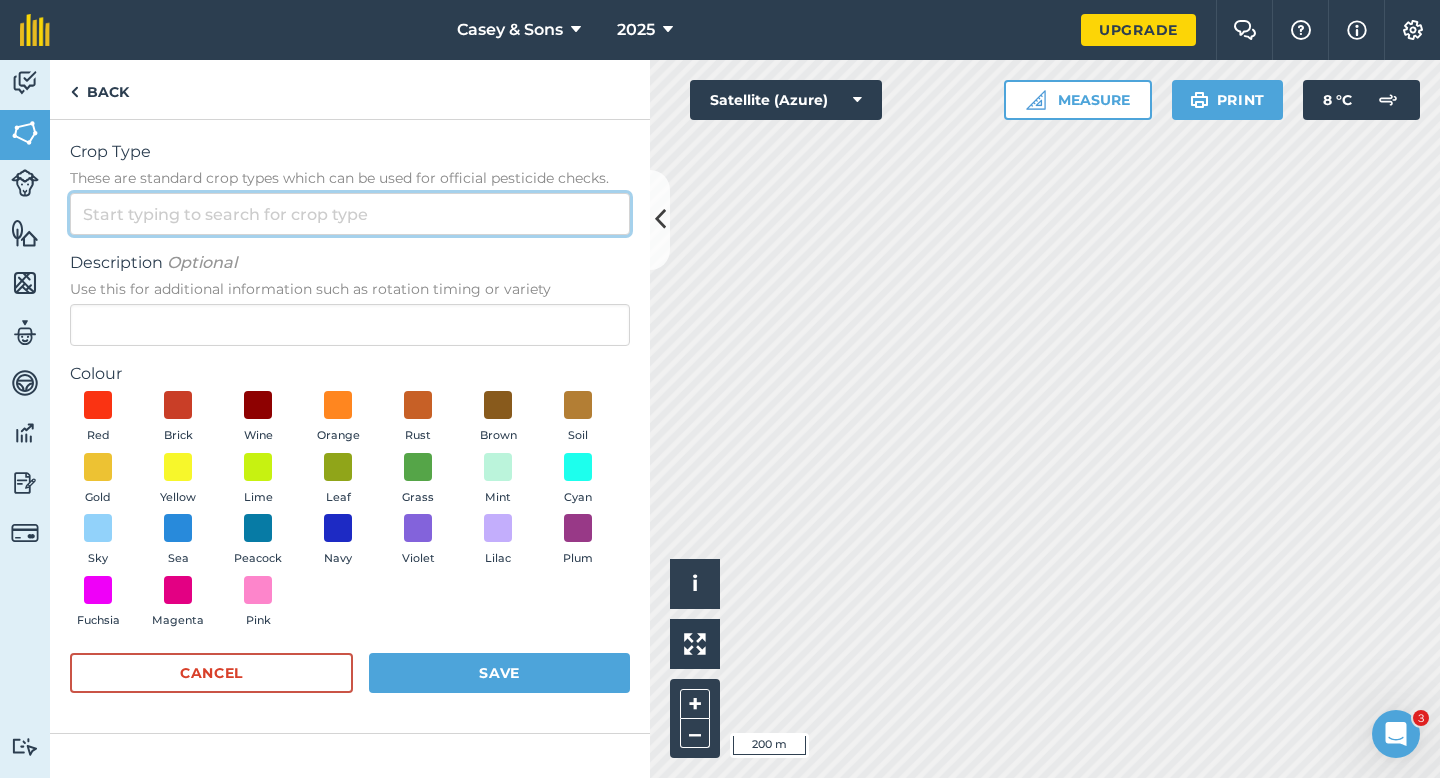 click on "Crop Type These are standard crop types which can be used for official pesticide checks." at bounding box center (350, 214) 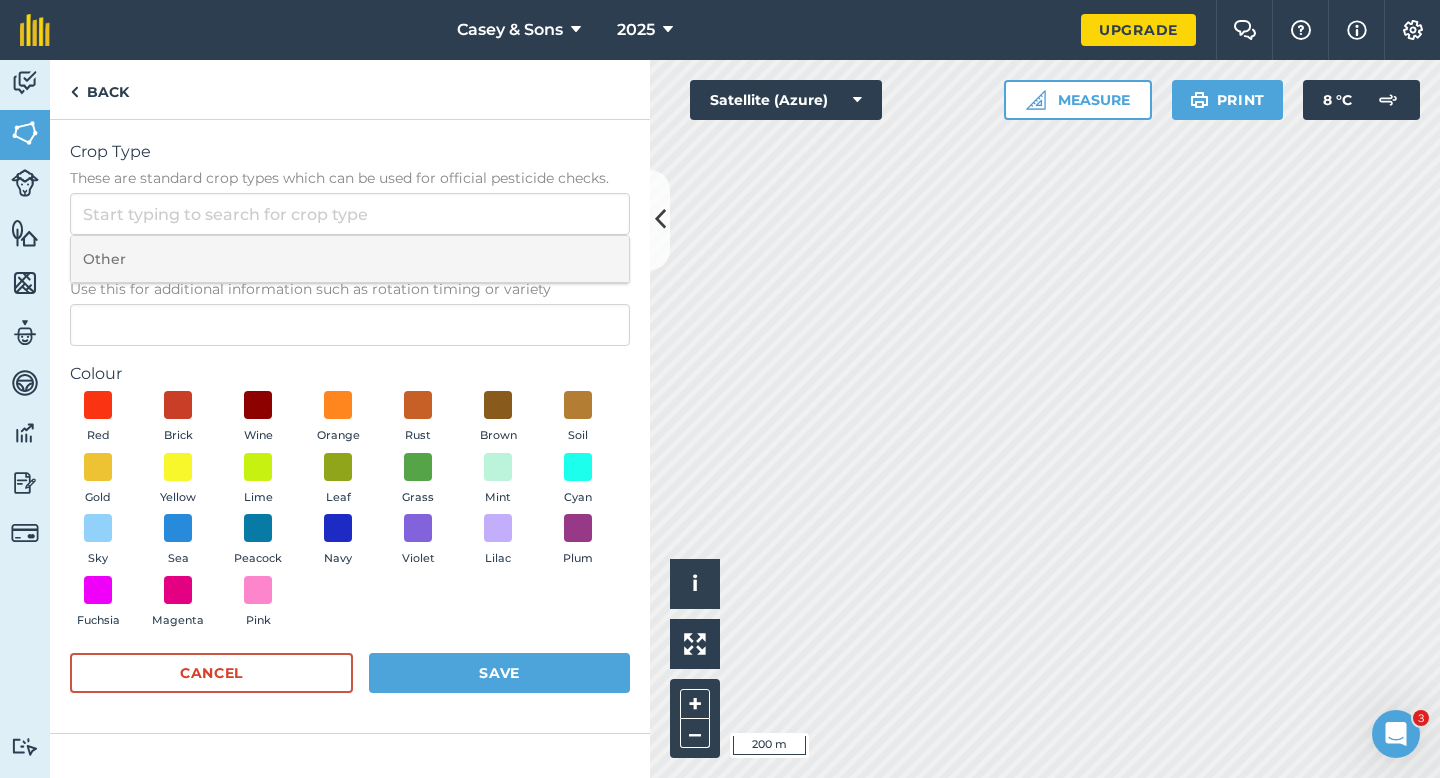 click on "Other" at bounding box center (350, 259) 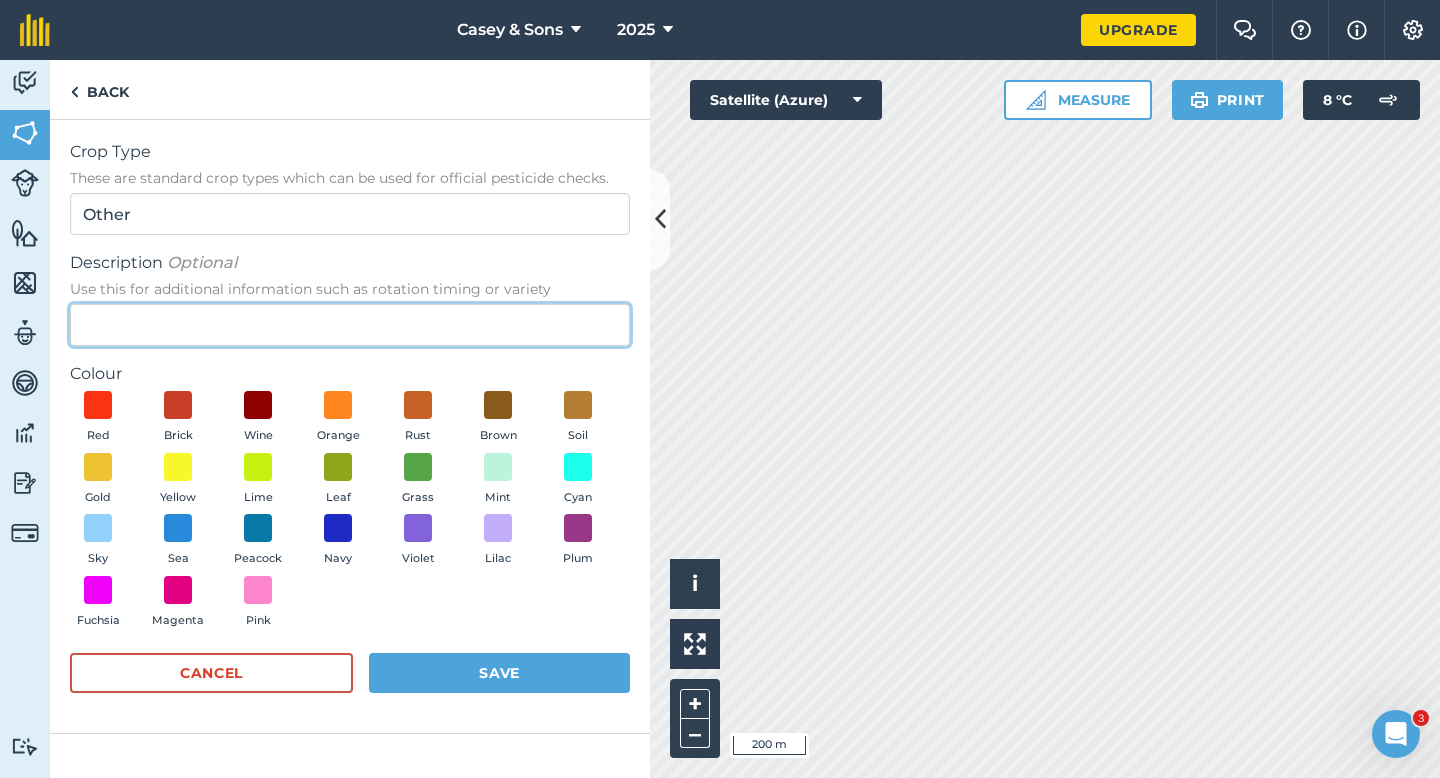 click on "Description   Optional Use this for additional information such as rotation timing or variety" at bounding box center [350, 325] 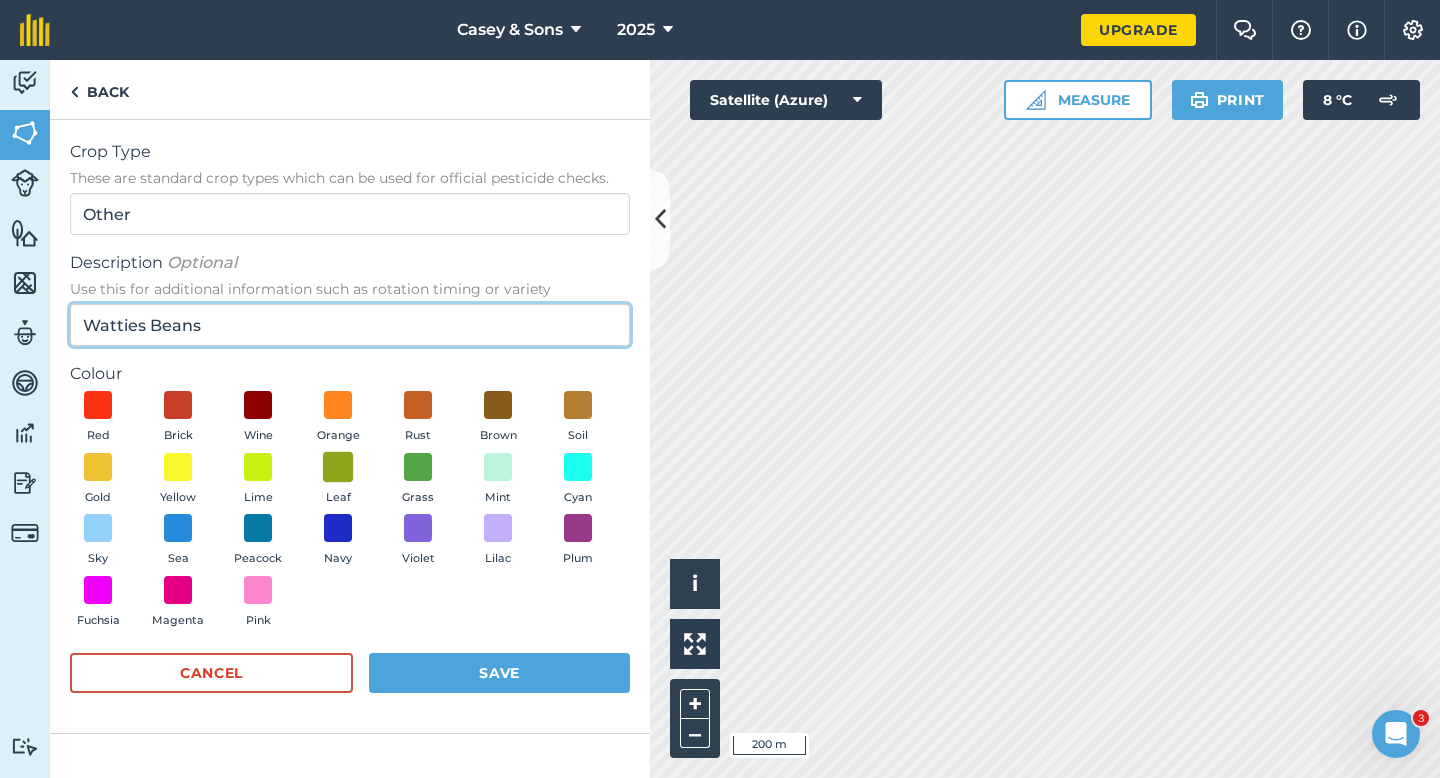 type on "Watties Beans" 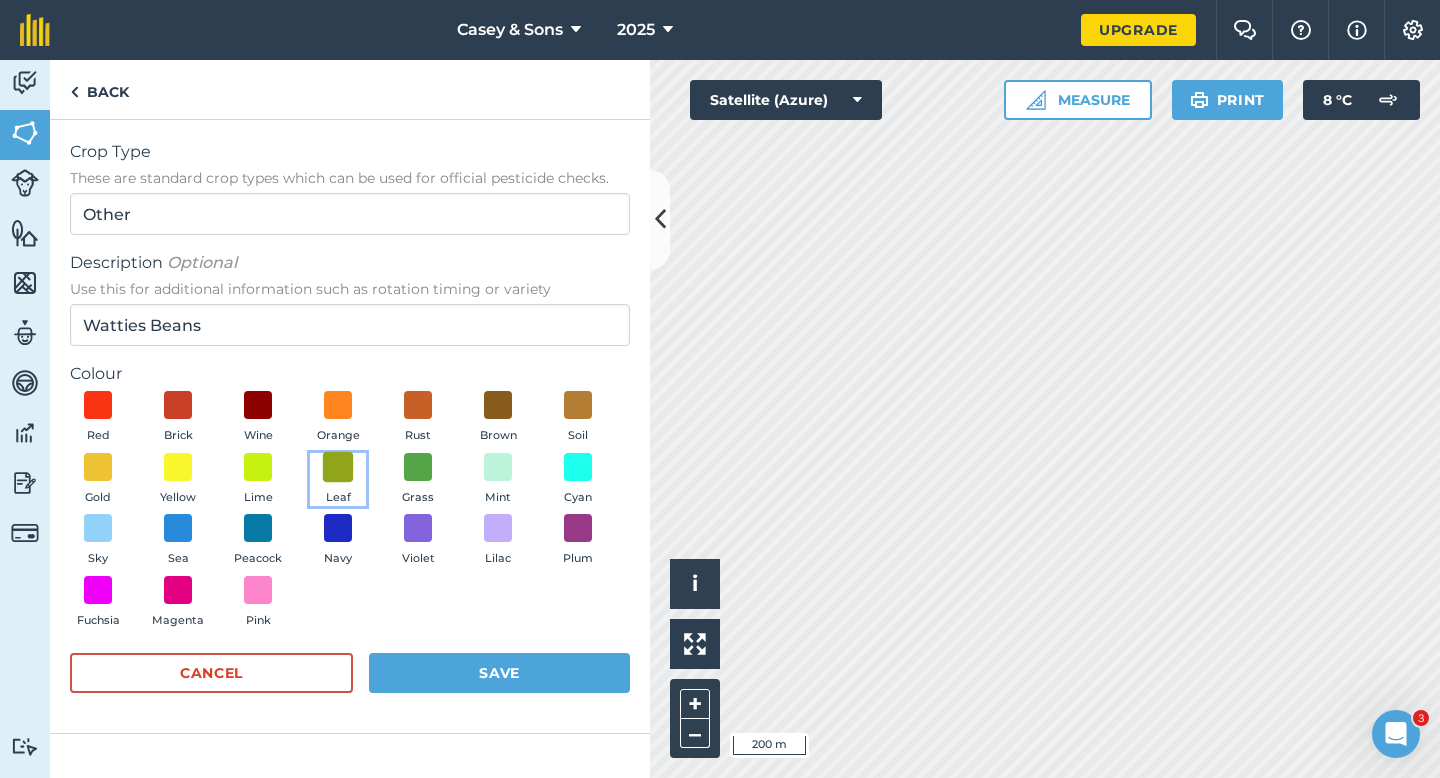 click at bounding box center (338, 466) 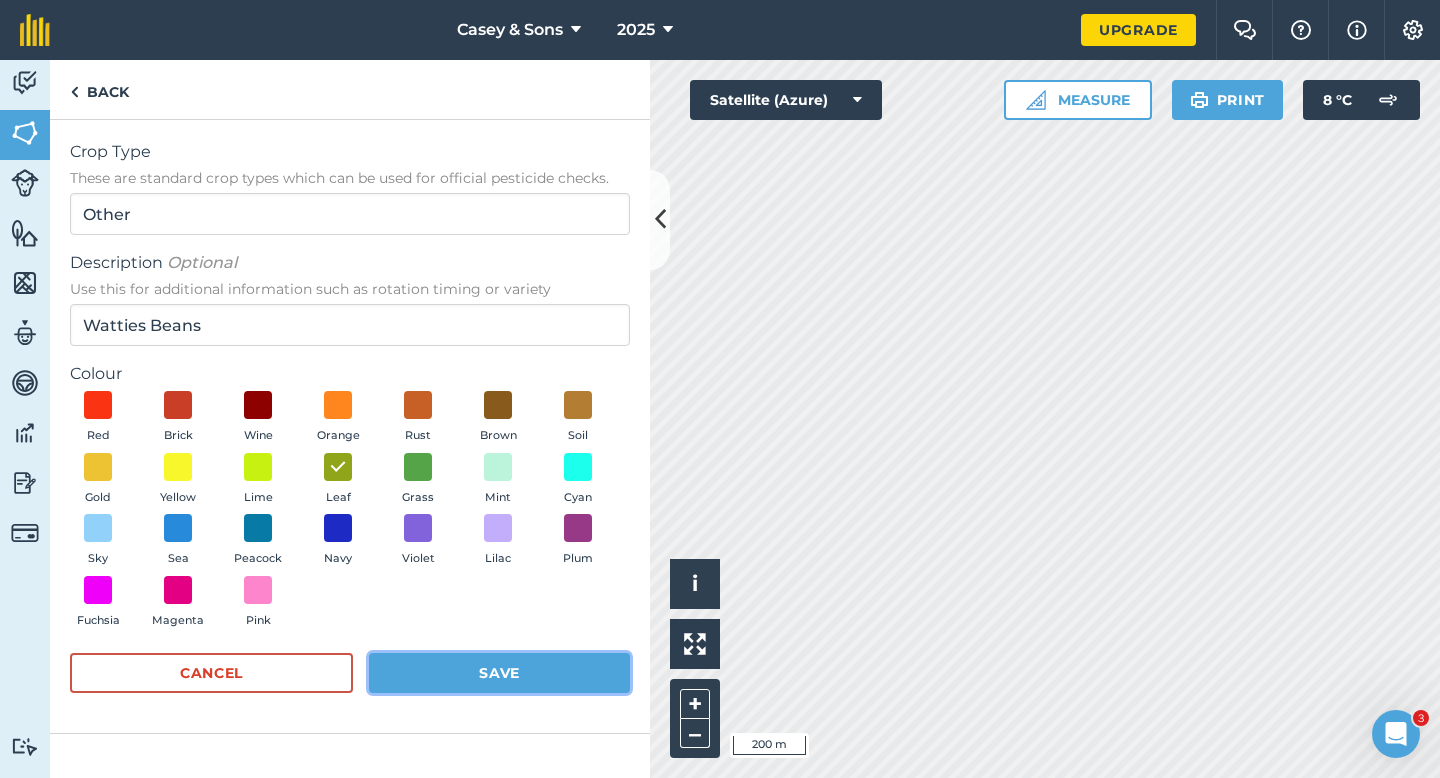 click on "Save" at bounding box center [499, 673] 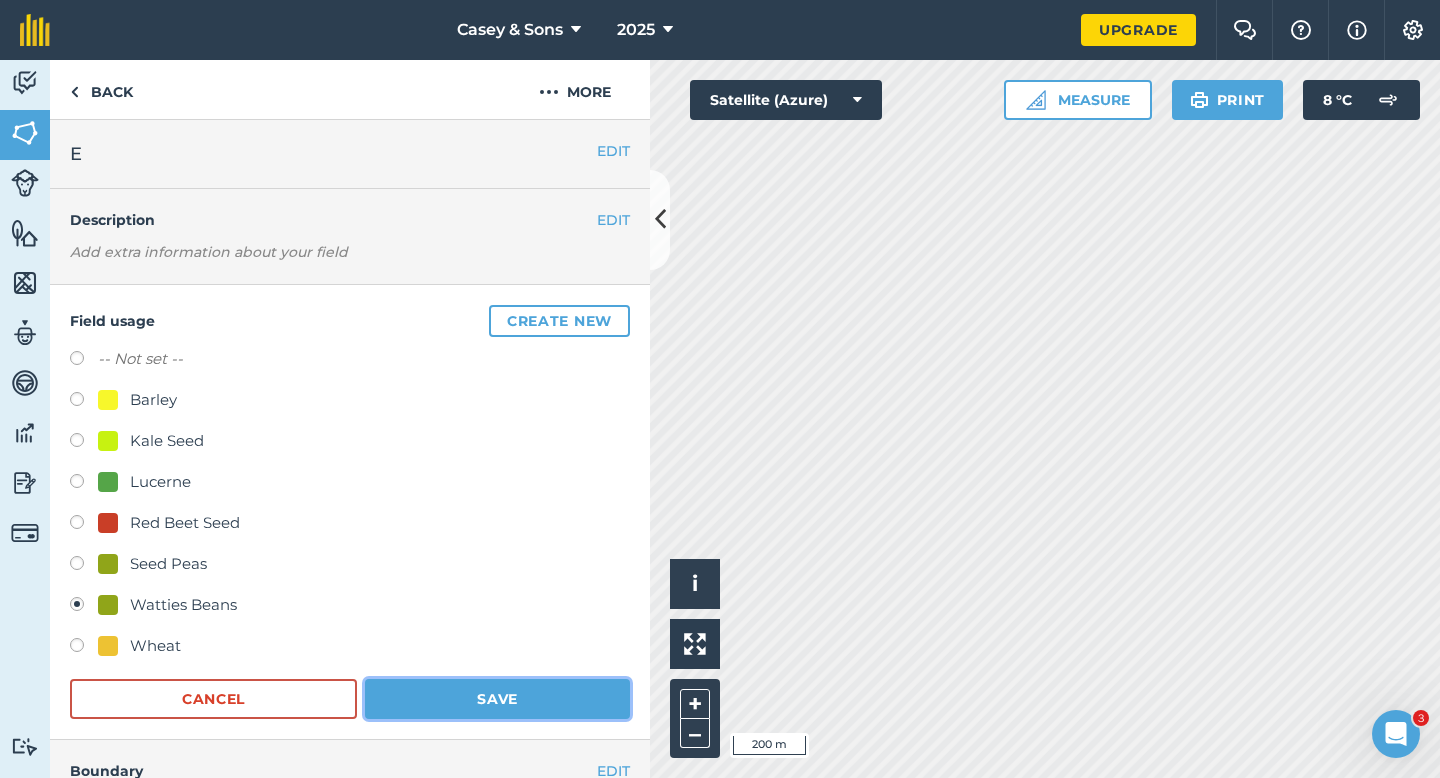 click on "Save" at bounding box center (497, 699) 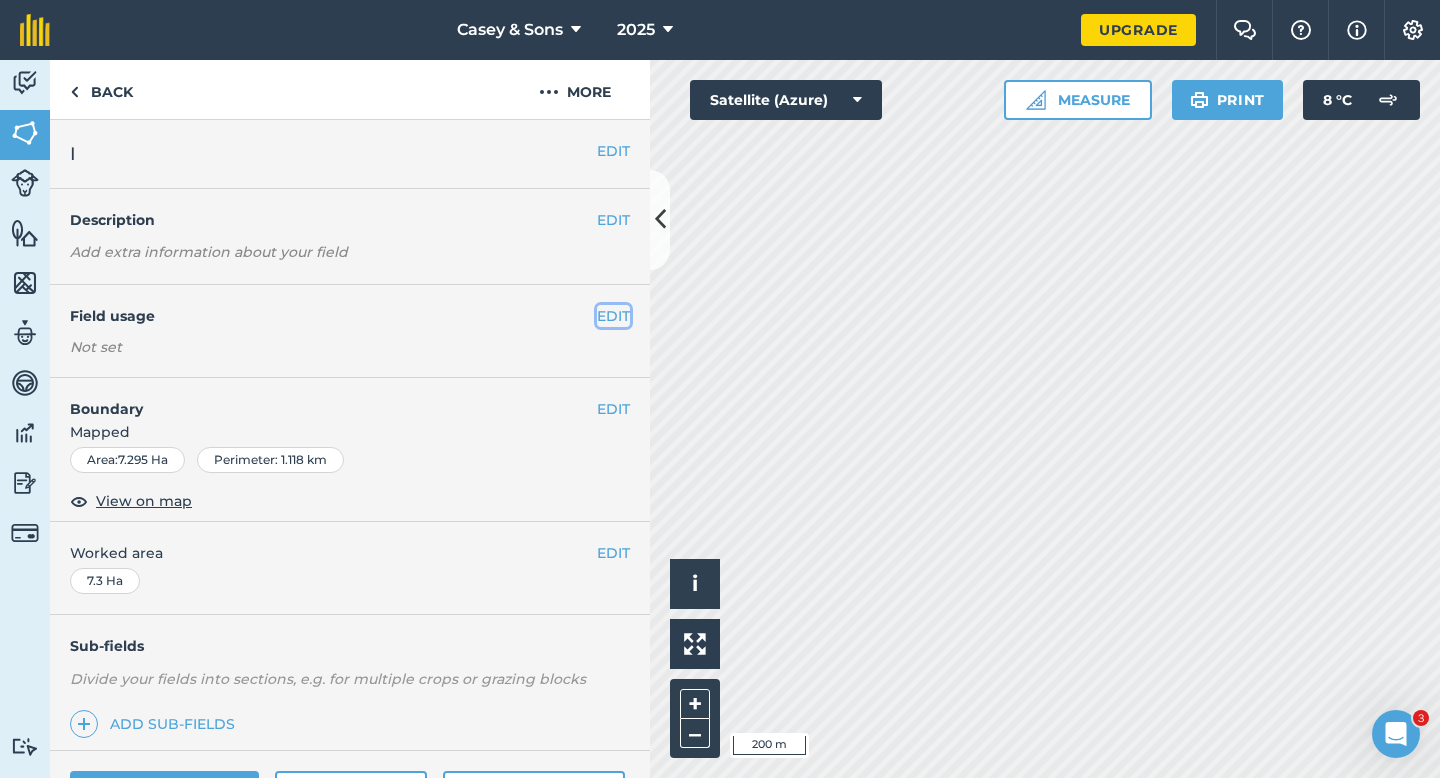 click on "EDIT" at bounding box center (613, 316) 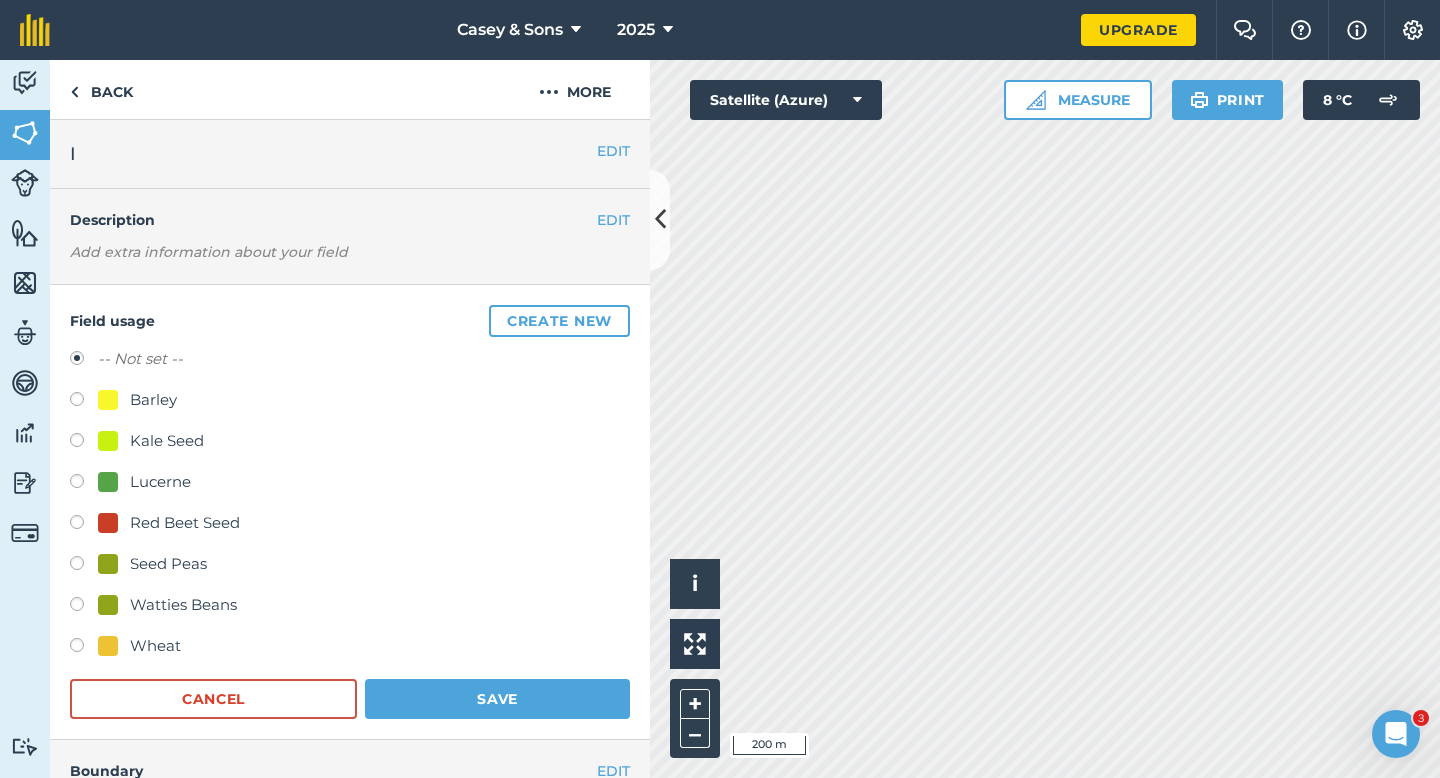 click on "Create new" at bounding box center (559, 321) 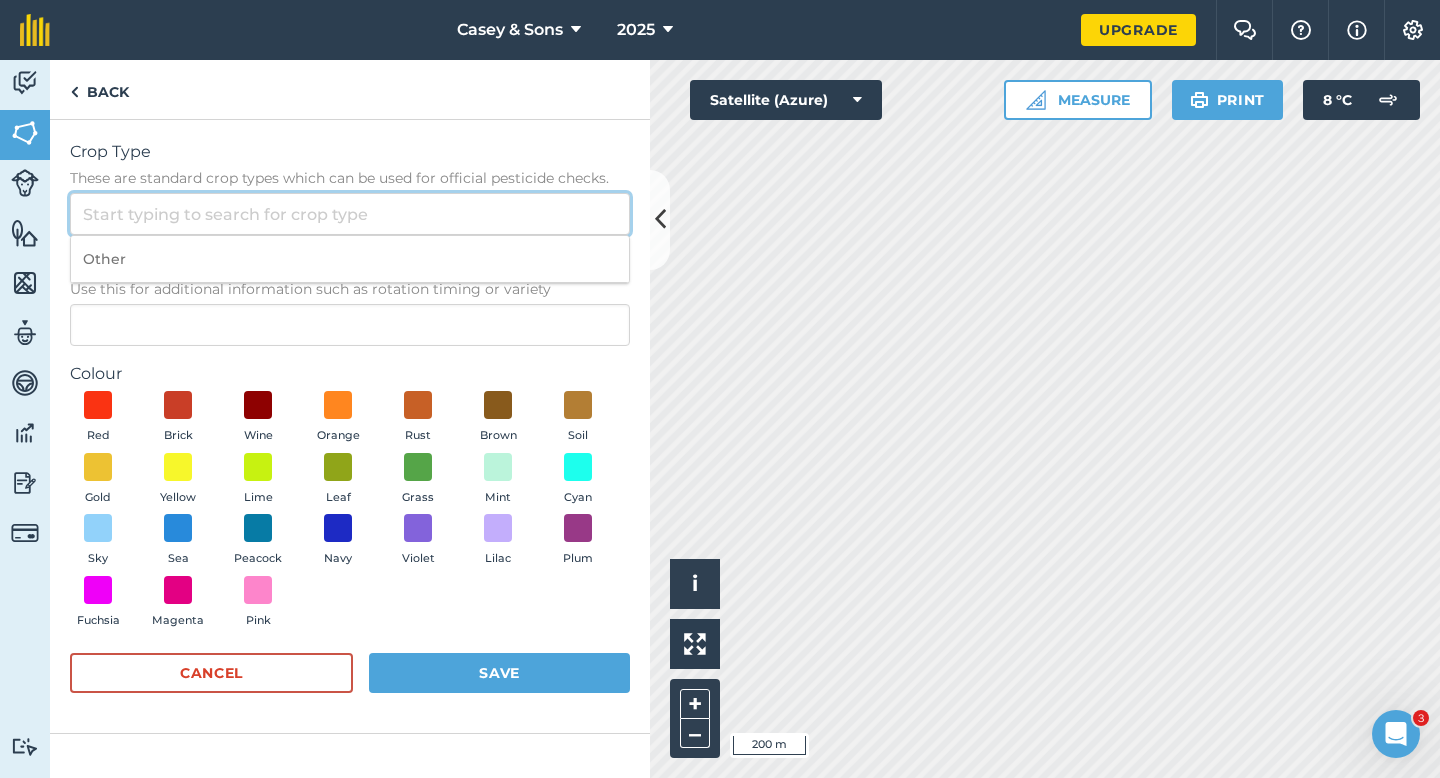 click on "Crop Type These are standard crop types which can be used for official pesticide checks." at bounding box center [350, 214] 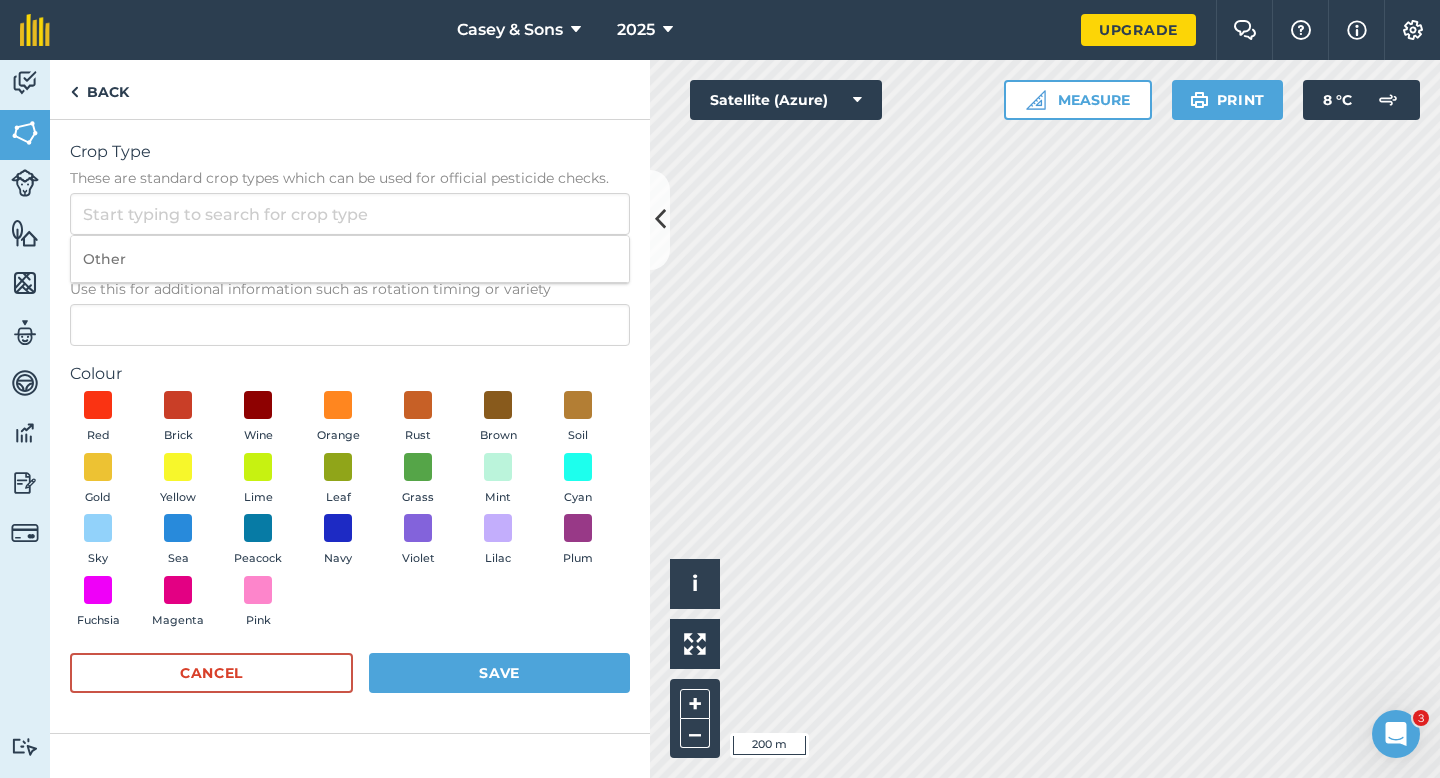 click on "Other" at bounding box center (350, 259) 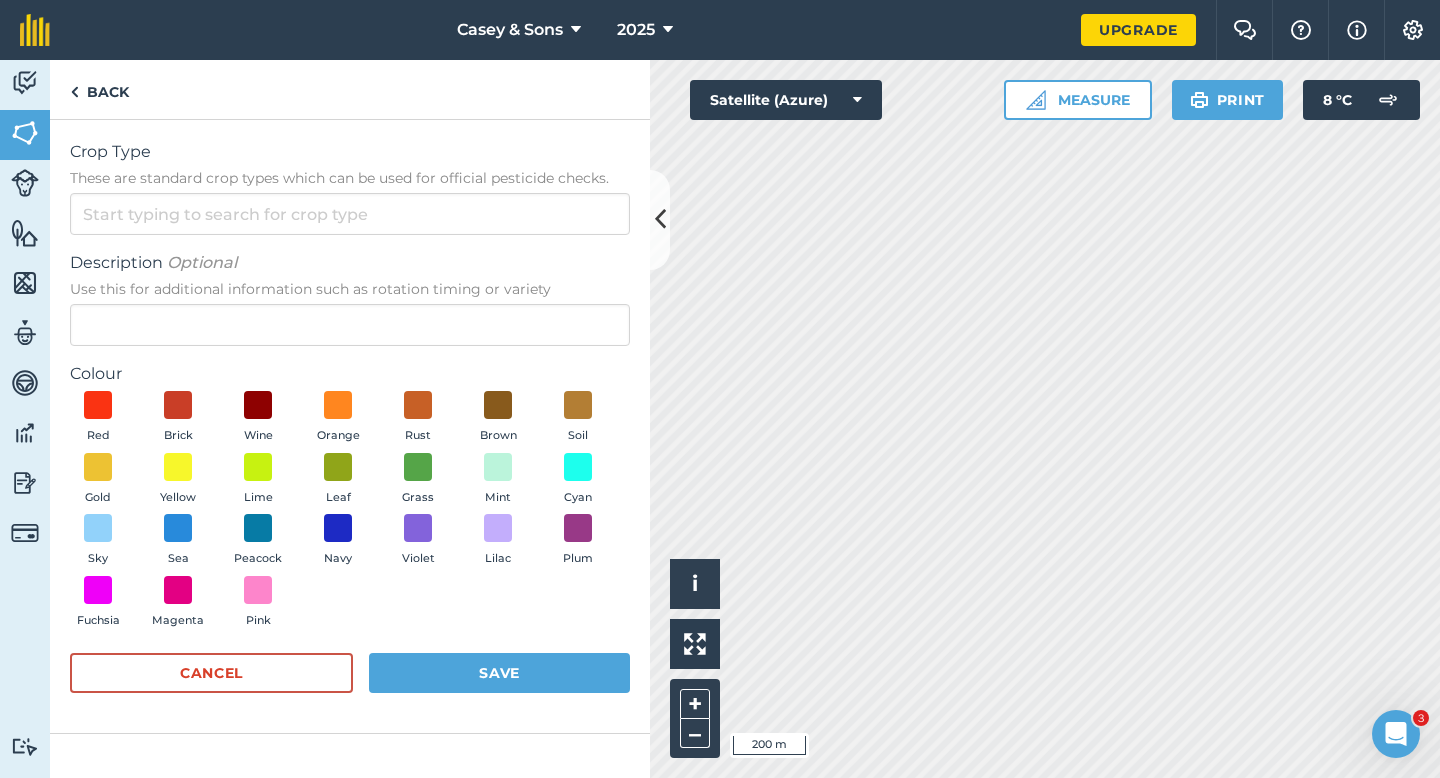 click on "Crop Type These are standard crop types which can be used for official pesticide checks." at bounding box center [350, 187] 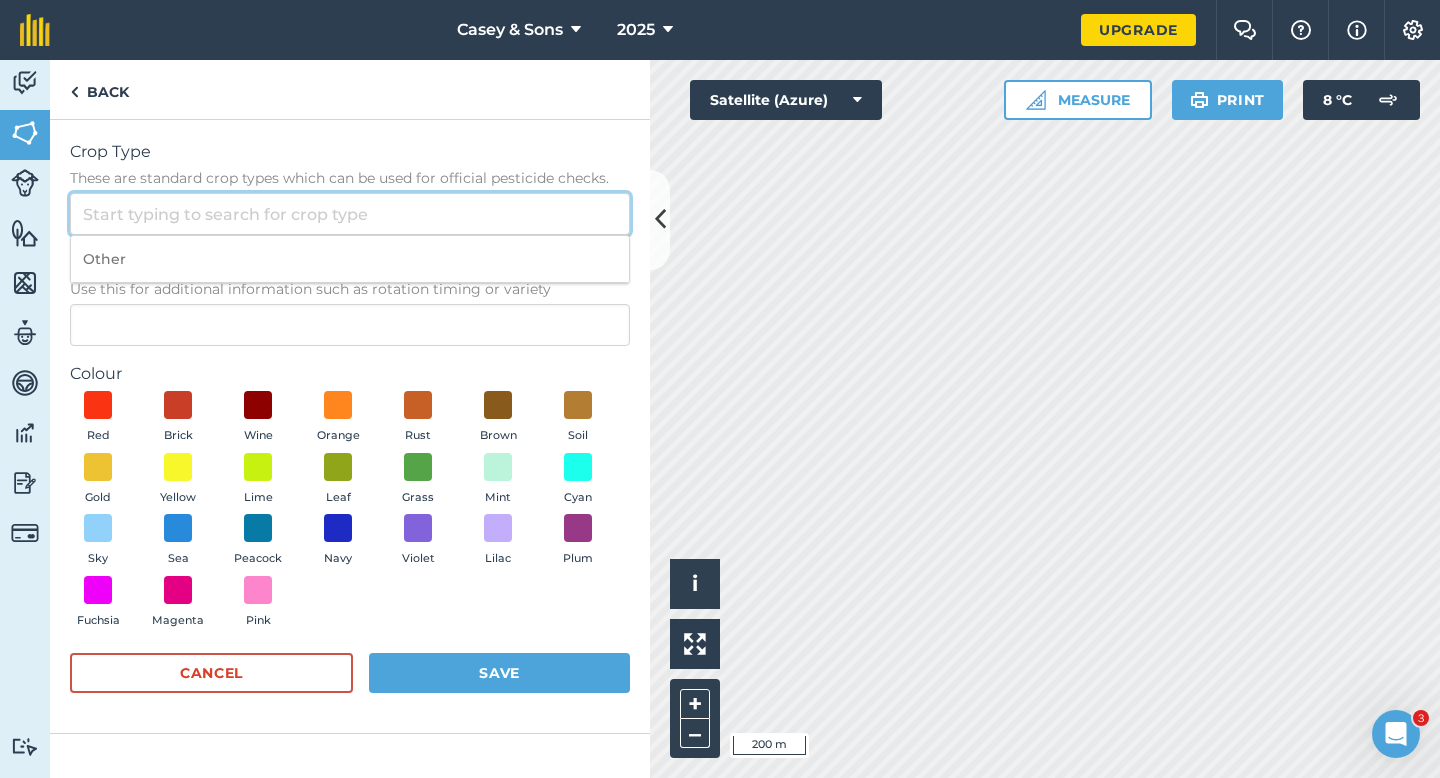 click on "Crop Type These are standard crop types which can be used for official pesticide checks." at bounding box center (350, 214) 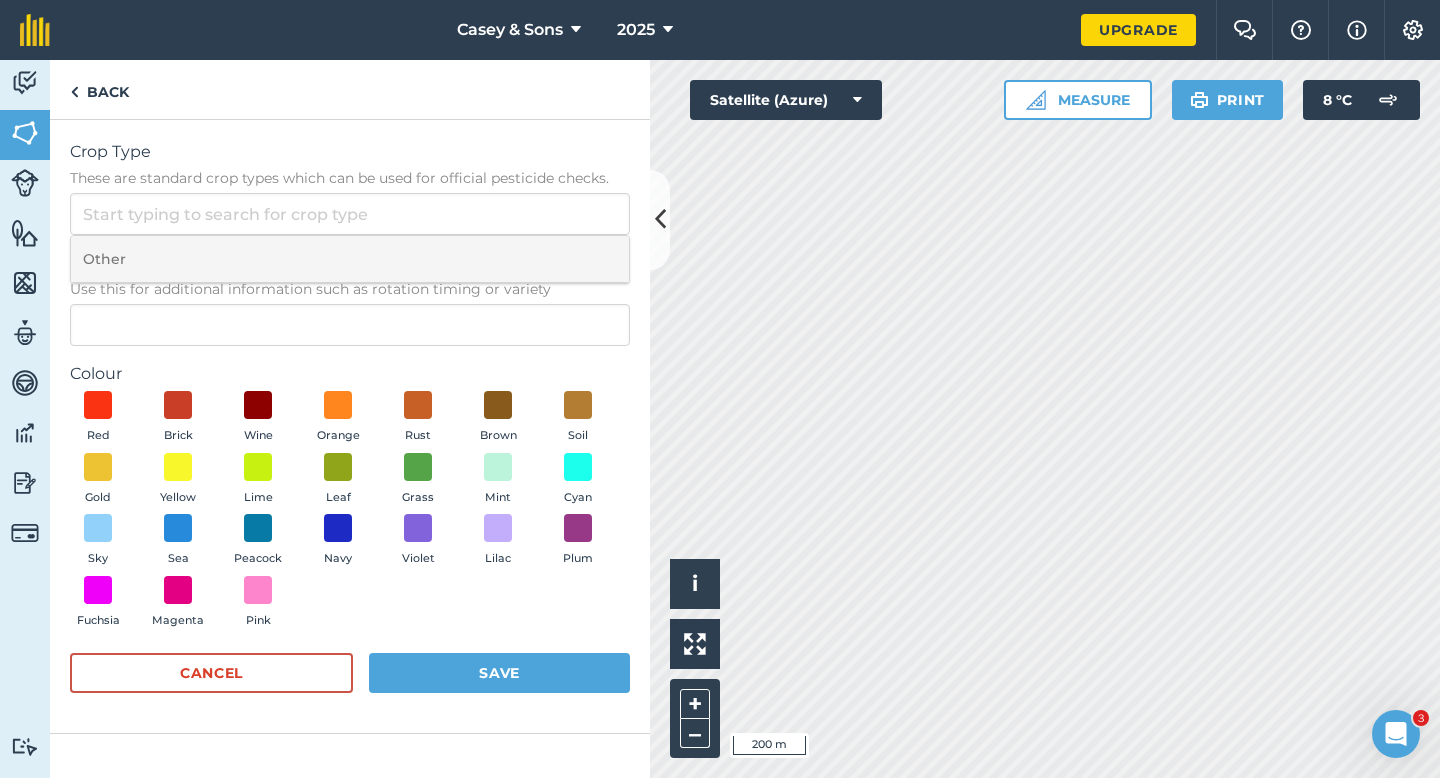 click on "Other" at bounding box center [350, 259] 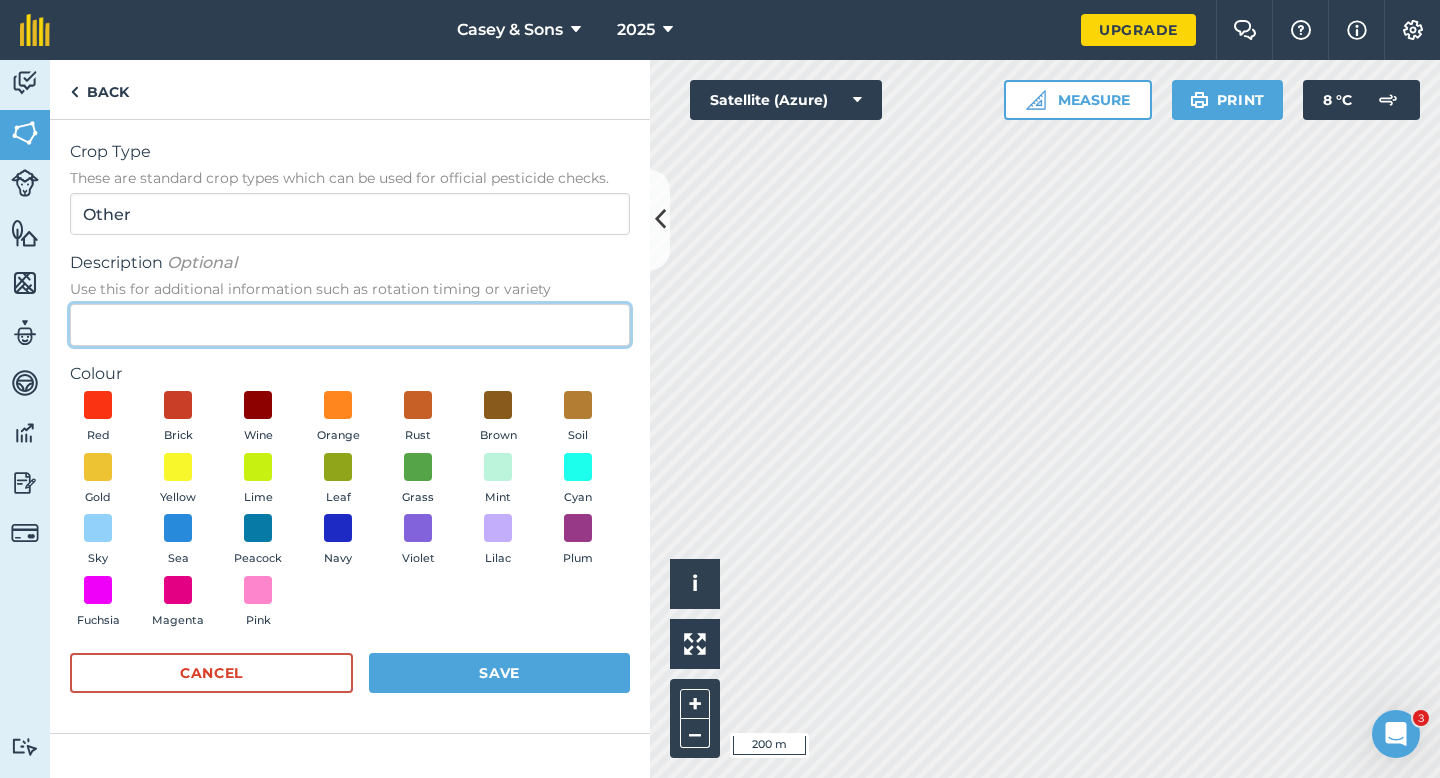 click on "Description   Optional Use this for additional information such as rotation timing or variety" at bounding box center (350, 325) 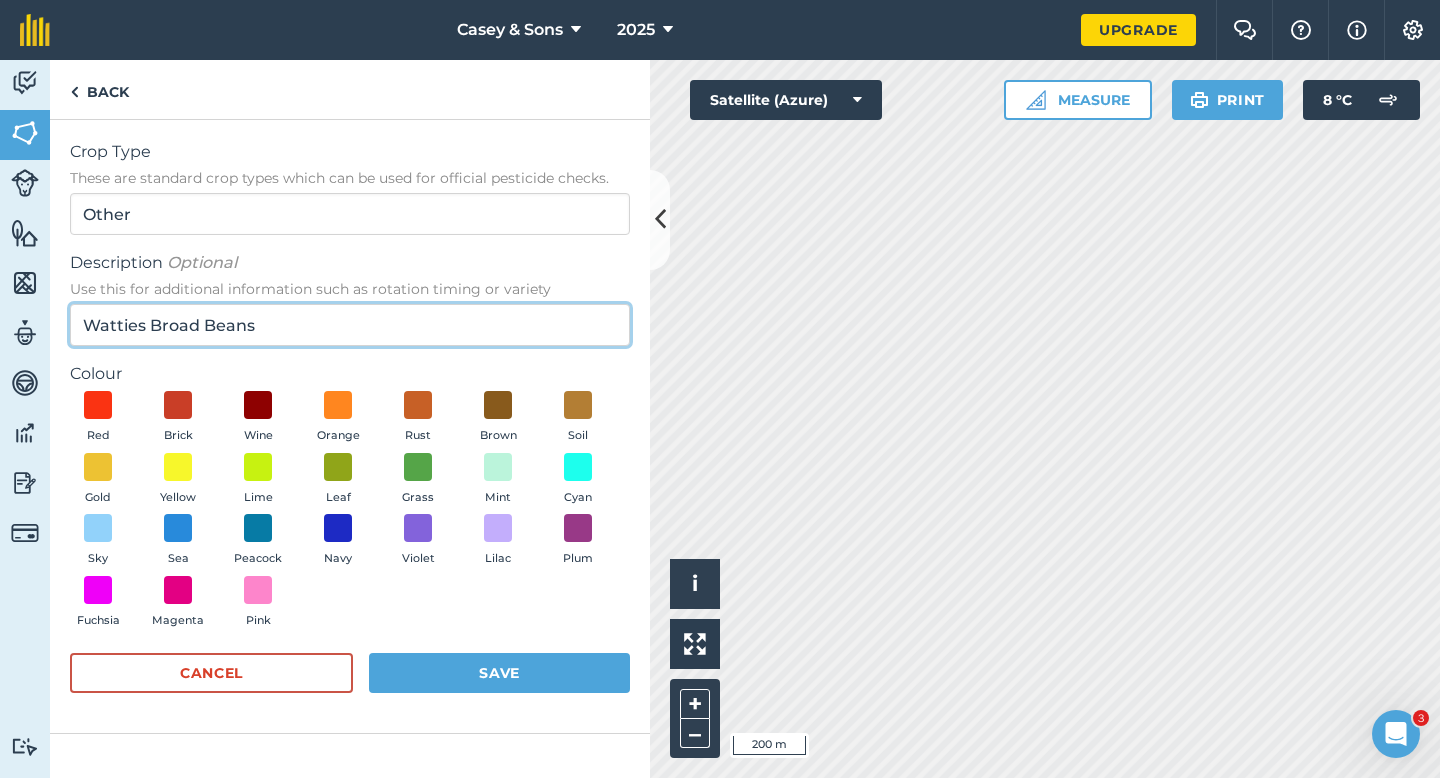 type on "Watties Broad Beans" 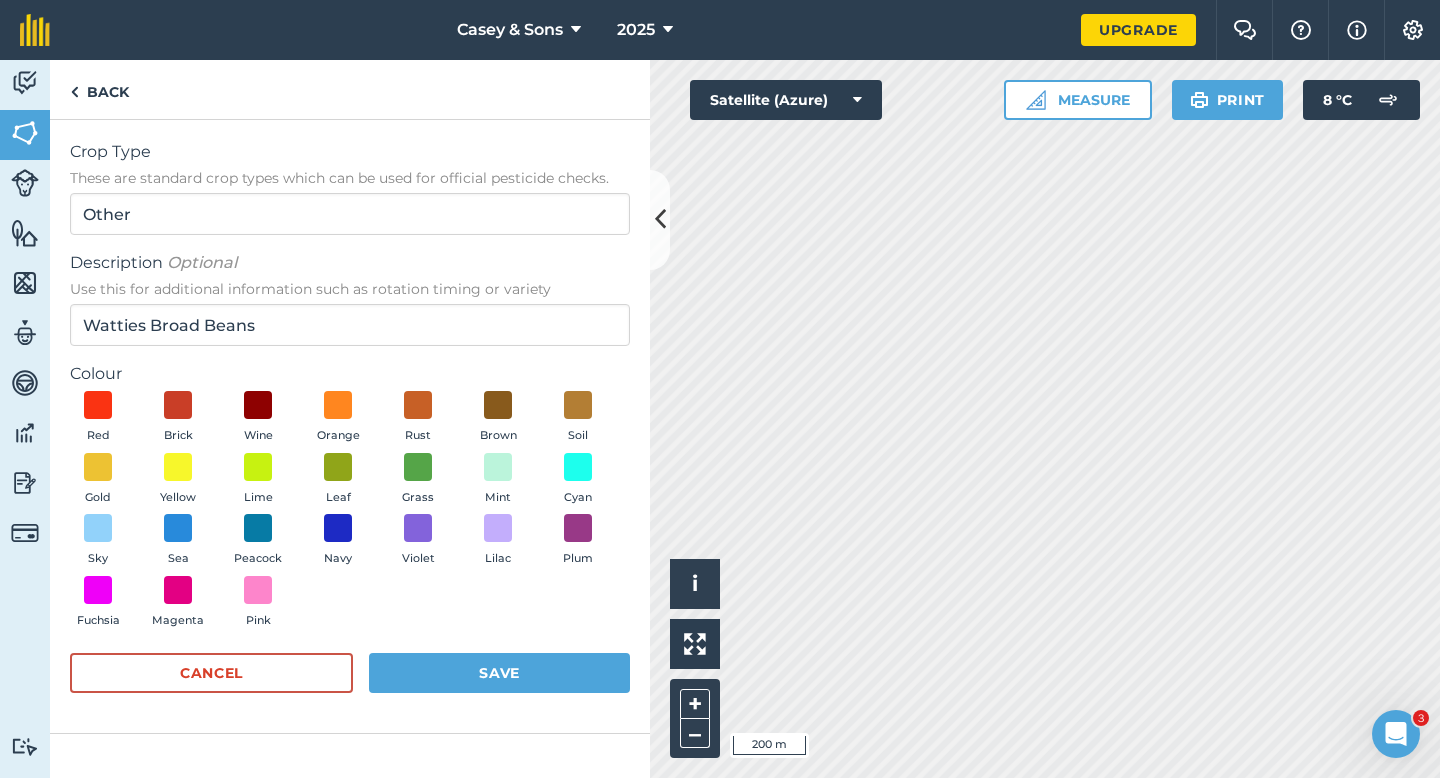 click on "Red Brick Wine Orange Rust Brown Soil Gold Yellow Lime Leaf Grass Mint Cyan Sky Sea Peacock Navy Violet Lilac Plum Fuchsia Magenta Pink" at bounding box center (350, 514) 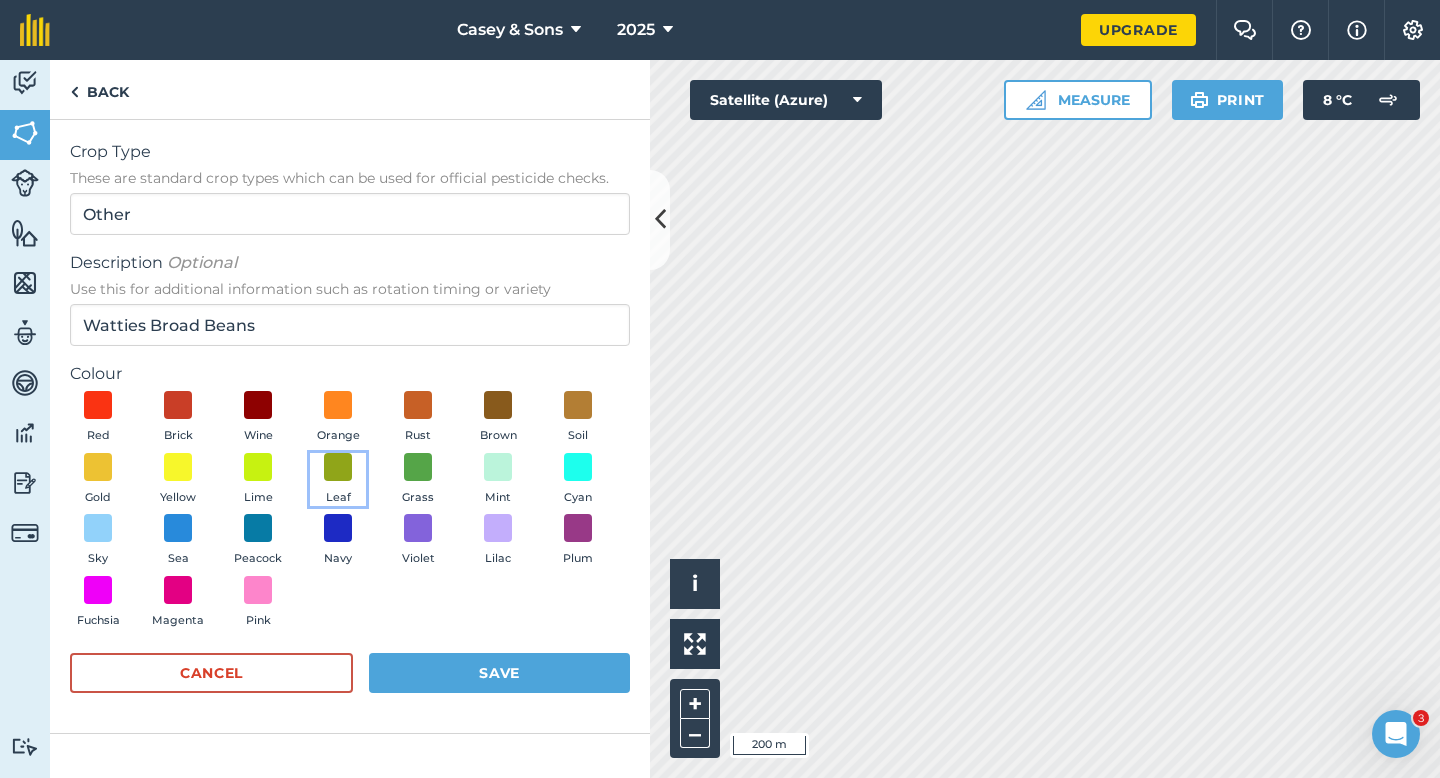 click on "Leaf" at bounding box center [338, 480] 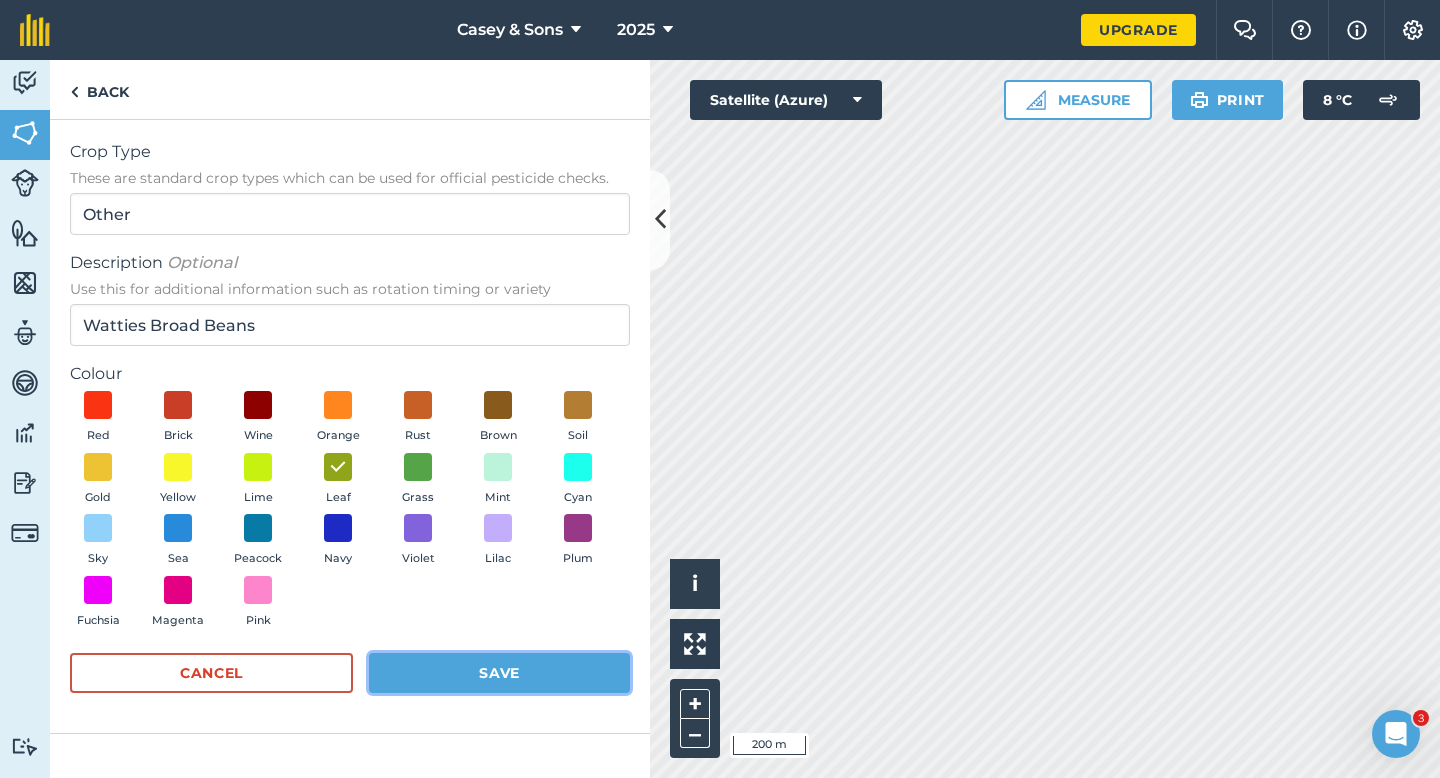 click on "Save" at bounding box center (499, 673) 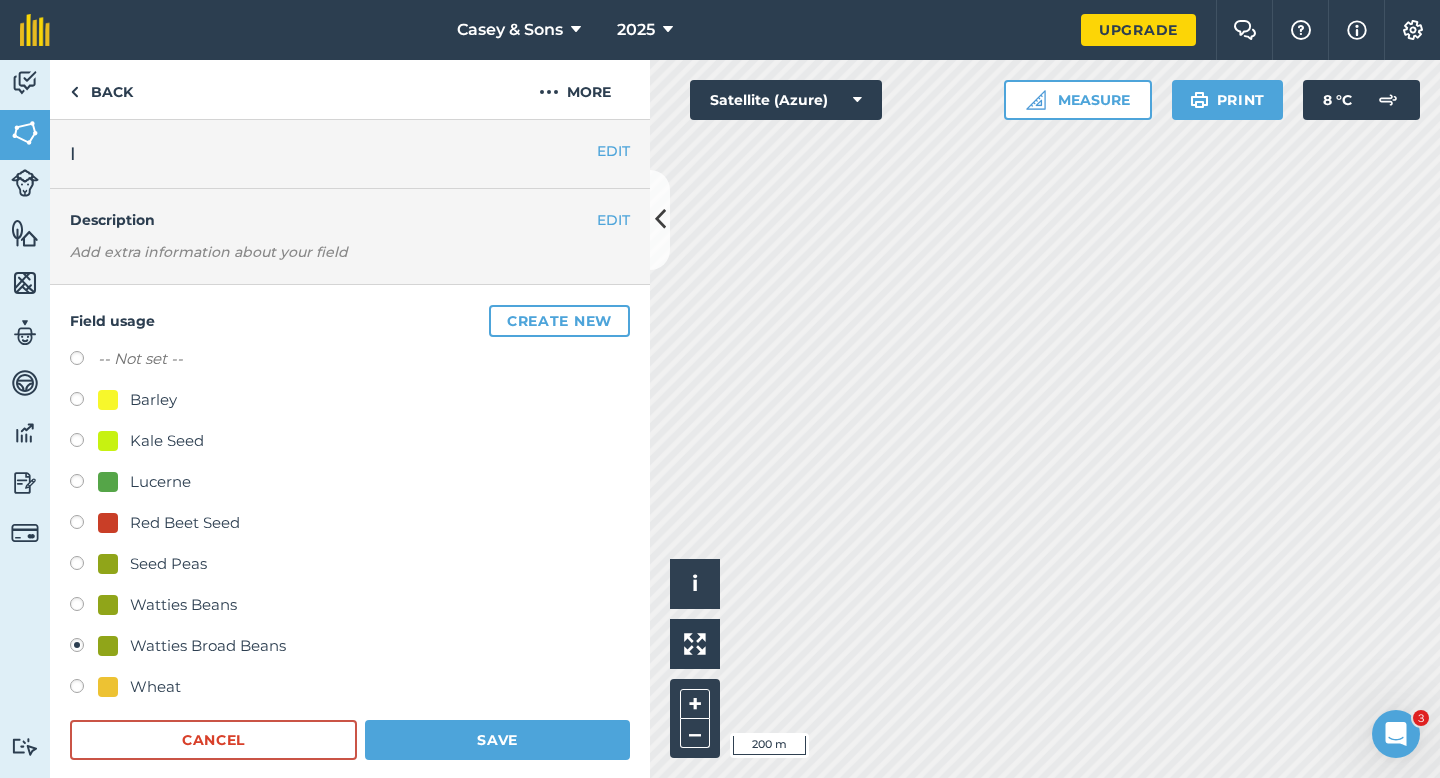 click on "Field usage   Create new -- Not set -- Barley Kale Seed Lucerne Red Beet Seed Seed Peas Watties Beans Watties Broad Beans Wheat Cancel Save" at bounding box center [350, 533] 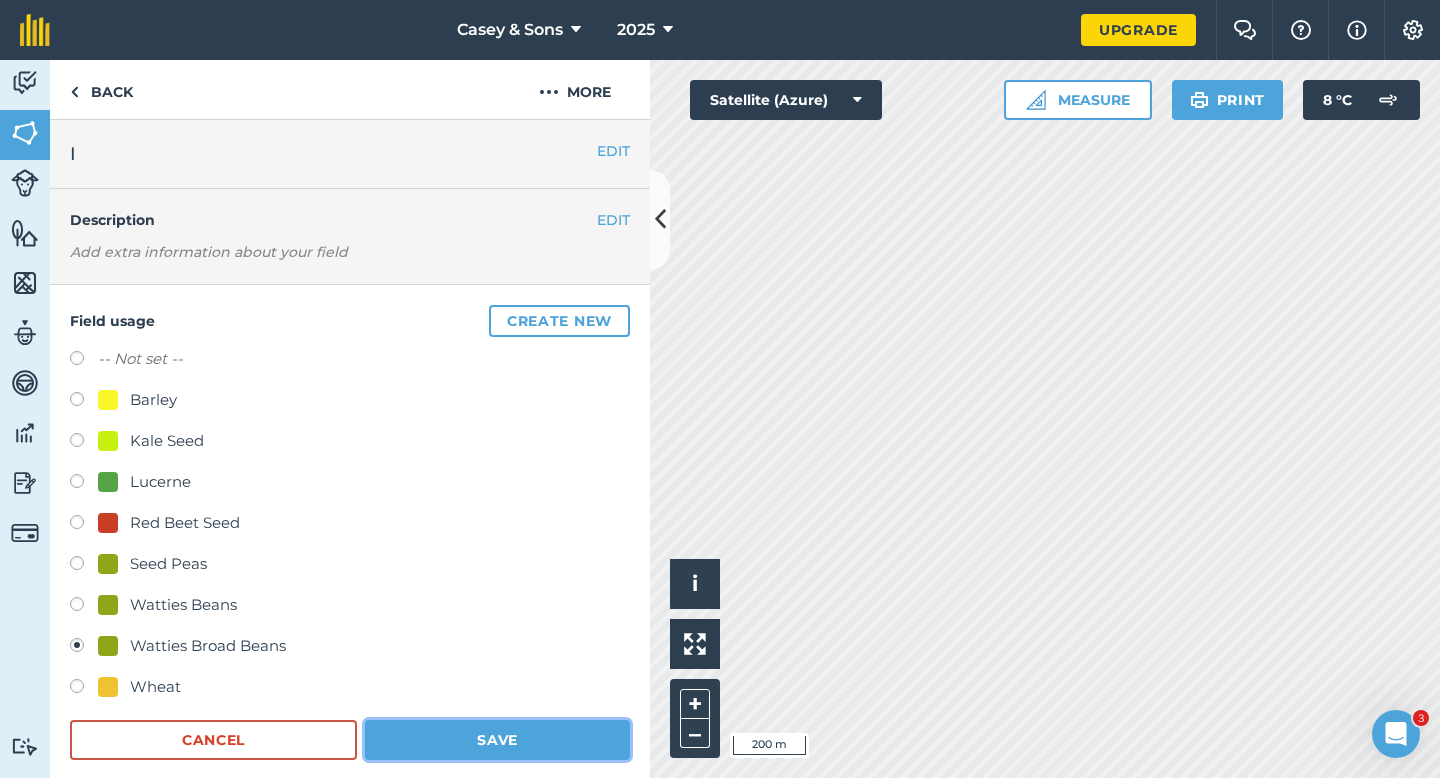 click on "Save" at bounding box center (497, 740) 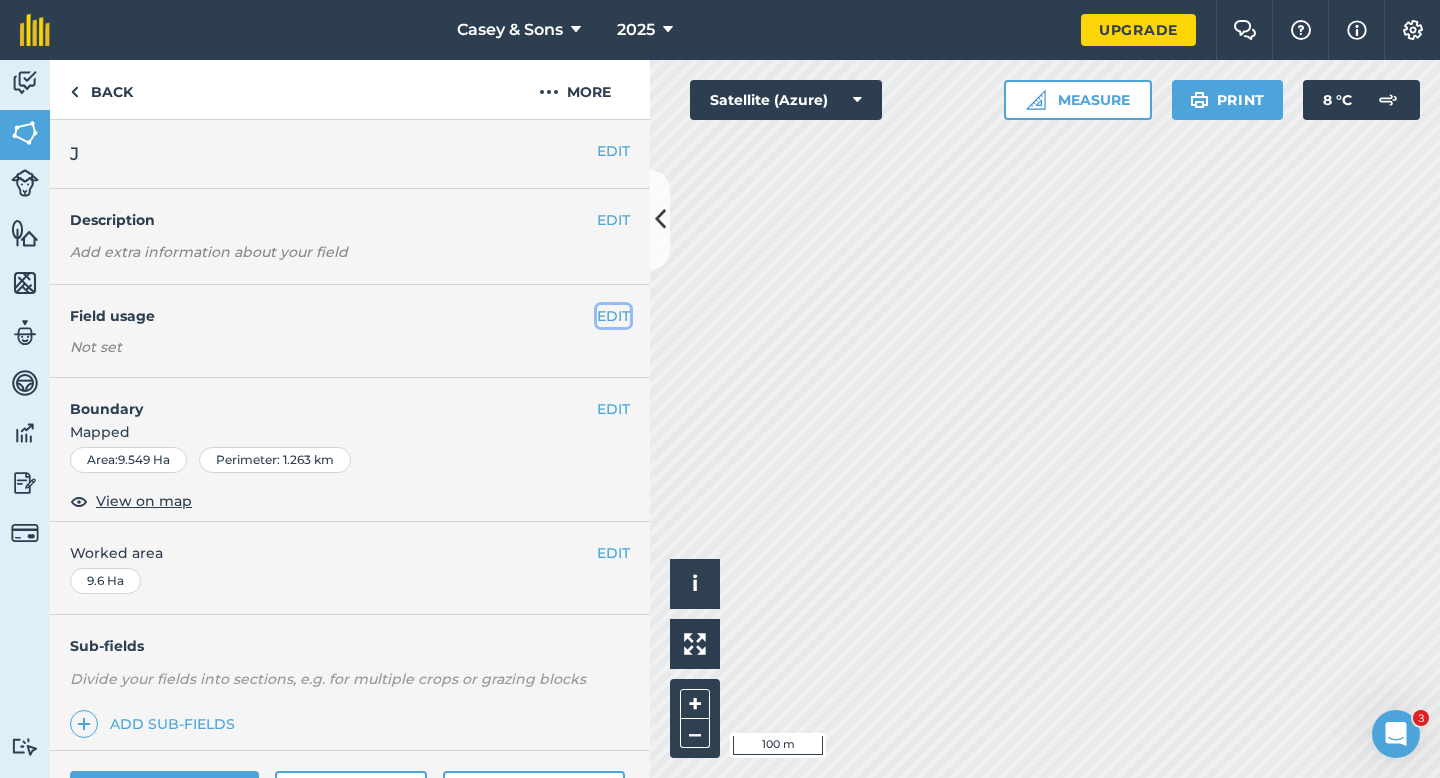 click on "EDIT" at bounding box center [613, 316] 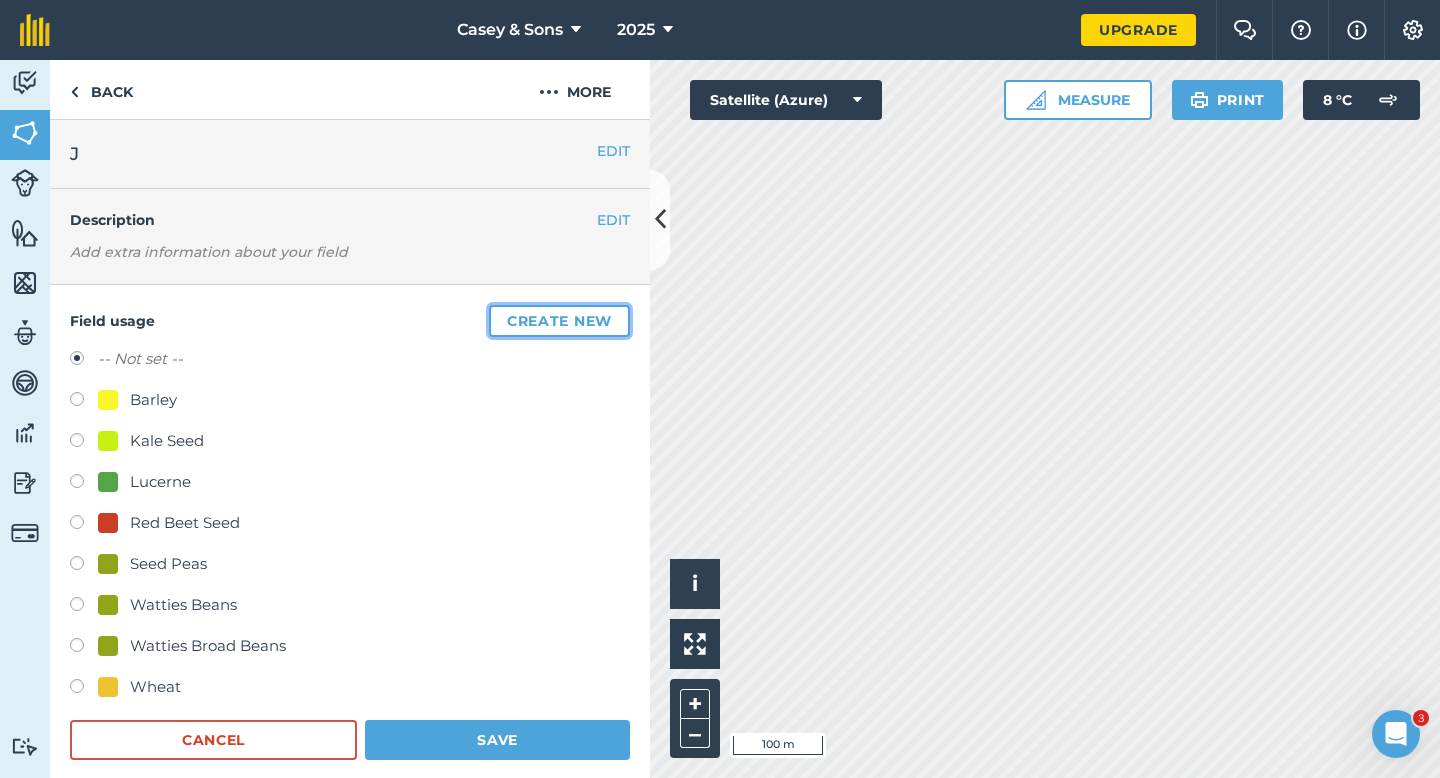 click on "Create new" at bounding box center [559, 321] 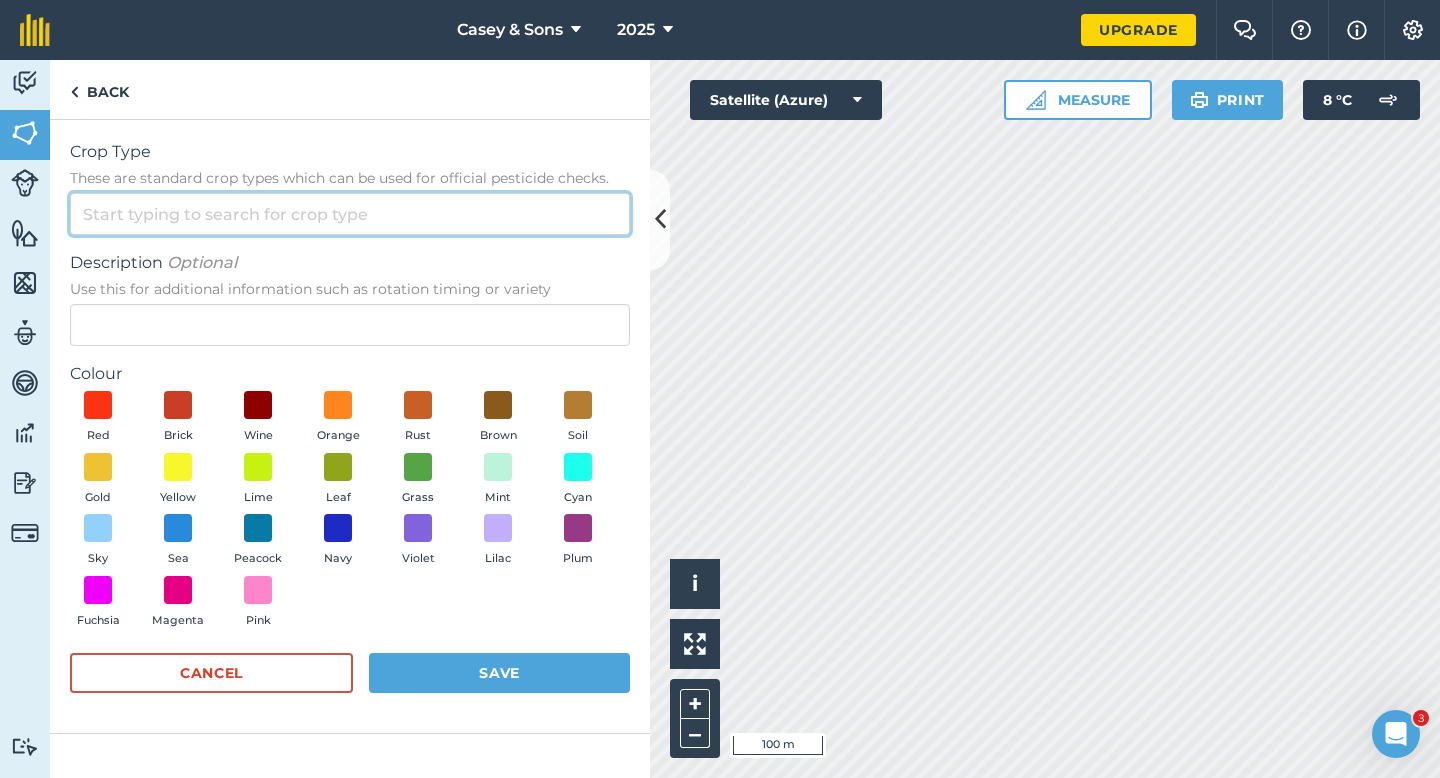 click on "Crop Type These are standard crop types which can be used for official pesticide checks." at bounding box center (350, 214) 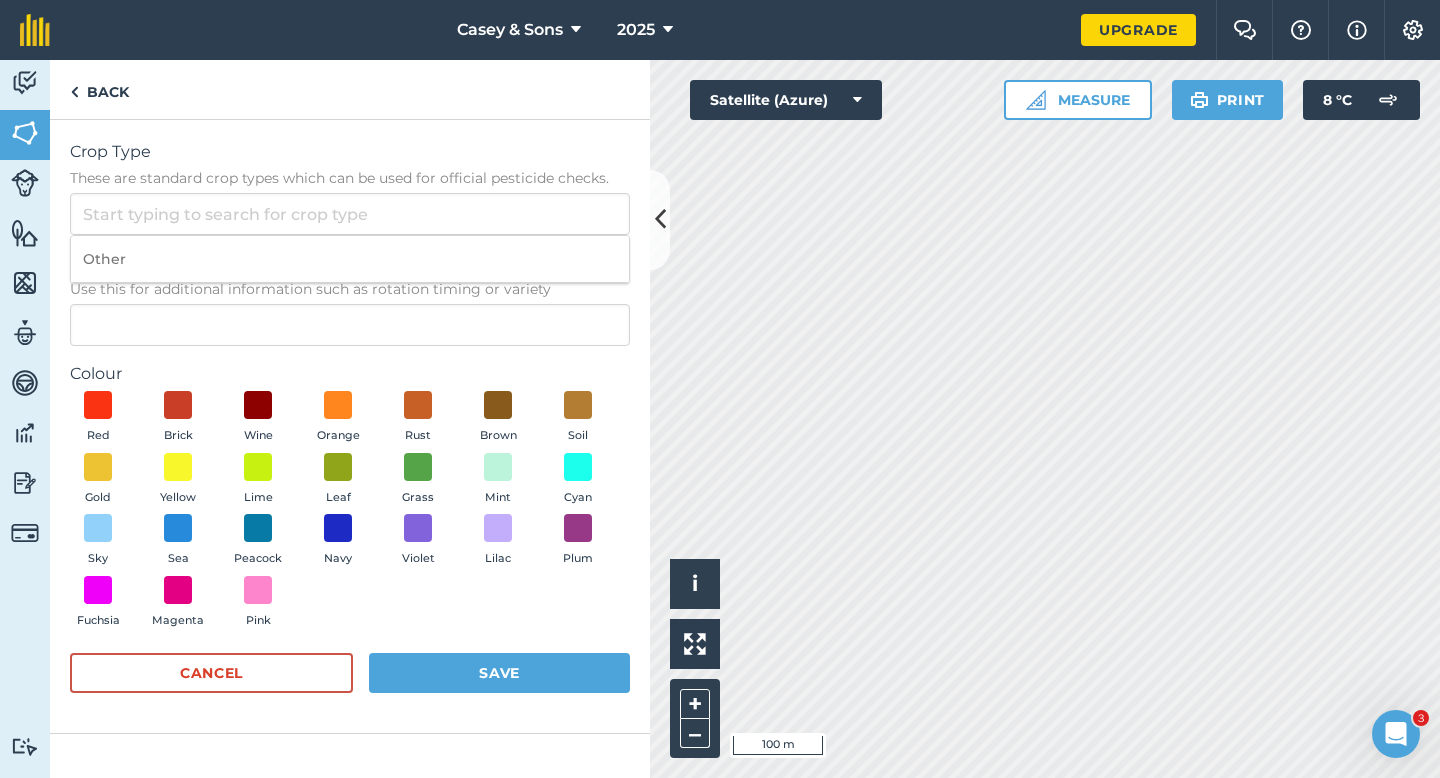 click on "Other" at bounding box center [350, 259] 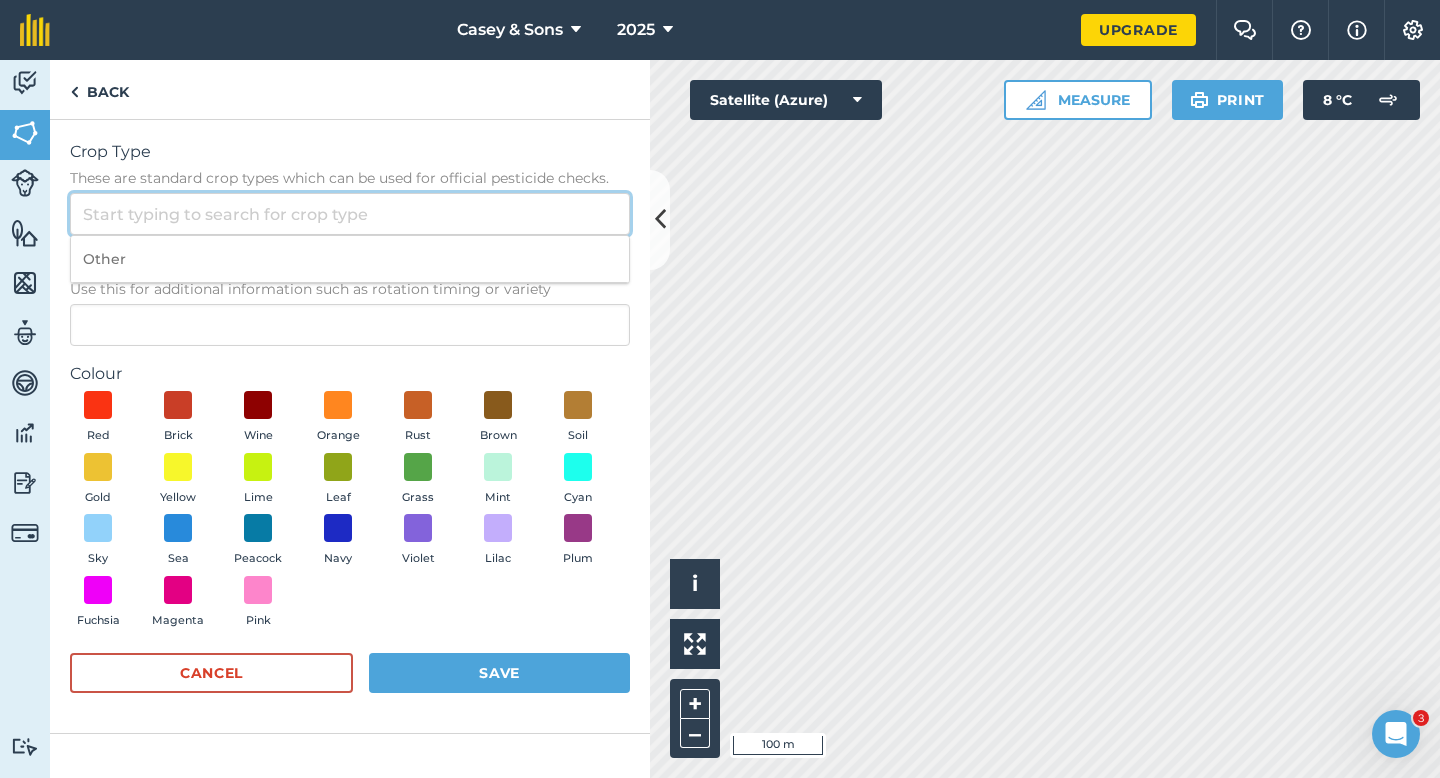 click on "Crop Type These are standard crop types which can be used for official pesticide checks." at bounding box center [350, 214] 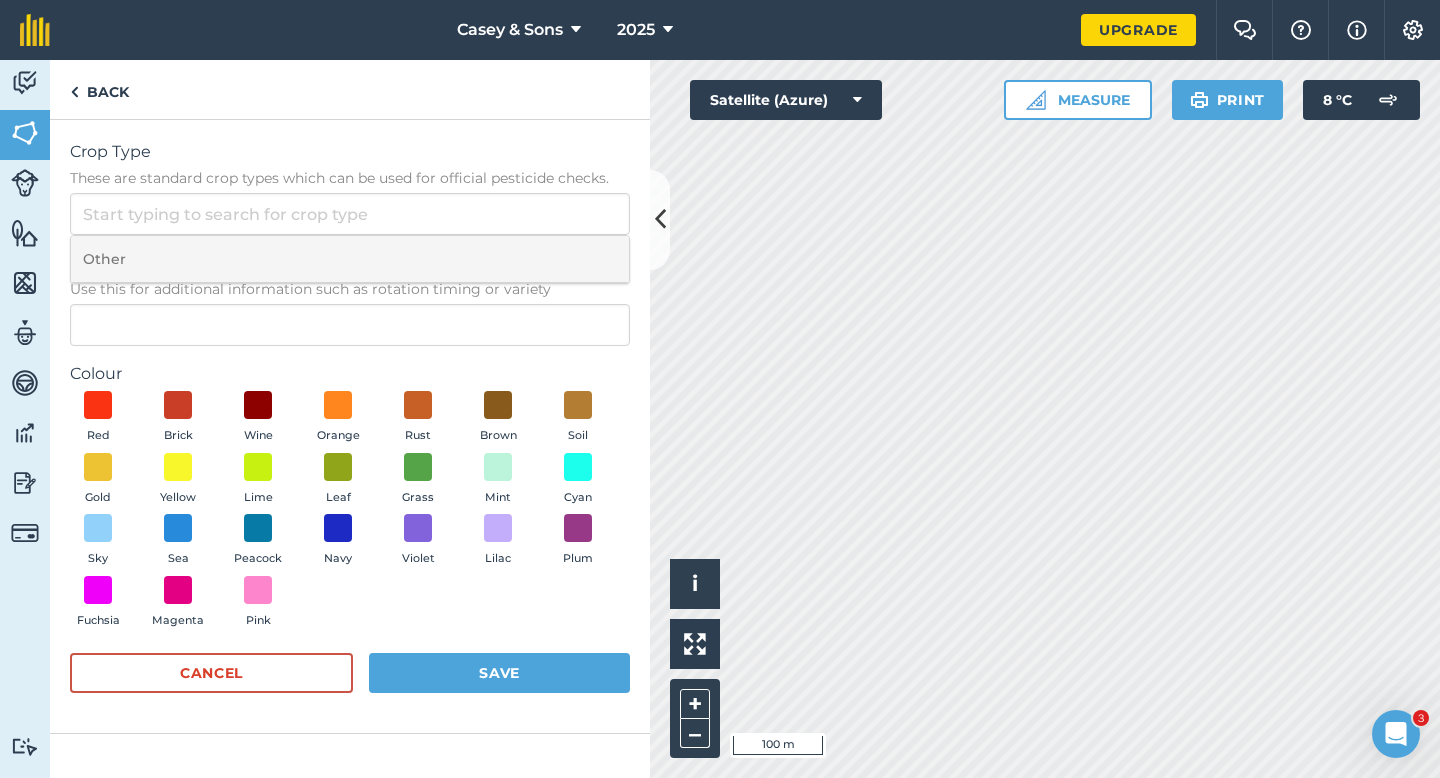 click on "Other" at bounding box center (350, 259) 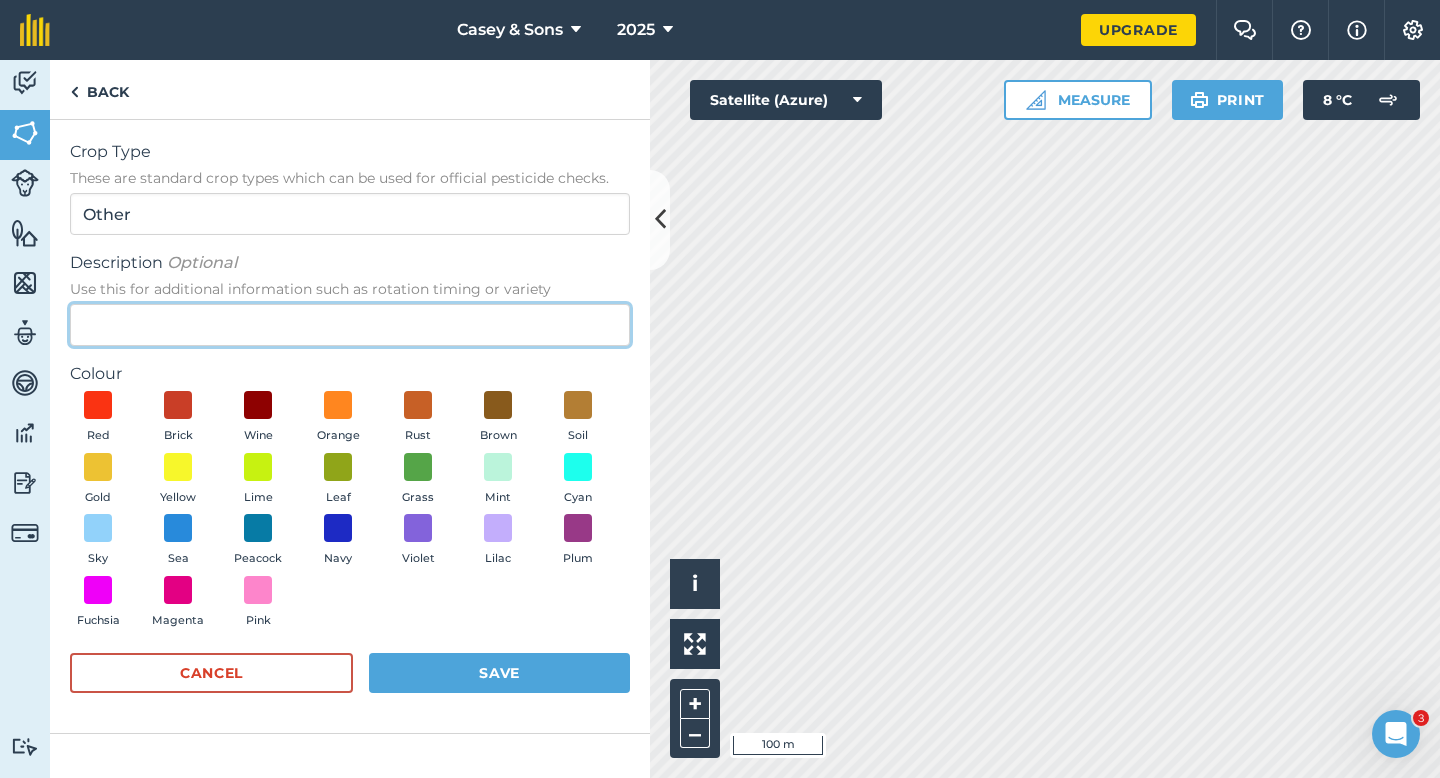 click on "Description   Optional Use this for additional information such as rotation timing or variety" at bounding box center (350, 325) 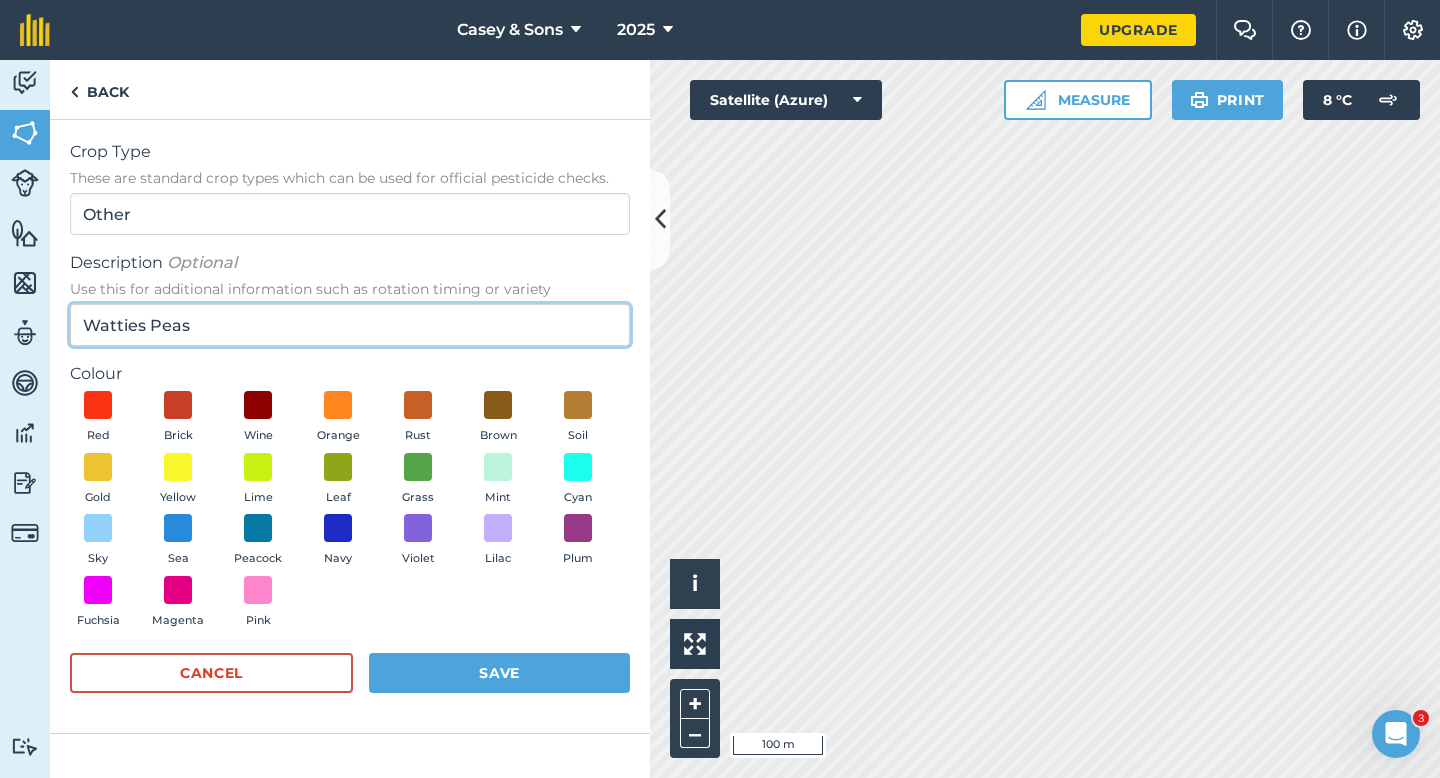 type on "Watties Peas" 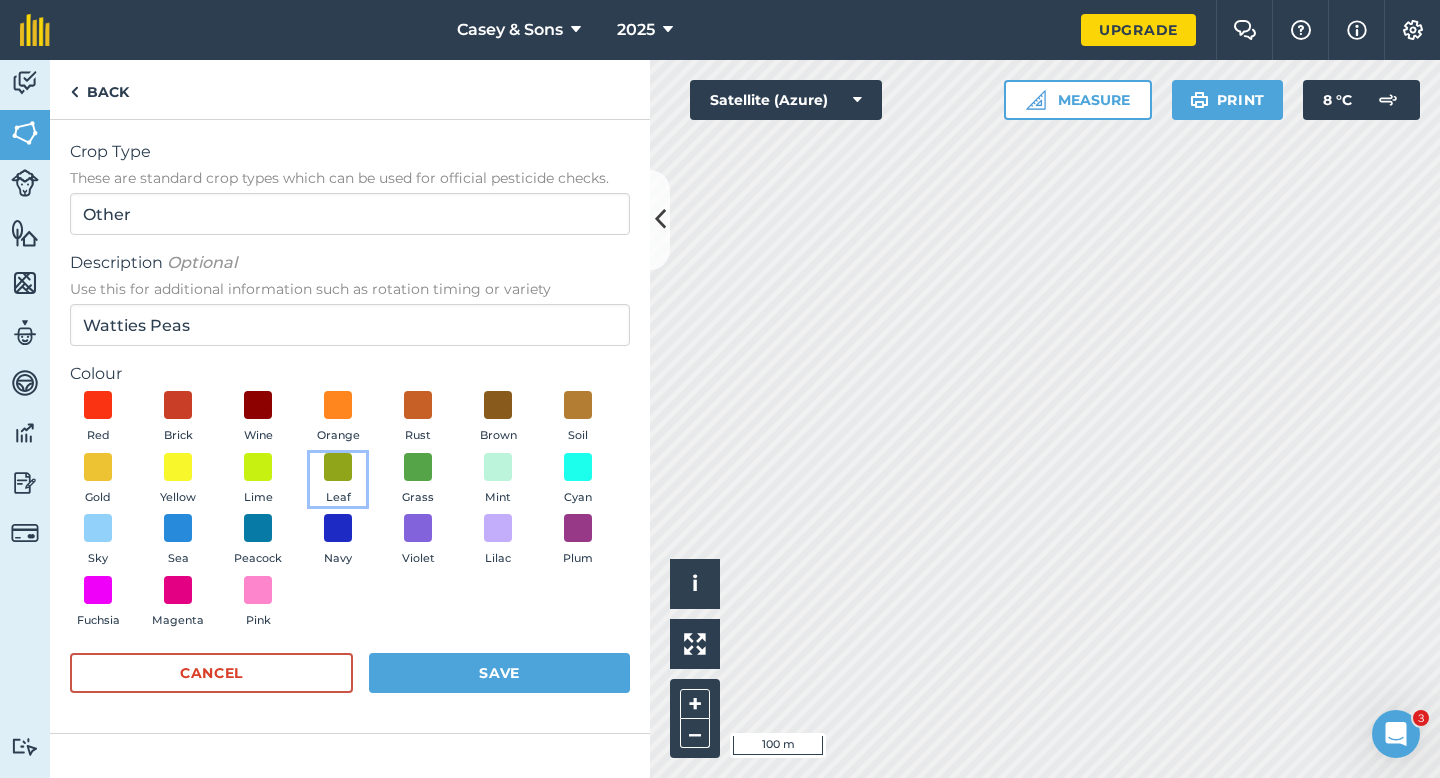 click on "Leaf" at bounding box center [338, 480] 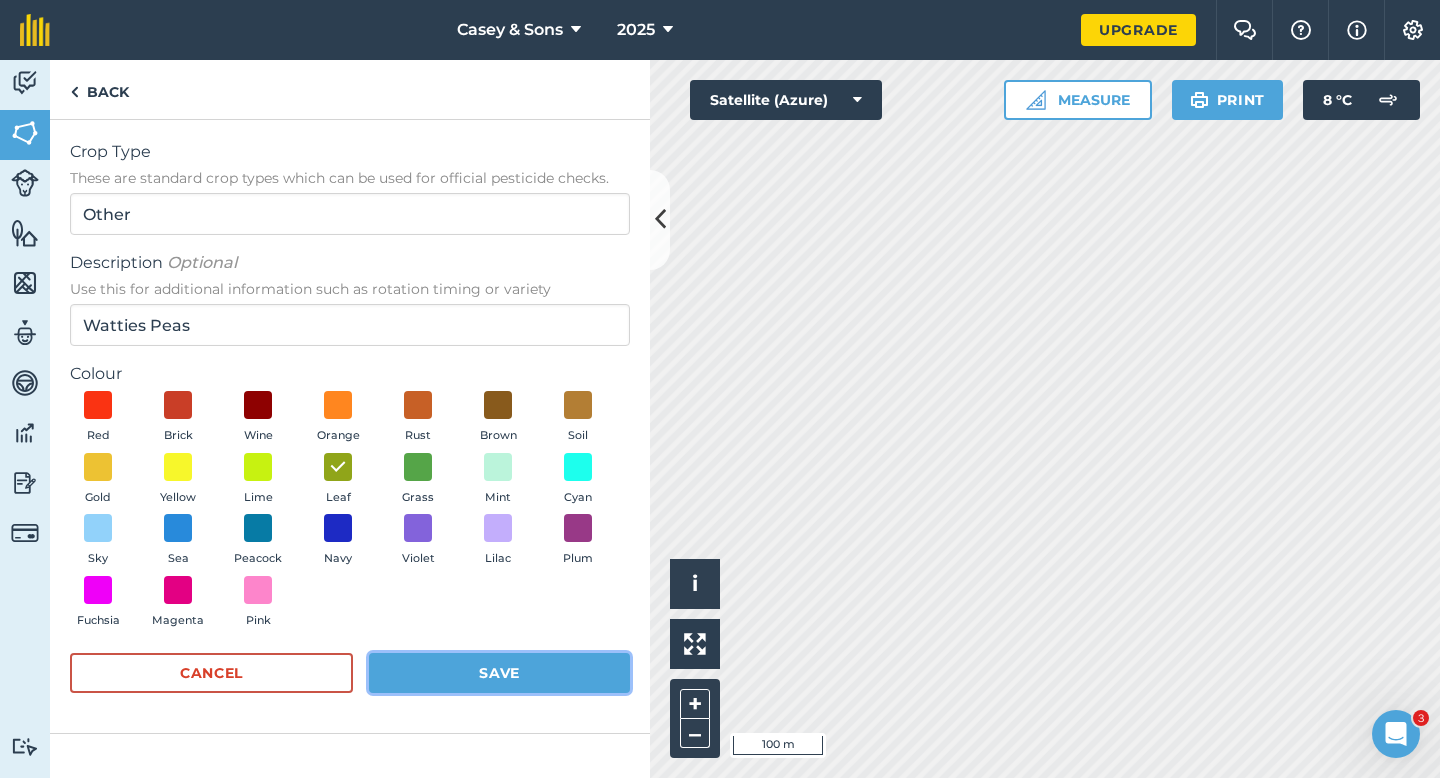 click on "Save" at bounding box center (499, 673) 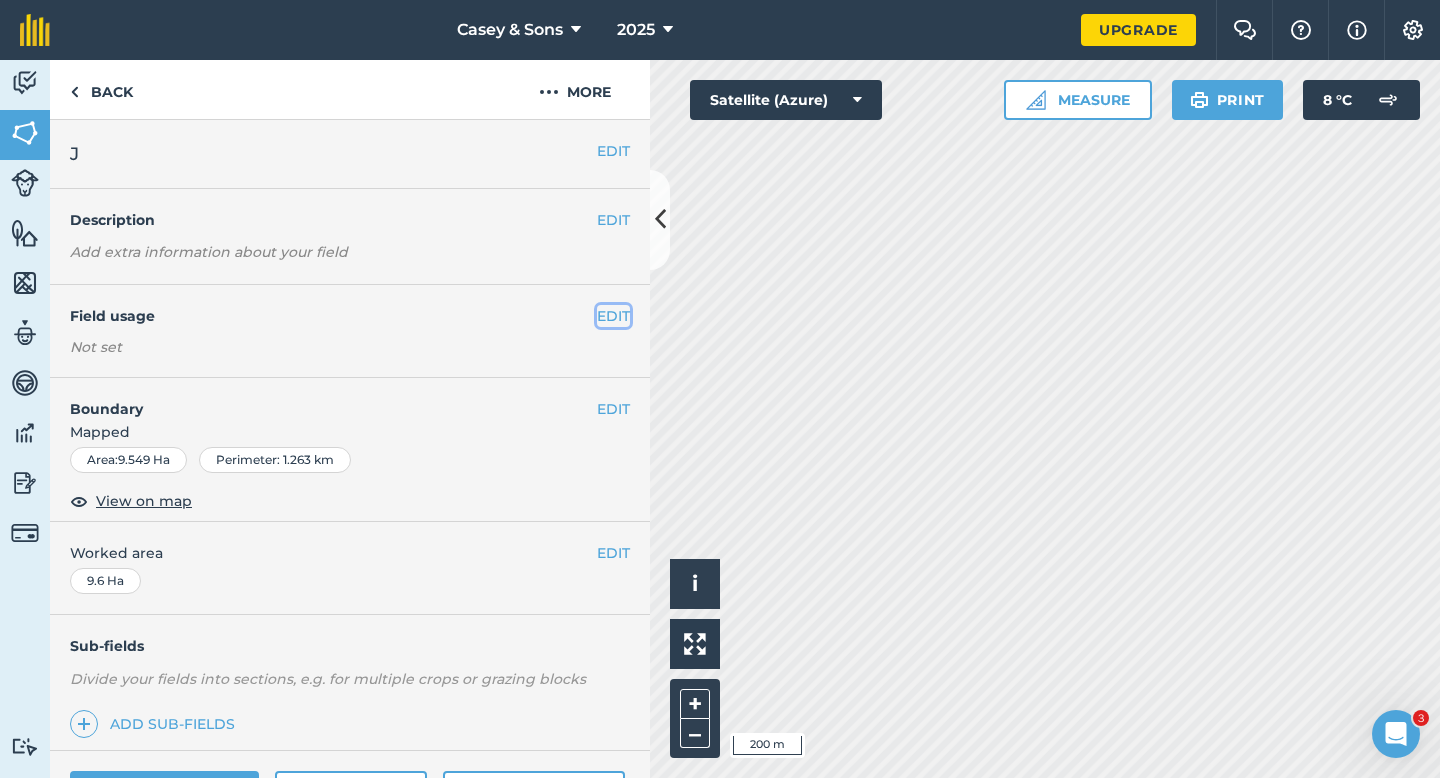 click on "EDIT" at bounding box center [613, 316] 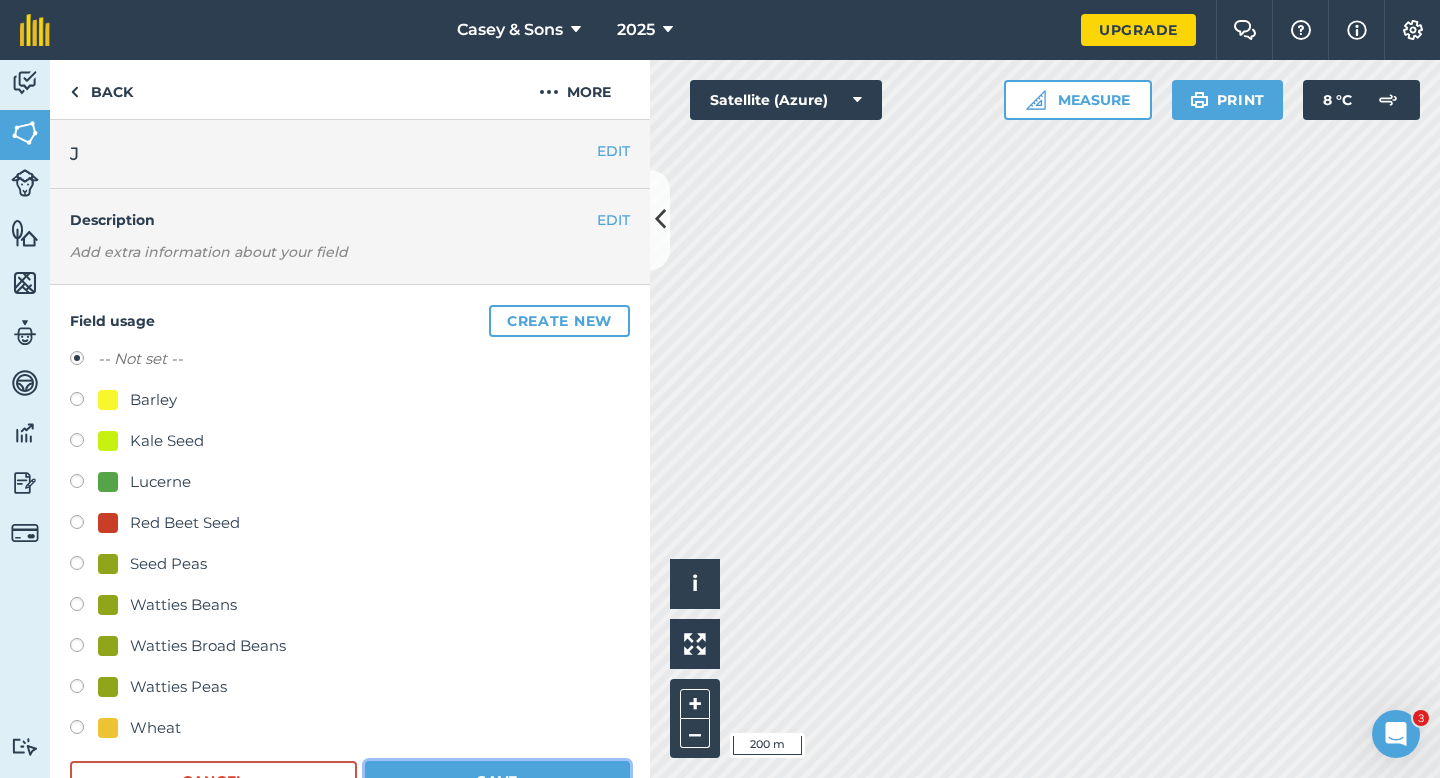 click on "Save" at bounding box center [497, 781] 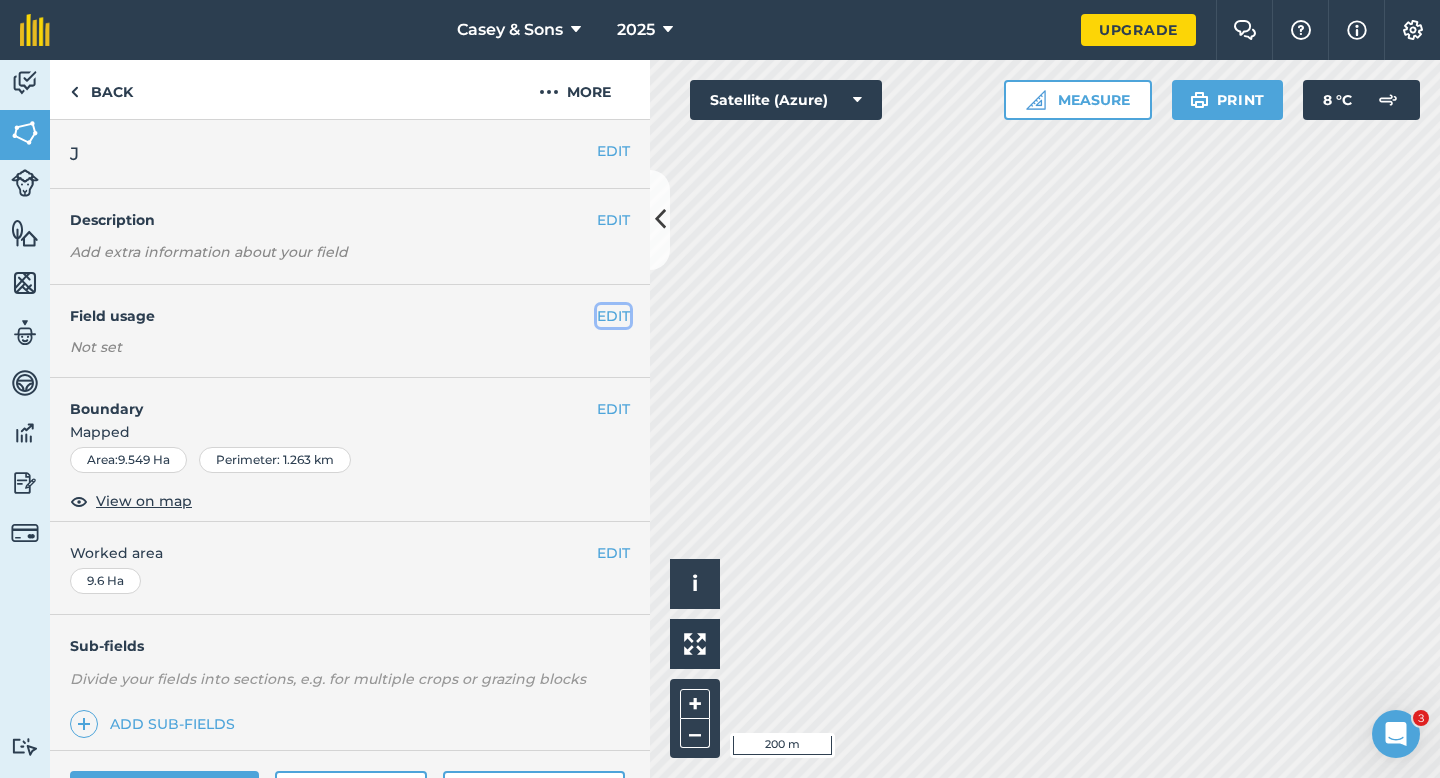 click on "EDIT" at bounding box center (613, 316) 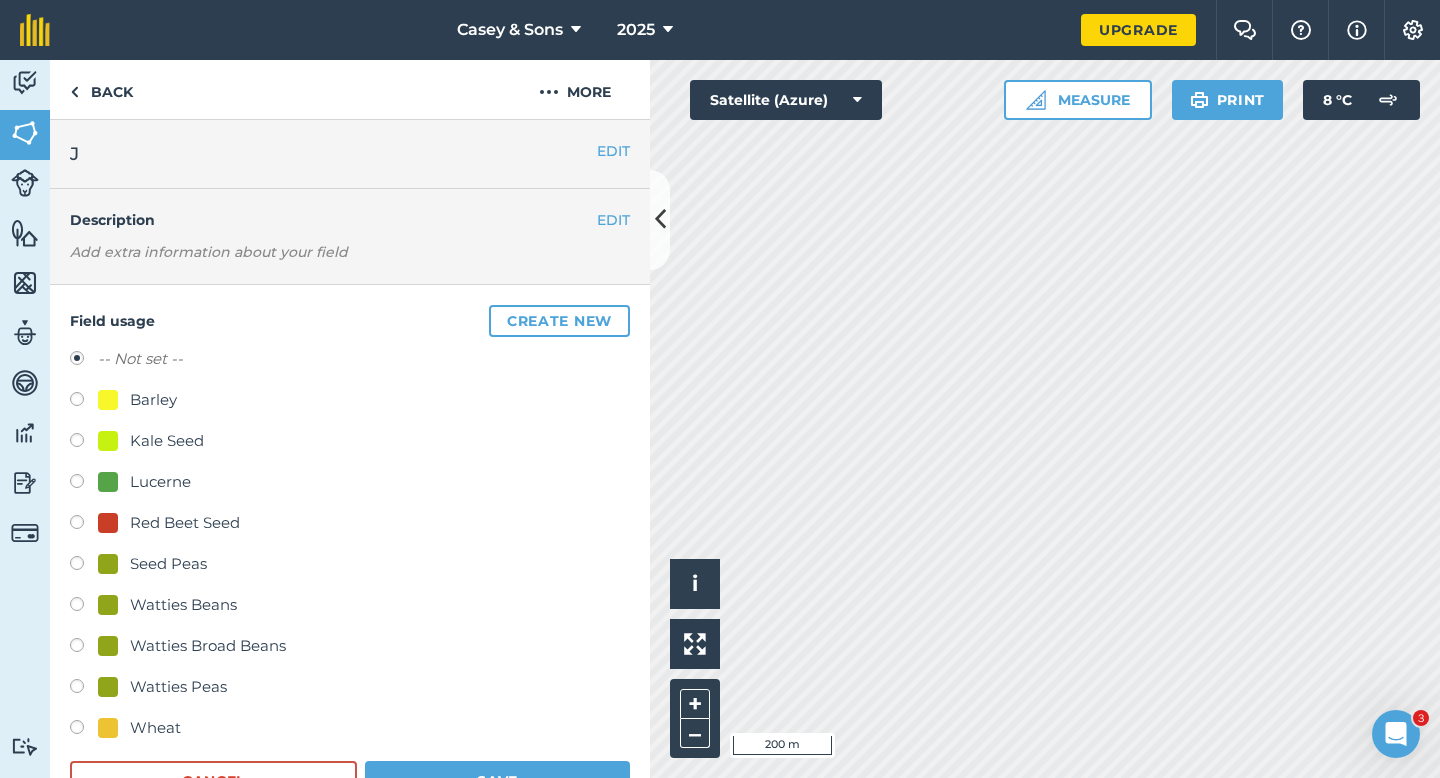 click on "Watties Peas" at bounding box center [178, 687] 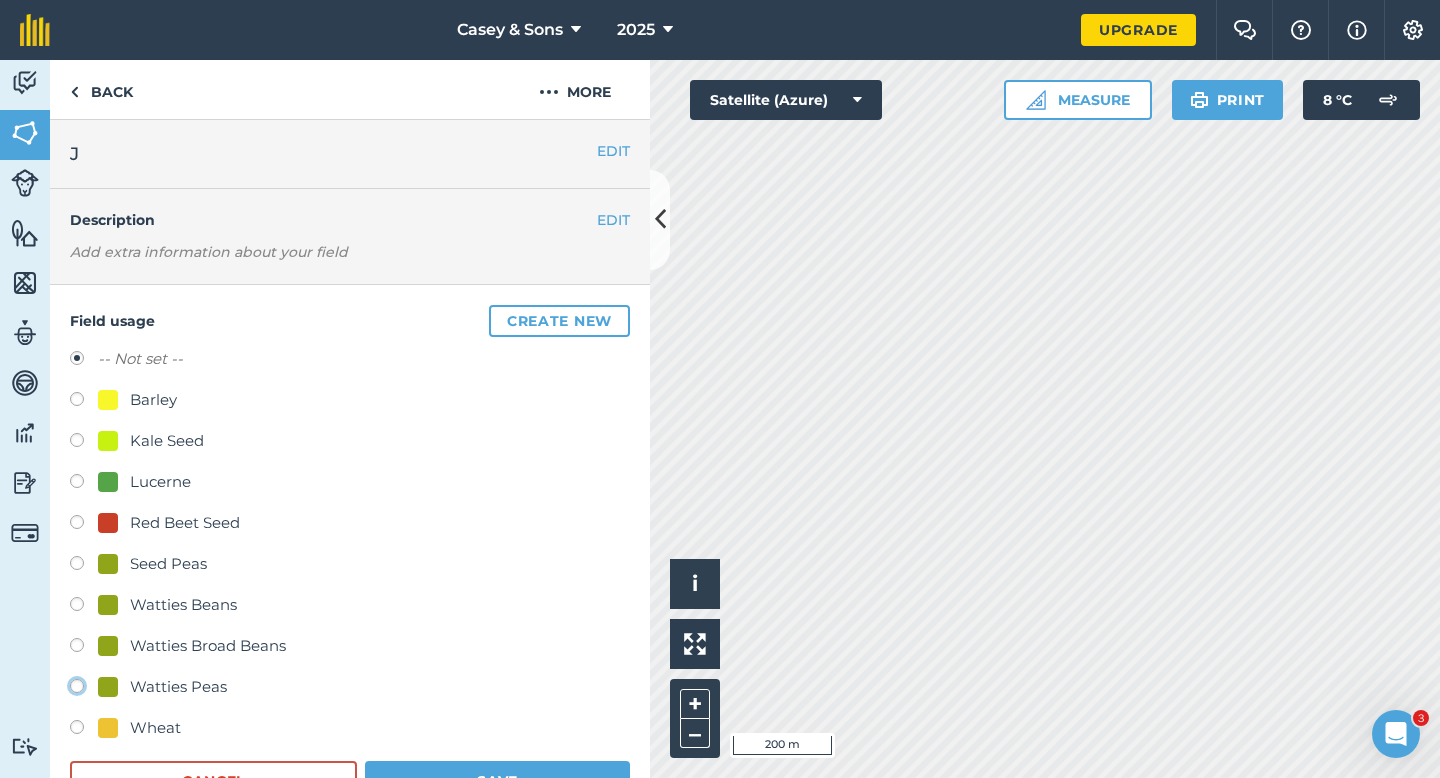 click on "Watties Peas" at bounding box center (-9923, 685) 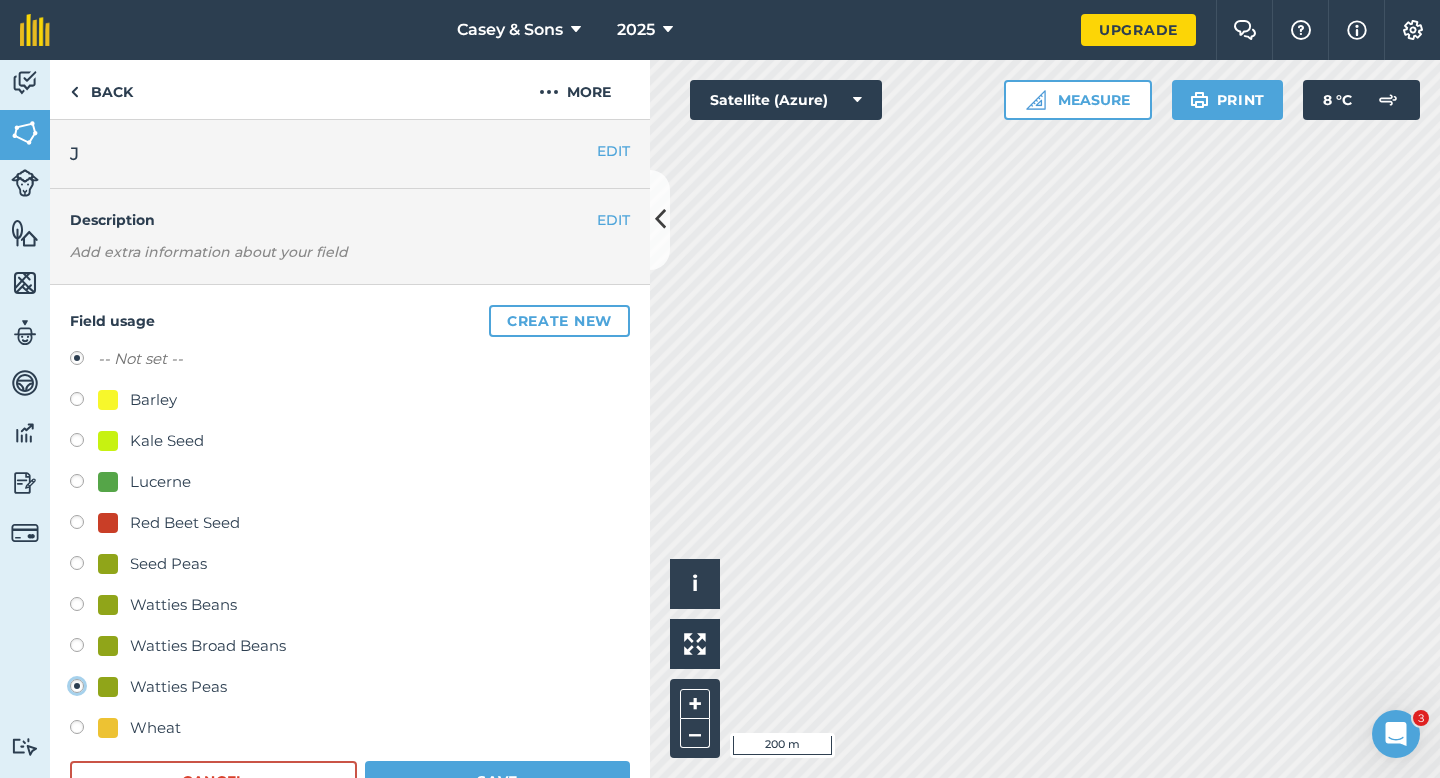 radio on "true" 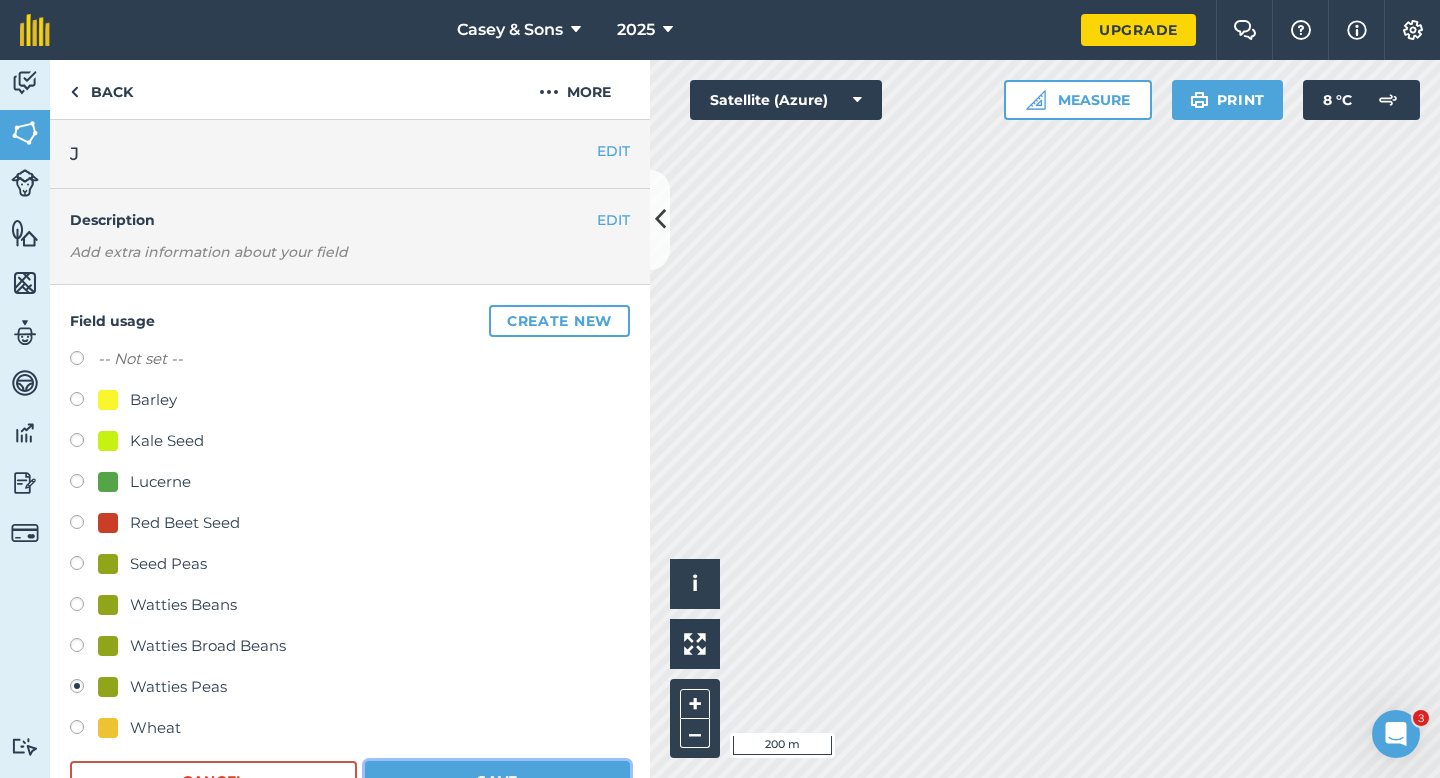 click on "Save" at bounding box center (497, 781) 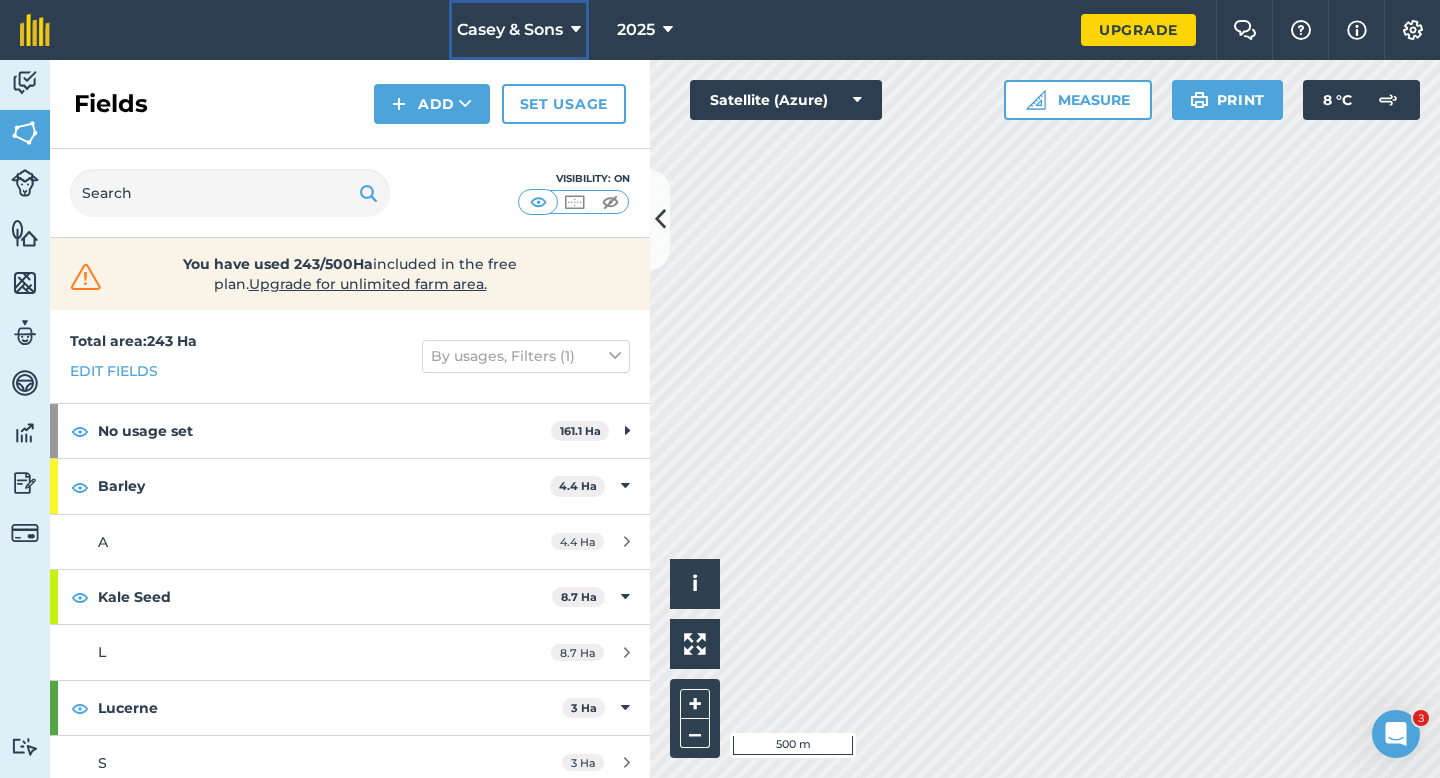 click on "Casey & Sons" at bounding box center (510, 30) 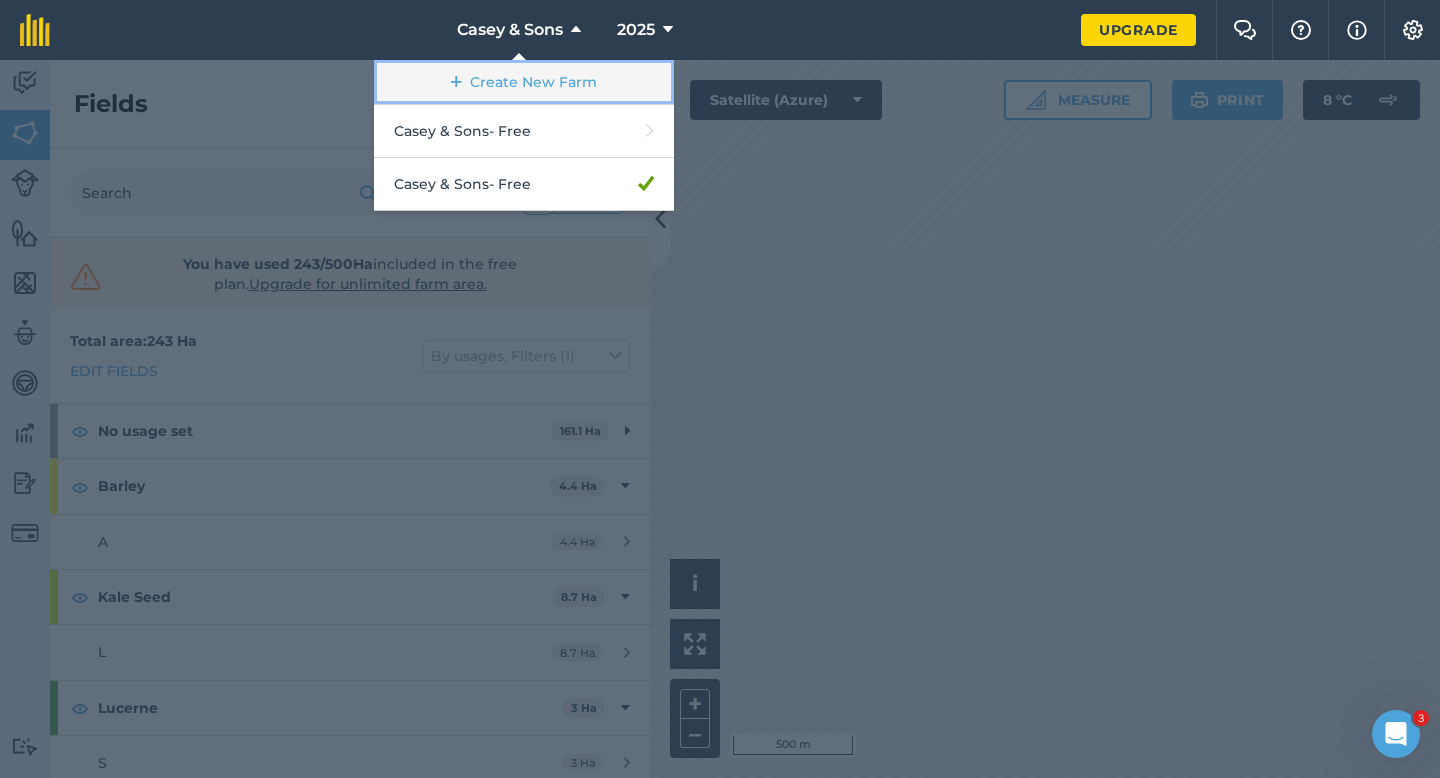 click on "Create New Farm" at bounding box center (524, 82) 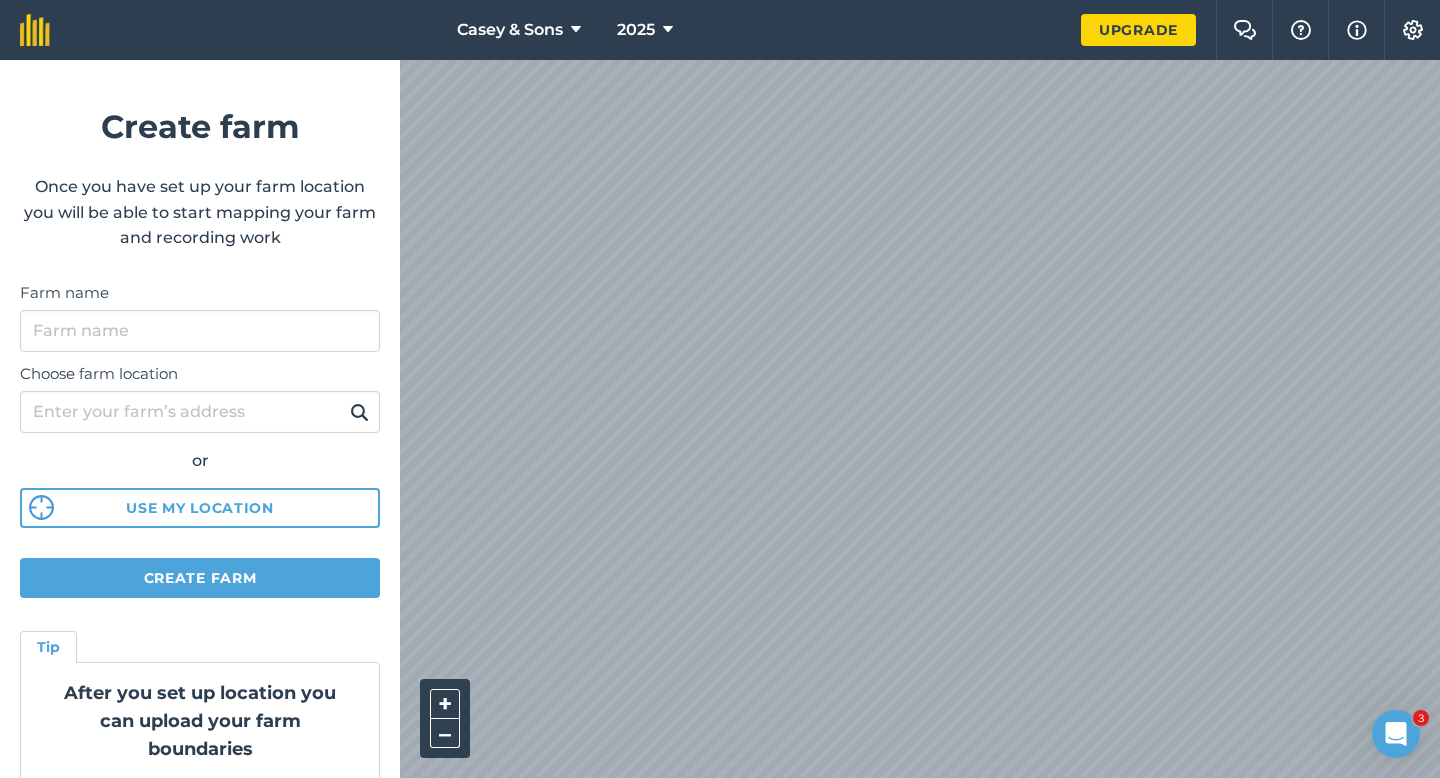 click on "Choose farm location or   Use my location" at bounding box center [200, 440] 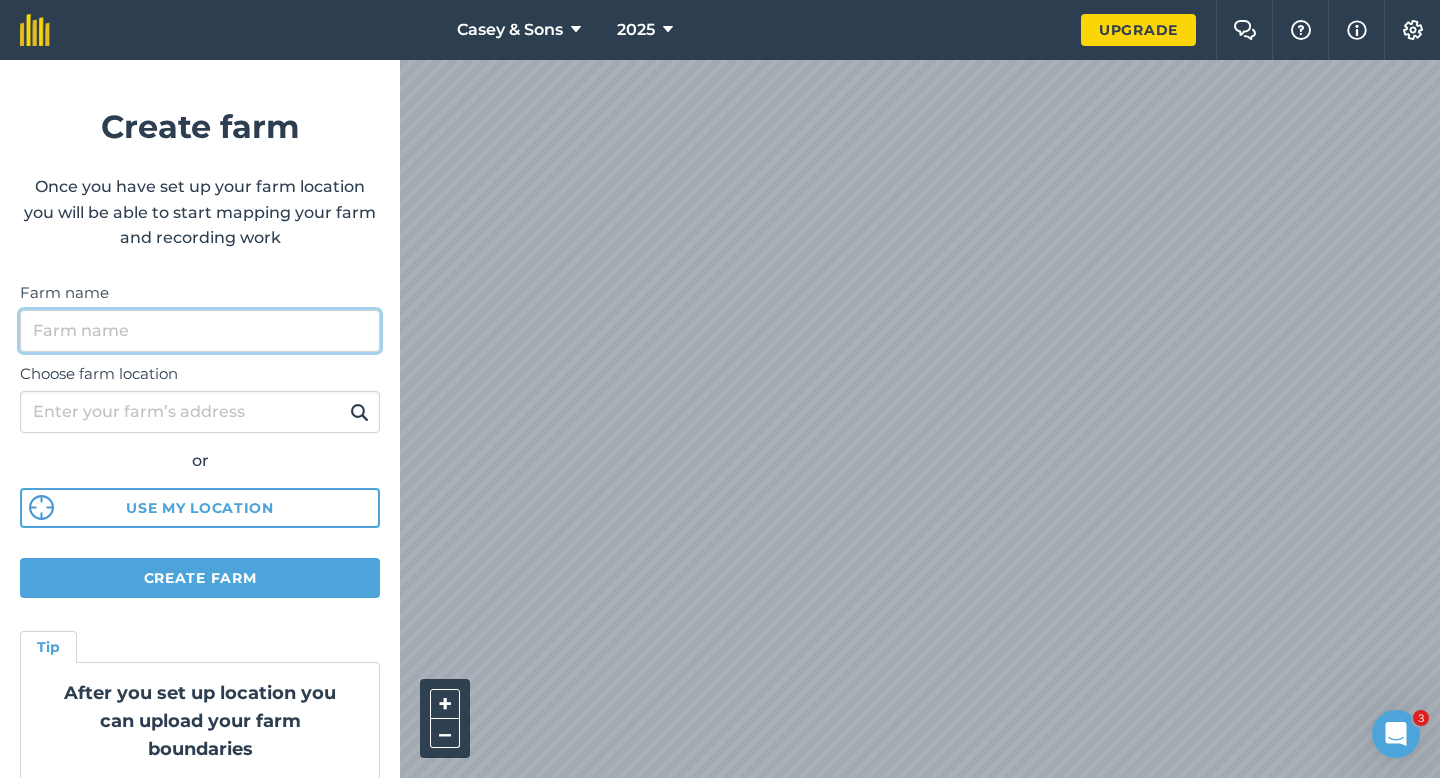 click on "Farm name" at bounding box center (200, 331) 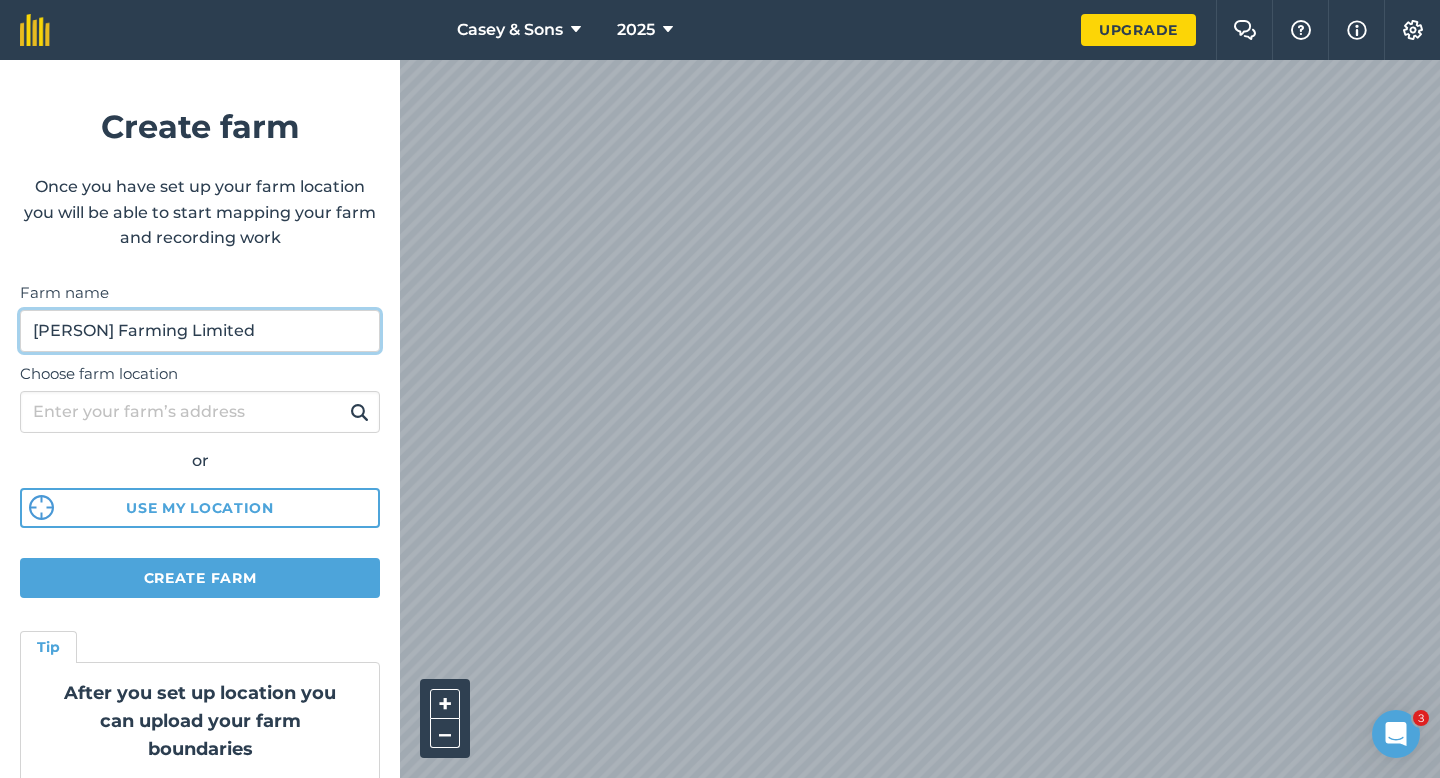 type on "[COMPANY]" 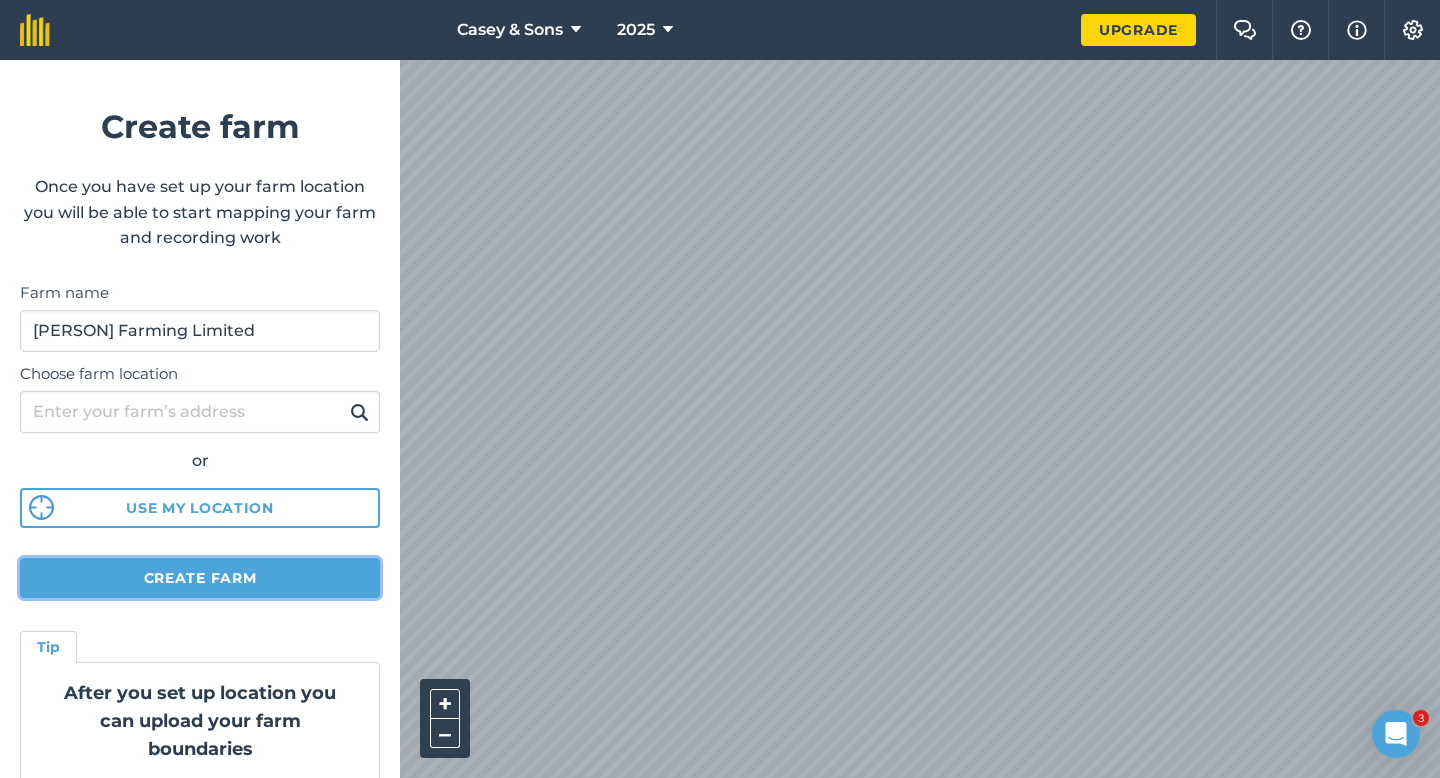 click on "Create farm" at bounding box center (200, 578) 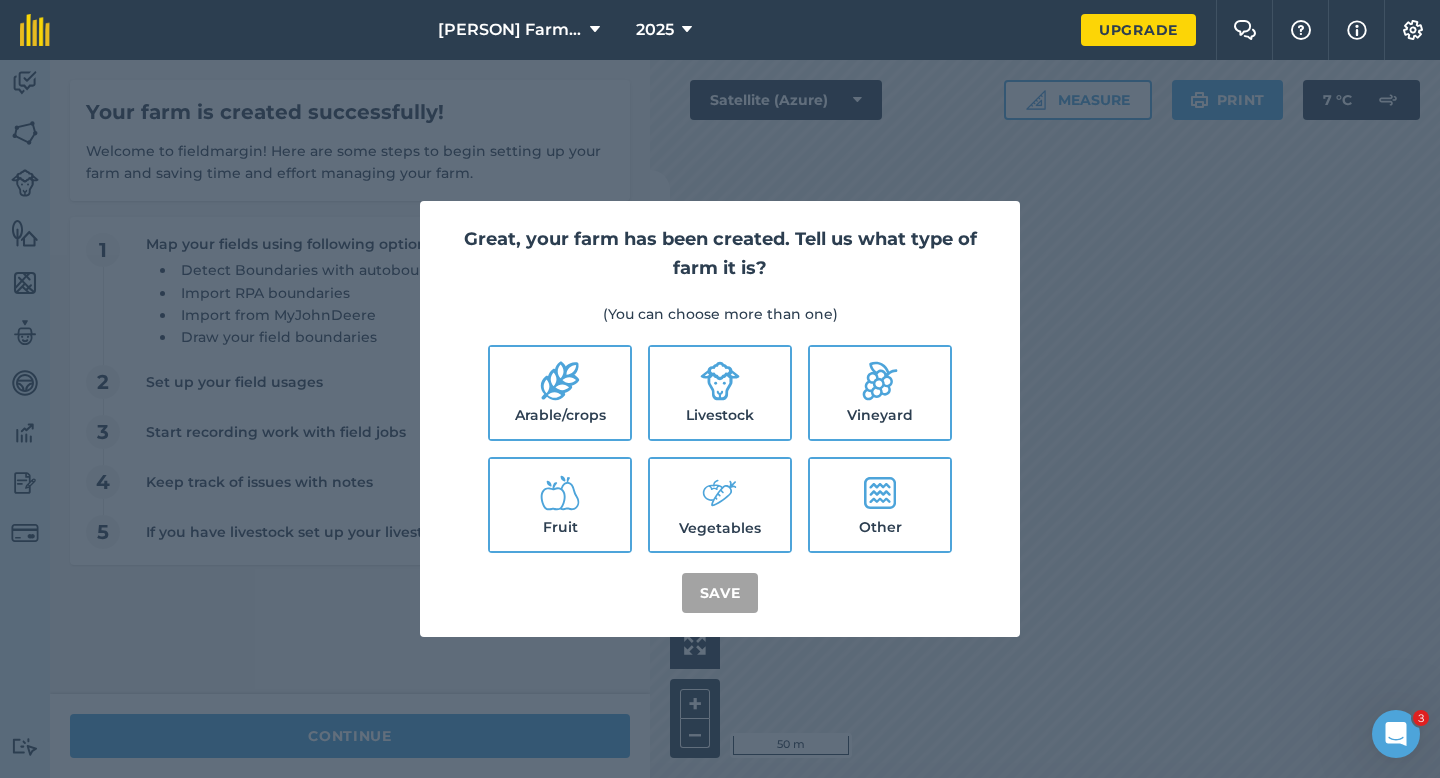click on "Great, your farm has been created. Tell us what type of farm it is? (You can choose more than one) Arable/crops Livestock Vineyard Fruit Vegetables Other Save" at bounding box center [720, 419] 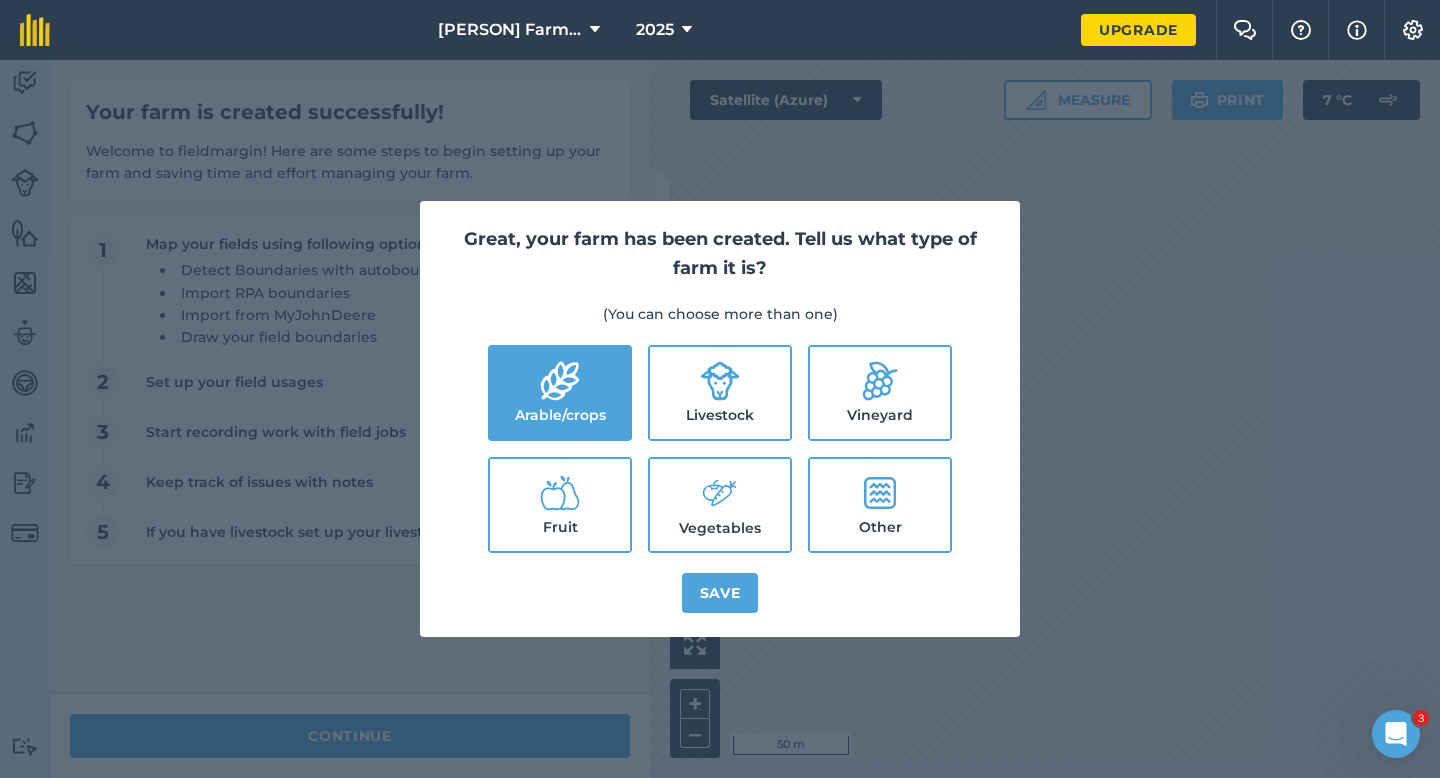 click 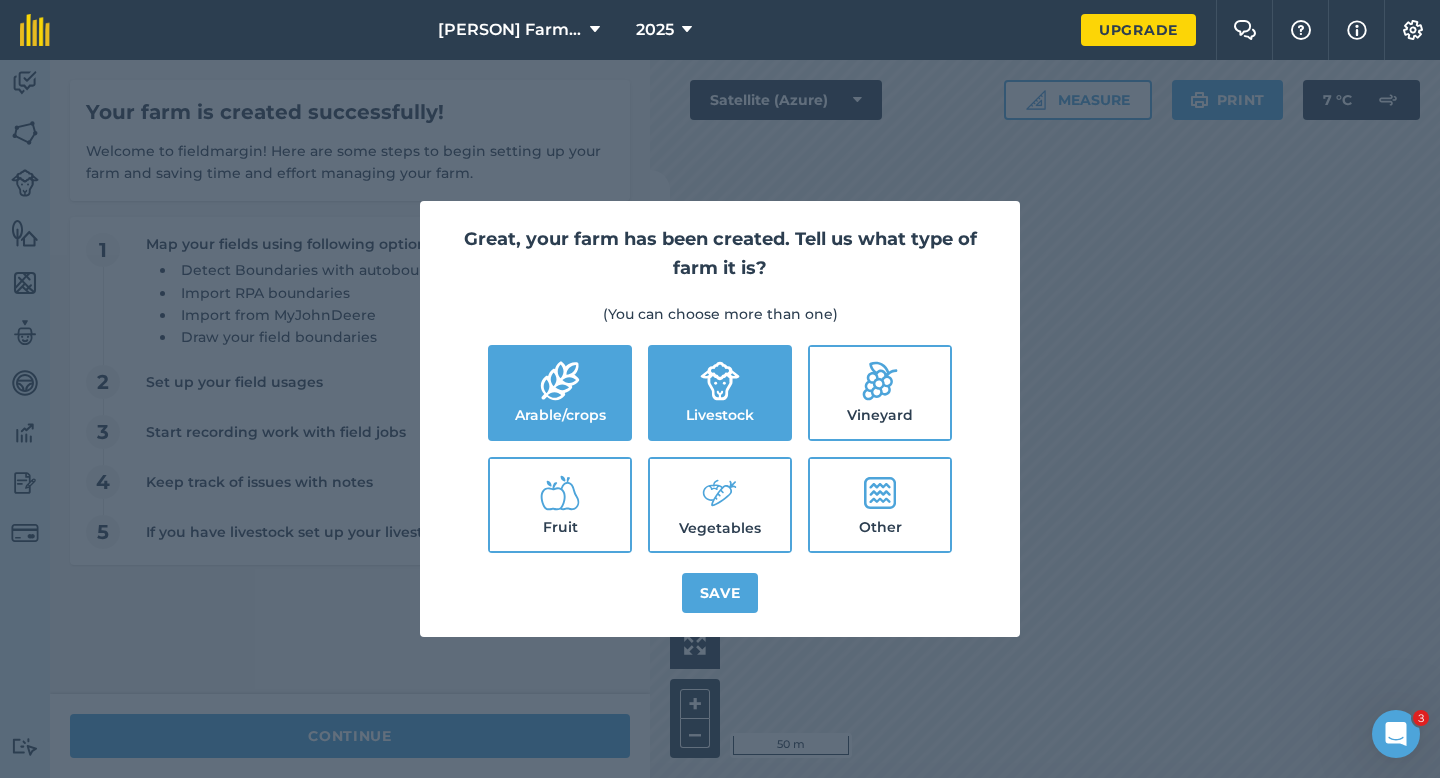 click 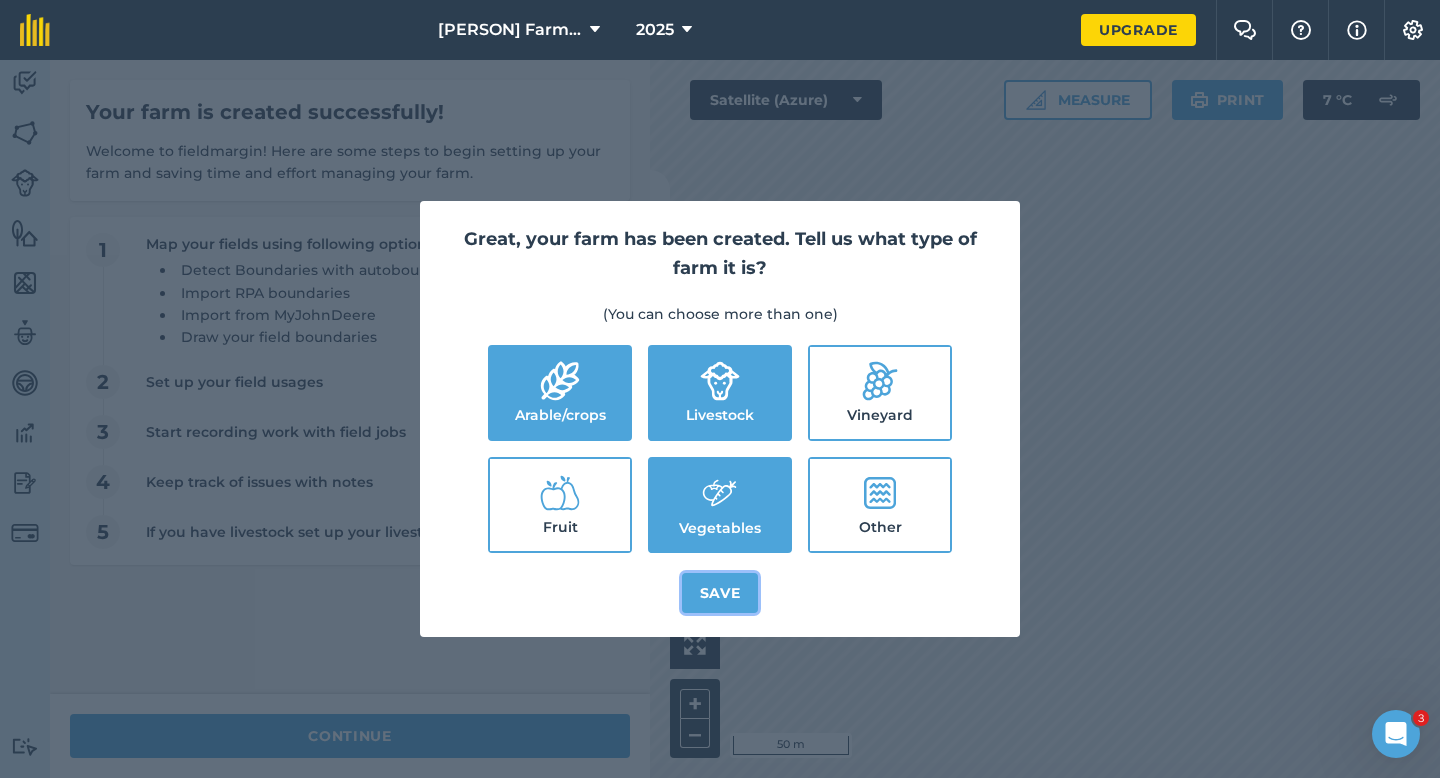 click on "Save" at bounding box center [720, 593] 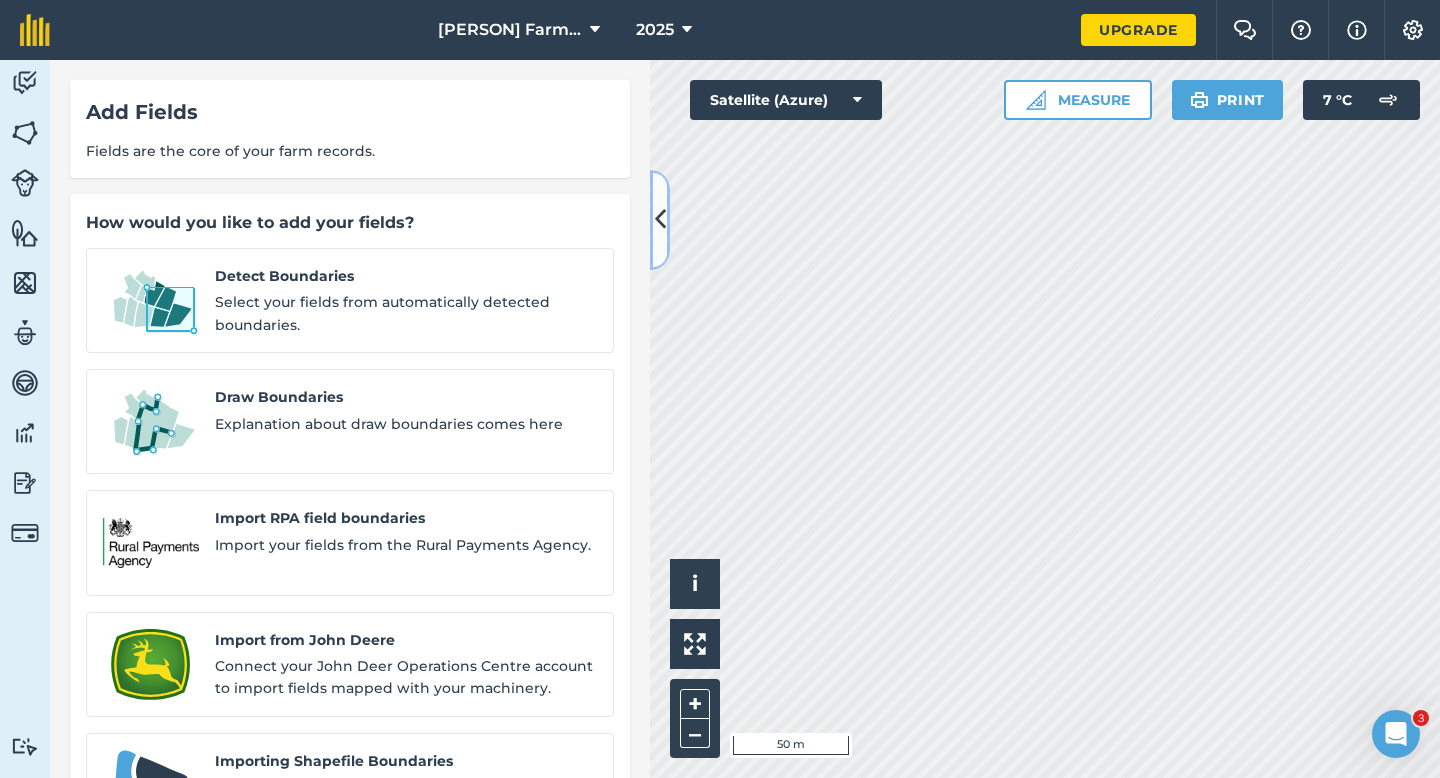 click at bounding box center [660, 220] 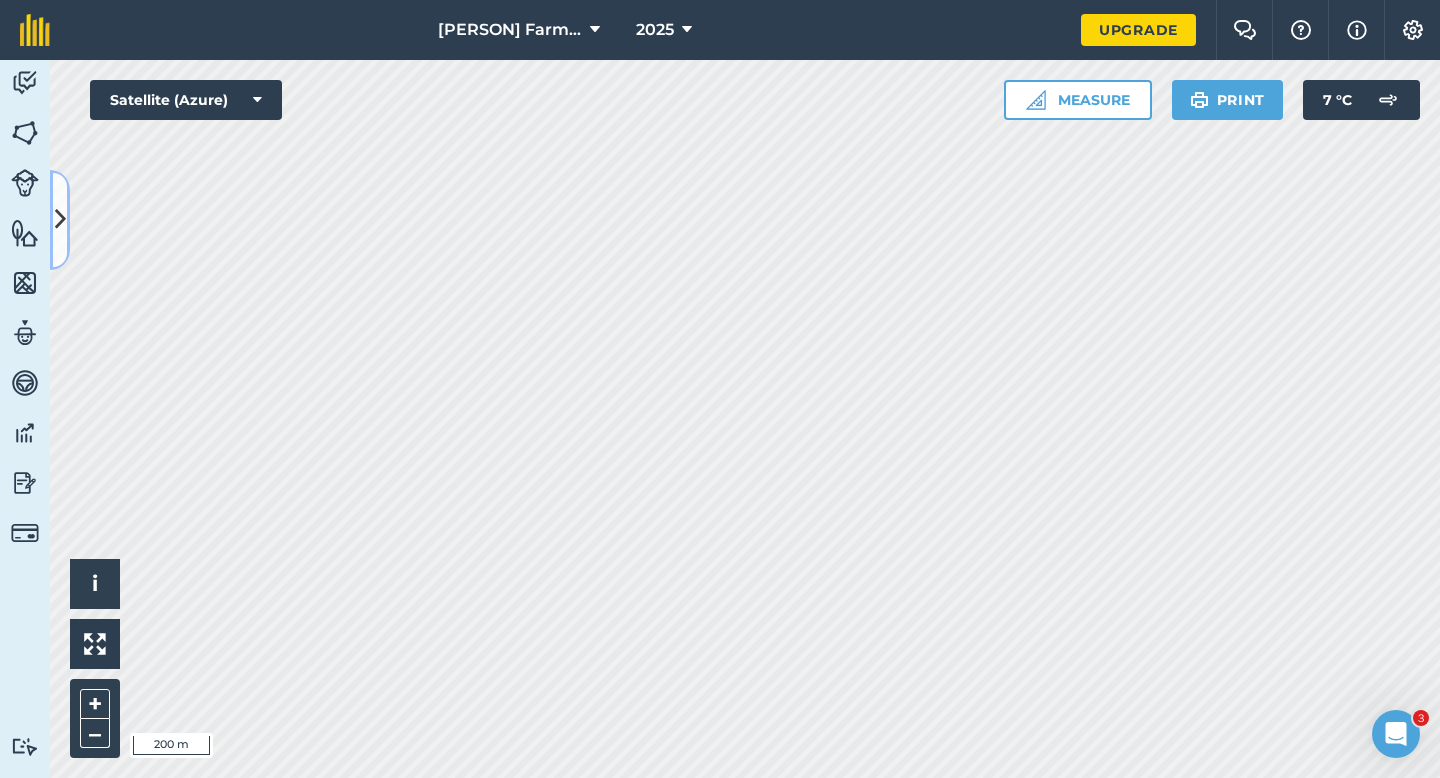 click at bounding box center (60, 219) 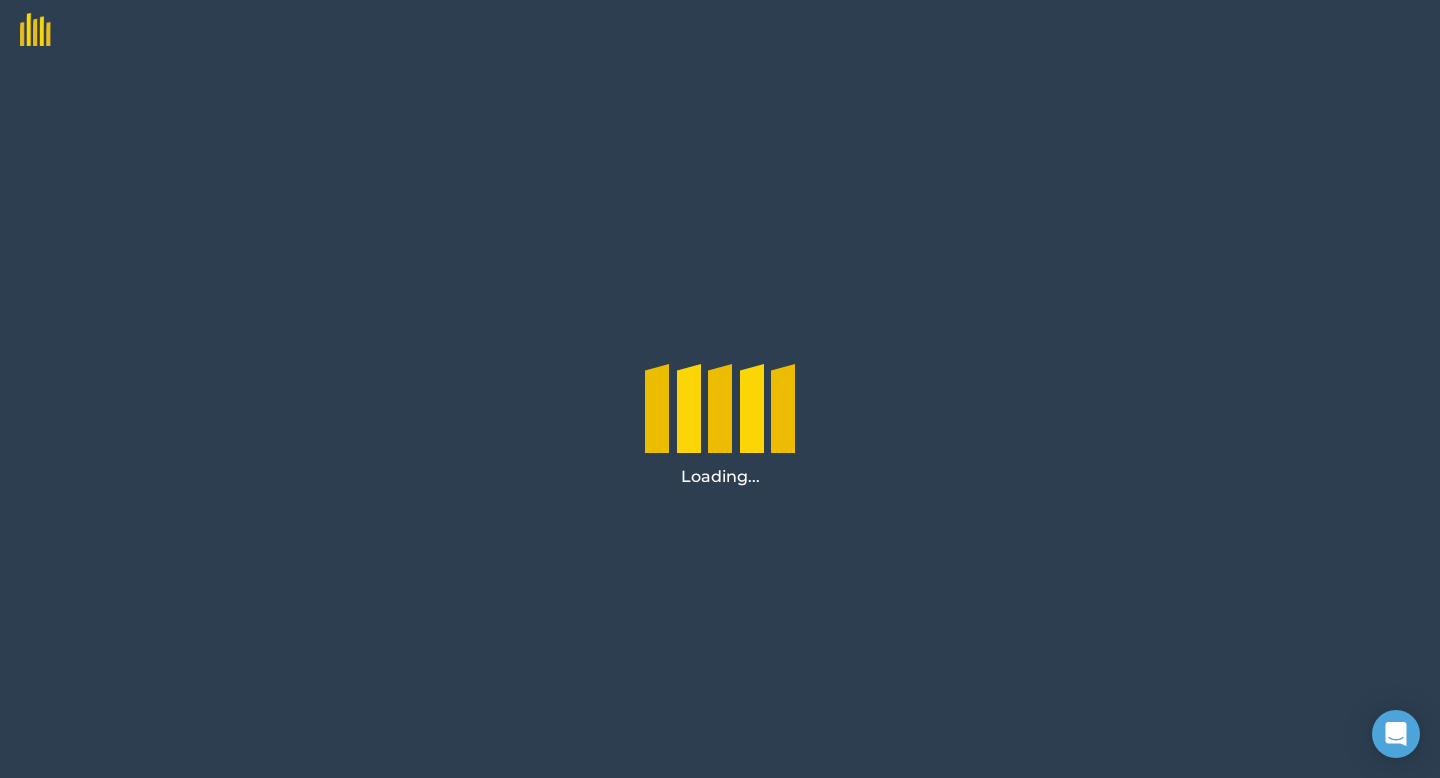scroll, scrollTop: 0, scrollLeft: 0, axis: both 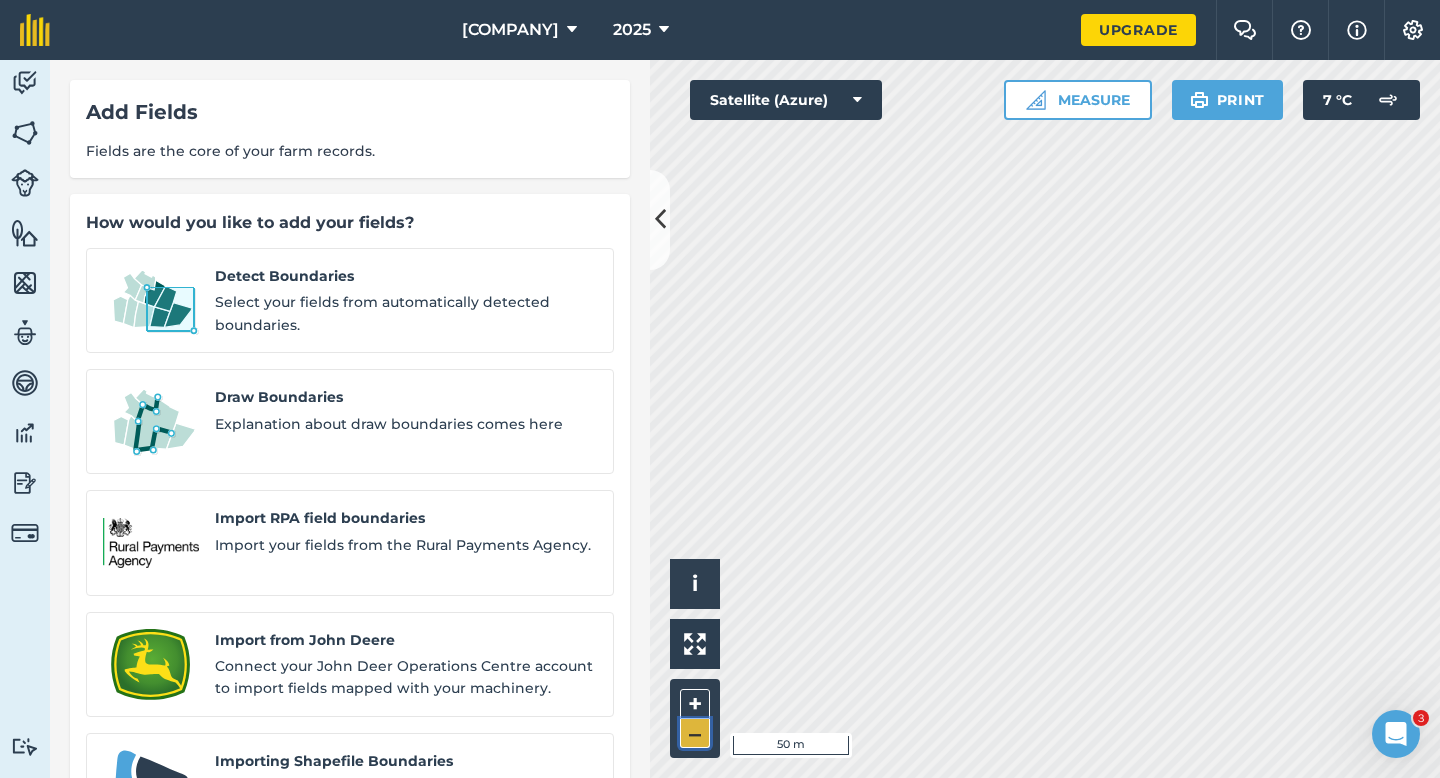 click on "–" at bounding box center (695, 733) 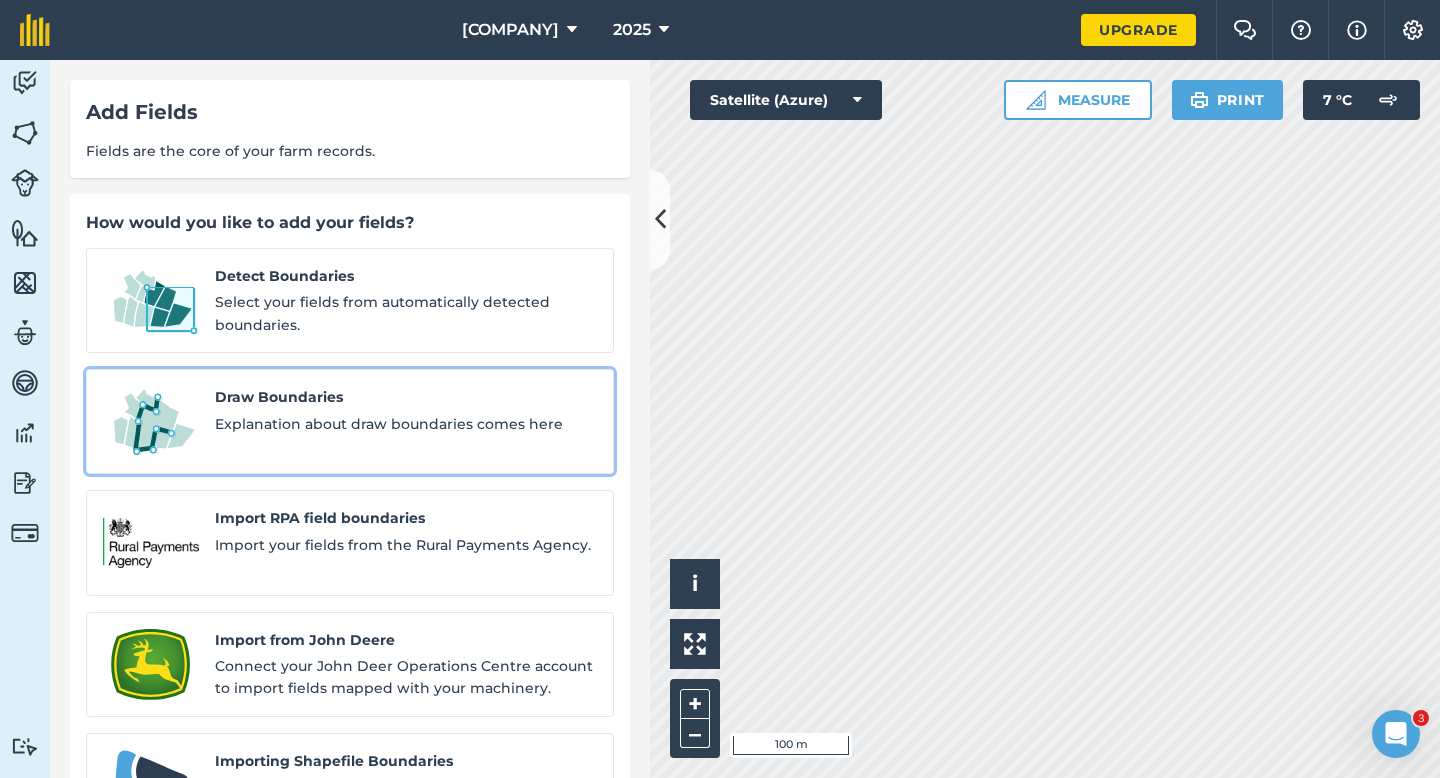 click on "Draw Boundaries" at bounding box center (406, 397) 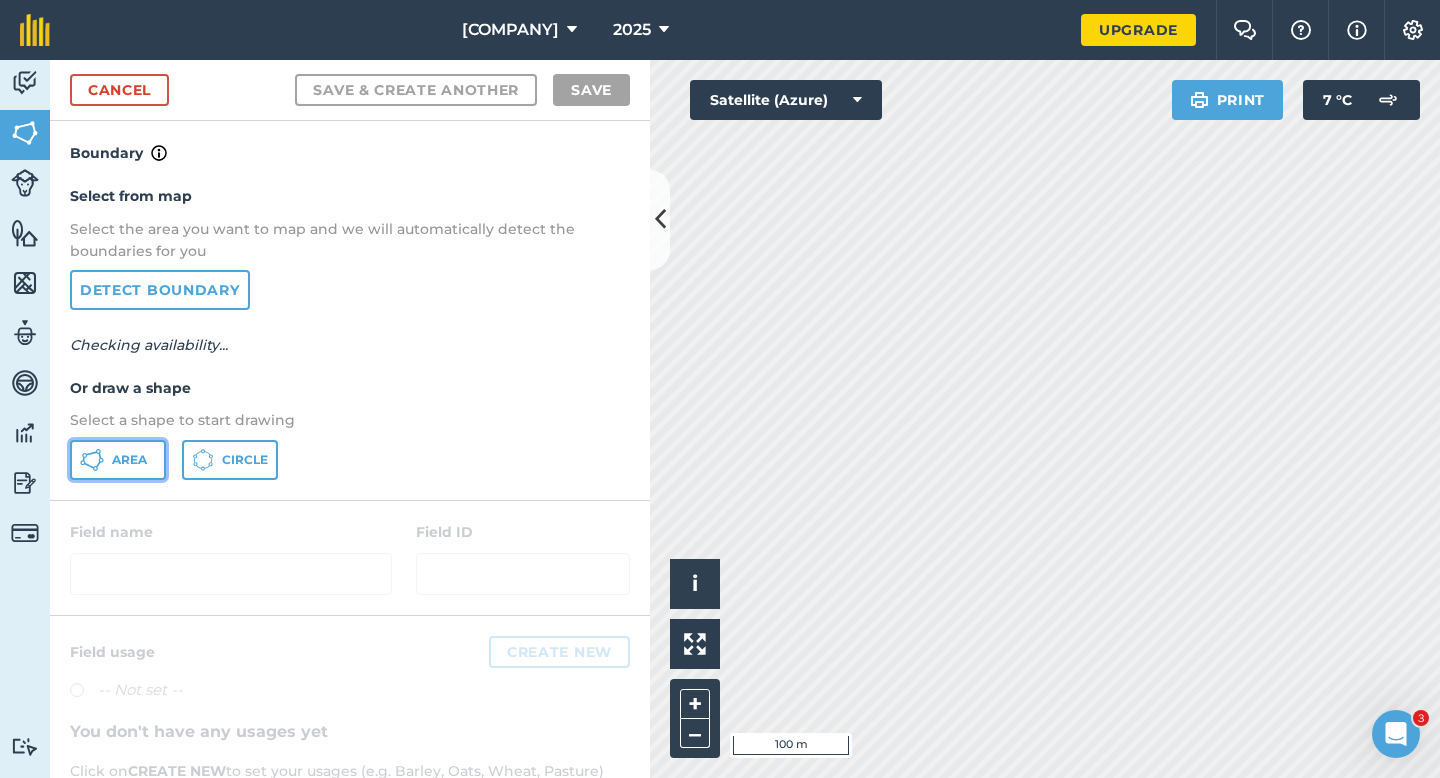 click 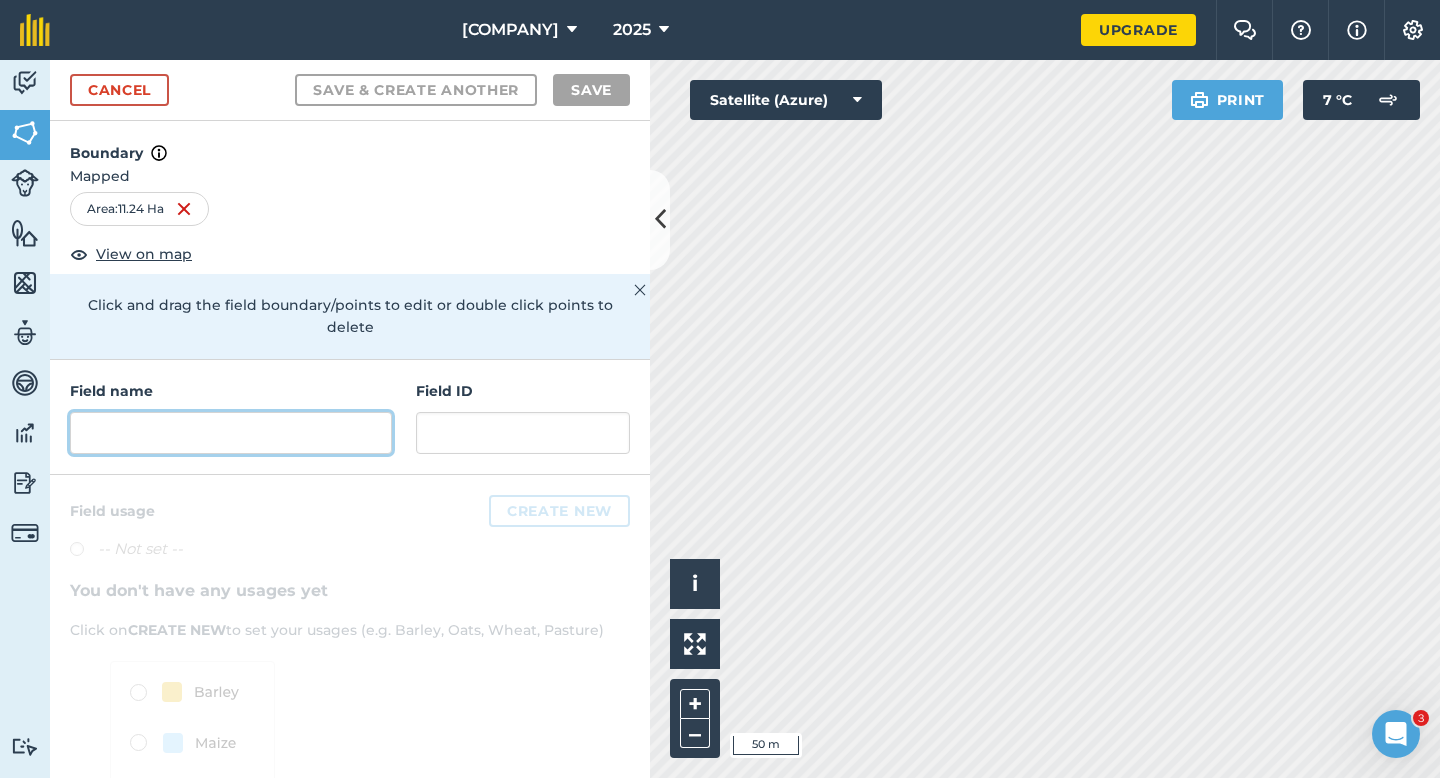 click at bounding box center (231, 433) 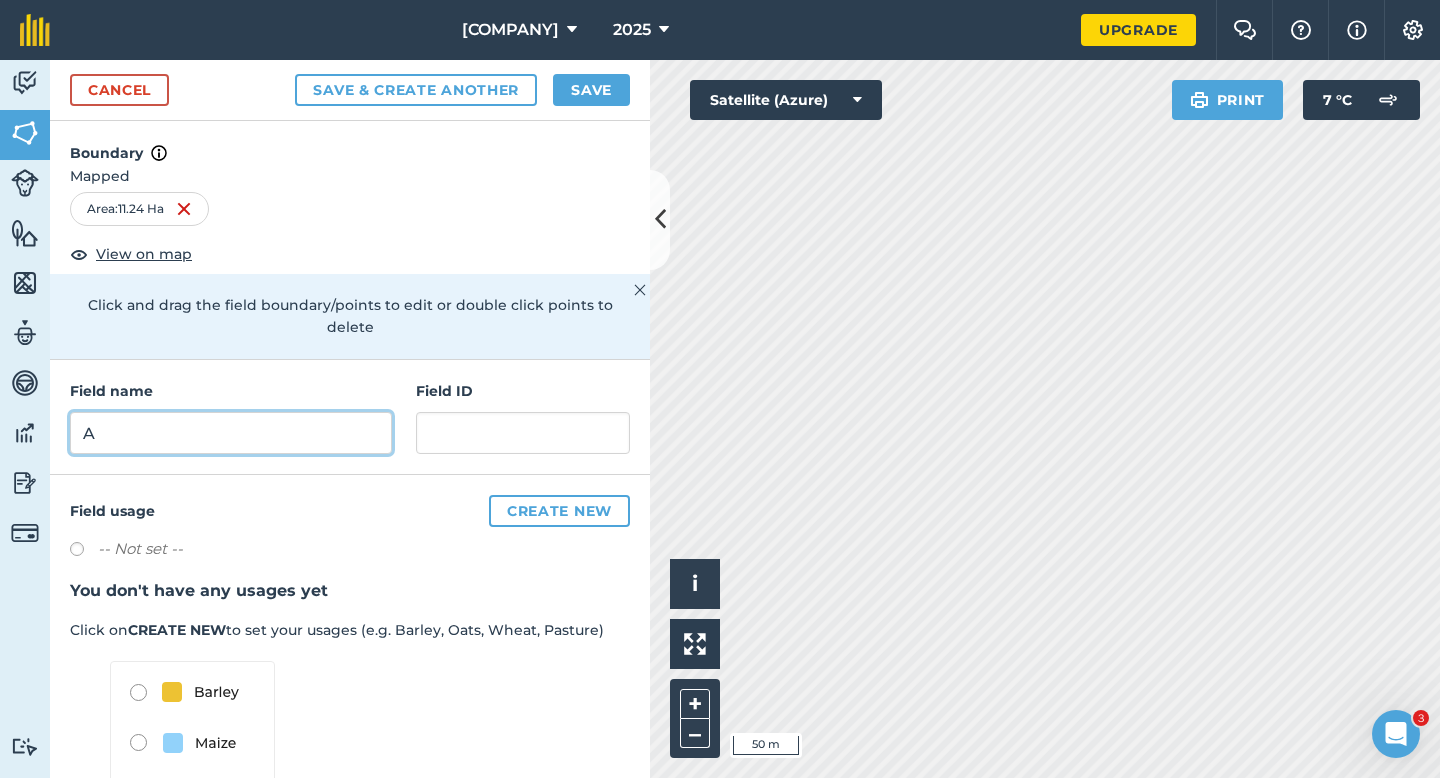 type on "A" 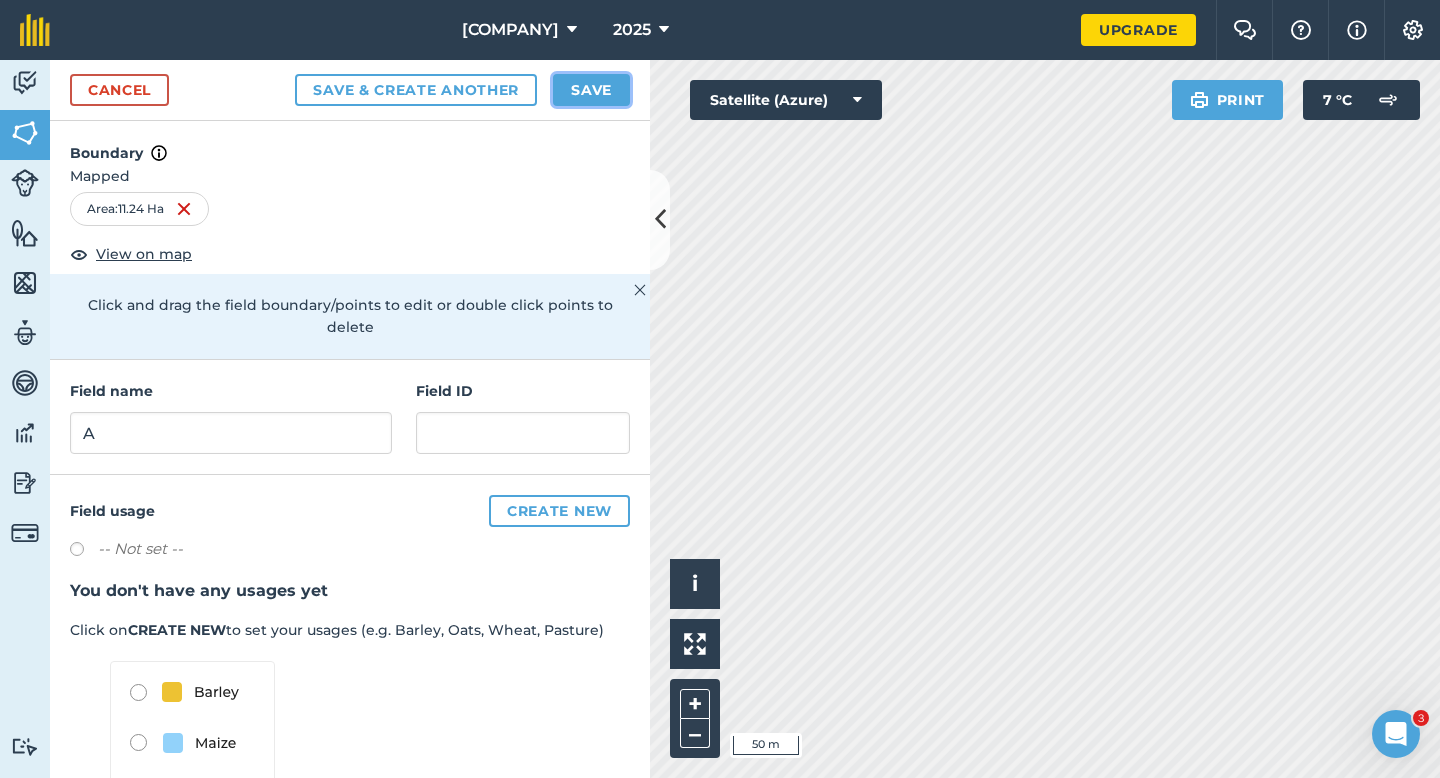 click on "Save" at bounding box center (591, 90) 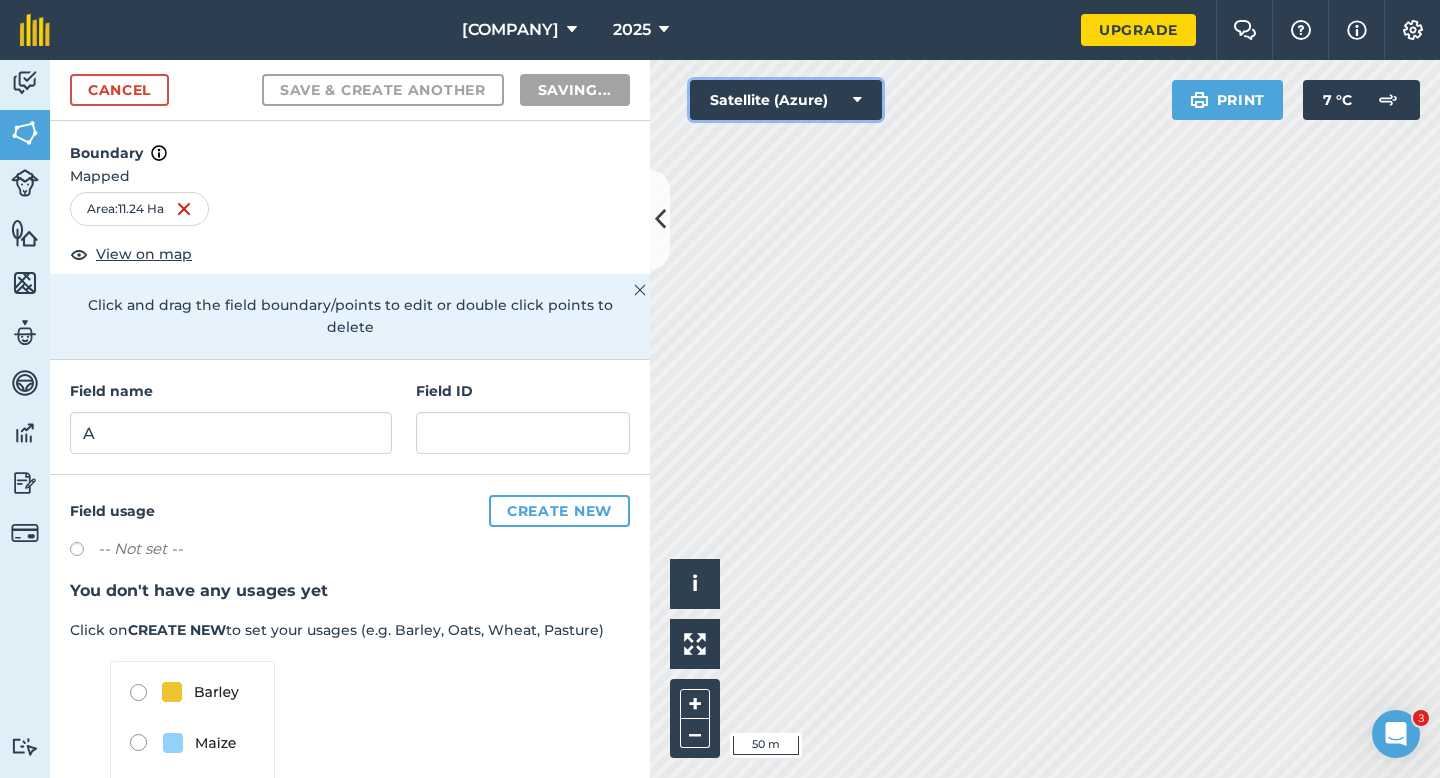drag, startPoint x: 793, startPoint y: 93, endPoint x: 737, endPoint y: 116, distance: 60.53924 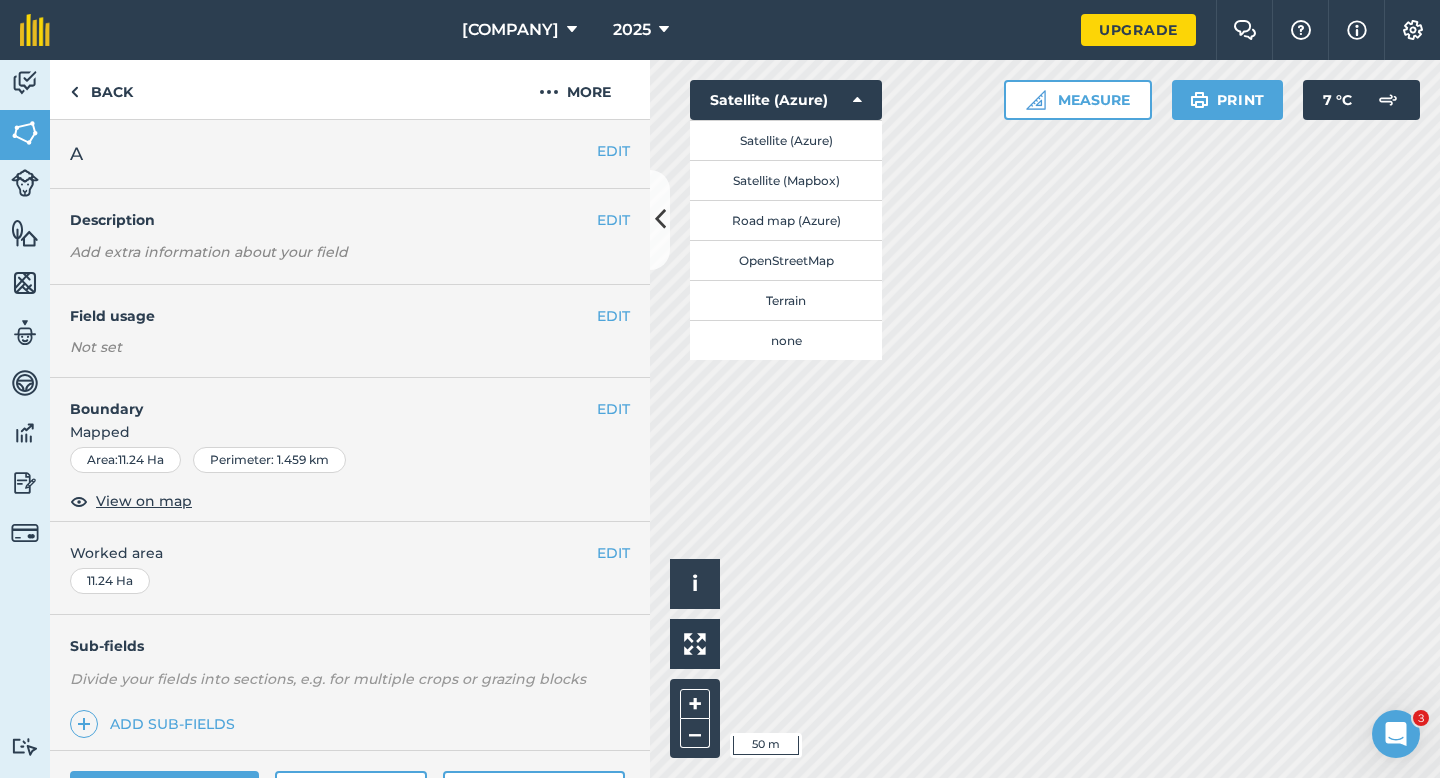 click on "EDIT Worked area 11.24   Ha" at bounding box center [350, 568] 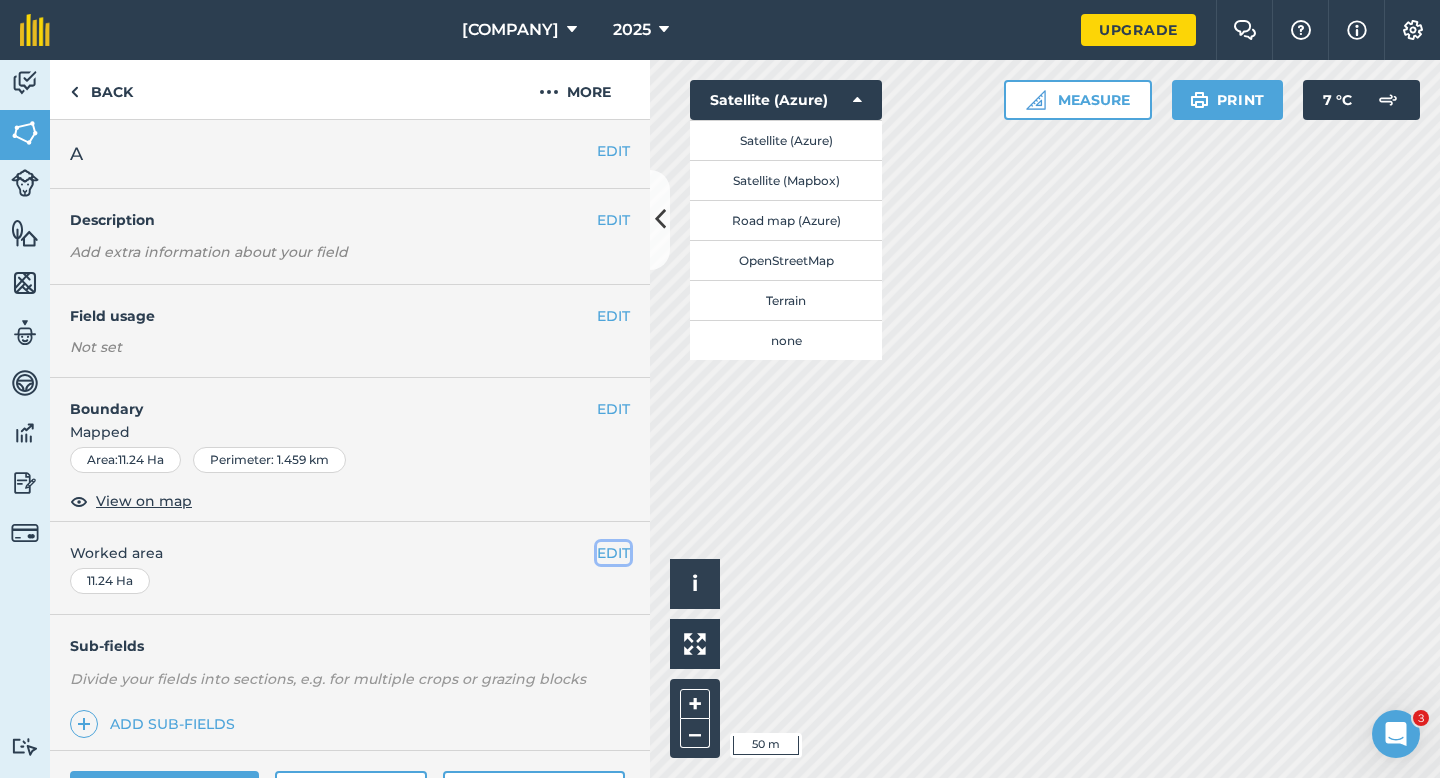 click on "EDIT" at bounding box center [613, 553] 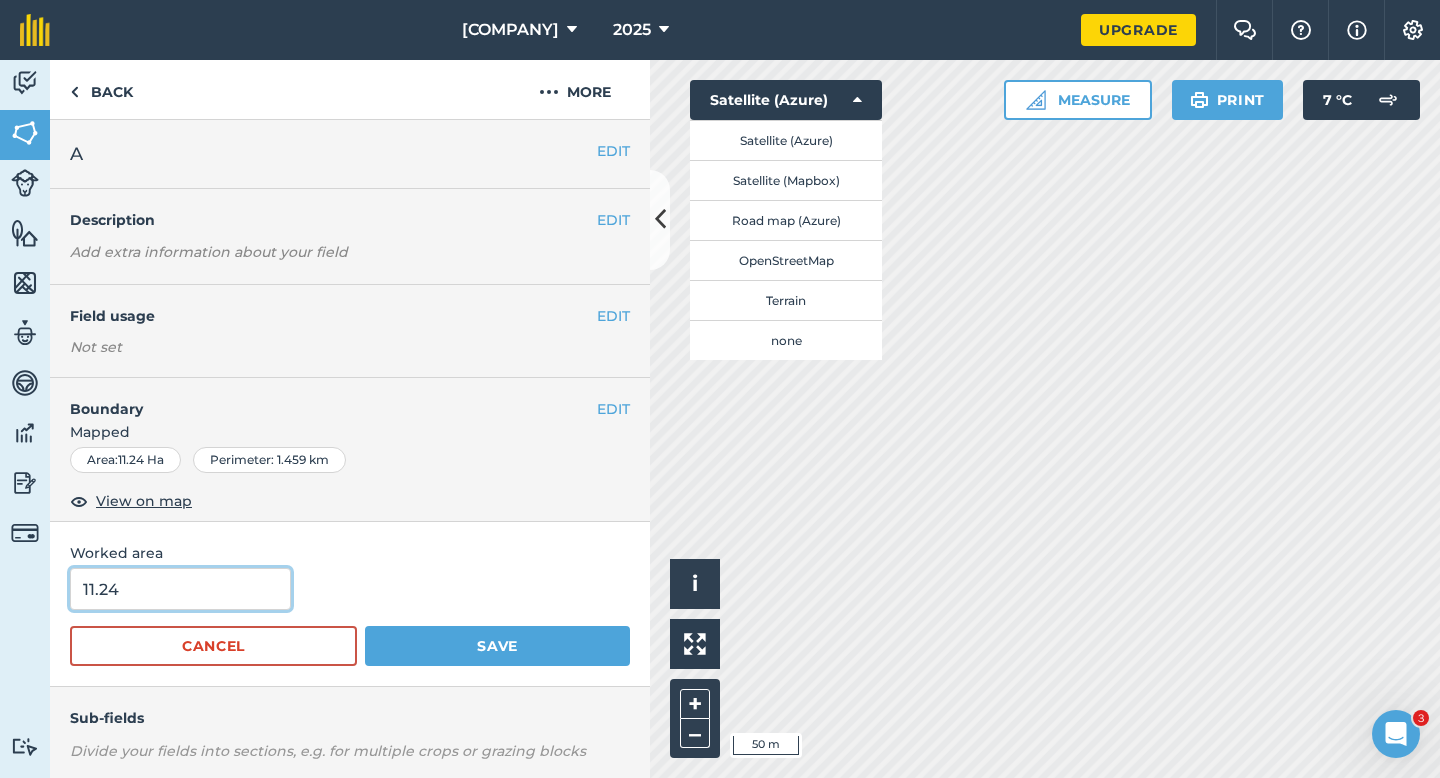 click on "11.24" at bounding box center (180, 589) 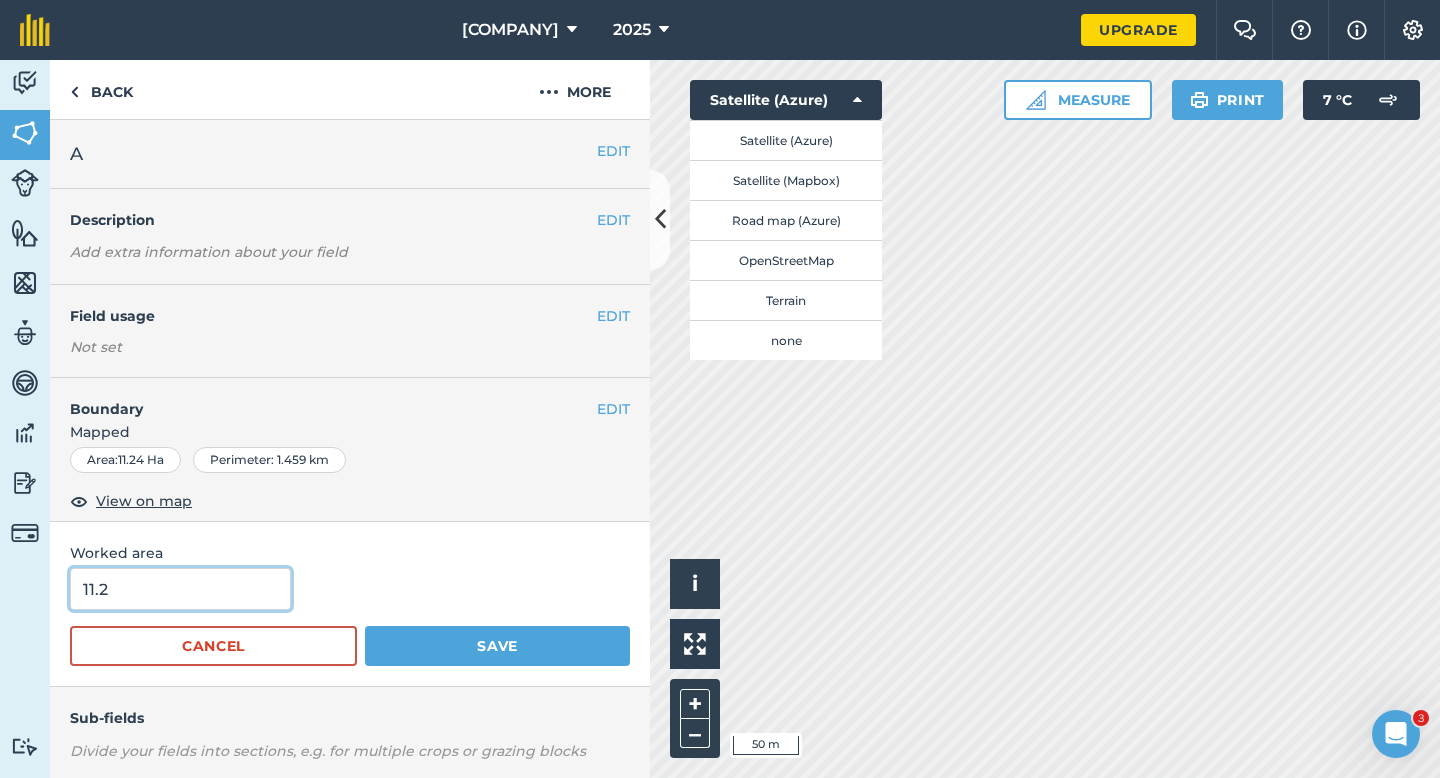 type on "11.2" 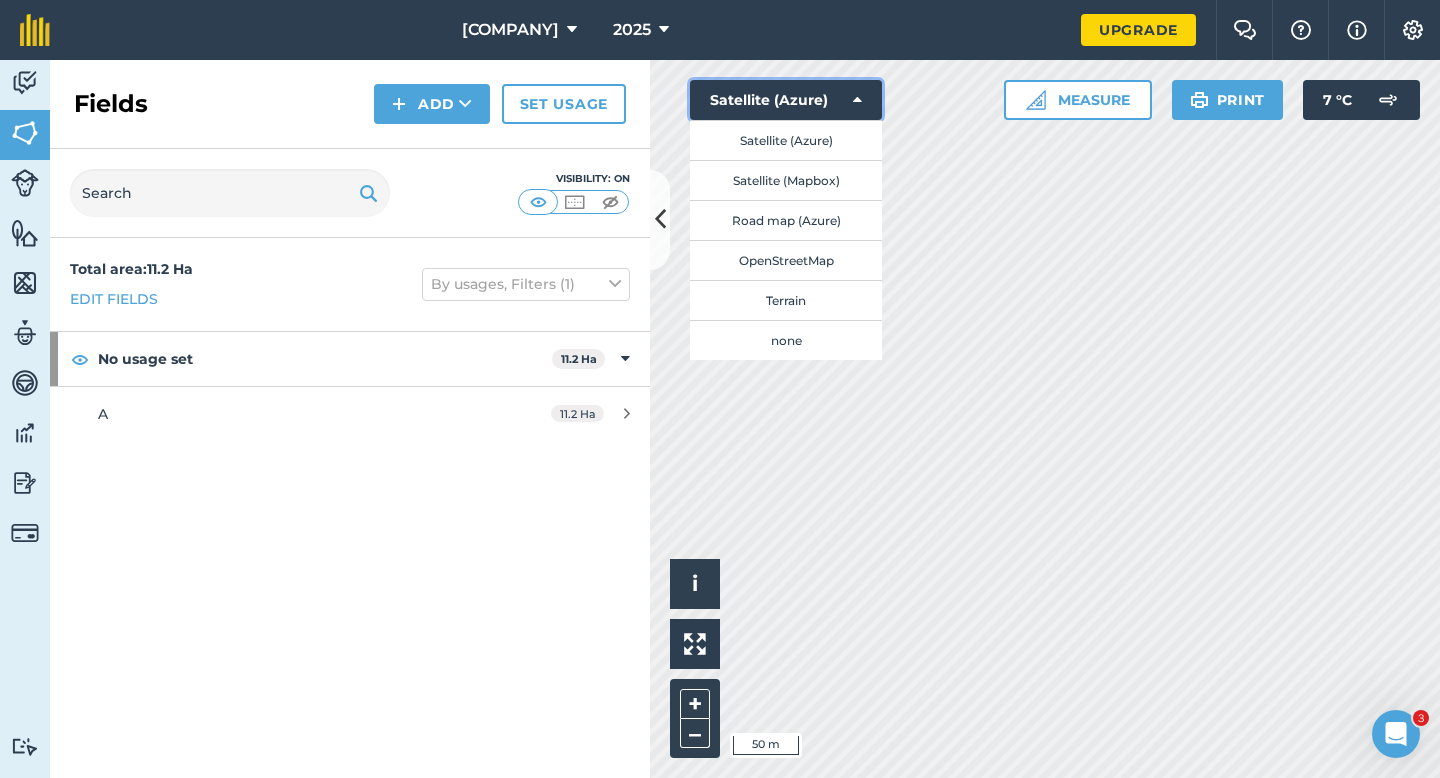 click on "Satellite (Azure)" at bounding box center (786, 100) 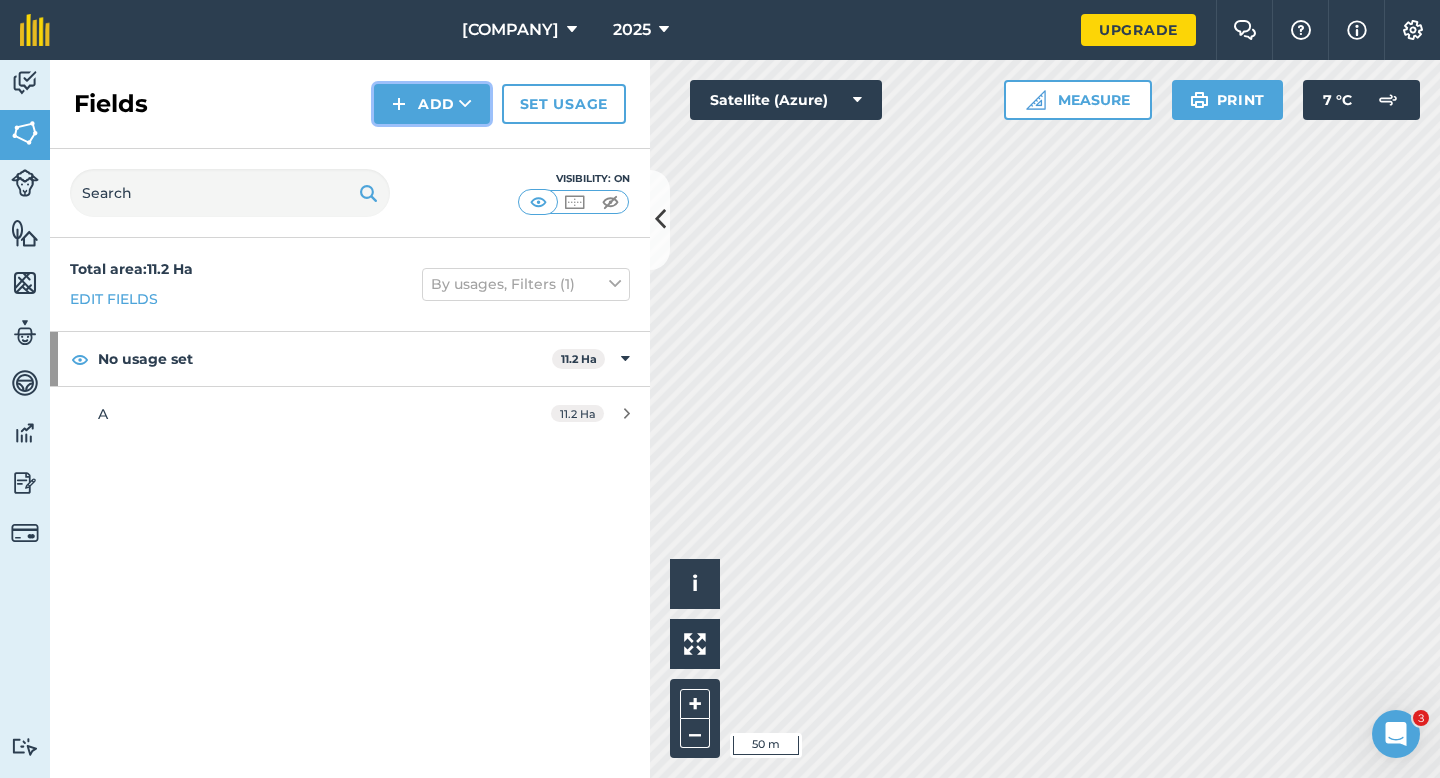 click on "Add" at bounding box center (432, 104) 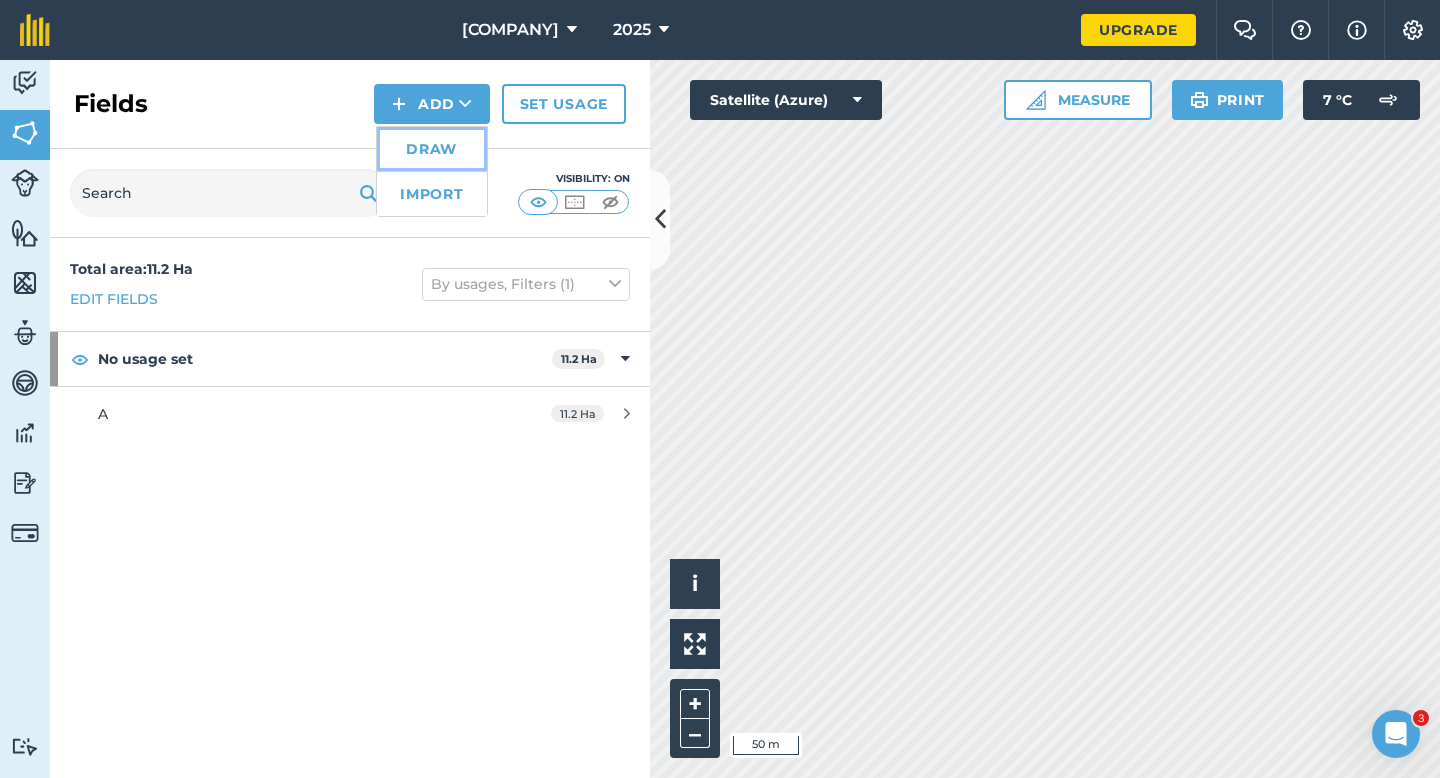 click on "Draw" at bounding box center (432, 149) 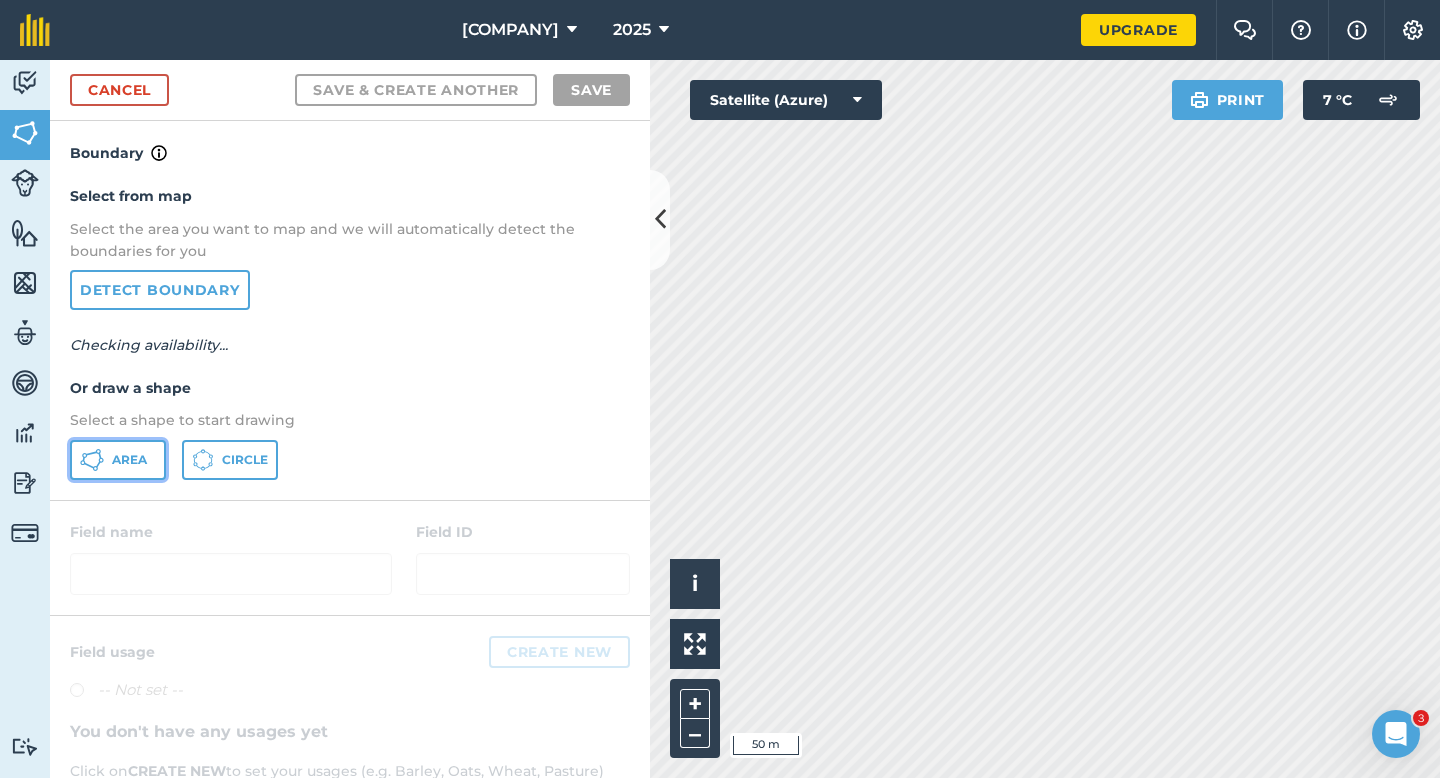 click on "Area" at bounding box center (118, 460) 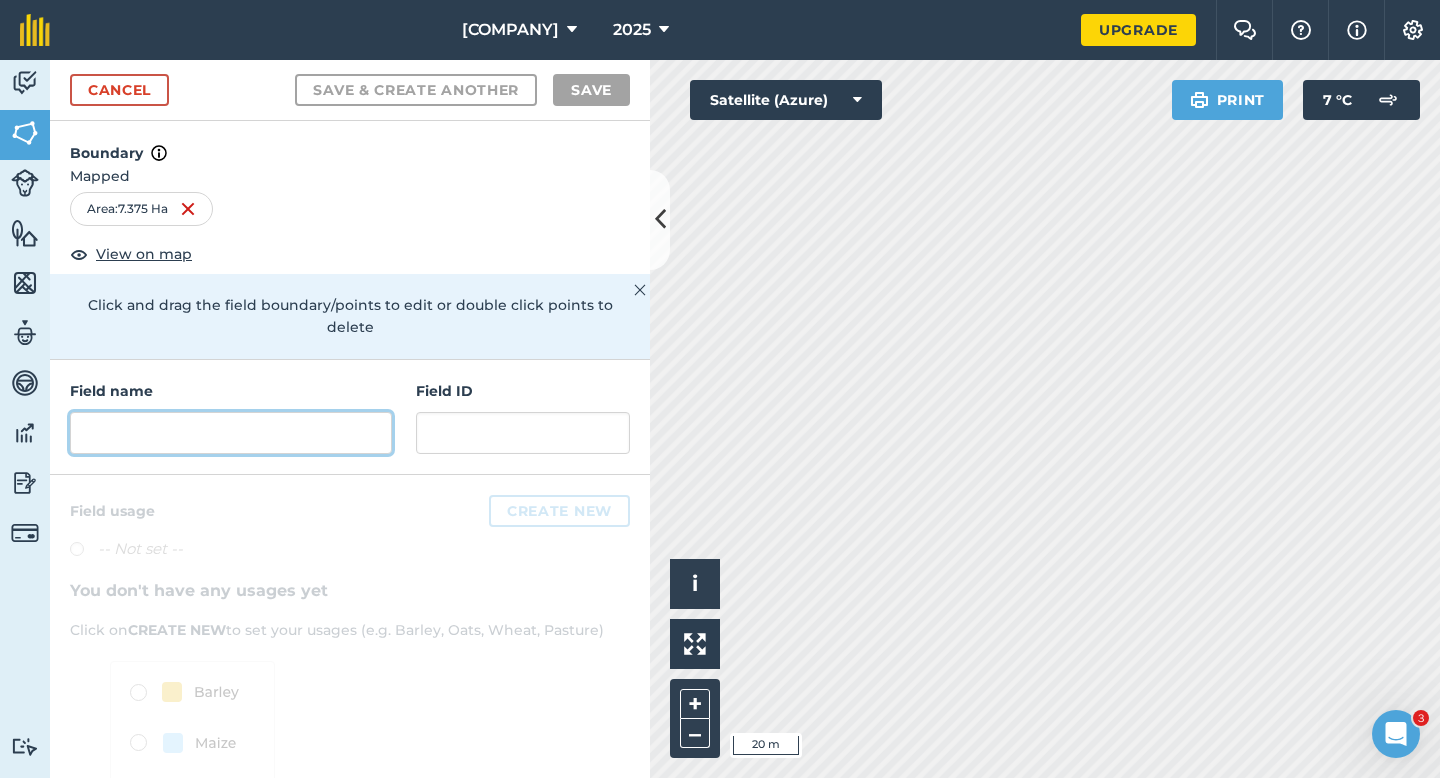 click at bounding box center (231, 433) 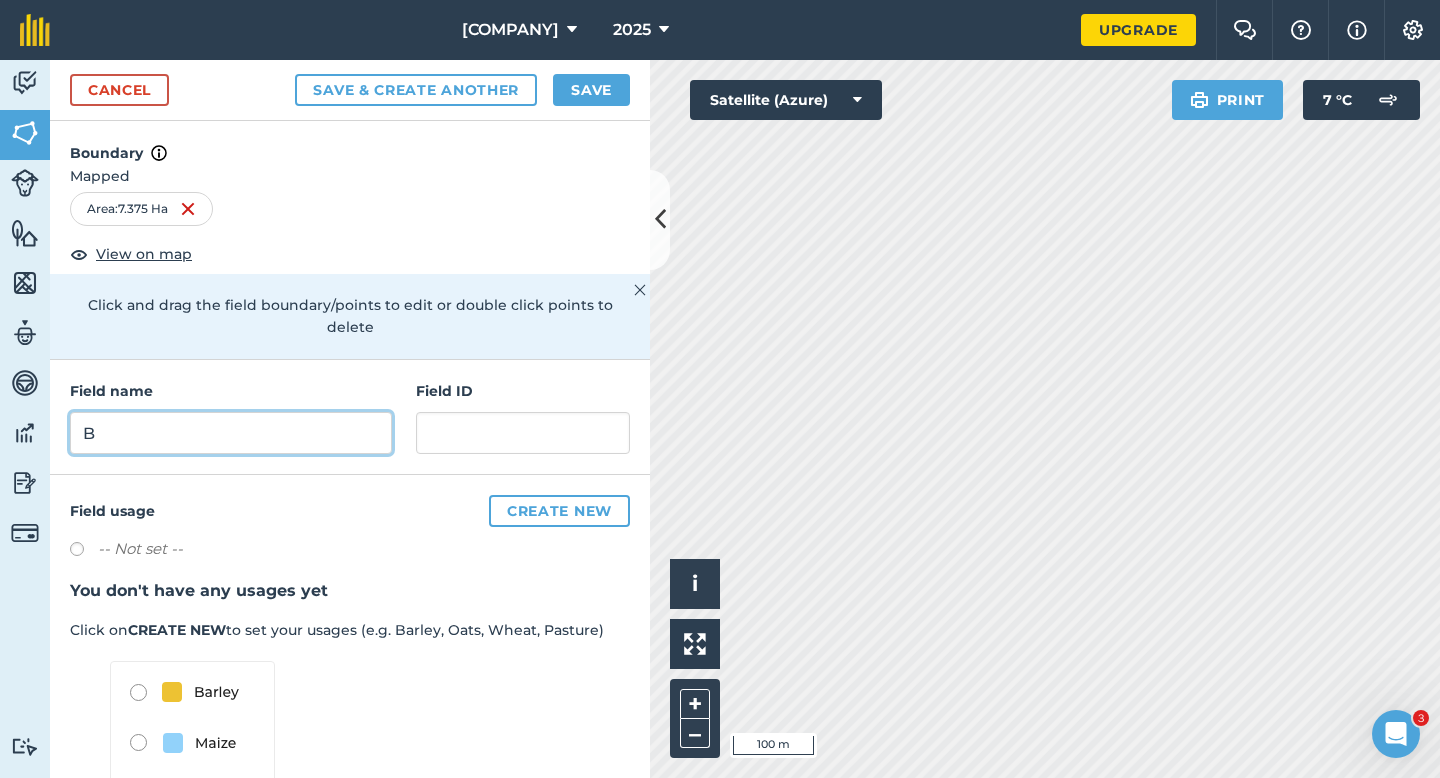 type on "B" 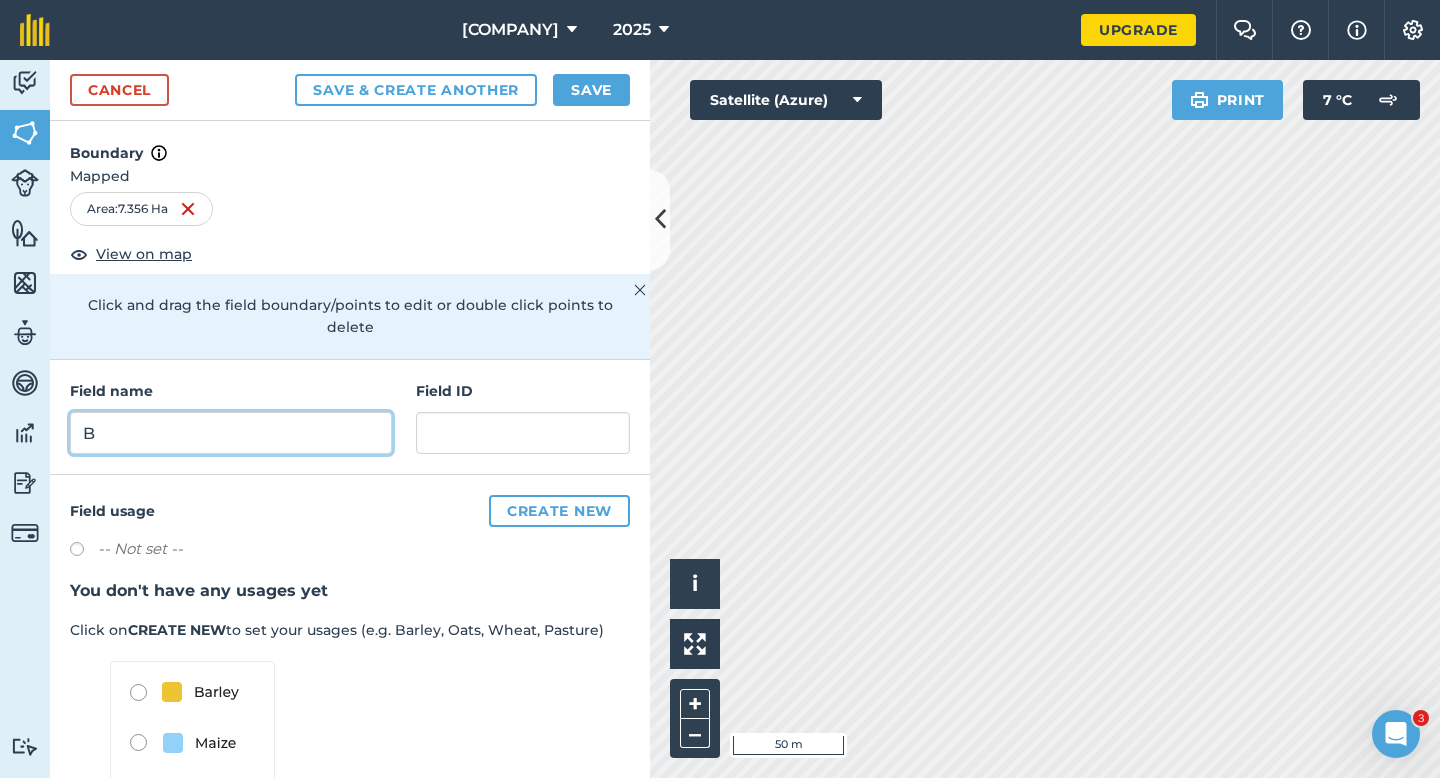 click on "B" at bounding box center [231, 433] 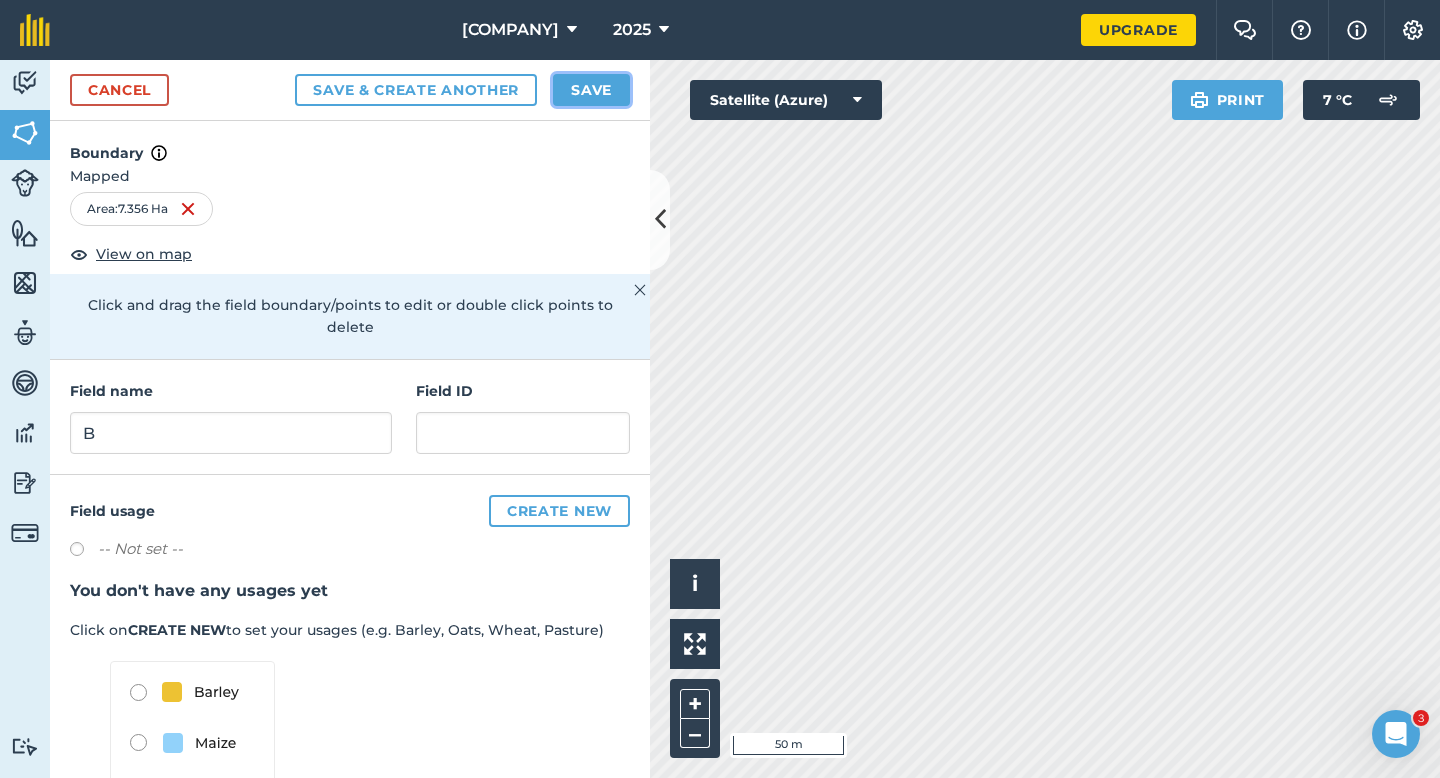 click on "Save" at bounding box center (591, 90) 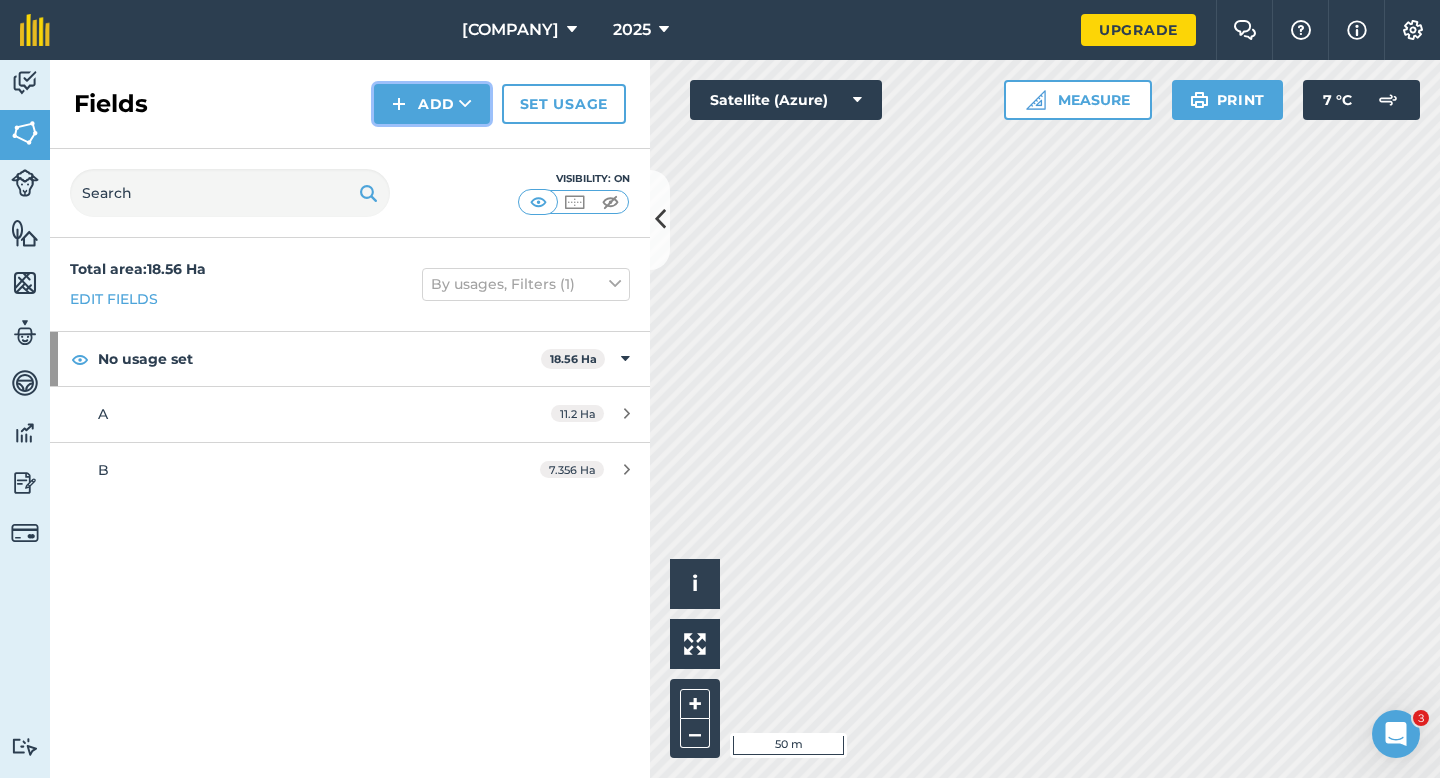 click on "Add" at bounding box center (432, 104) 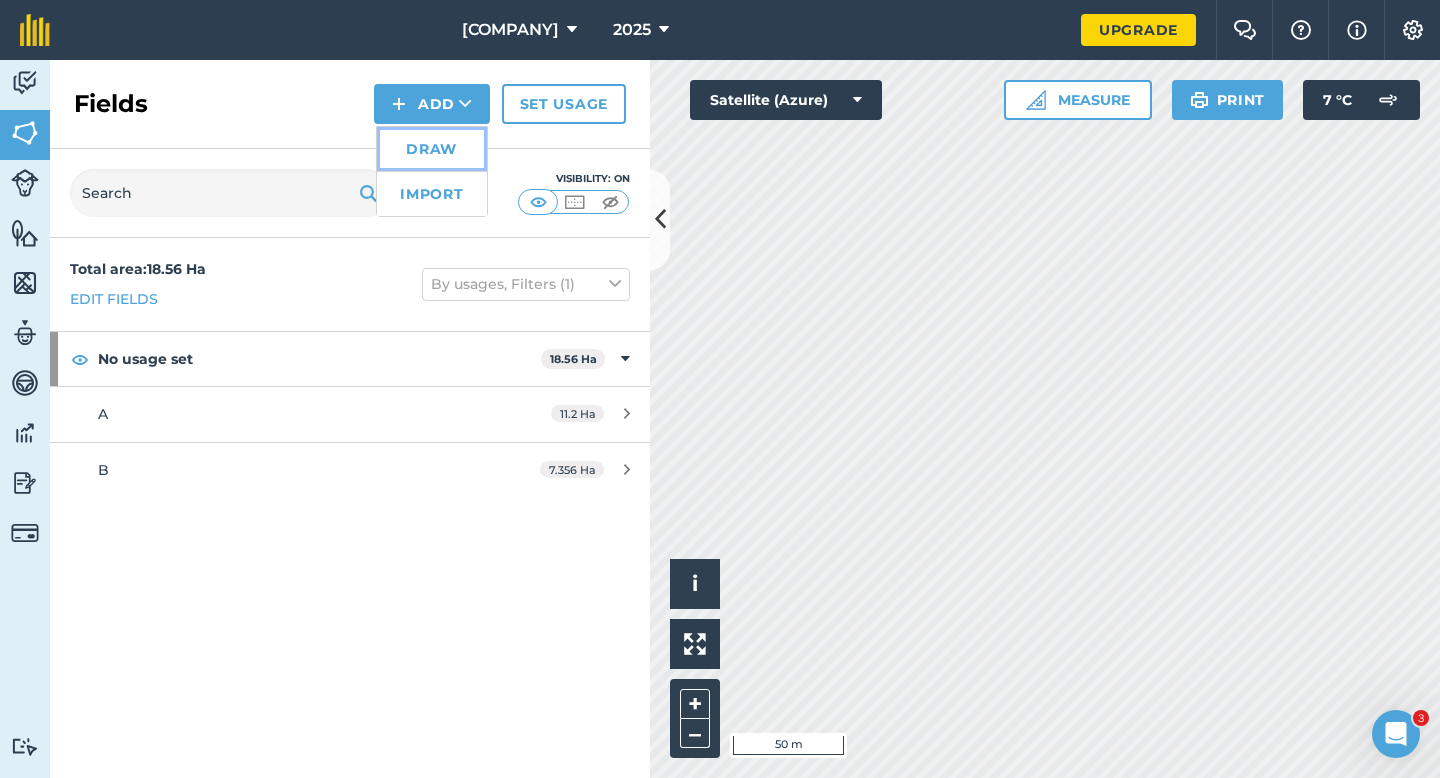 click on "Draw" at bounding box center (432, 149) 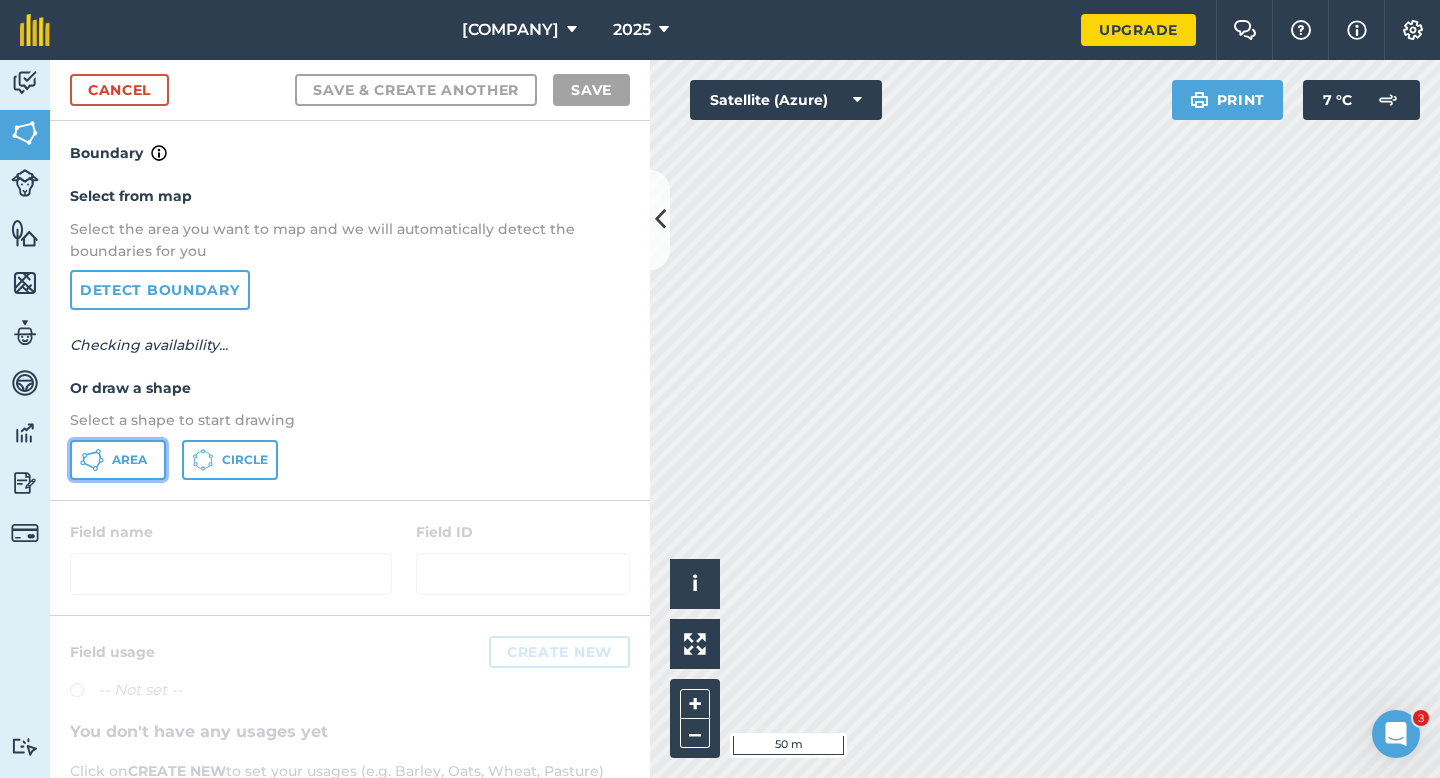 click on "Area" at bounding box center [118, 460] 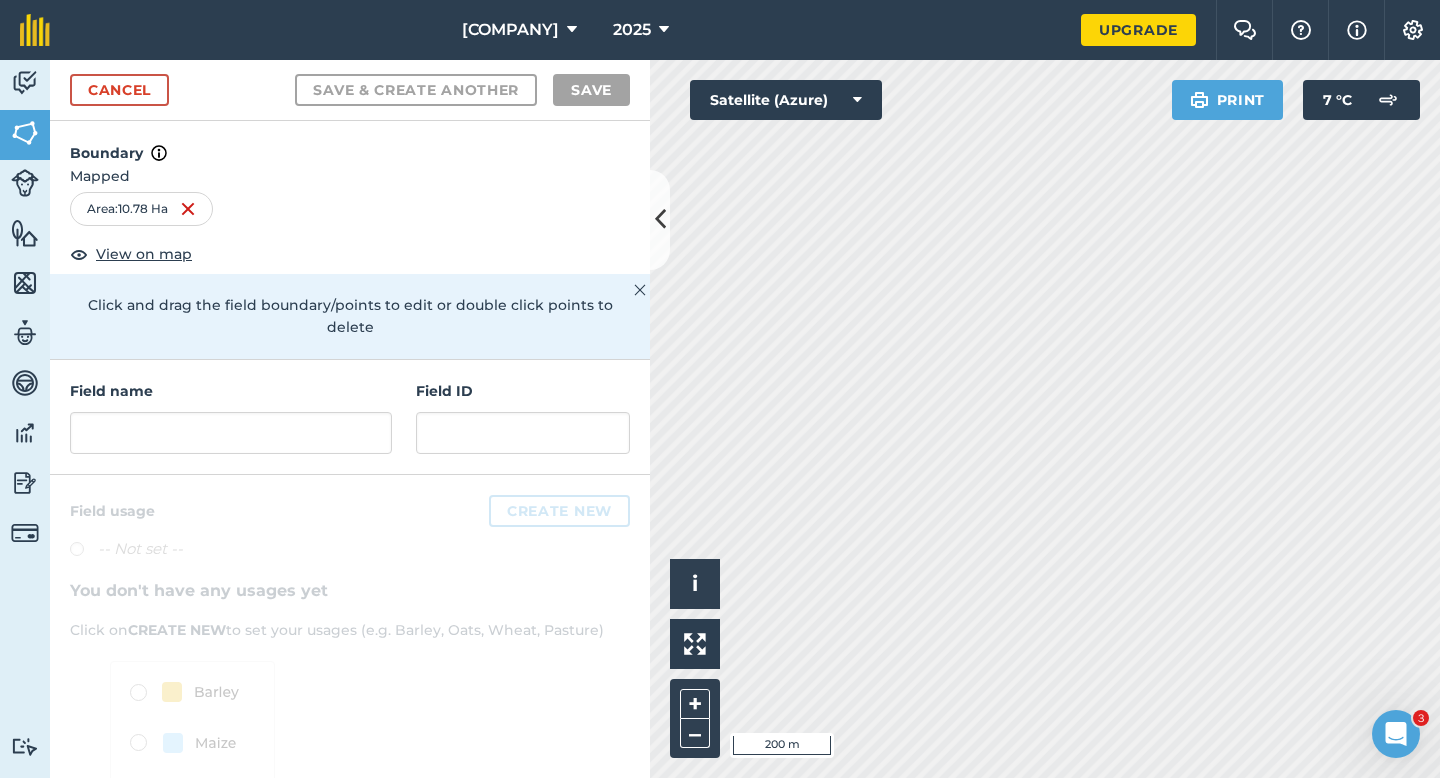 click on "Field name Field ID" at bounding box center (350, 417) 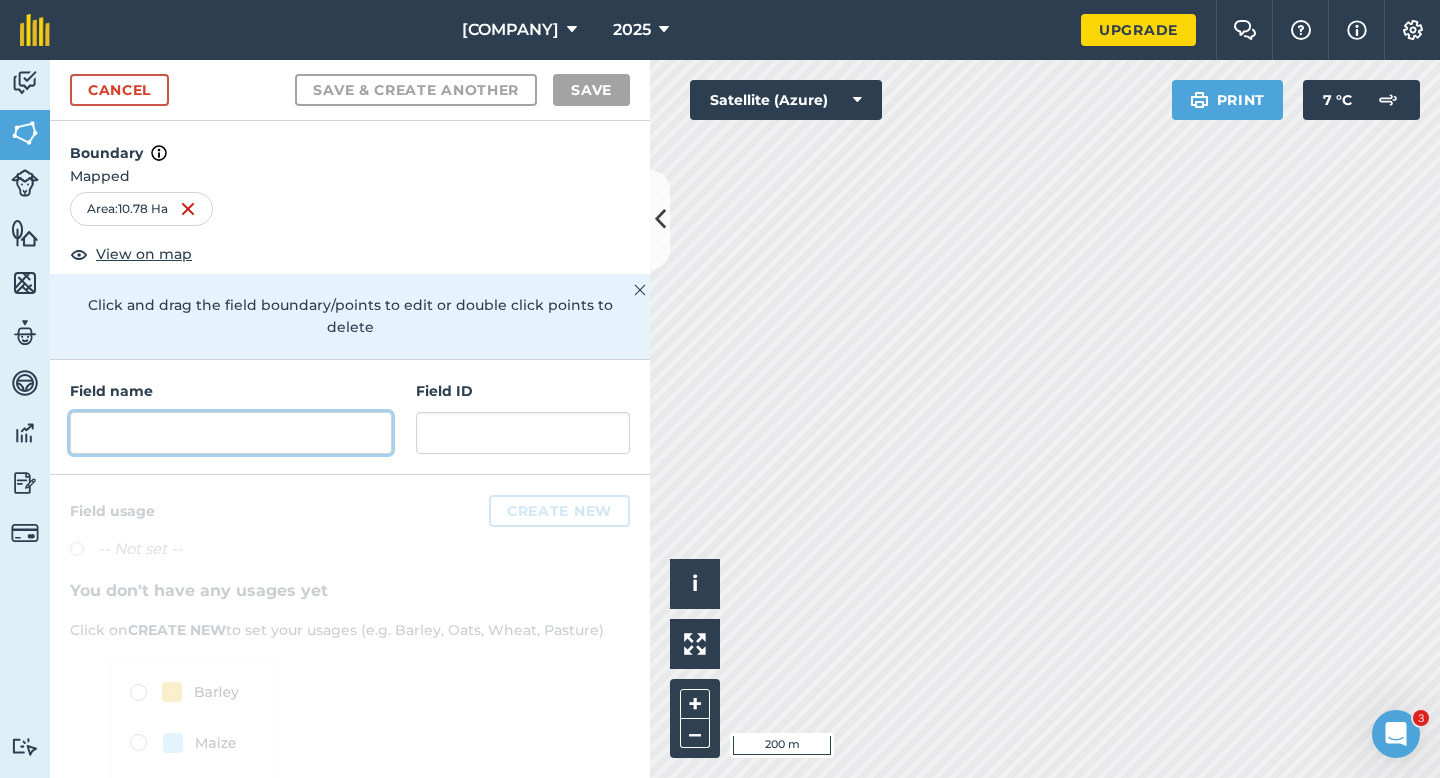 click at bounding box center [231, 433] 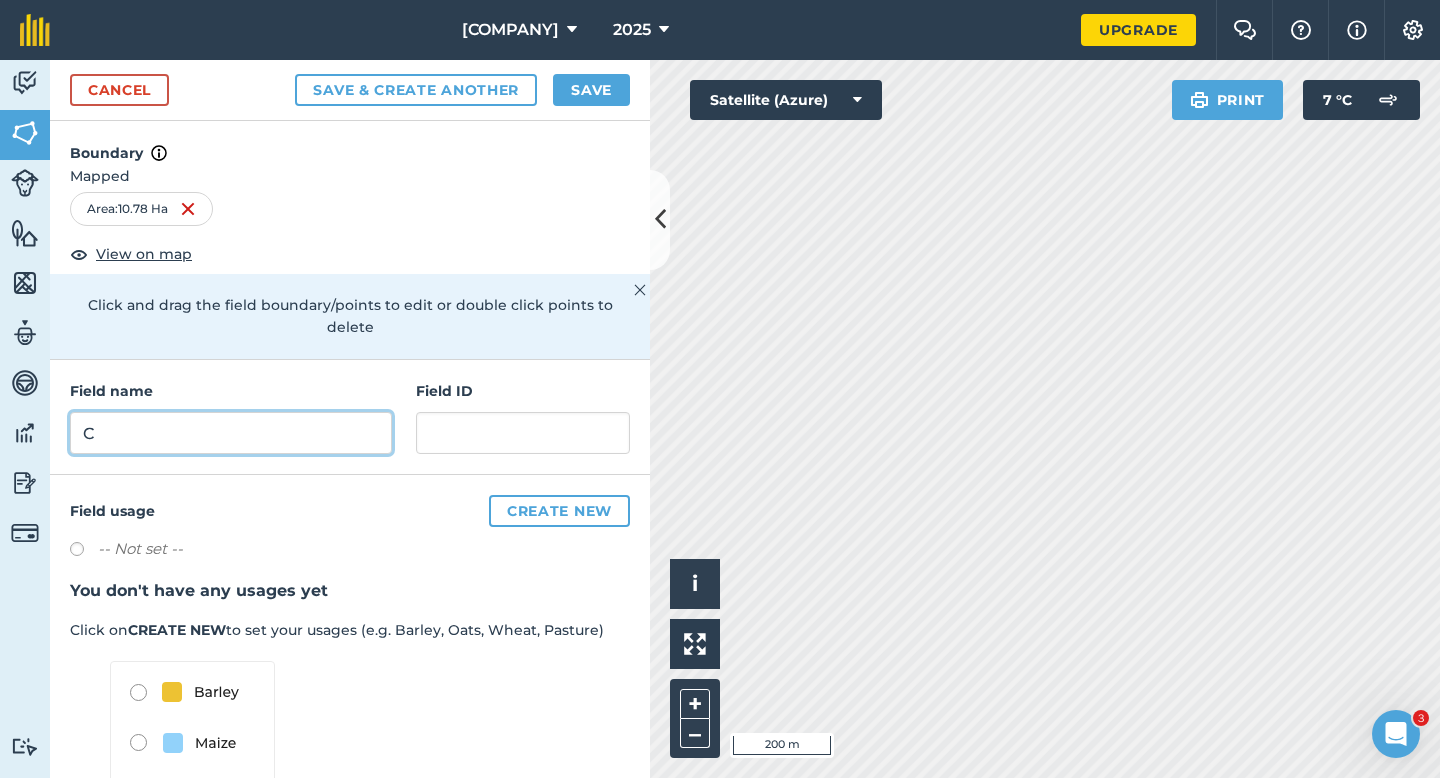 type on "C" 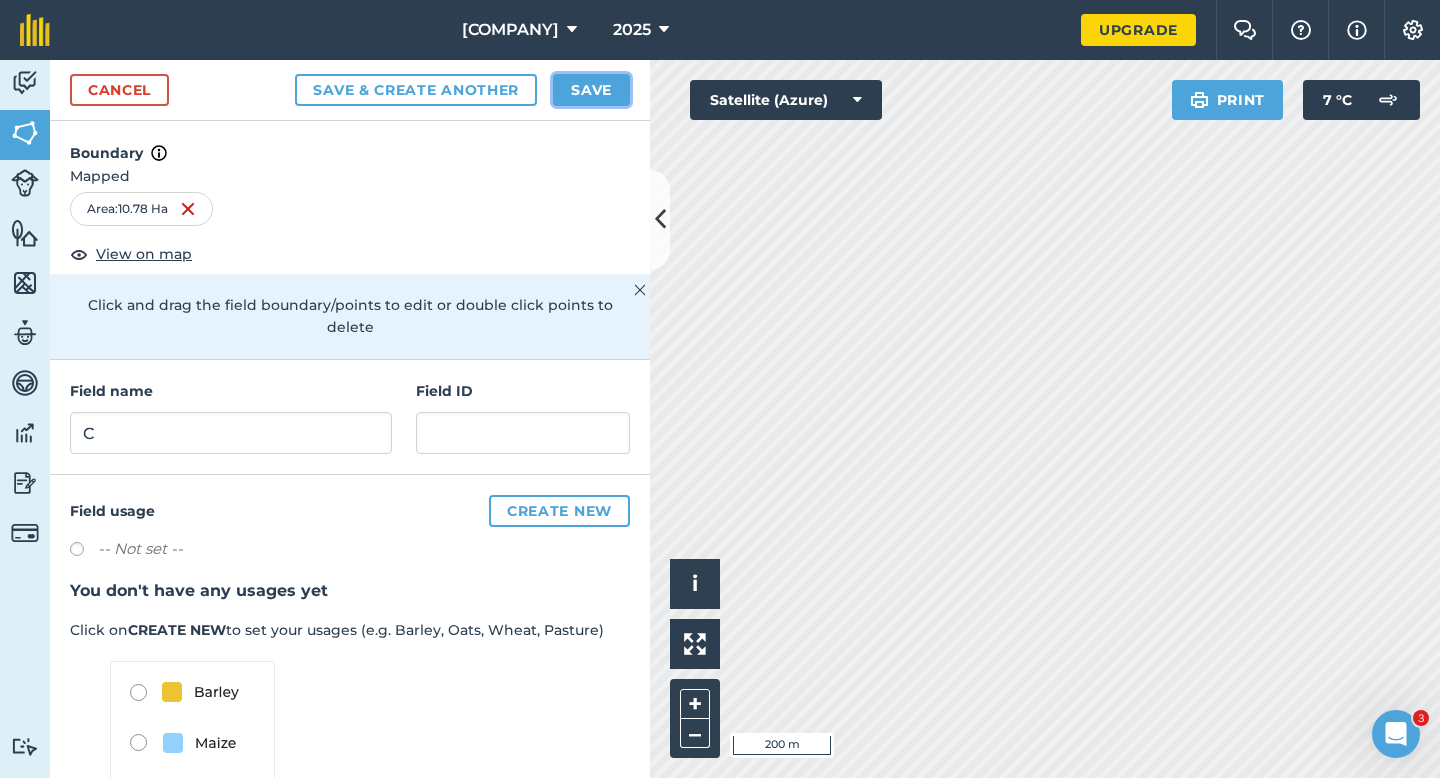 click on "Save" at bounding box center (591, 90) 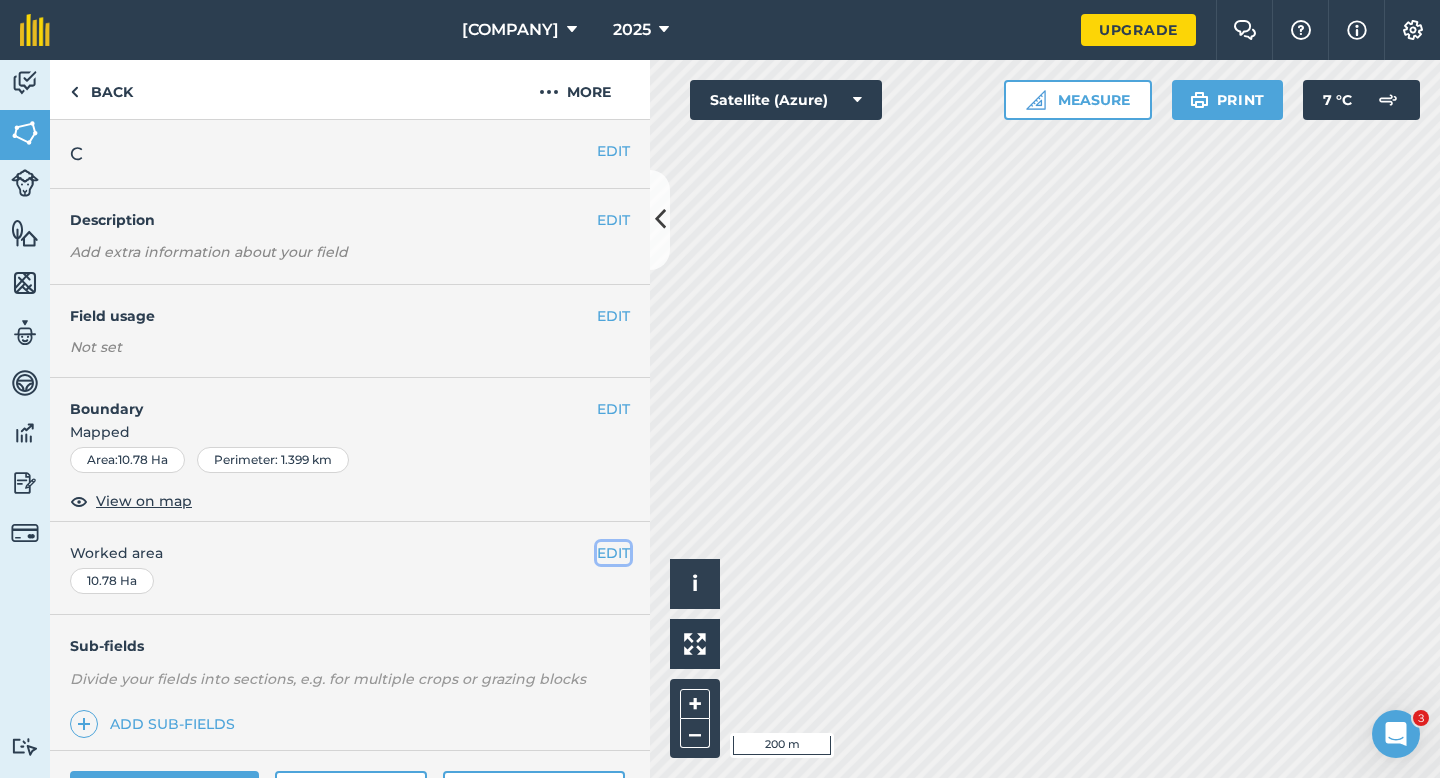 click on "EDIT" at bounding box center (613, 553) 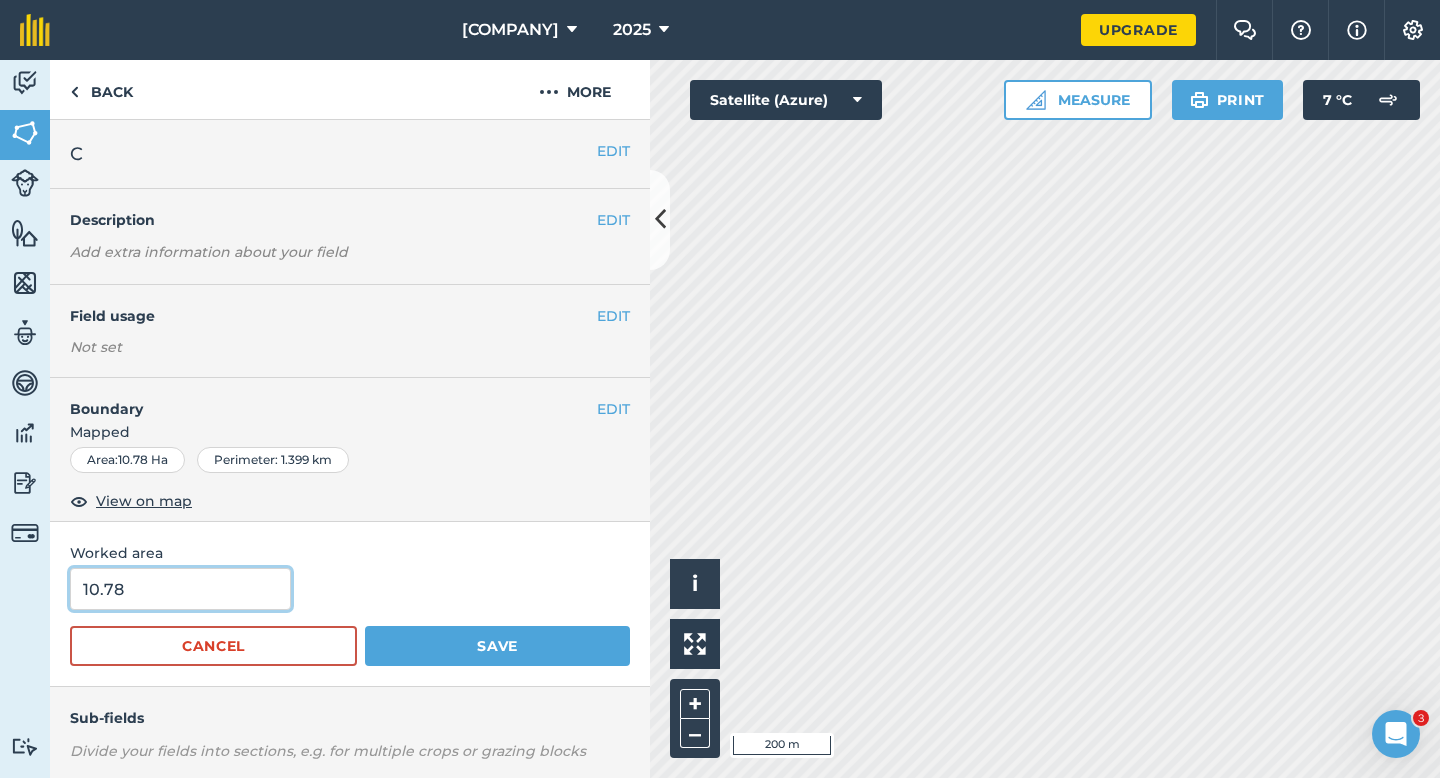 click on "10.78" at bounding box center (180, 589) 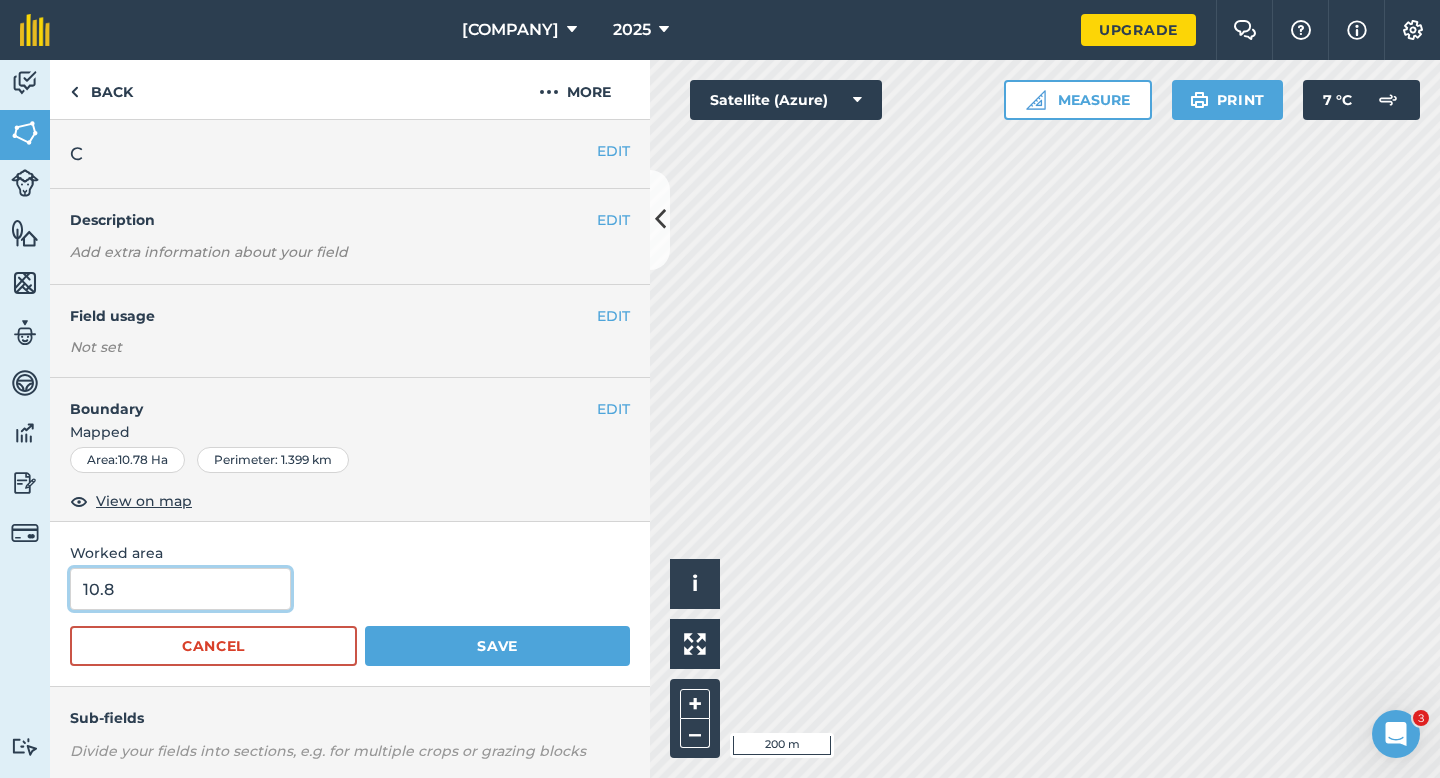 type on "10.8" 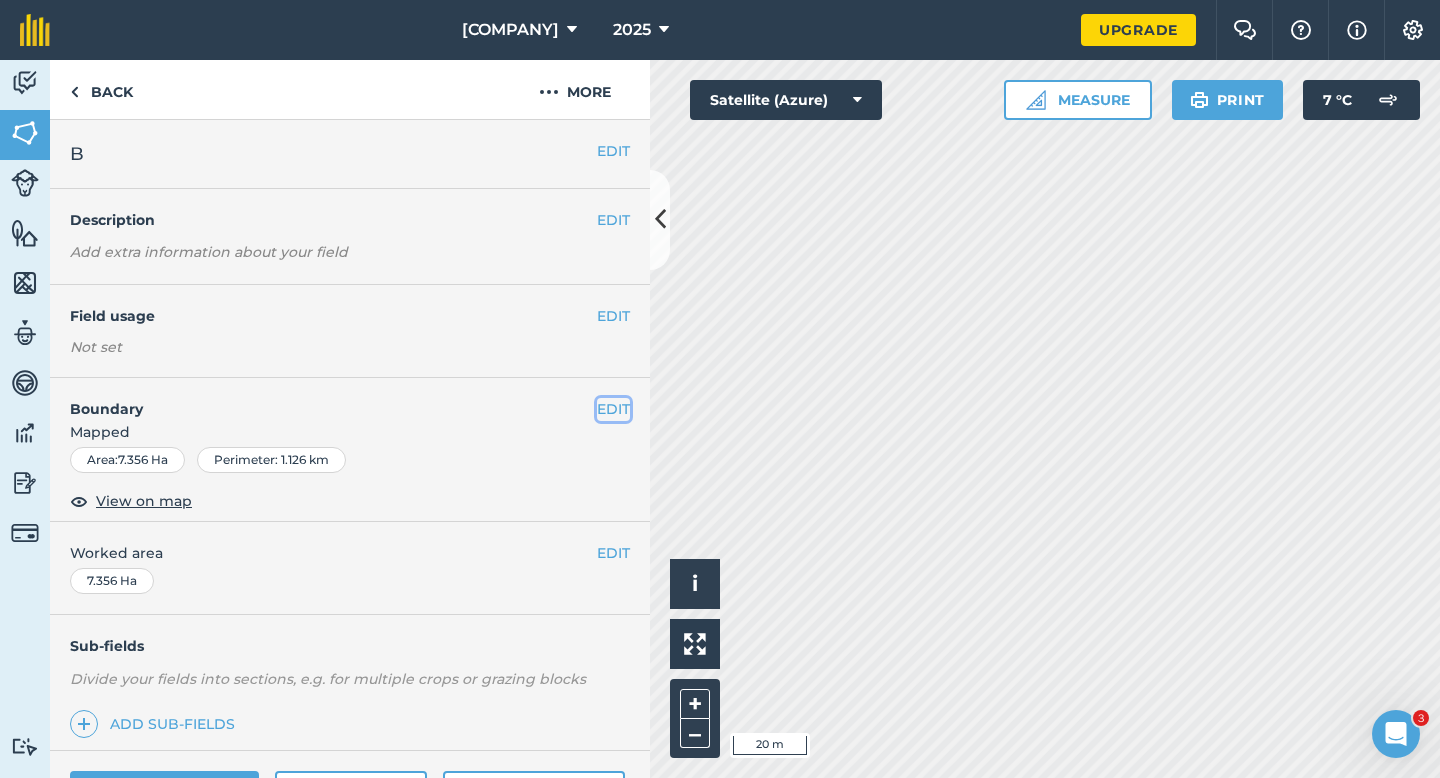 click on "EDIT" at bounding box center (613, 409) 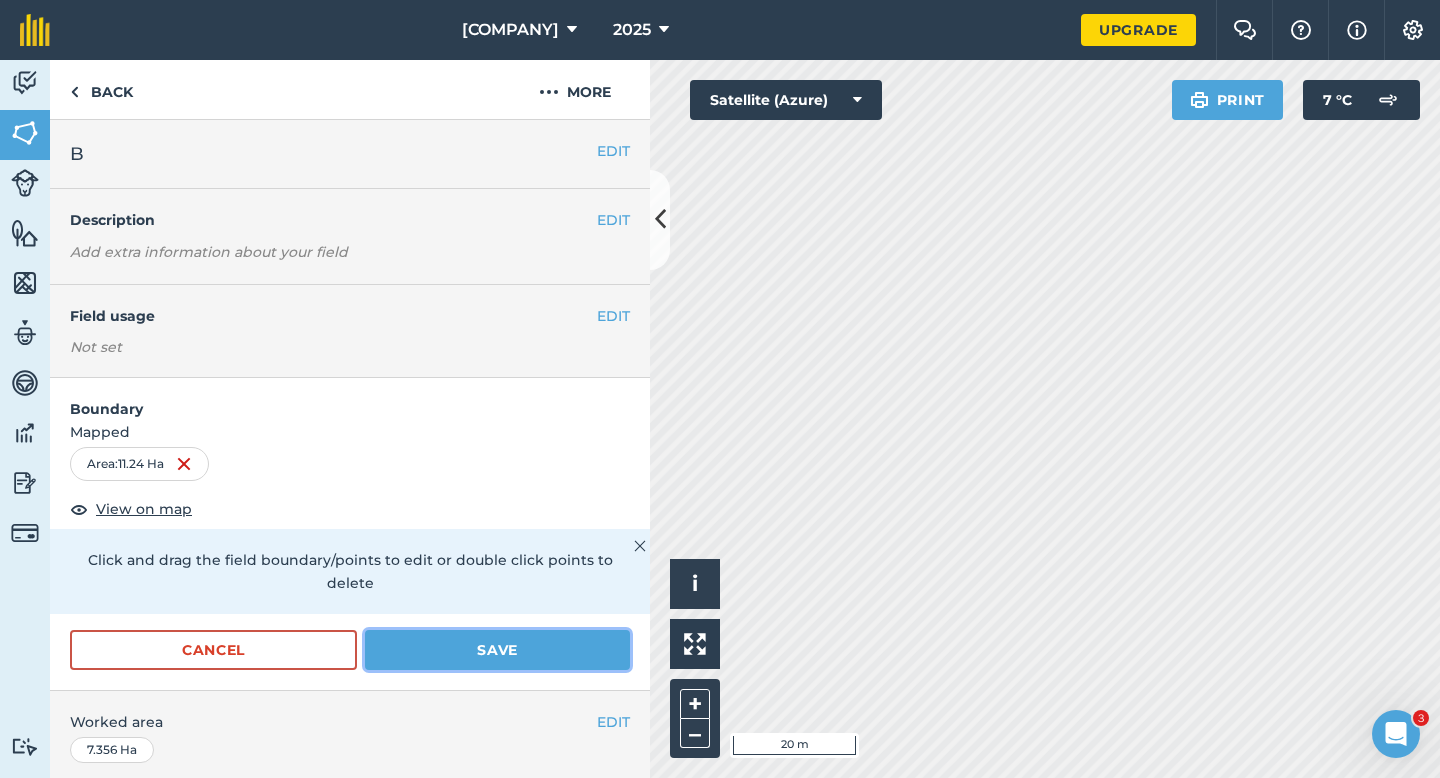 click on "Save" at bounding box center [497, 650] 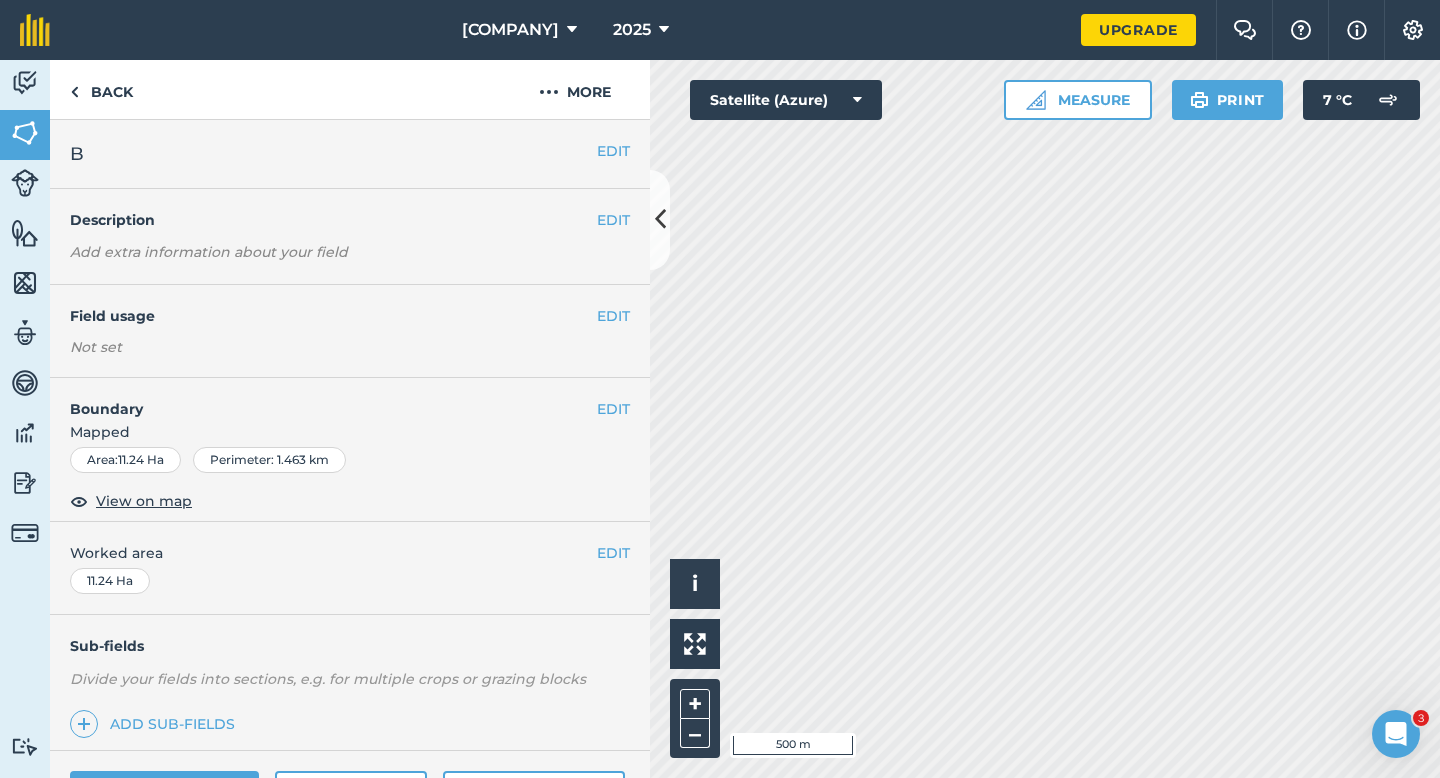 click on "Worked area" at bounding box center (350, 553) 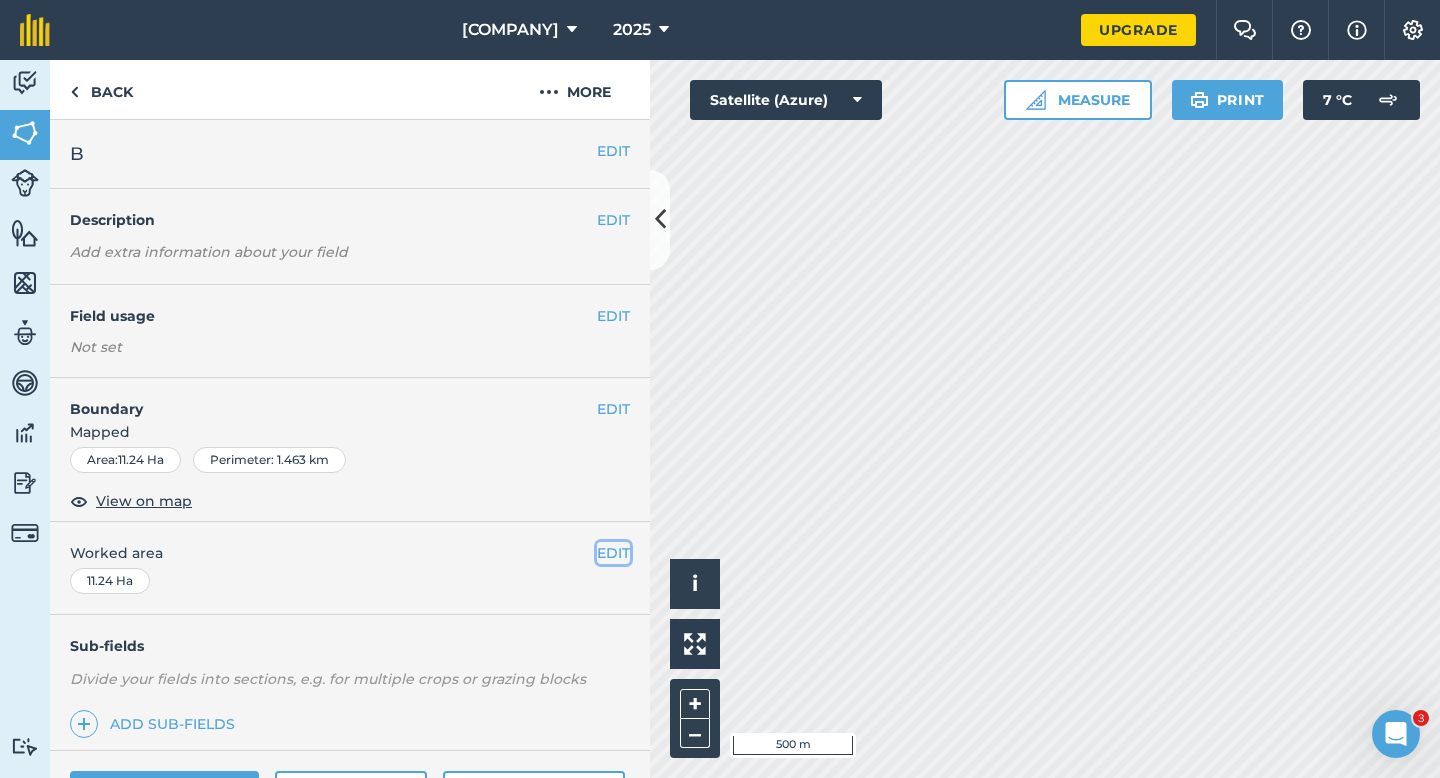click on "EDIT" at bounding box center [613, 553] 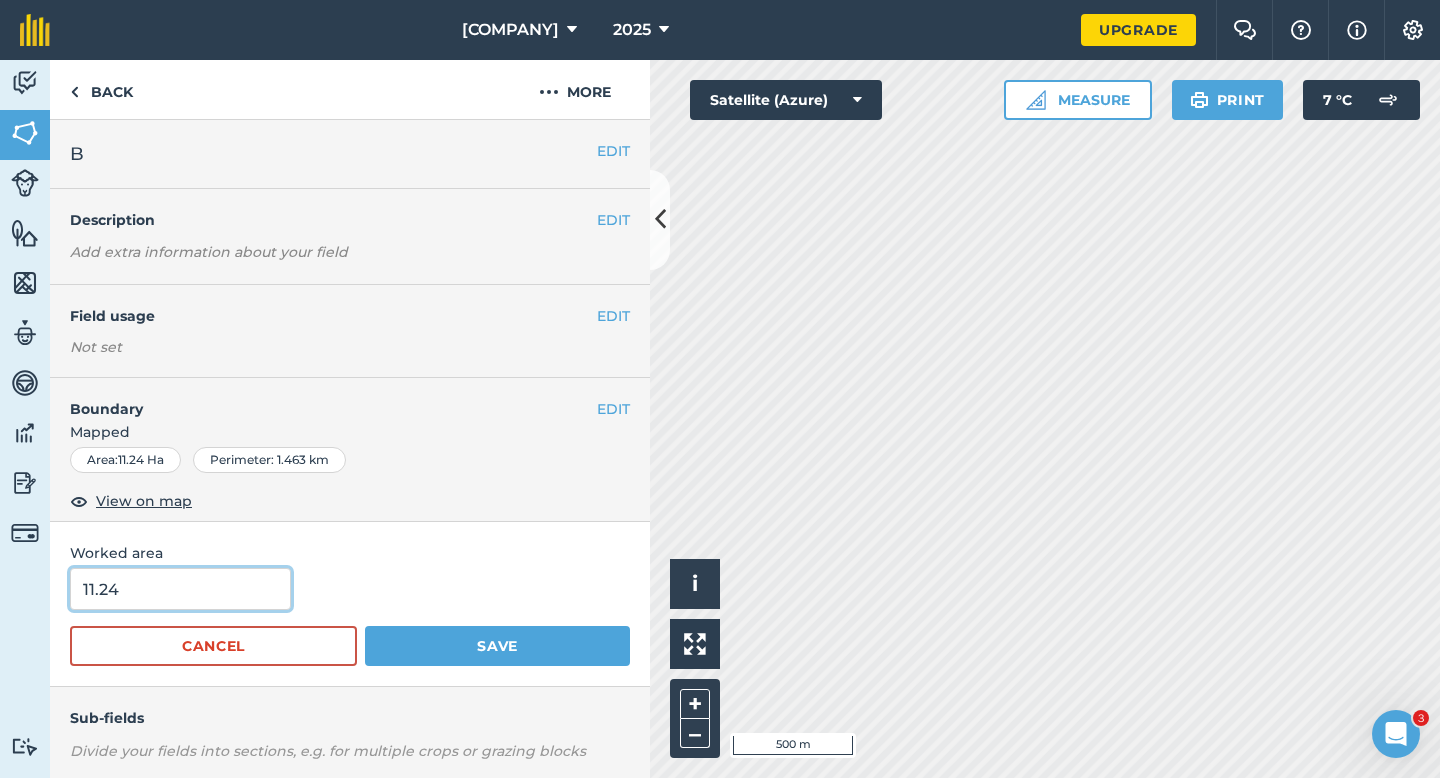click on "11.24" at bounding box center (180, 589) 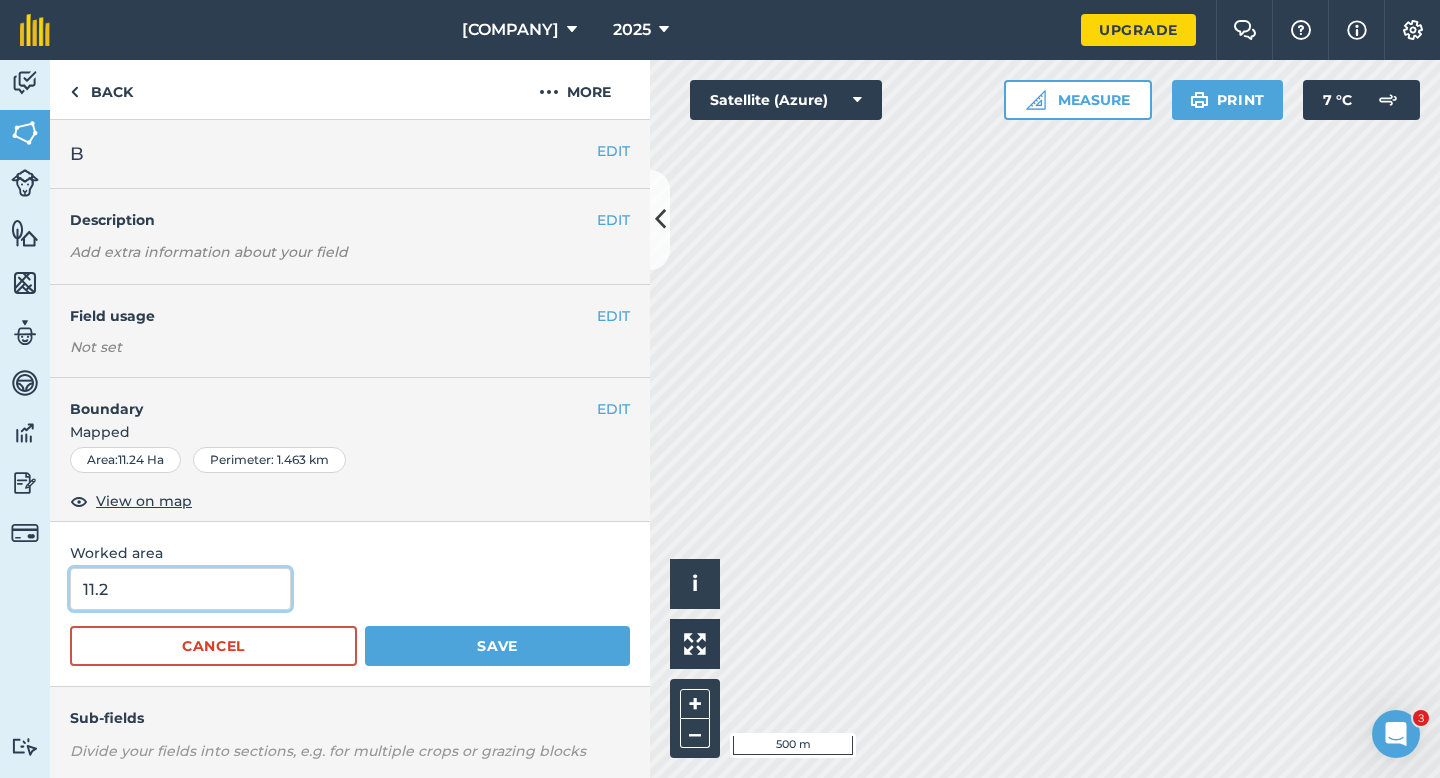 type on "11.2" 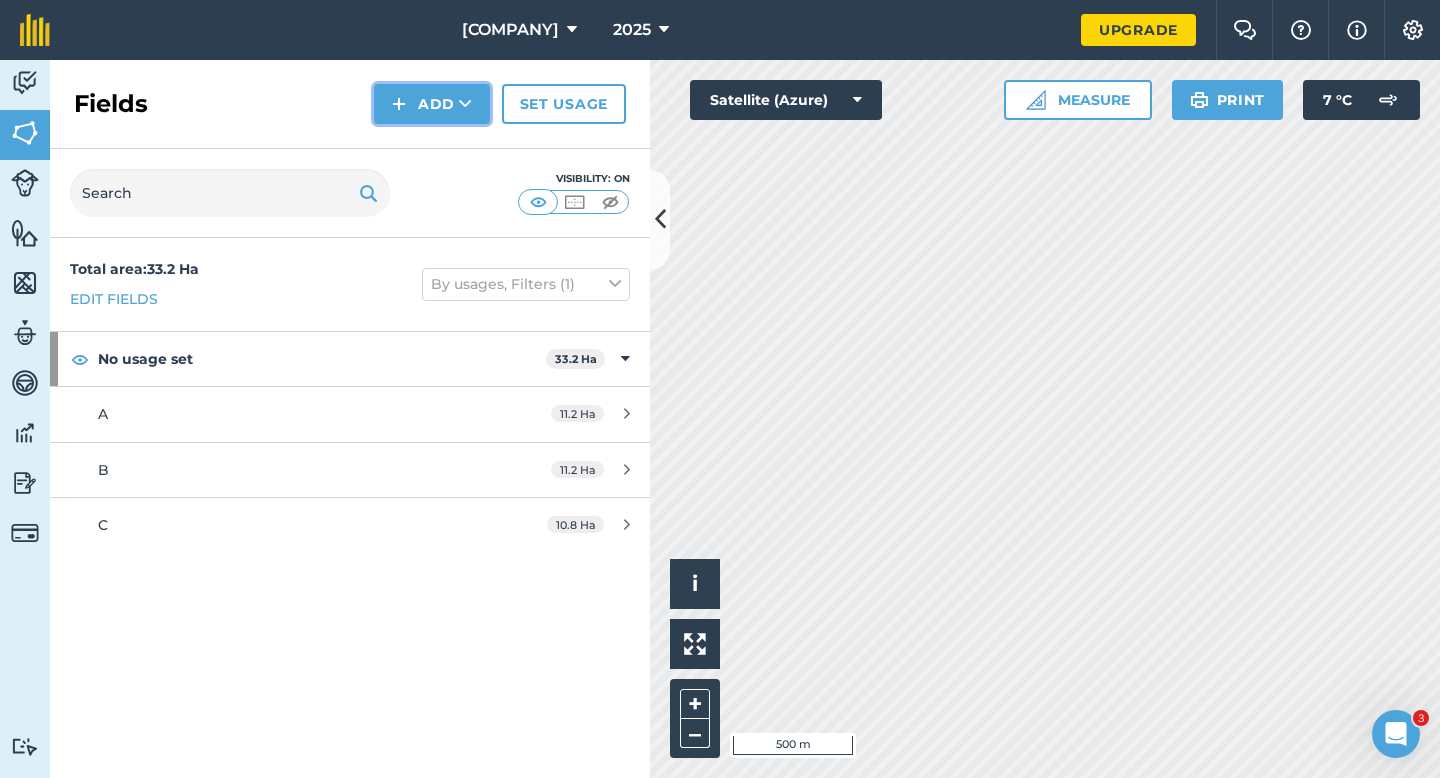 click on "Add" at bounding box center (432, 104) 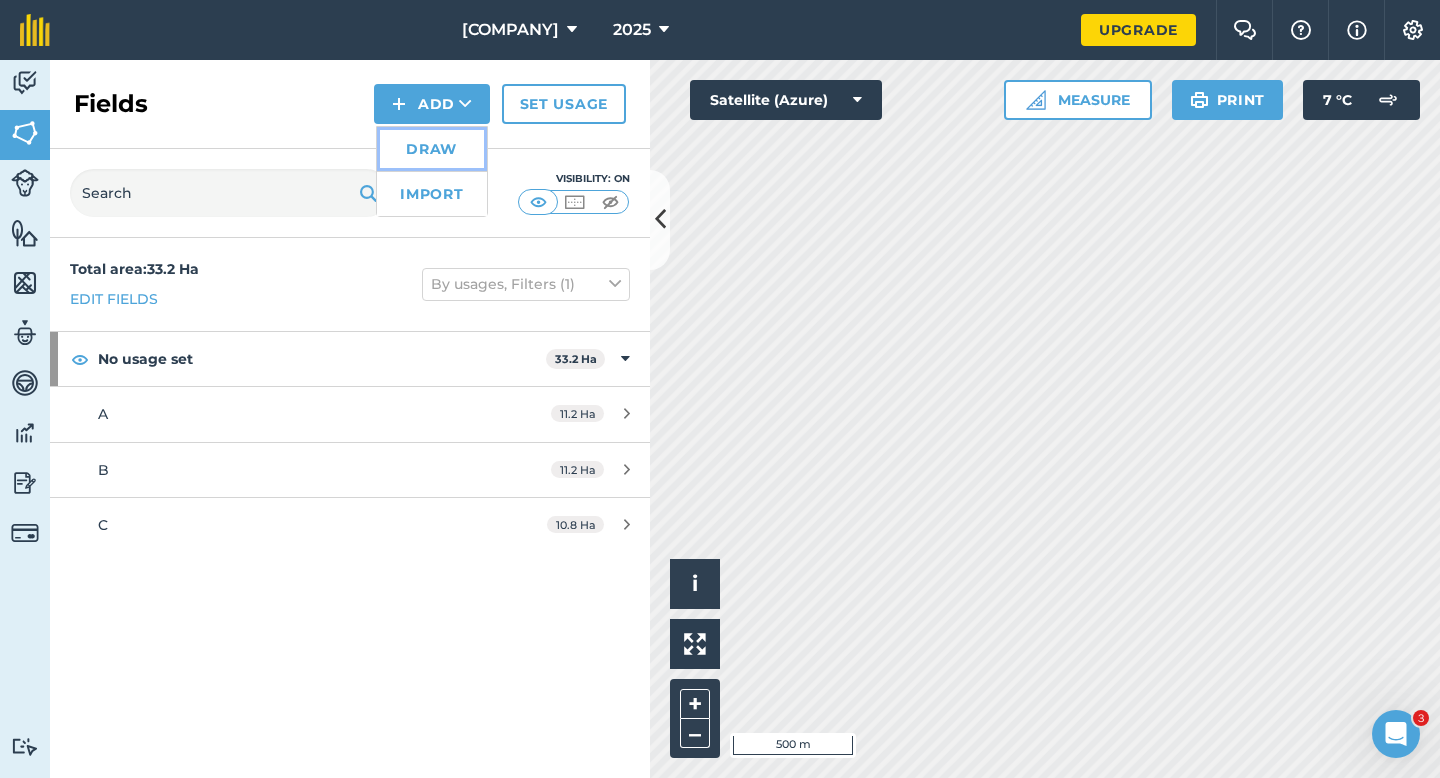 click on "Draw" at bounding box center [432, 149] 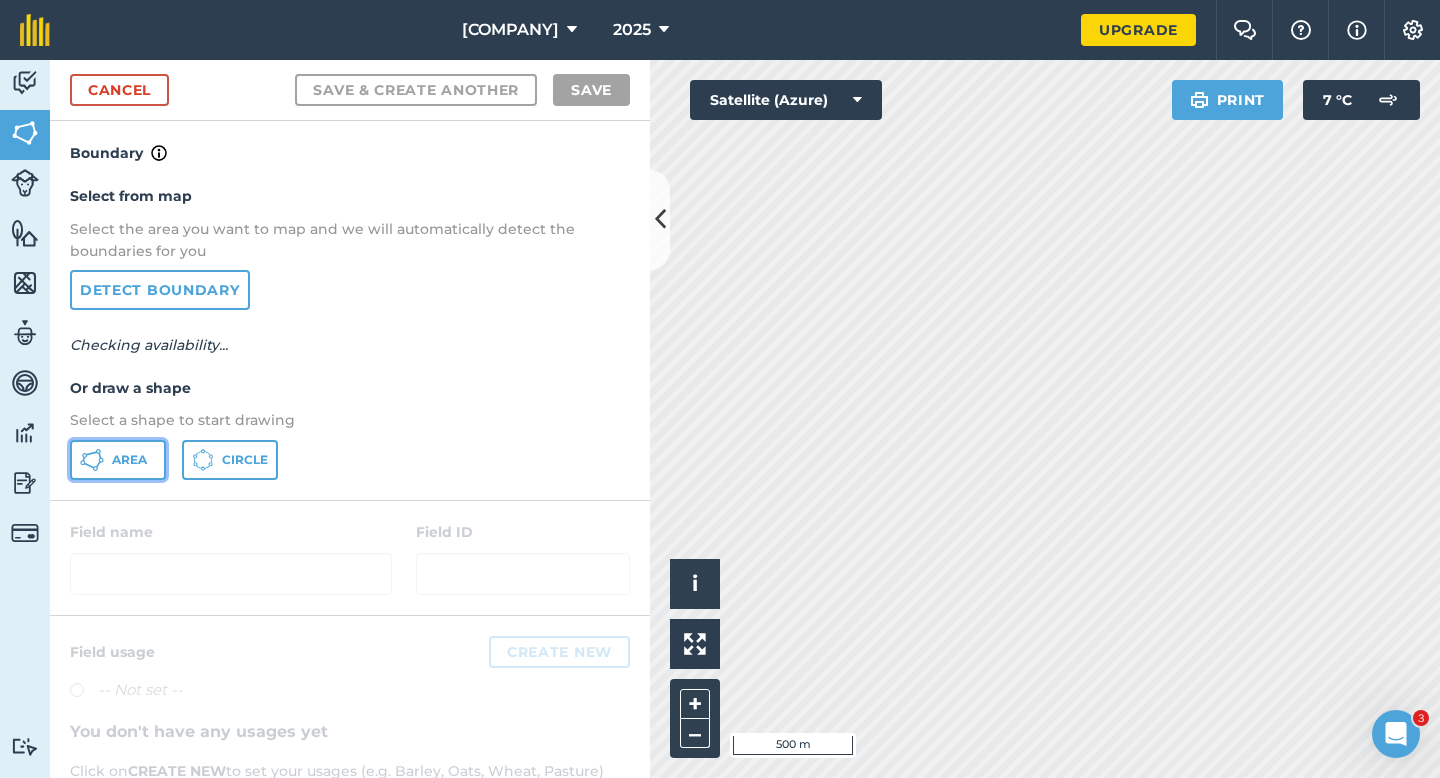 click on "Area" at bounding box center [118, 460] 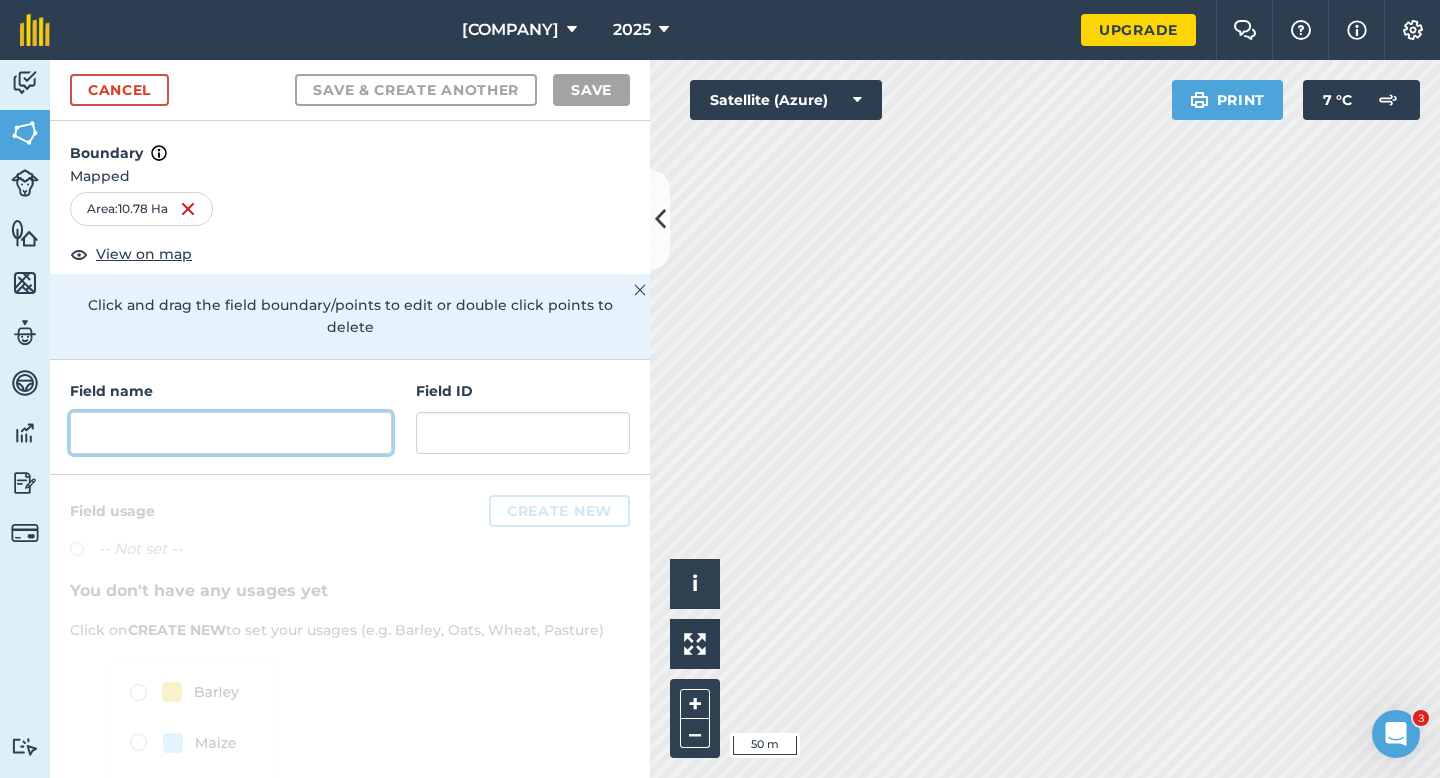 click at bounding box center (231, 433) 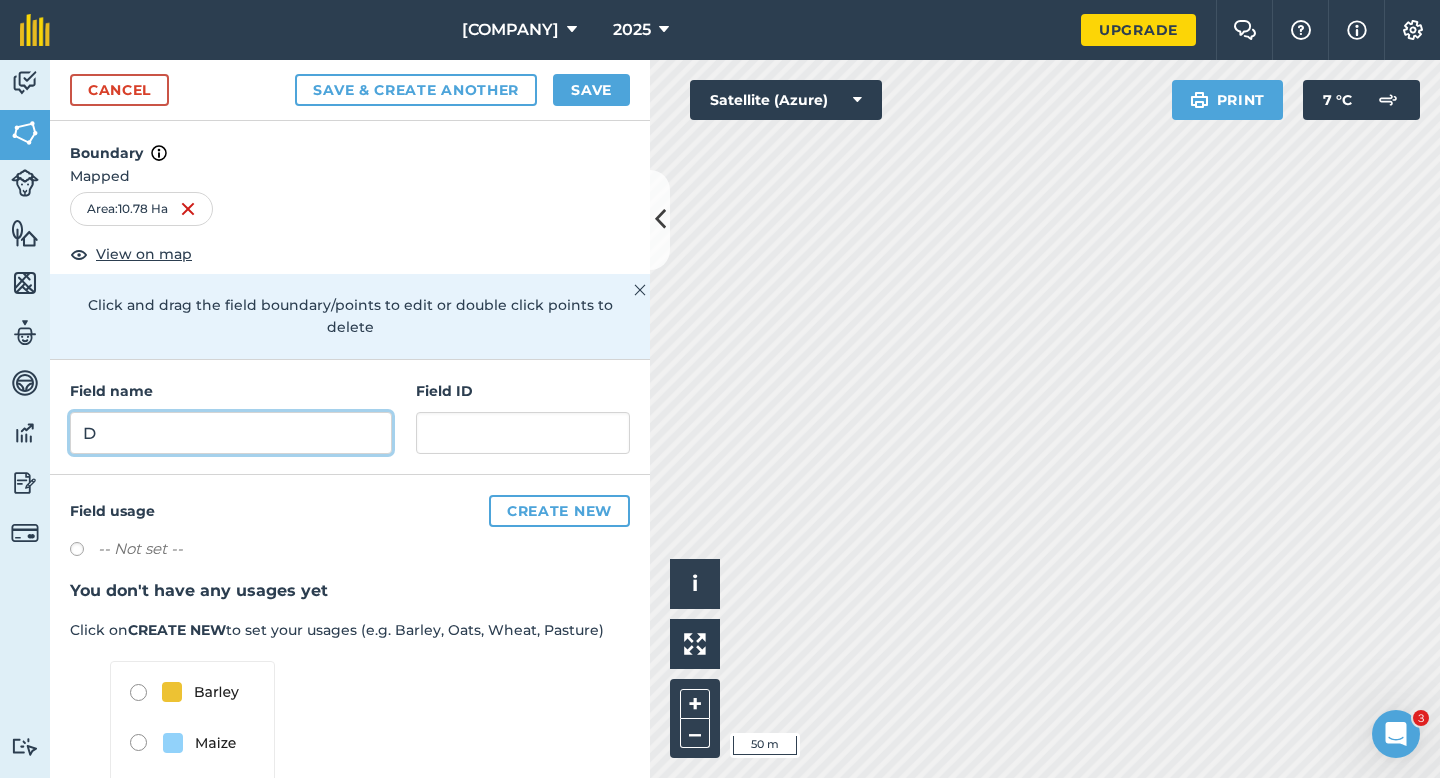 type on "D" 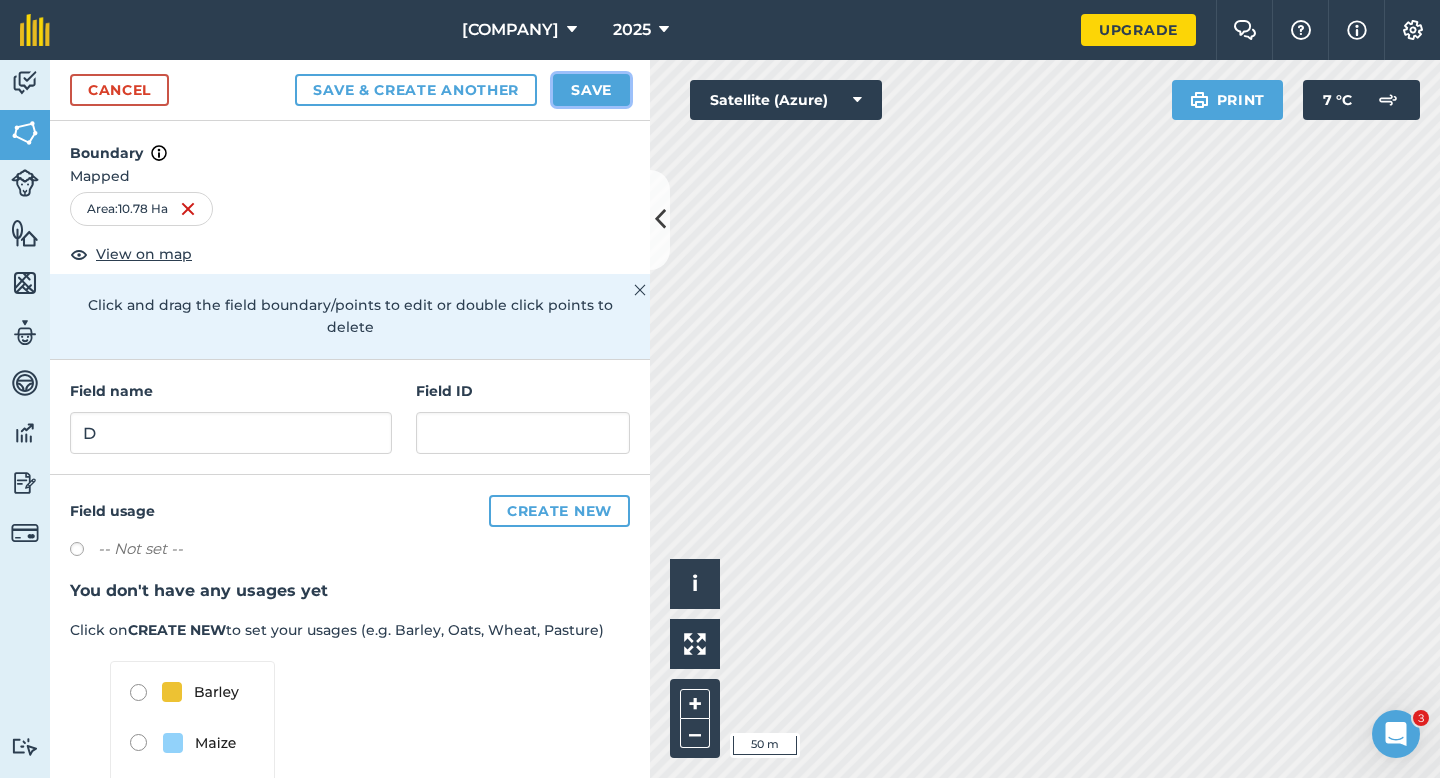 click on "Save" at bounding box center [591, 90] 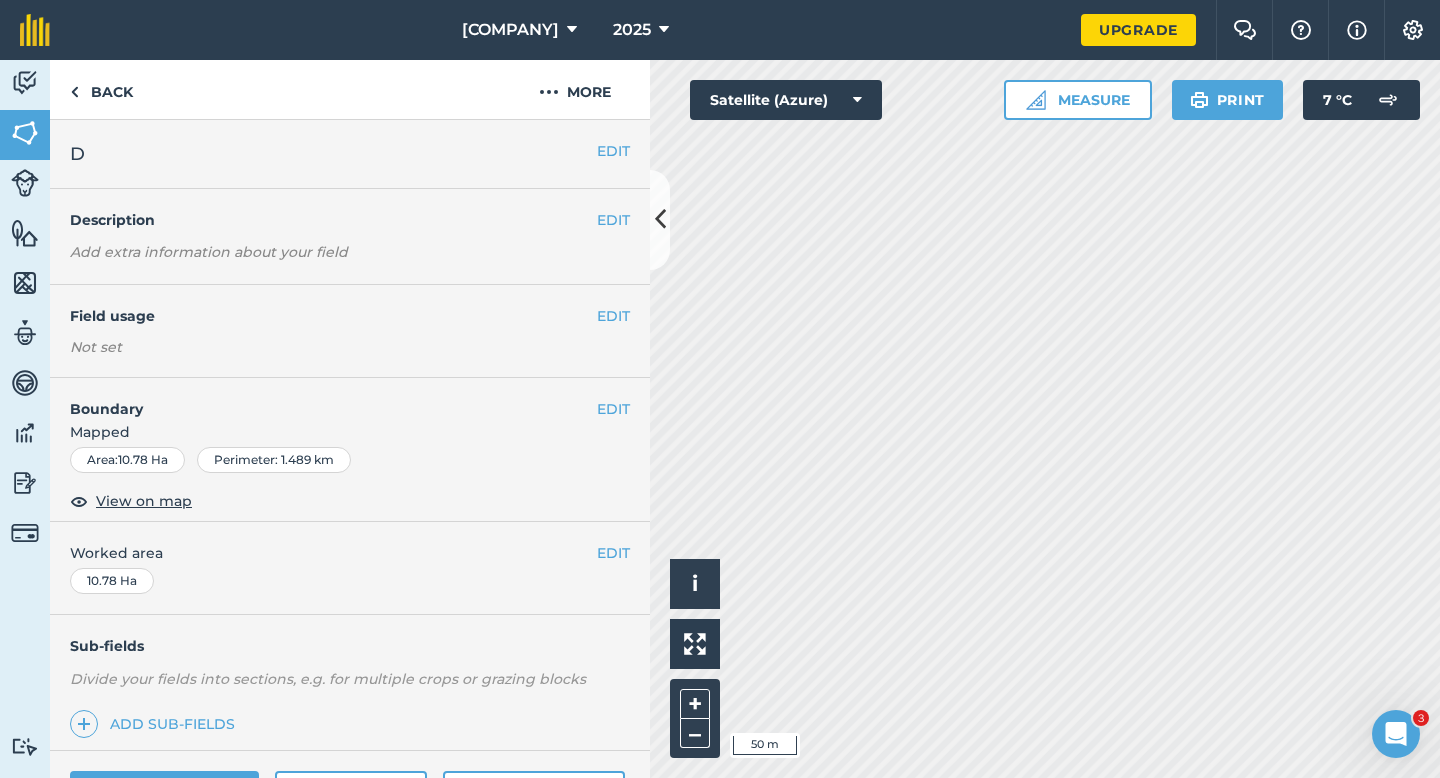 click on "EDIT Worked area 10.78   Ha" at bounding box center (350, 568) 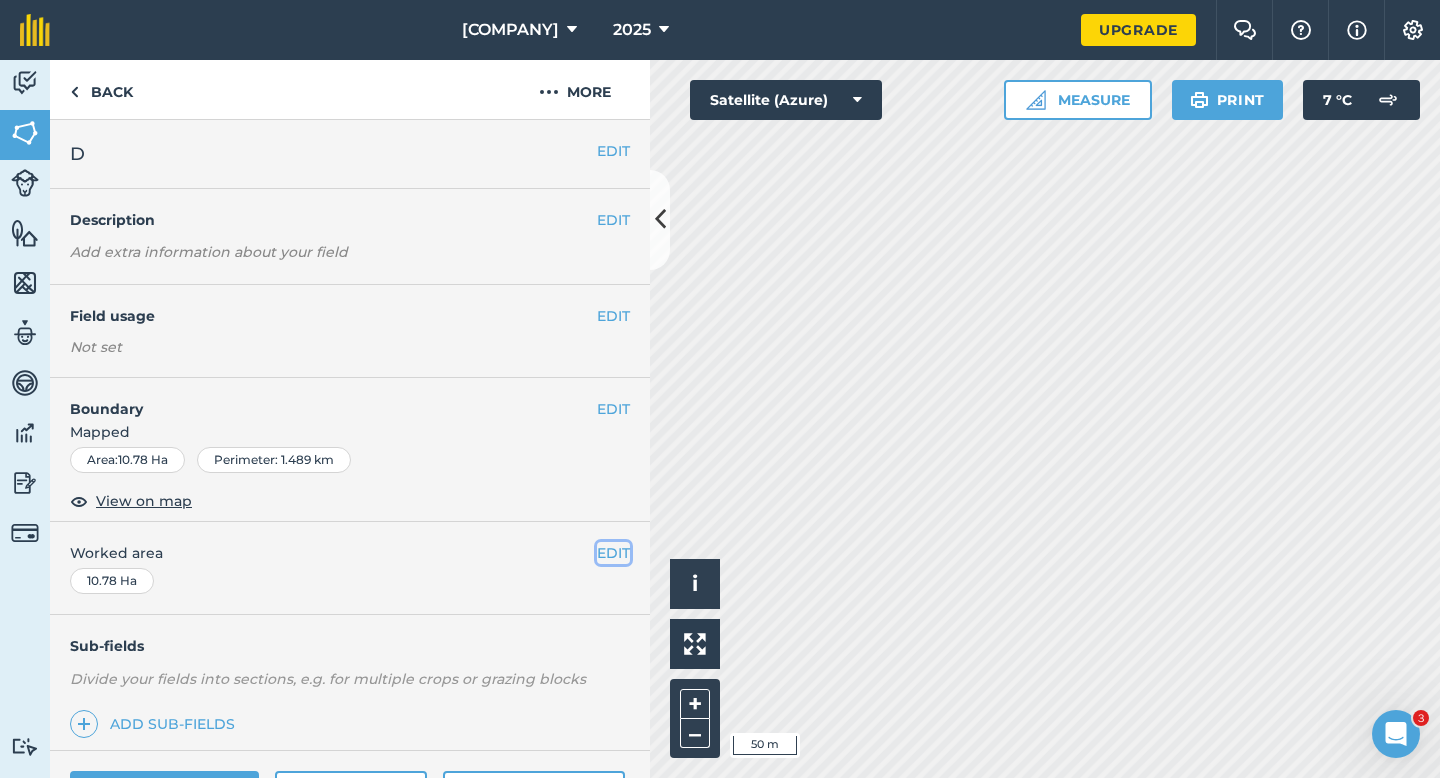 click on "EDIT" at bounding box center (613, 553) 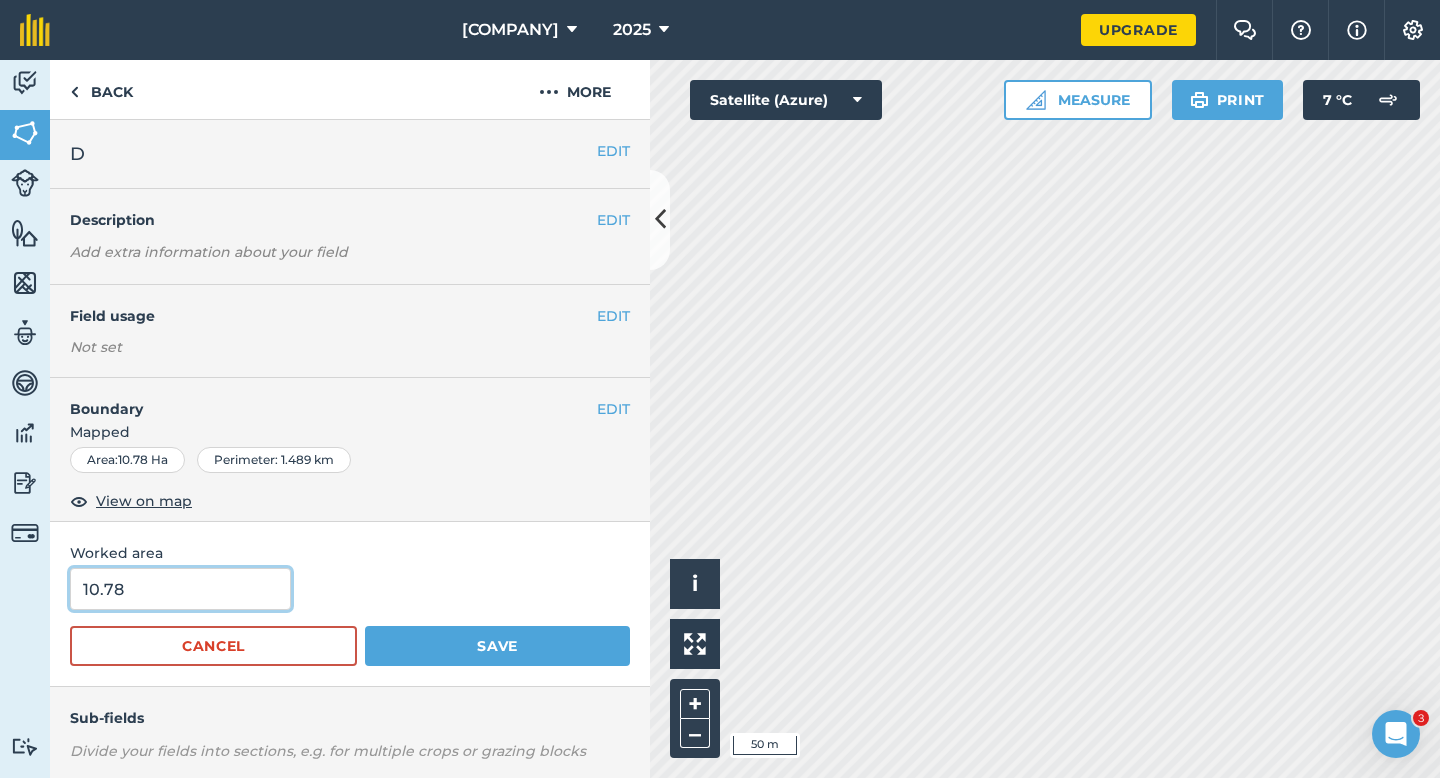 click on "10.78" at bounding box center [180, 589] 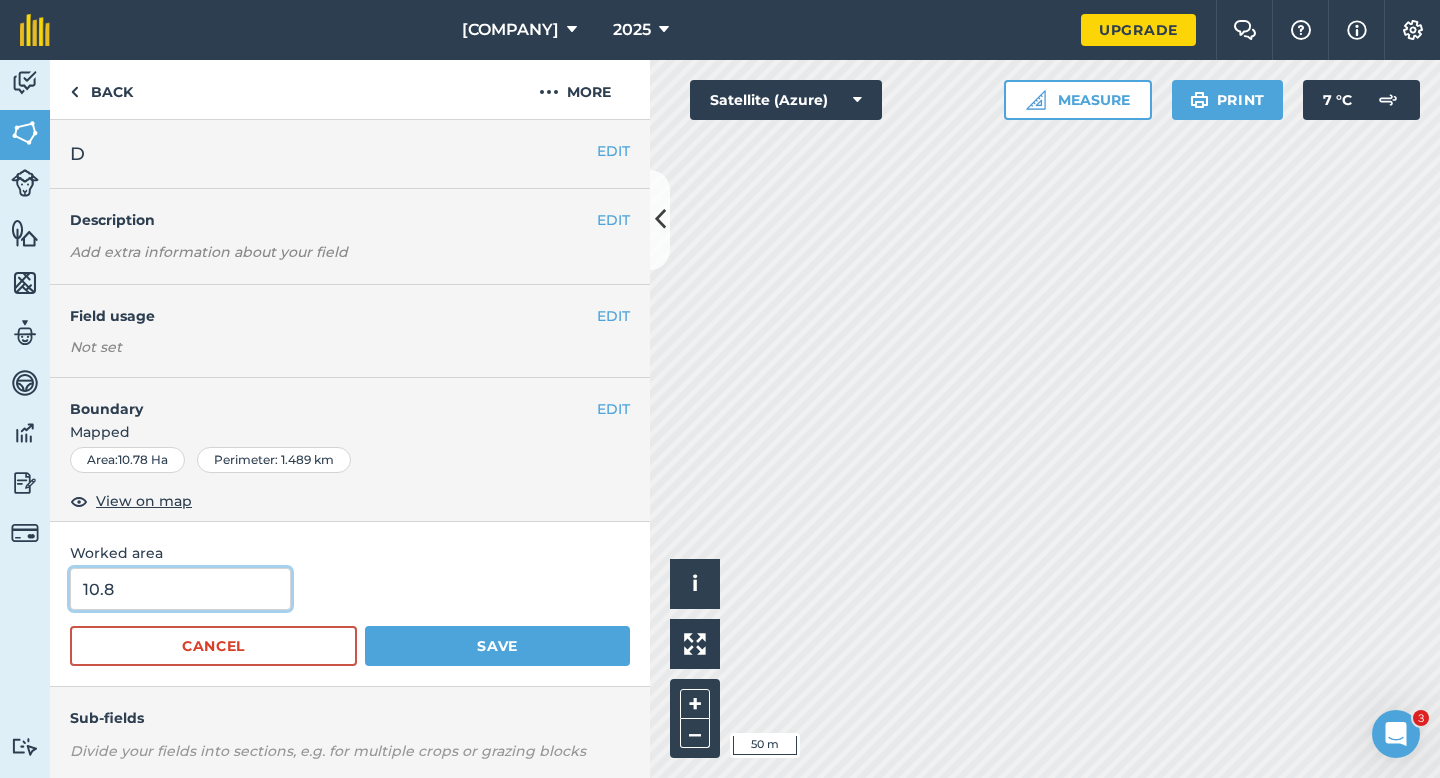 type on "10.8" 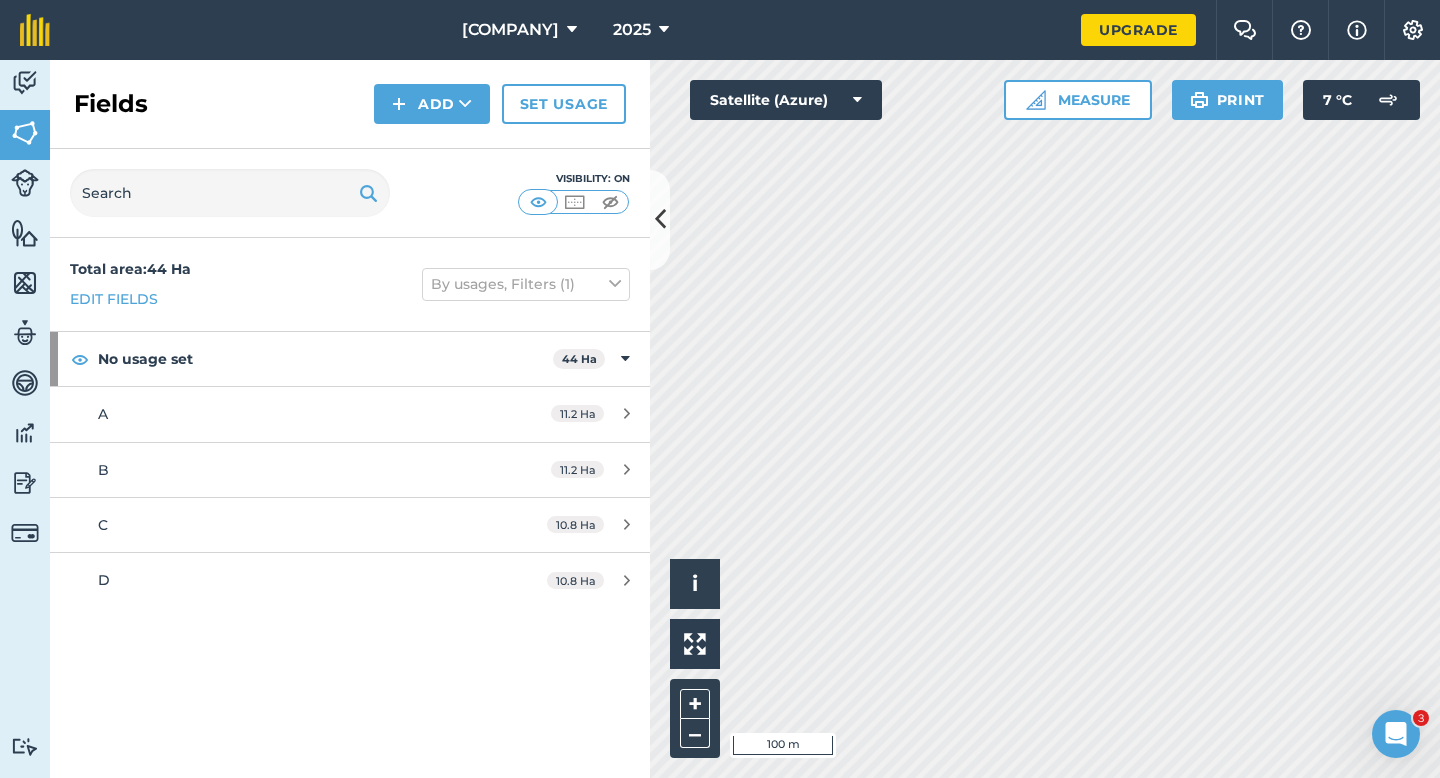 click on "Fields   Add   Set usage" at bounding box center [350, 104] 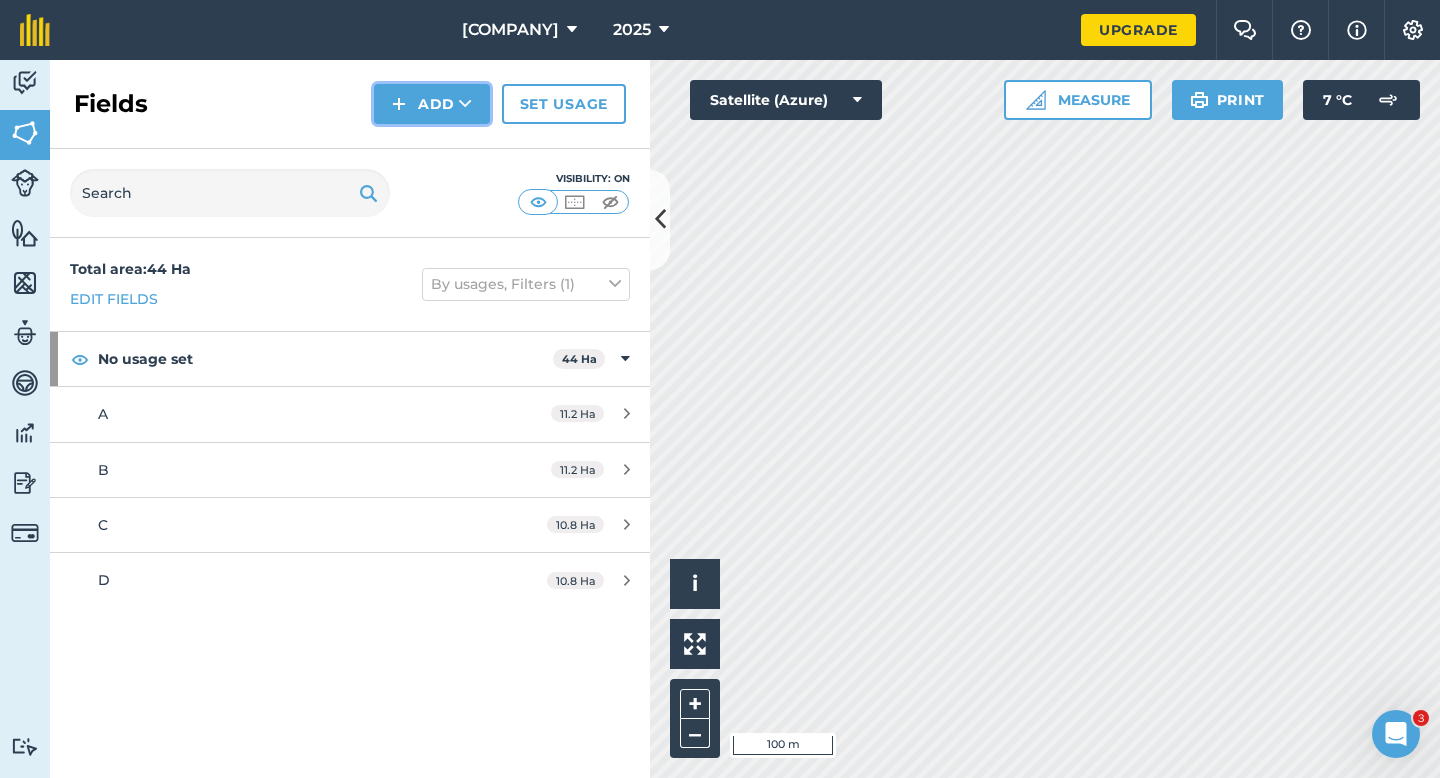 click on "Add" at bounding box center [432, 104] 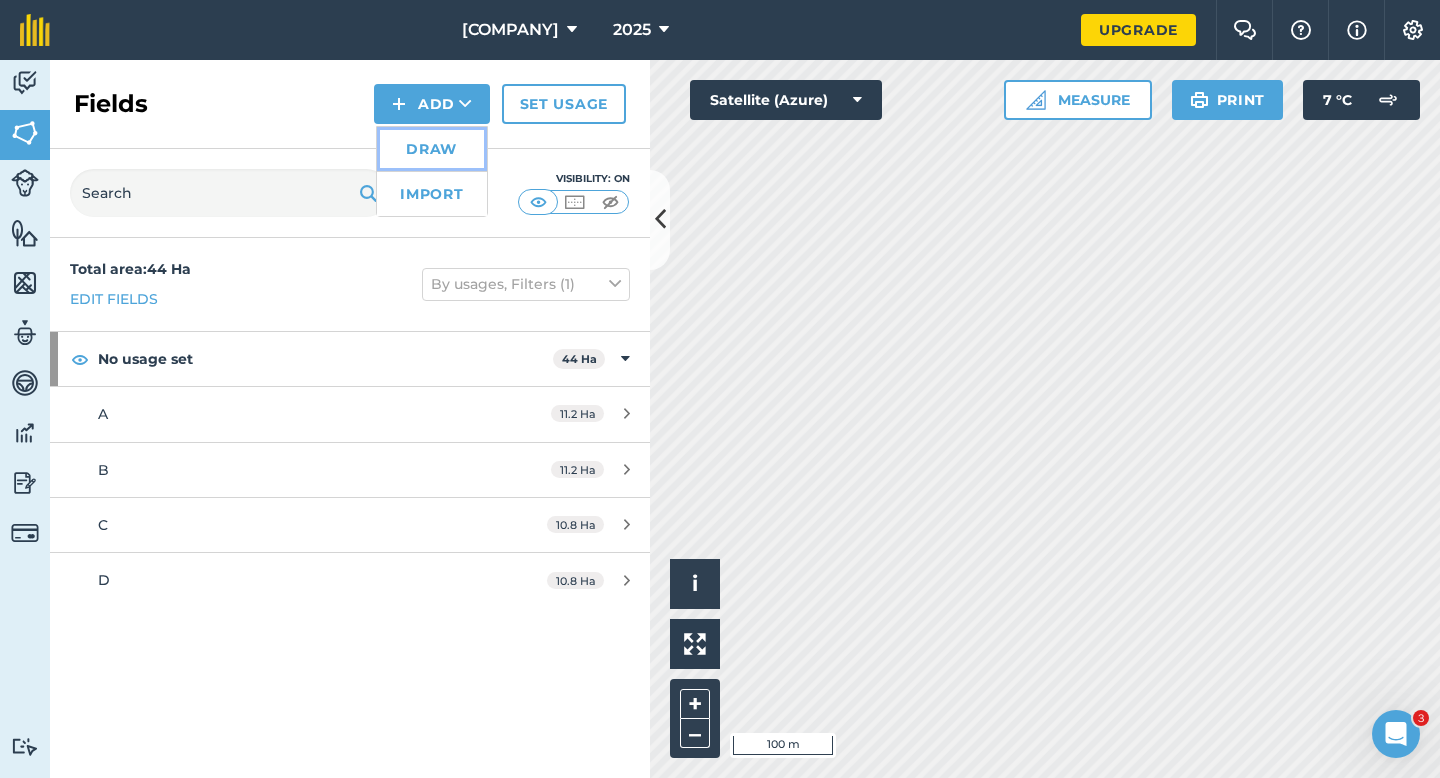 click on "Draw" at bounding box center (432, 149) 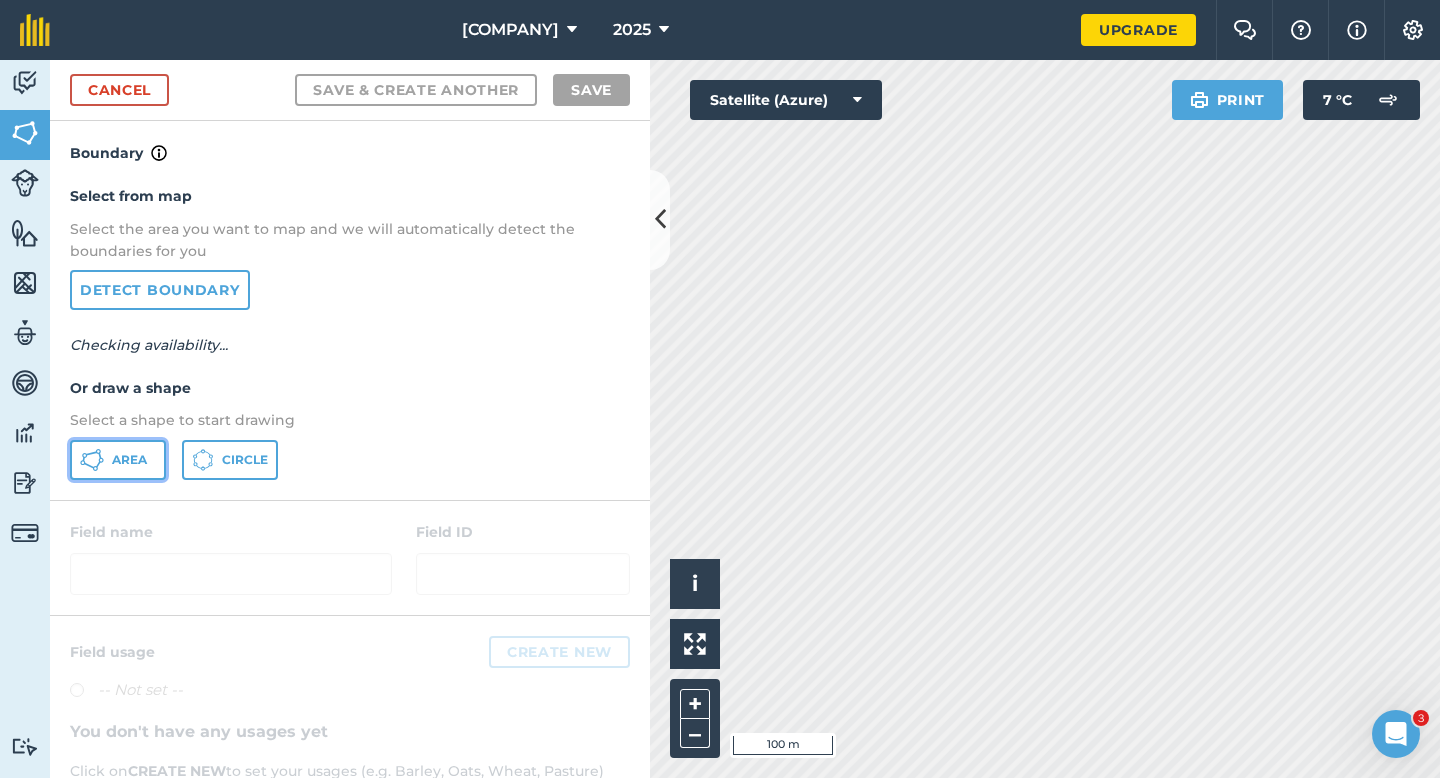 click on "Area" at bounding box center [118, 460] 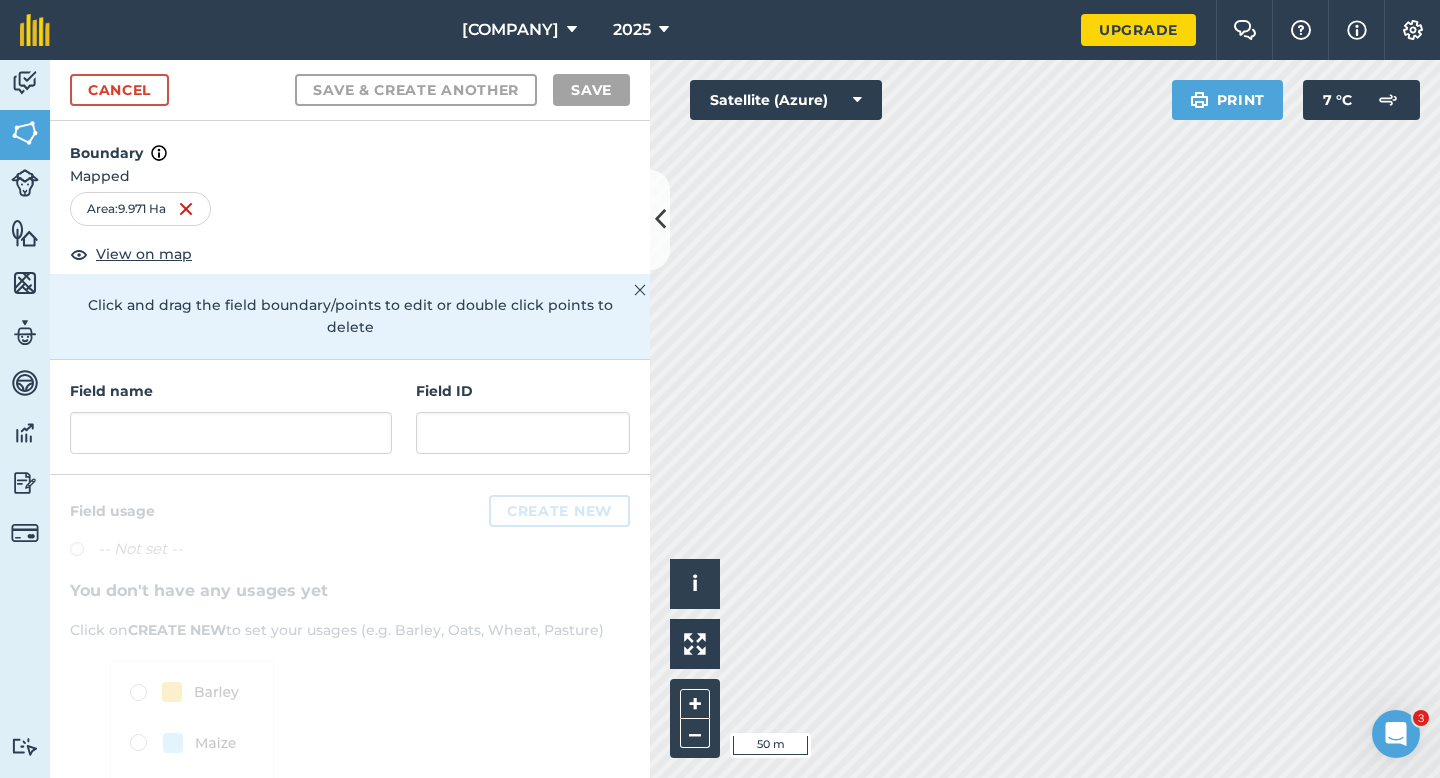 click on "Field name" at bounding box center [231, 417] 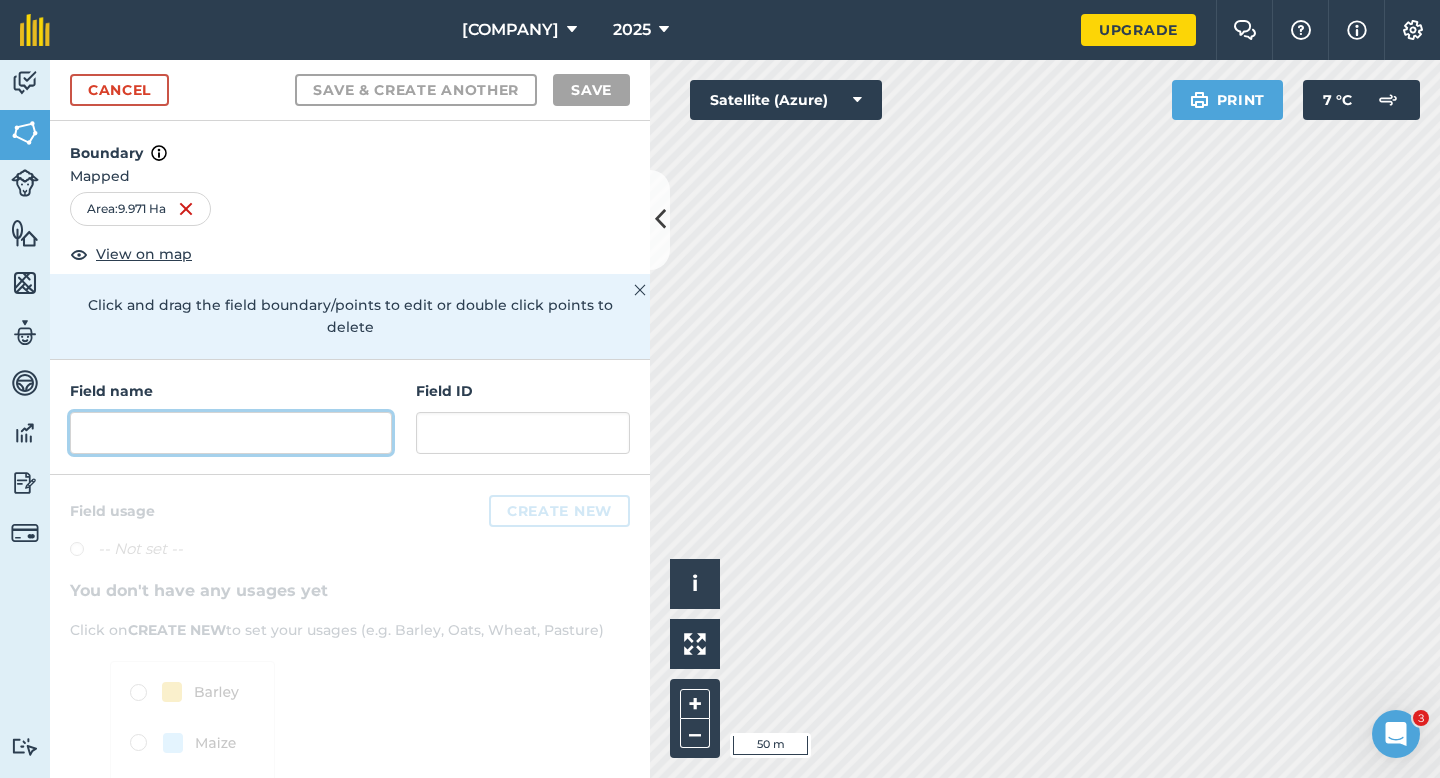 click at bounding box center (231, 433) 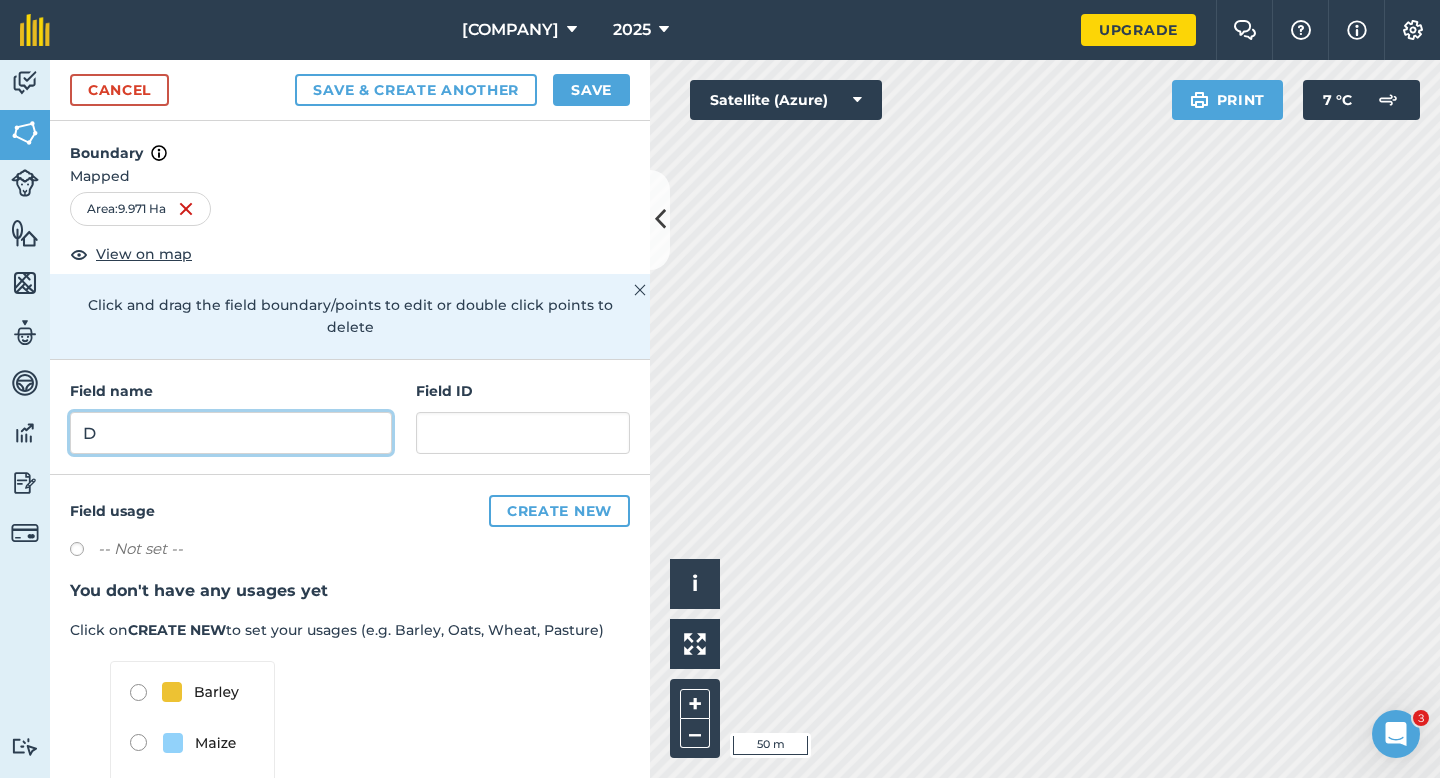 type on "D" 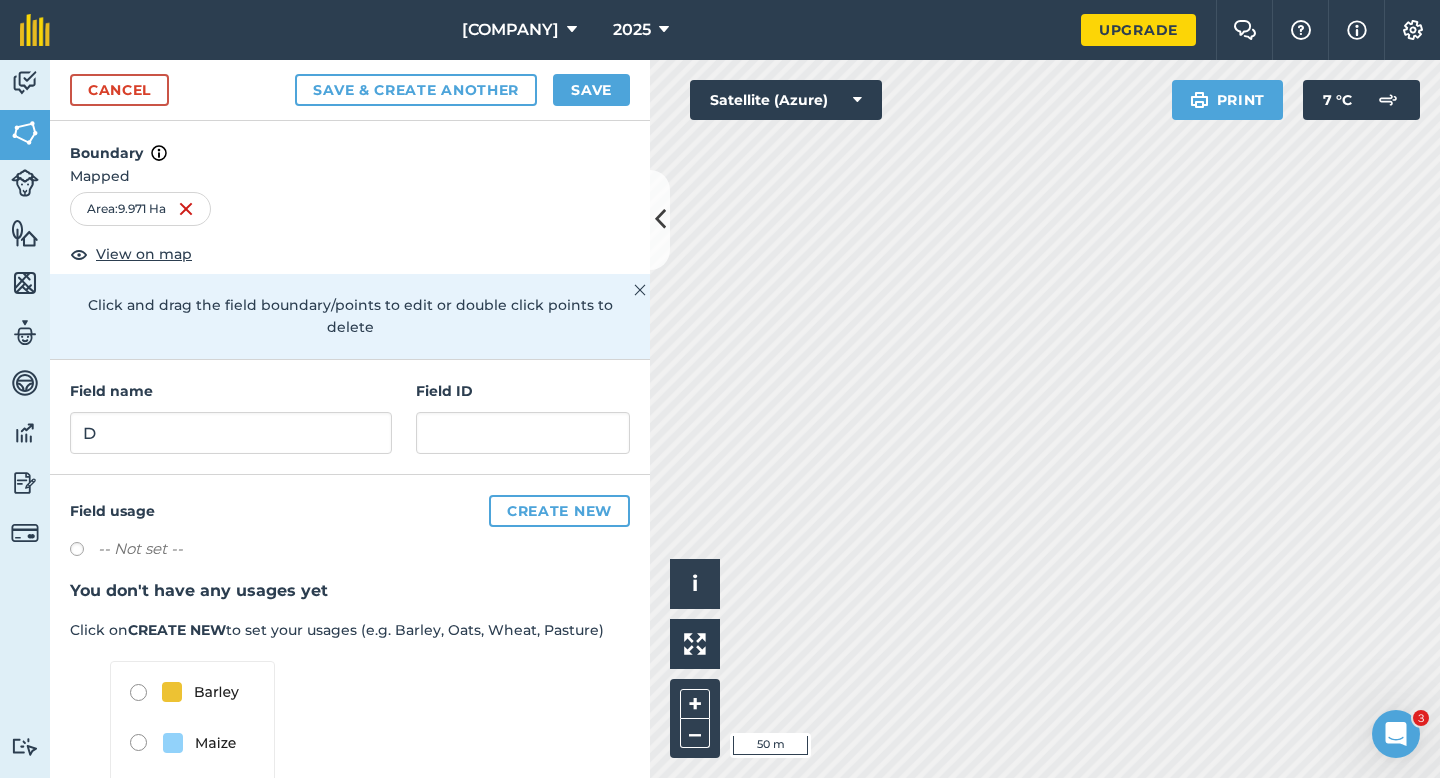 click on "Cancel Save & Create Another Save" at bounding box center [350, 90] 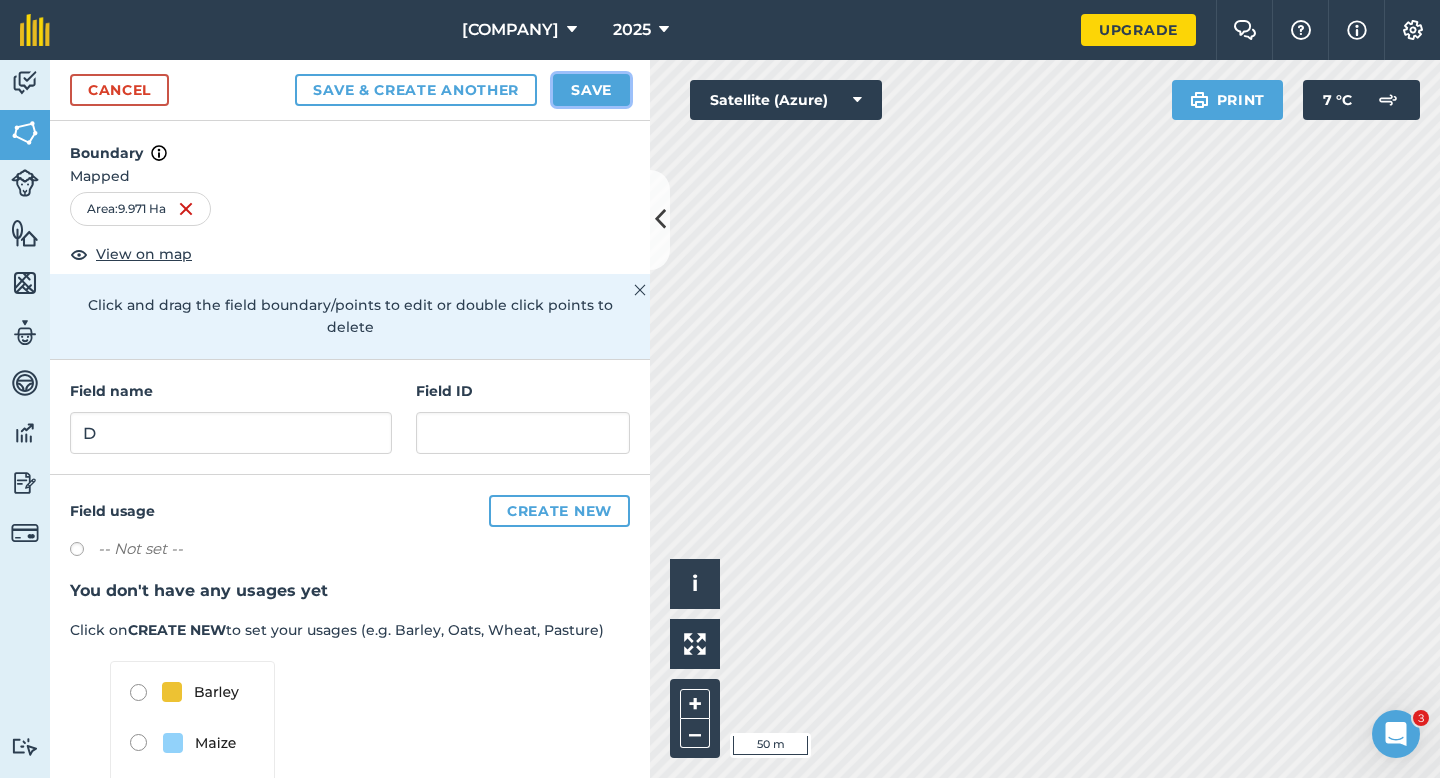 click on "Save" at bounding box center [591, 90] 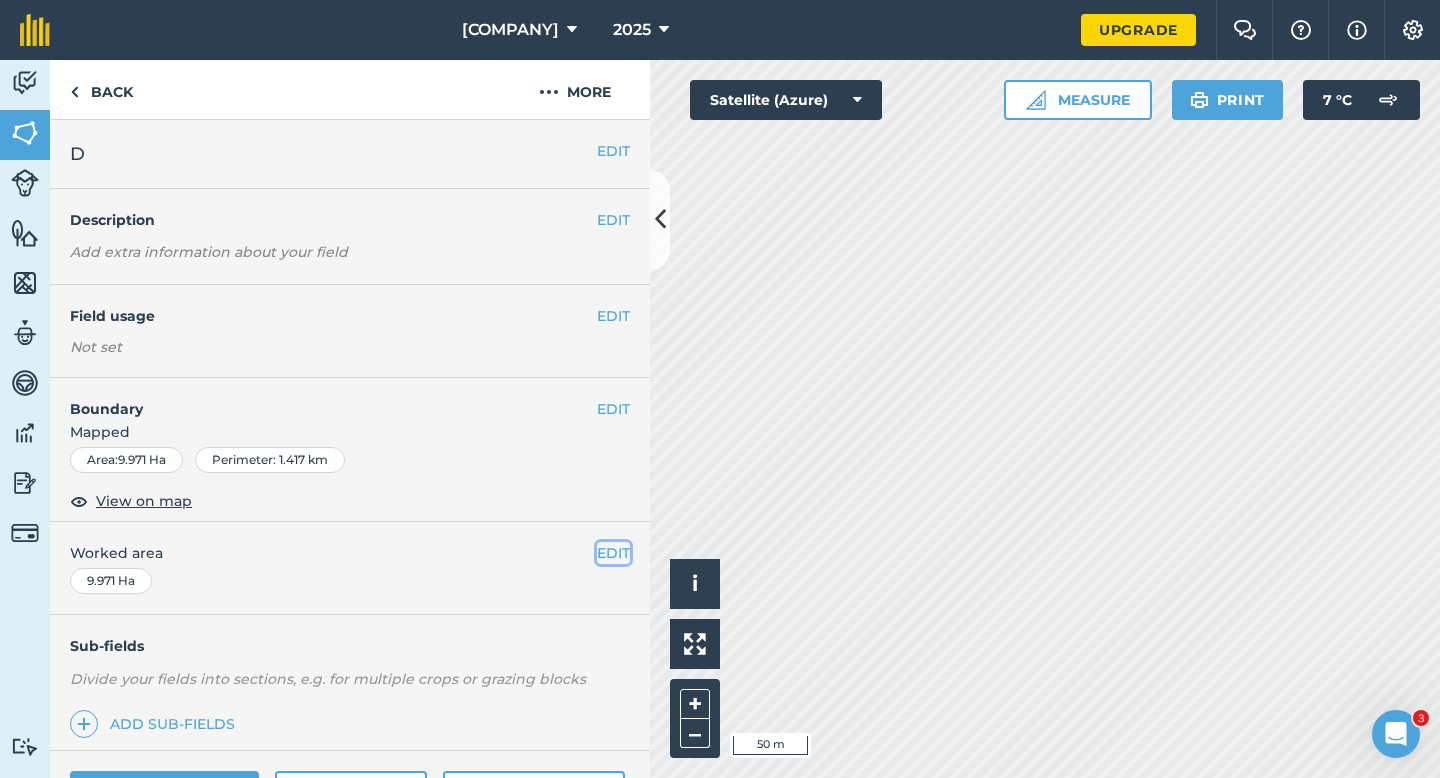 click on "EDIT" at bounding box center [613, 553] 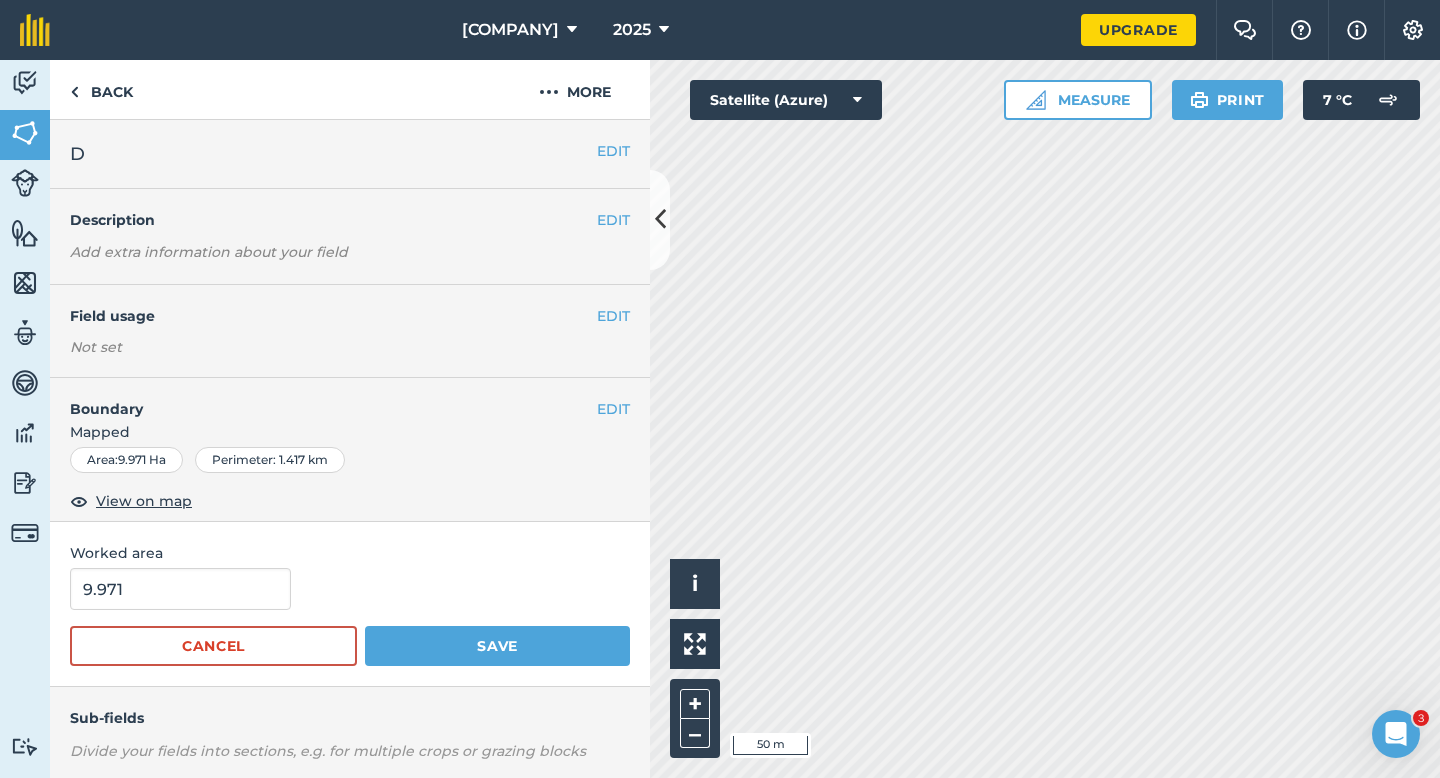 click on "[NUMBER] Cancel Save" at bounding box center (350, 617) 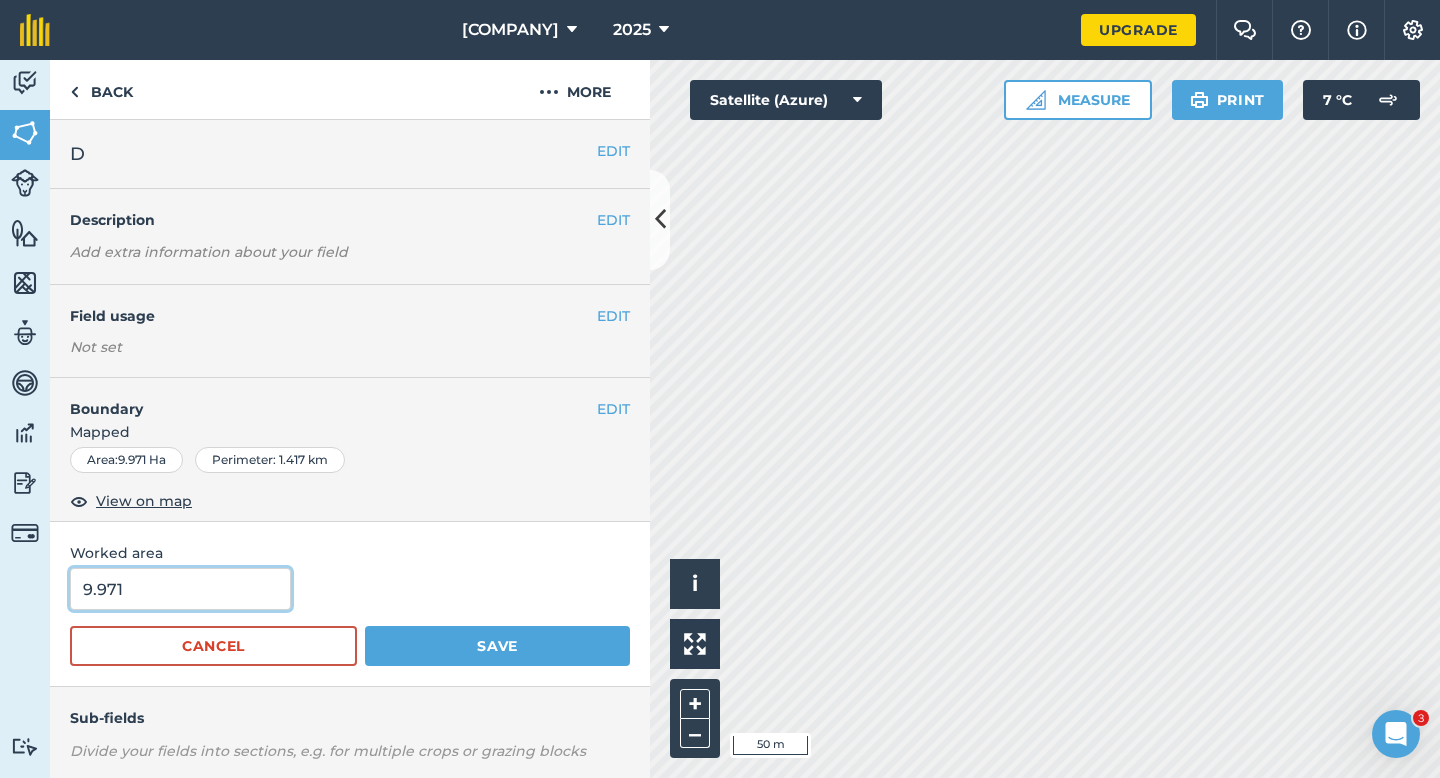 click on "9.971" at bounding box center (180, 589) 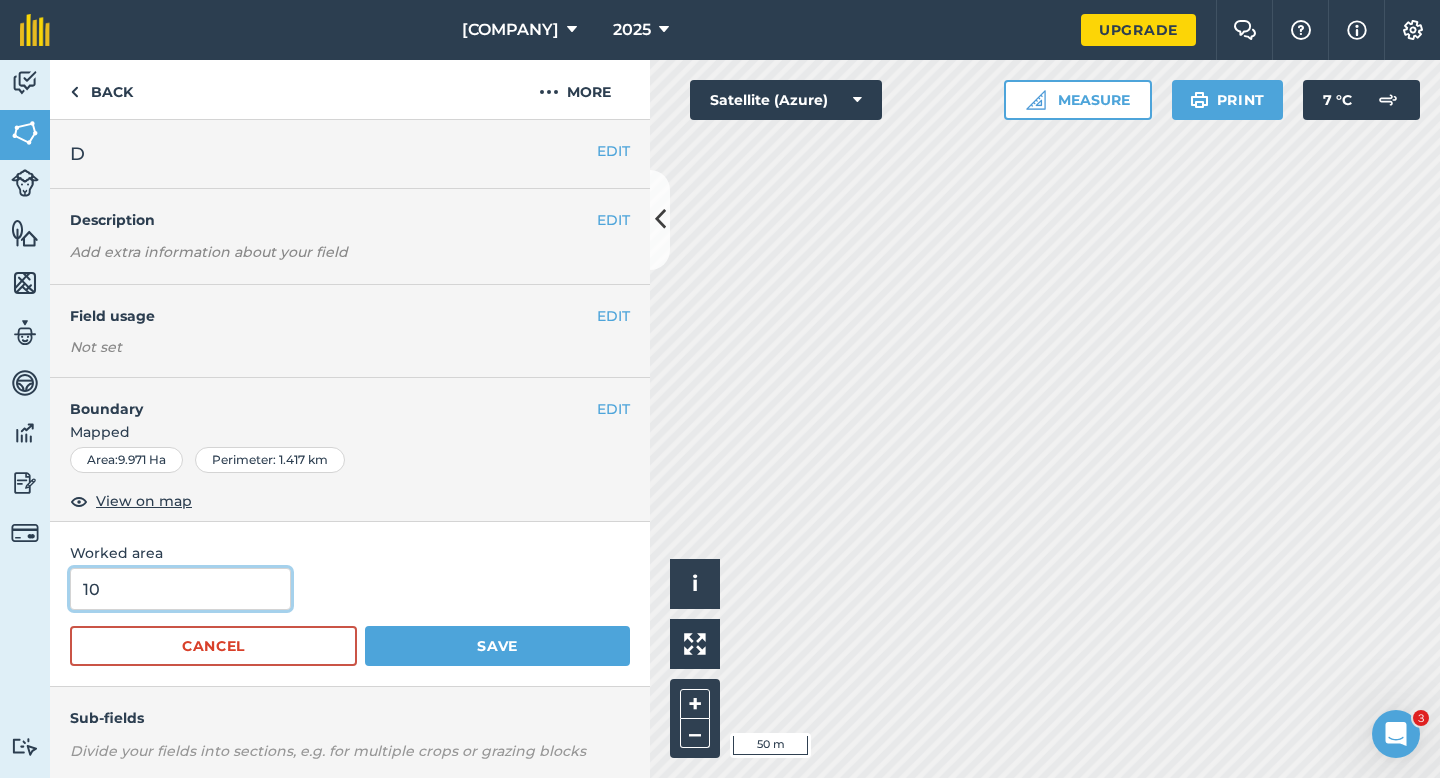 click on "Save" at bounding box center (497, 646) 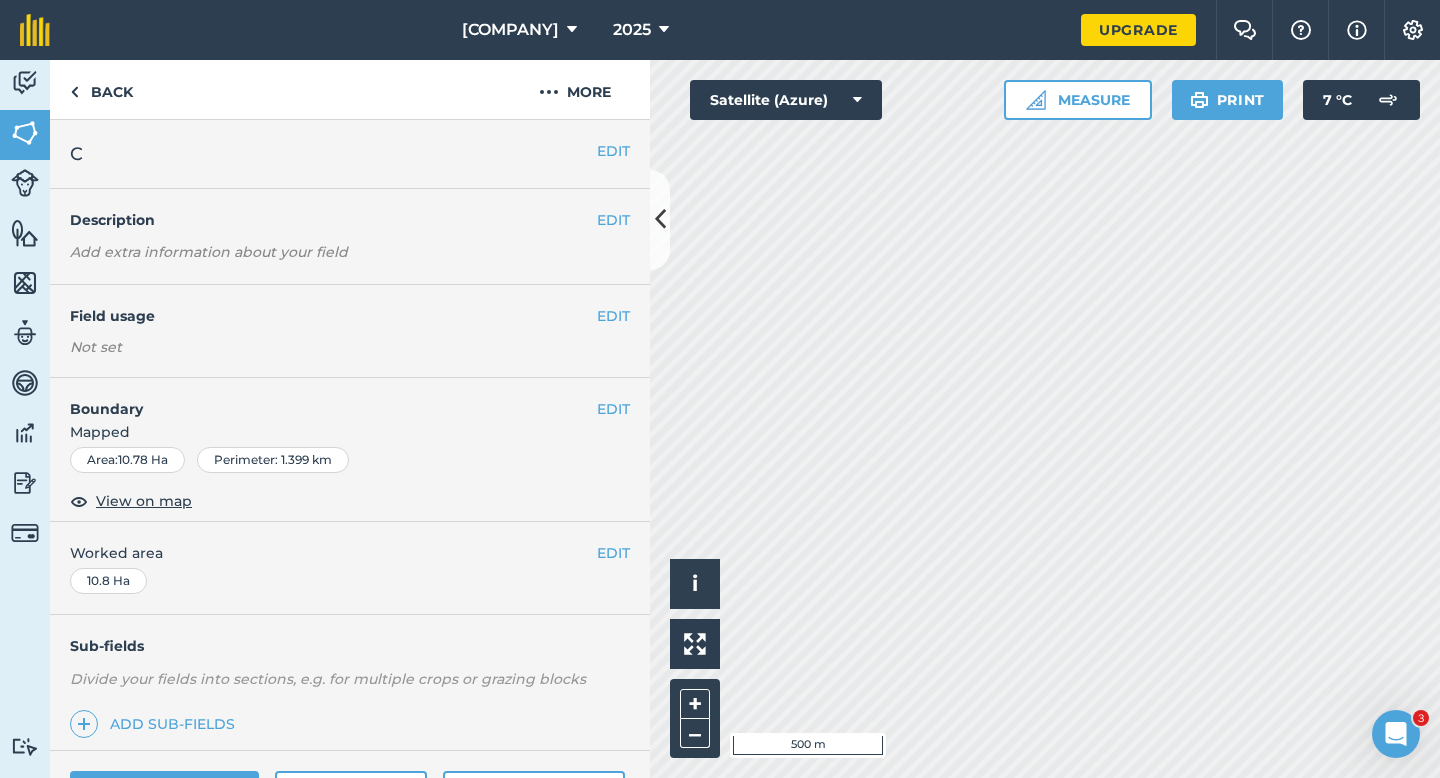 click on "C" at bounding box center [333, 154] 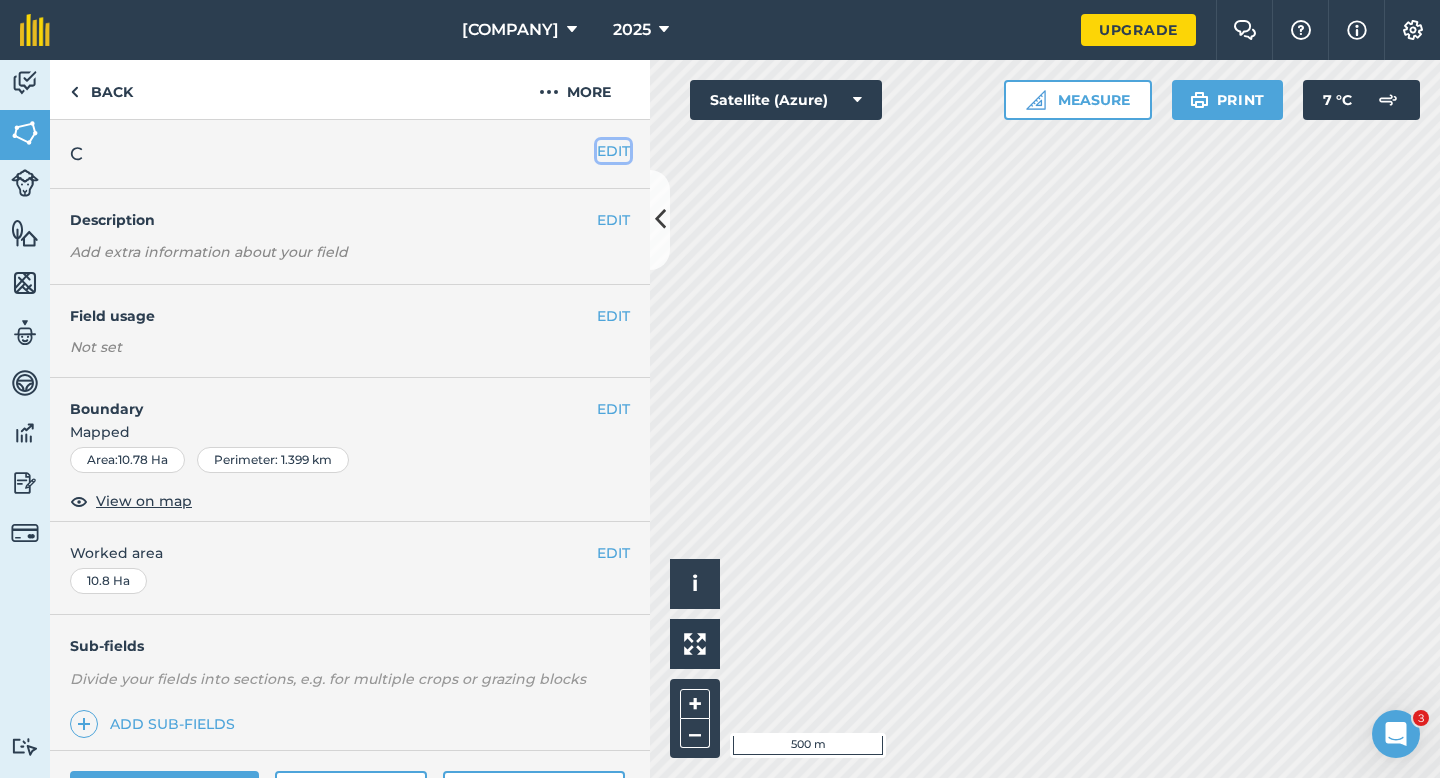 click on "EDIT" at bounding box center (613, 151) 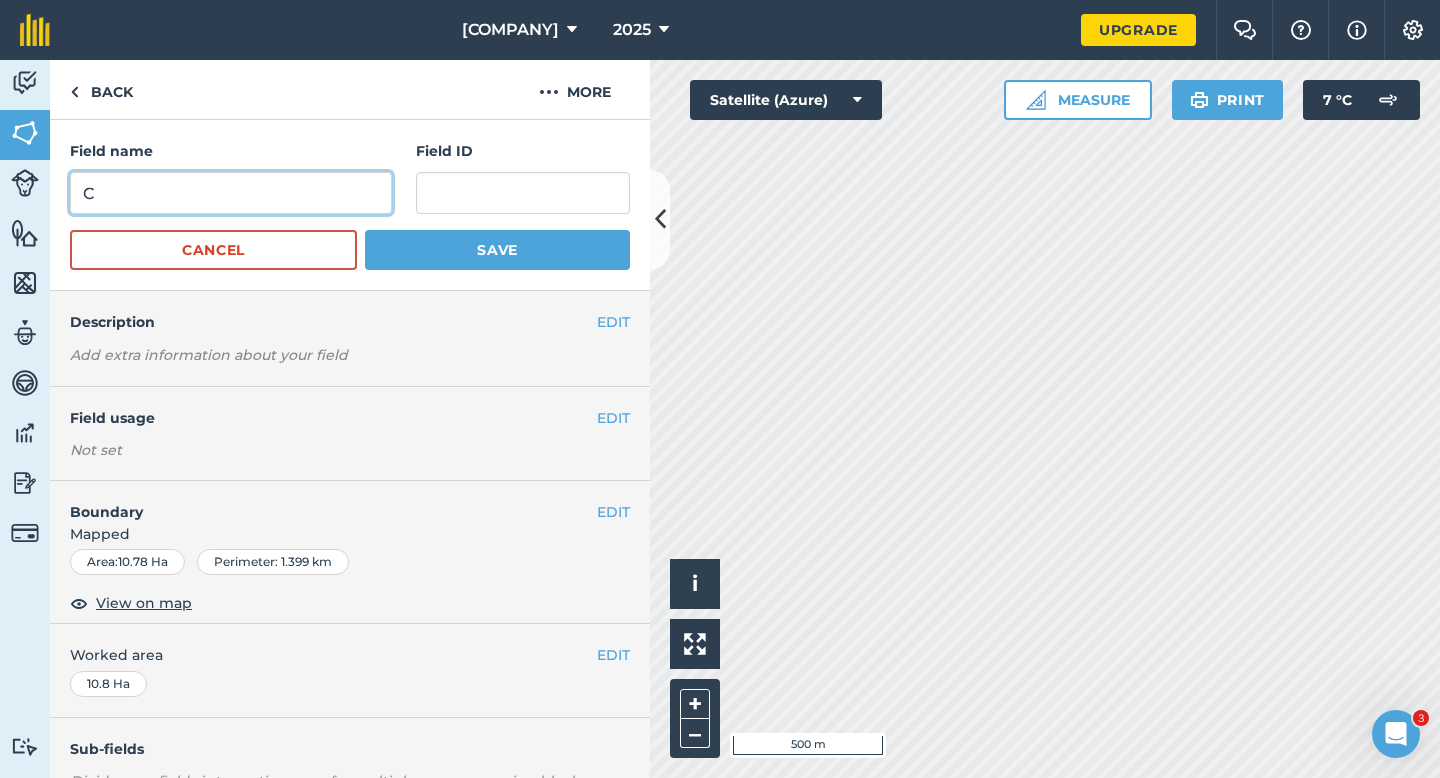 click on "C" at bounding box center (231, 193) 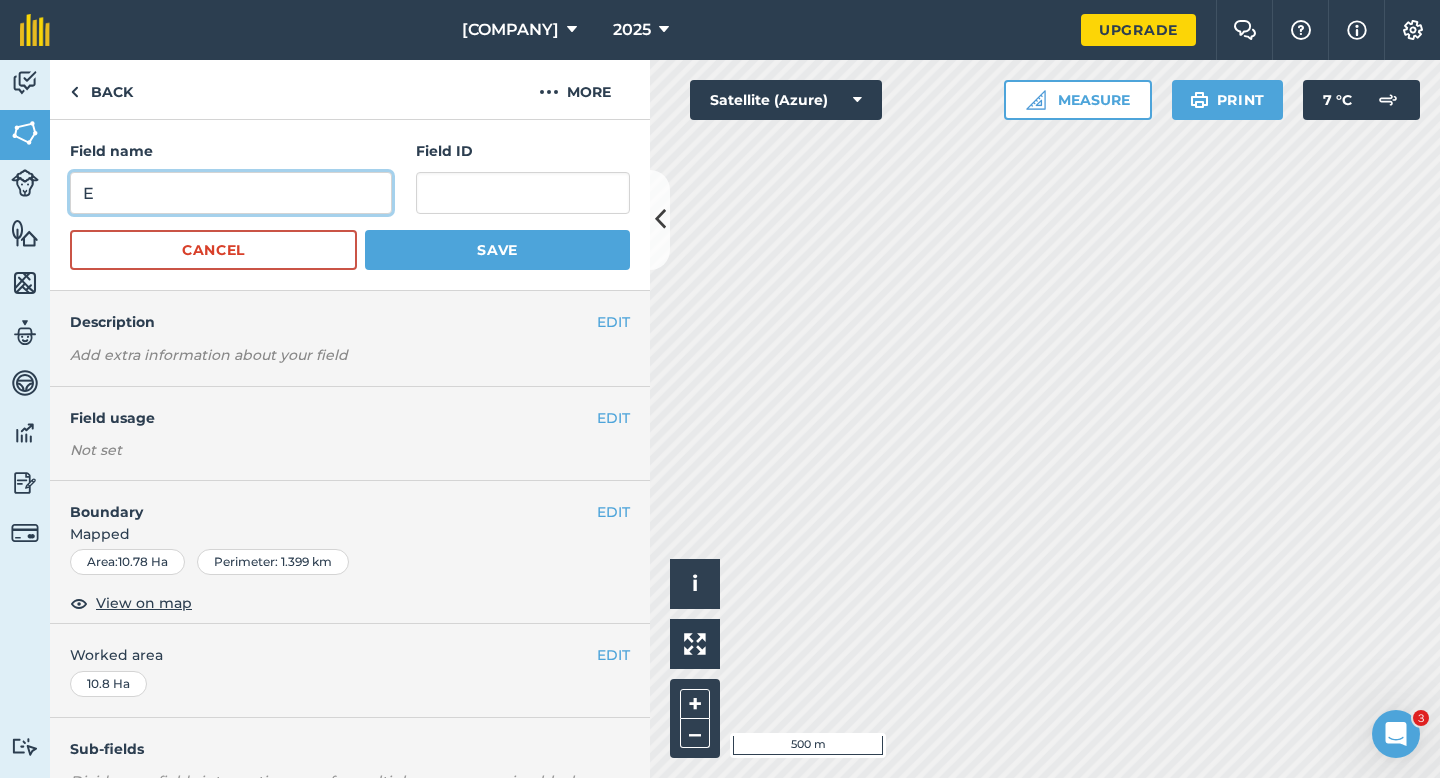 type on "E" 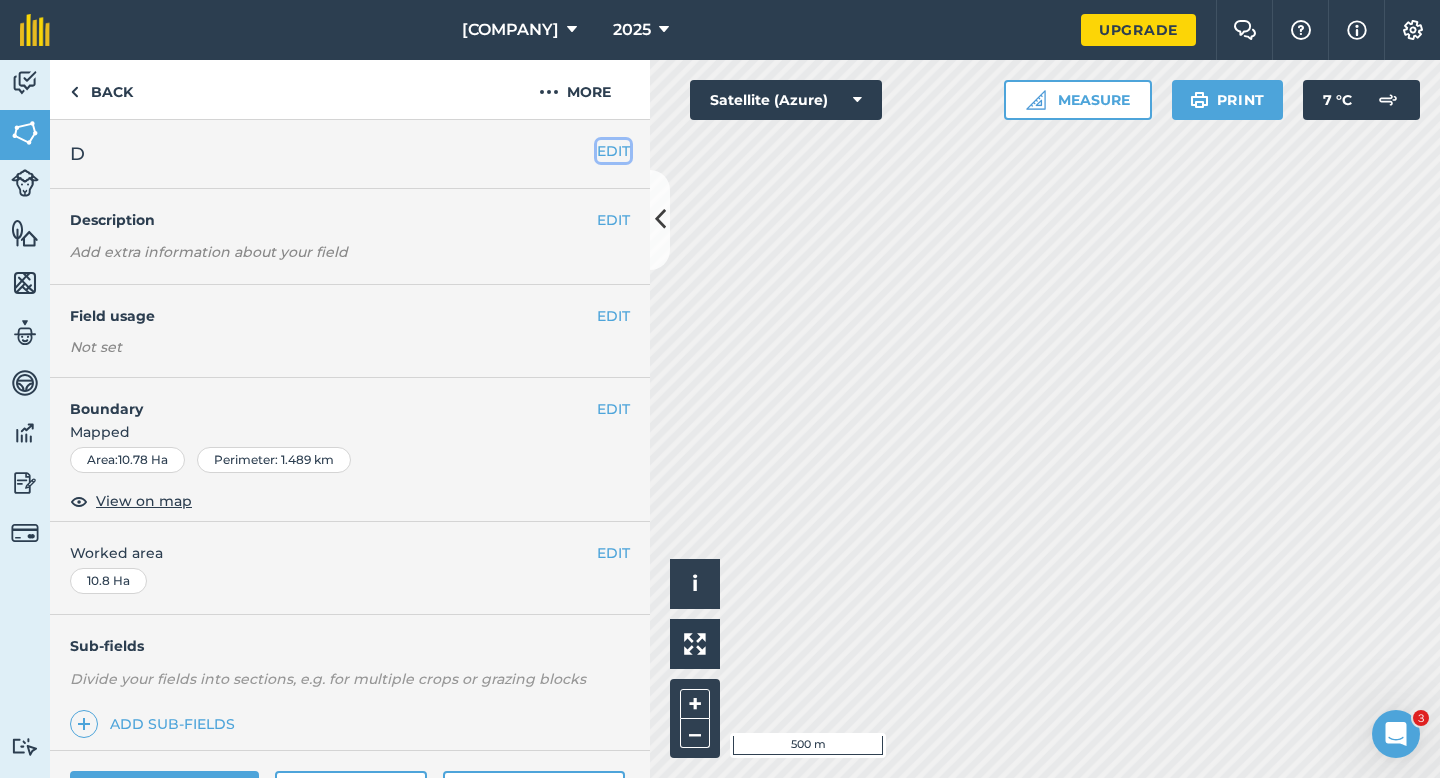 click on "EDIT" at bounding box center [613, 151] 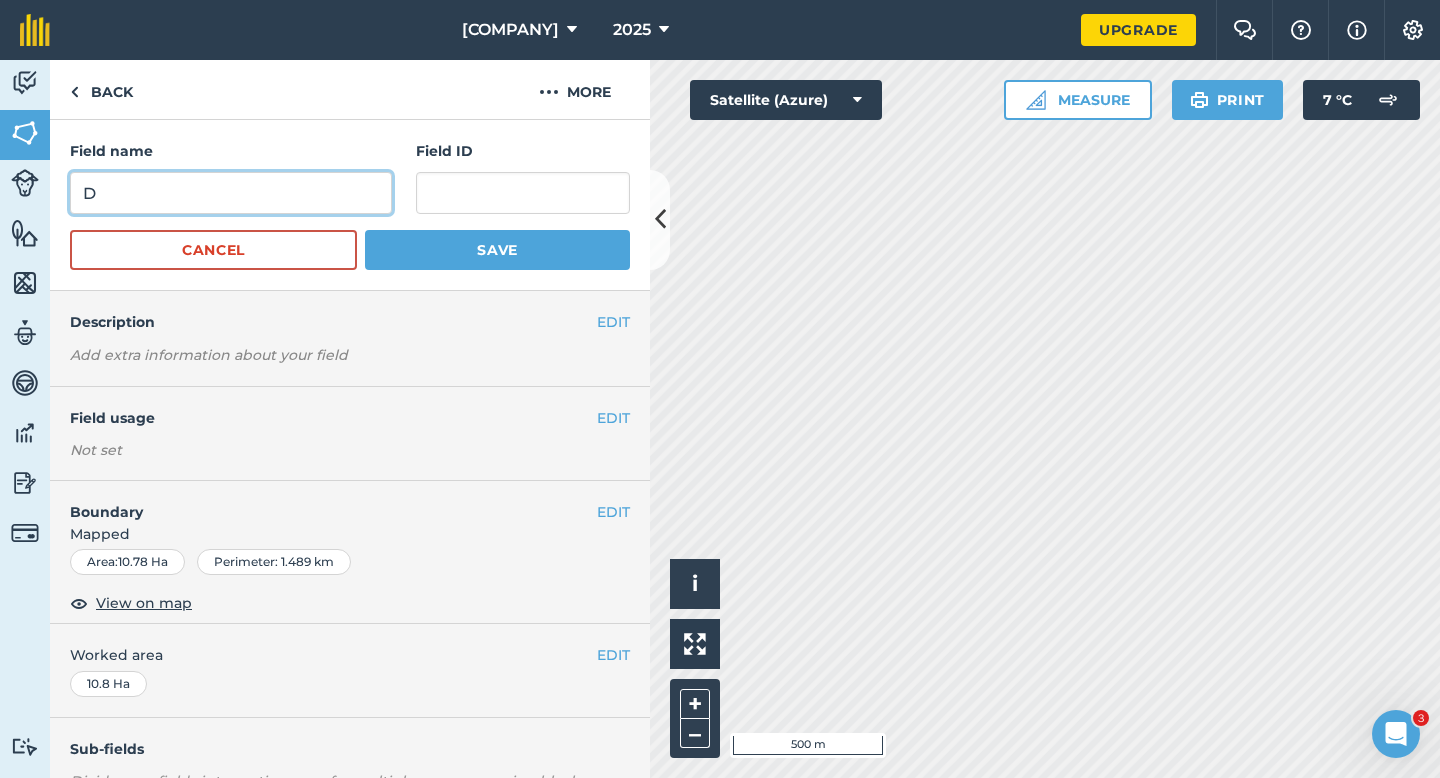 click on "D" at bounding box center [231, 193] 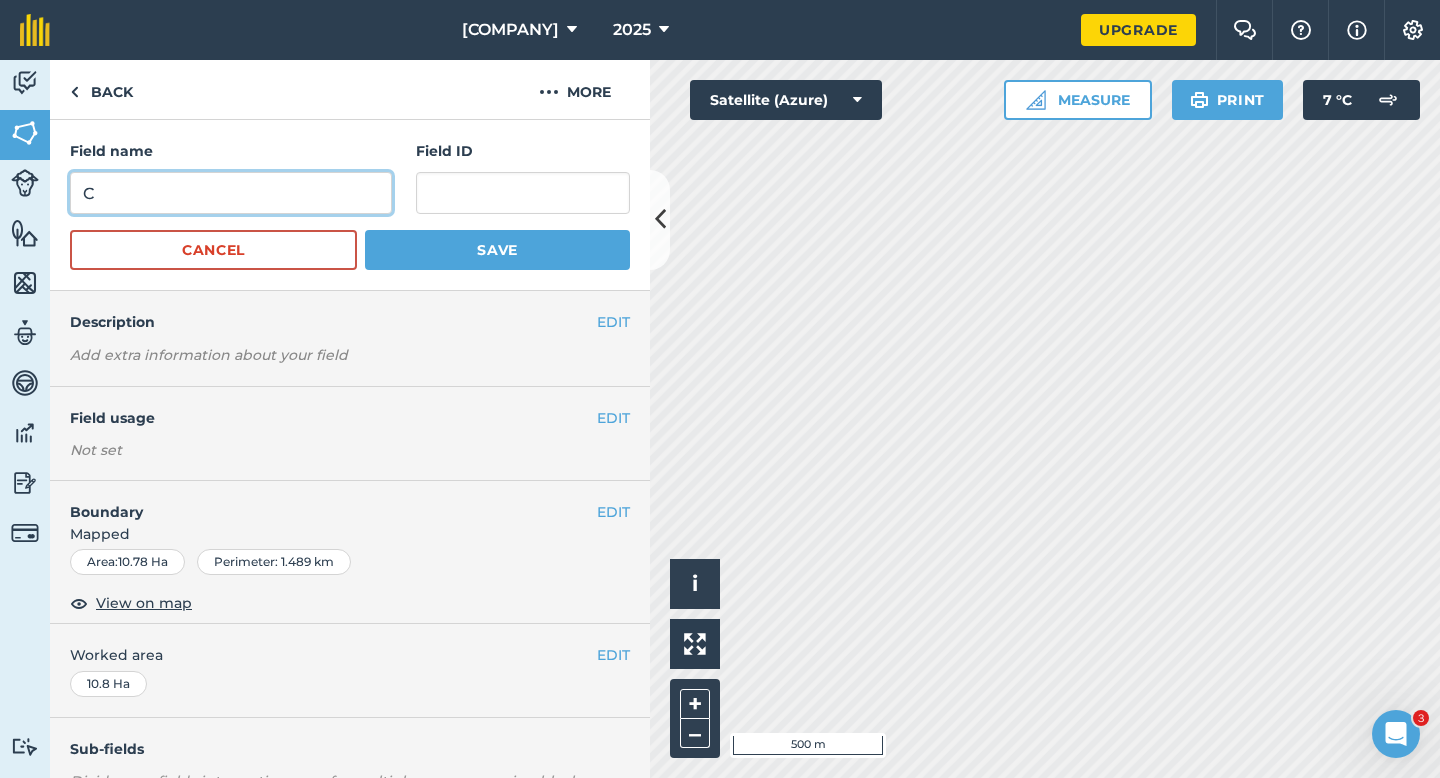 type on "C" 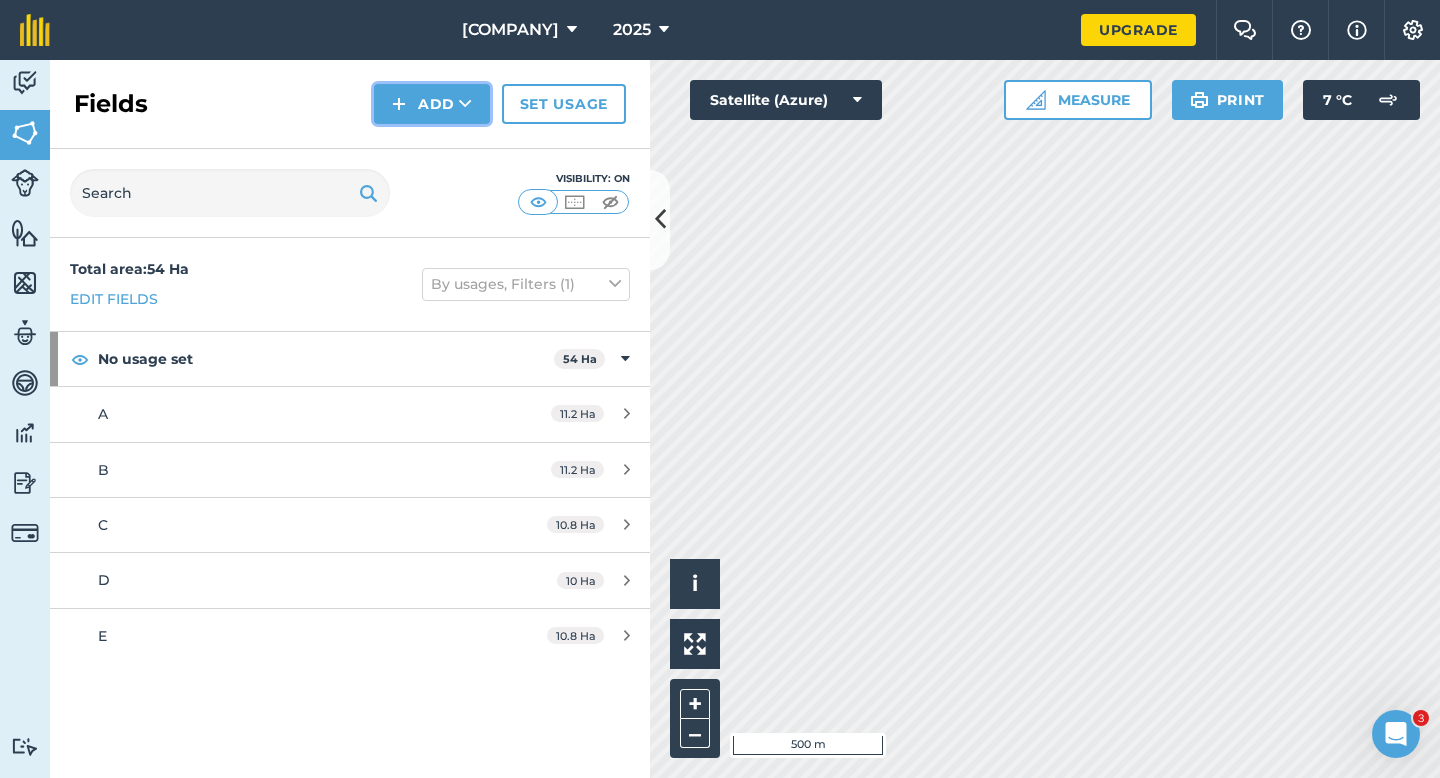 click on "Add" at bounding box center (432, 104) 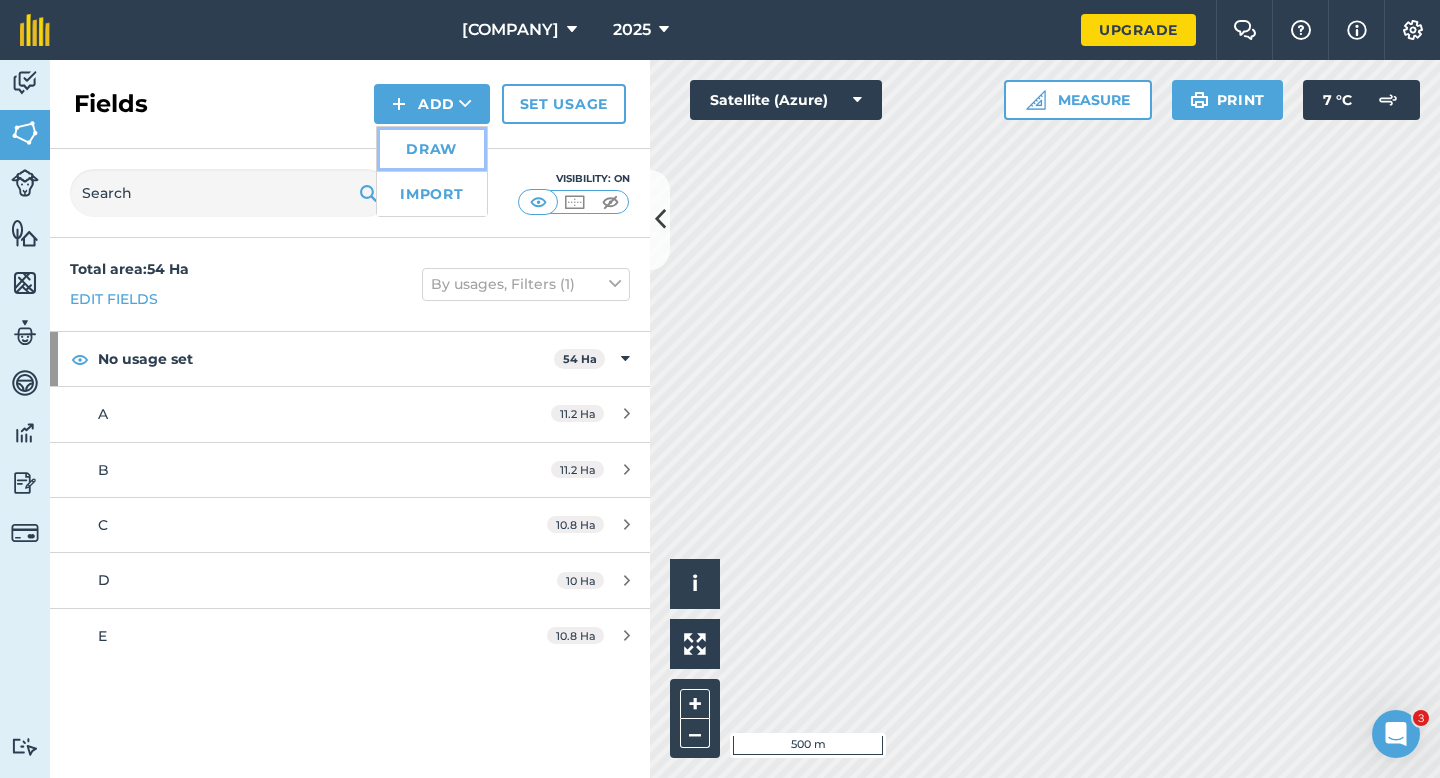click on "Draw" at bounding box center [432, 149] 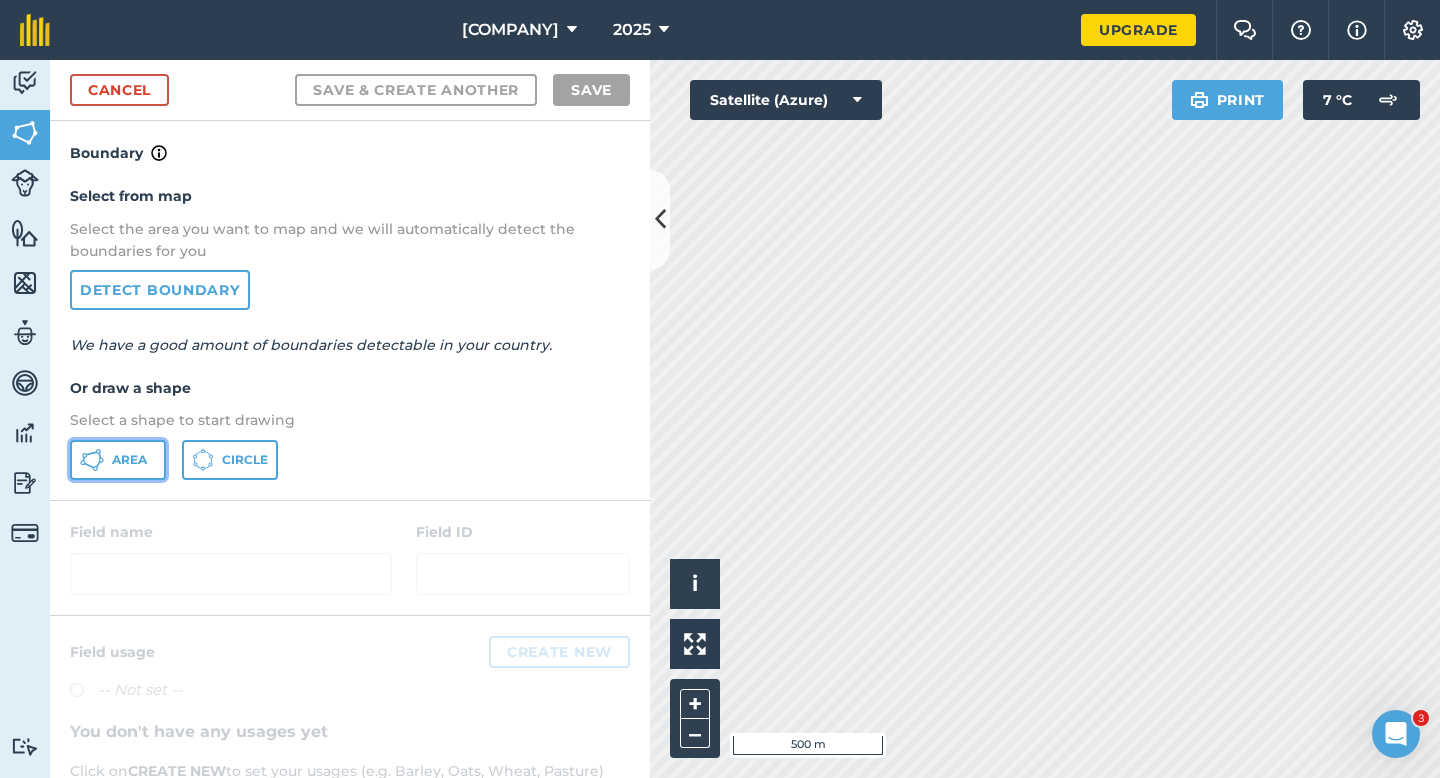 click on "Area" at bounding box center [118, 460] 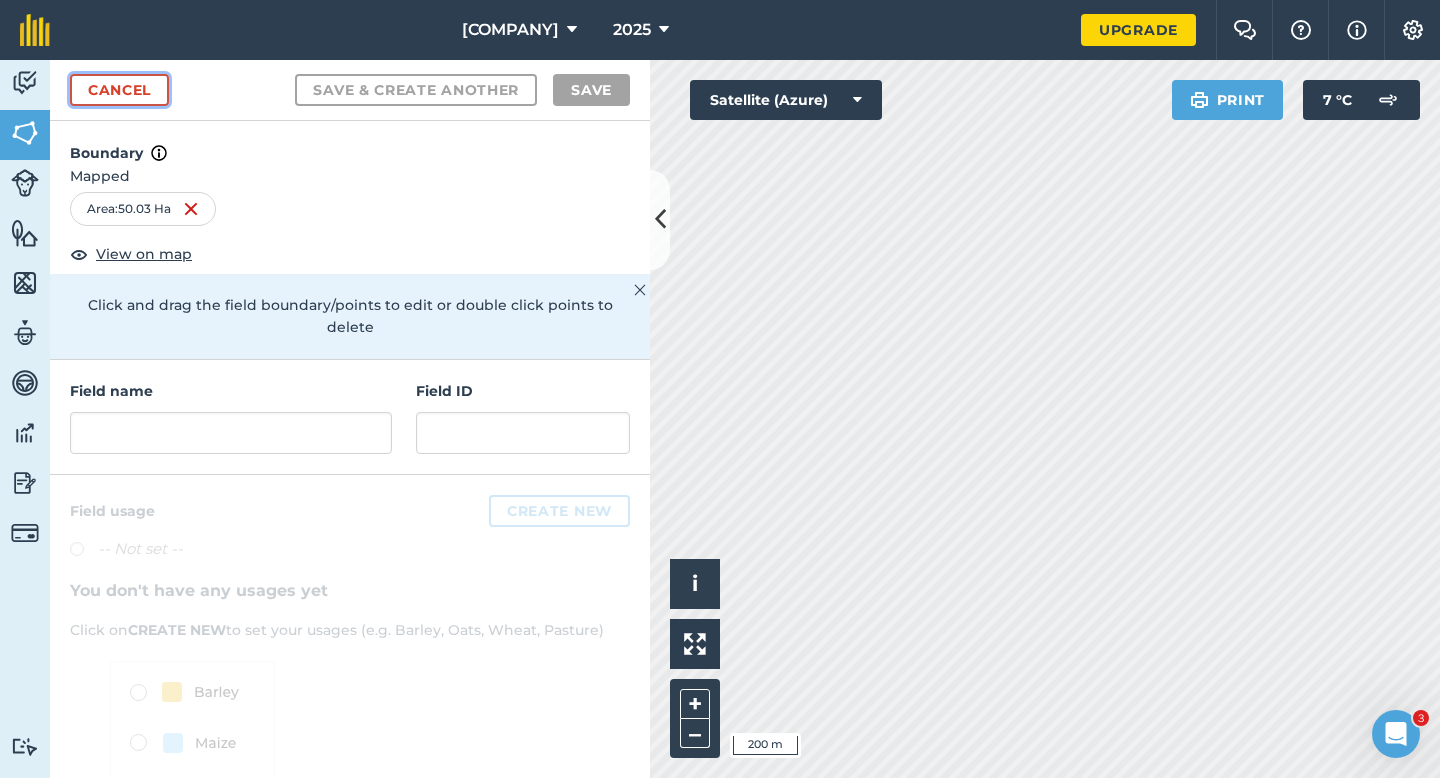 click on "Cancel" at bounding box center [119, 90] 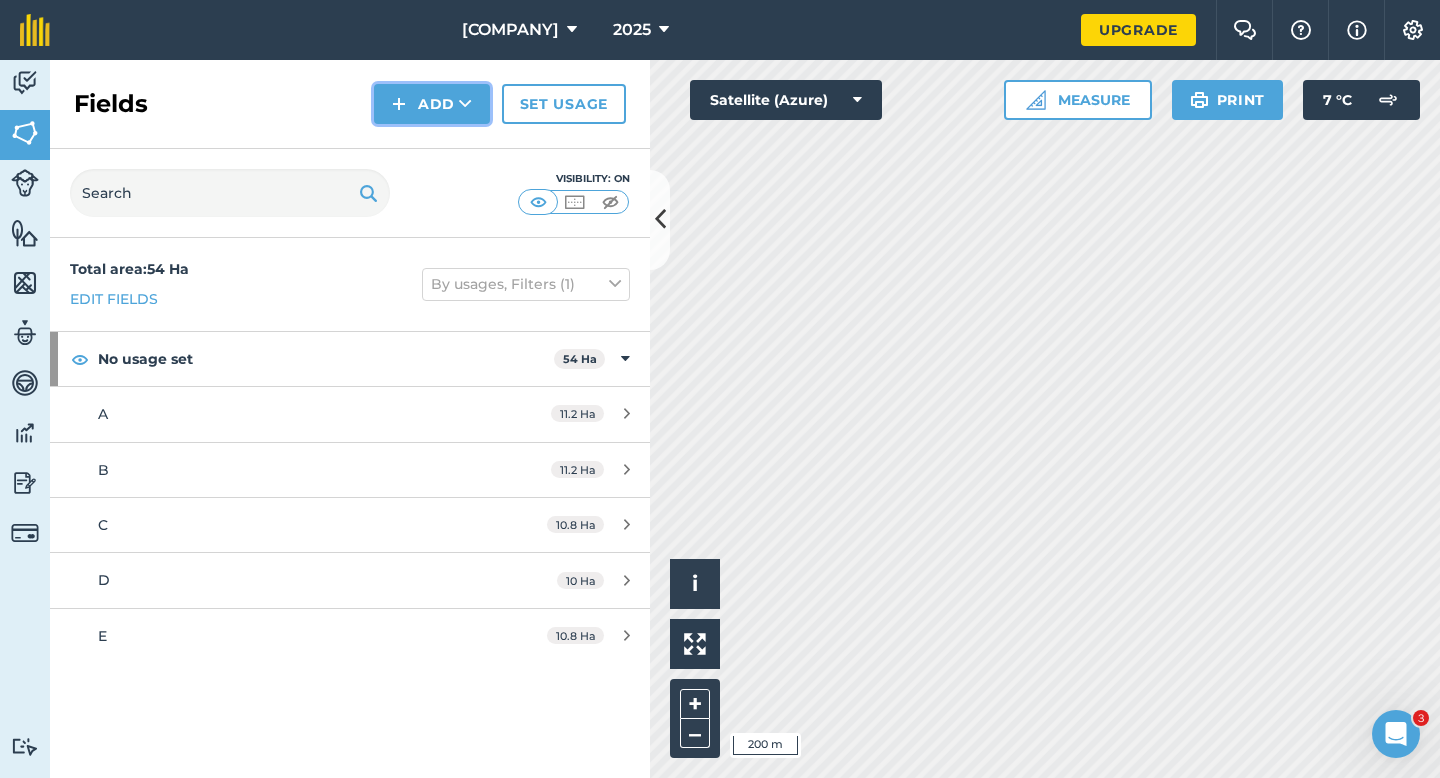 click on "Add" at bounding box center (432, 104) 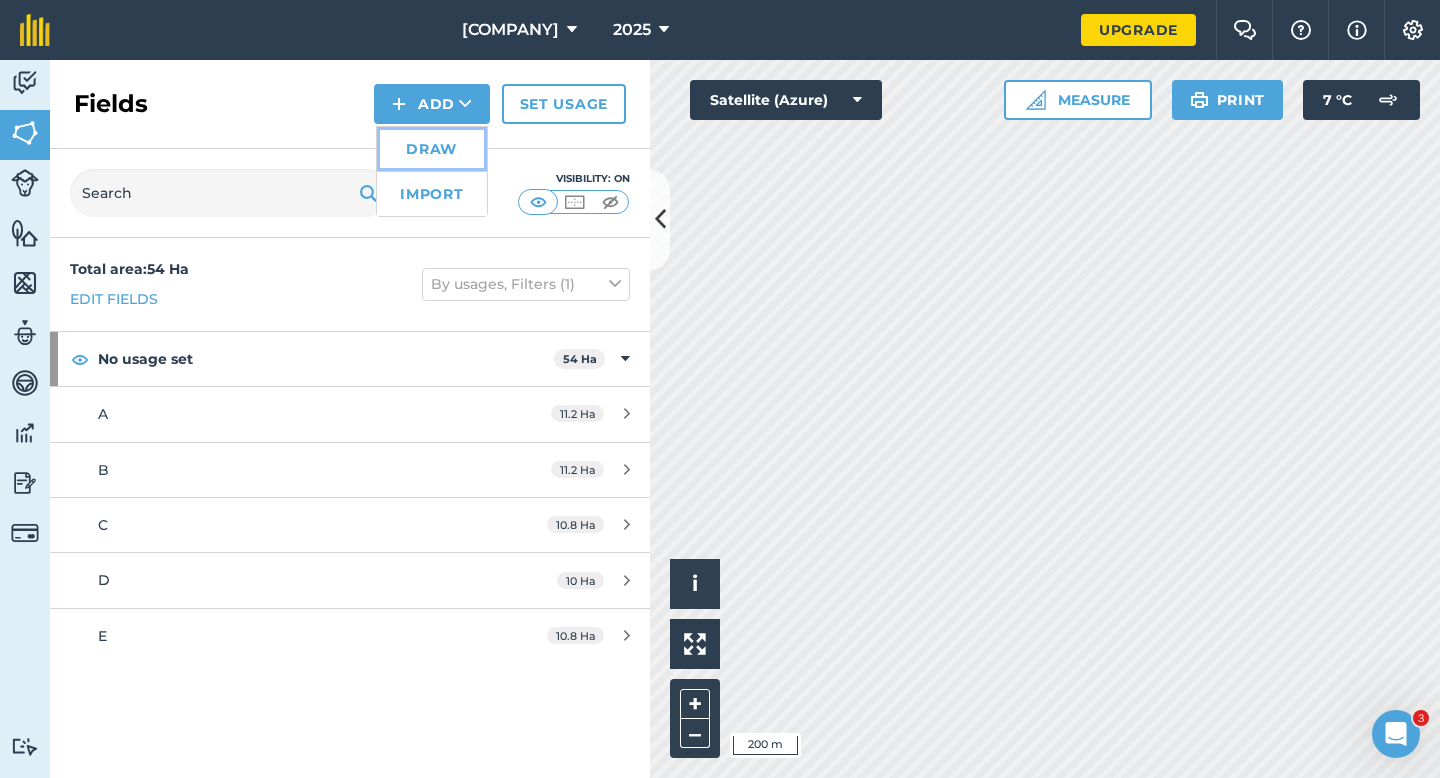 click on "Draw" at bounding box center [432, 149] 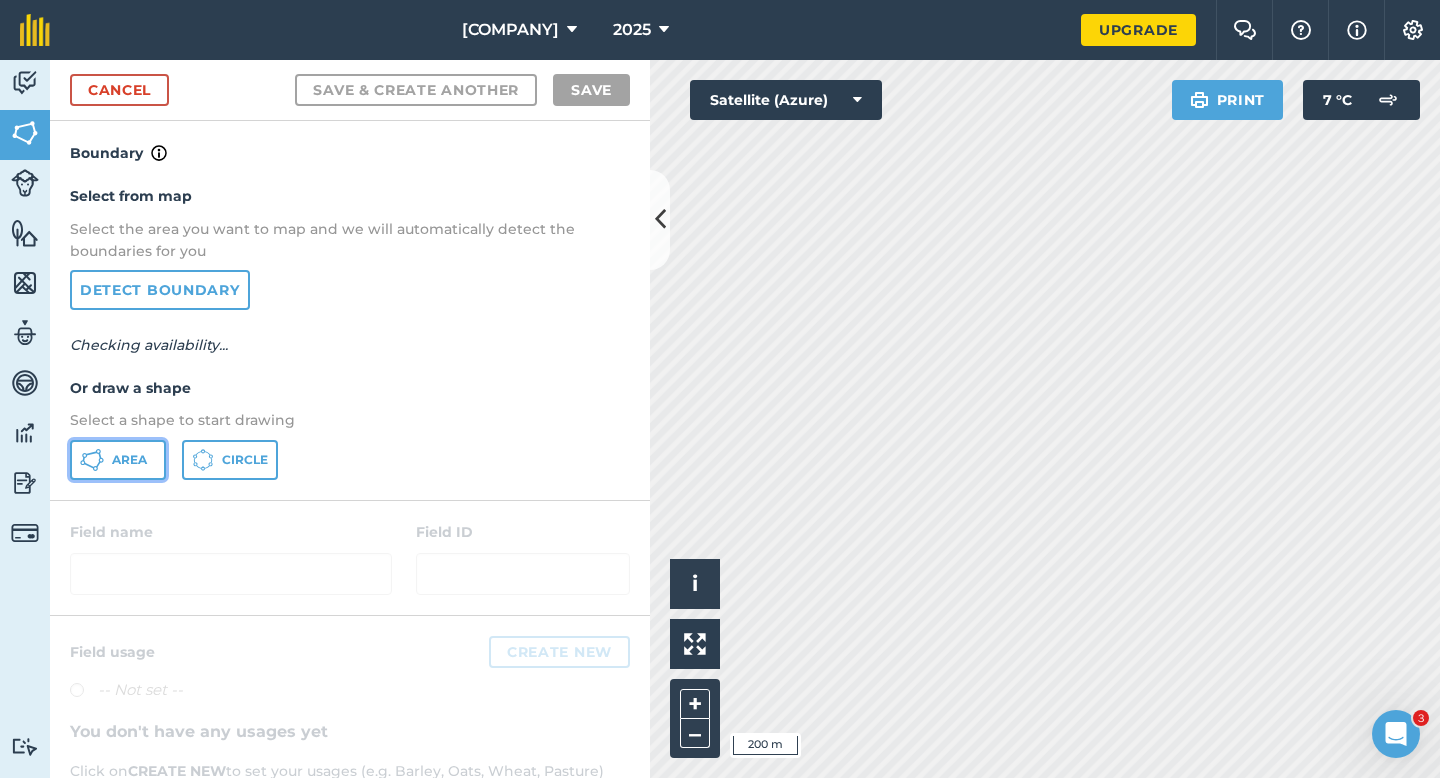click on "Area" at bounding box center [118, 460] 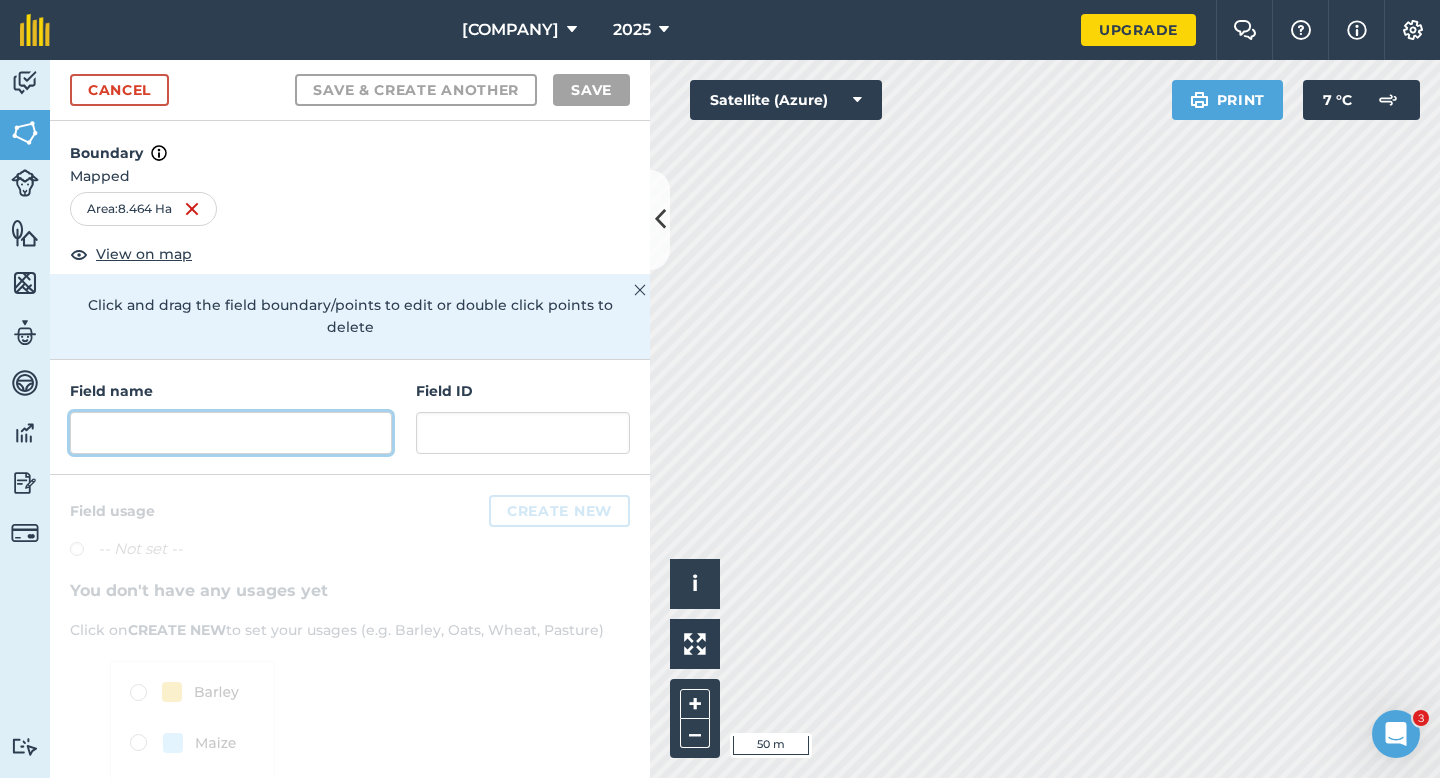 click at bounding box center (231, 433) 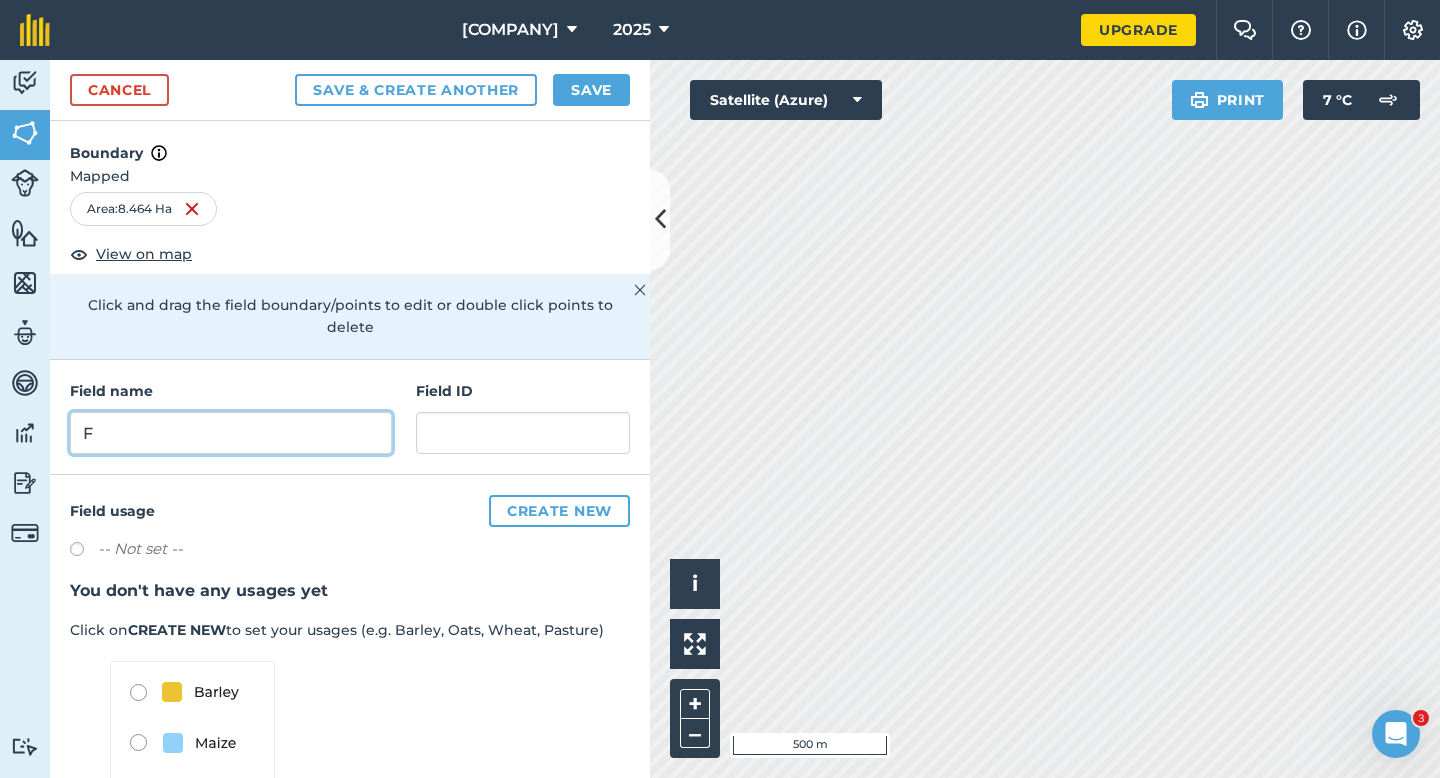 type on "F" 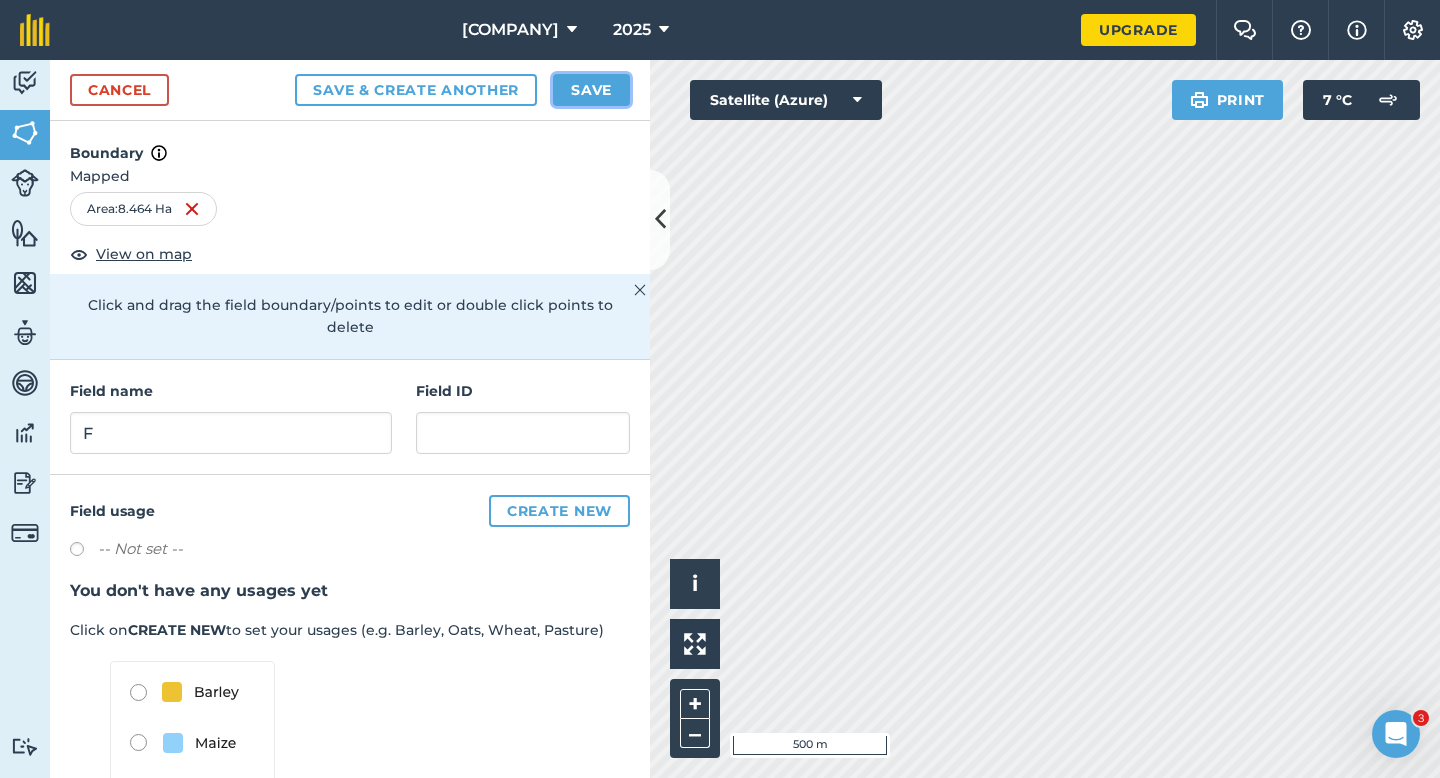 click on "Save" at bounding box center (591, 90) 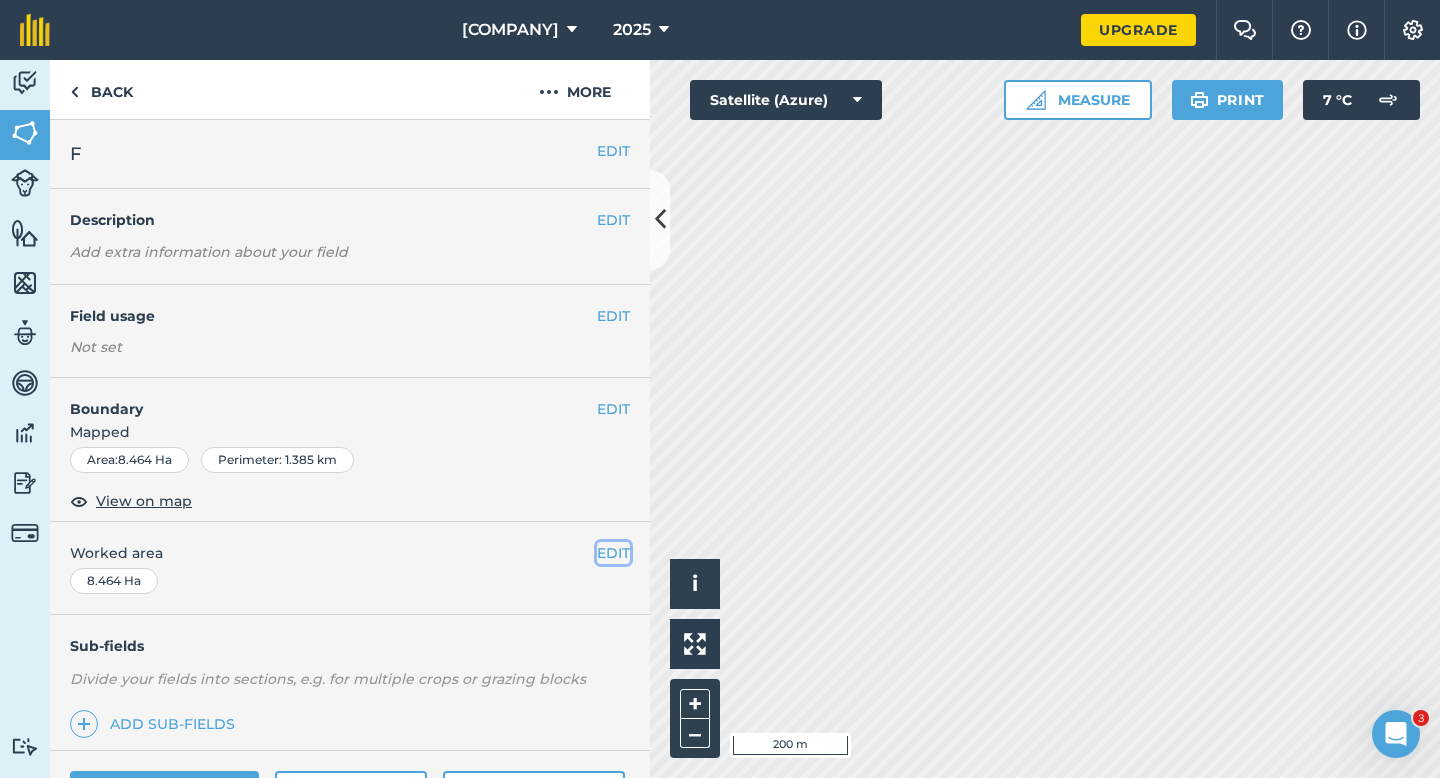 click on "EDIT" at bounding box center (613, 553) 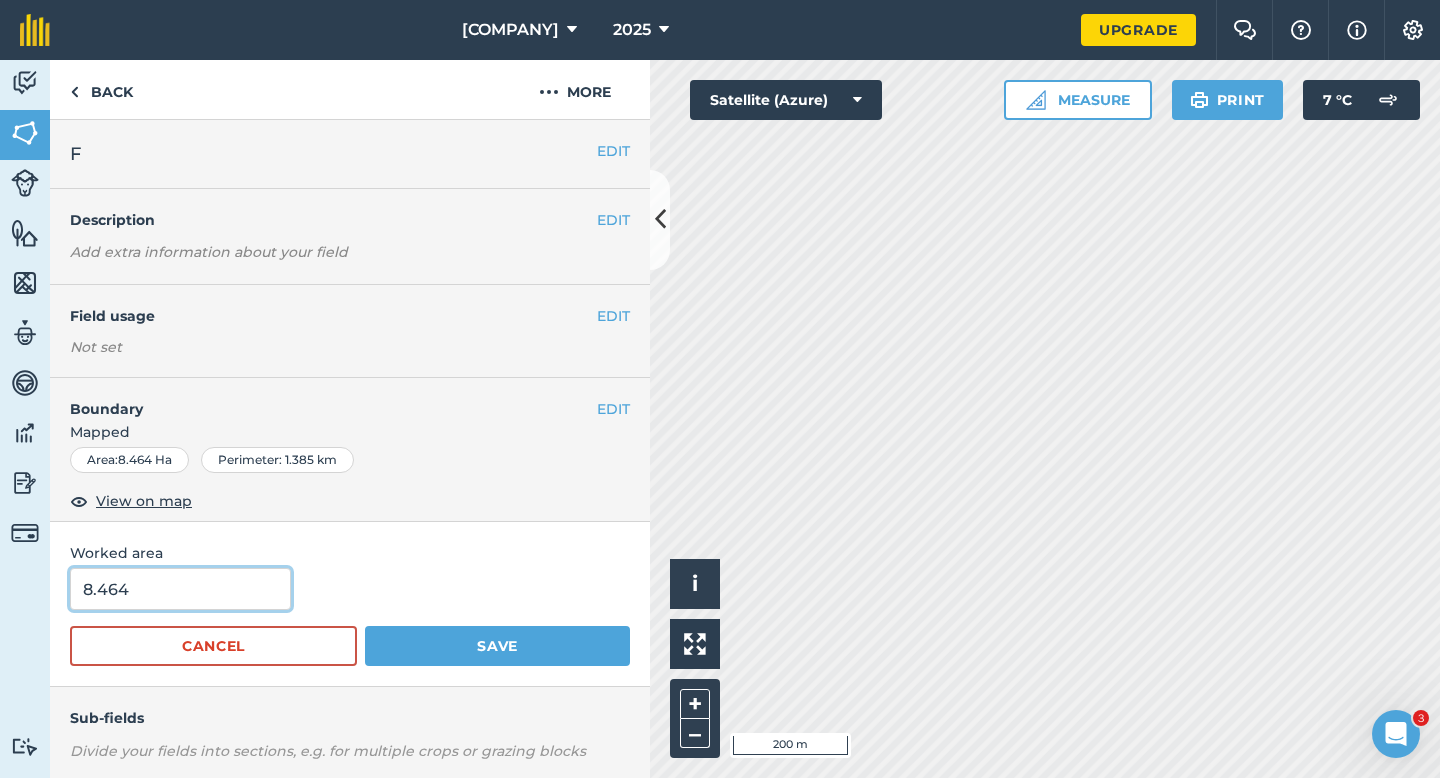 click on "8.464" at bounding box center [180, 589] 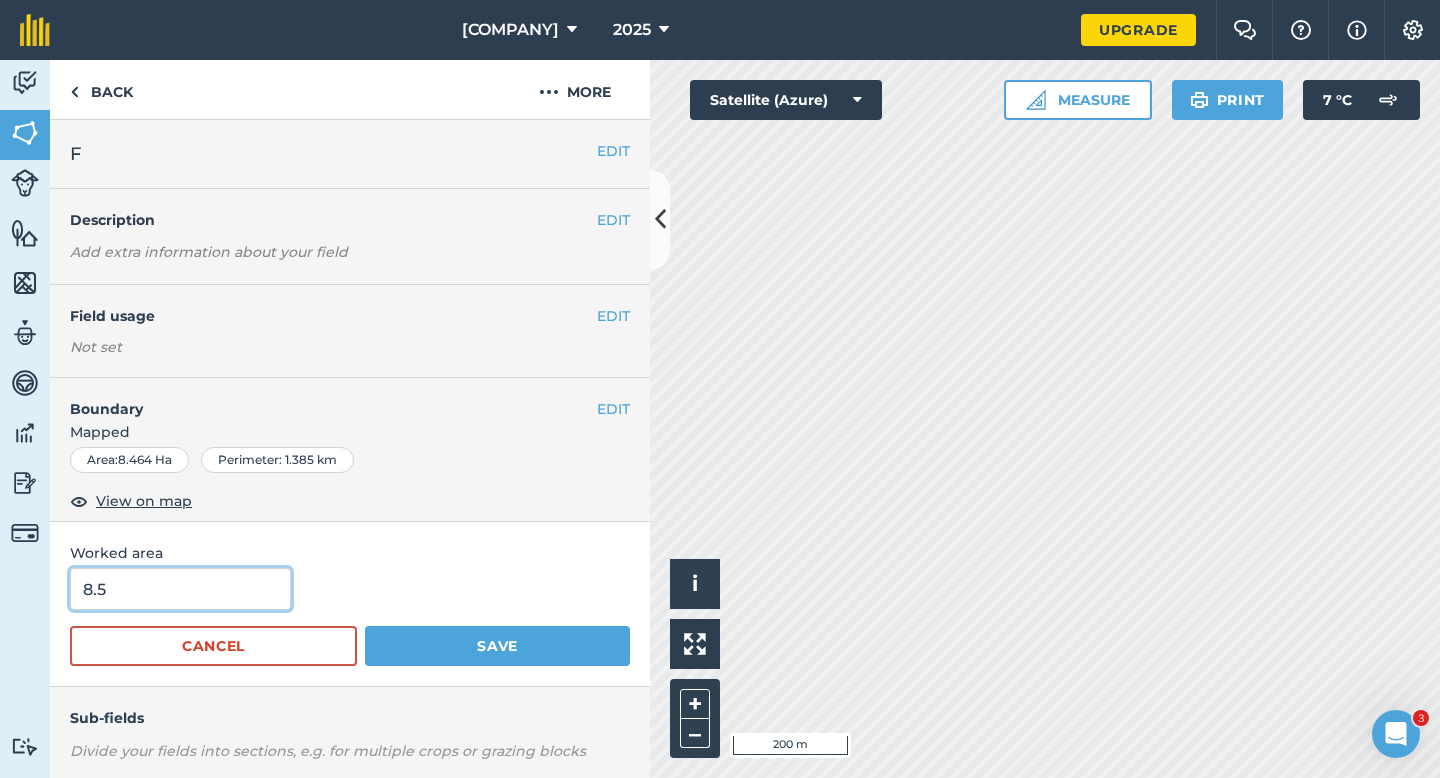 type on "8.5" 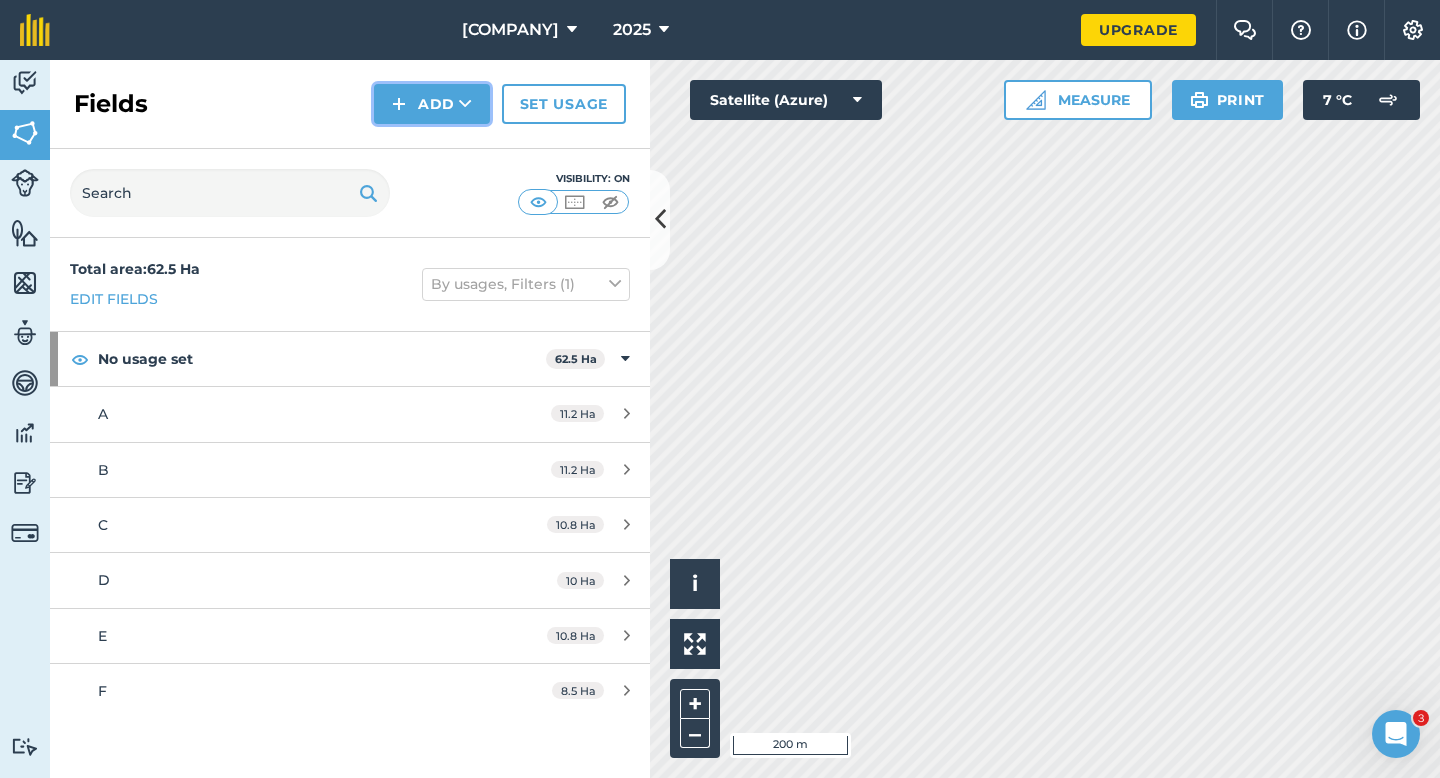 click on "Add" at bounding box center [432, 104] 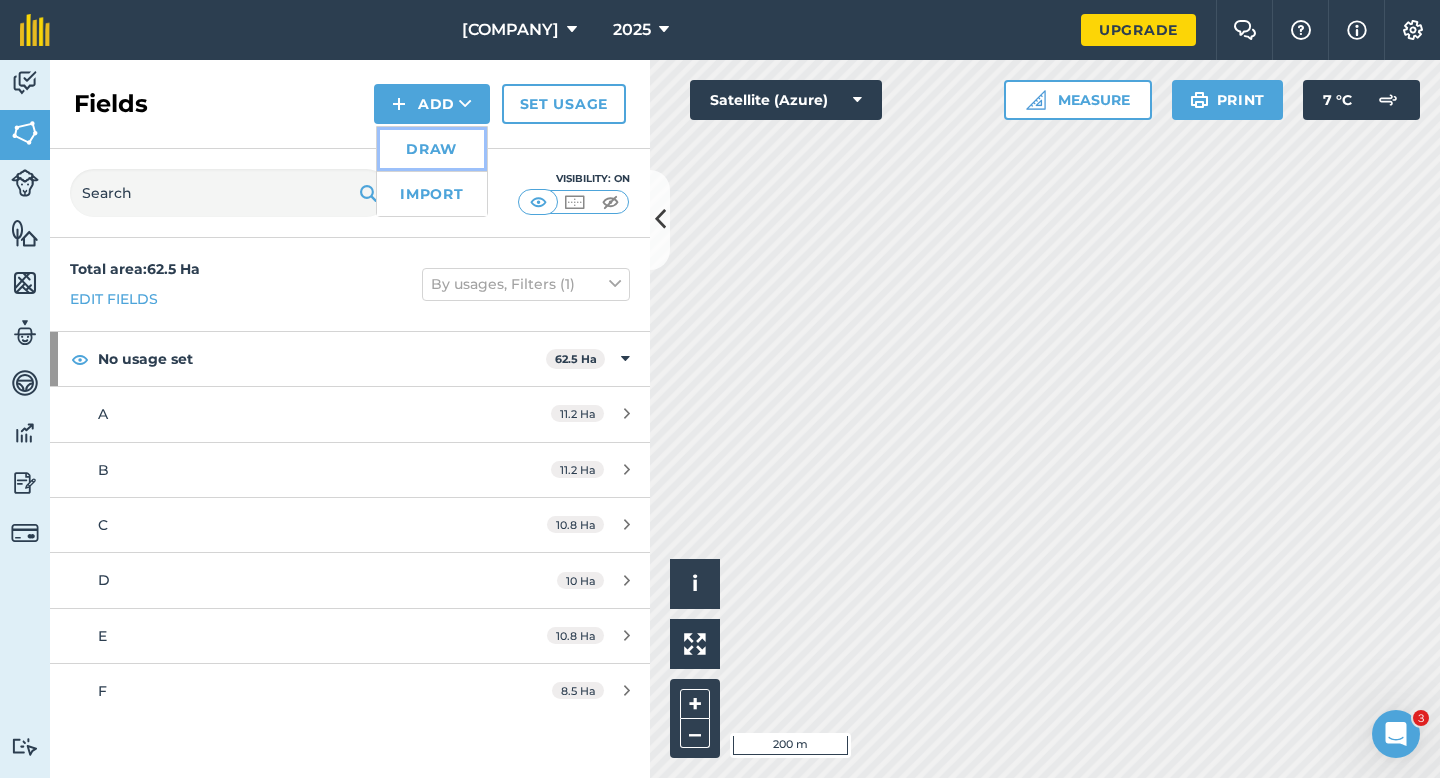 click on "Draw" at bounding box center [432, 149] 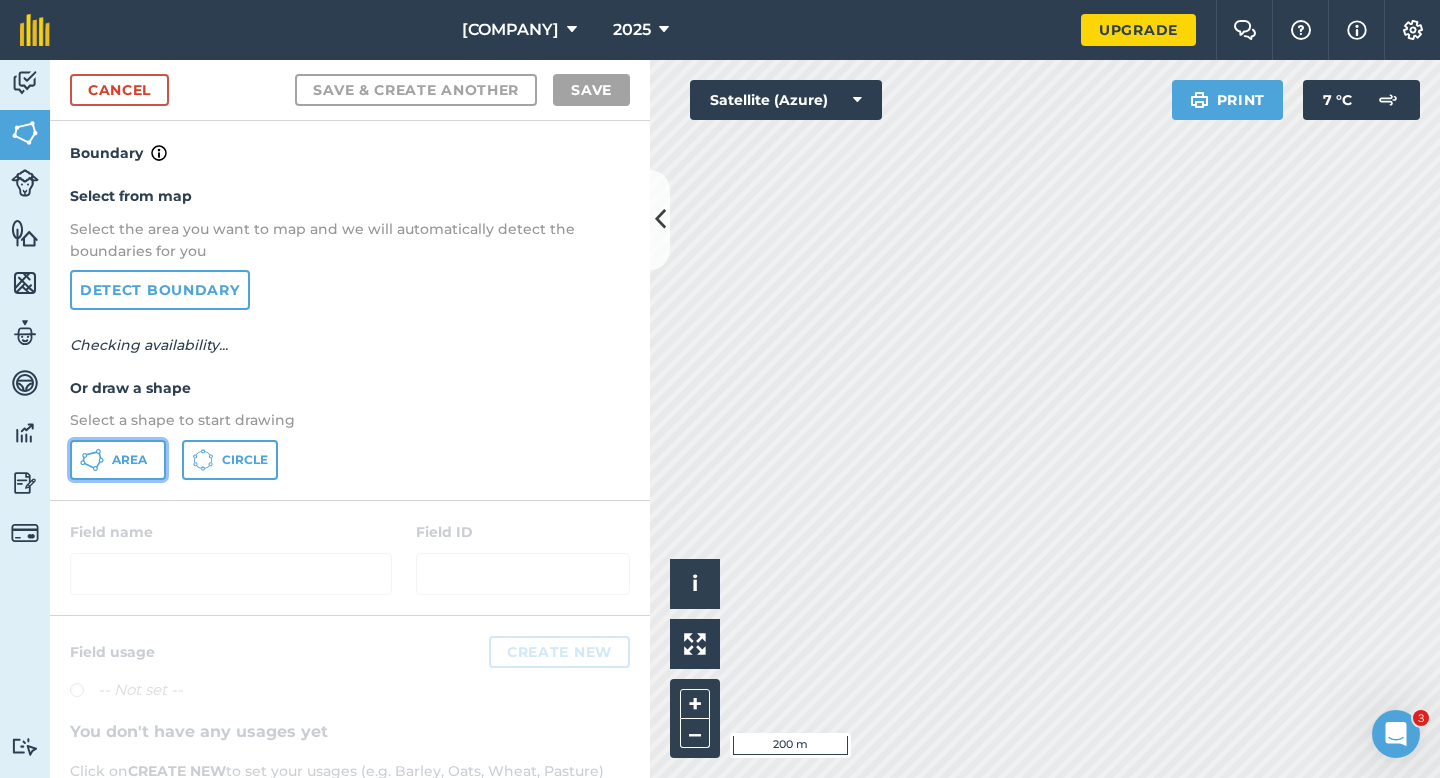 click on "Area" at bounding box center [129, 460] 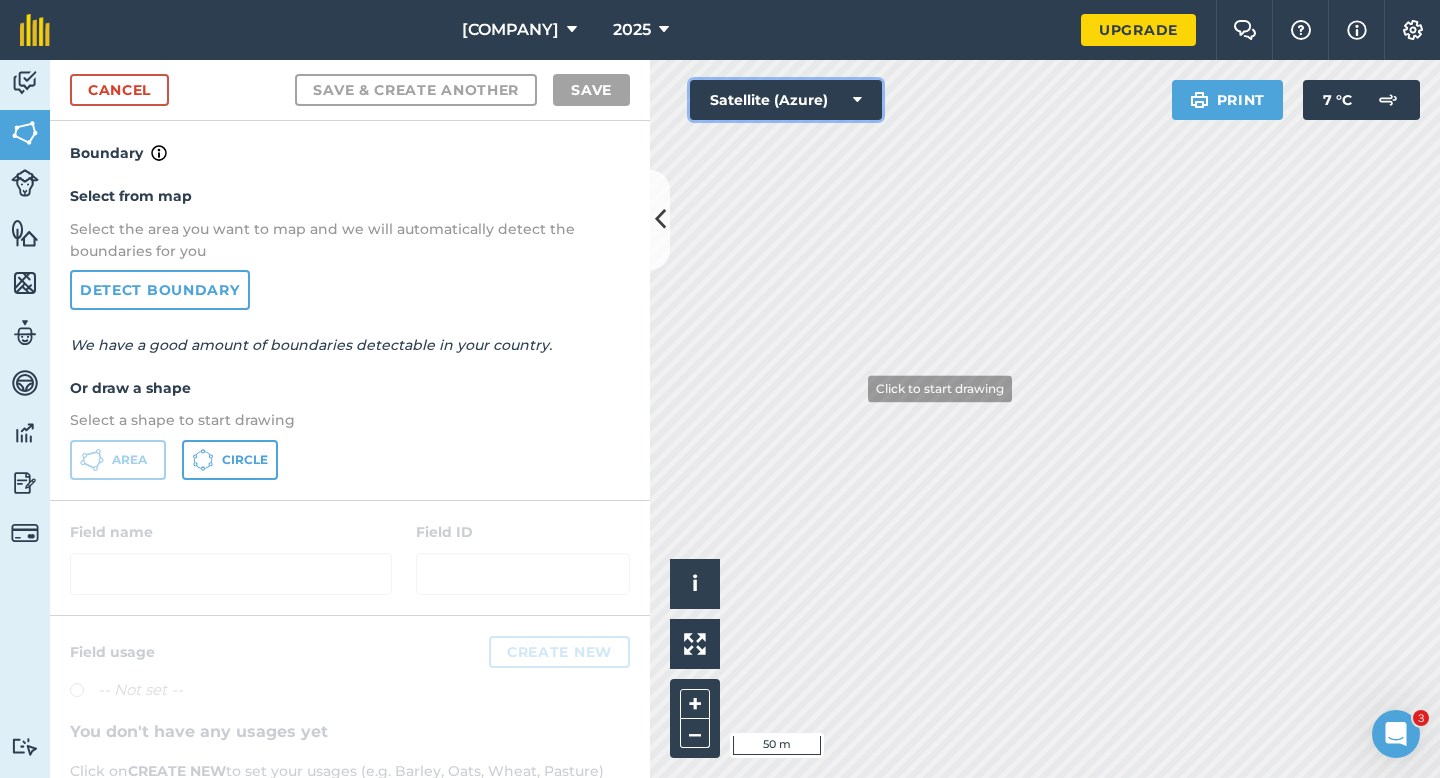 click on "Click to start drawing i © 2025 TomTom, Microsoft 50 m + – Satellite (Azure) Print 7   ° C" at bounding box center (1045, 419) 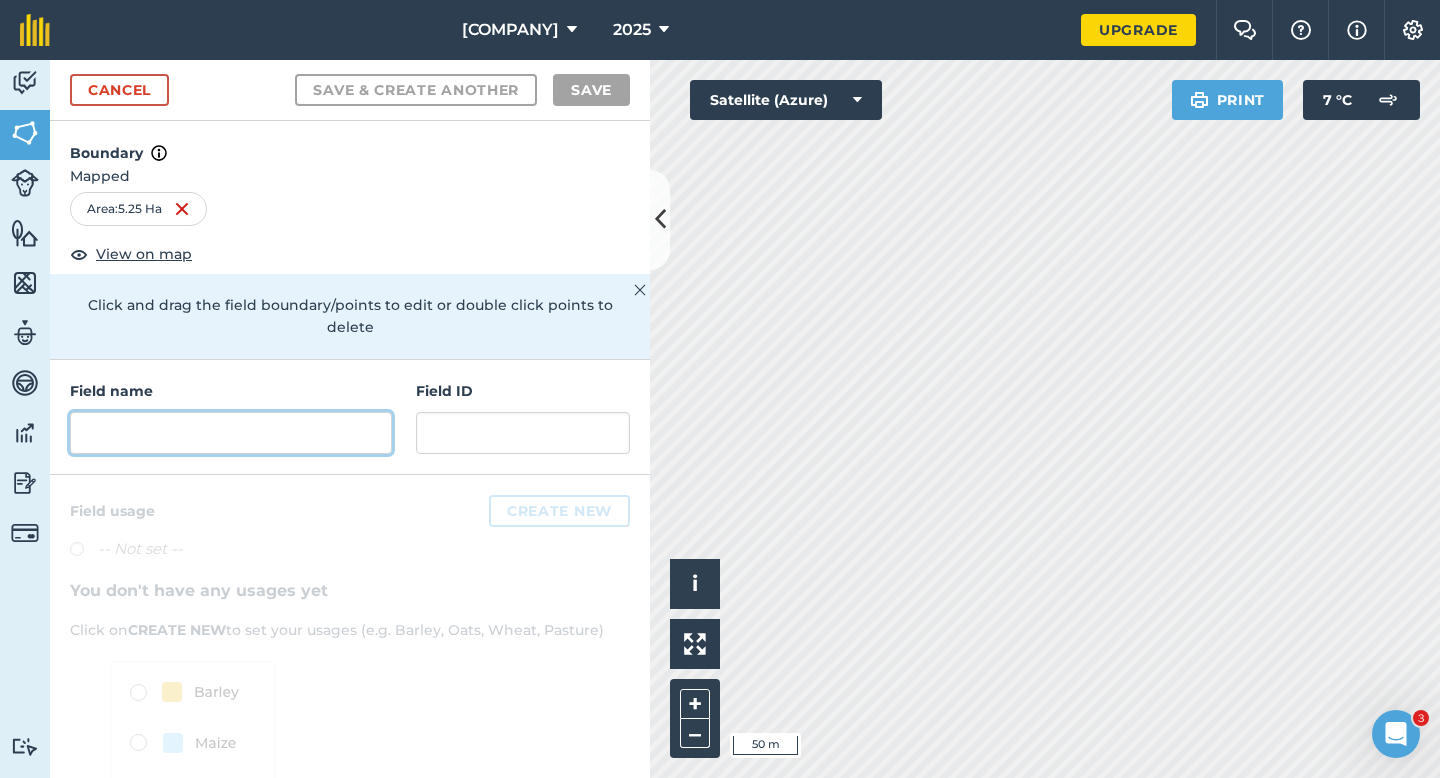 click at bounding box center [231, 433] 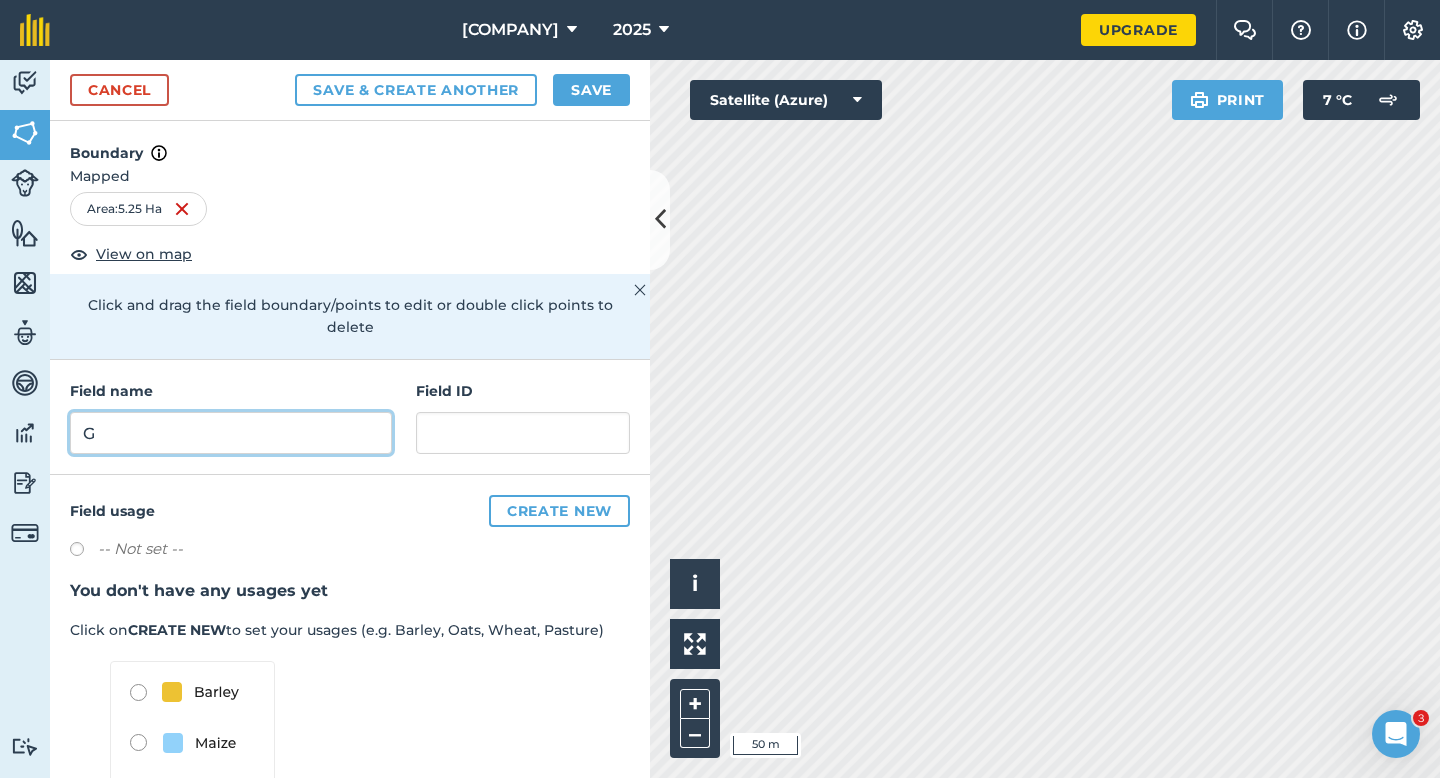 type on "G" 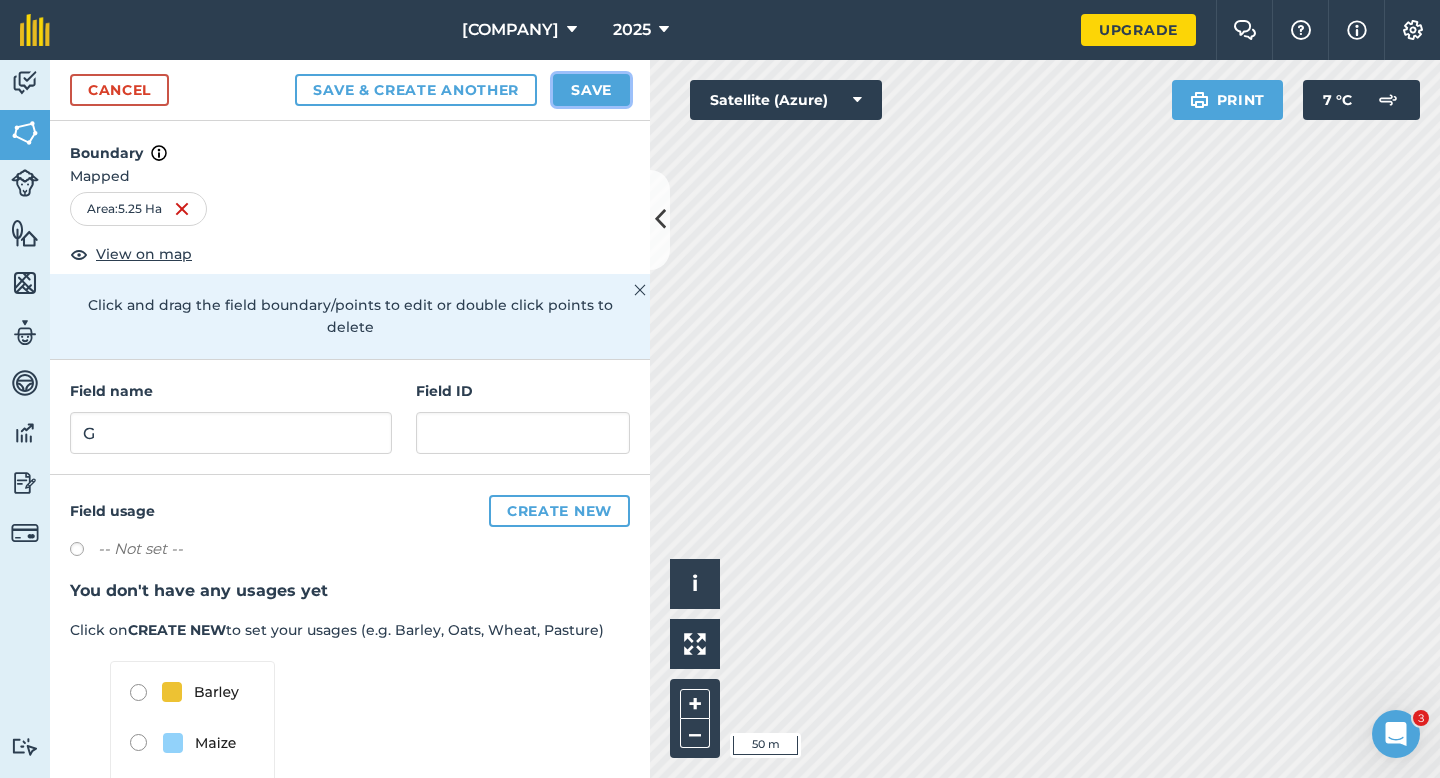 click on "Save" at bounding box center [591, 90] 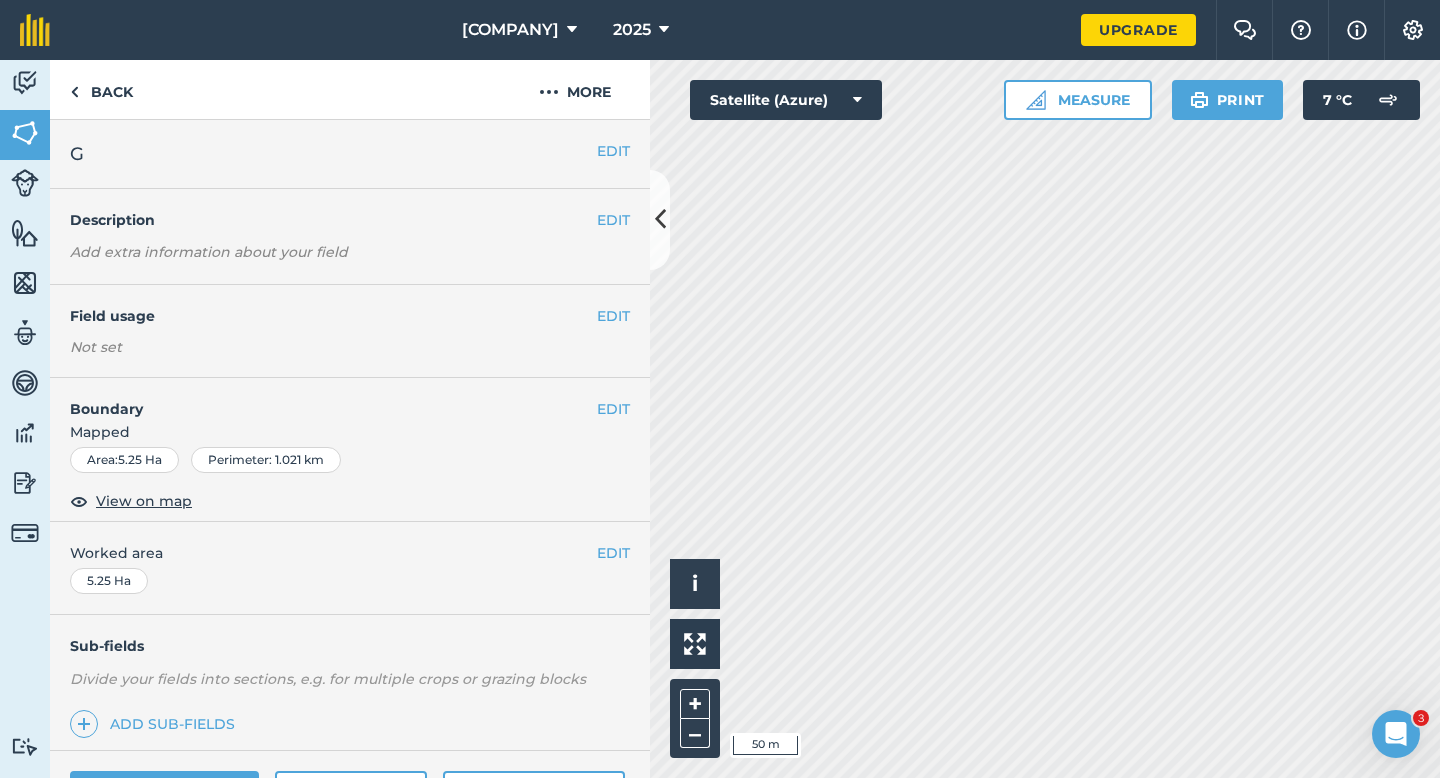 click on "EDIT Worked area 5.25   Ha" at bounding box center (350, 568) 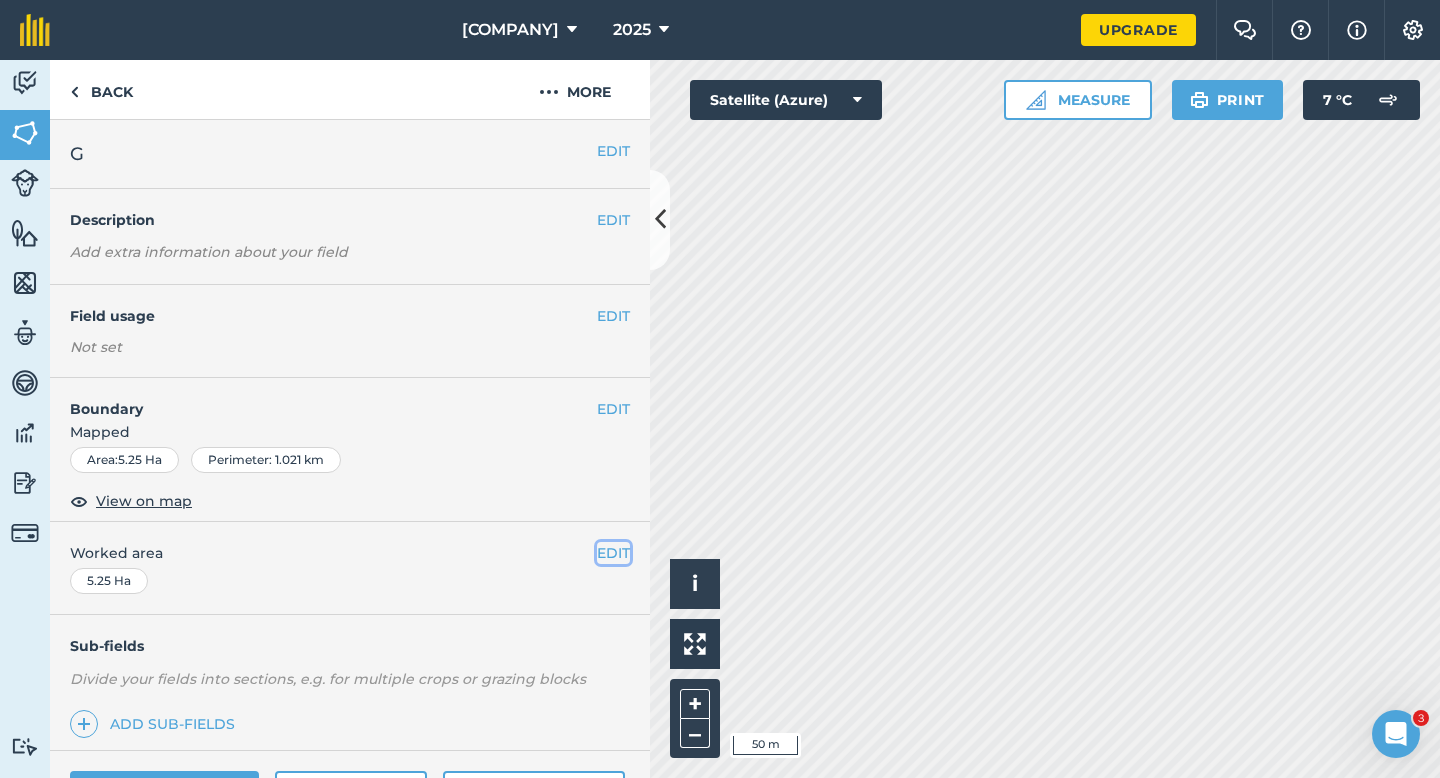 click on "EDIT" at bounding box center [613, 553] 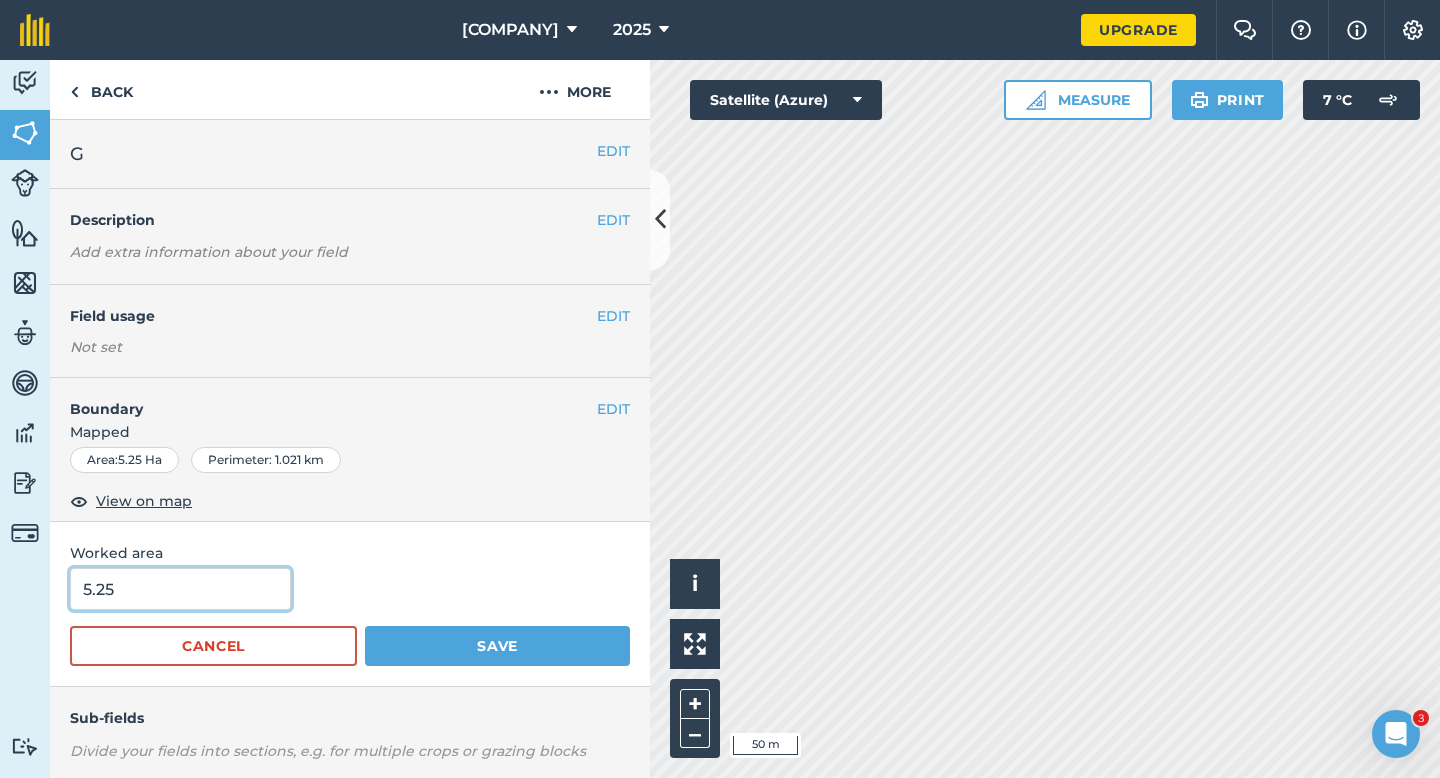 click on "5.25" at bounding box center [180, 589] 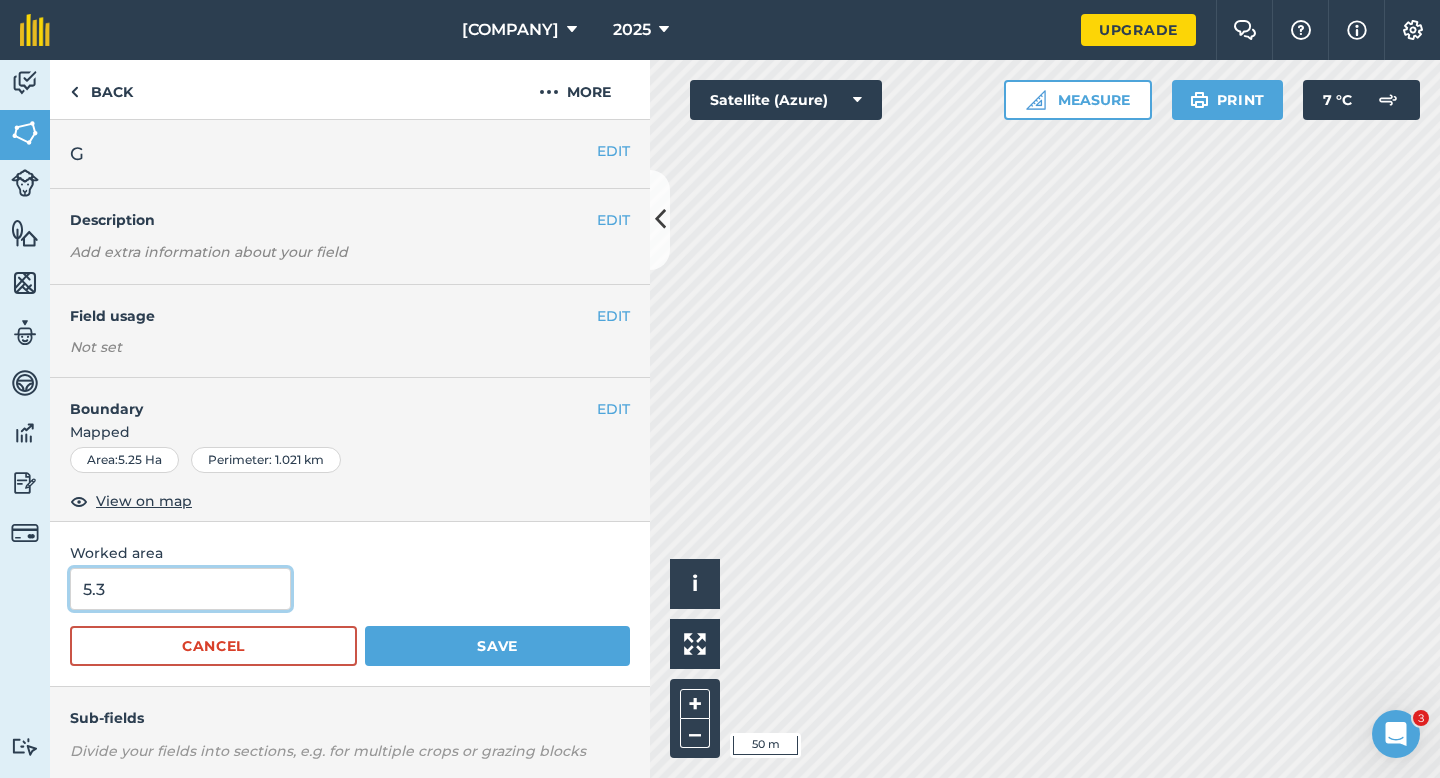type on "5.3" 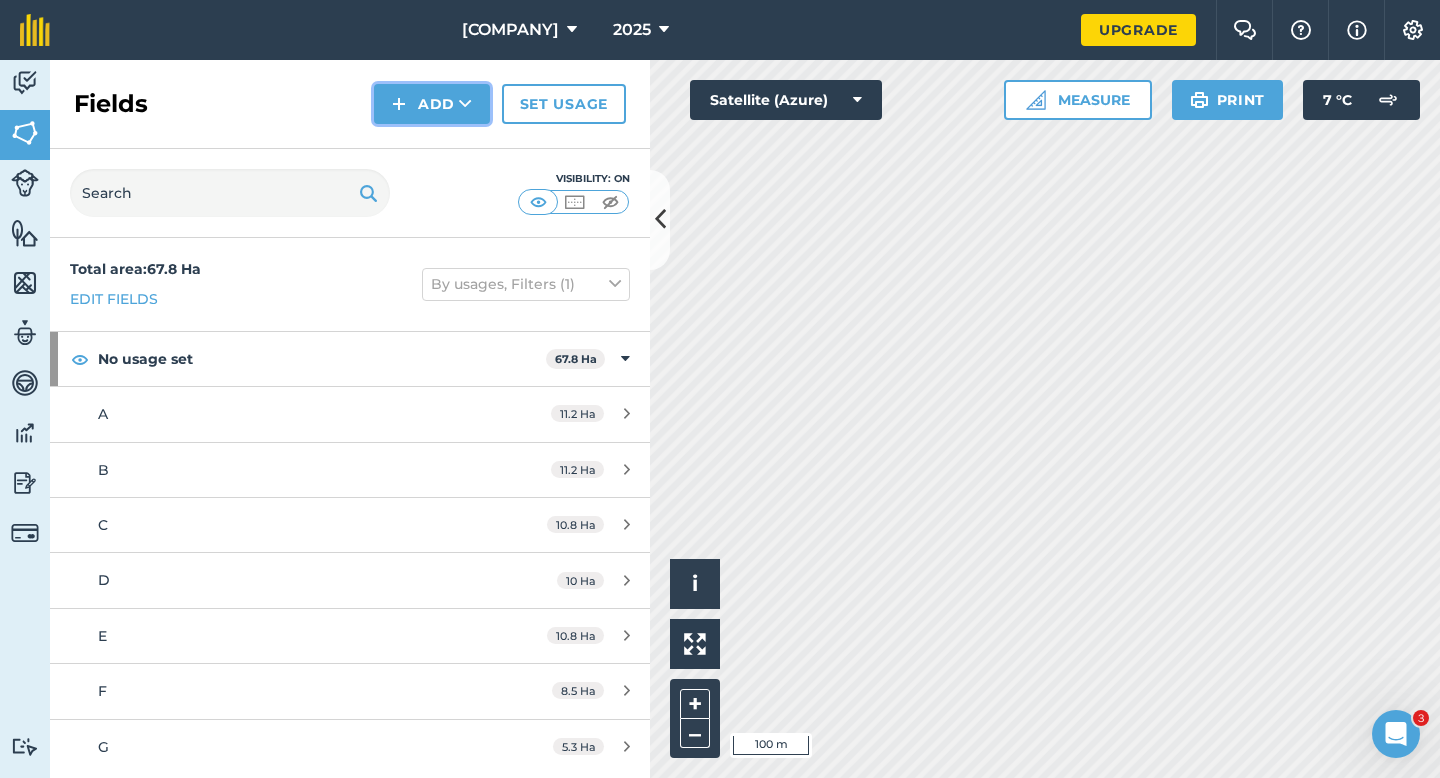 click on "Add" at bounding box center [432, 104] 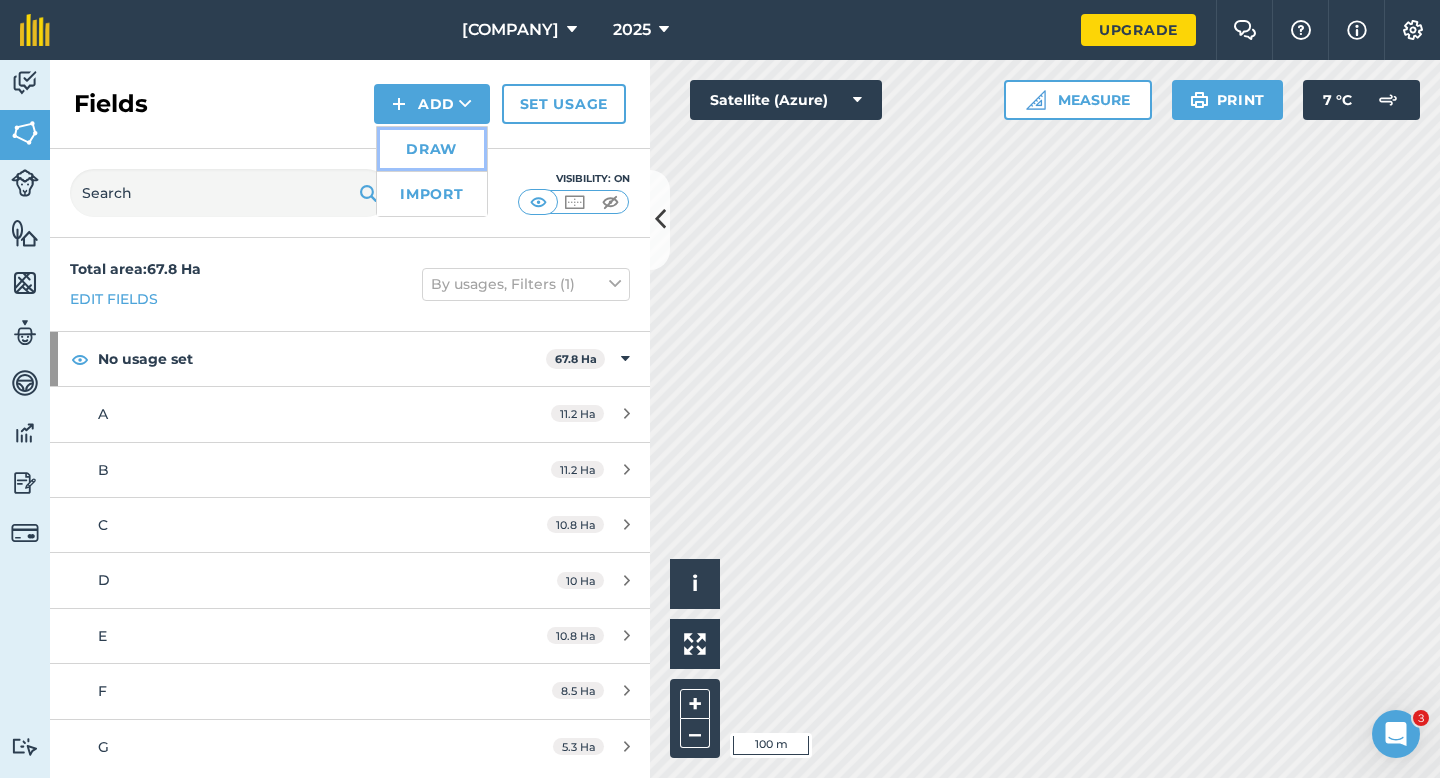 click on "Draw" at bounding box center [432, 149] 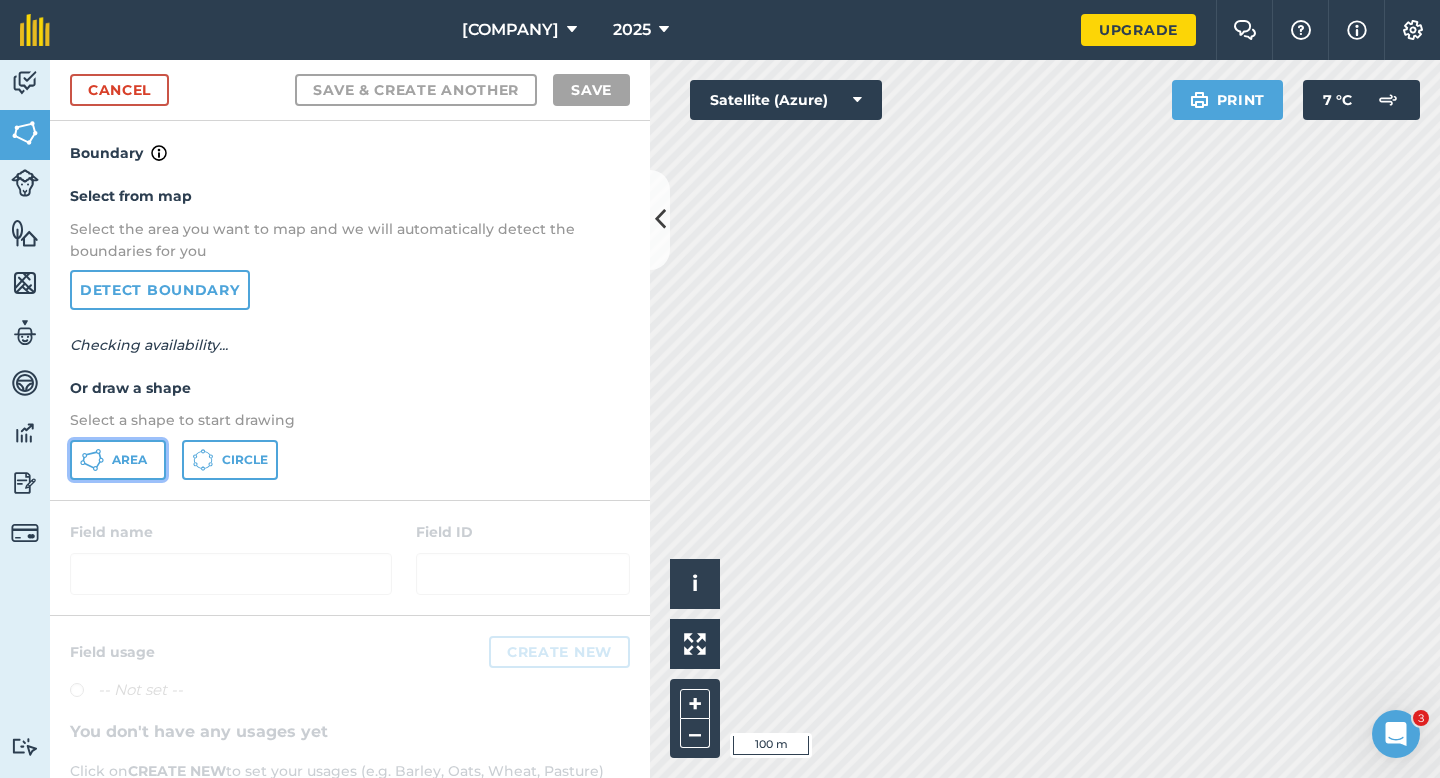 click on "Area" at bounding box center [118, 460] 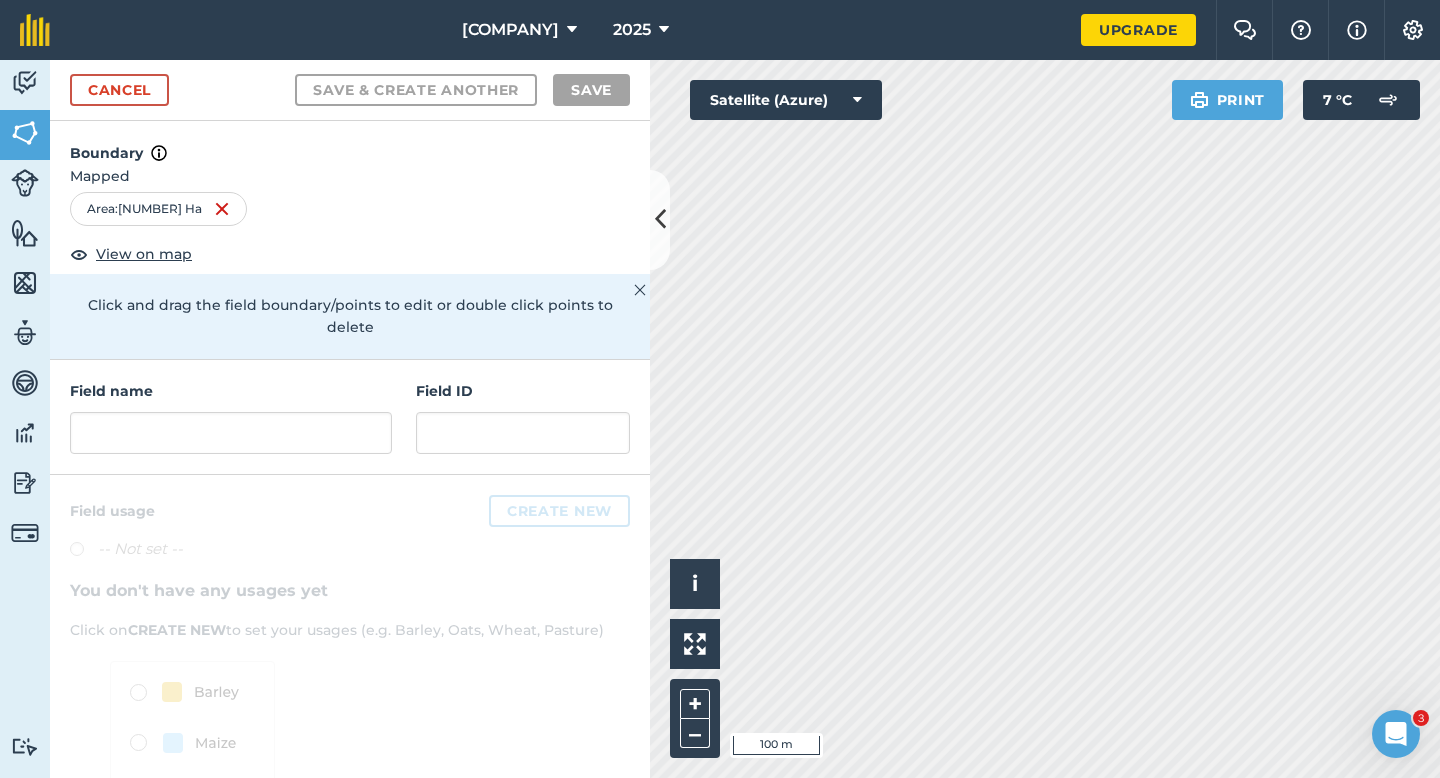 click on "Field name Field ID" at bounding box center (350, 417) 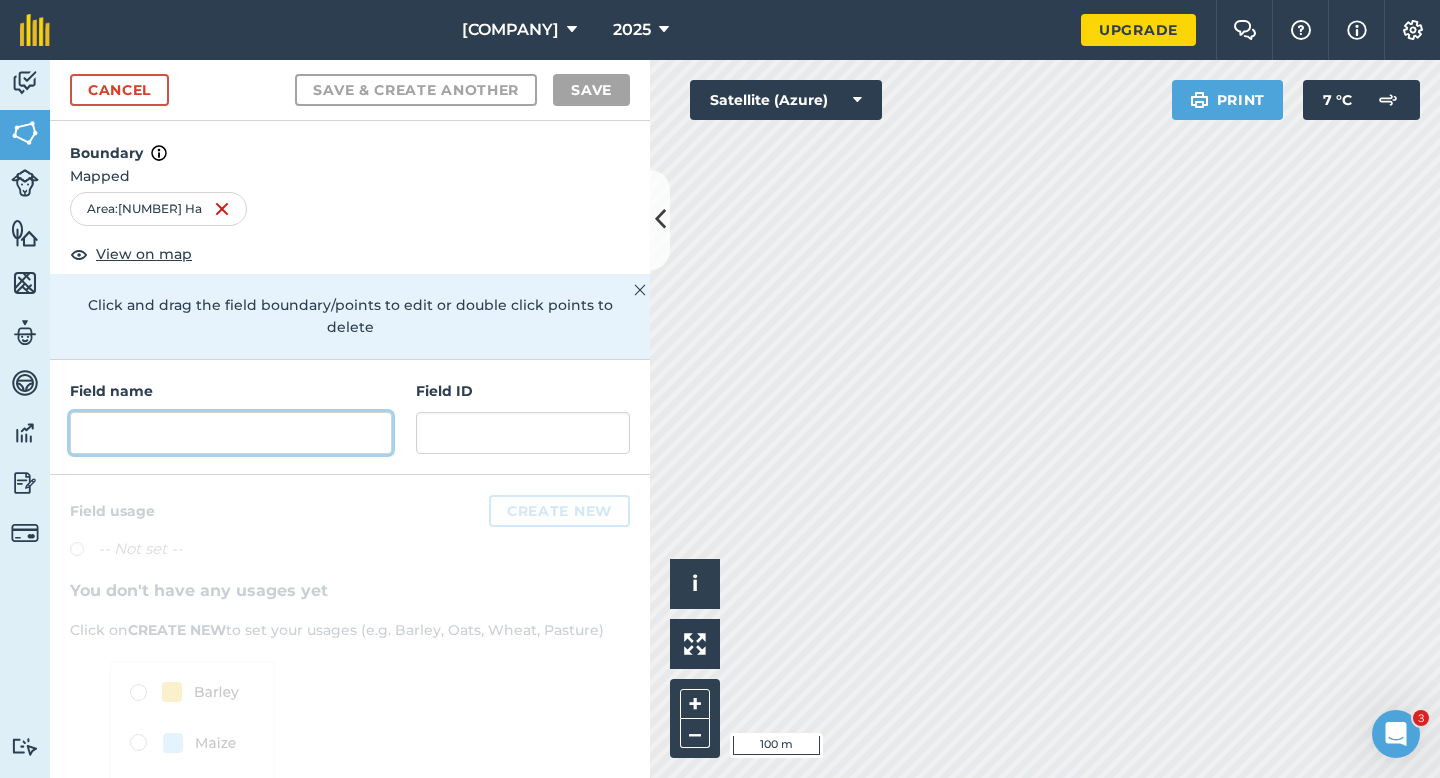 click at bounding box center (231, 433) 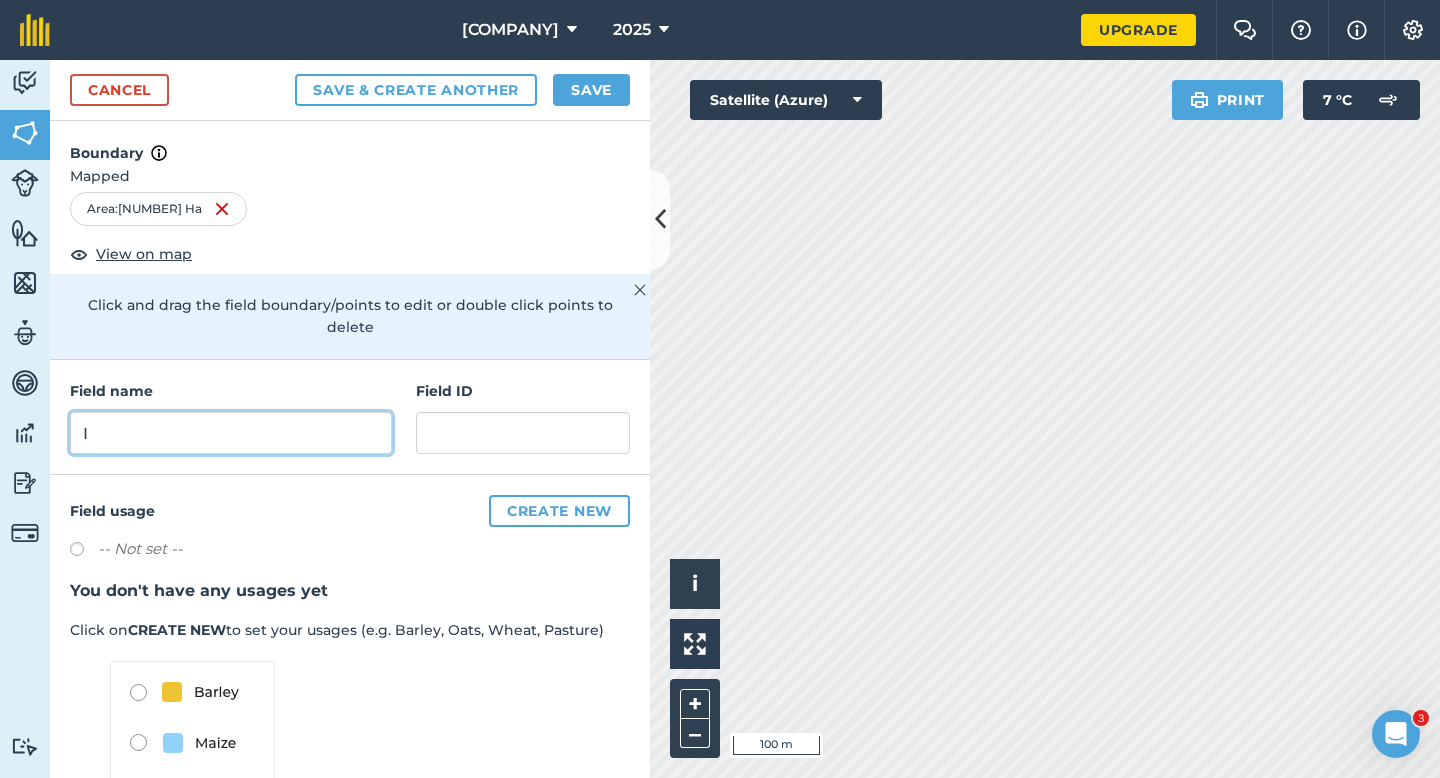 drag, startPoint x: 273, startPoint y: 425, endPoint x: 576, endPoint y: 308, distance: 324.80457 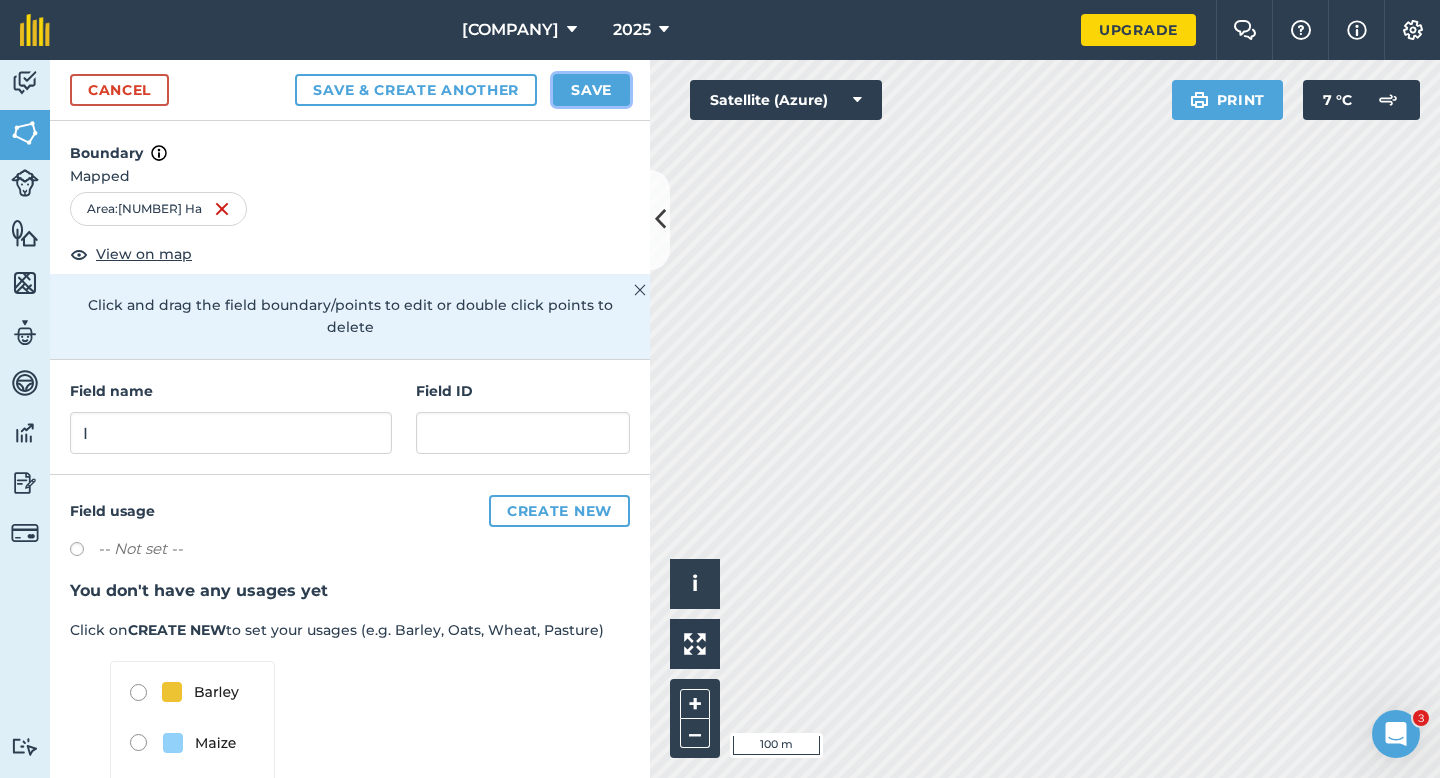 click on "Save" at bounding box center [591, 90] 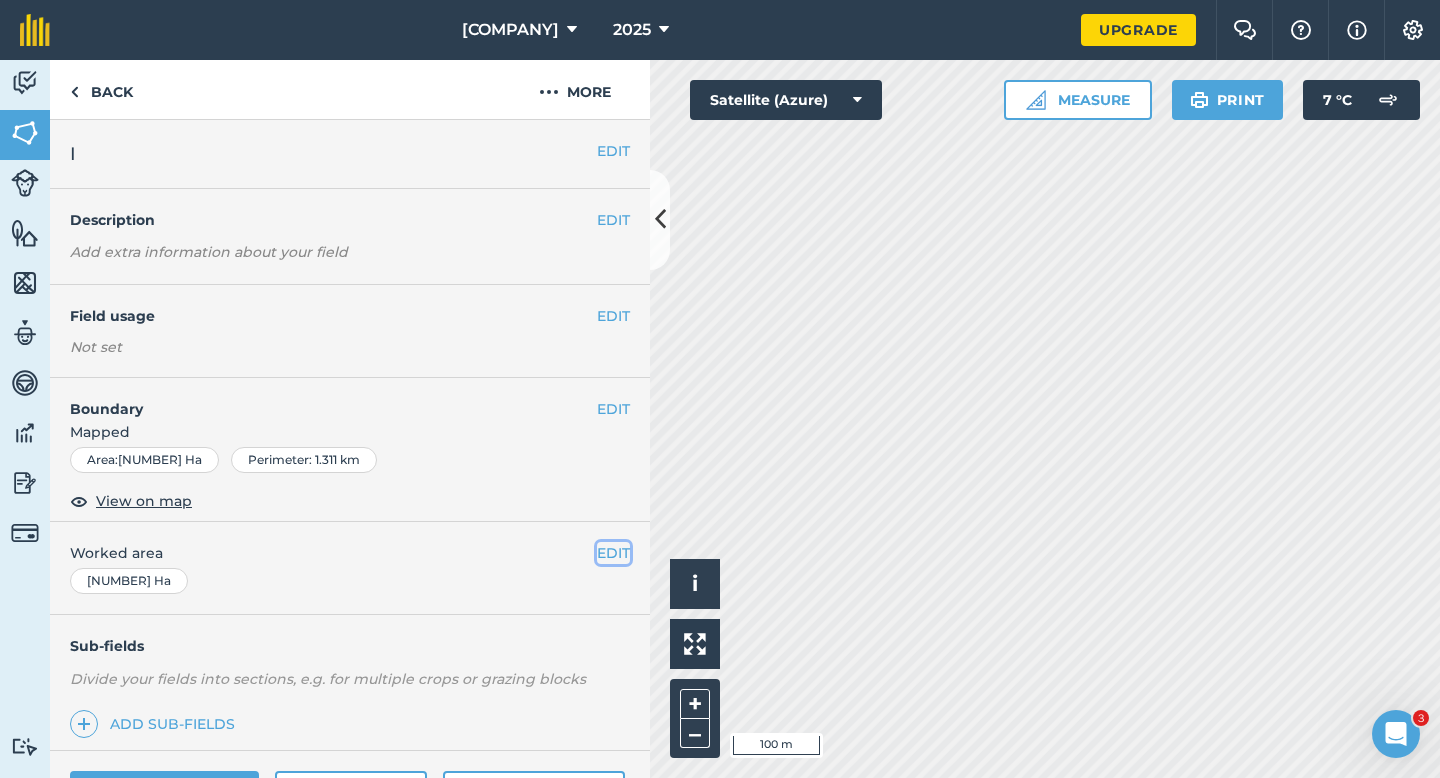 click on "EDIT" at bounding box center (613, 553) 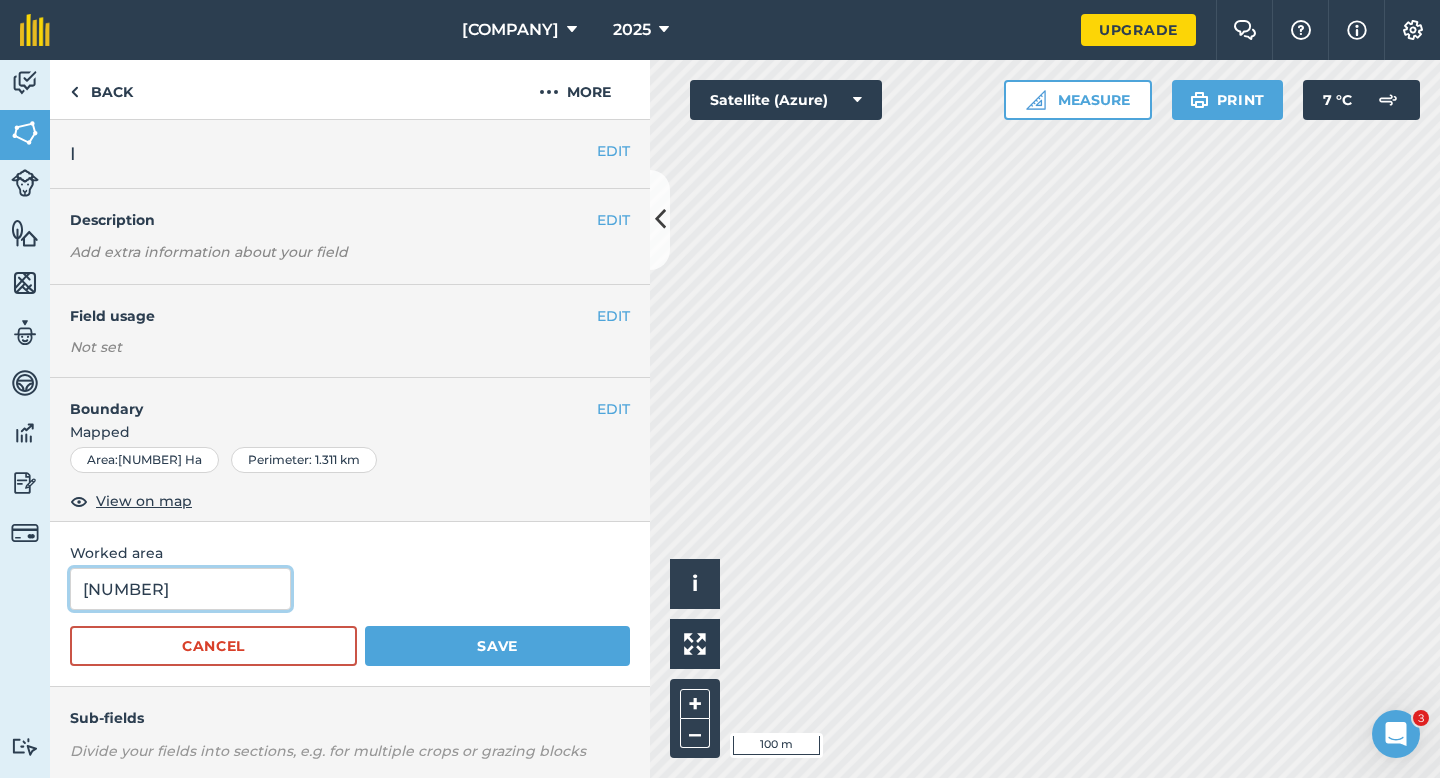 click on "[NUMBER]" at bounding box center [180, 589] 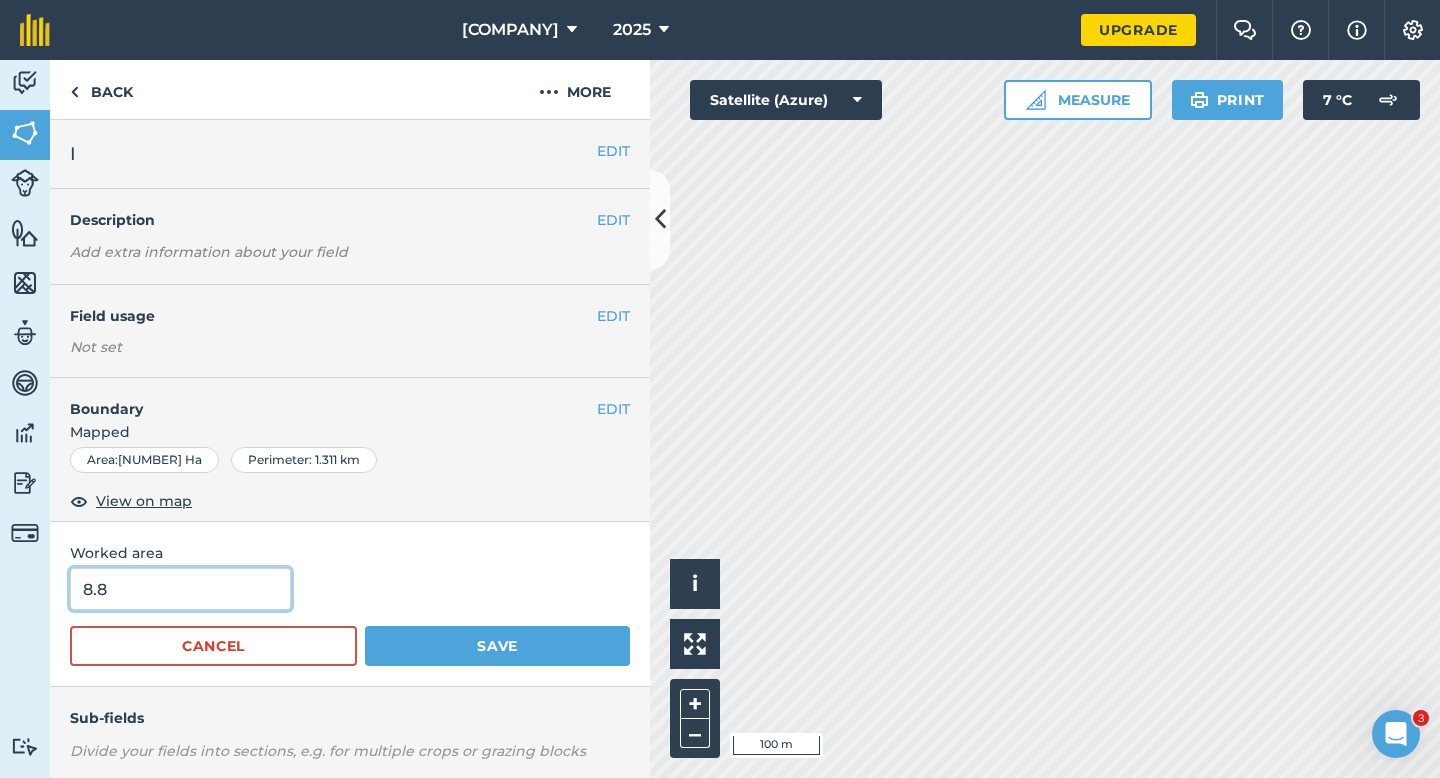 type on "8.8" 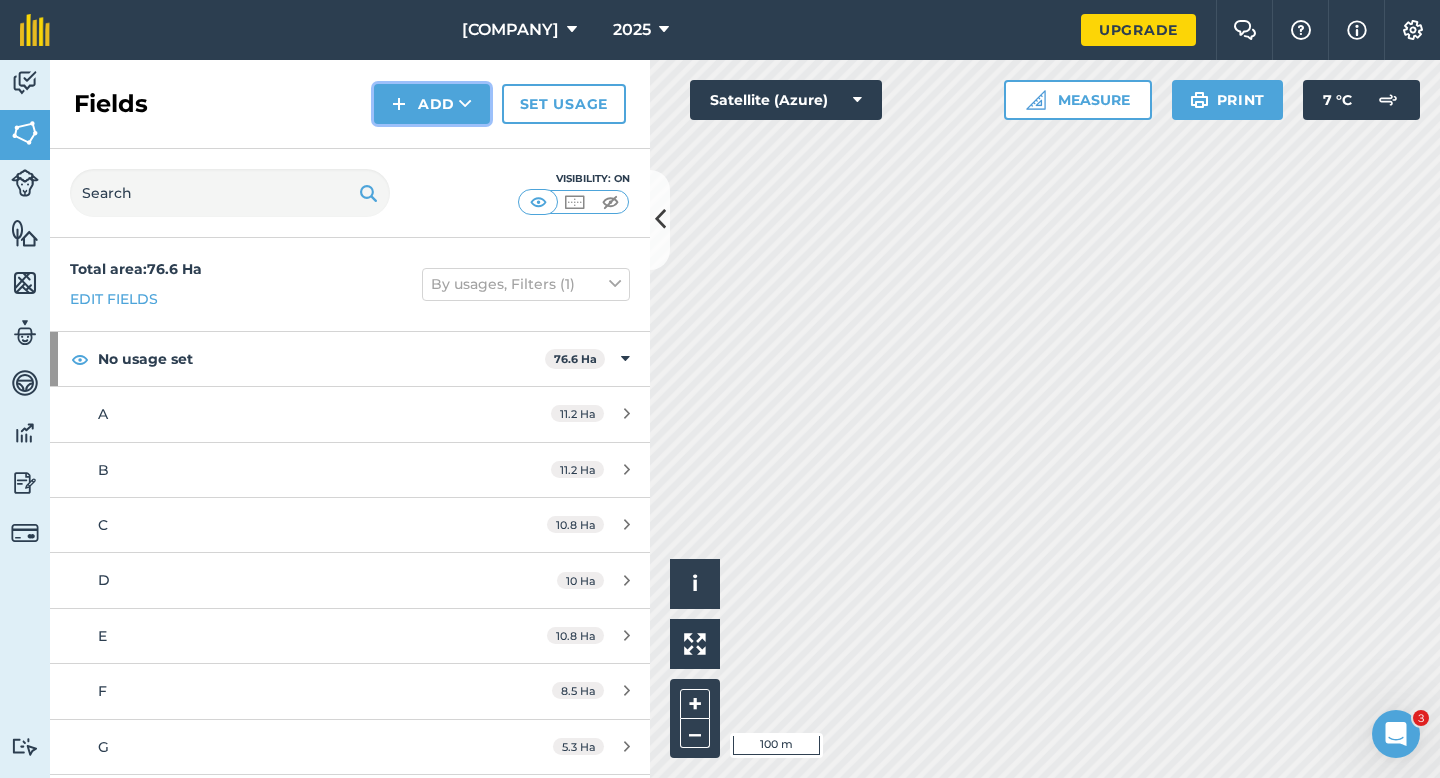 click on "Add" at bounding box center [432, 104] 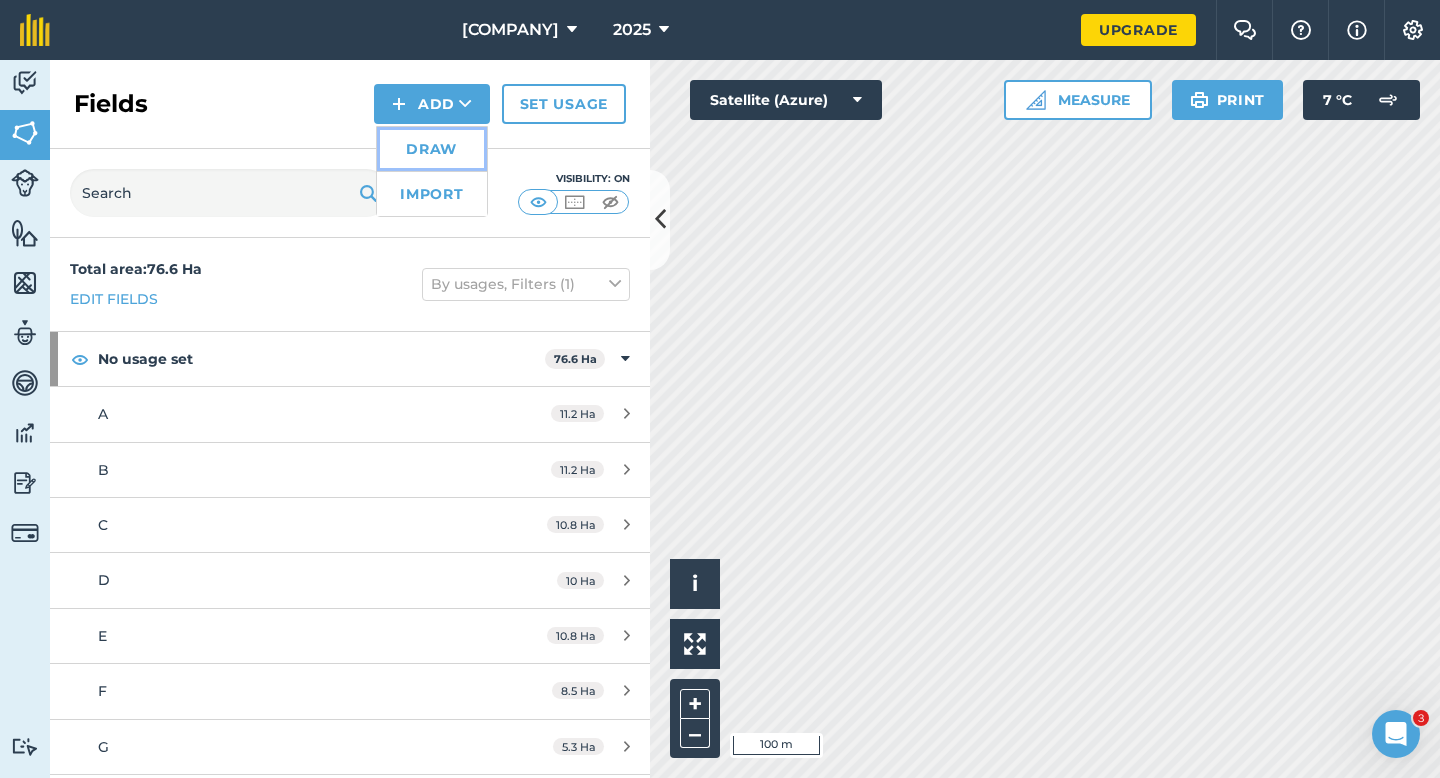 click on "Draw" at bounding box center (432, 149) 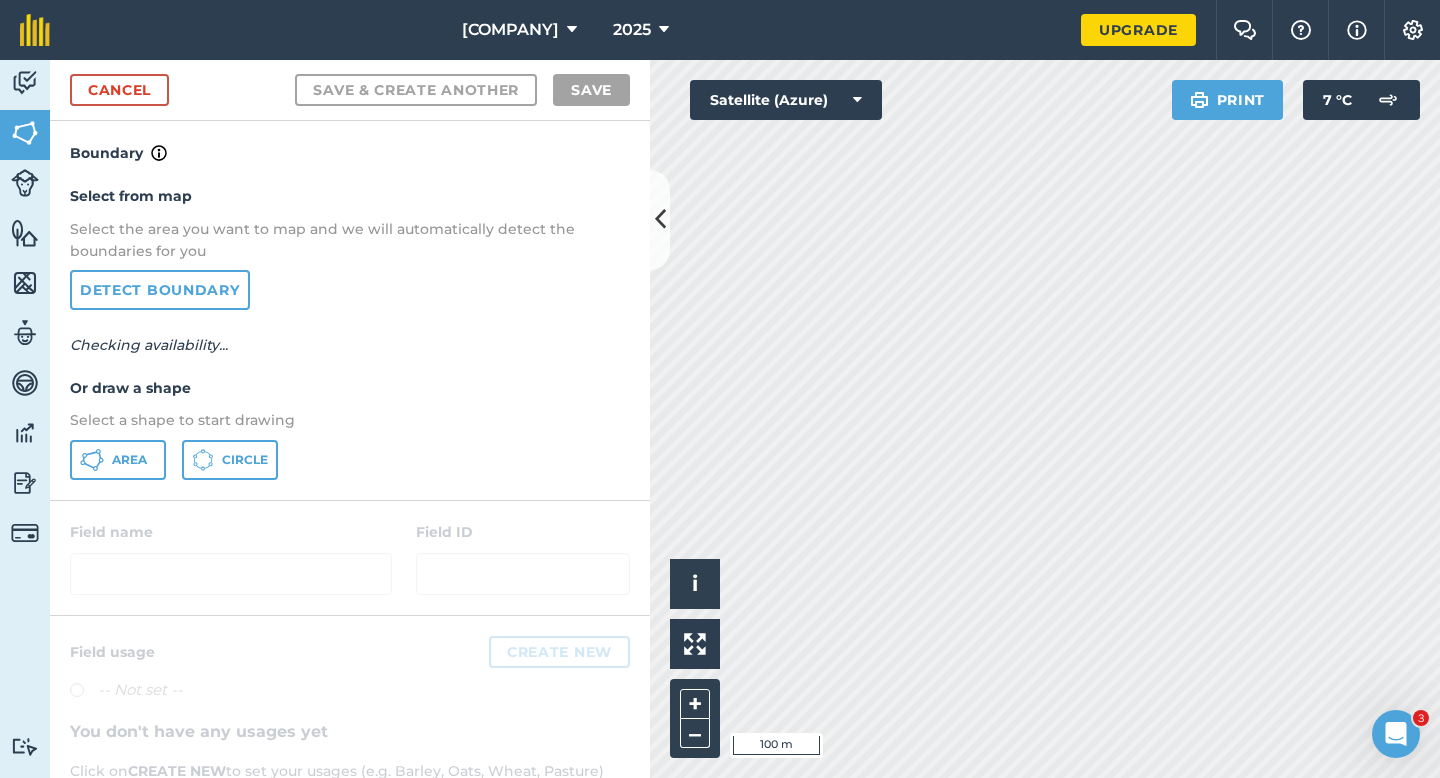 click on "Select from map Select the area you want to map and we will automatically detect the boundaries for you Detect boundary Checking availability... Or draw a shape Select a shape to start drawing Area Circle" at bounding box center [350, 332] 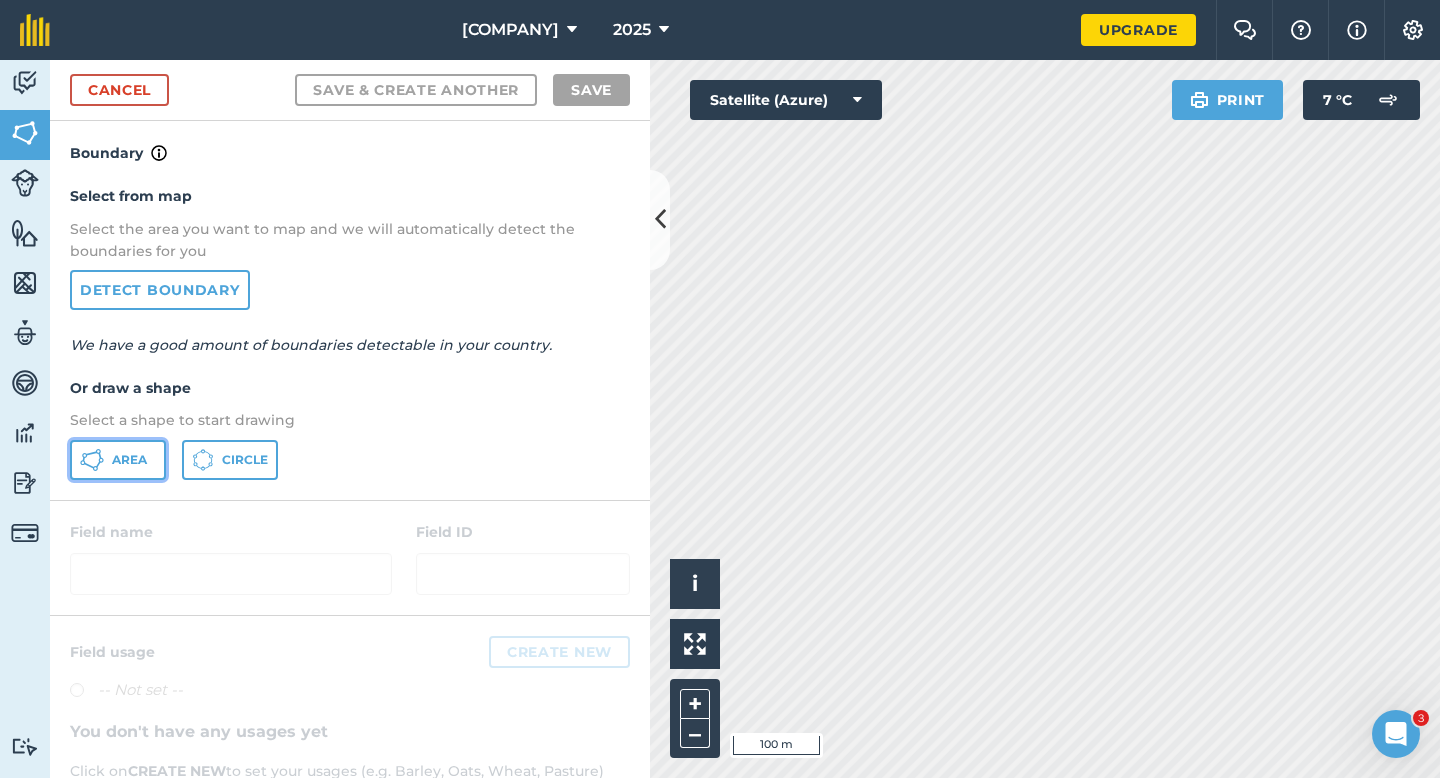 click on "Area" at bounding box center (118, 460) 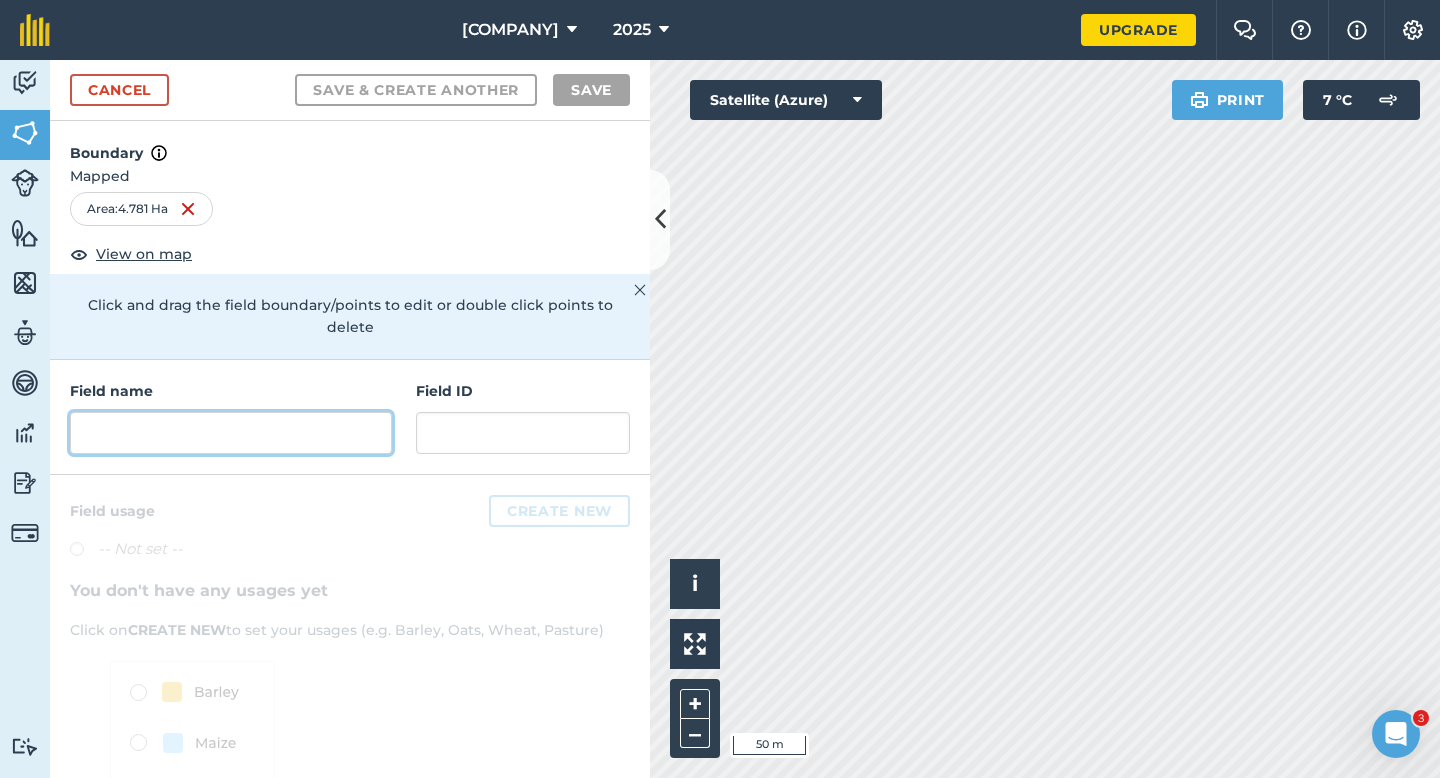 click at bounding box center [231, 433] 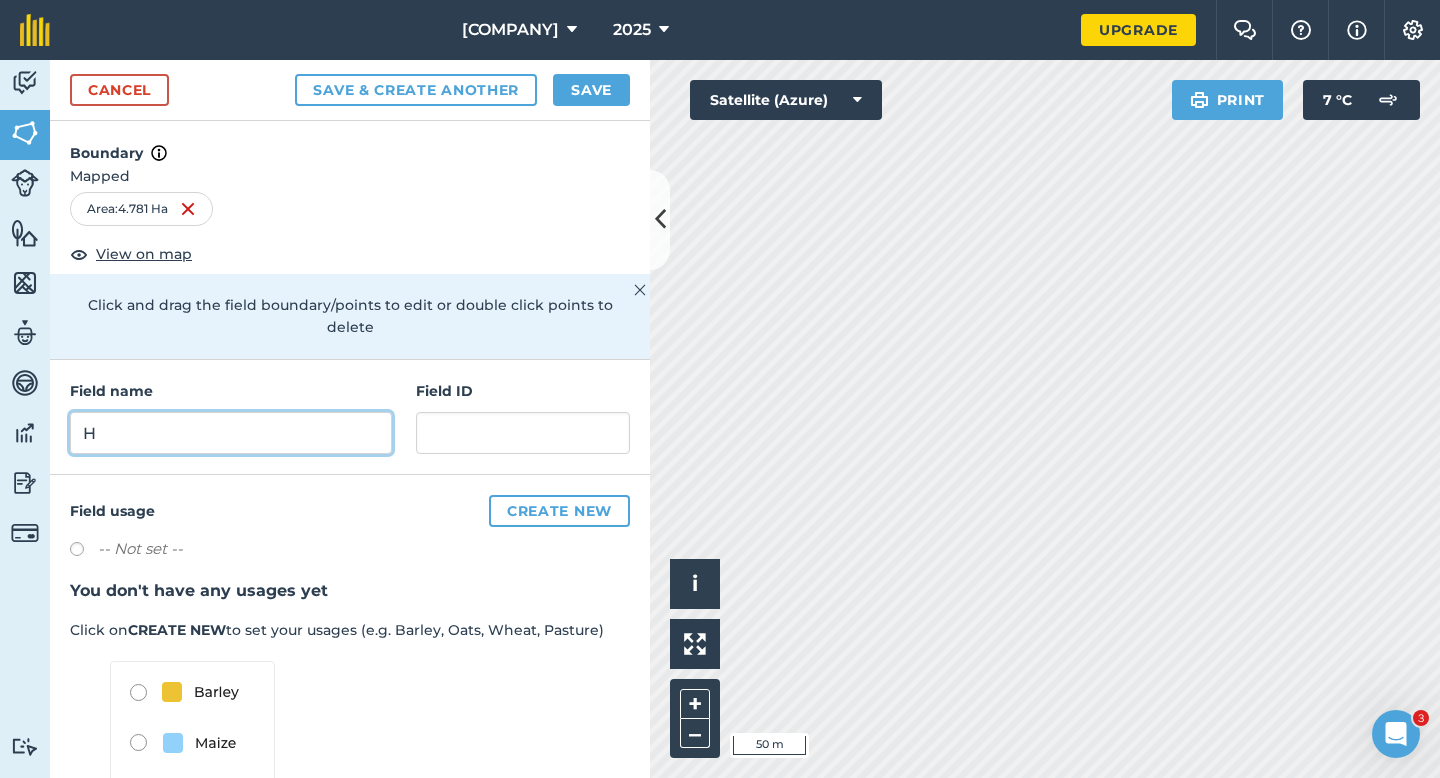 type on "H" 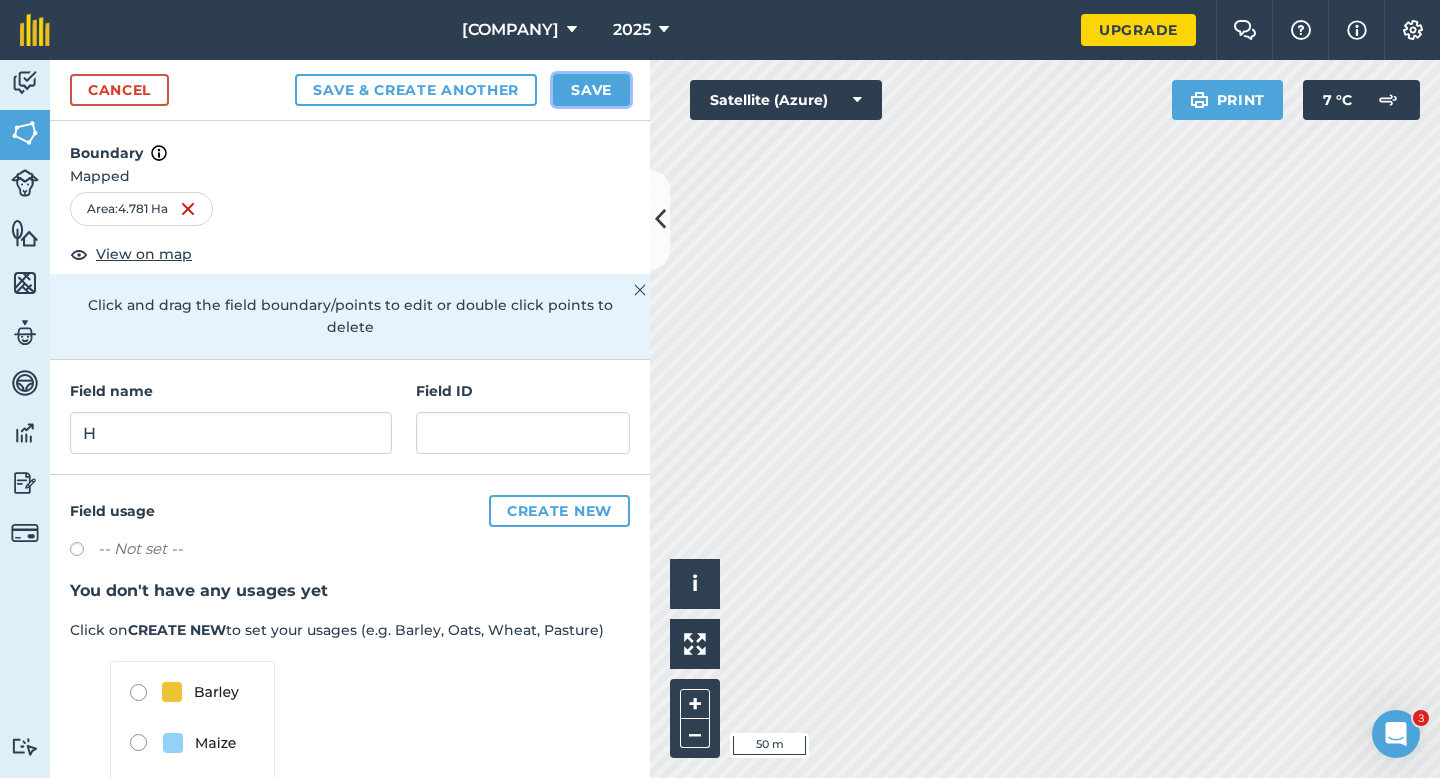 click on "Save" at bounding box center (591, 90) 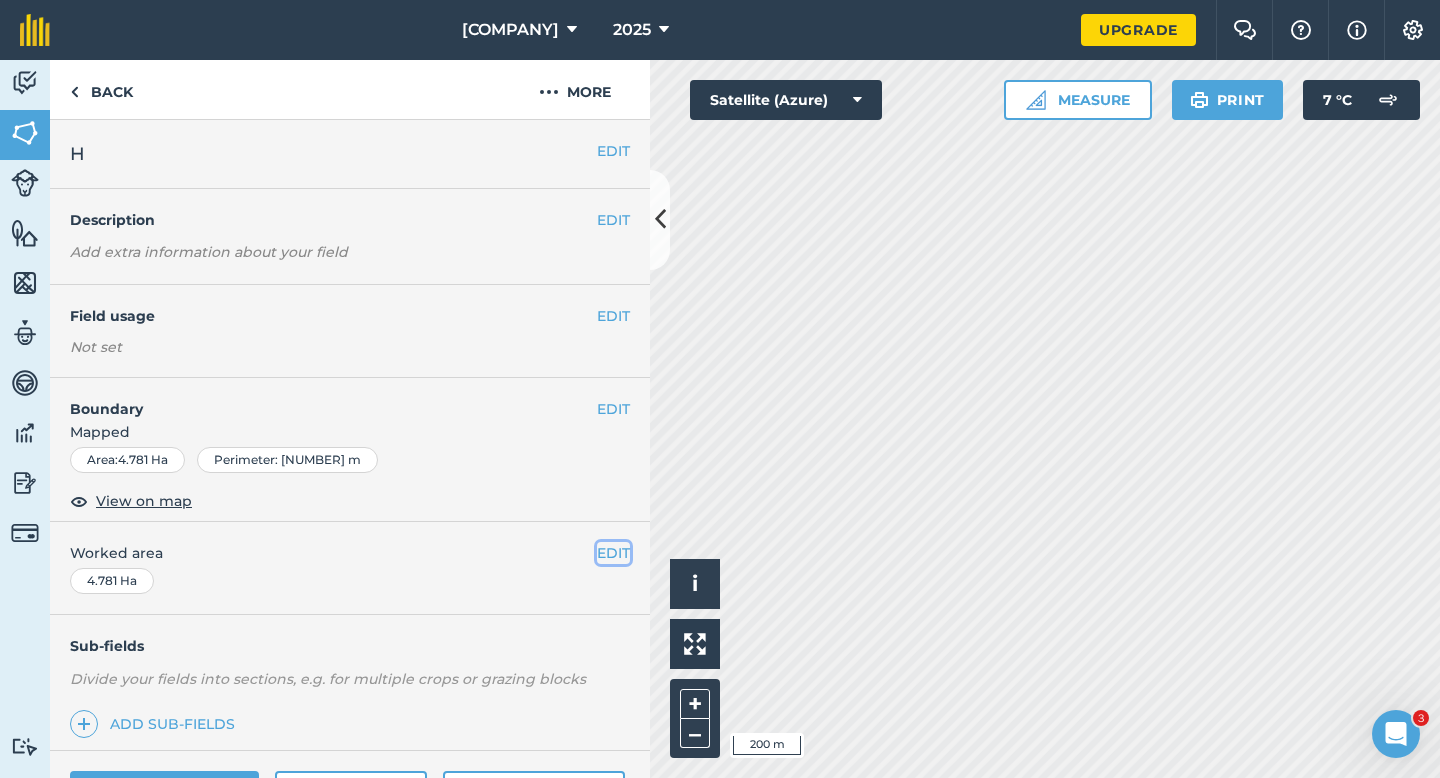 click on "EDIT" at bounding box center [613, 553] 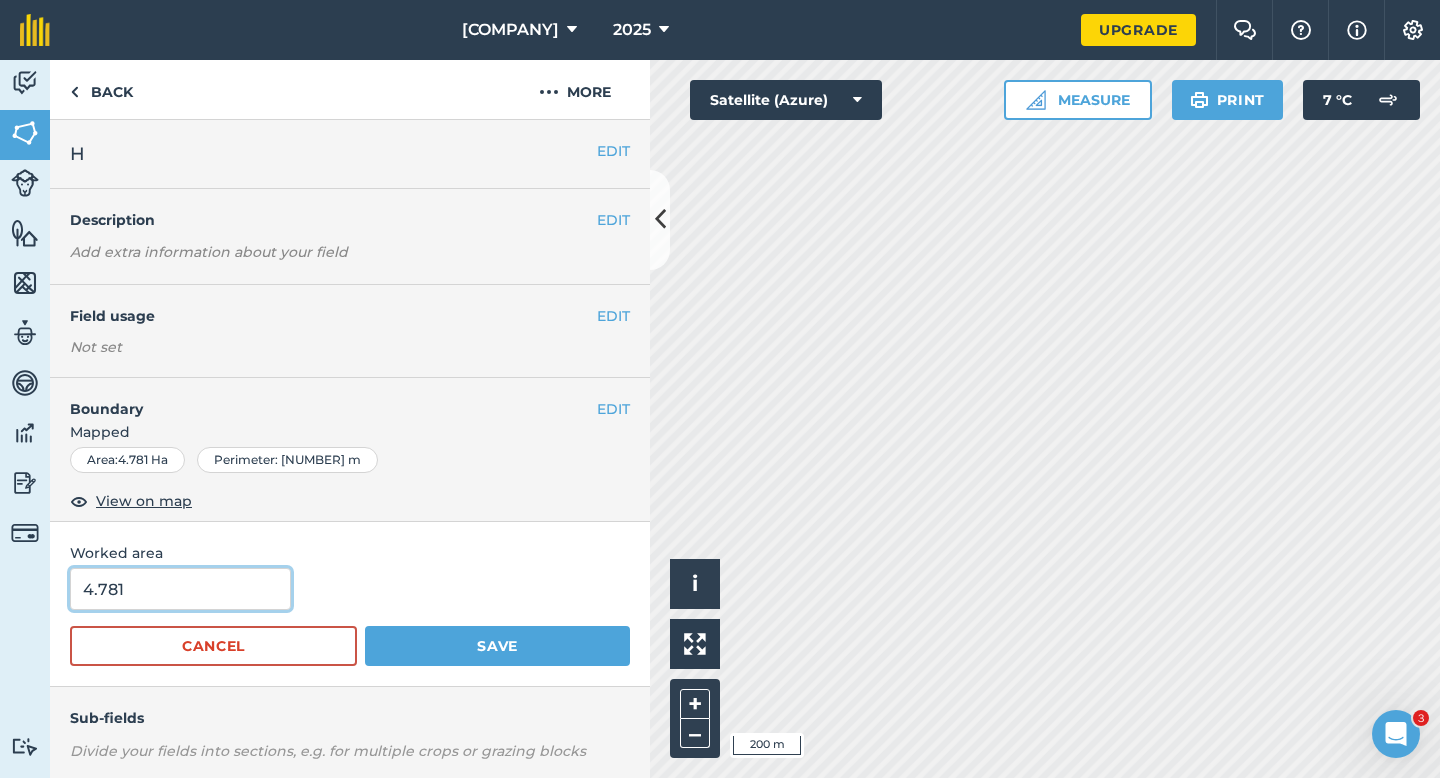 click on "4.781" at bounding box center [180, 589] 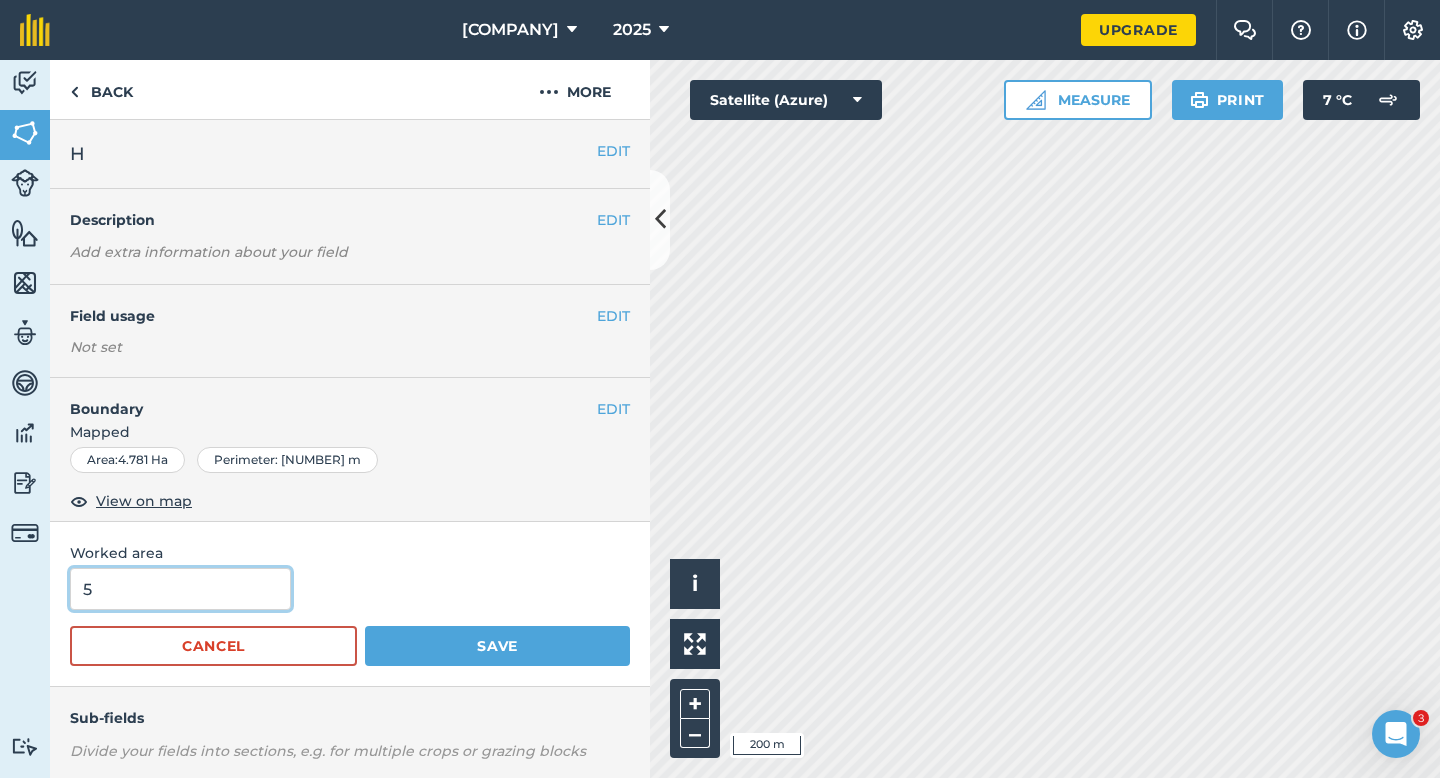 type on "5" 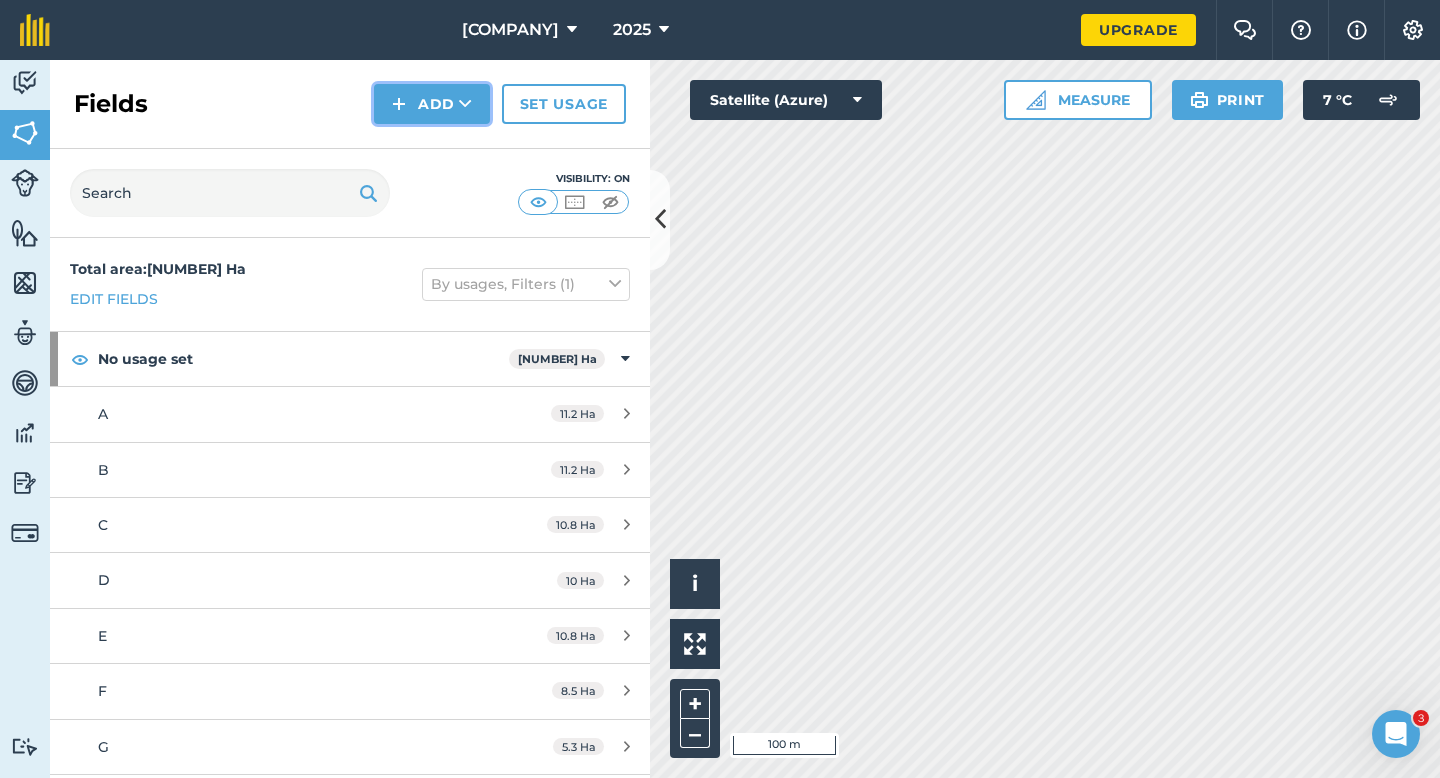 click at bounding box center [399, 104] 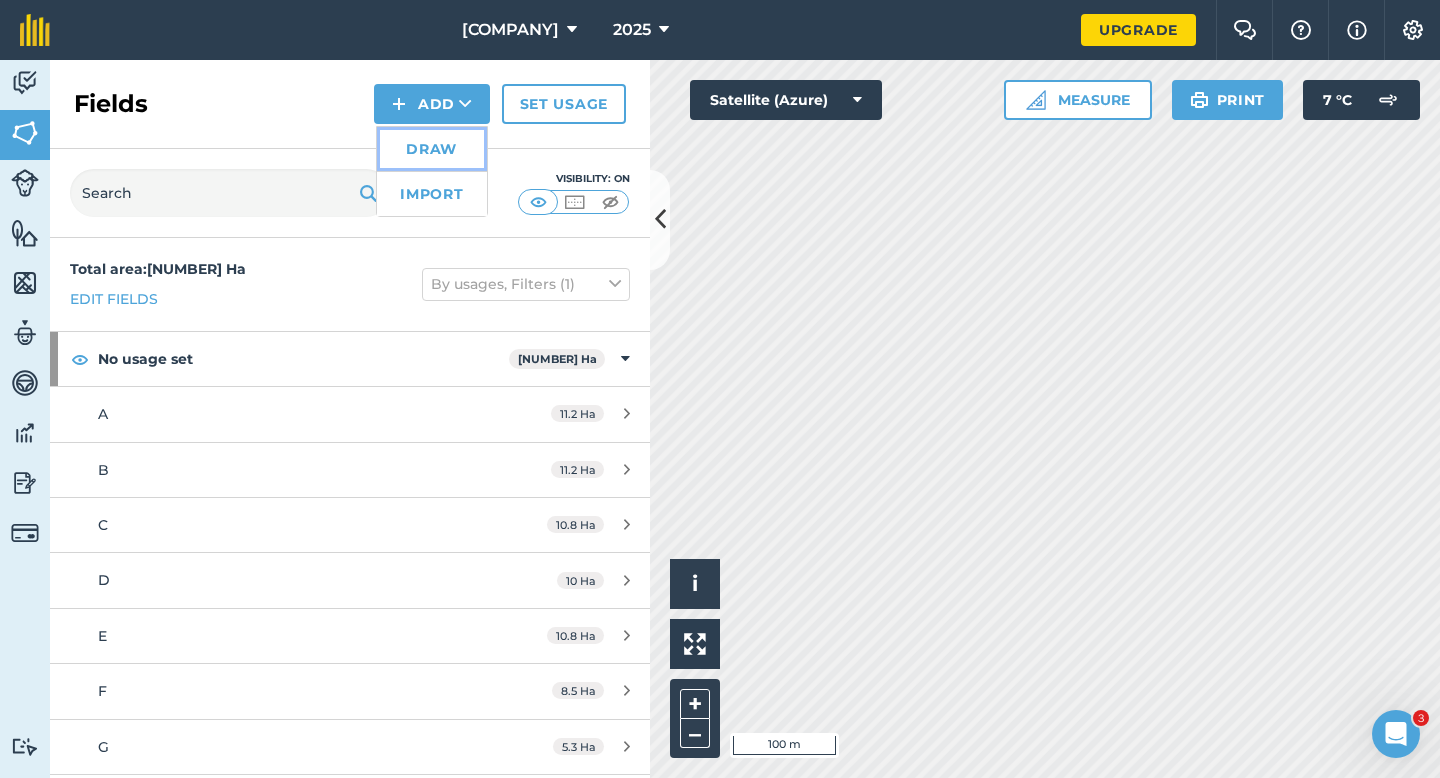 click on "Draw" at bounding box center [432, 149] 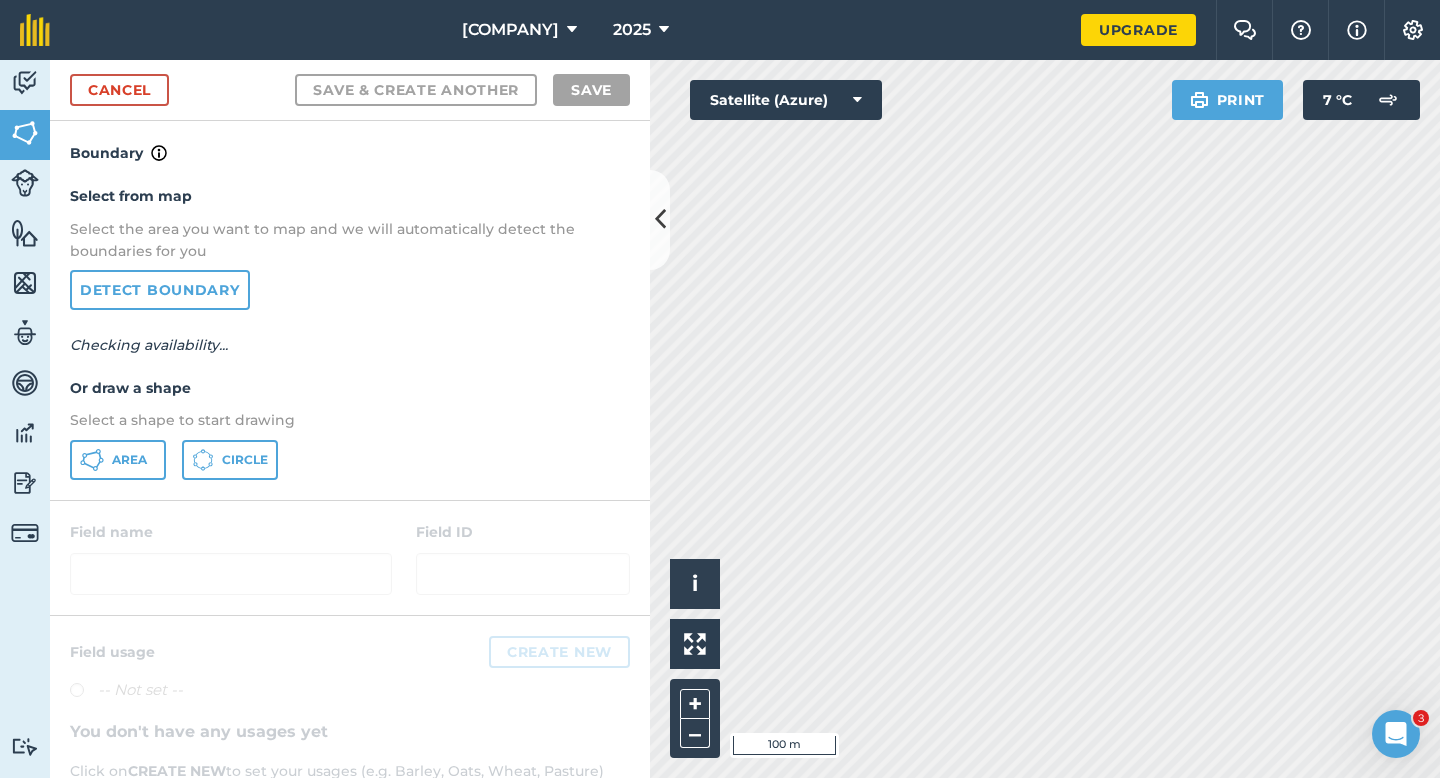 click on "Select from map Select the area you want to map and we will automatically detect the boundaries for you Detect boundary Checking availability... Or draw a shape Select a shape to start drawing Area Circle" at bounding box center (350, 332) 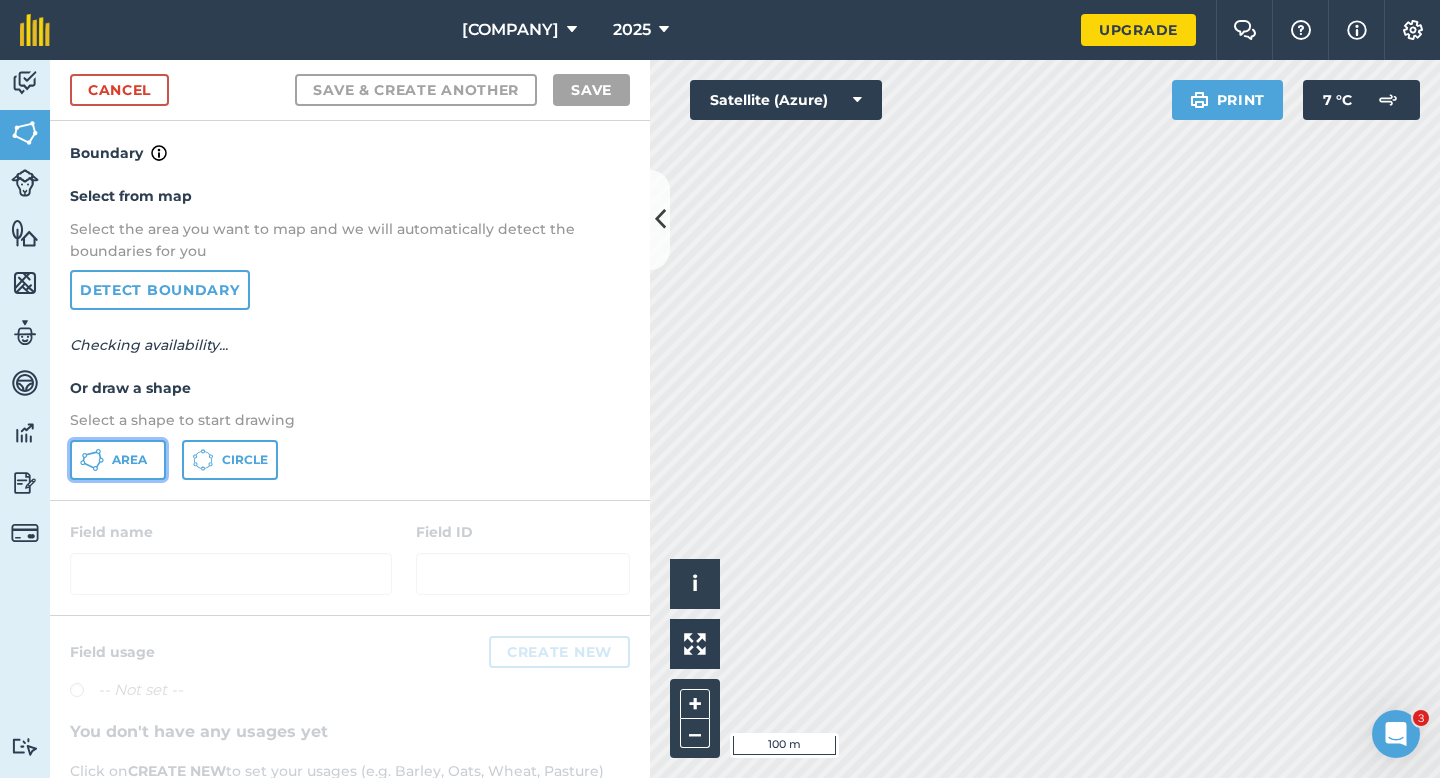 click on "Area" at bounding box center [118, 460] 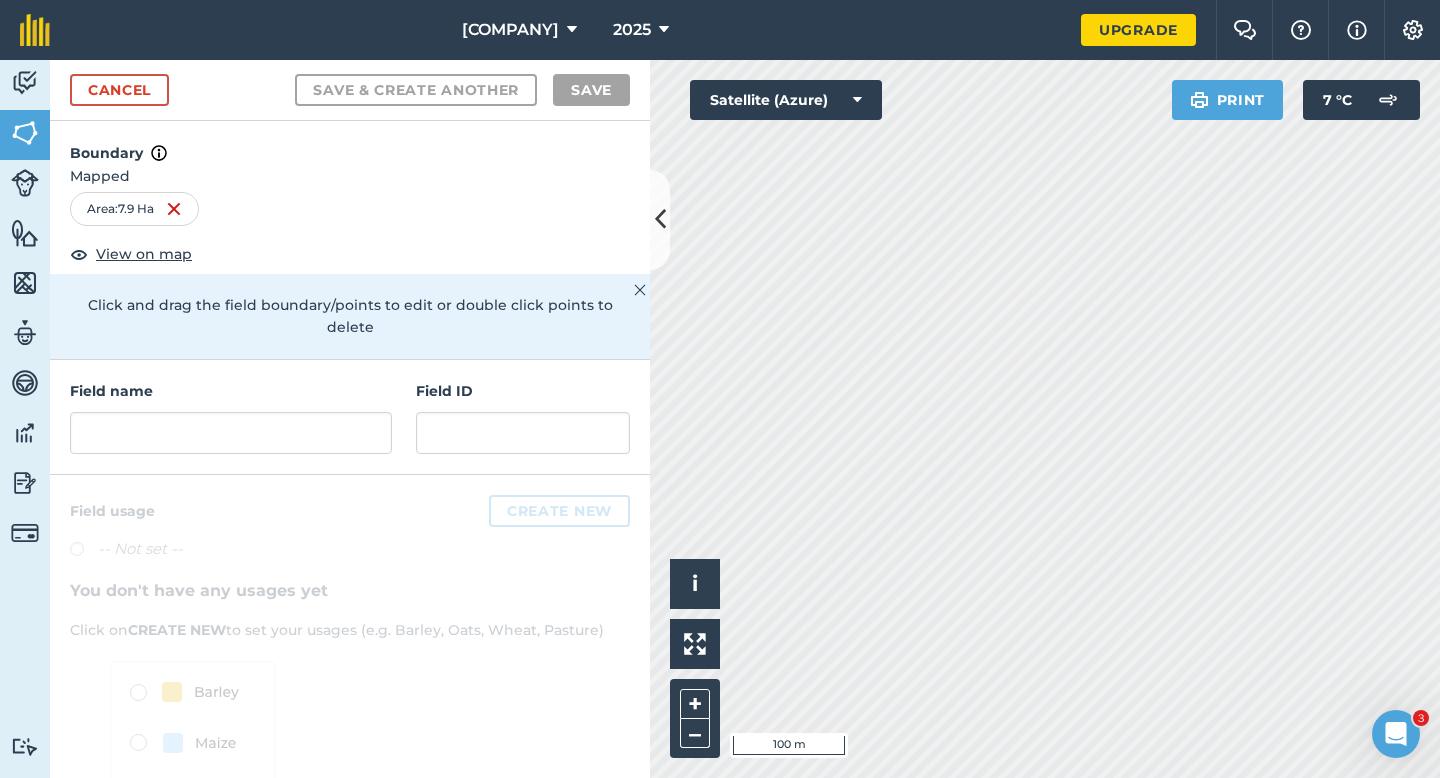 click on "Field name" at bounding box center [231, 417] 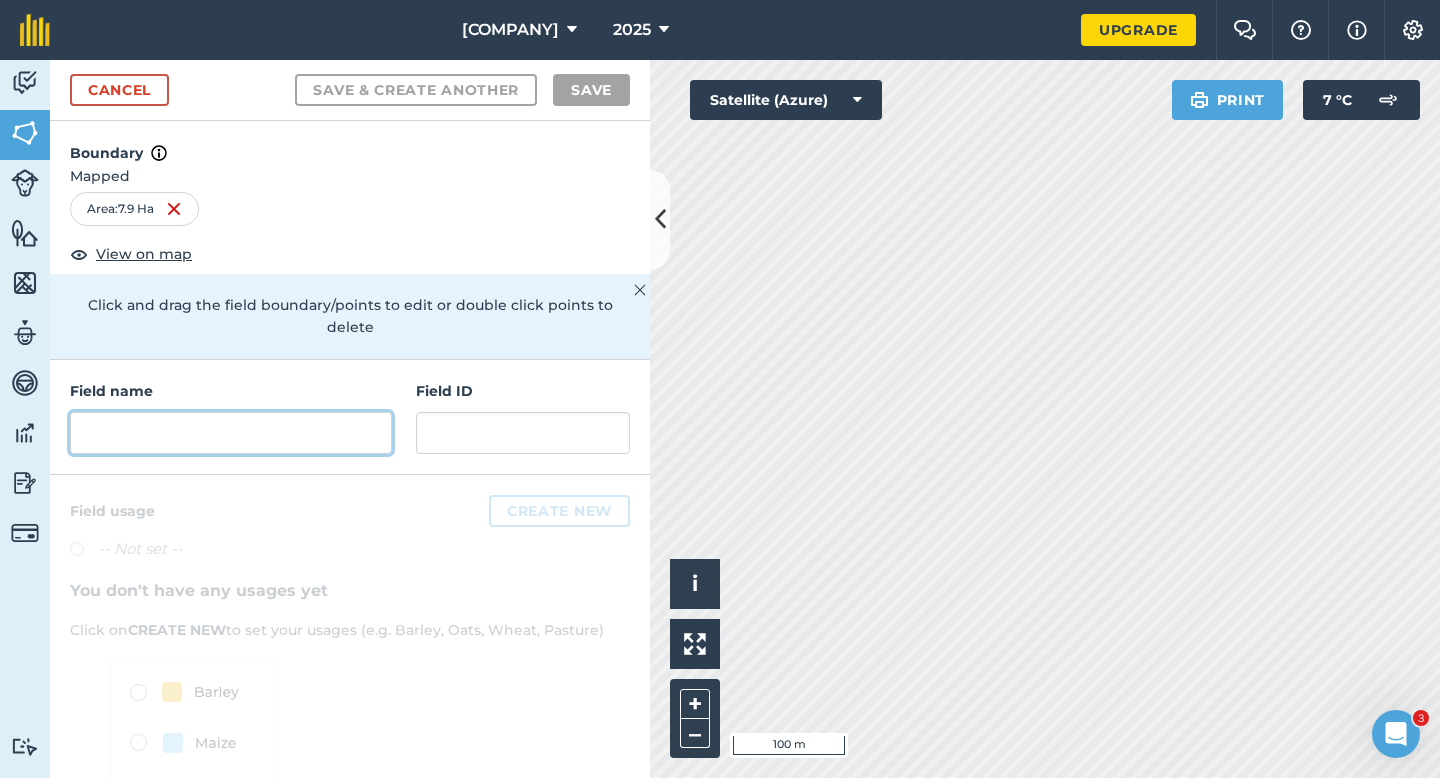 click at bounding box center [231, 433] 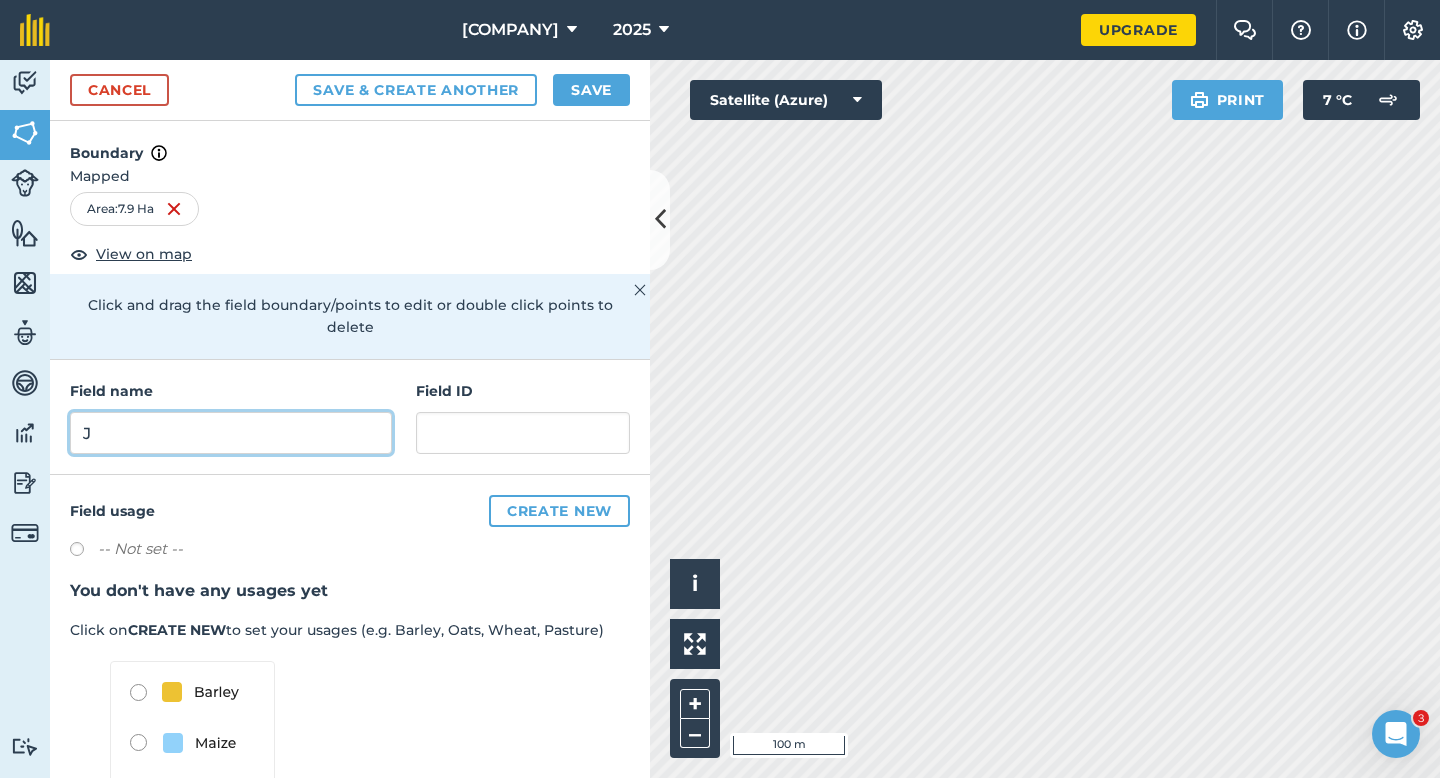 type on "J" 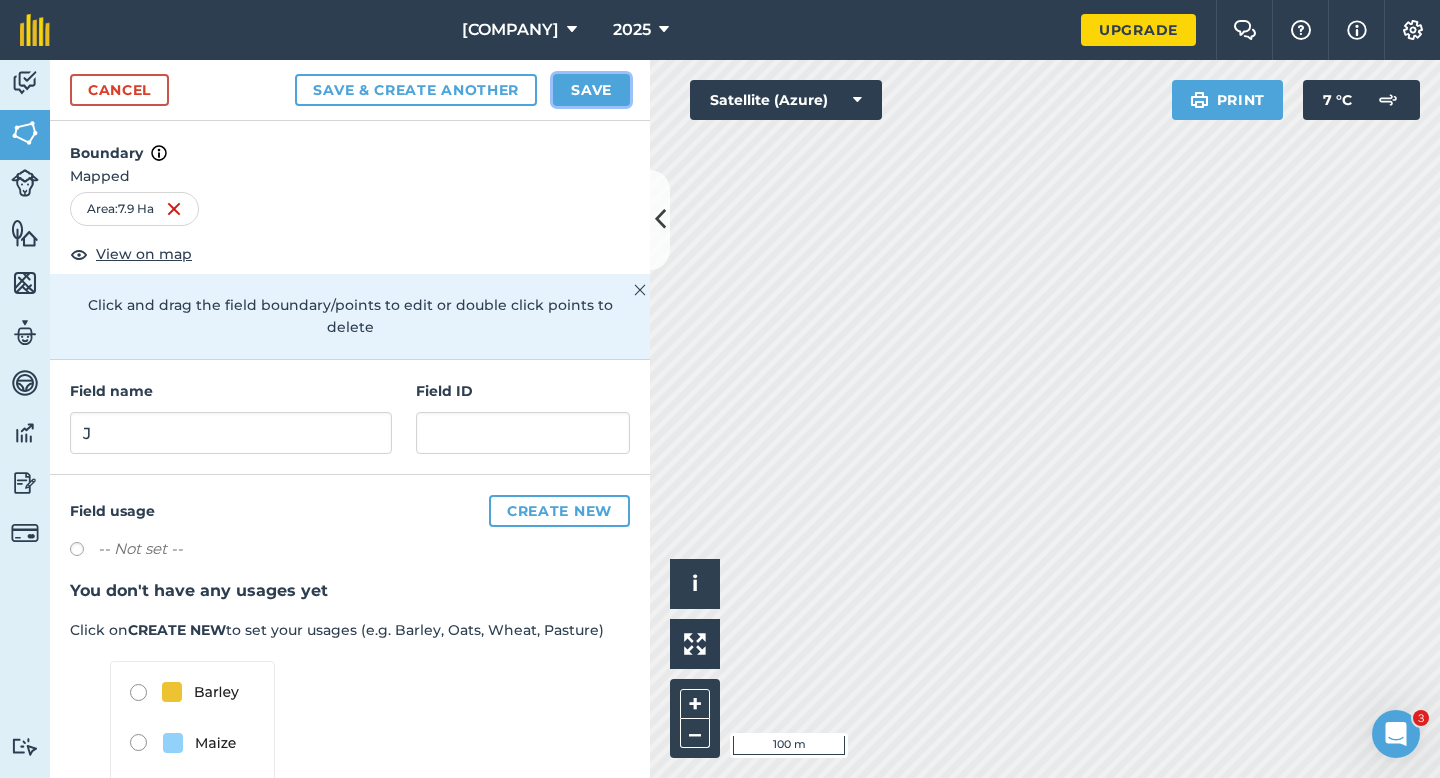 click on "Save" at bounding box center (591, 90) 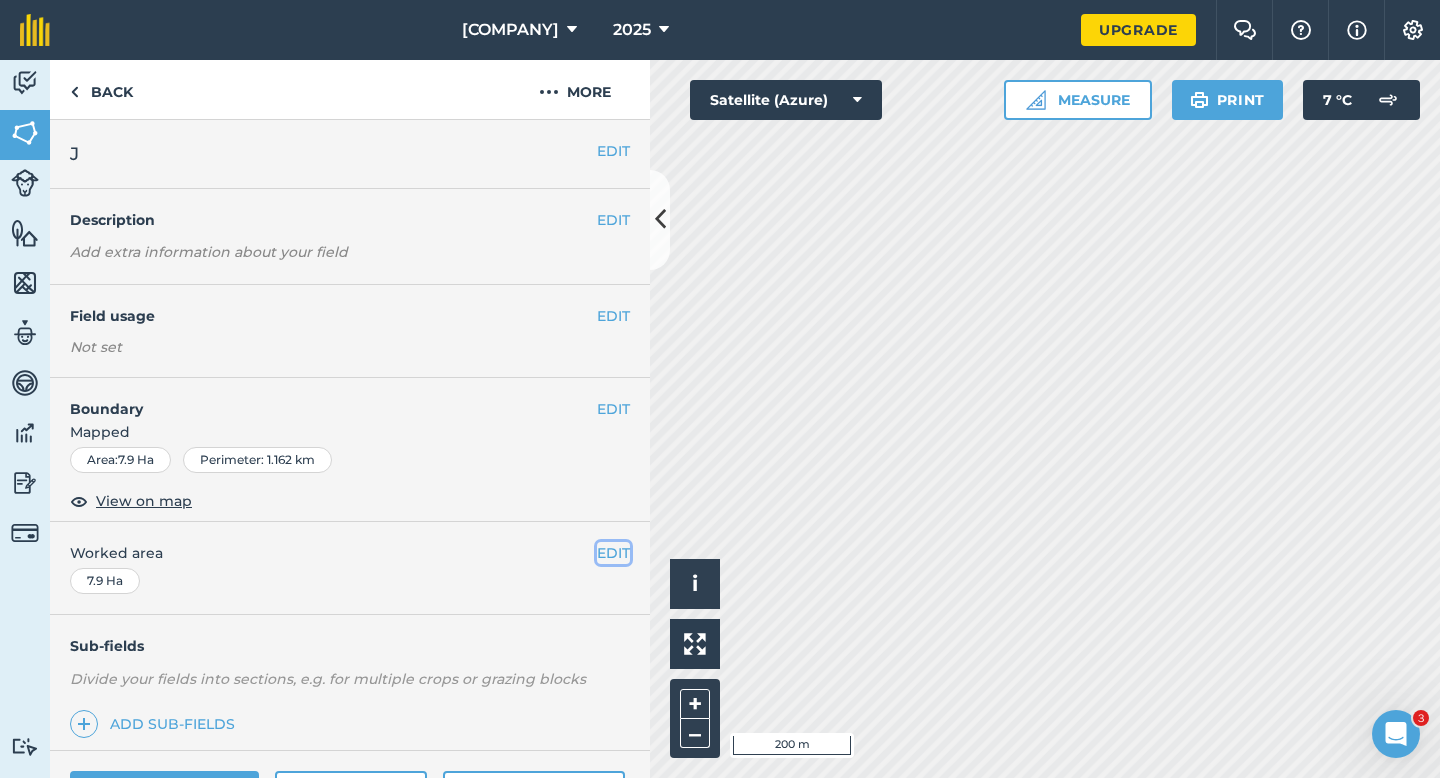 click on "EDIT" at bounding box center [613, 553] 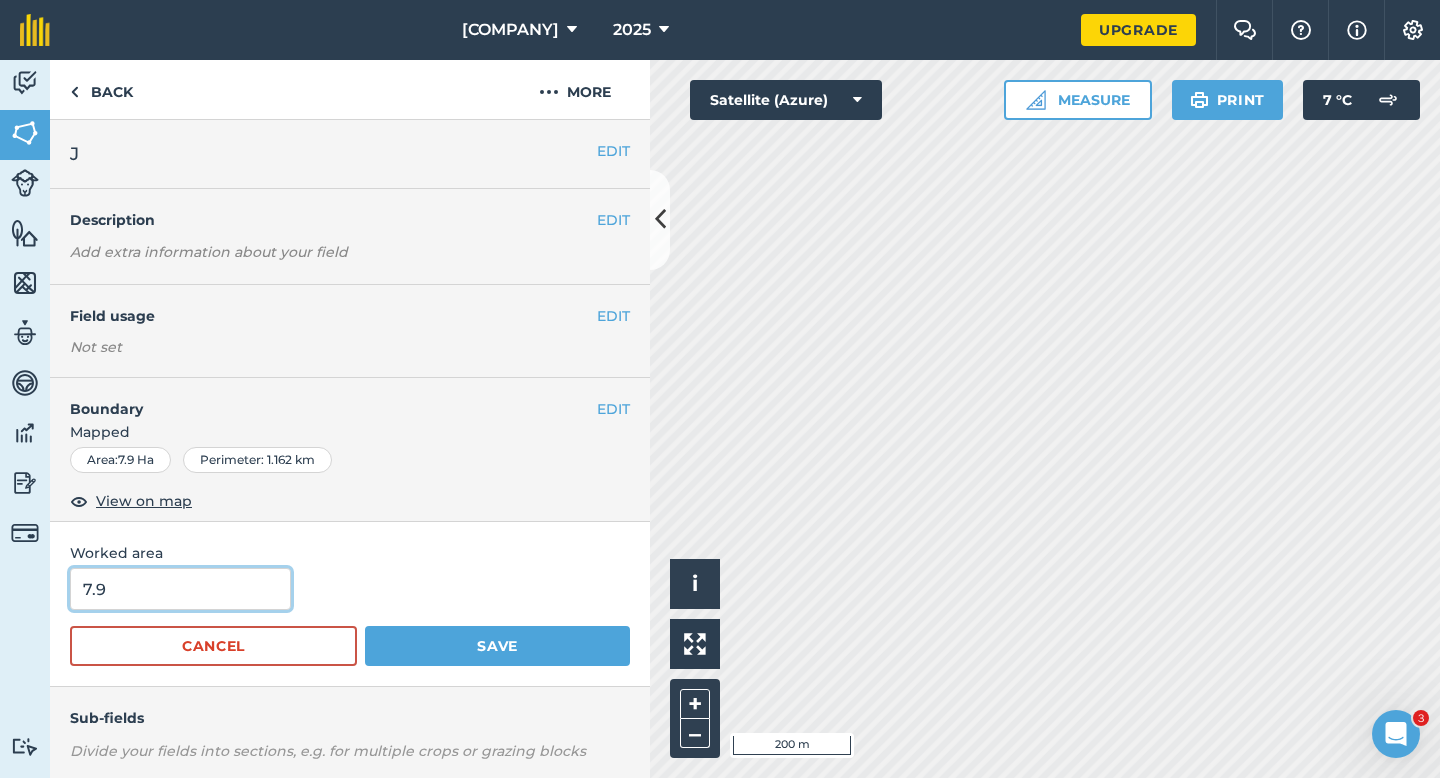 click on "7.9" at bounding box center (180, 589) 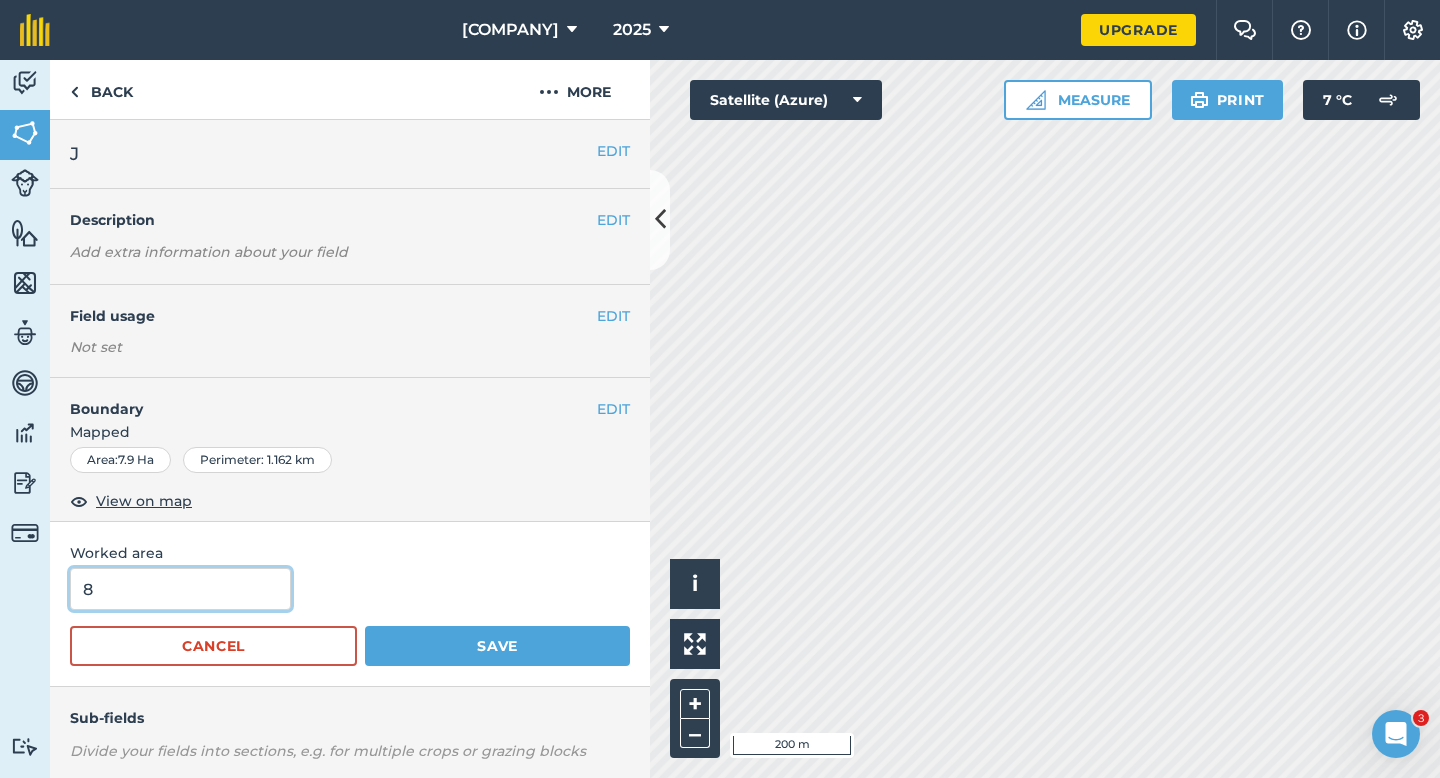 click on "Save" at bounding box center (497, 646) 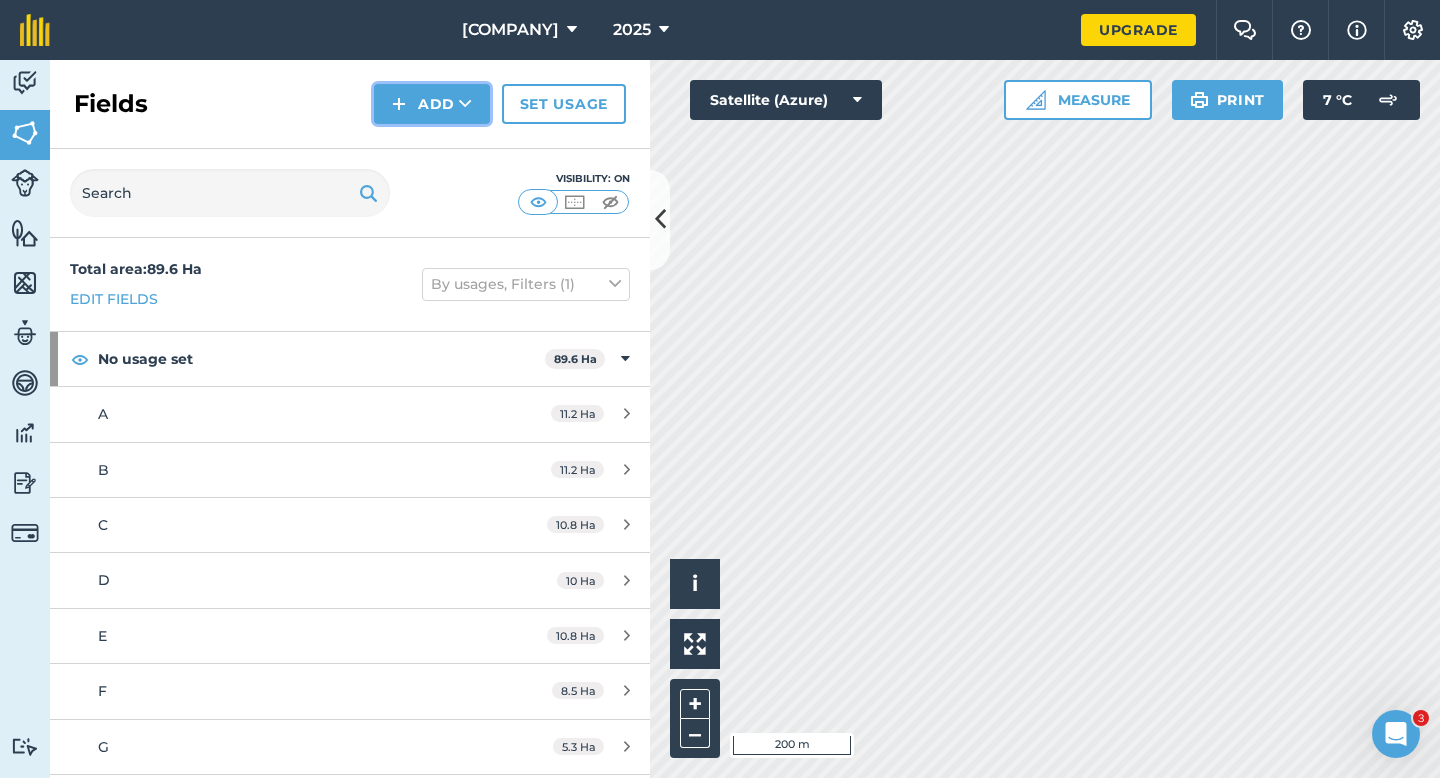 click on "Add" at bounding box center [432, 104] 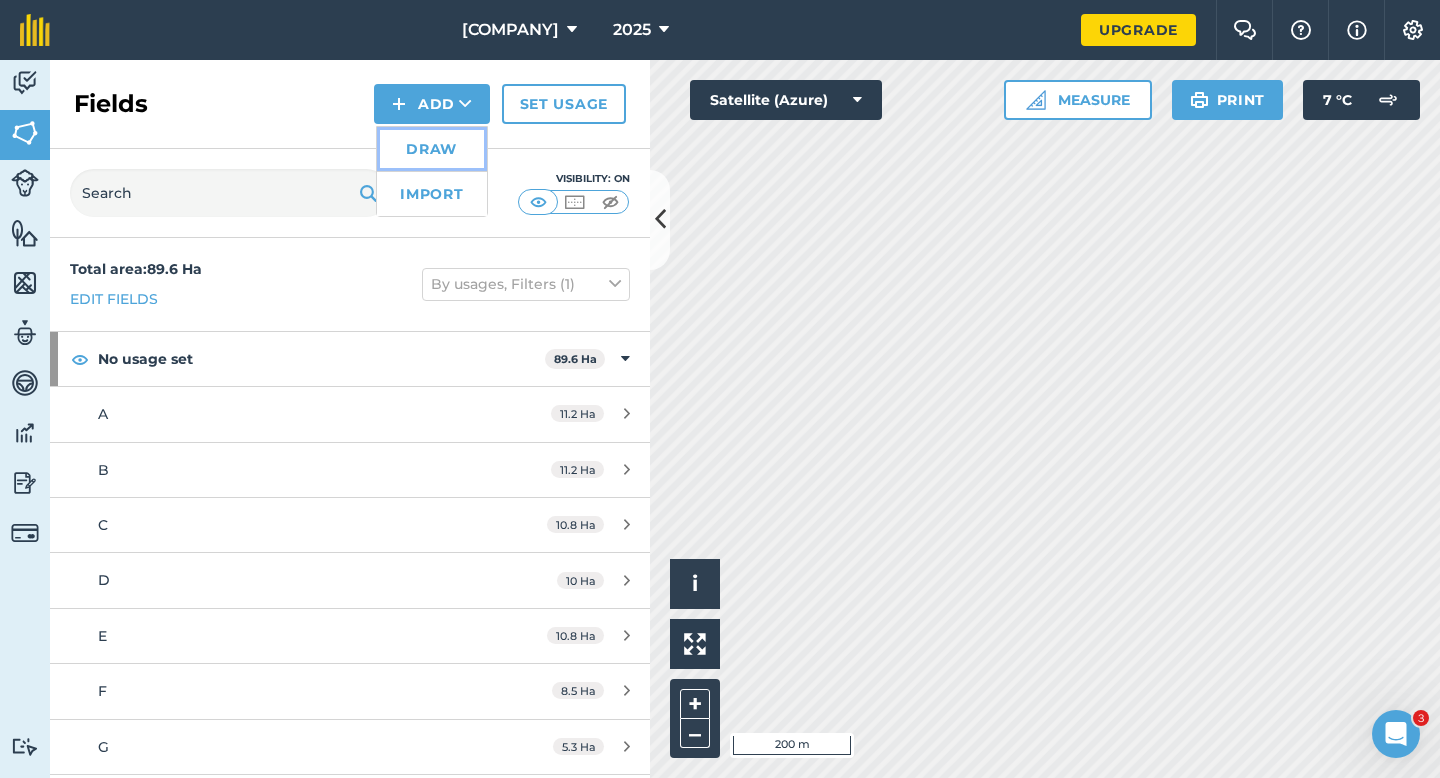 click on "Draw" at bounding box center (432, 149) 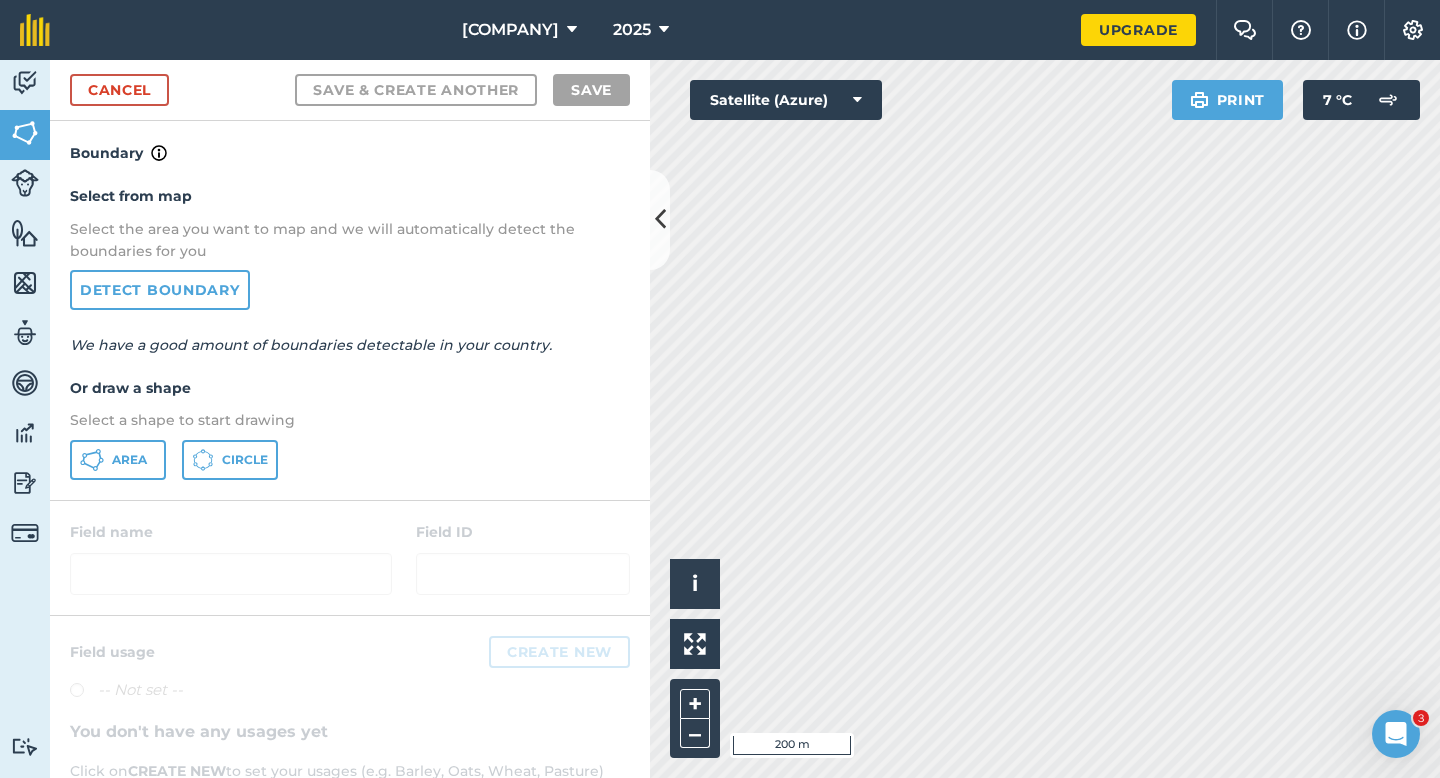 click on "Select from map Select the area you want to map and we will automatically detect the boundaries for you Detect boundary We have a good amount of boundaries detectable in your country. Or draw a shape Select a shape to start drawing Area Circle" at bounding box center (350, 332) 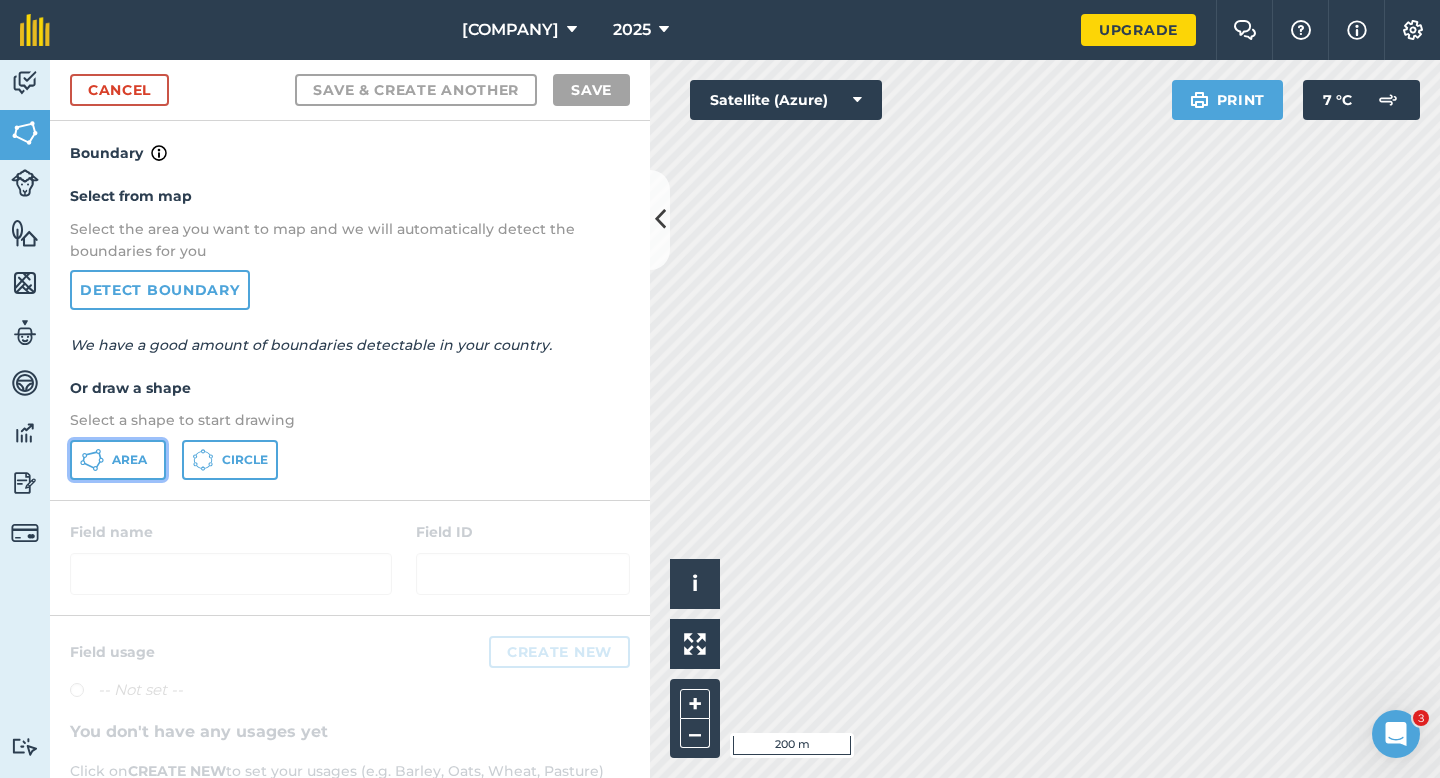 click on "Area" at bounding box center (118, 460) 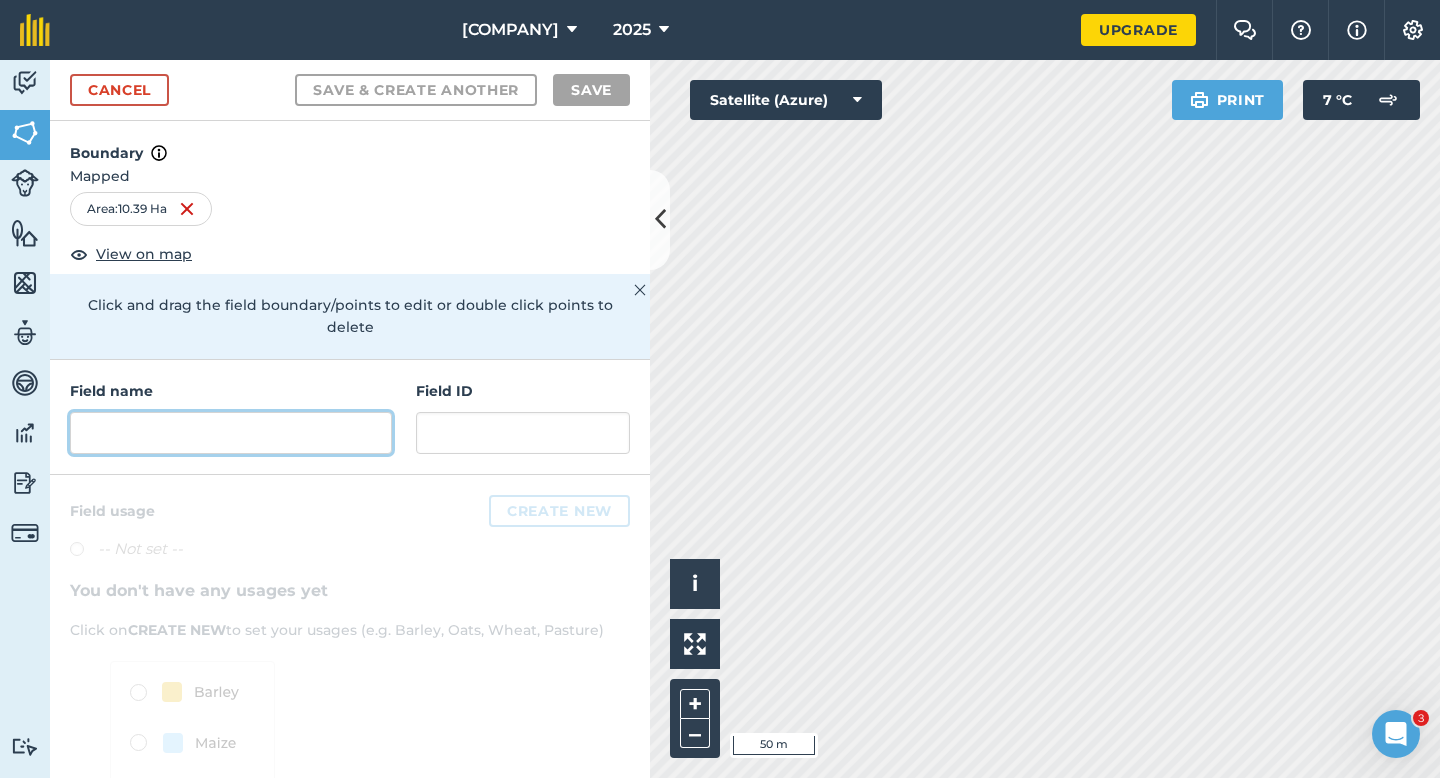 click at bounding box center (231, 433) 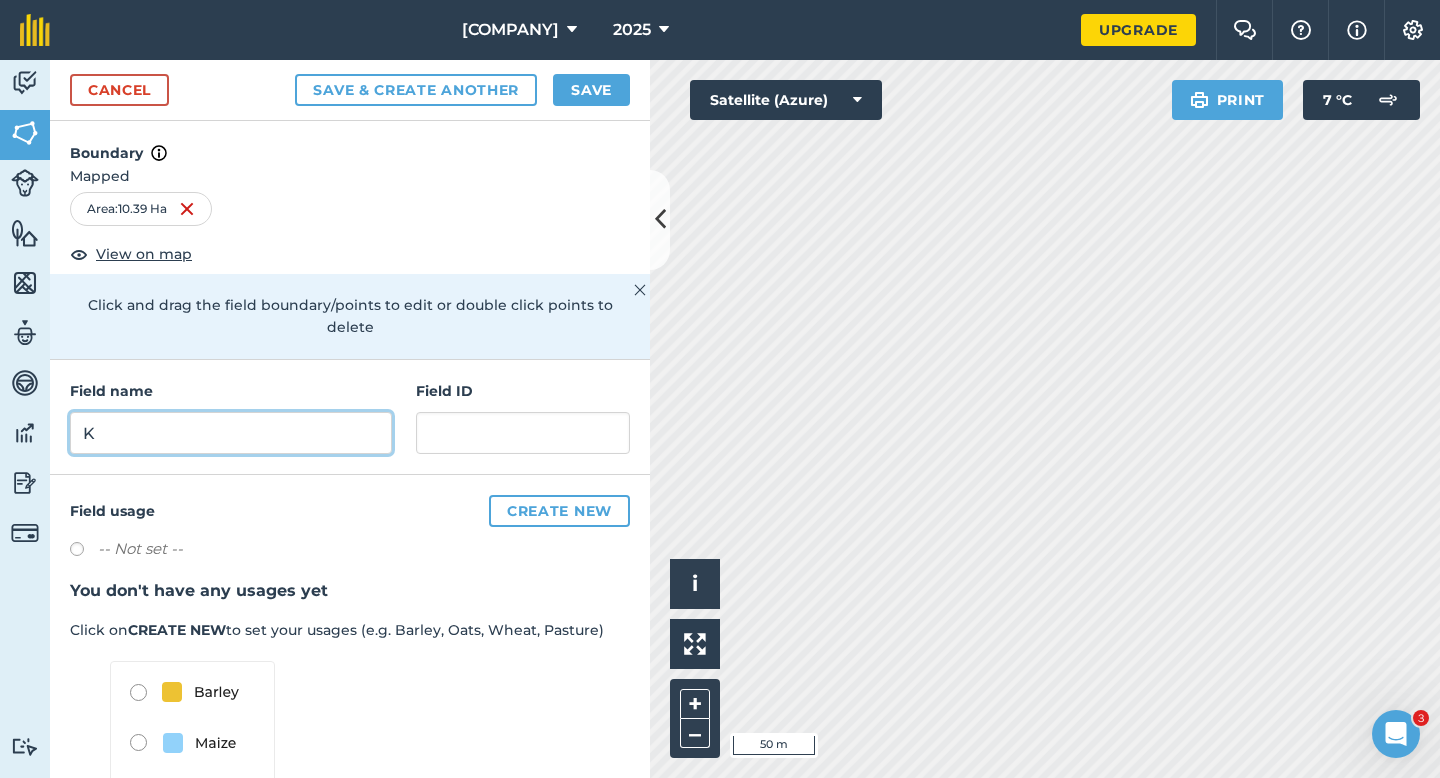 type on "K" 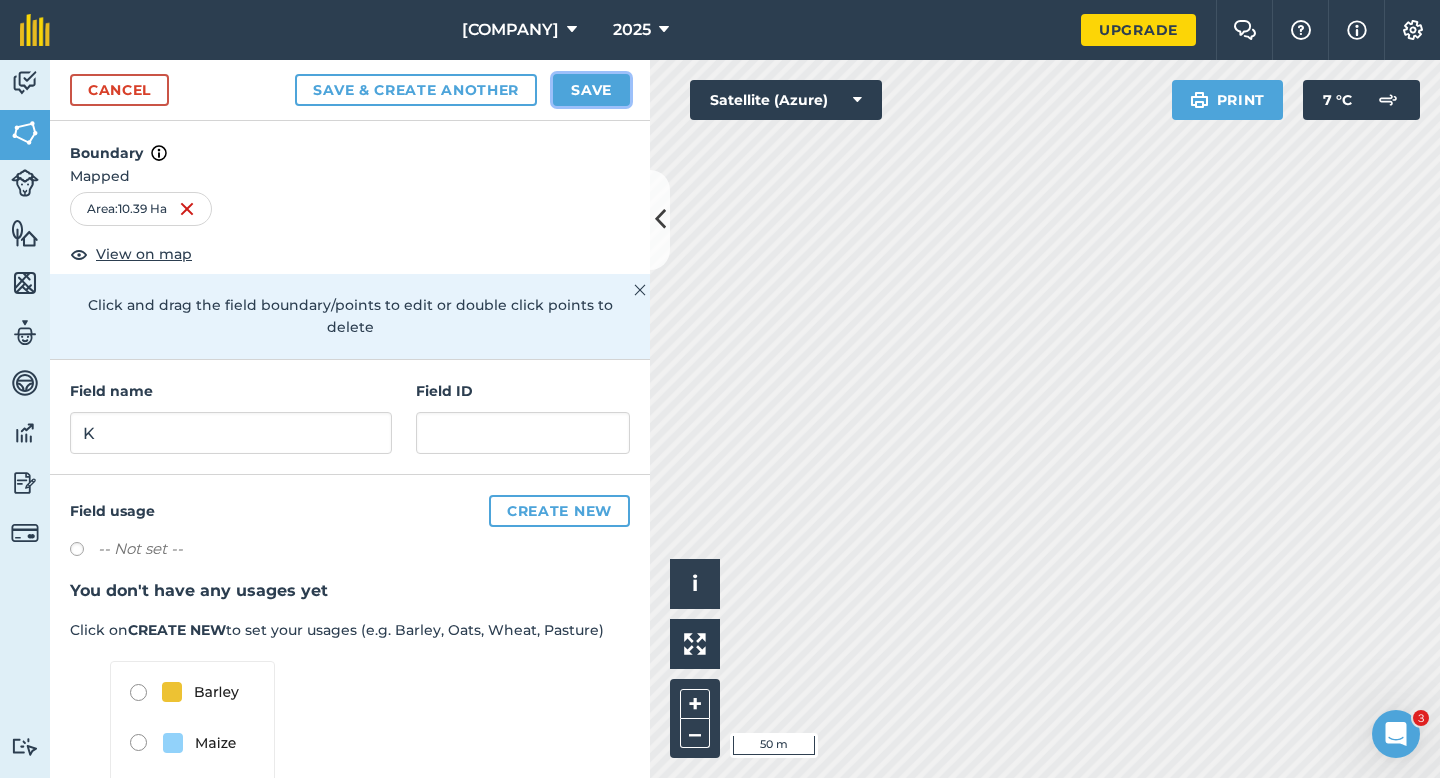 click on "Save" at bounding box center (591, 90) 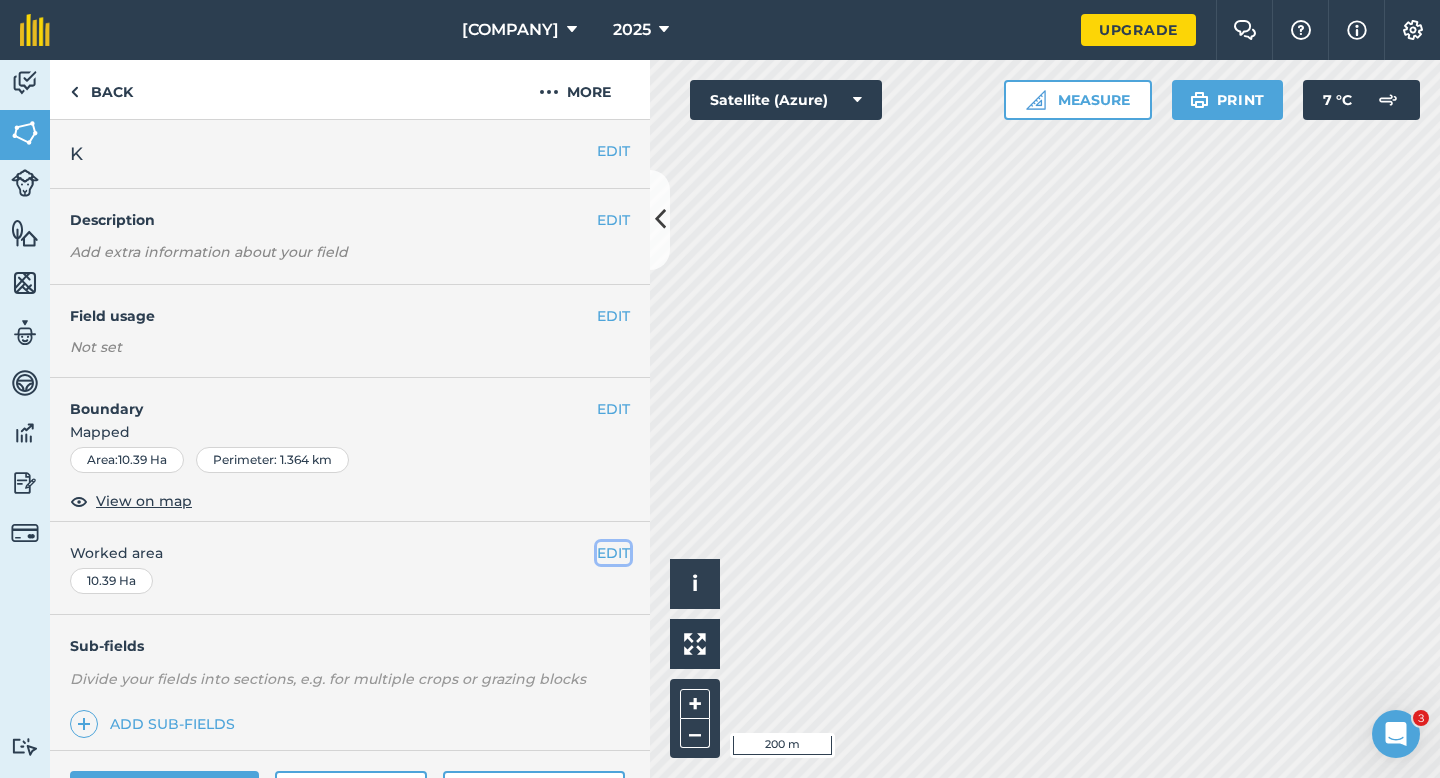 click on "EDIT" at bounding box center (613, 553) 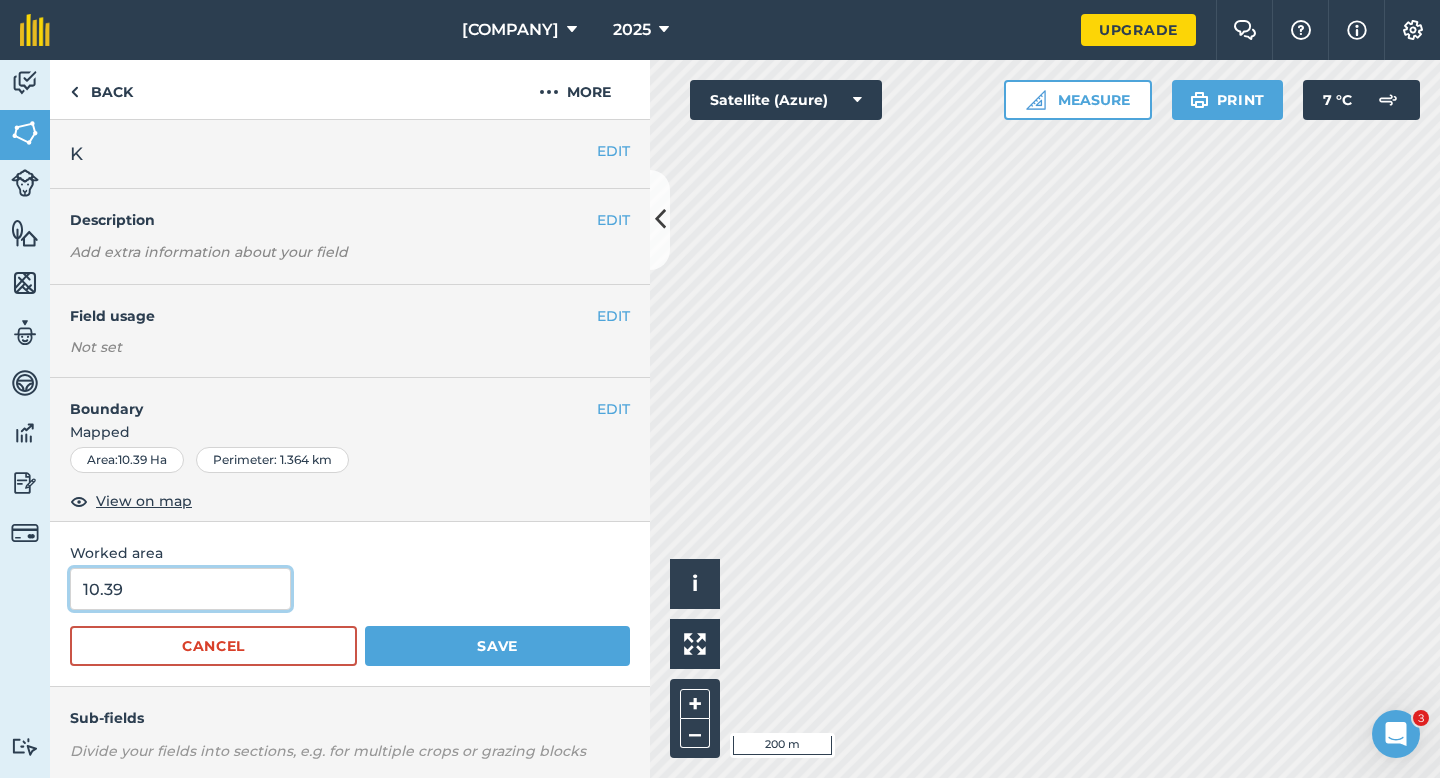 click on "10.39" at bounding box center [180, 589] 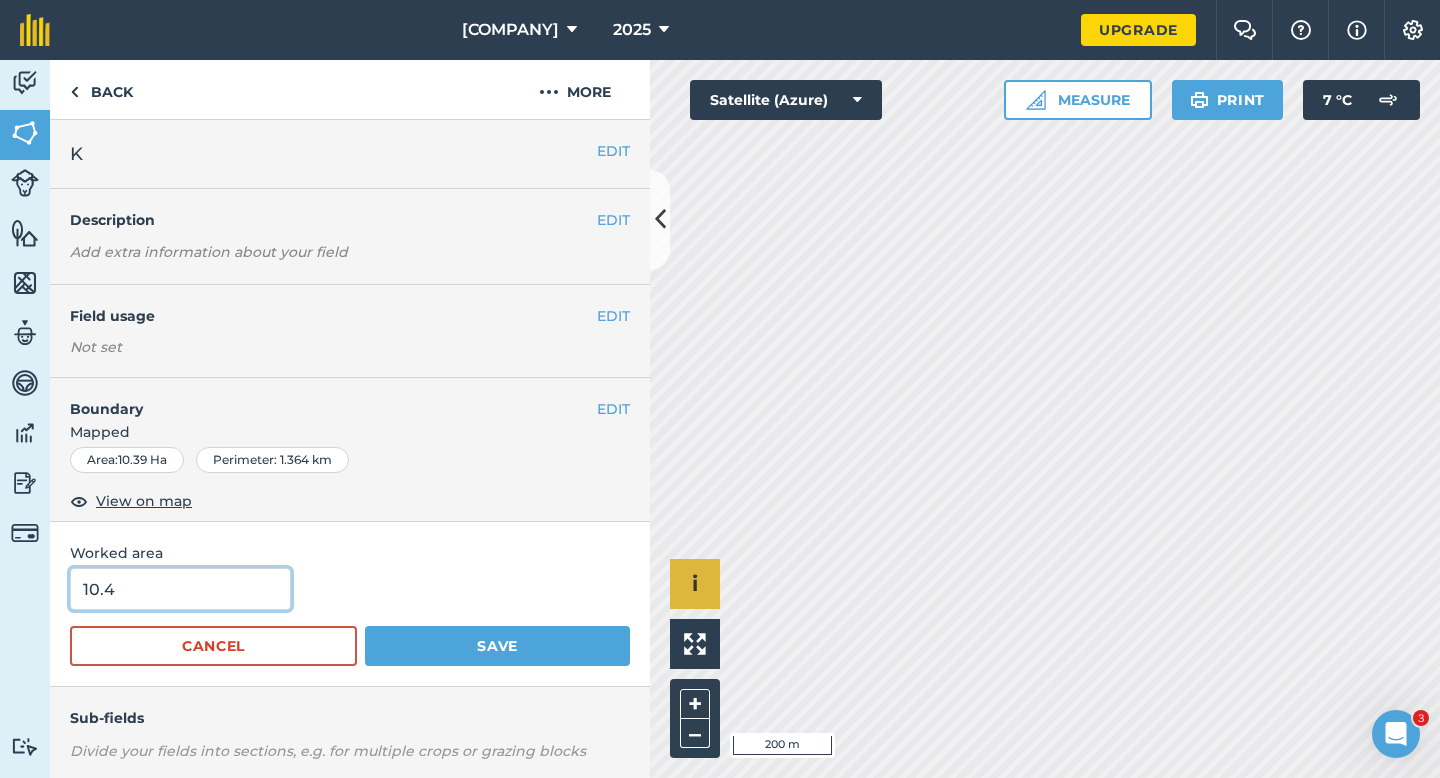 type on "10.4" 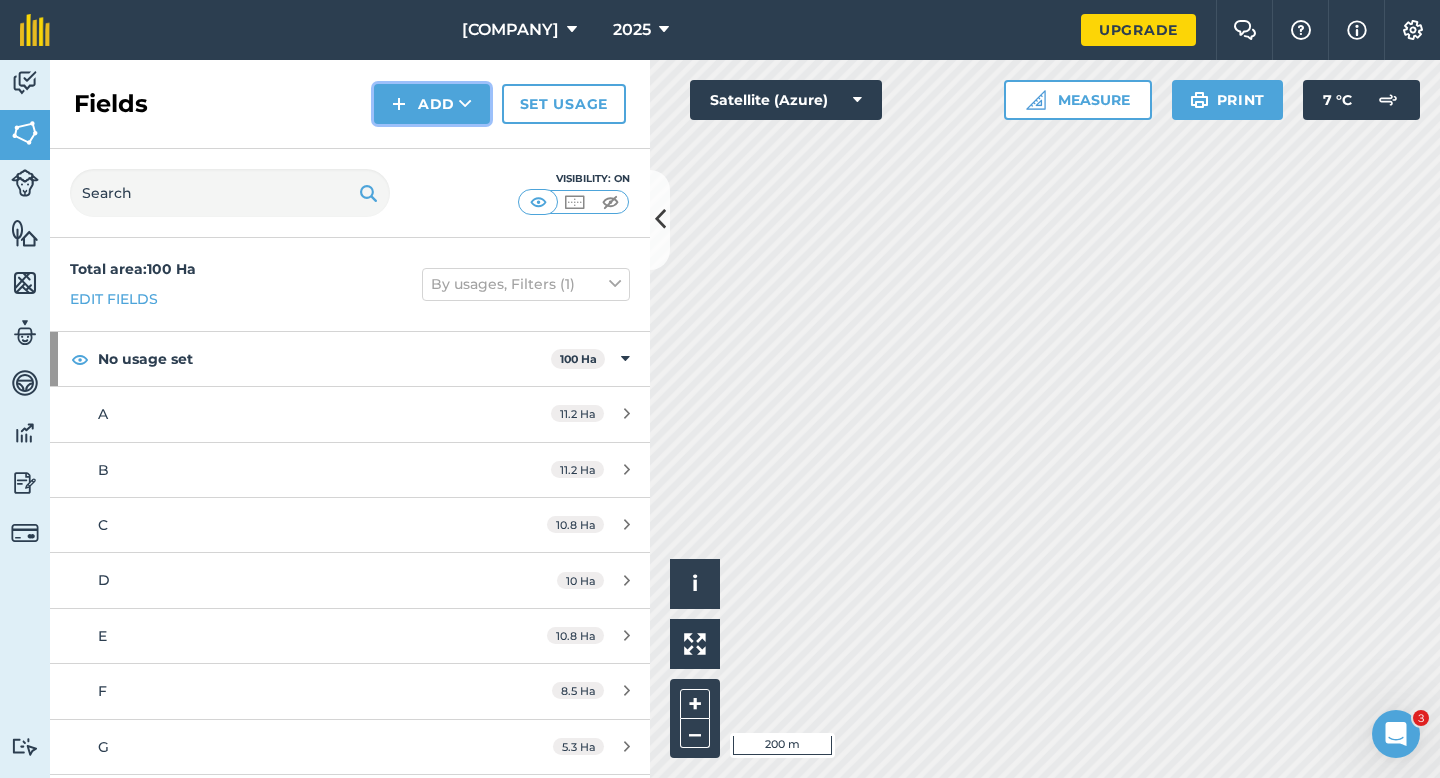 click on "Add" at bounding box center (432, 104) 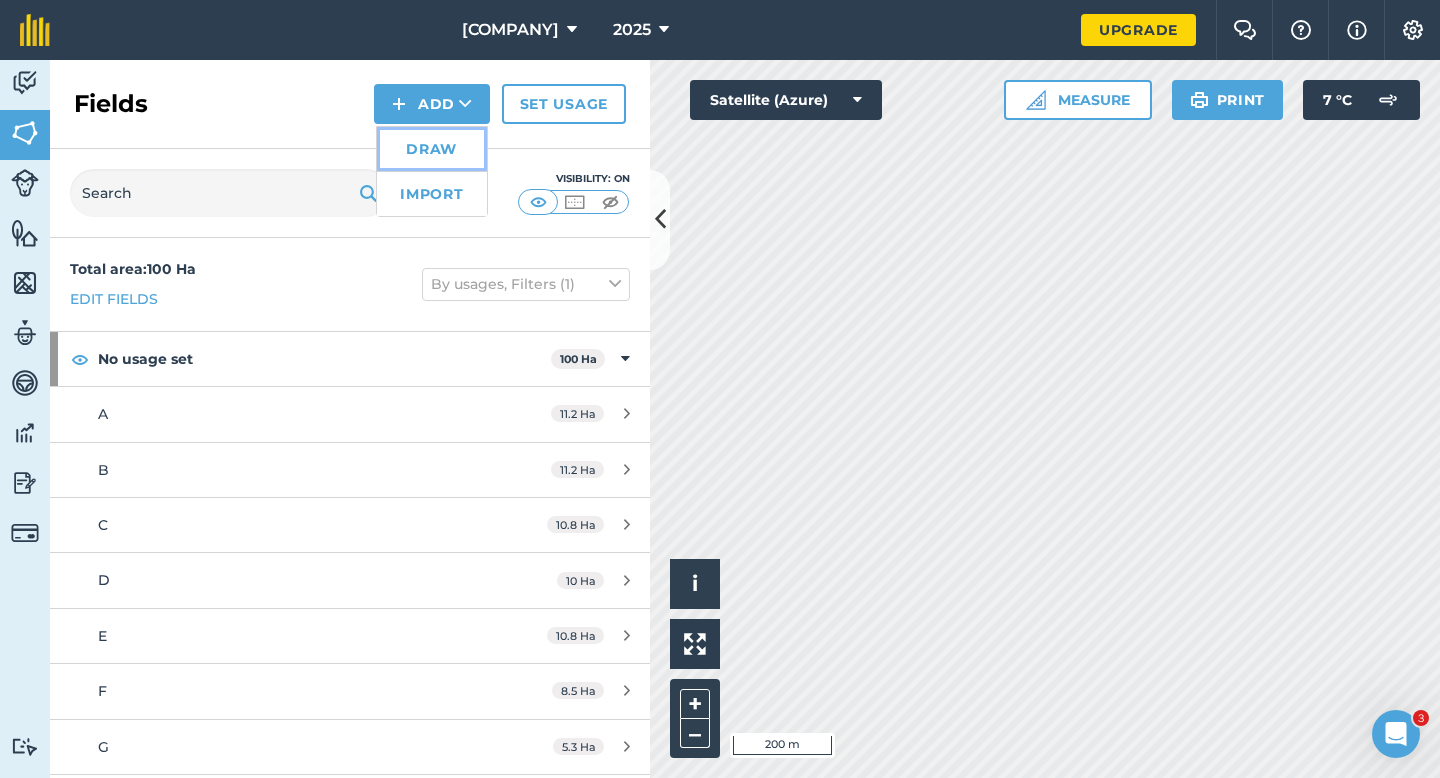 click on "Draw" at bounding box center [432, 149] 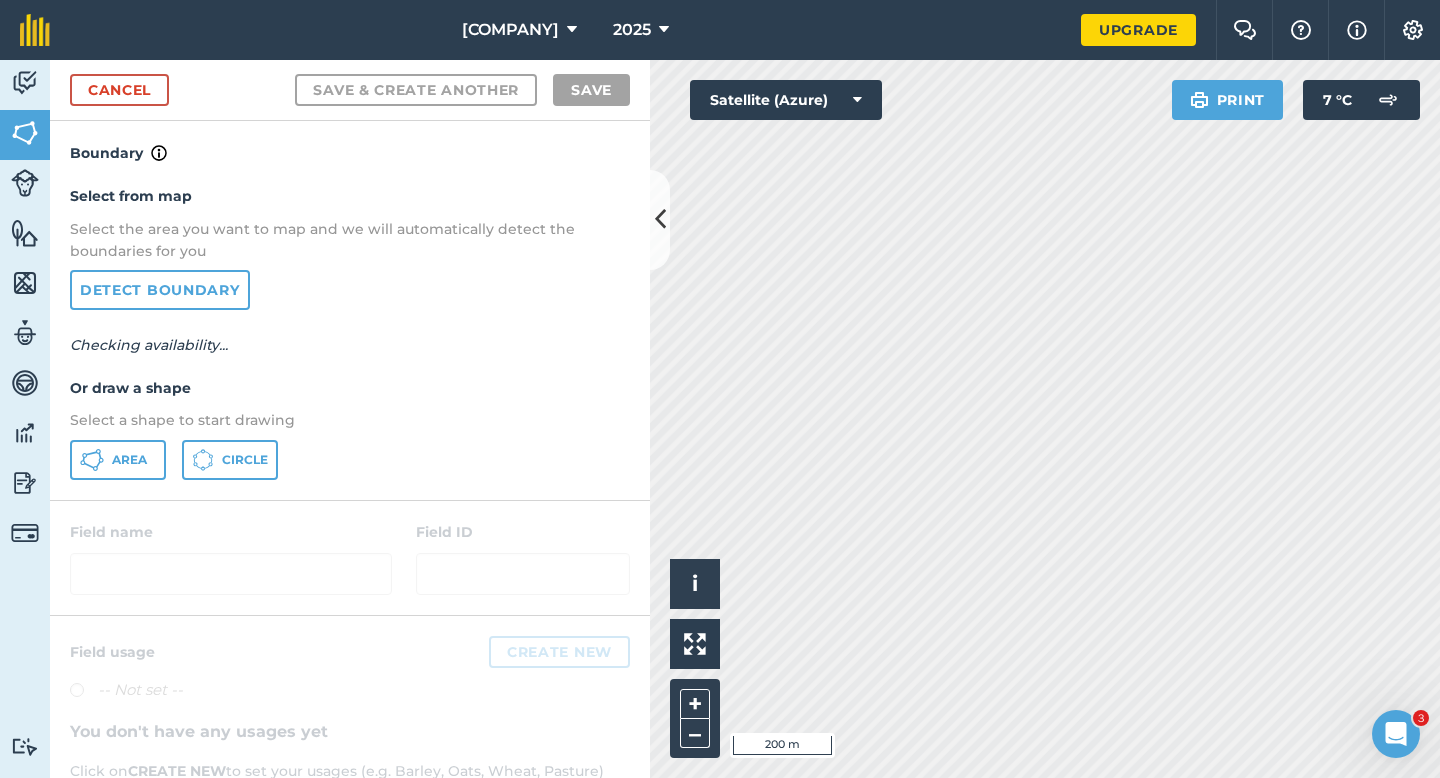 click on "Select from map Select the area you want to map and we will automatically detect the boundaries for you Detect boundary Checking availability... Or draw a shape Select a shape to start drawing Area Circle" at bounding box center [350, 332] 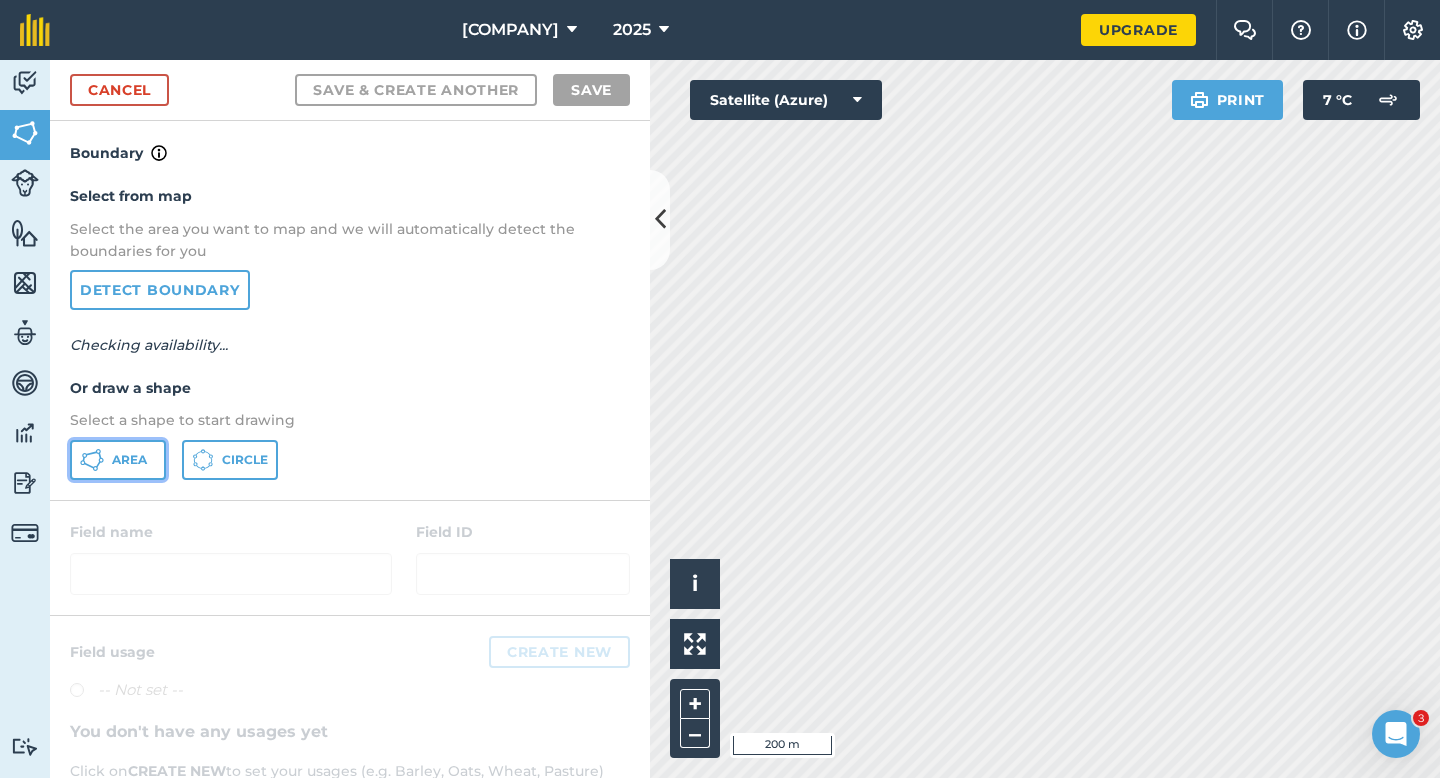 click 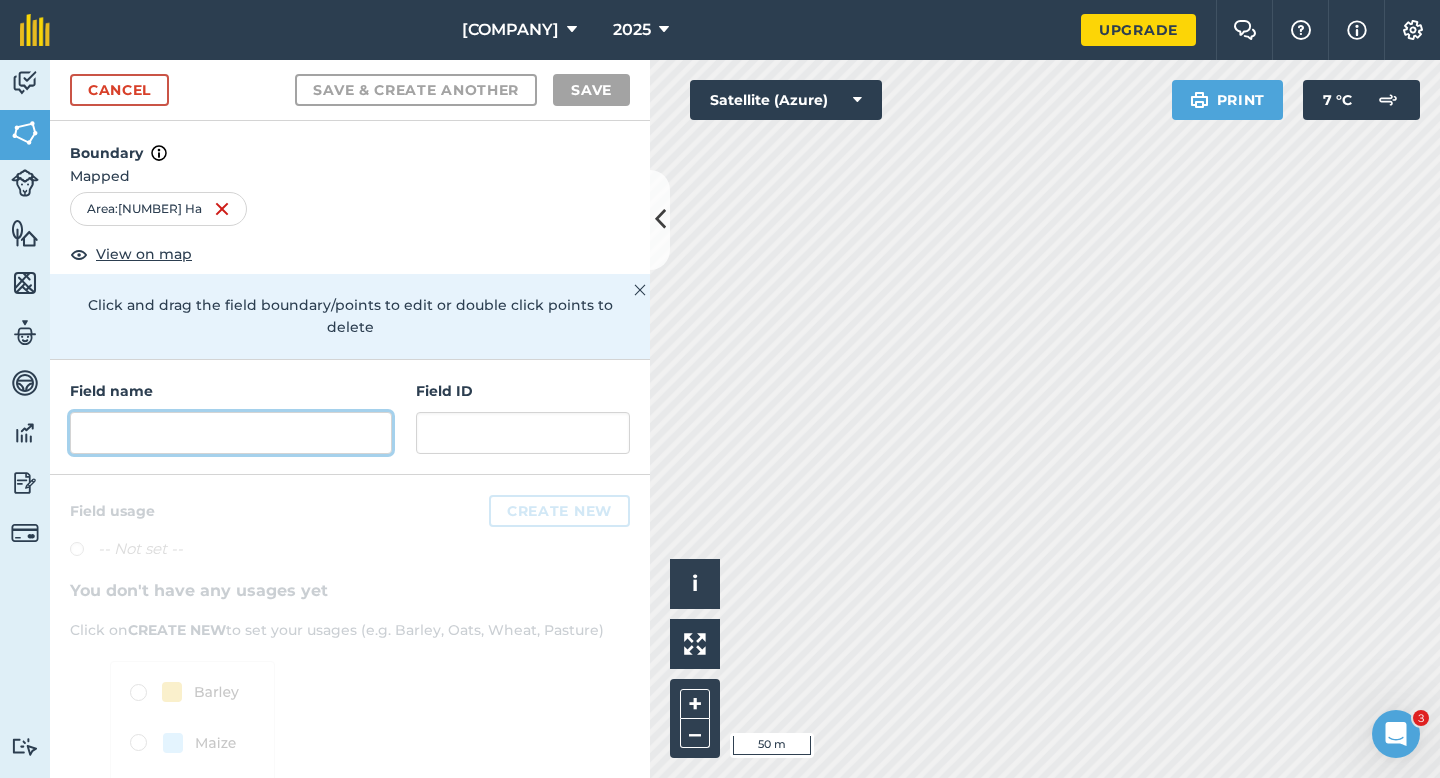 click at bounding box center [231, 433] 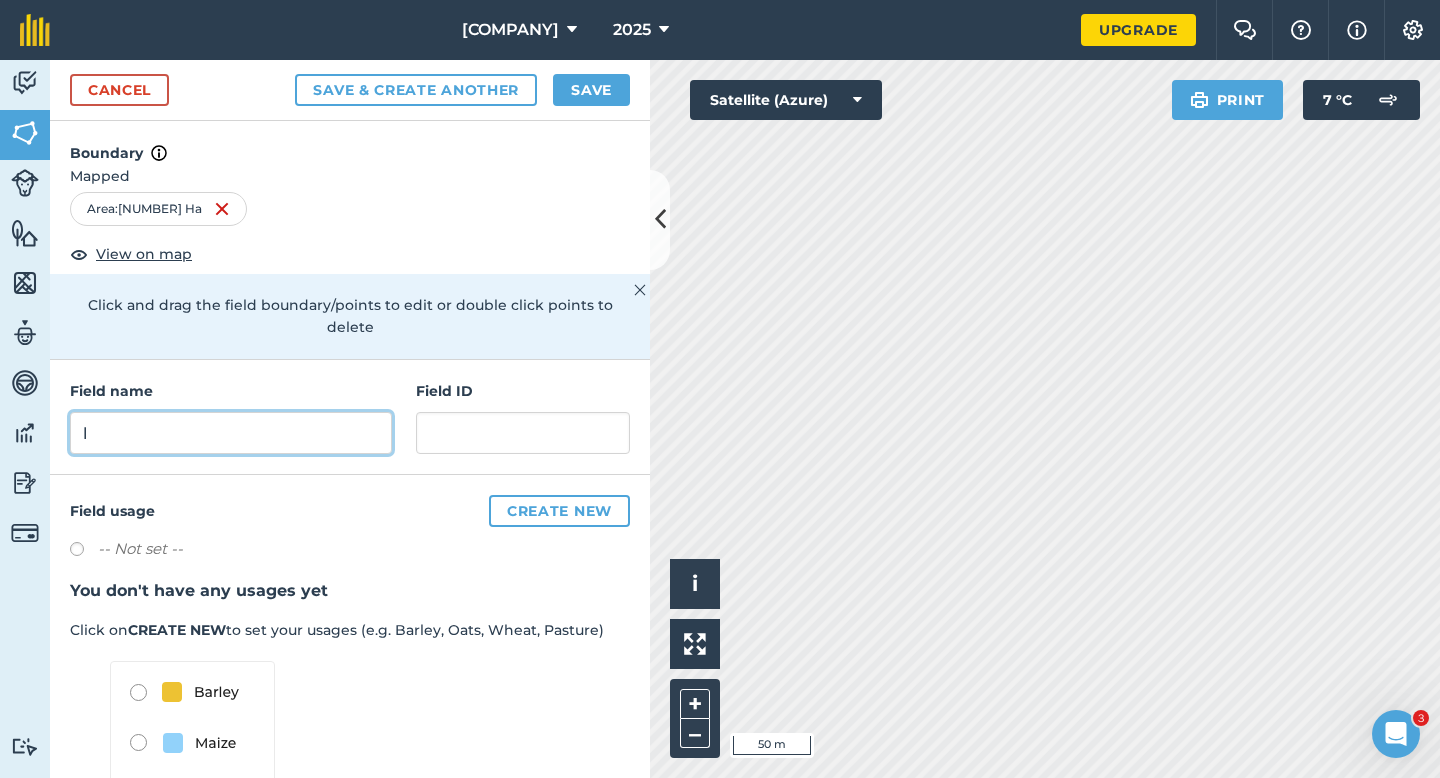 click on "l" at bounding box center (231, 433) 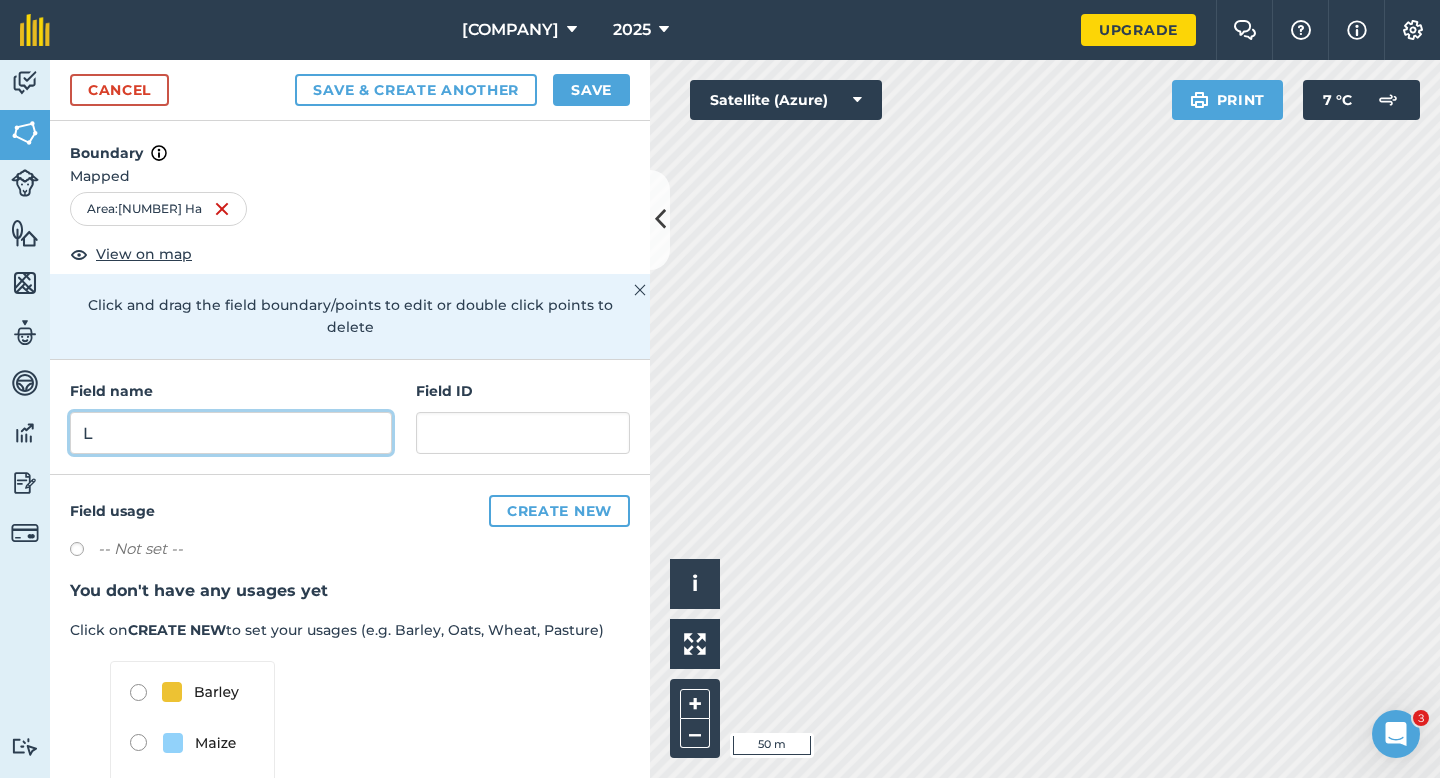 type on "L" 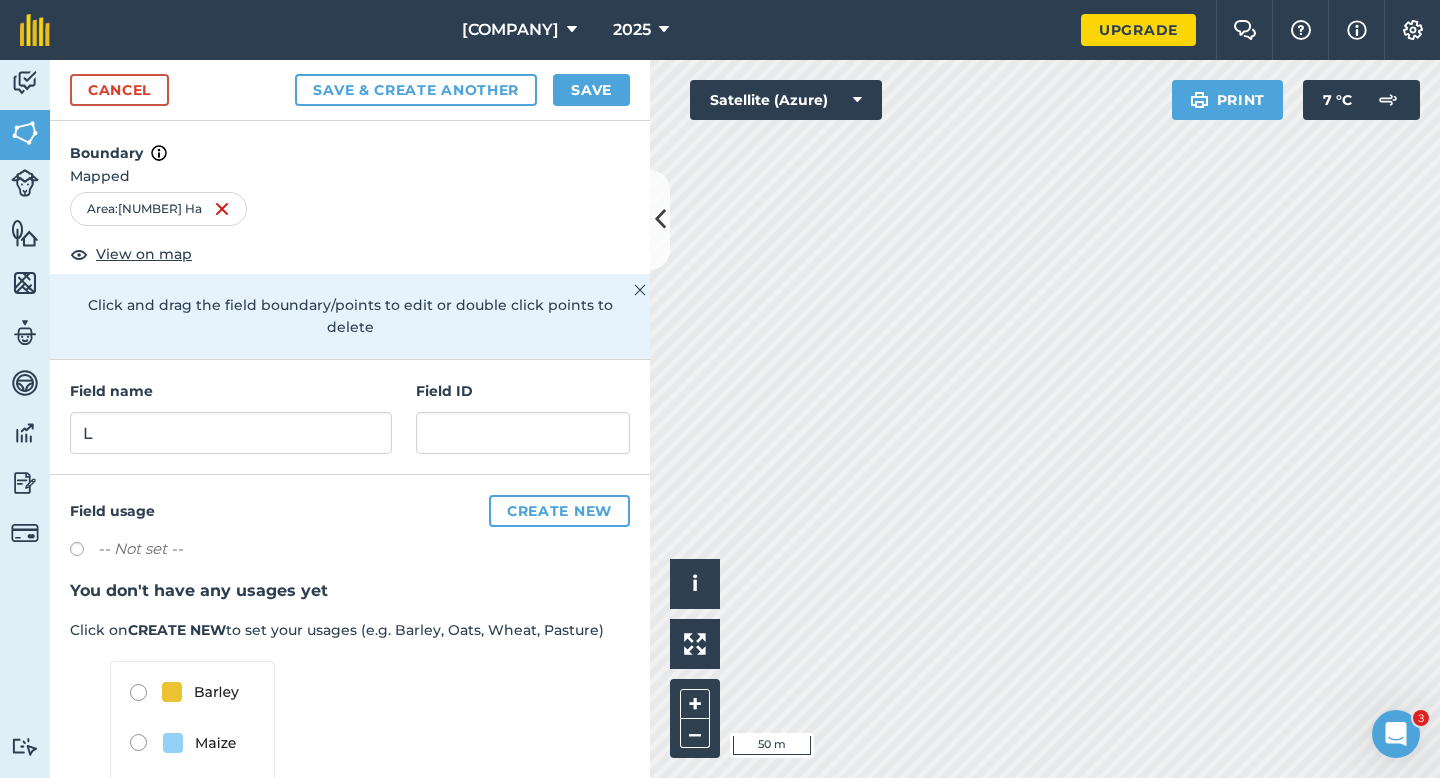click on "Cancel Save & Create Another Save" at bounding box center [350, 90] 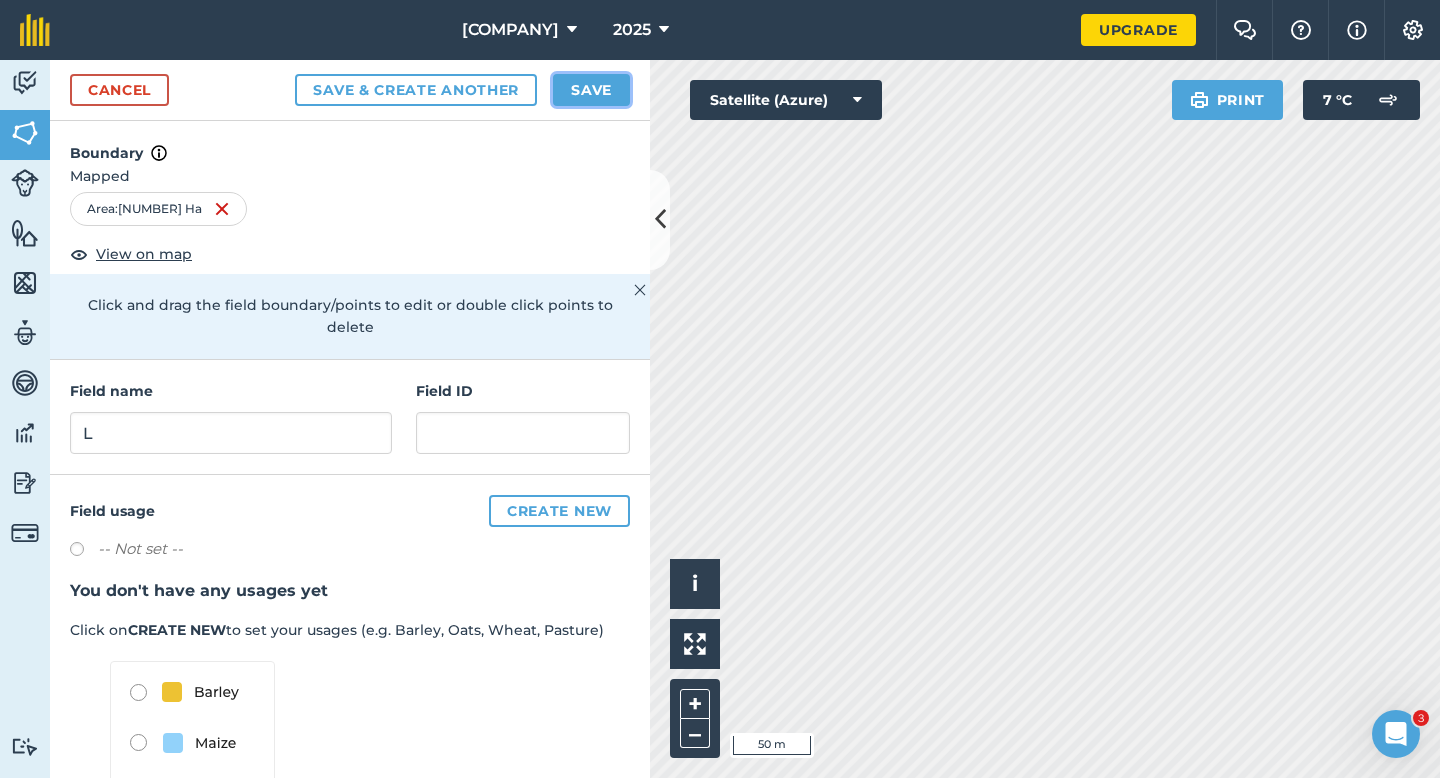 click on "Save" at bounding box center (591, 90) 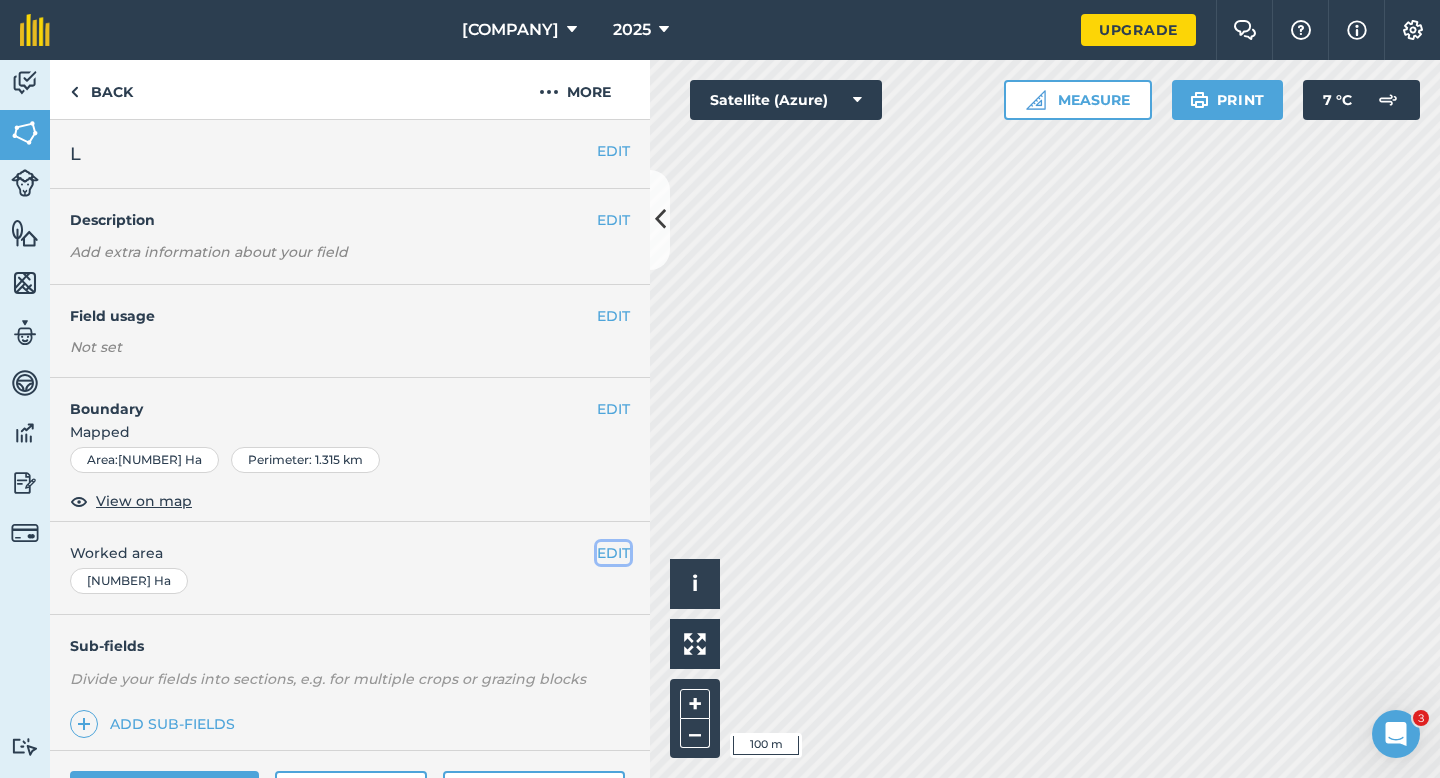 click on "EDIT" at bounding box center (613, 553) 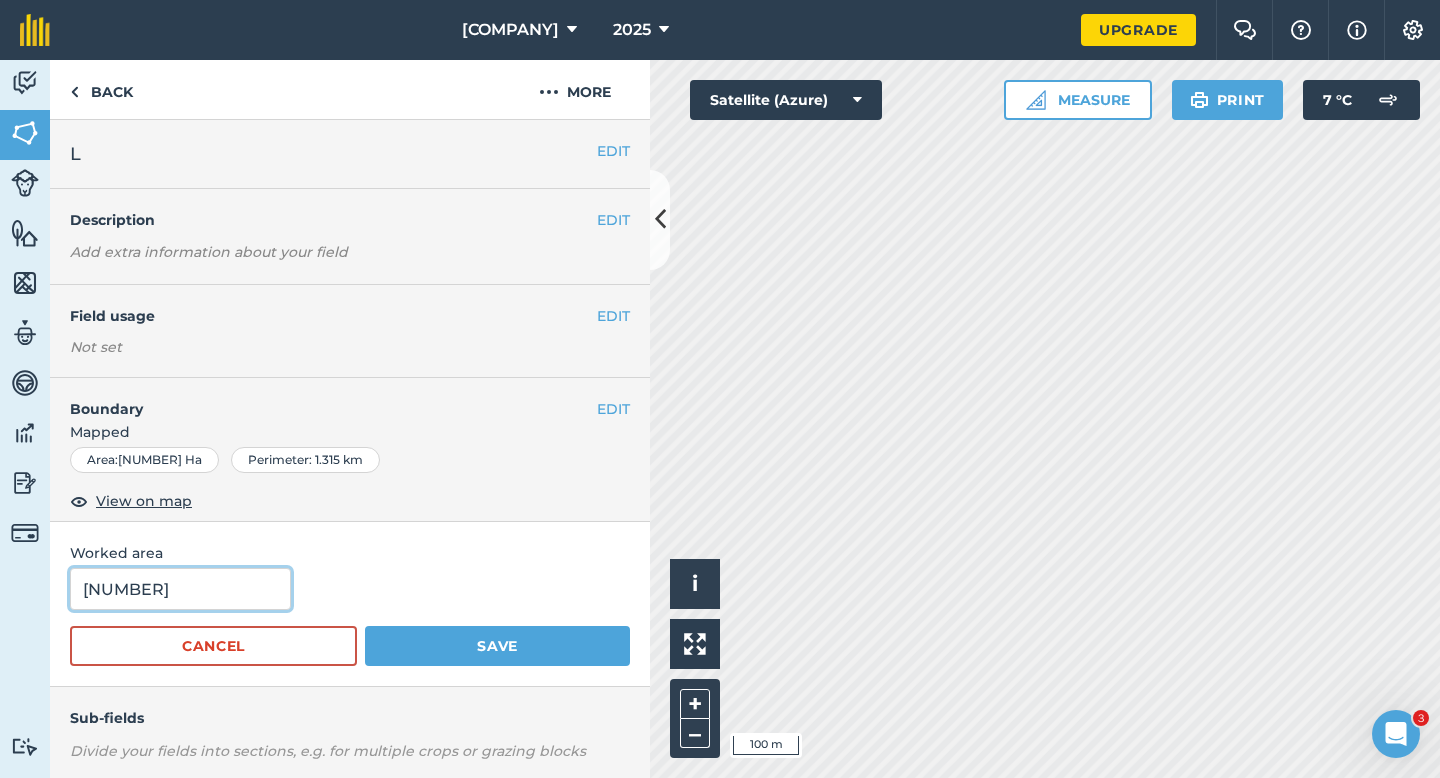 click on "[NUMBER]" at bounding box center (180, 589) 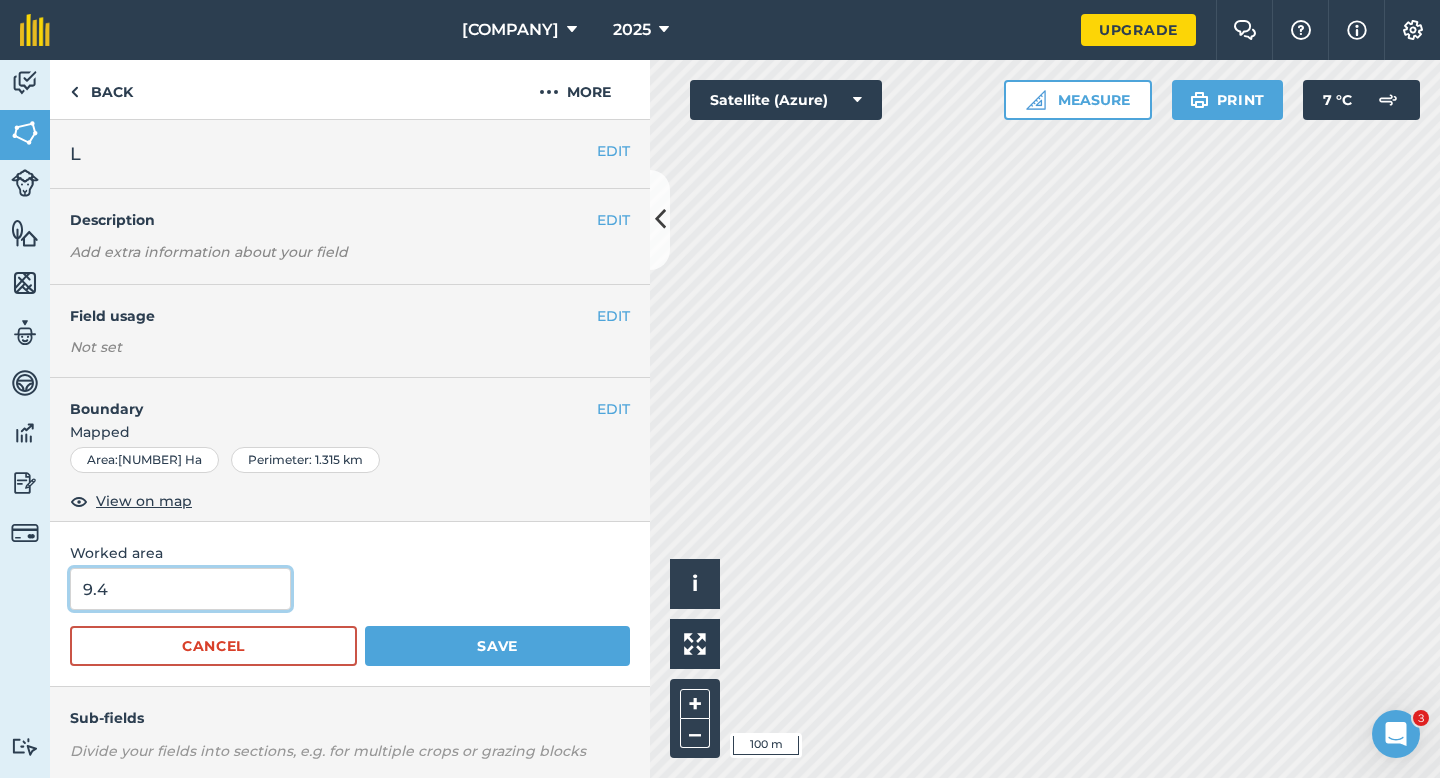 type on "9.4" 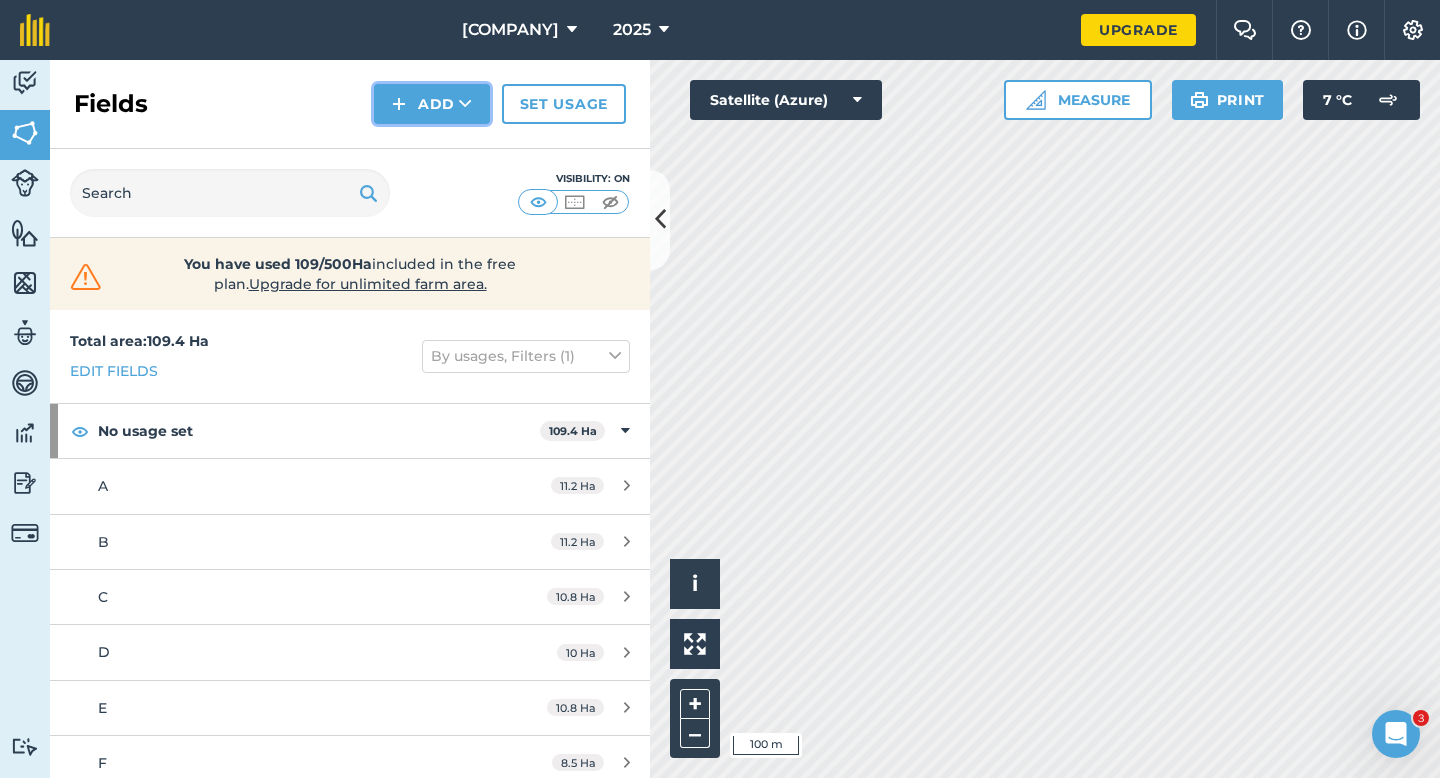 click on "Add" at bounding box center (432, 104) 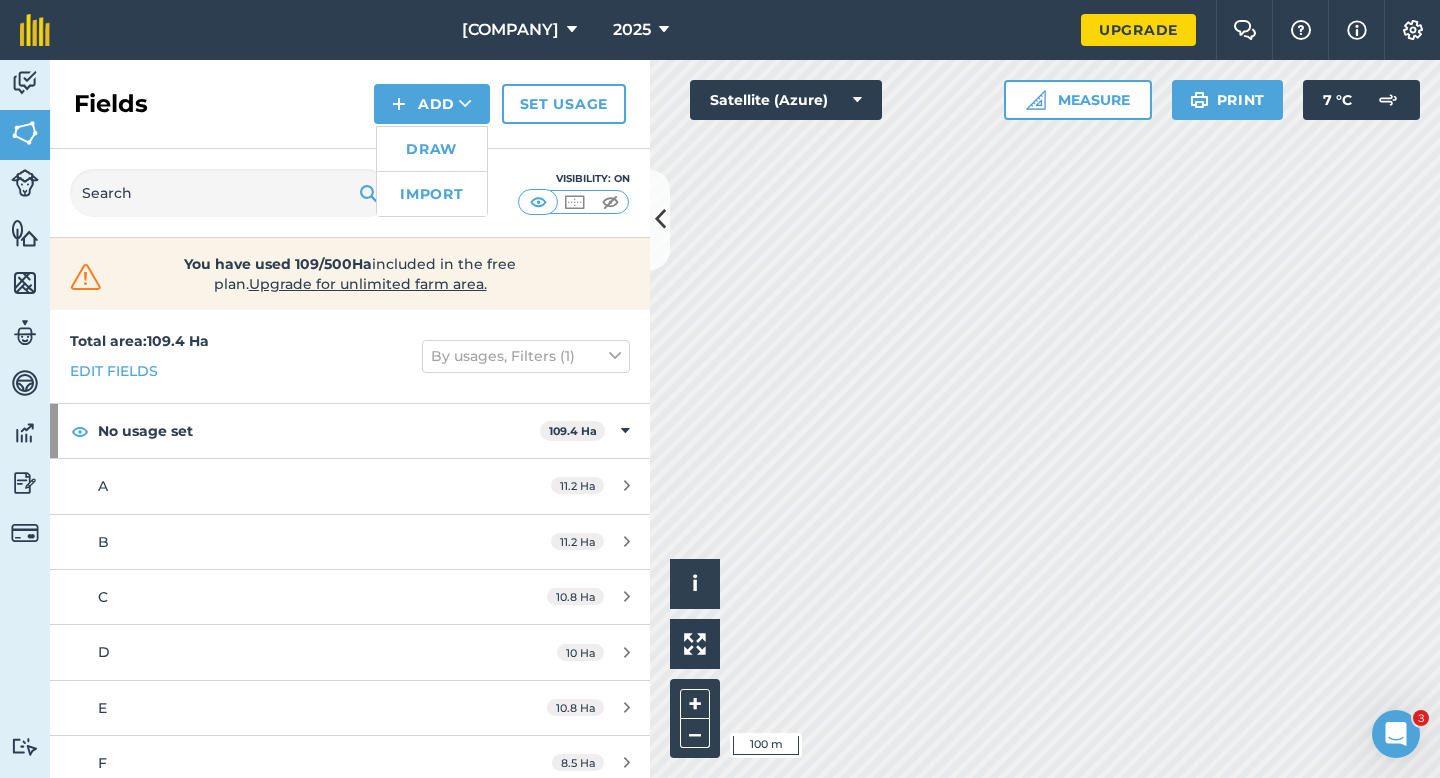 click on "Draw" at bounding box center (432, 149) 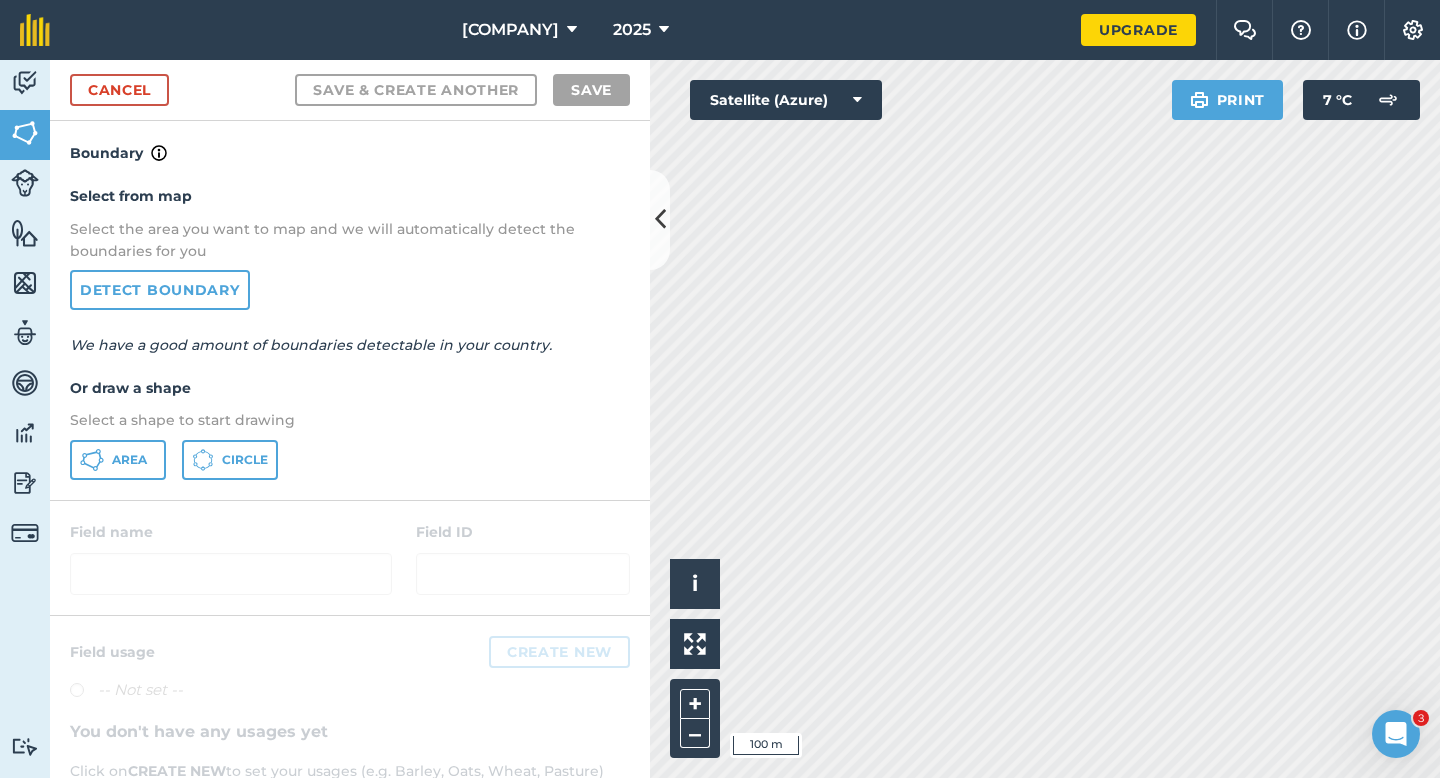 click on "Select from map Select the area you want to map and we will automatically detect the boundaries for you Detect boundary We have a good amount of boundaries detectable in your country. Or draw a shape Select a shape to start drawing Area Circle" at bounding box center (350, 332) 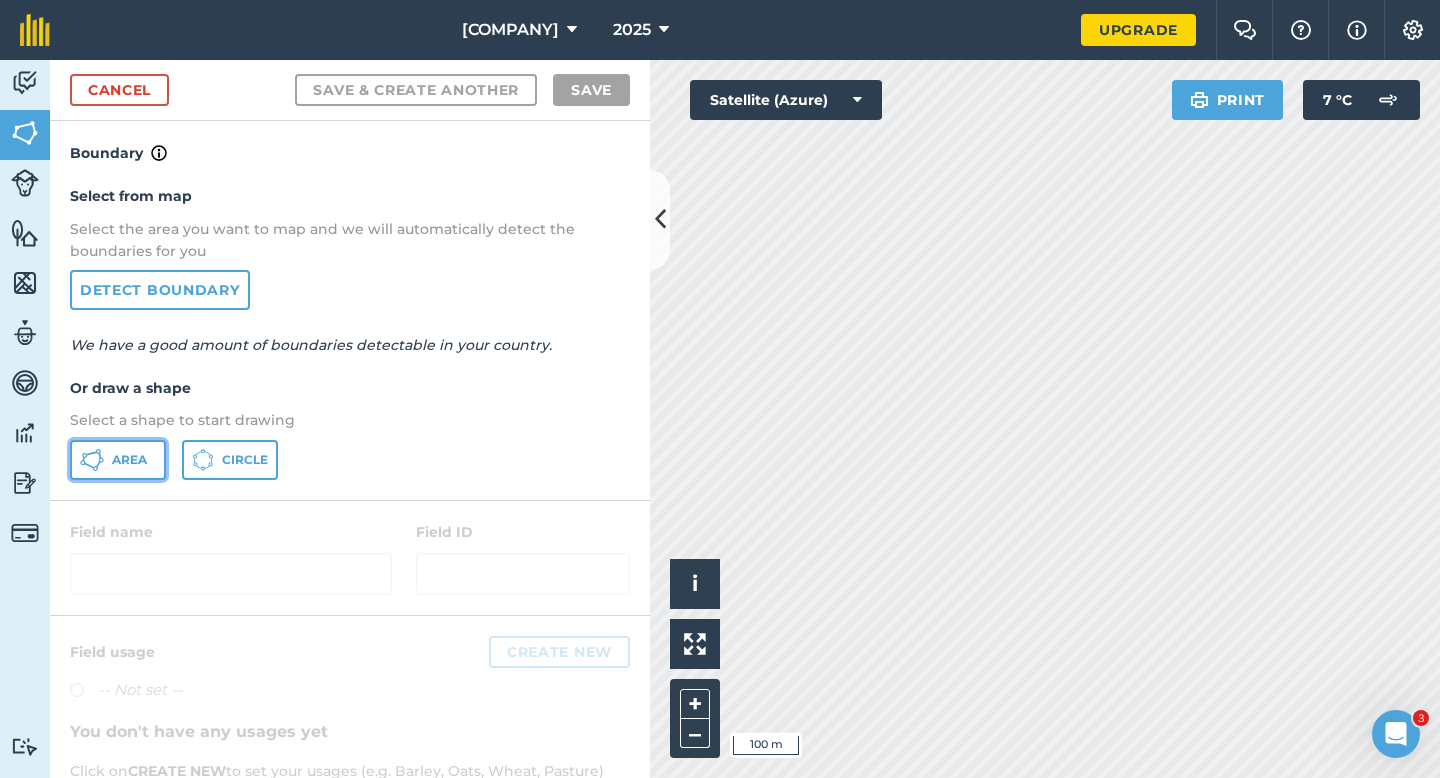 click on "Area" at bounding box center (129, 460) 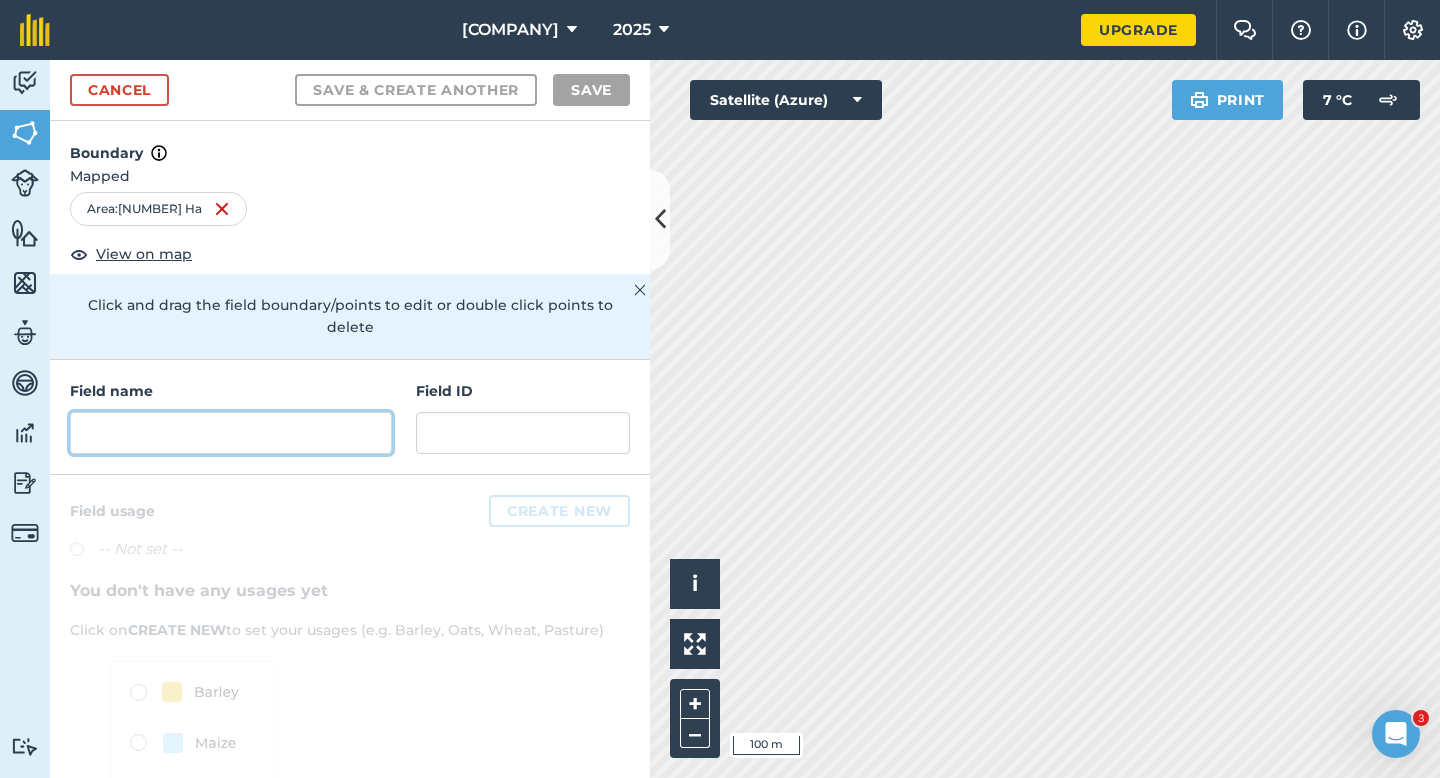 click at bounding box center [231, 433] 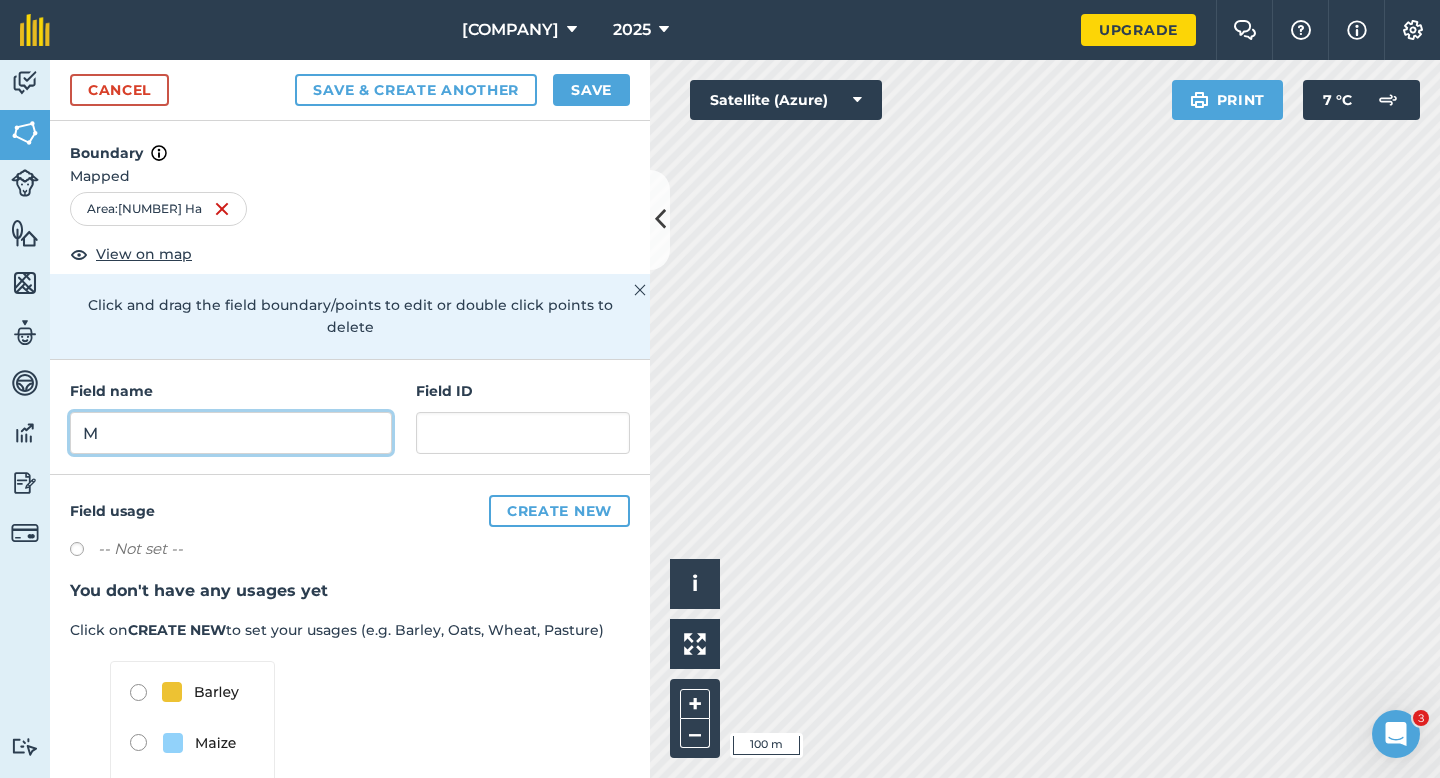 type on "M" 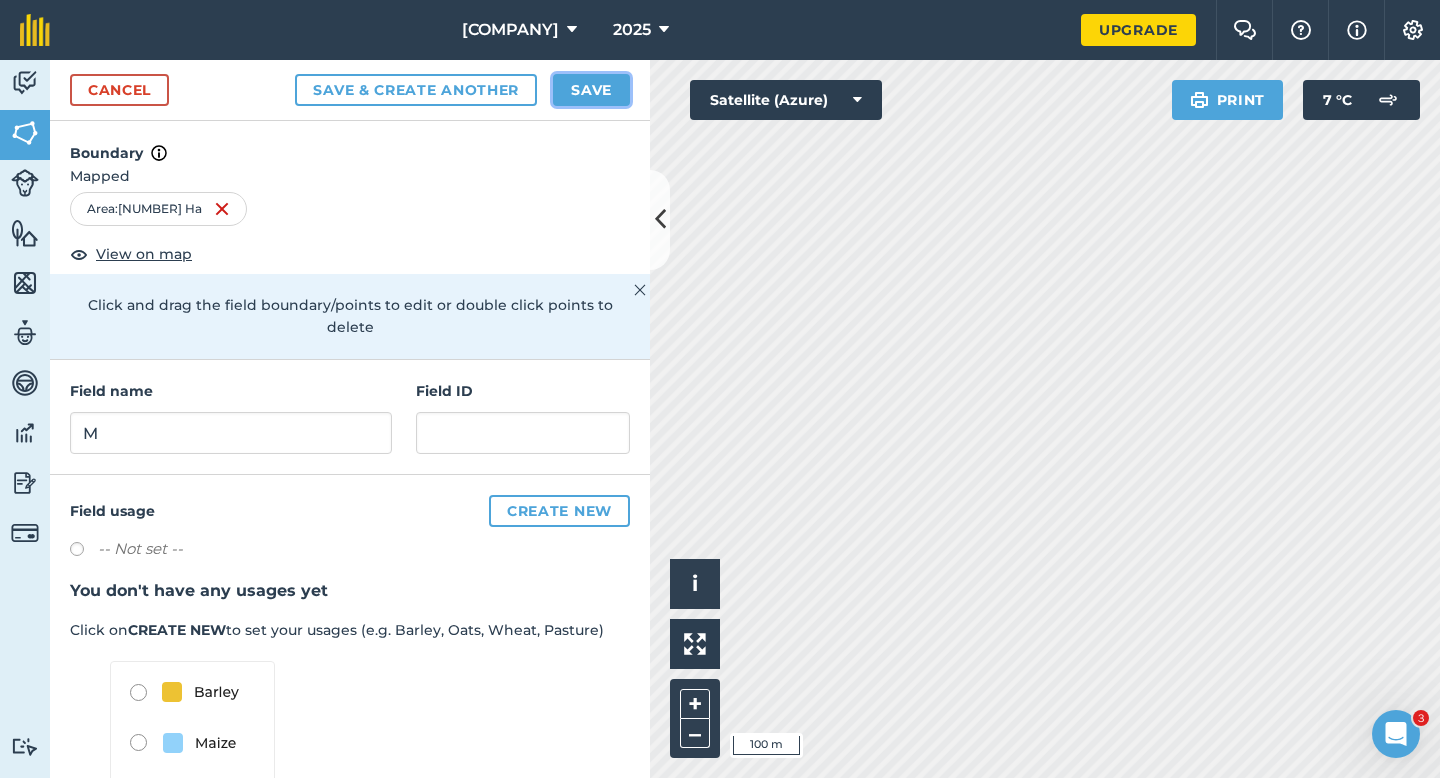 click on "Save" at bounding box center (591, 90) 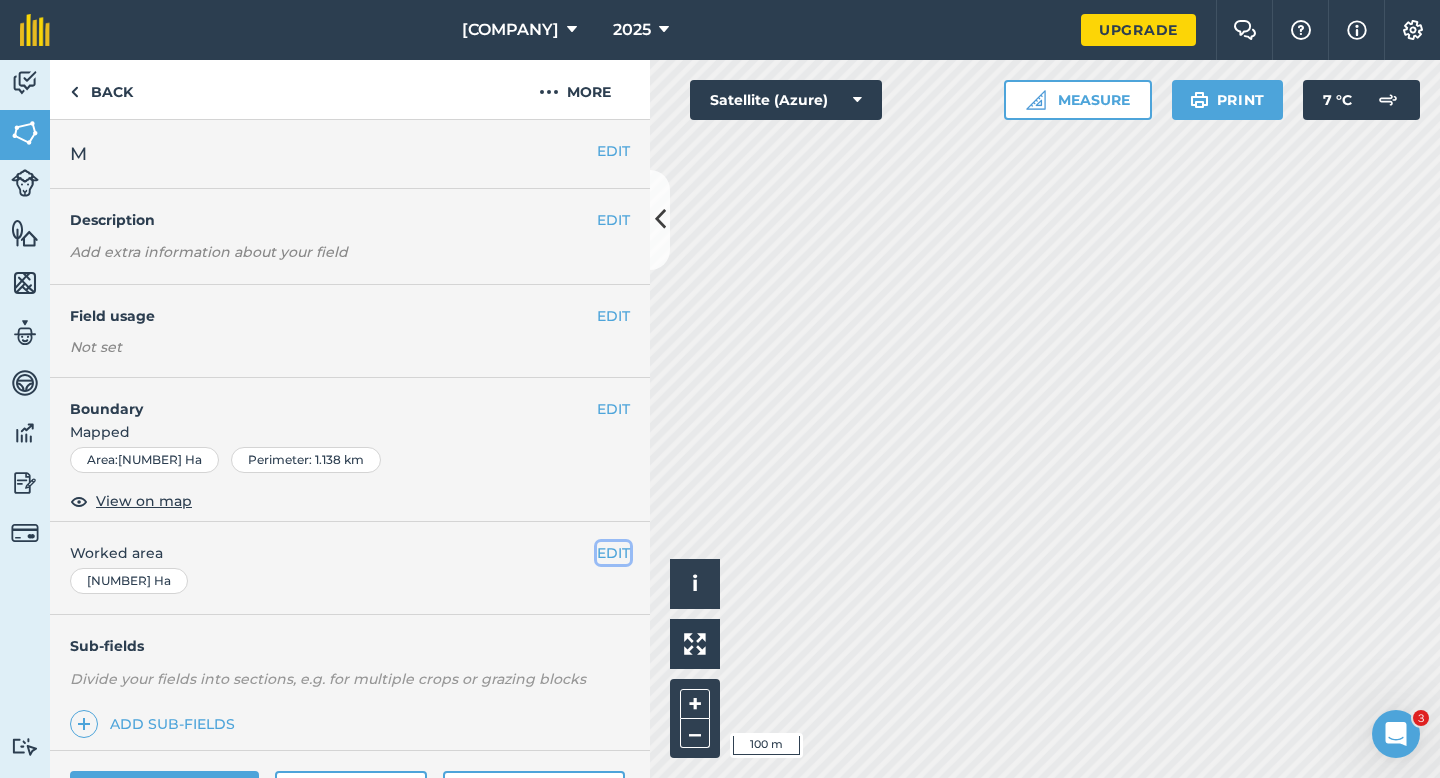 click on "EDIT" at bounding box center [613, 553] 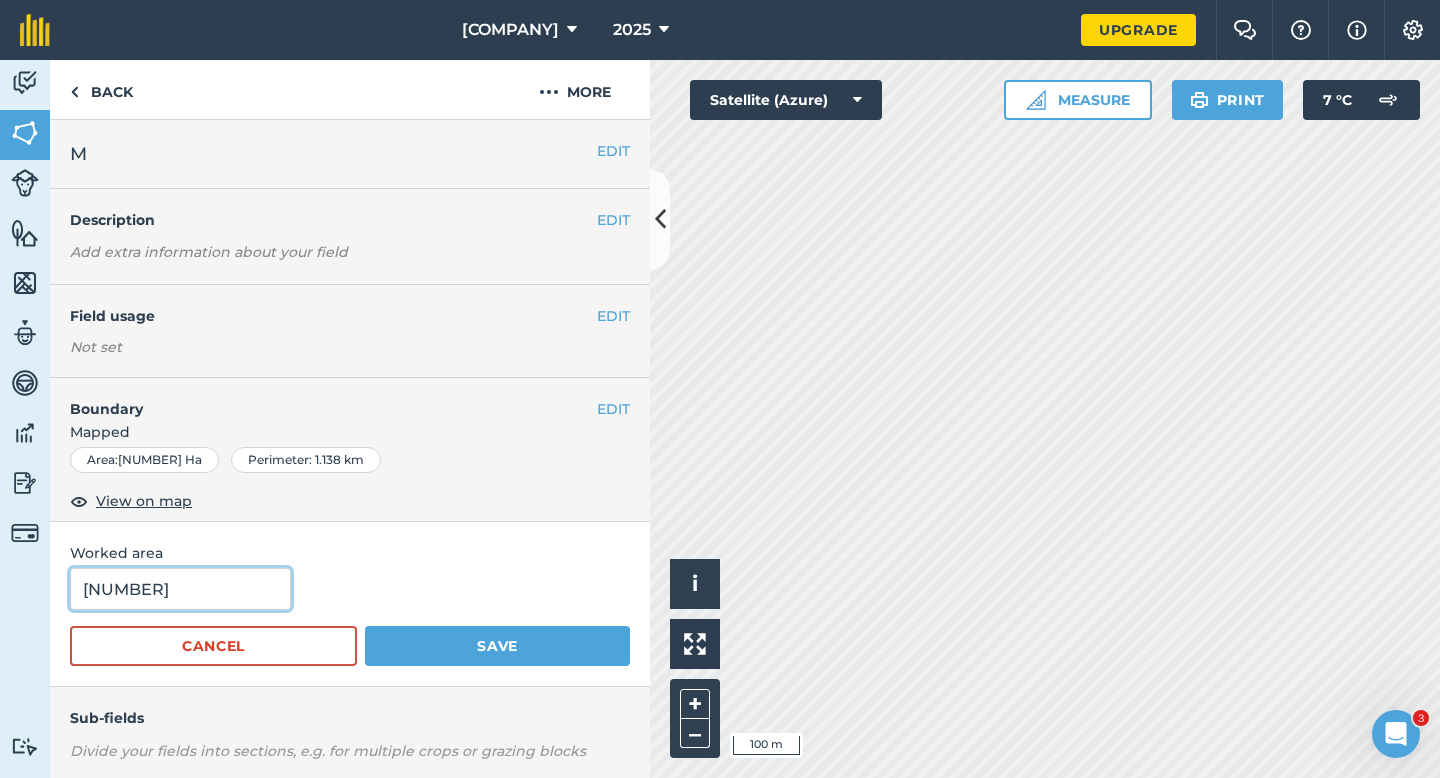 click on "[NUMBER]" at bounding box center (180, 589) 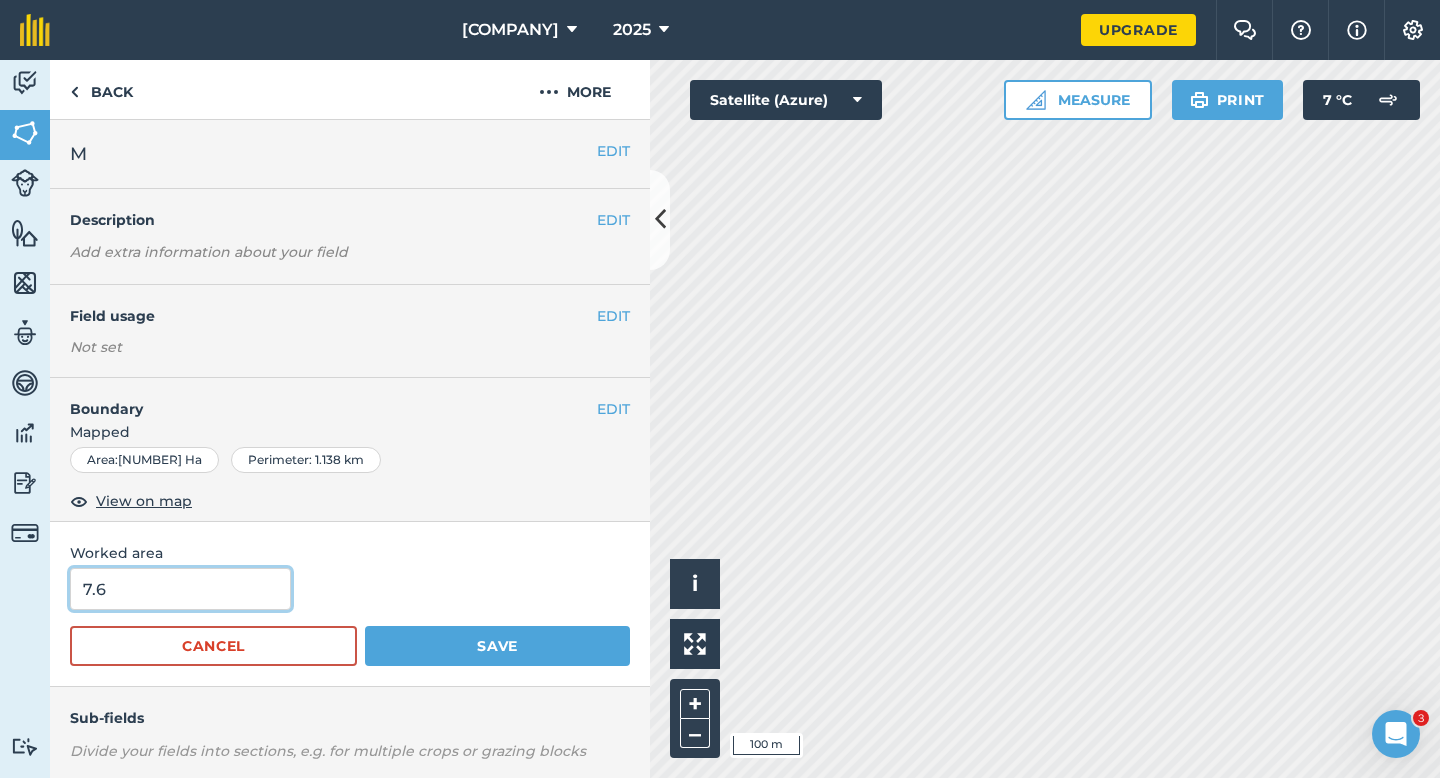 type on "7.6" 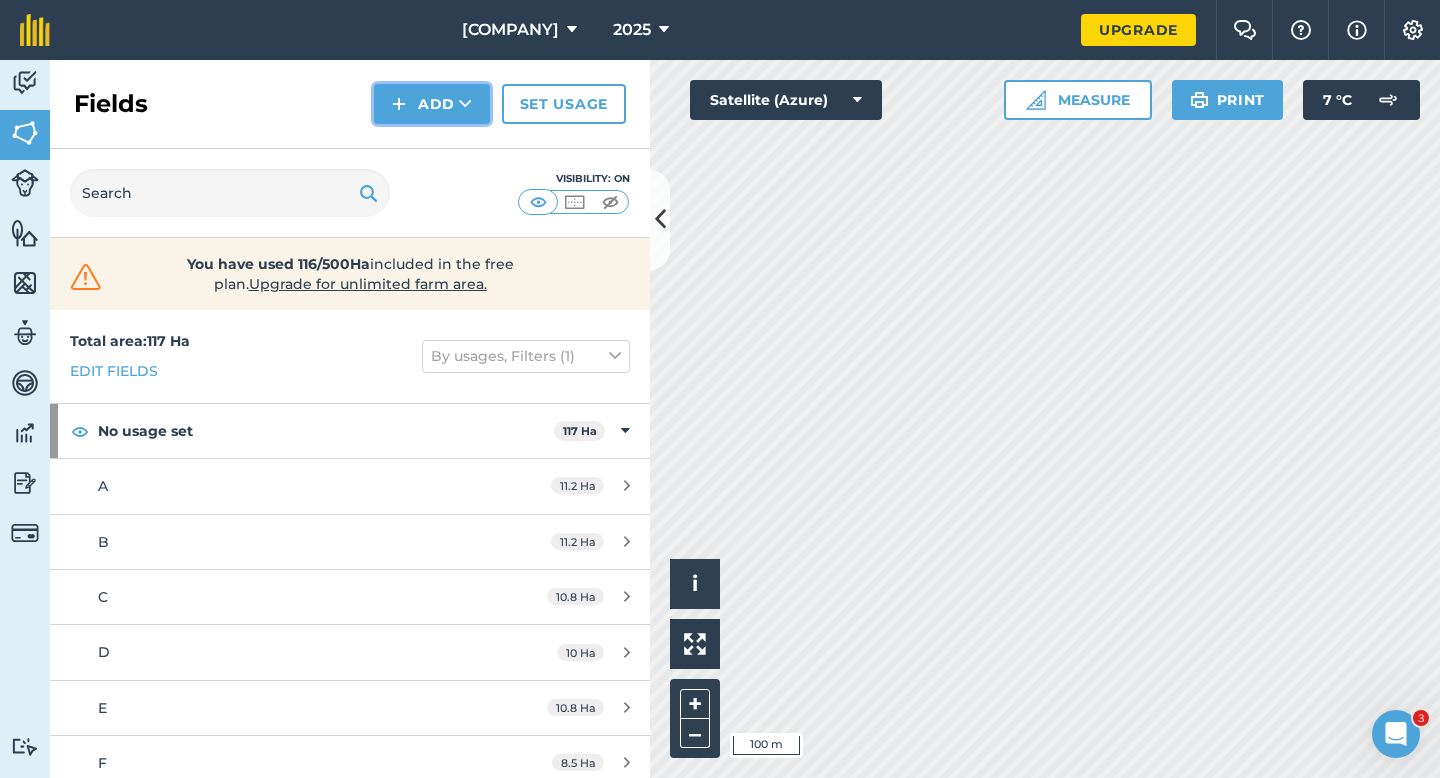 click on "Add" at bounding box center (432, 104) 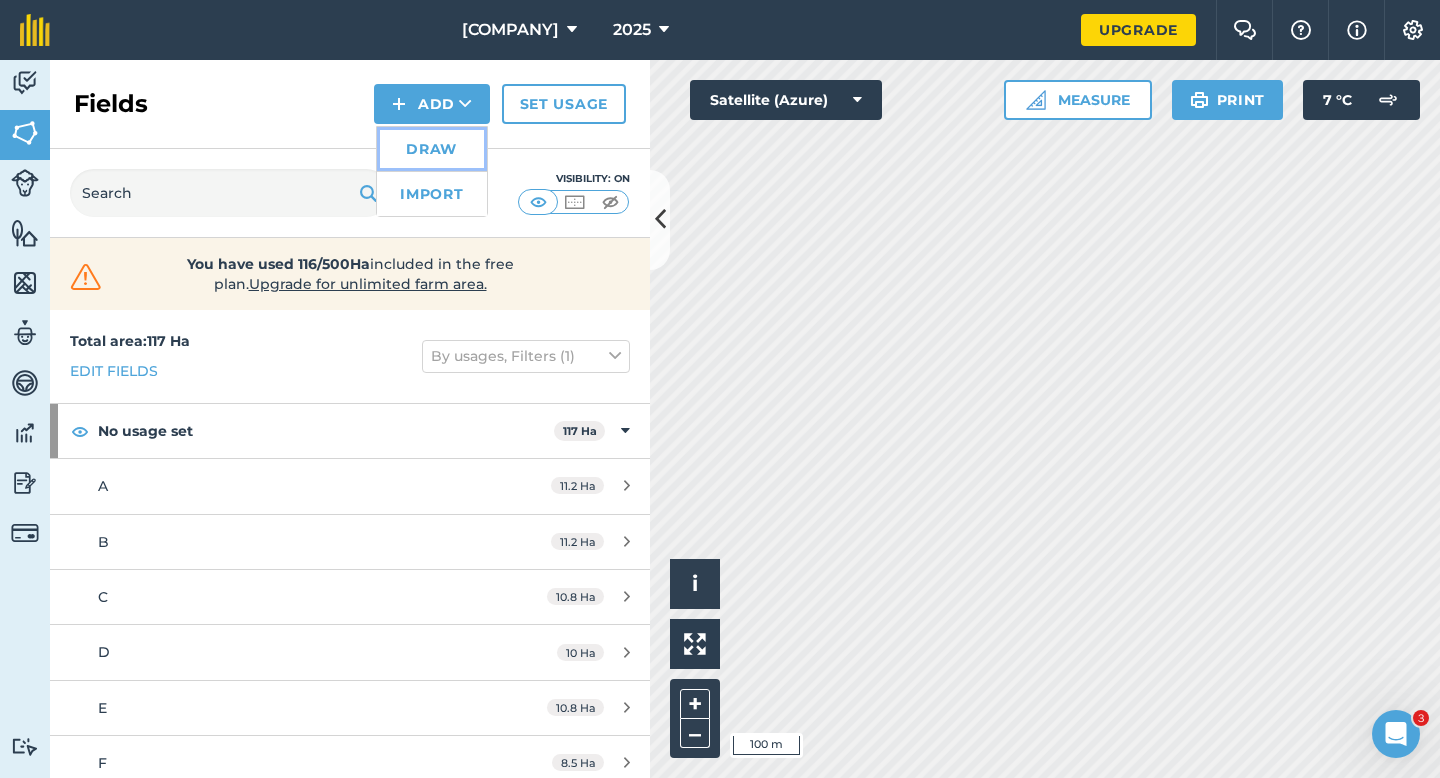 click on "Draw" at bounding box center [432, 149] 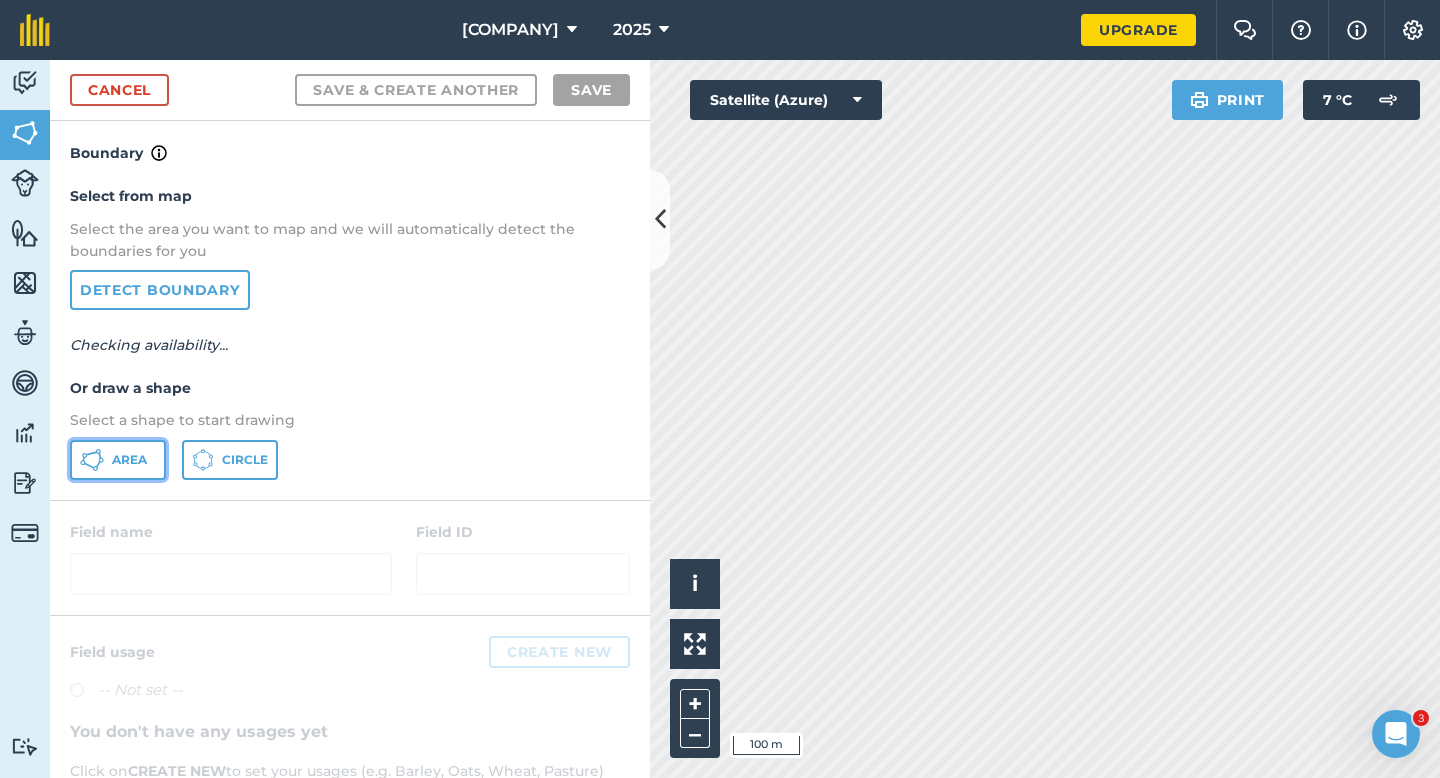 click on "Area" at bounding box center (118, 460) 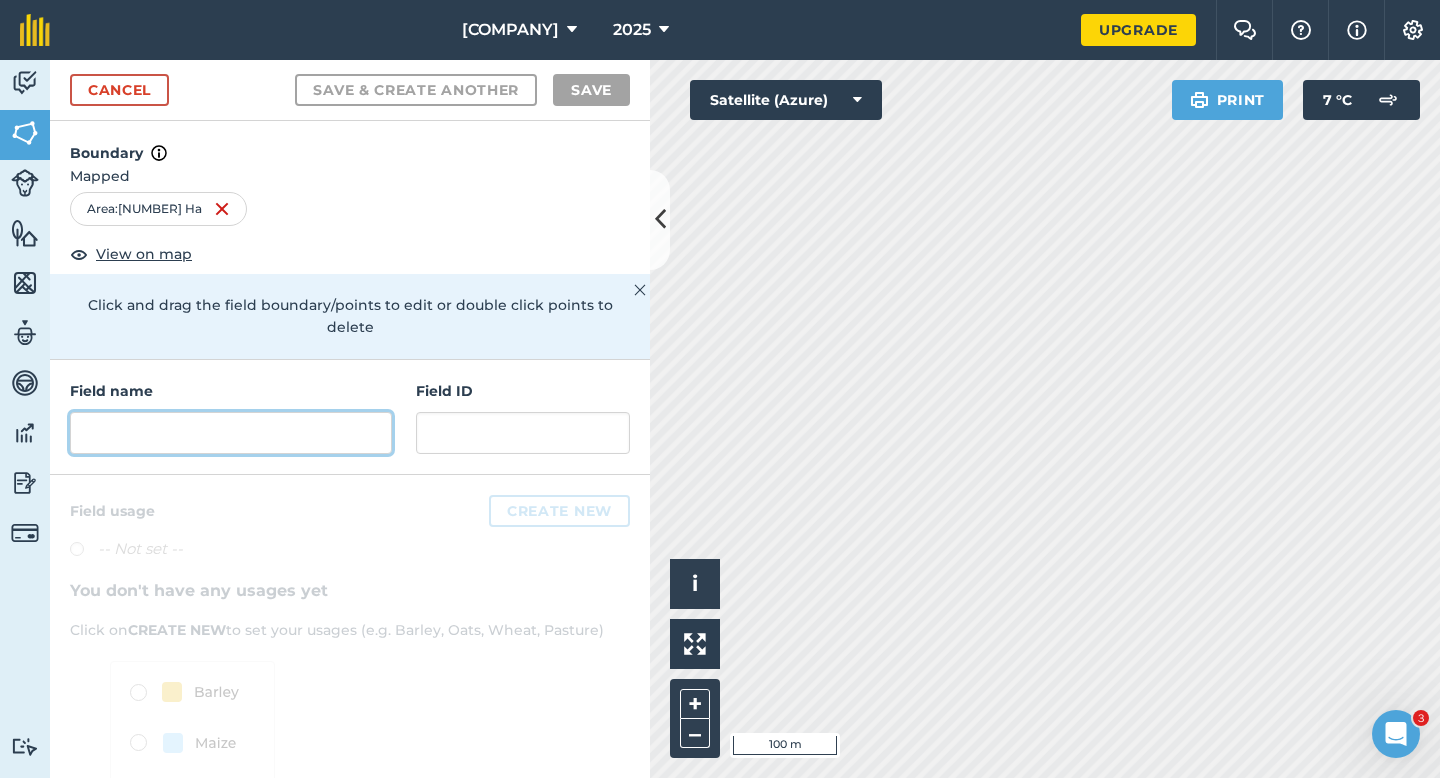 click at bounding box center [231, 433] 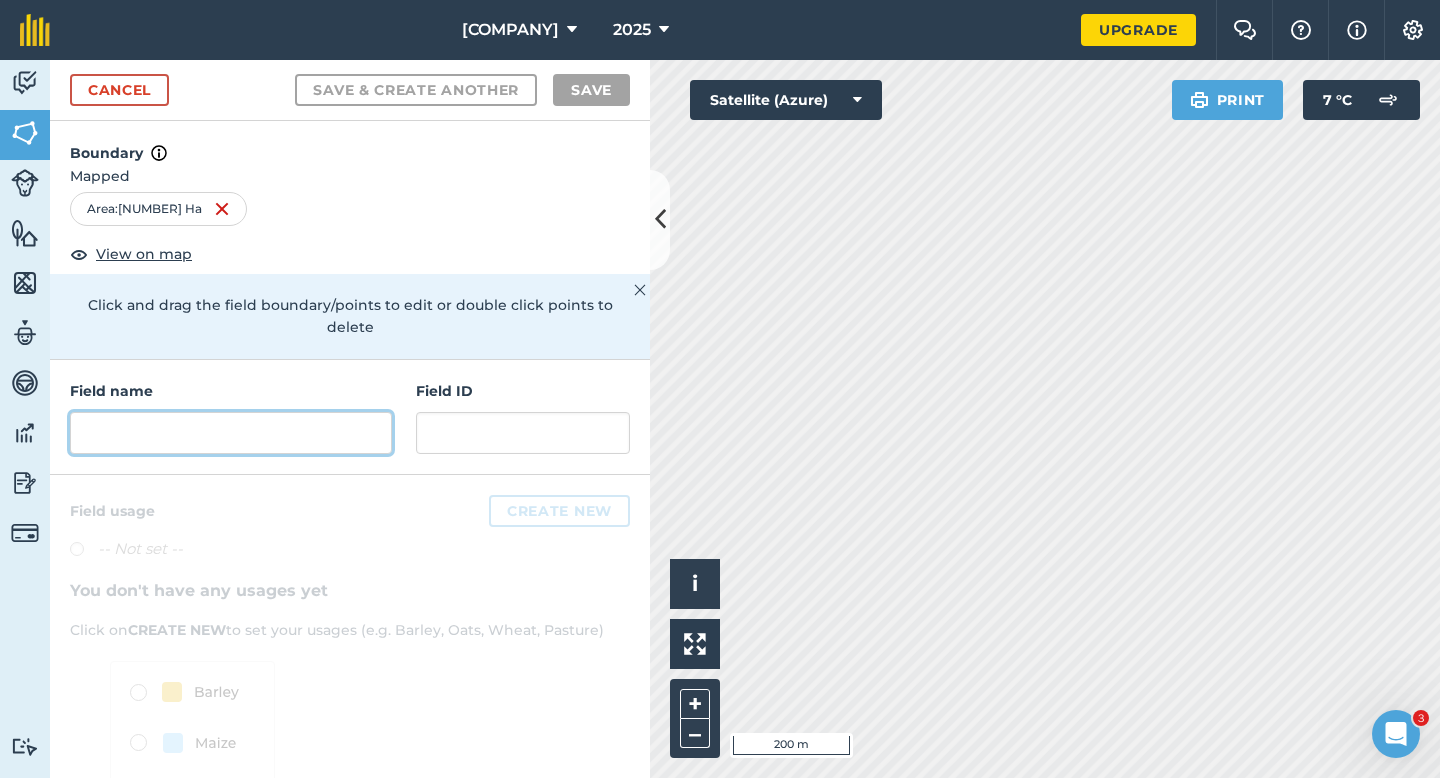 click at bounding box center [231, 433] 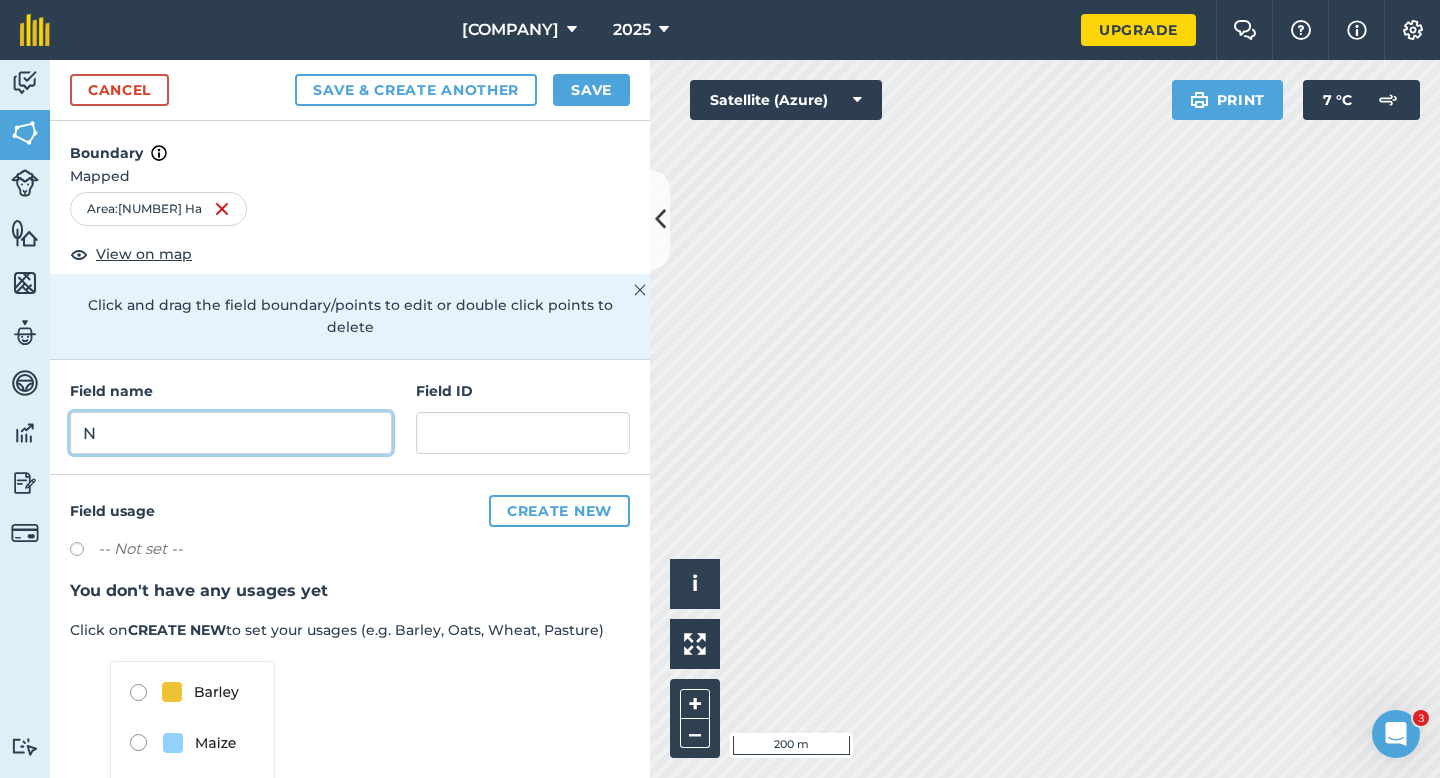 type on "N" 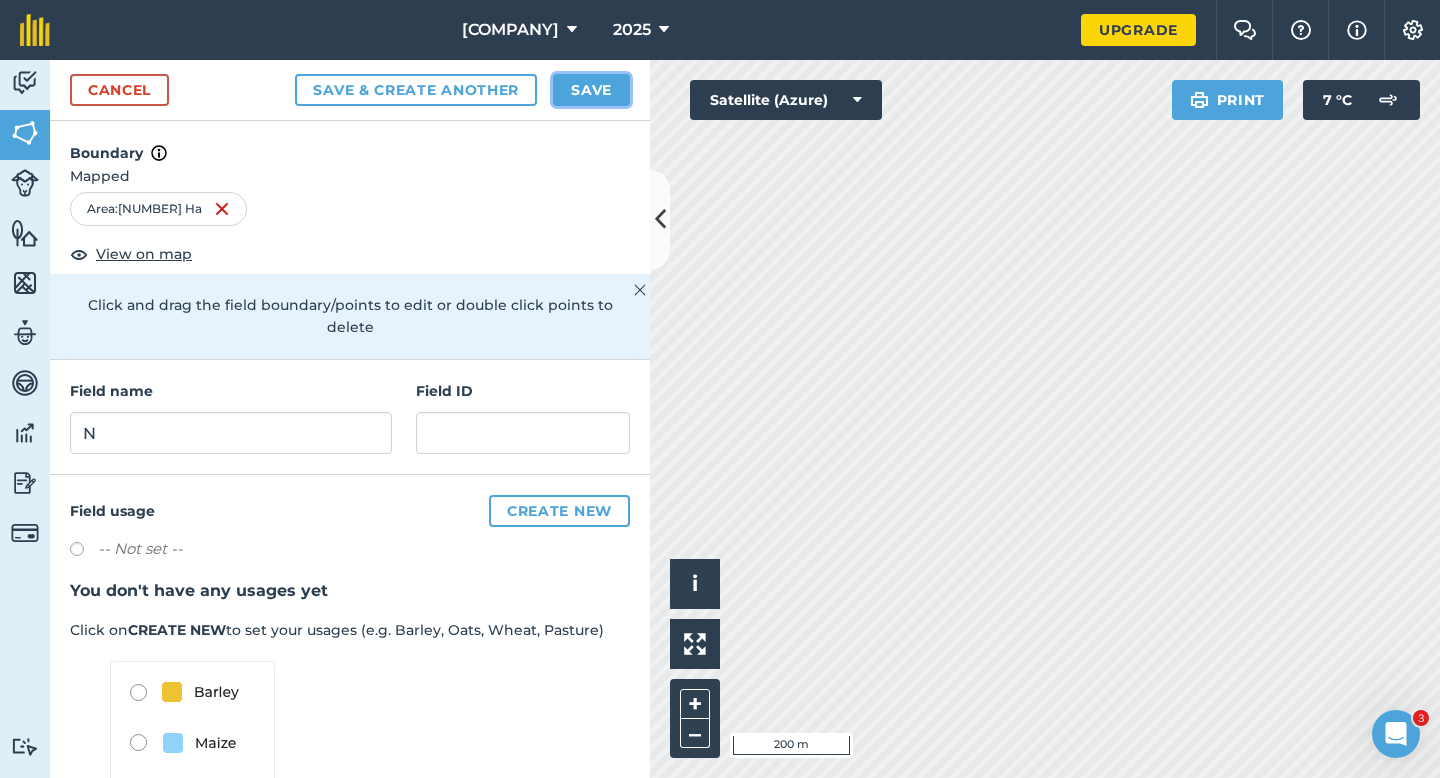 click on "Save" at bounding box center [591, 90] 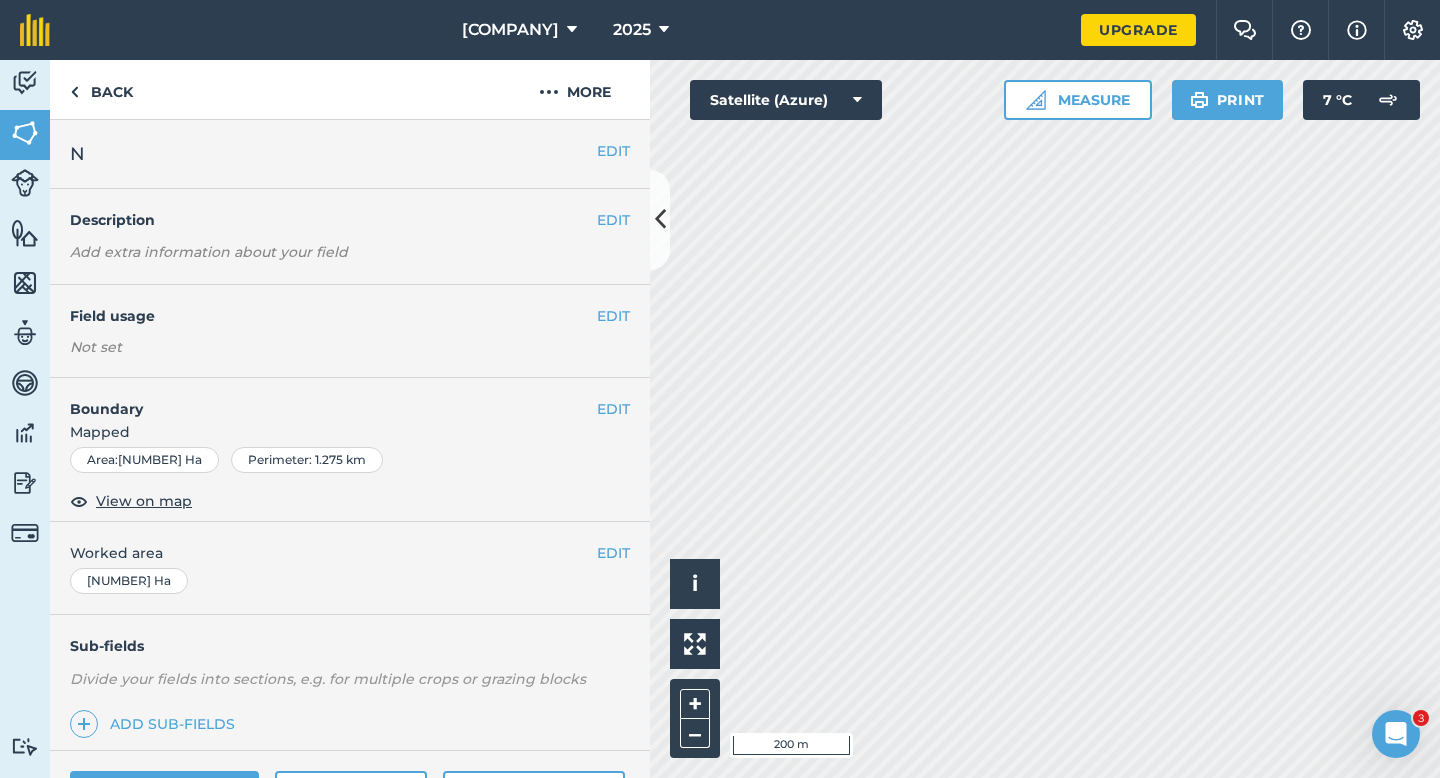 click on "EDIT Worked area 8.949   Ha" at bounding box center [350, 568] 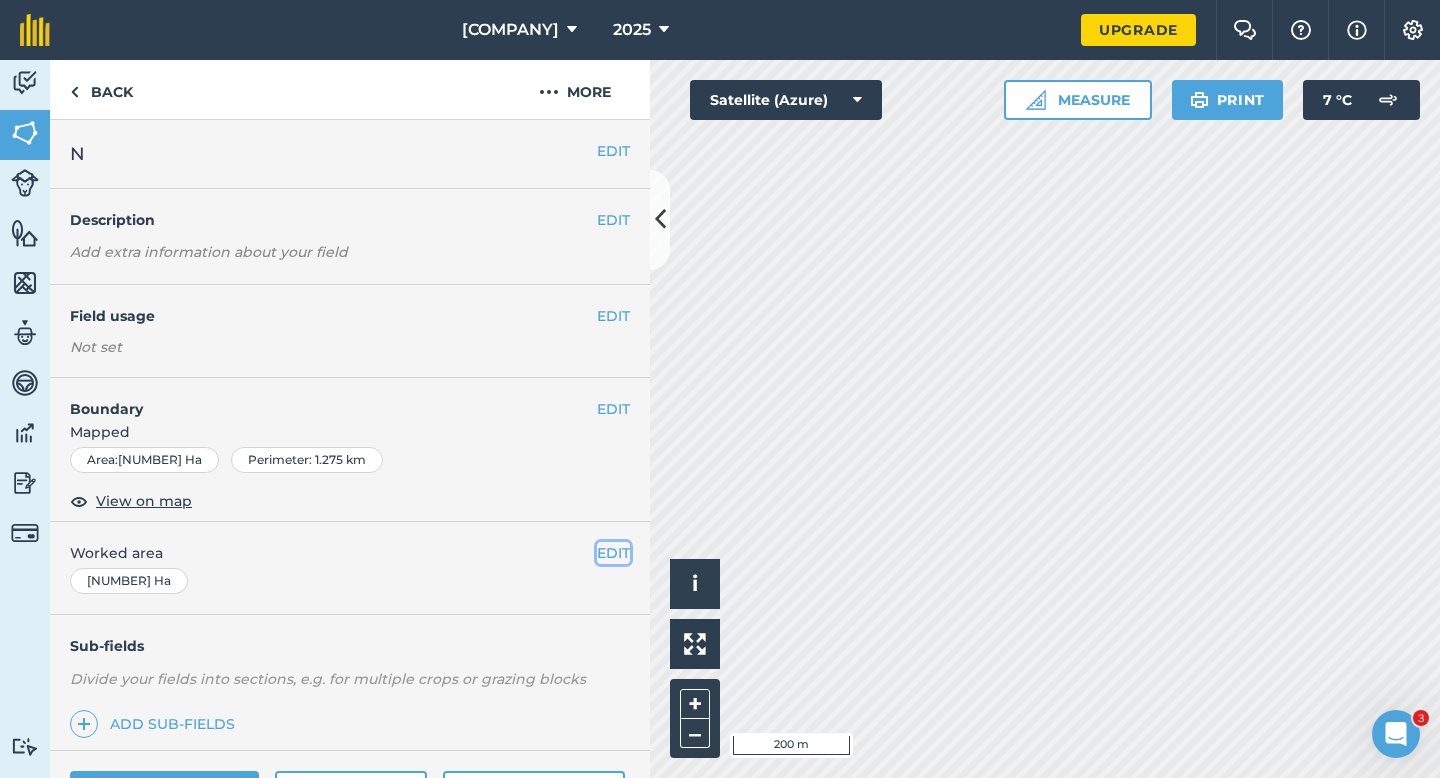 click on "EDIT" at bounding box center (613, 553) 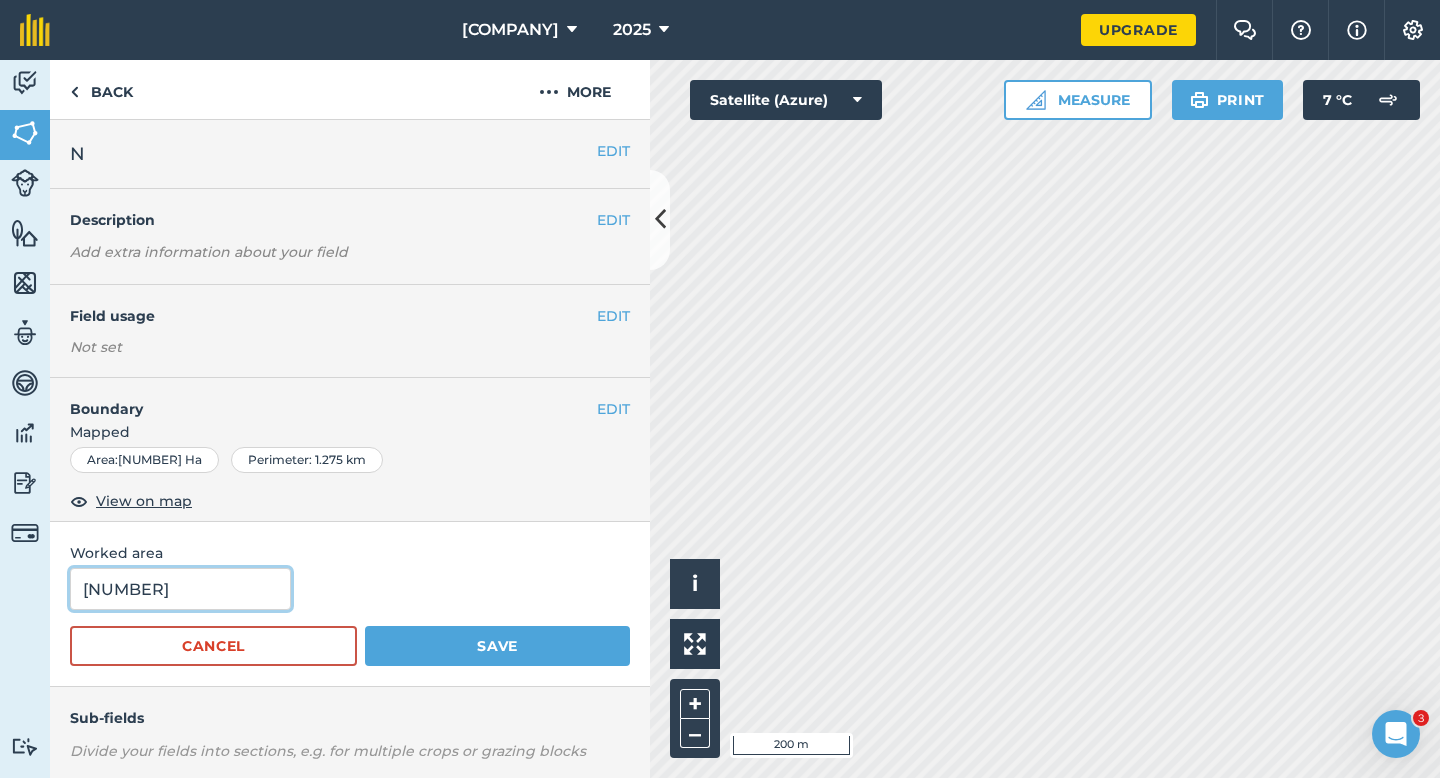 click on "[NUMBER]" at bounding box center [180, 589] 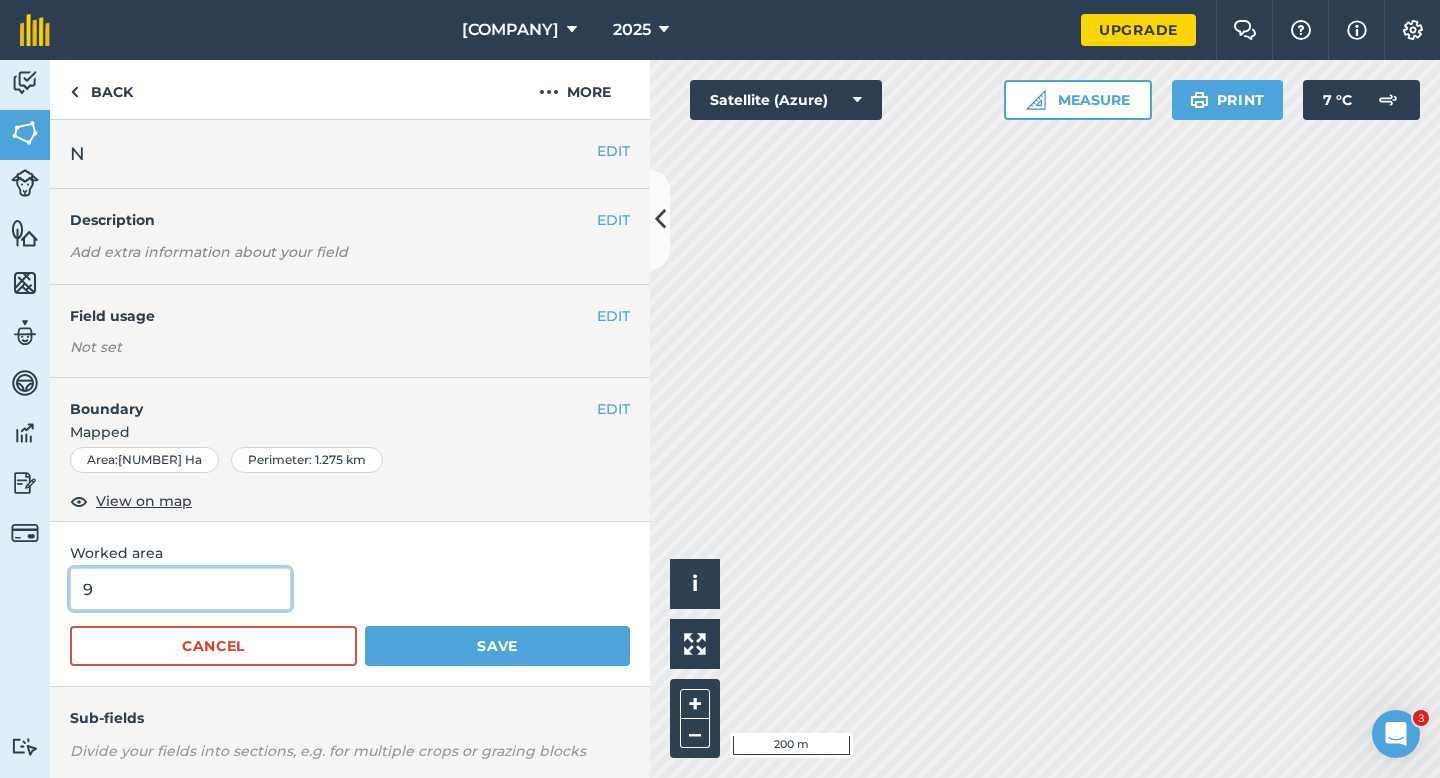 click on "Save" at bounding box center (497, 646) 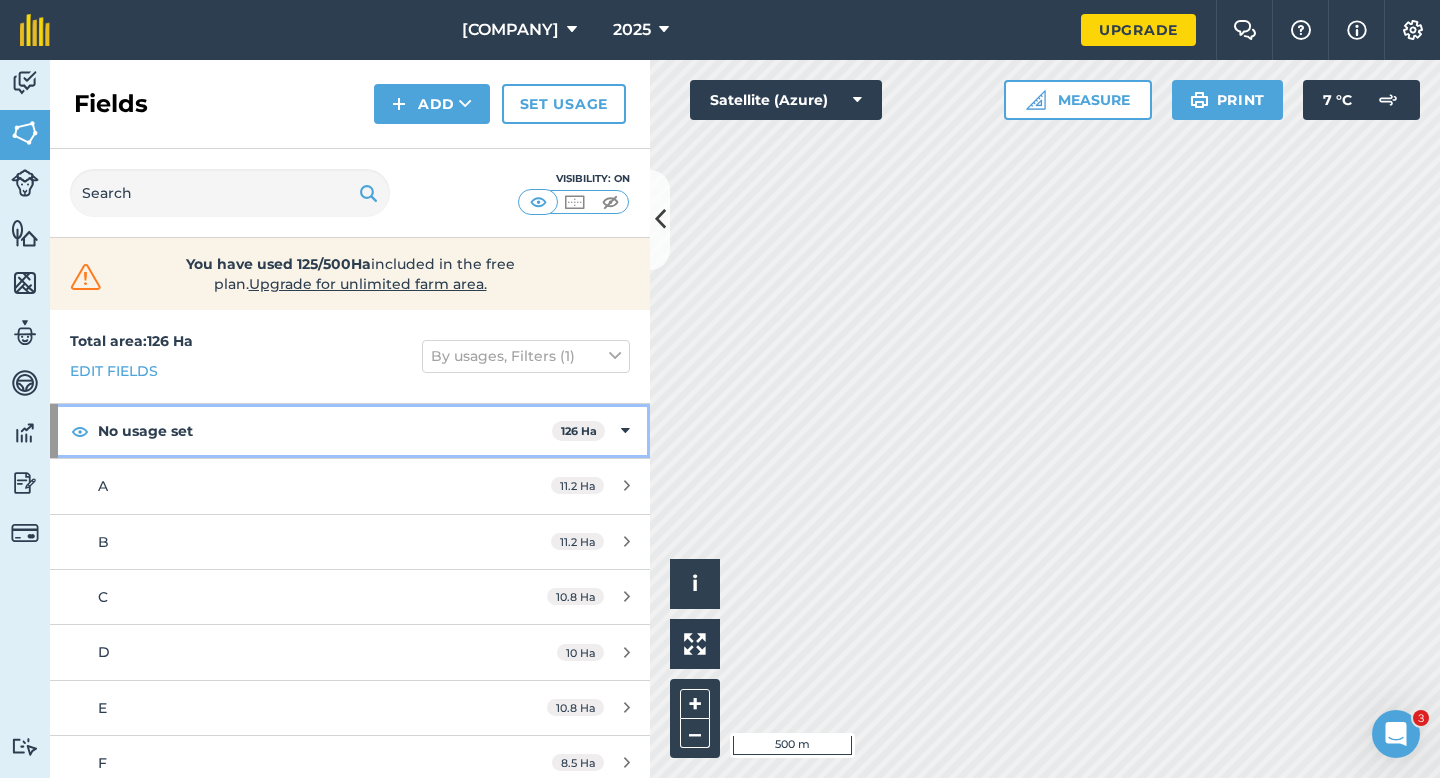 click on "No usage set 126   Ha" at bounding box center (350, 431) 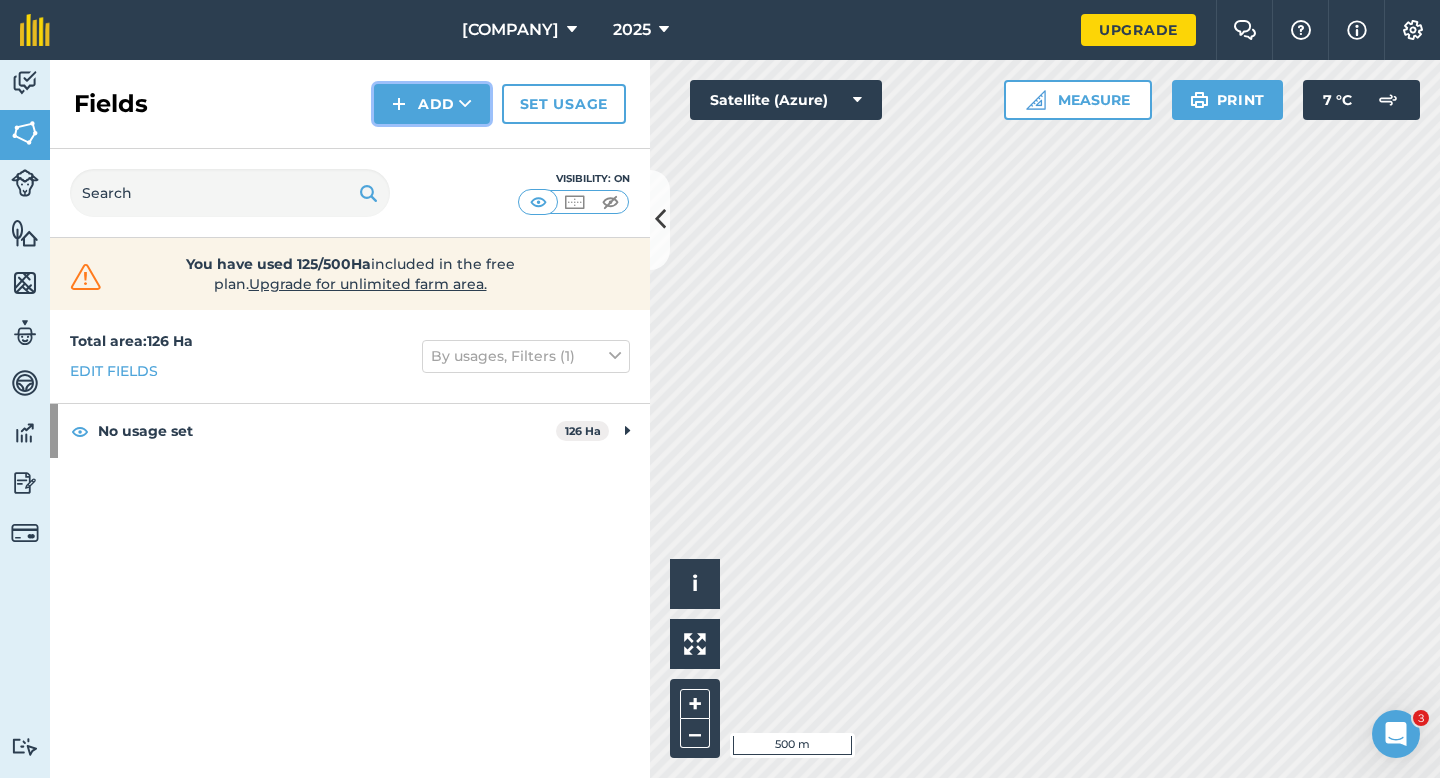 click on "Add" at bounding box center (432, 104) 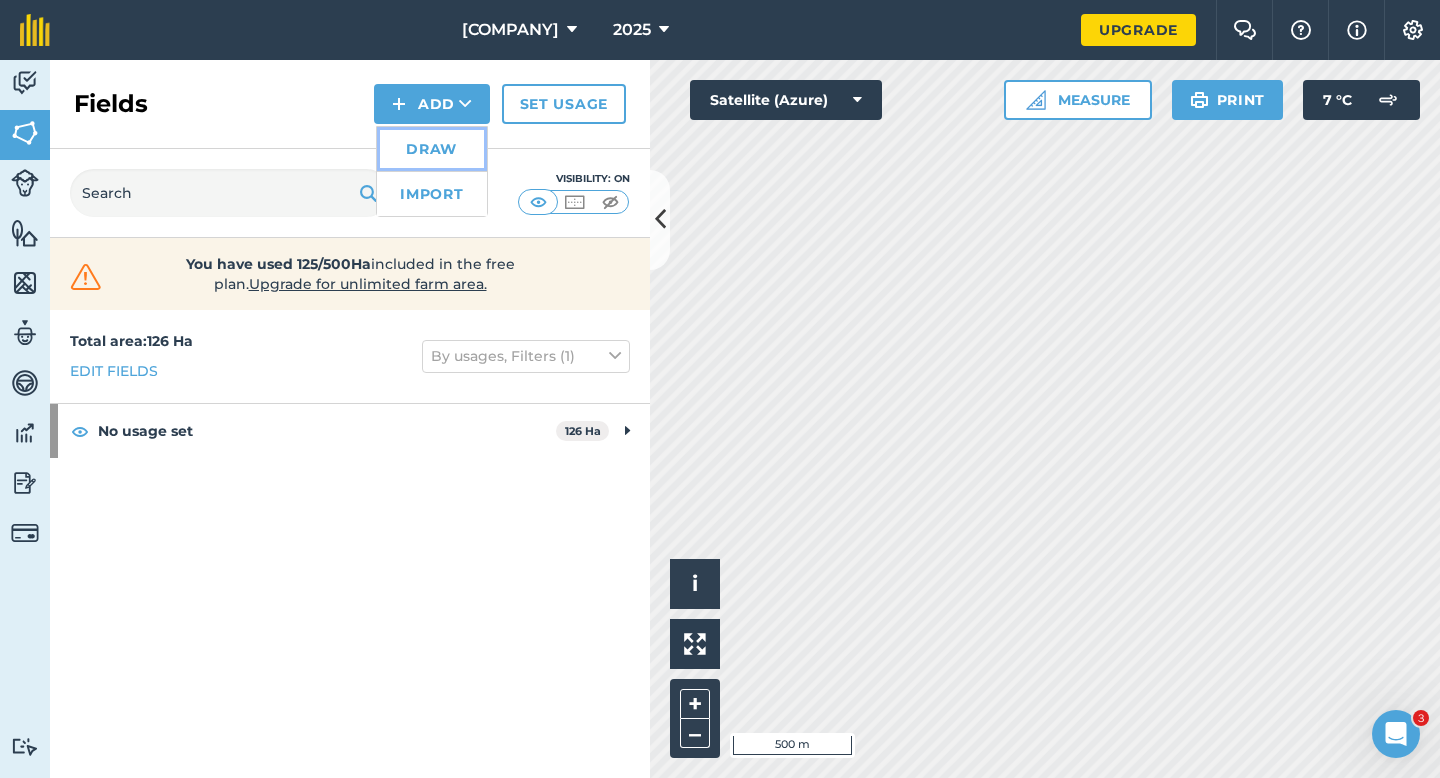 click on "Draw" at bounding box center (432, 149) 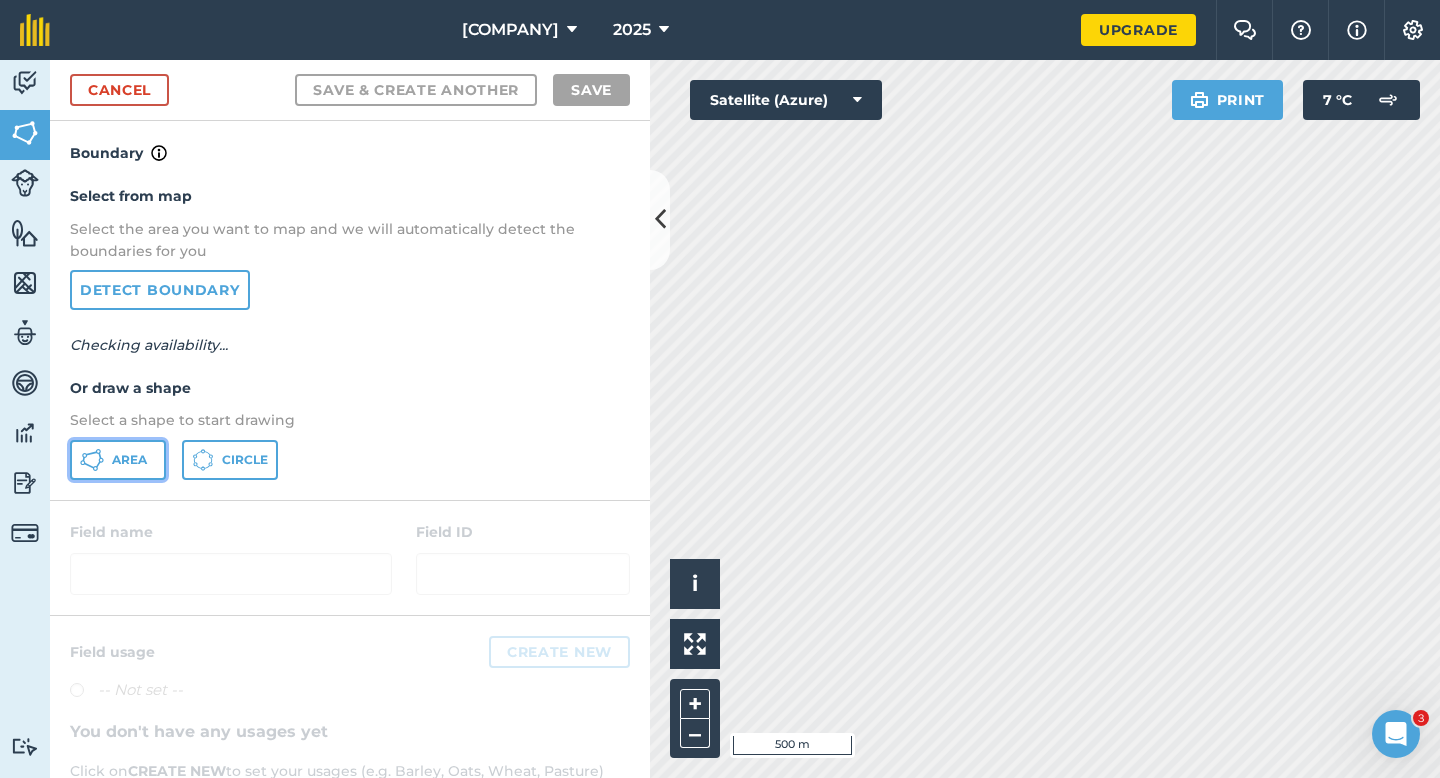 click on "Area" at bounding box center (118, 460) 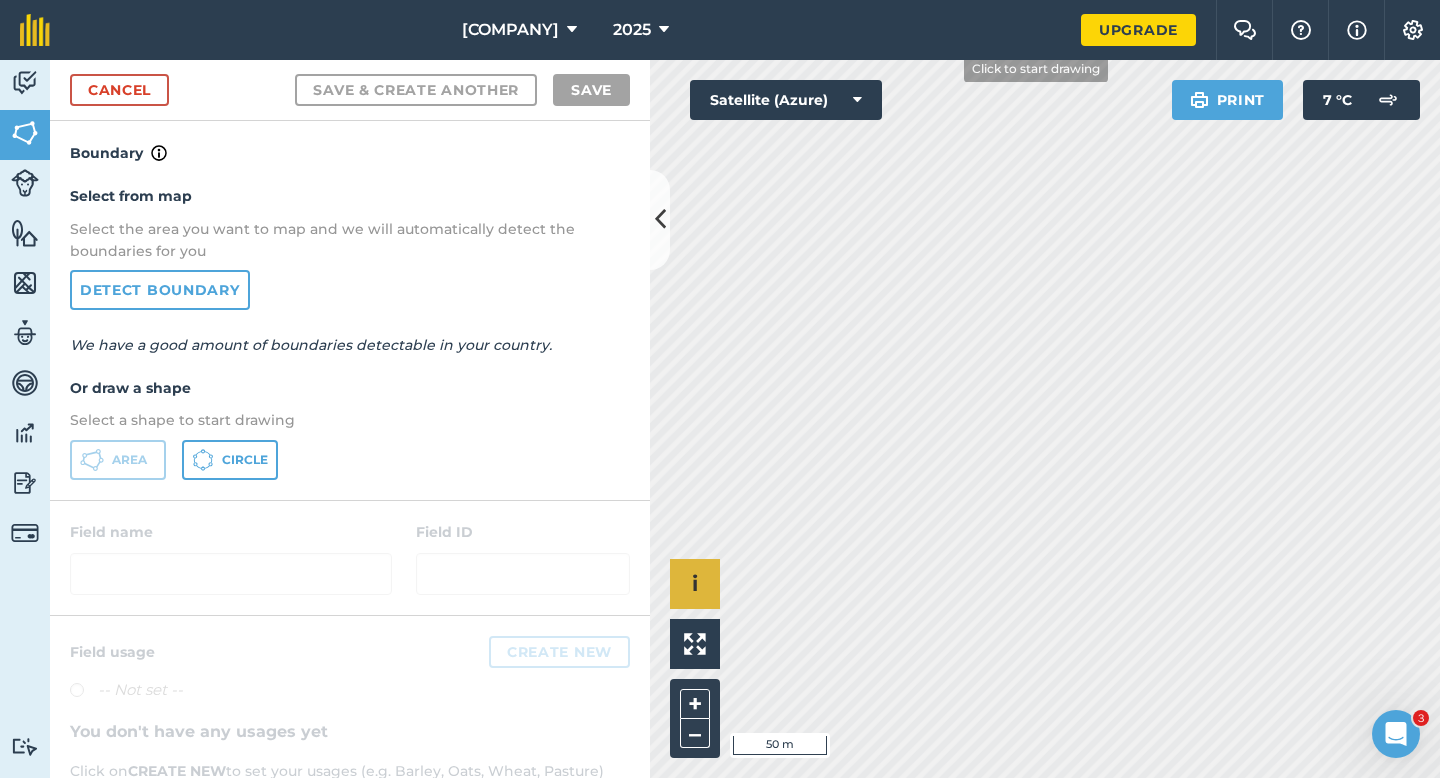 click on "Click to start drawing i © 2025 TomTom, Microsoft 50 m + –" at bounding box center [1045, 419] 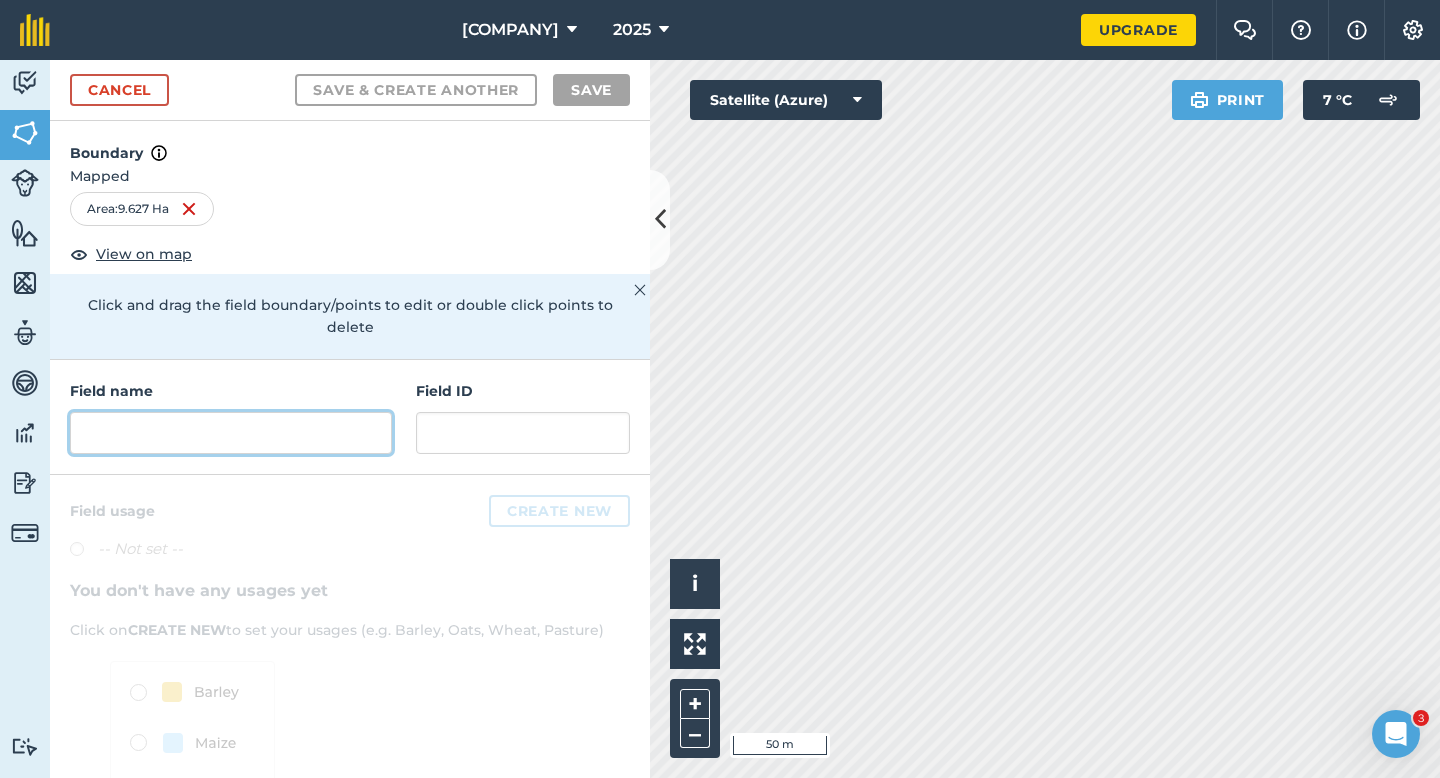 click at bounding box center (231, 433) 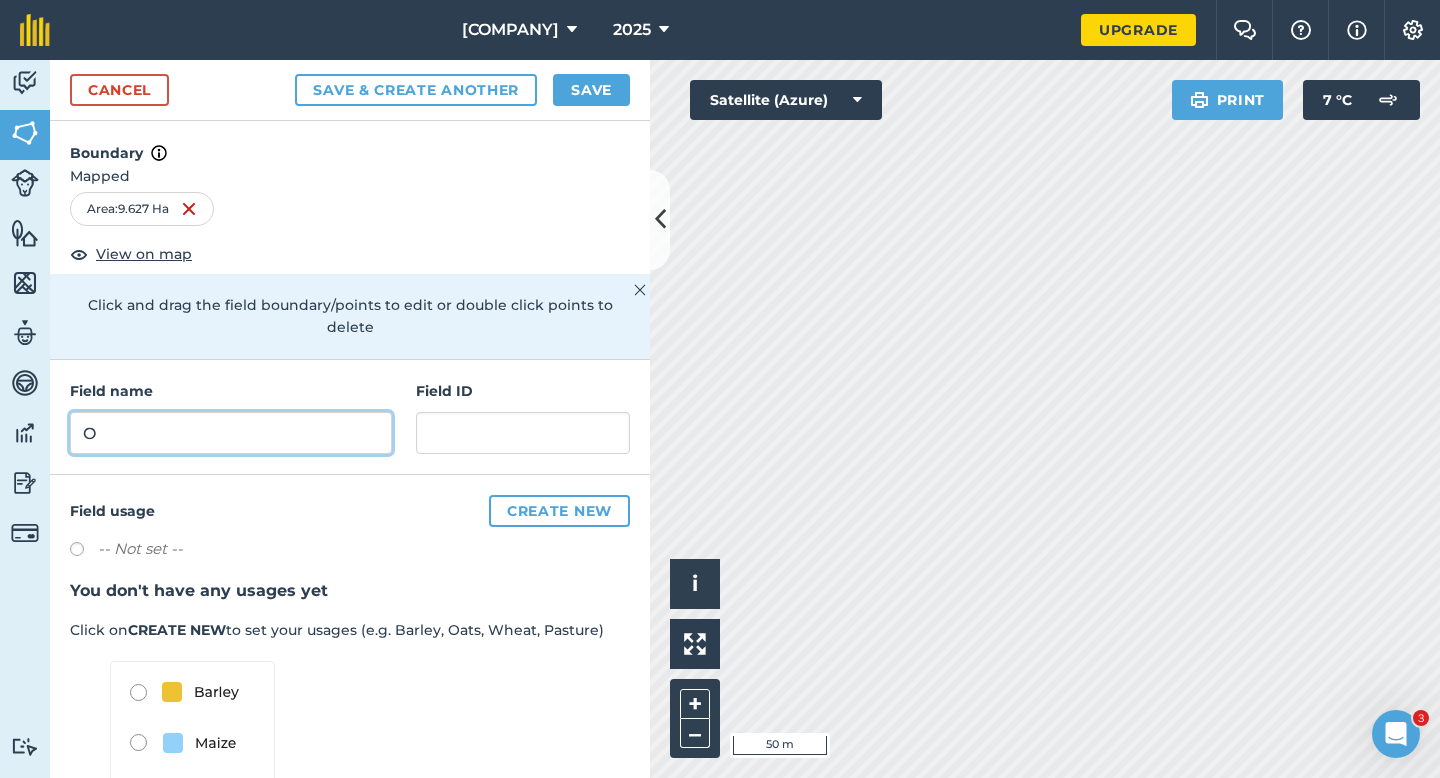type on "O" 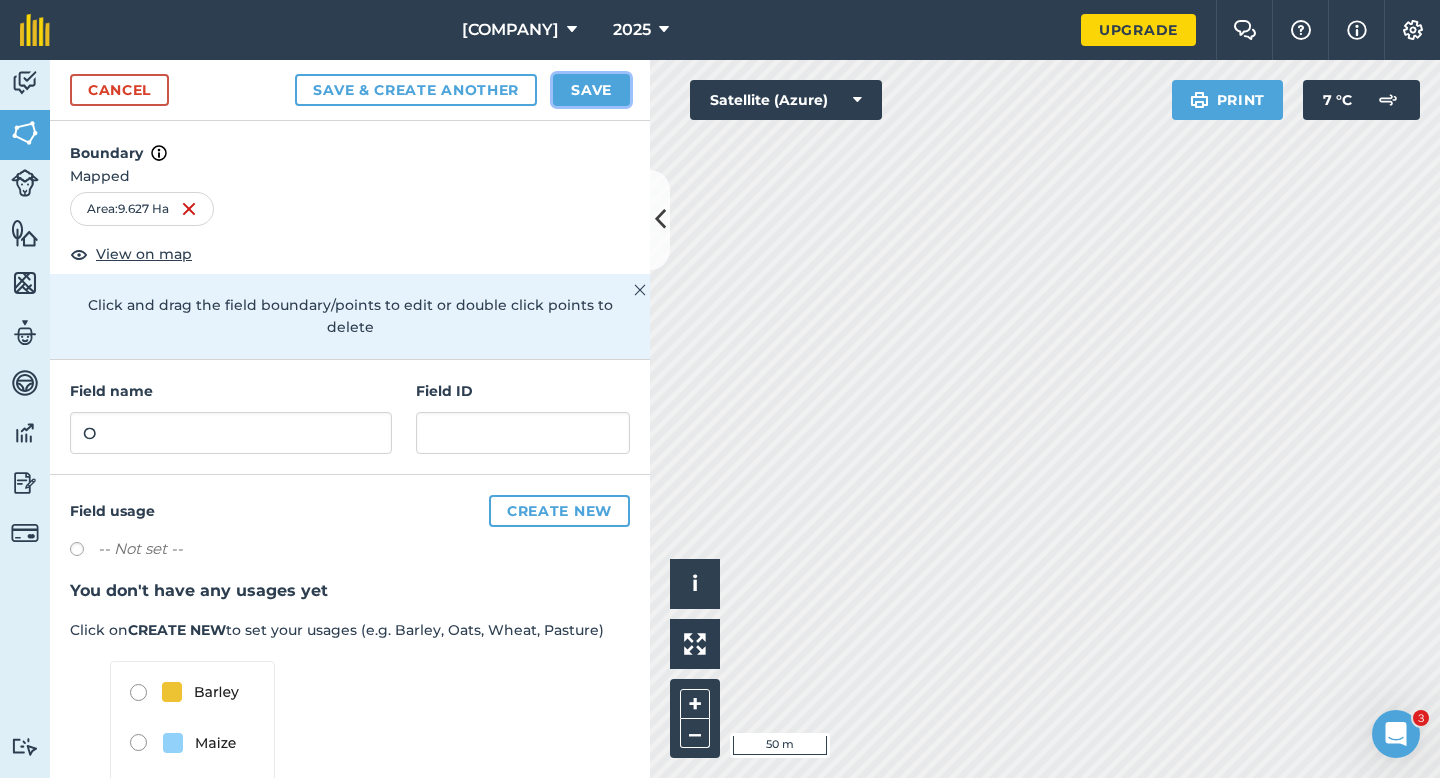 click on "Save" at bounding box center [591, 90] 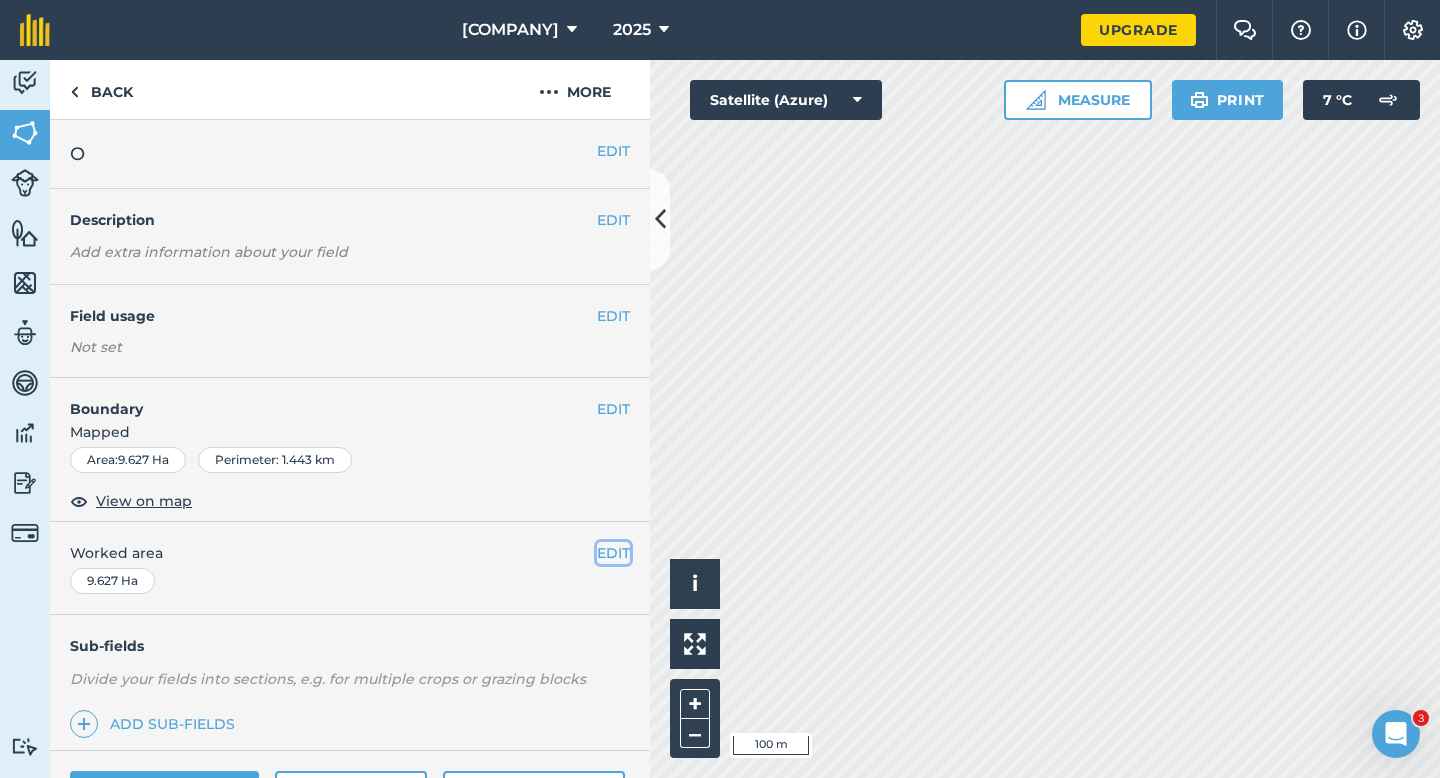 click on "EDIT" at bounding box center (613, 553) 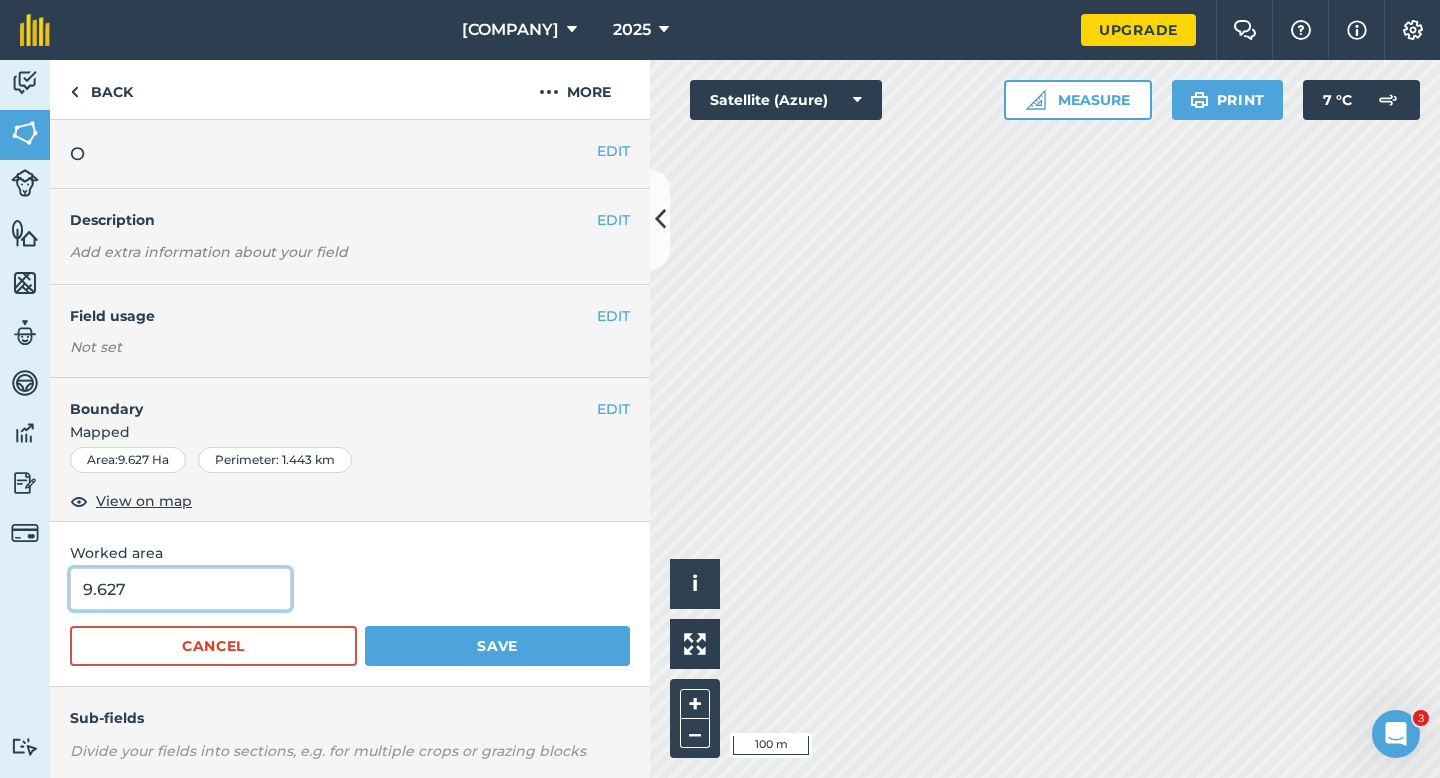 click on "9.627" at bounding box center [180, 589] 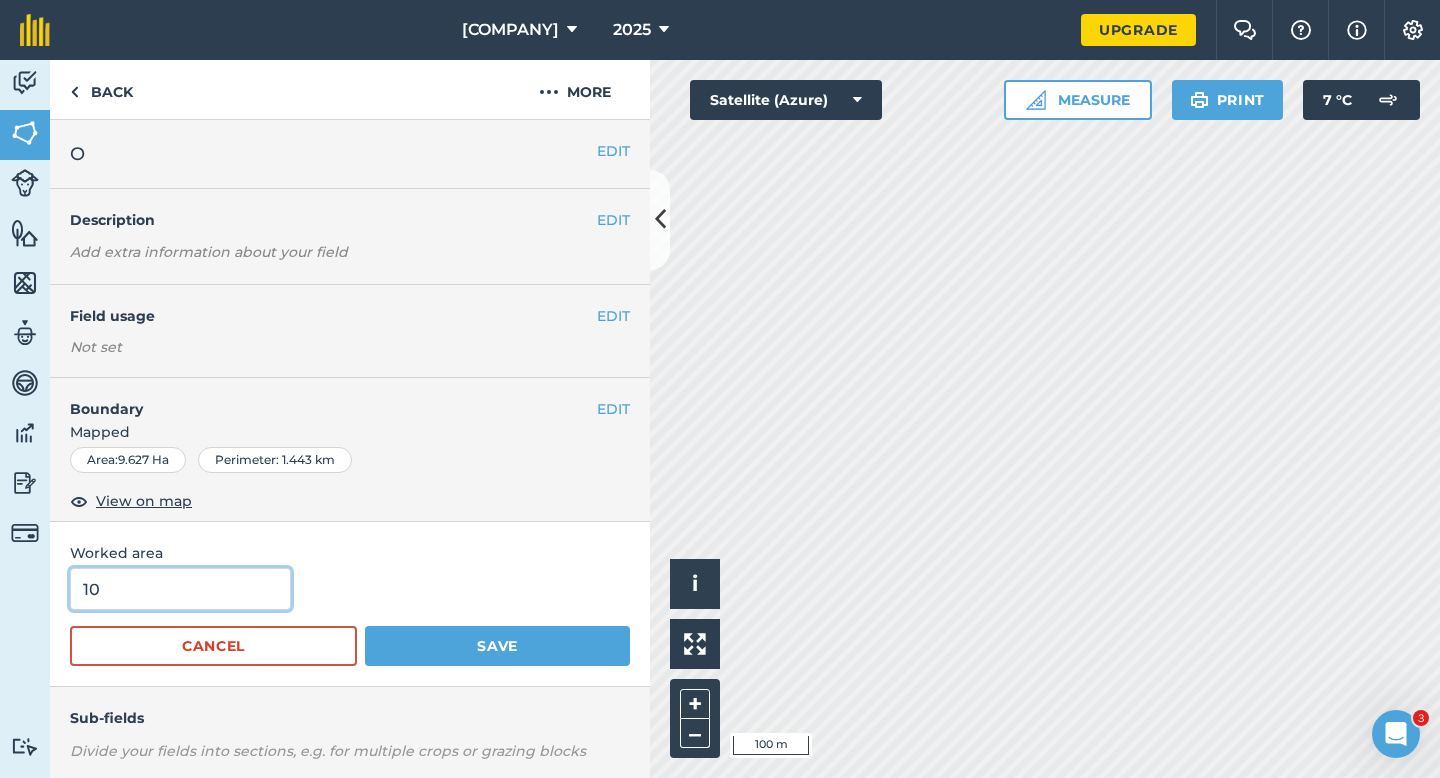 click on "Save" at bounding box center (497, 646) 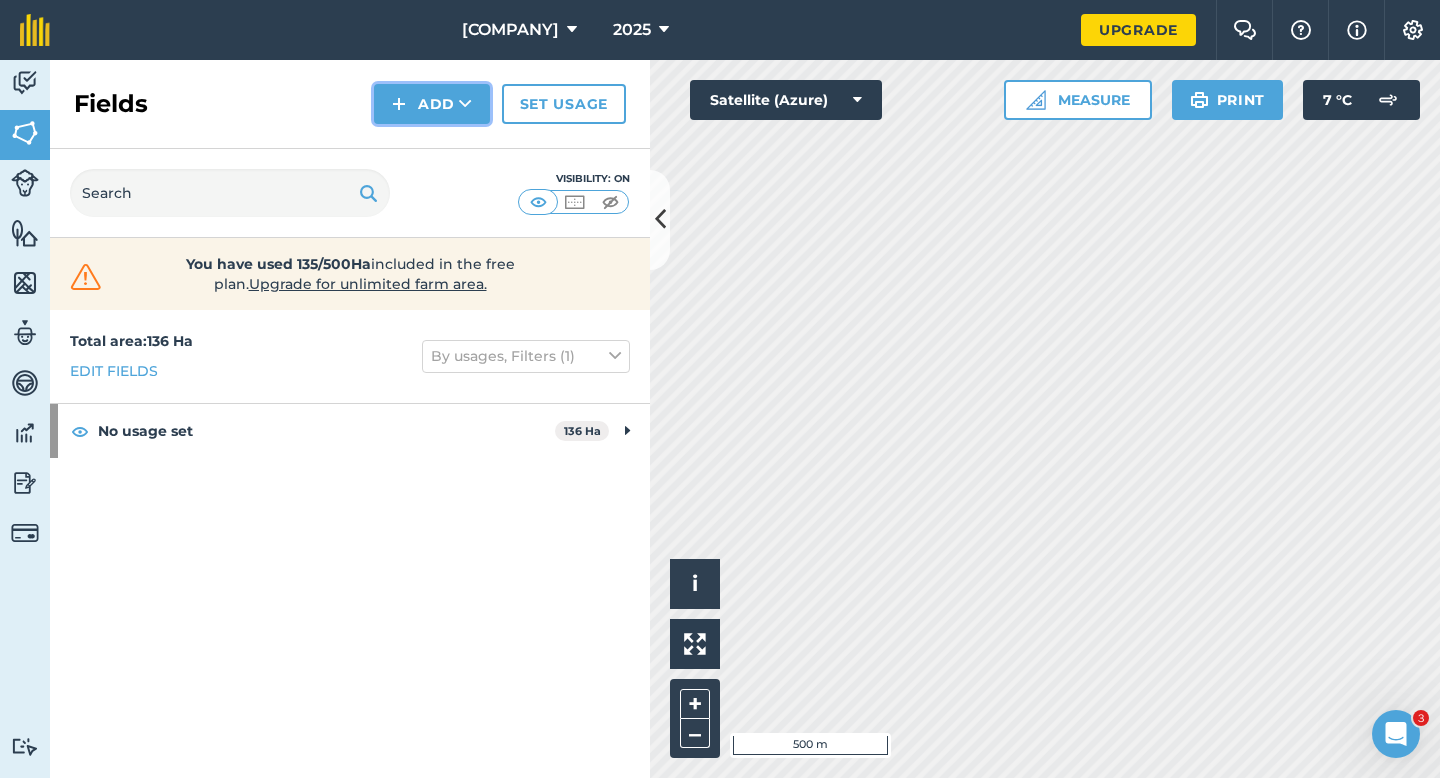 click on "Add" at bounding box center (432, 104) 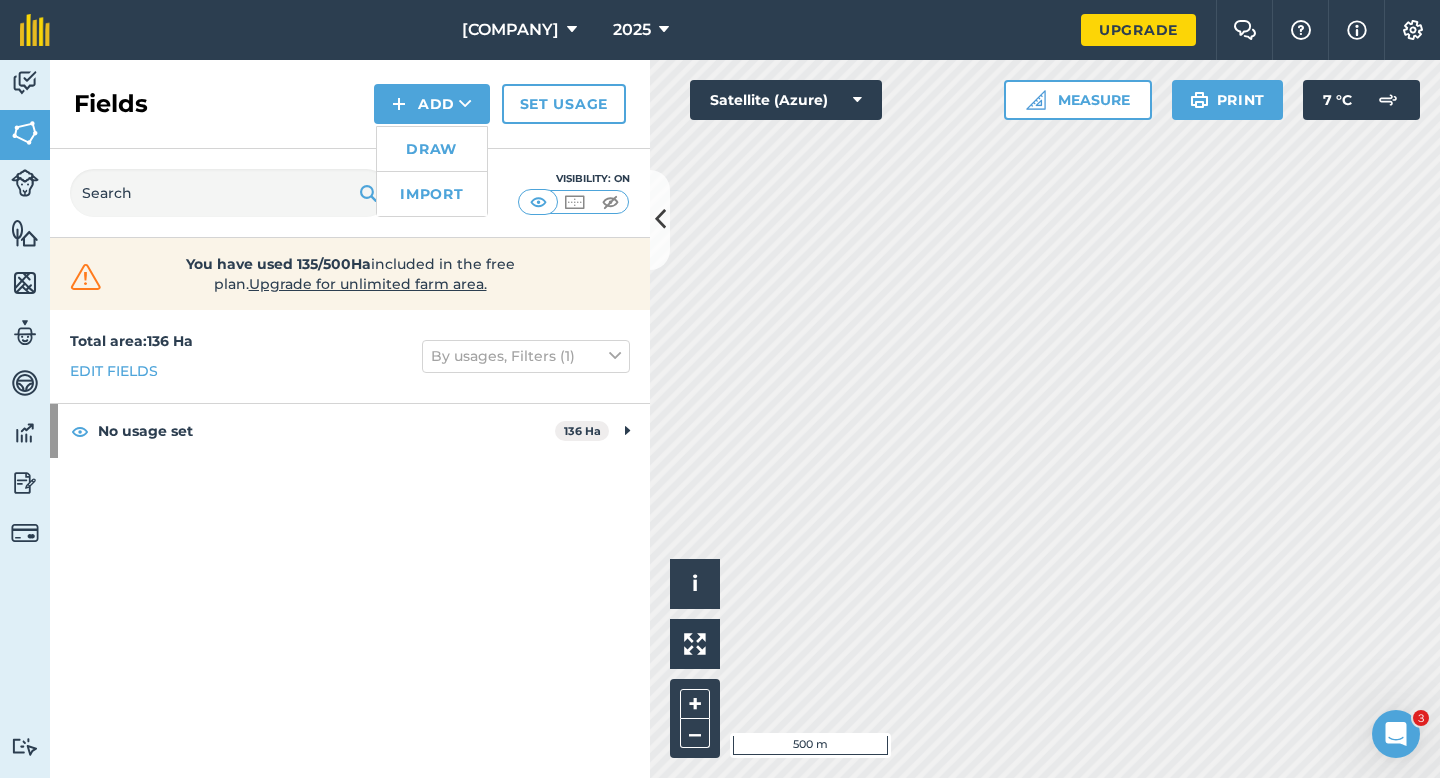 click on "Draw" at bounding box center [432, 149] 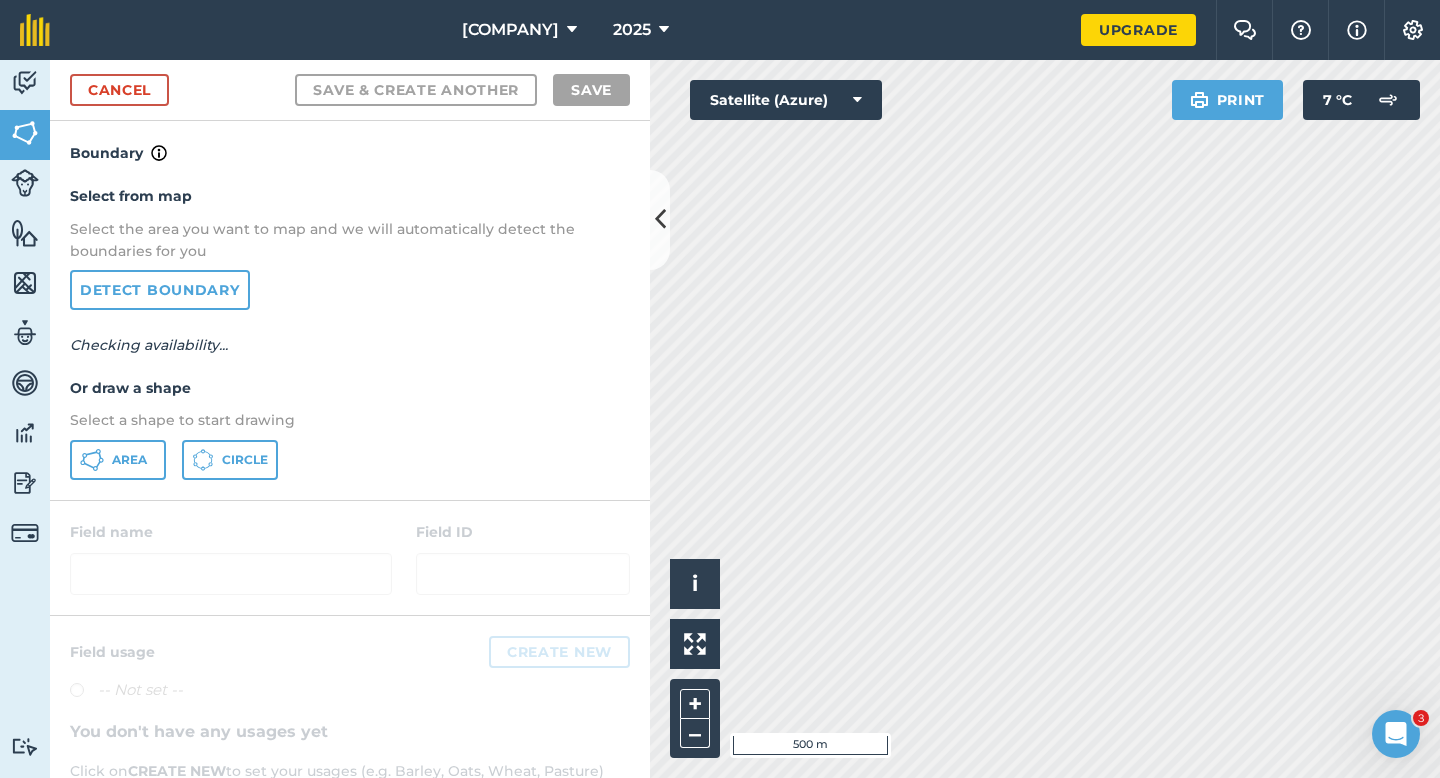 click on "Select from map Select the area you want to map and we will automatically detect the boundaries for you Detect boundary Checking availability... Or draw a shape Select a shape to start drawing Area Circle" at bounding box center [350, 332] 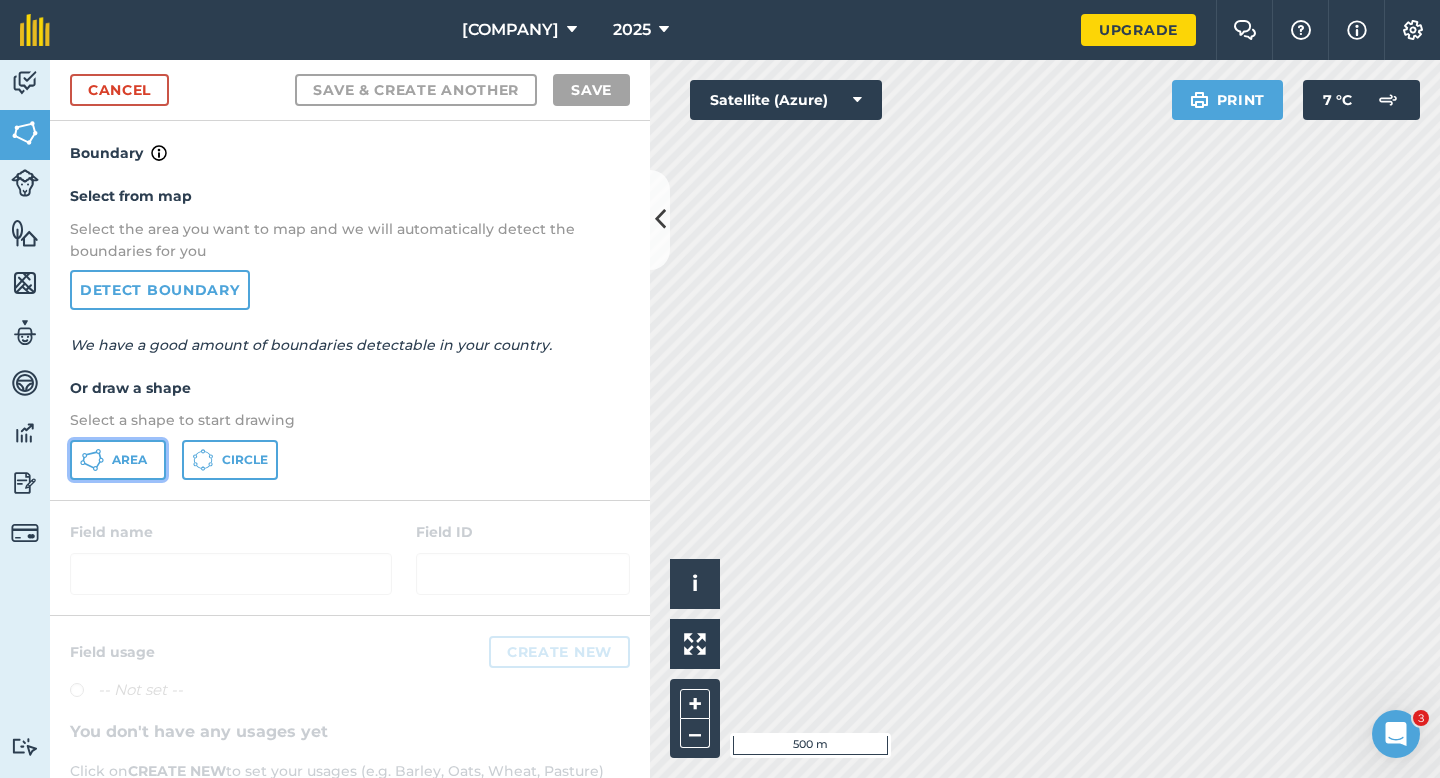 click on "Area" at bounding box center [118, 460] 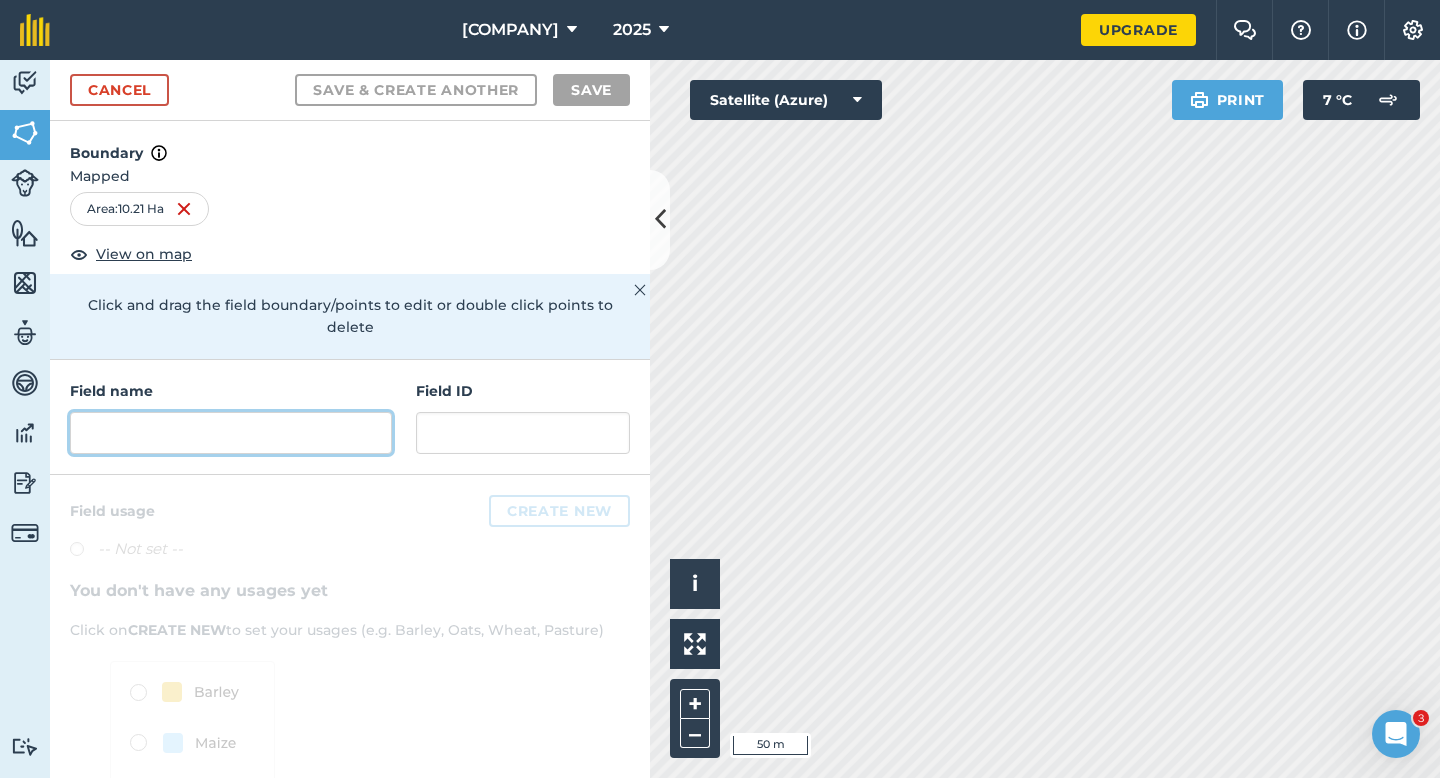 click at bounding box center [231, 433] 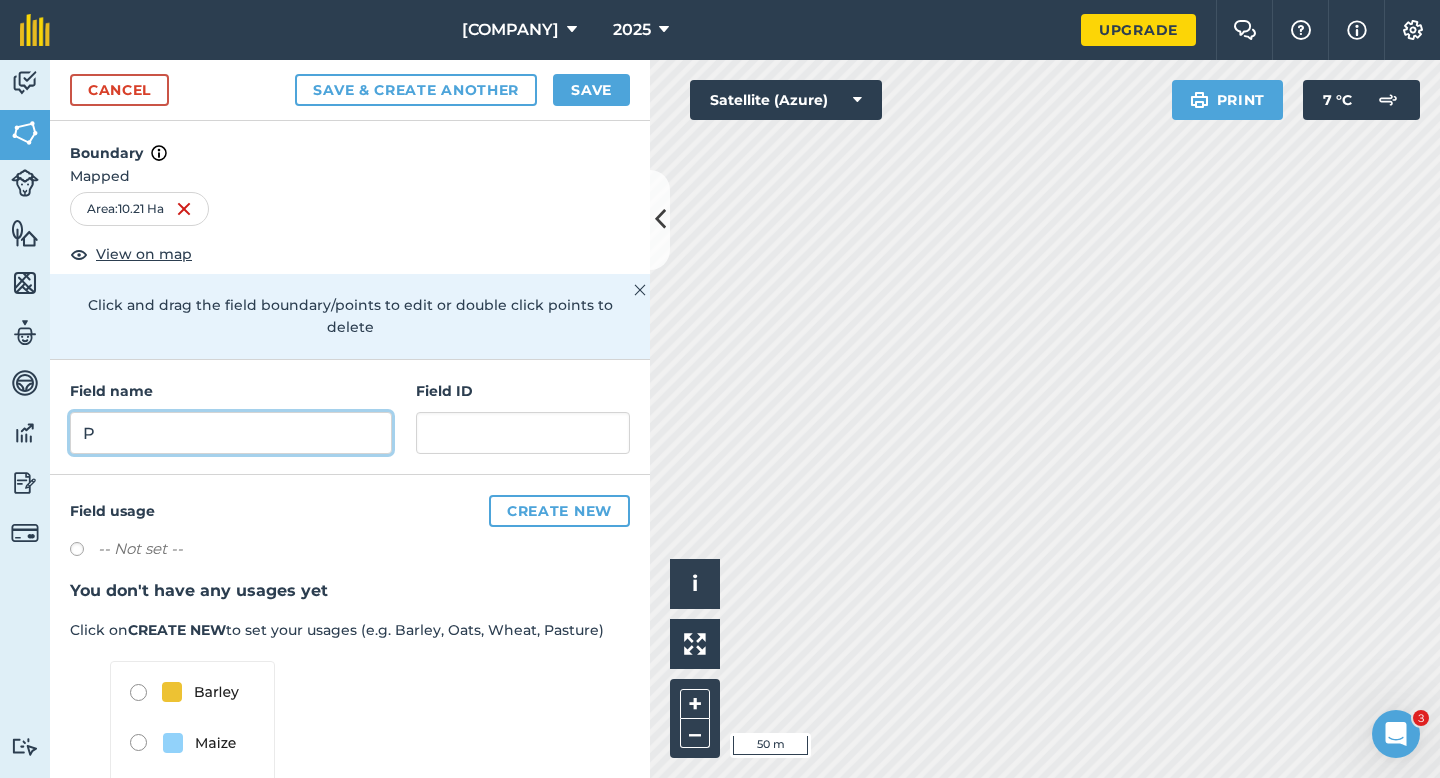 type on "P" 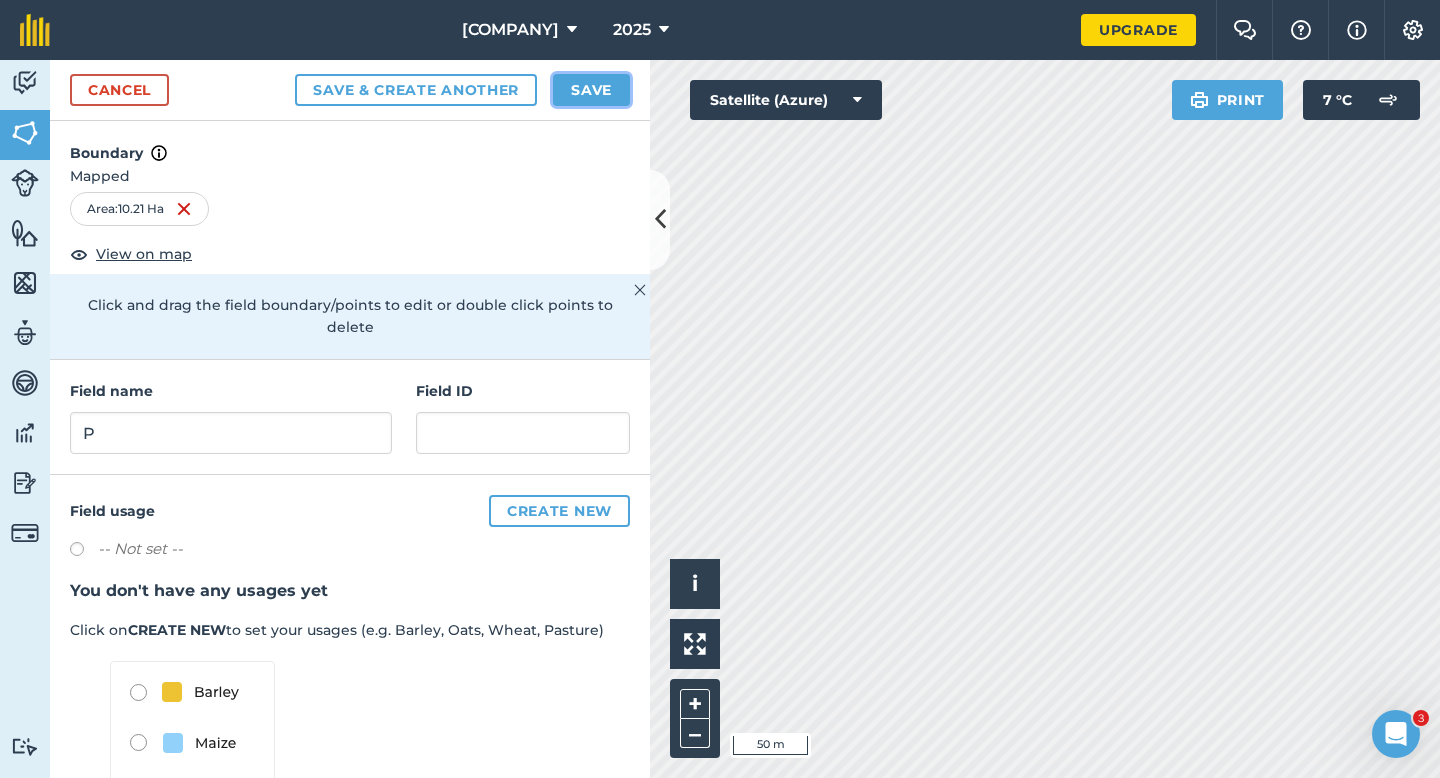 click on "Save" at bounding box center (591, 90) 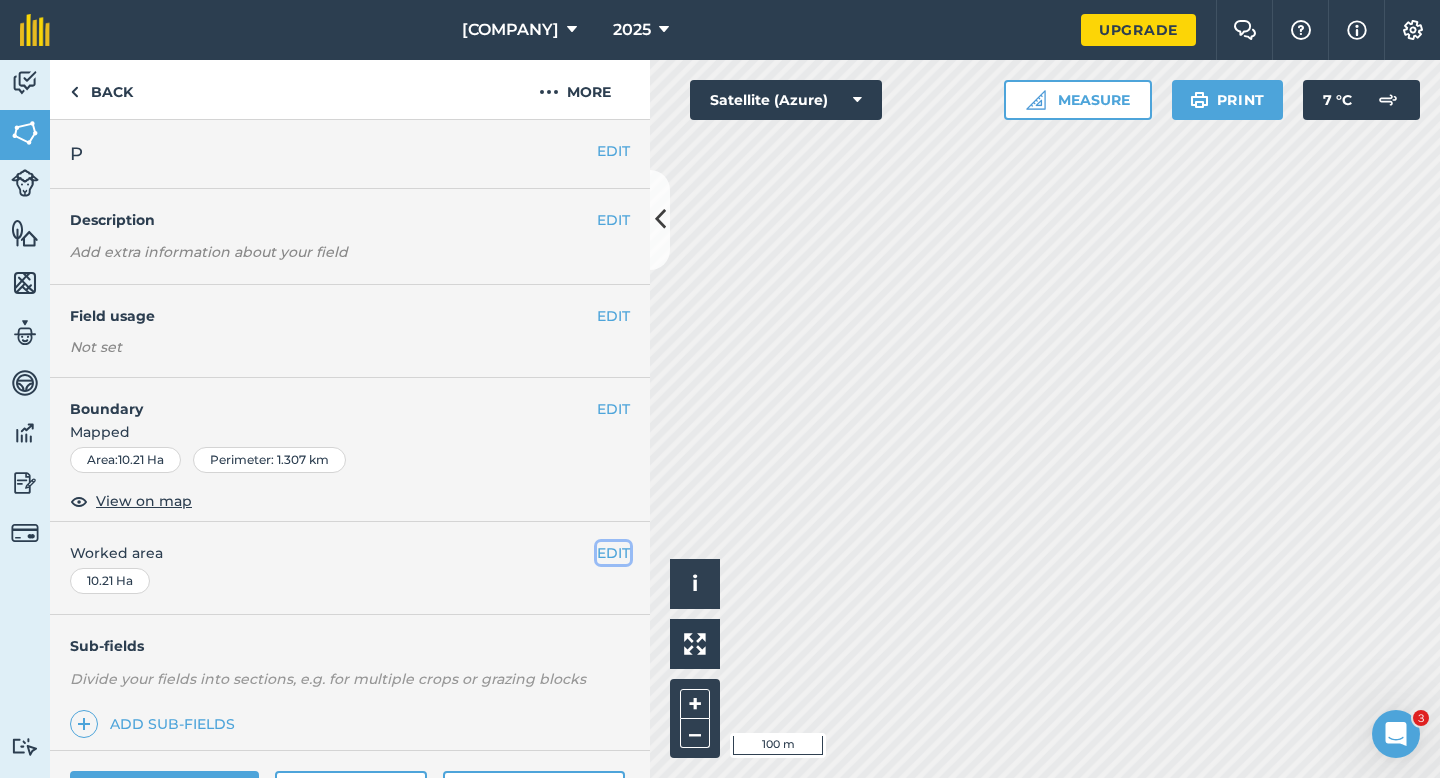 click on "EDIT" at bounding box center (613, 553) 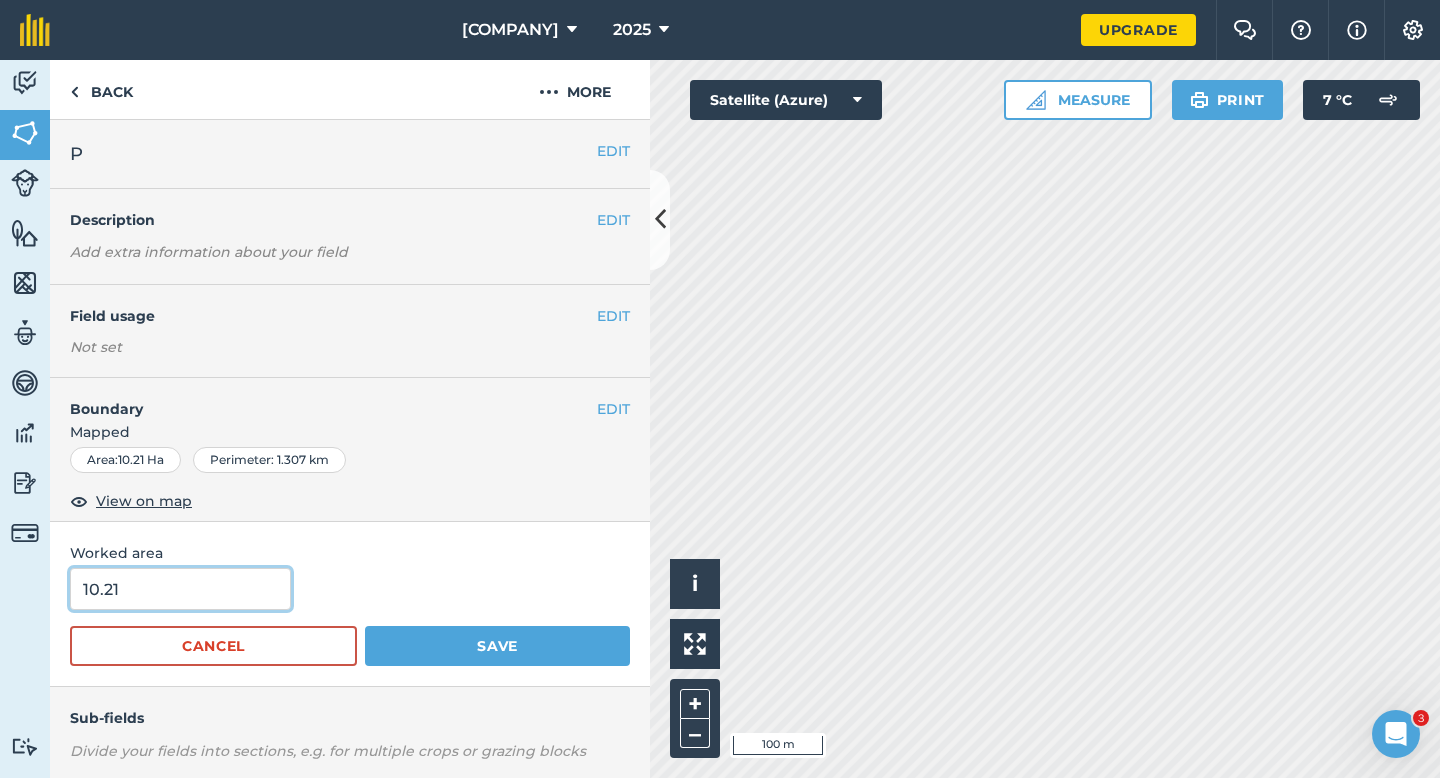 click on "10.21" at bounding box center [180, 589] 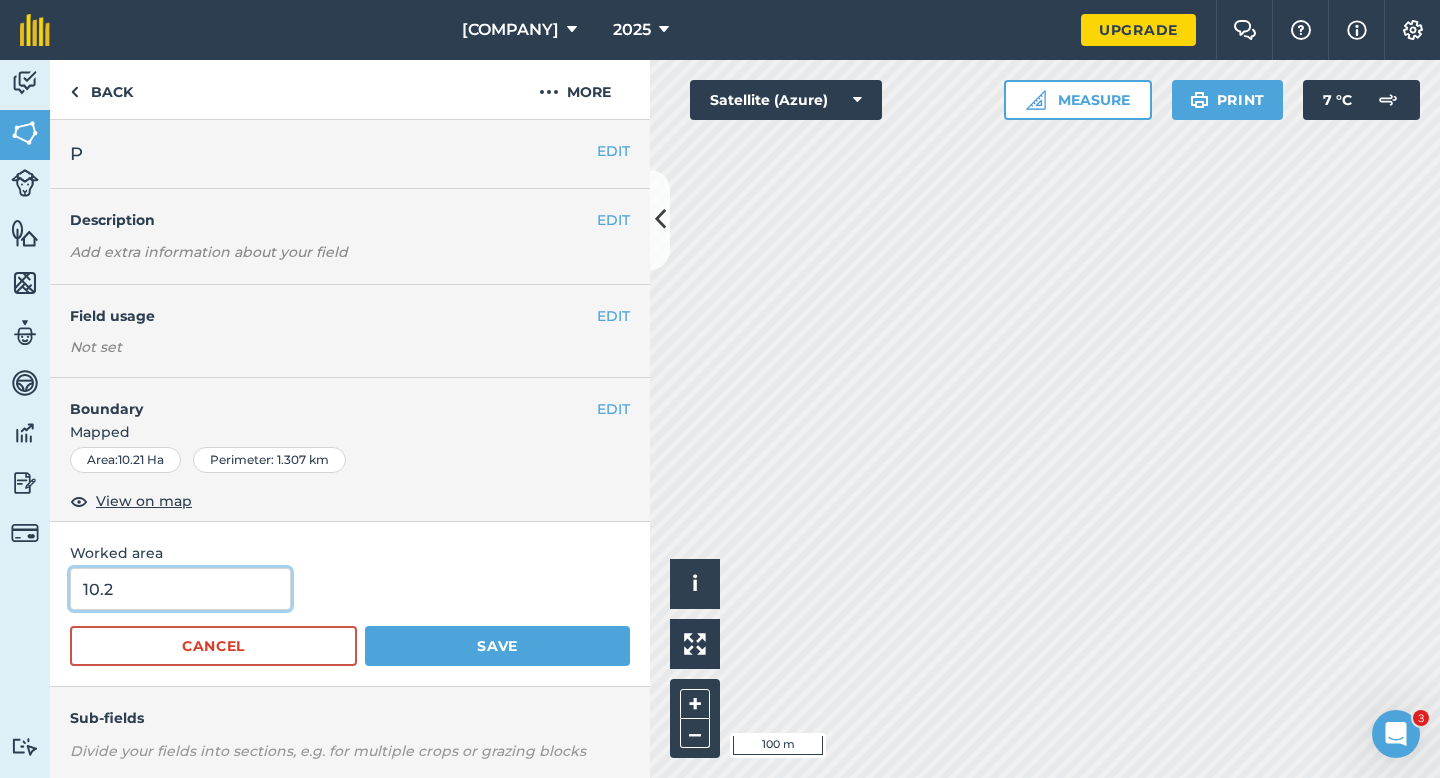 click on "10.2" at bounding box center [180, 589] 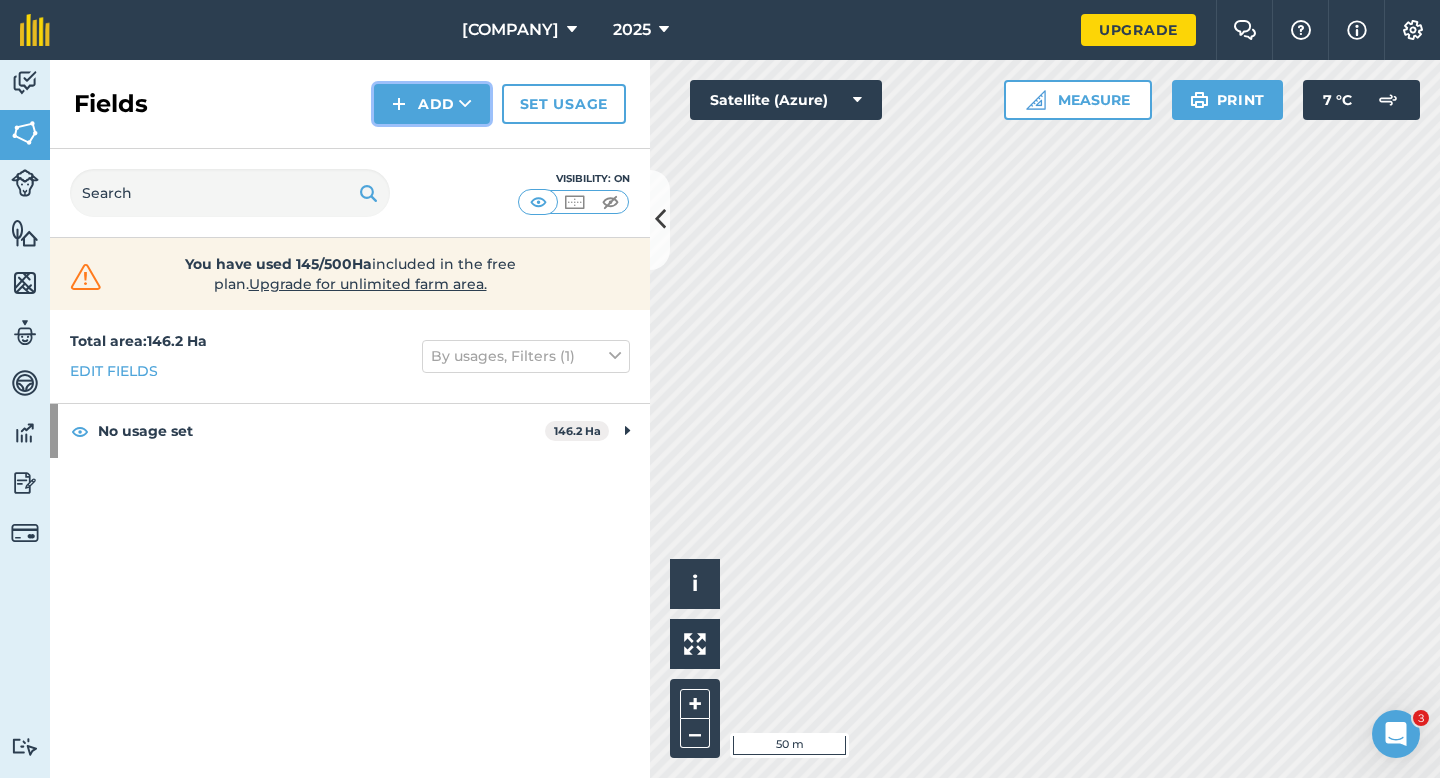 click at bounding box center (399, 104) 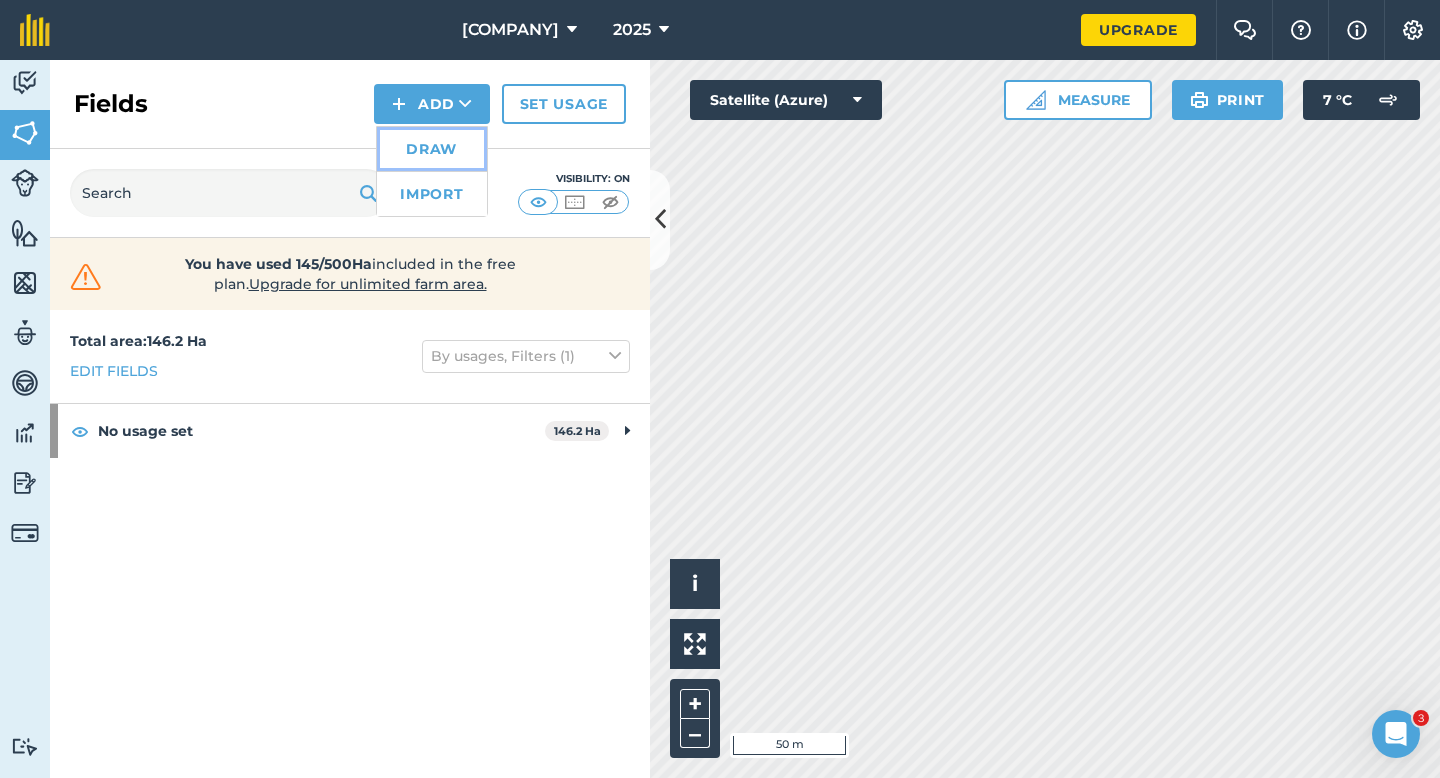 click on "Draw" at bounding box center (432, 149) 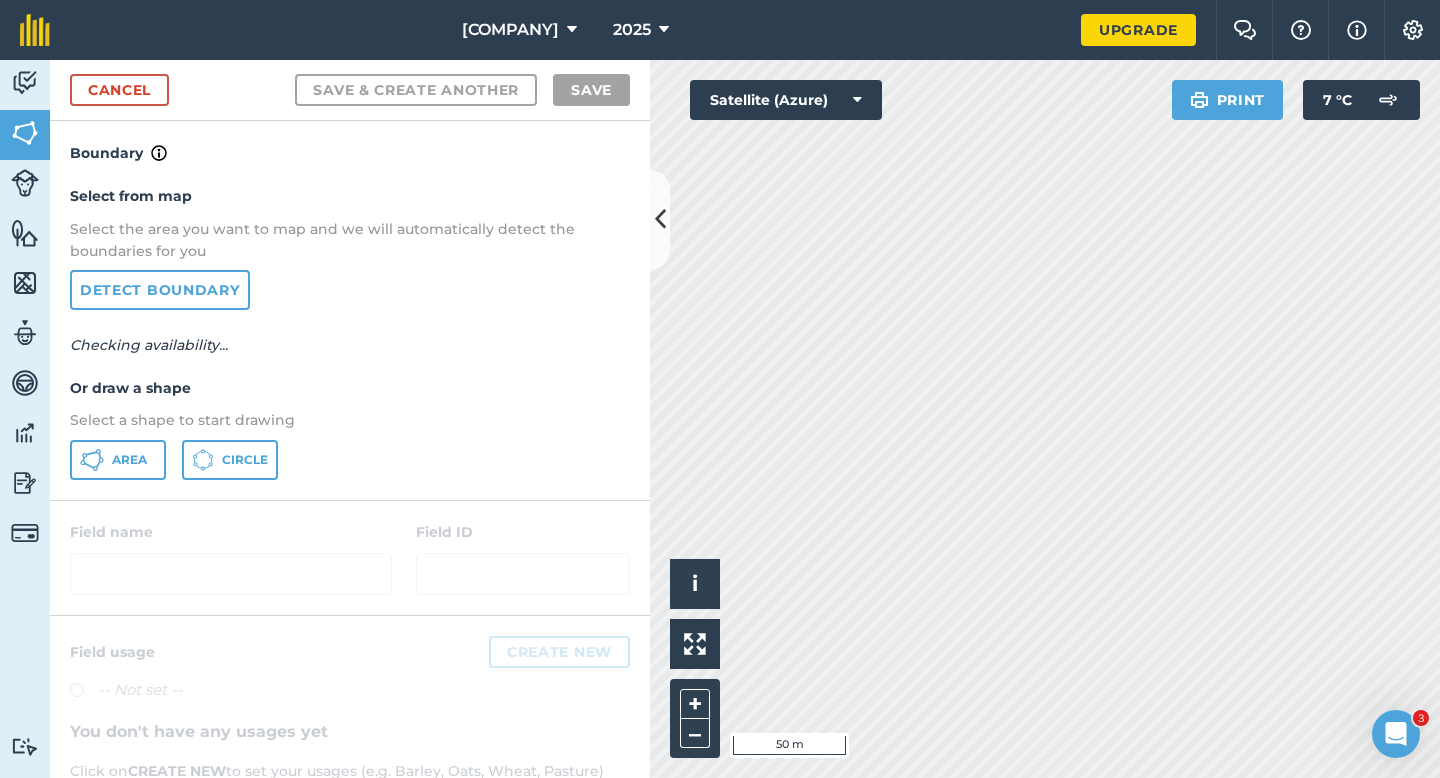 click at bounding box center [350, 558] 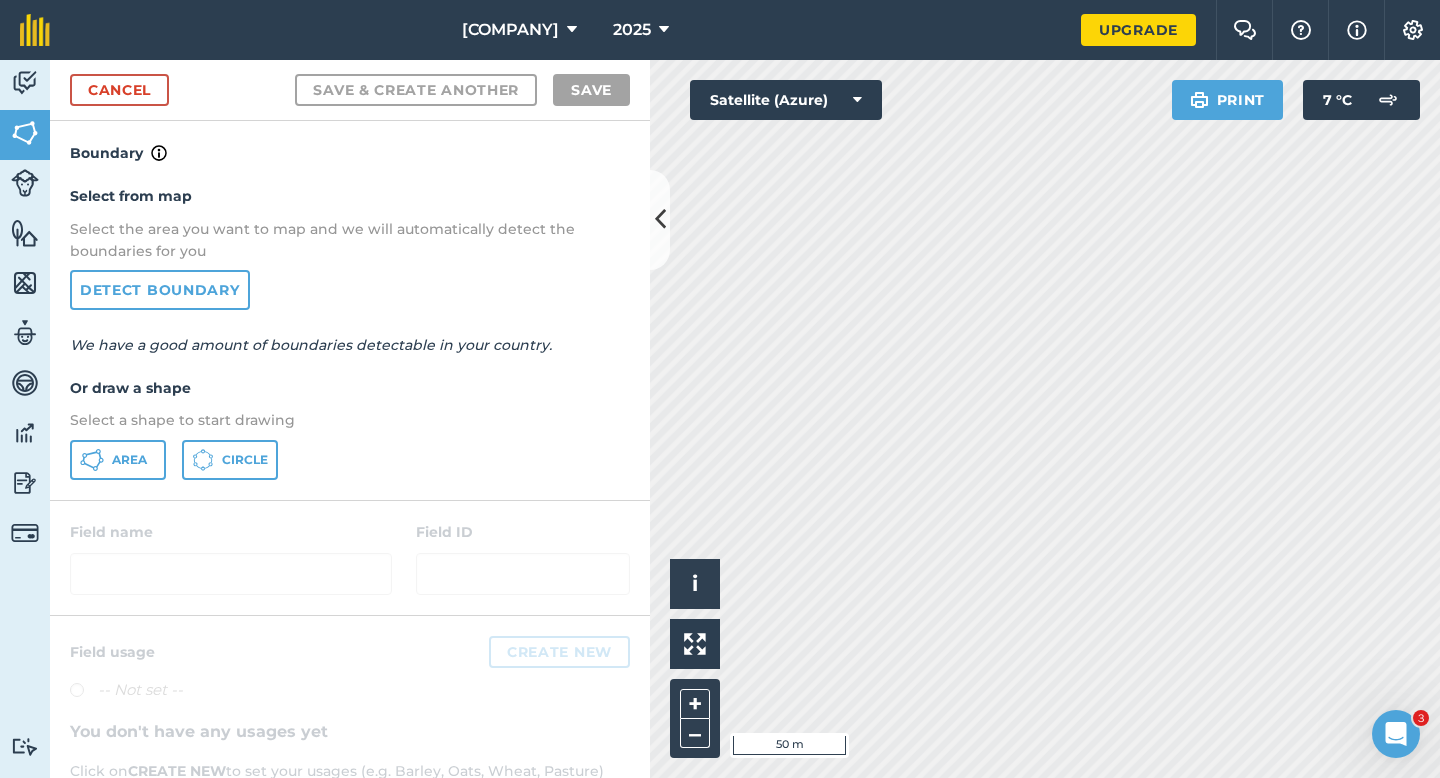 click on "Select a shape to start drawing" at bounding box center [350, 420] 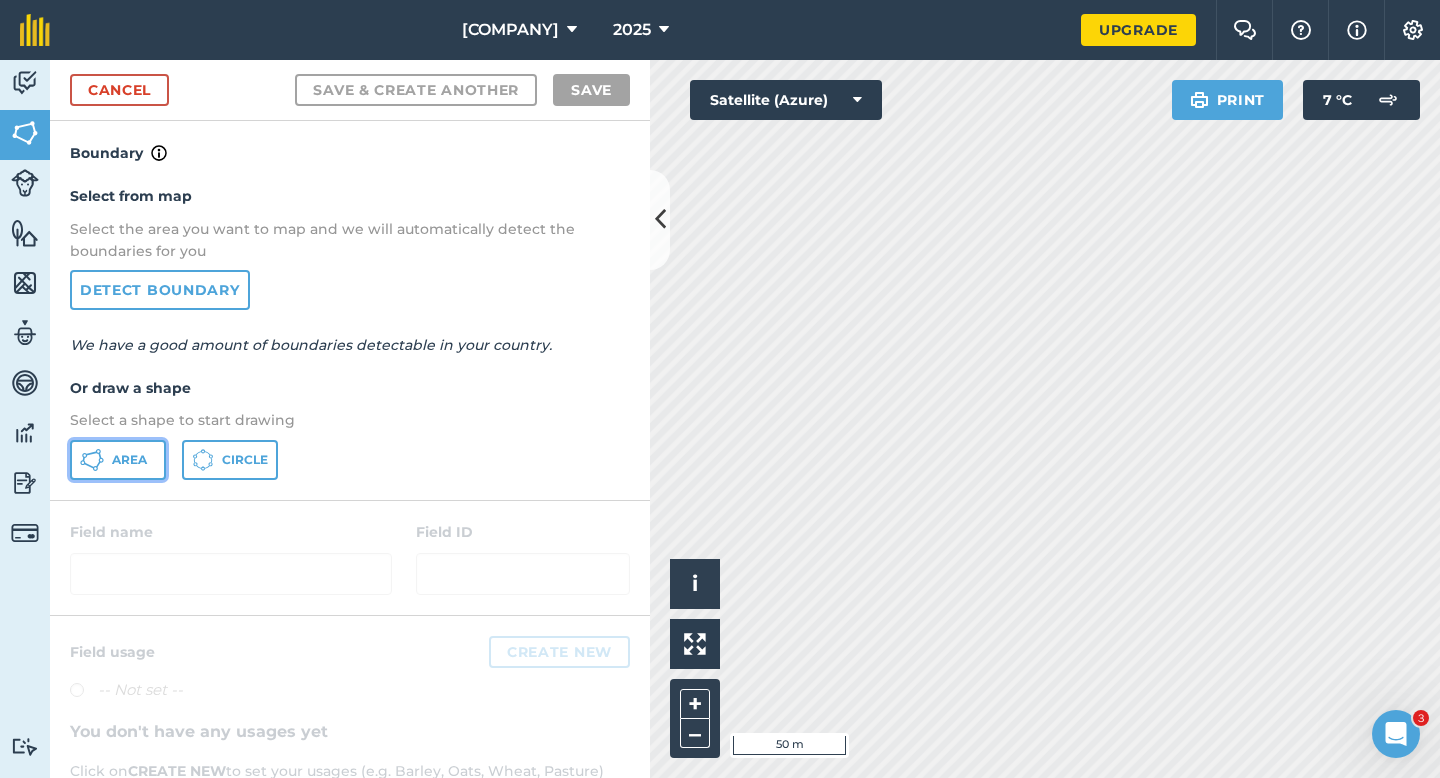 click on "Area" at bounding box center [129, 460] 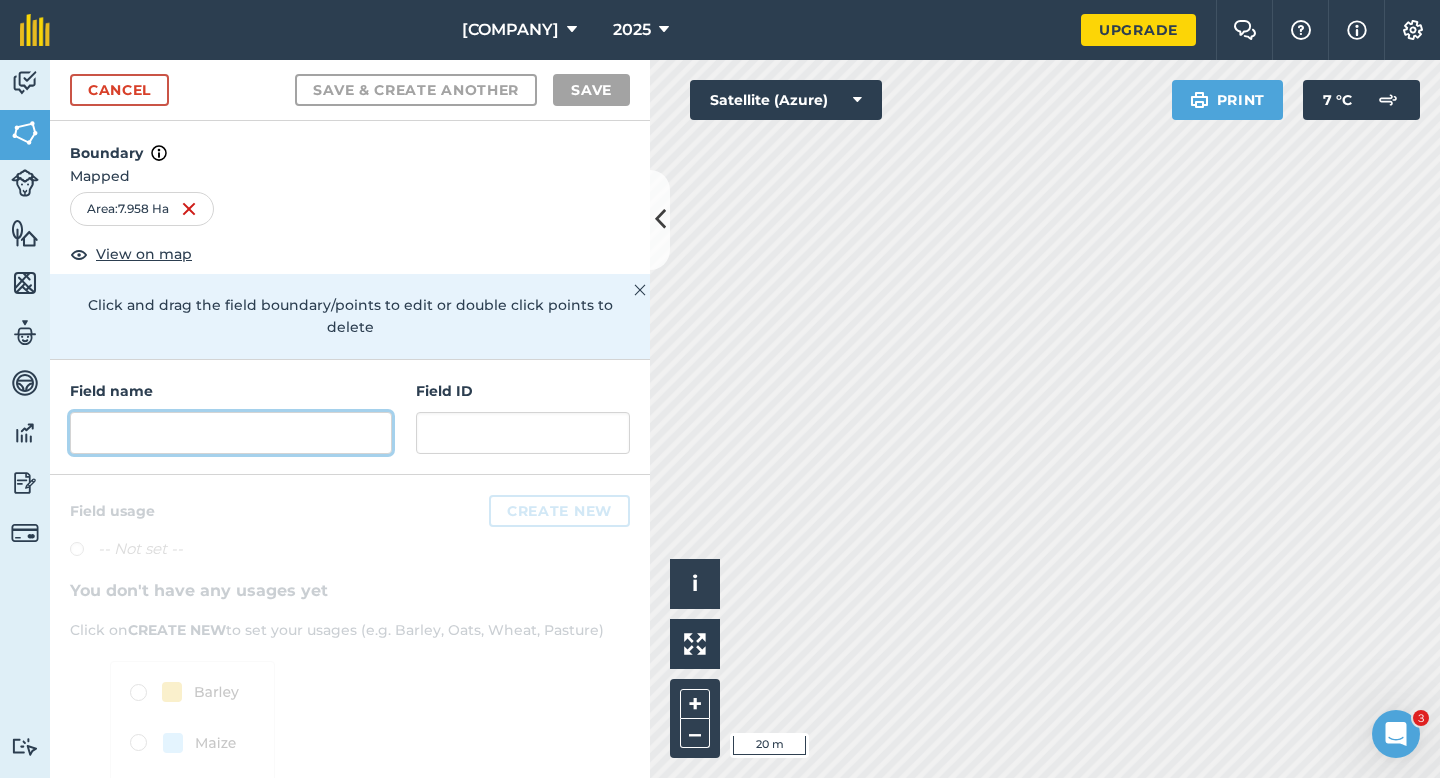 click at bounding box center (231, 433) 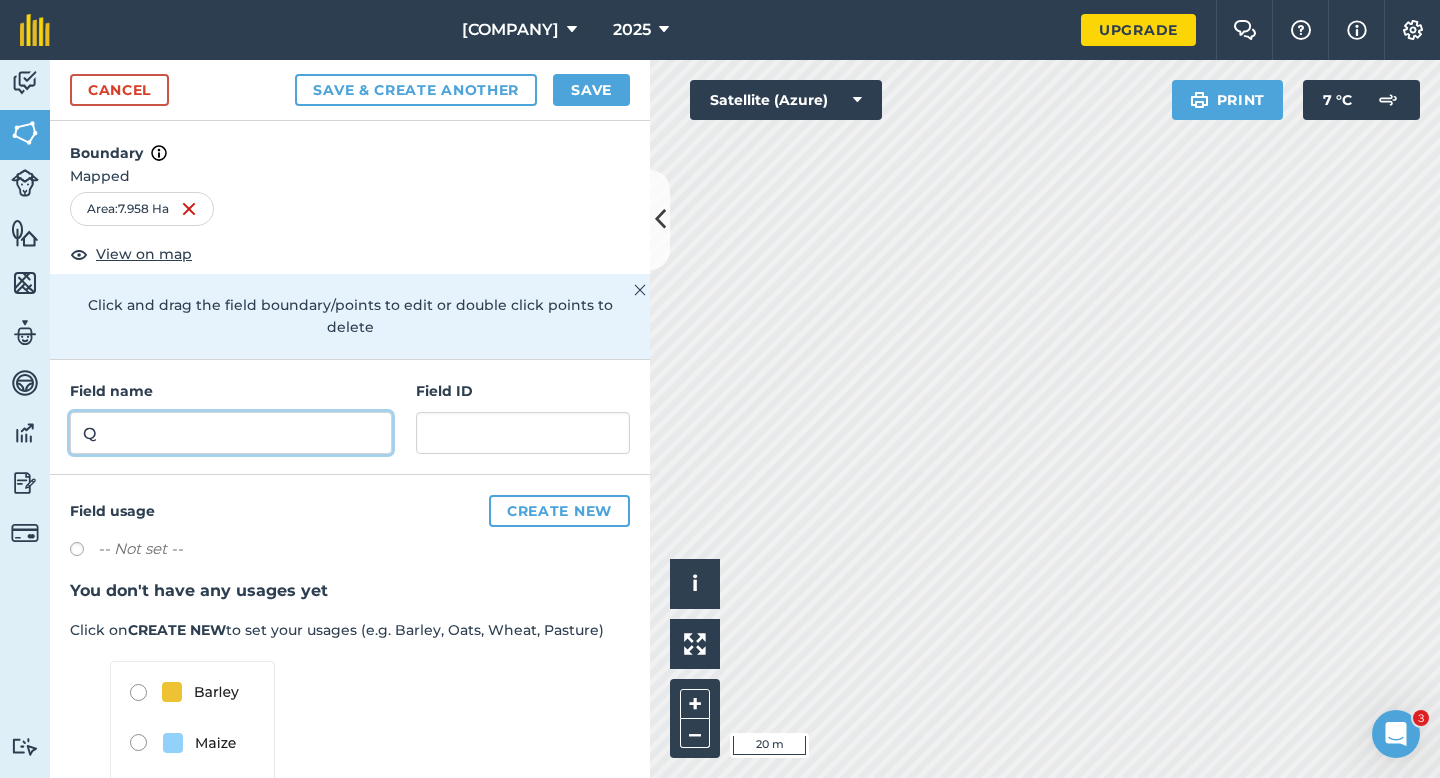 type on "Q" 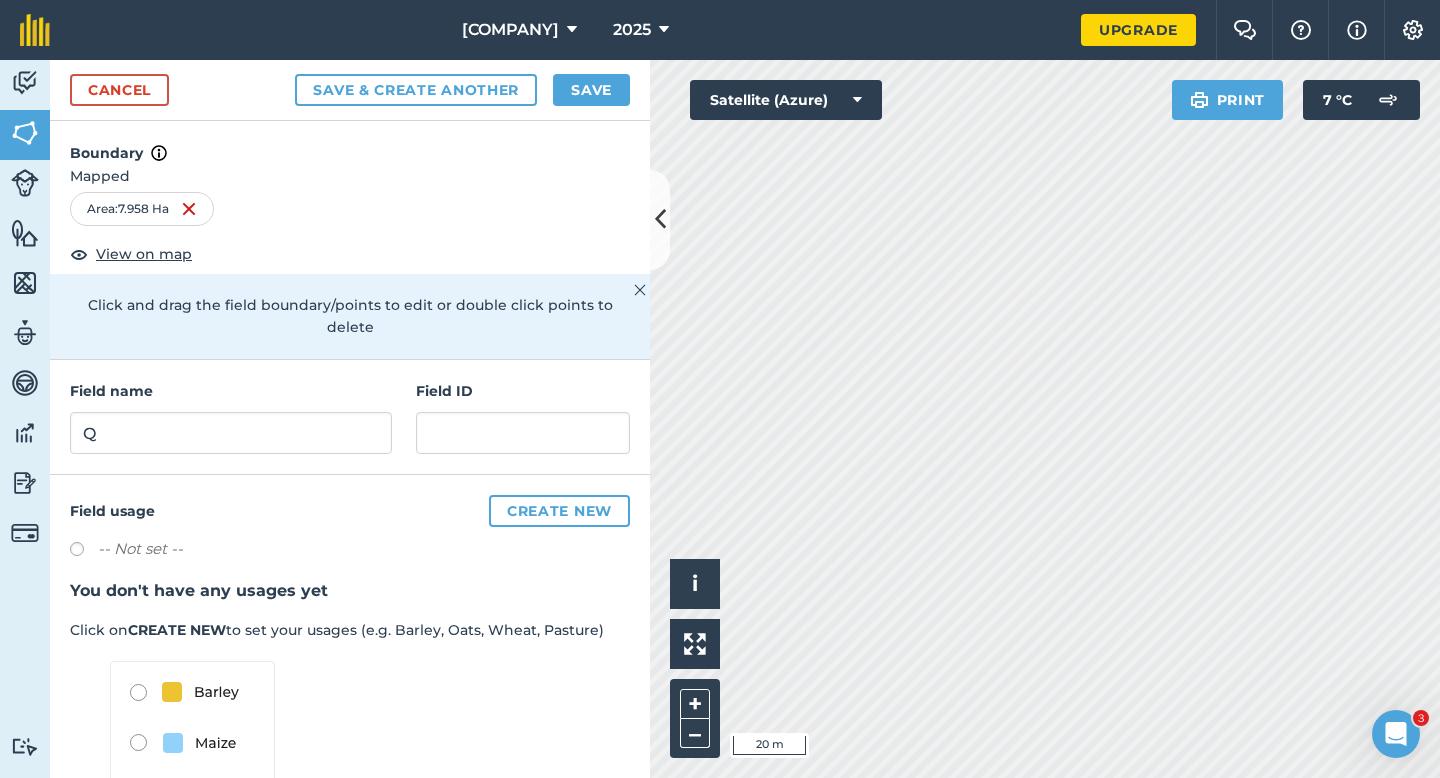 click on "Boundary" at bounding box center [350, 143] 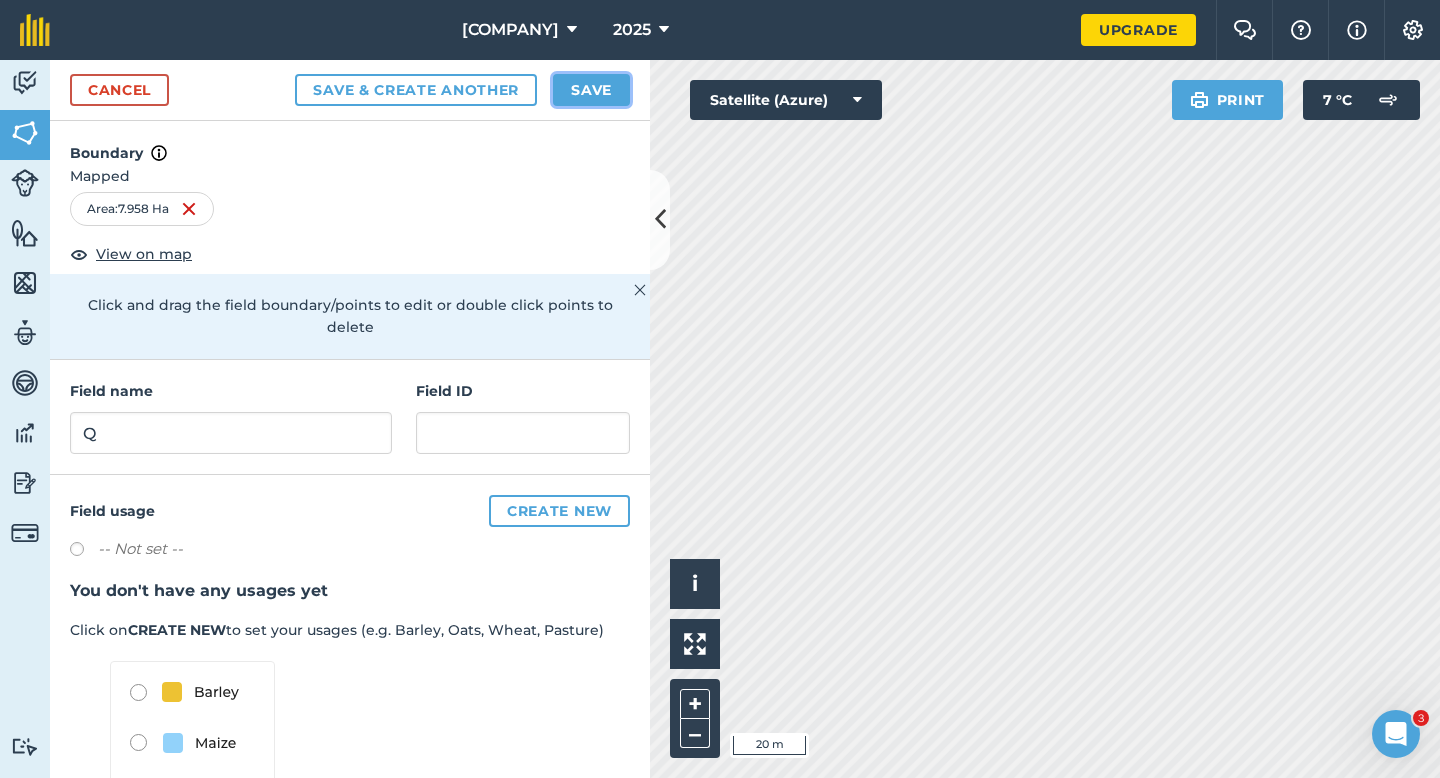 click on "Save" at bounding box center [591, 90] 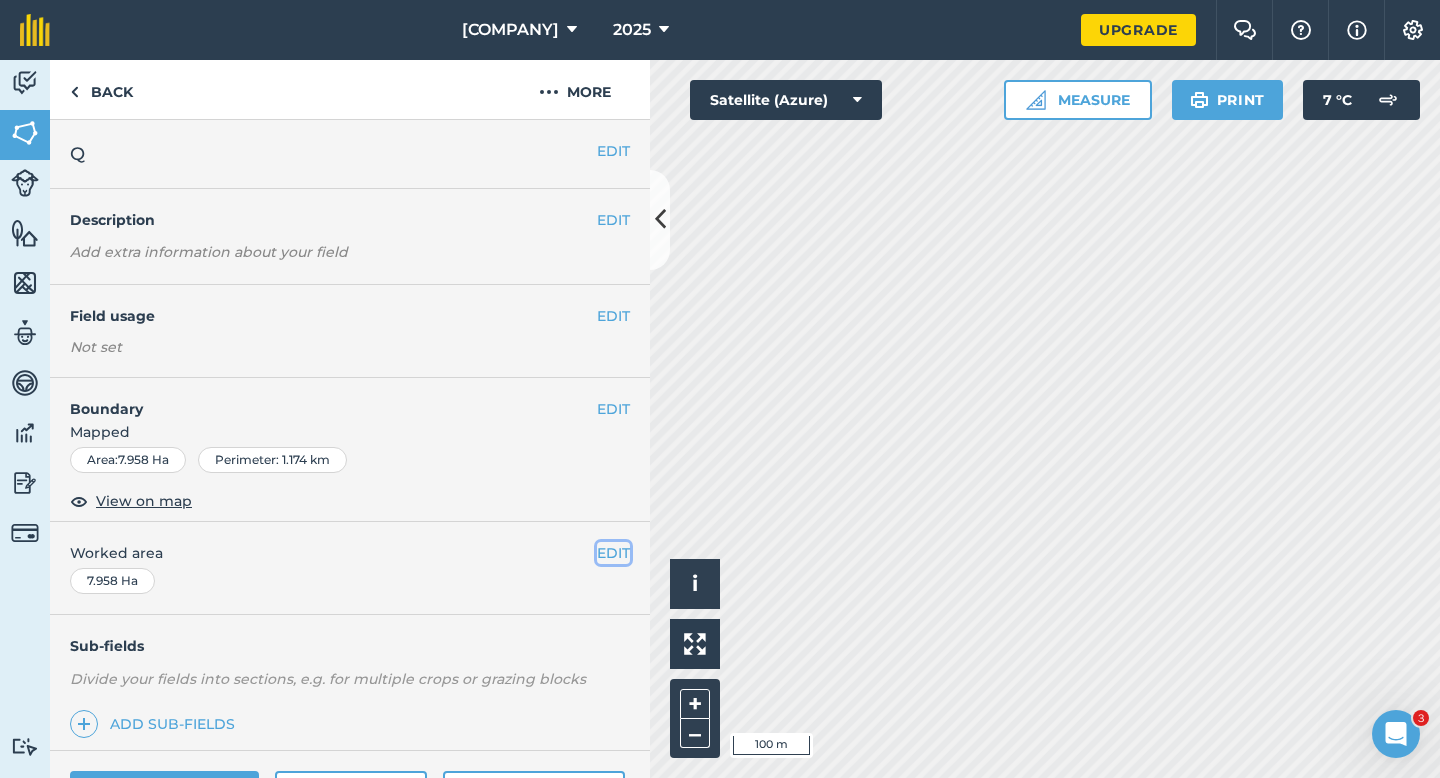 click on "EDIT" at bounding box center (613, 553) 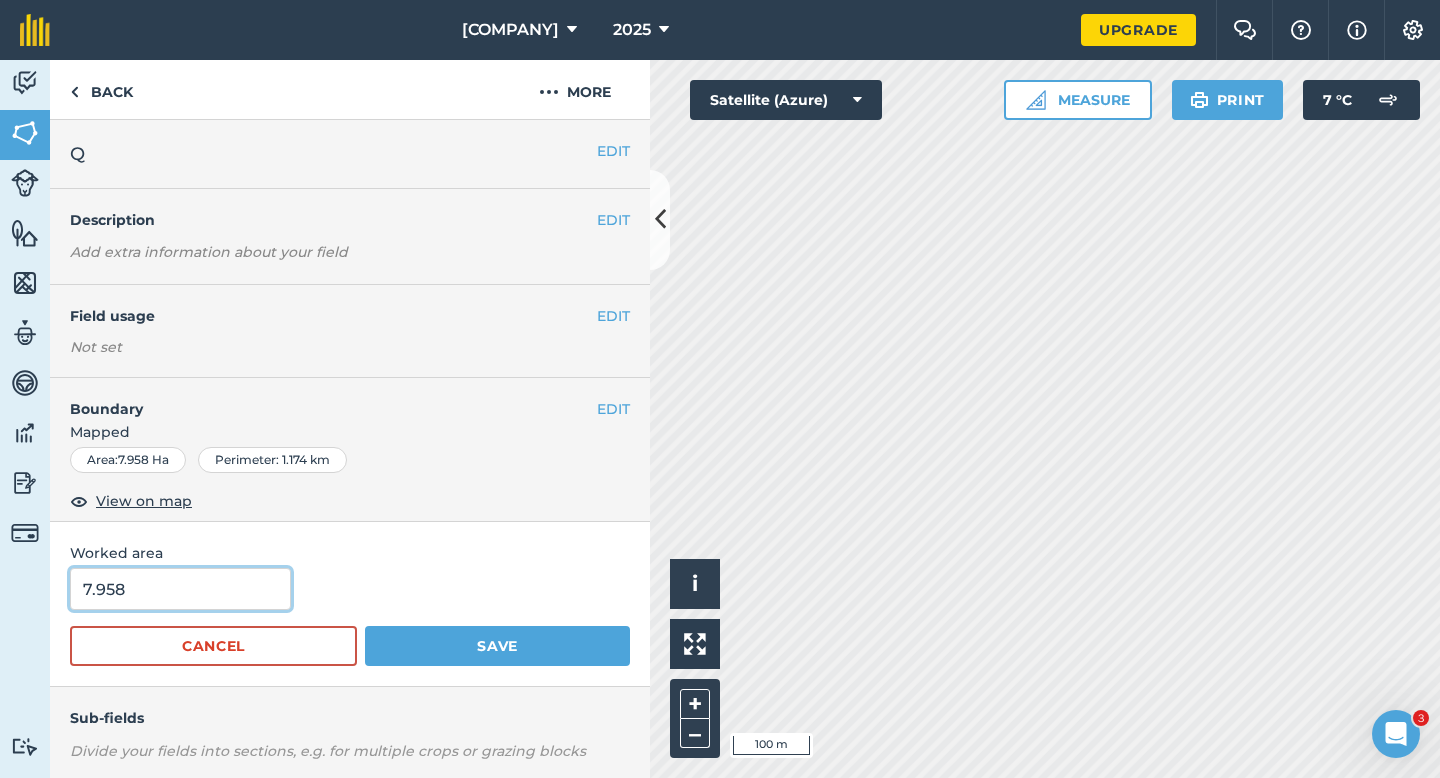 click on "7.958" at bounding box center [180, 589] 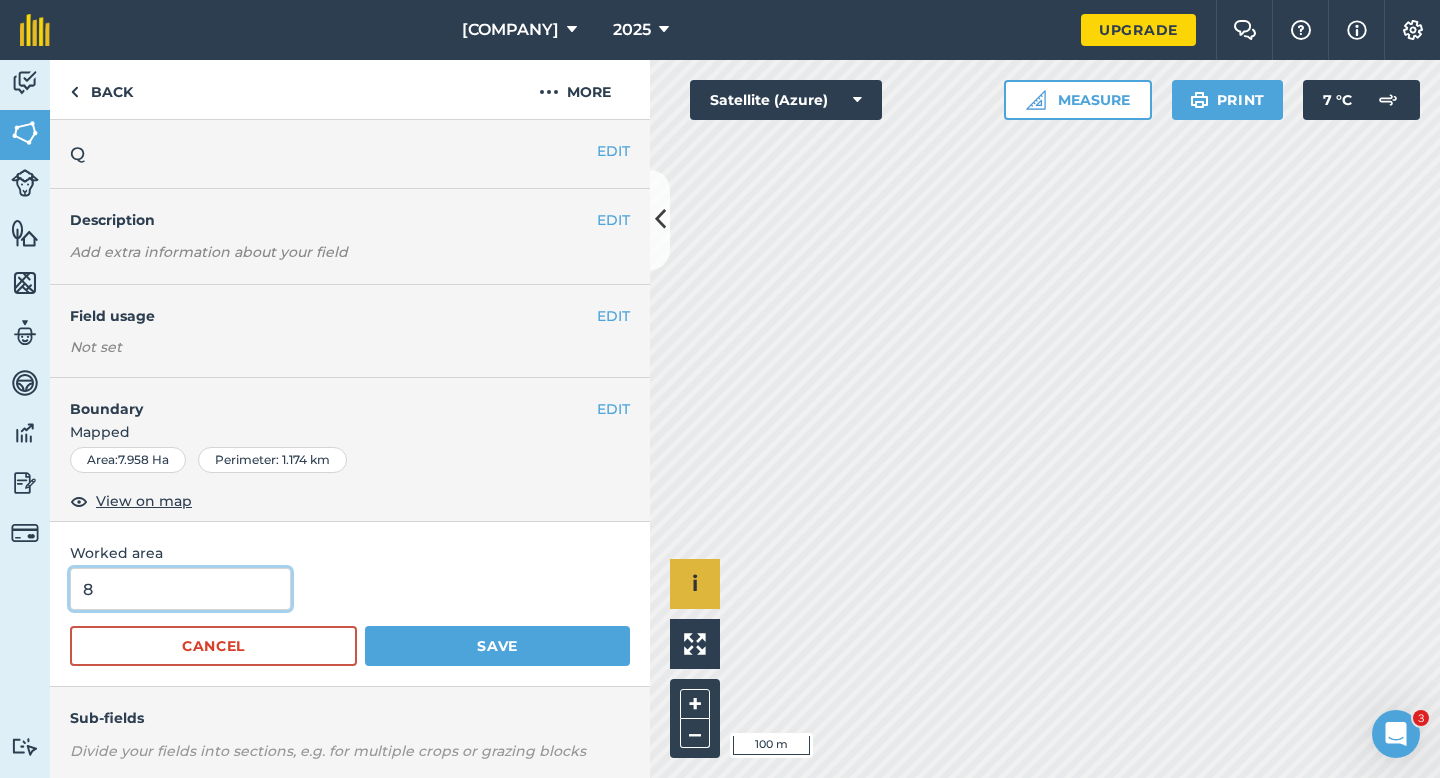 click on "Save" at bounding box center [497, 646] 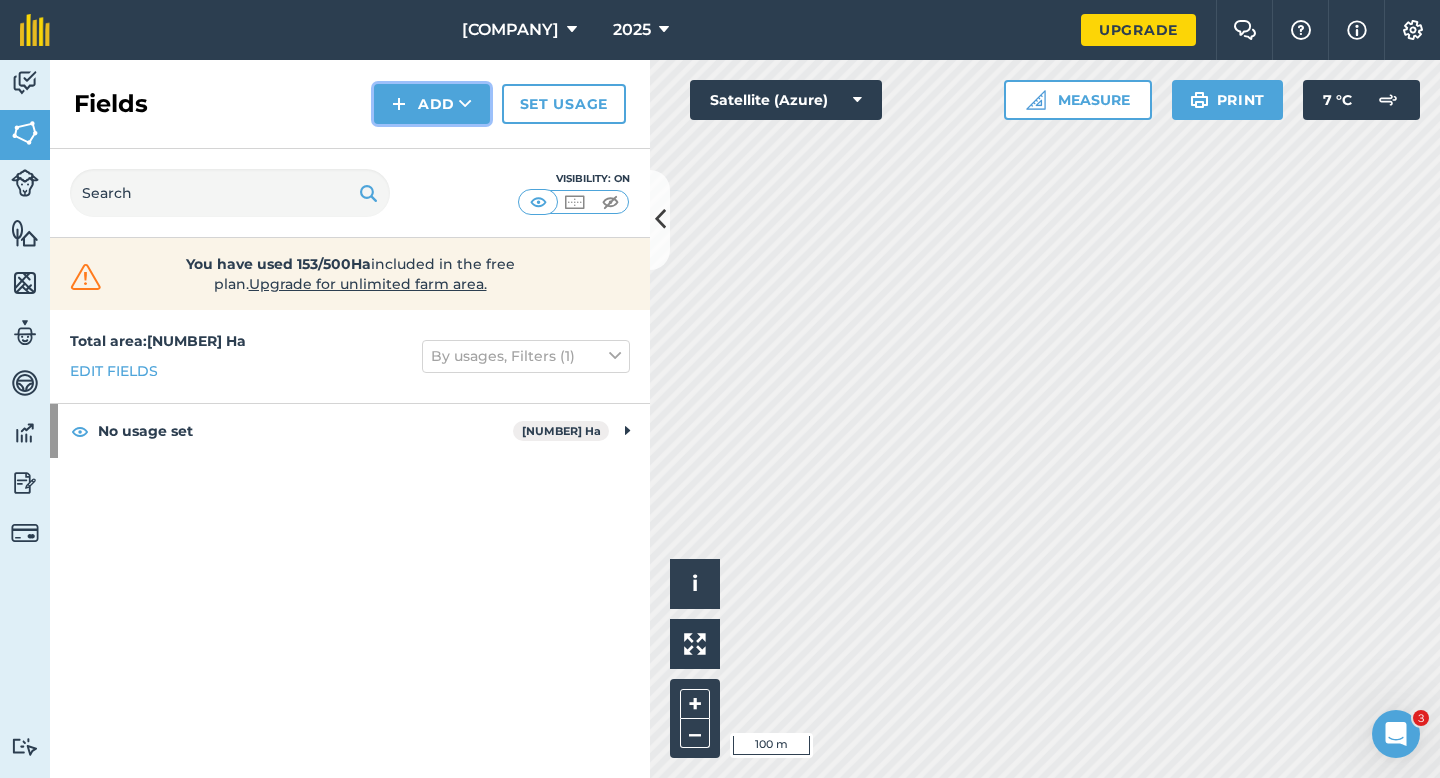 click on "Add" at bounding box center (432, 104) 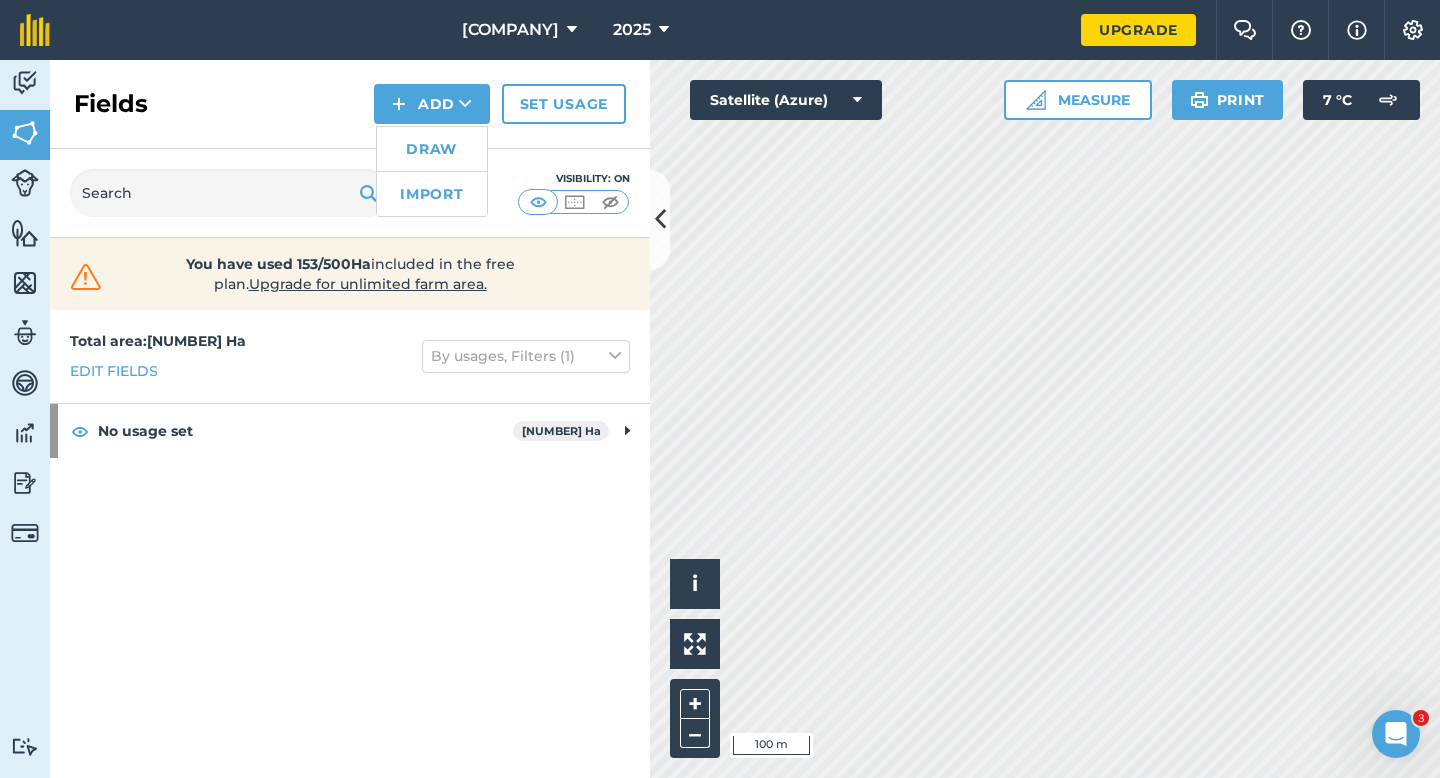 click on "Draw" at bounding box center [432, 149] 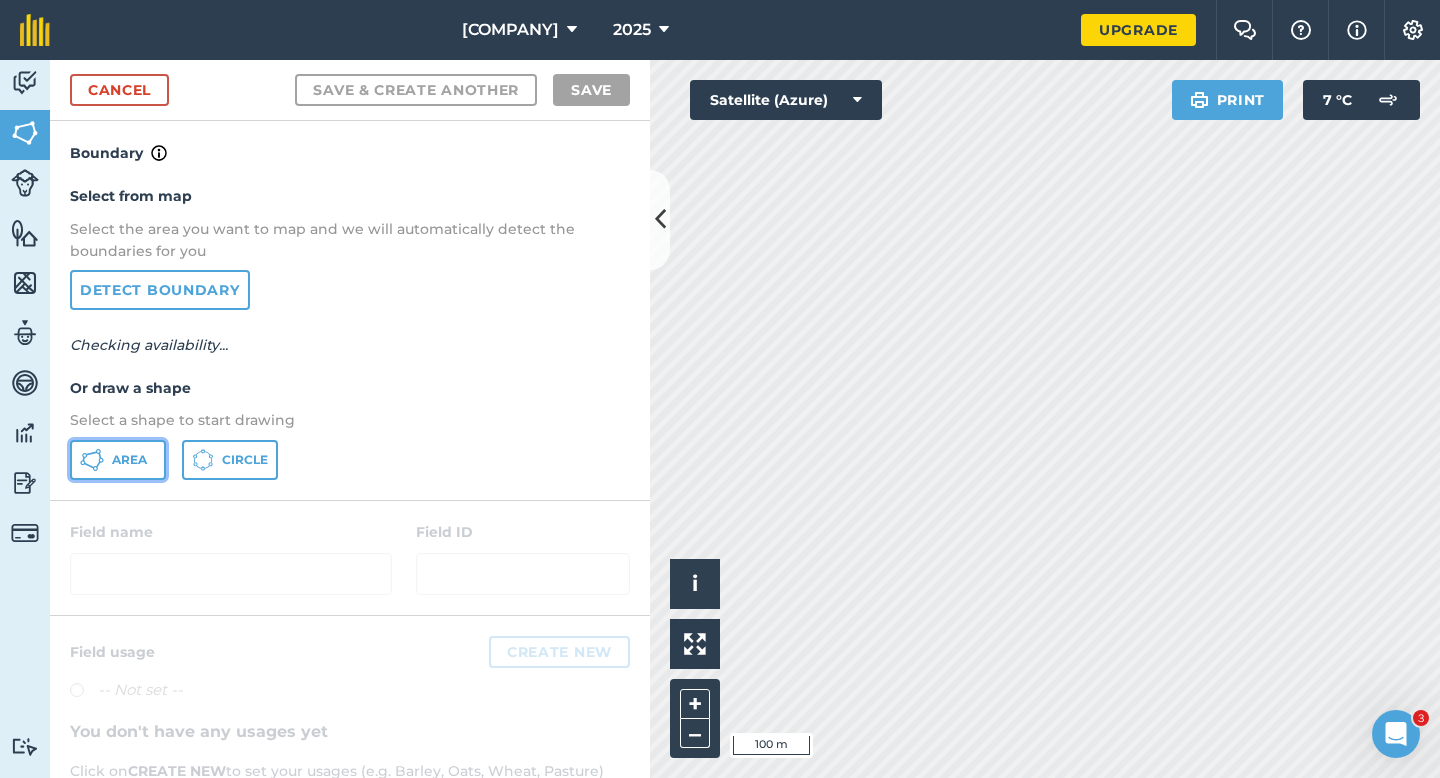 click on "Area" at bounding box center [118, 460] 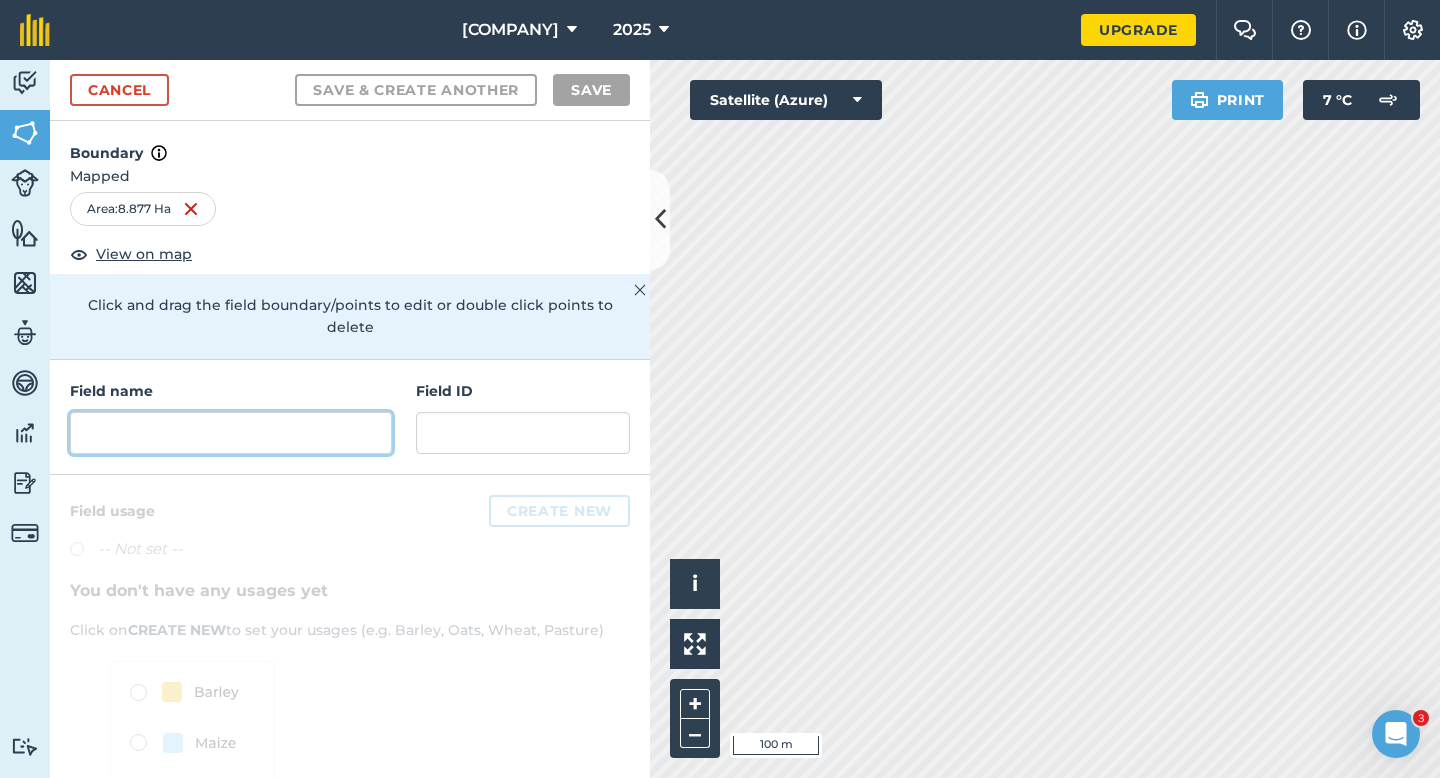 click at bounding box center (231, 433) 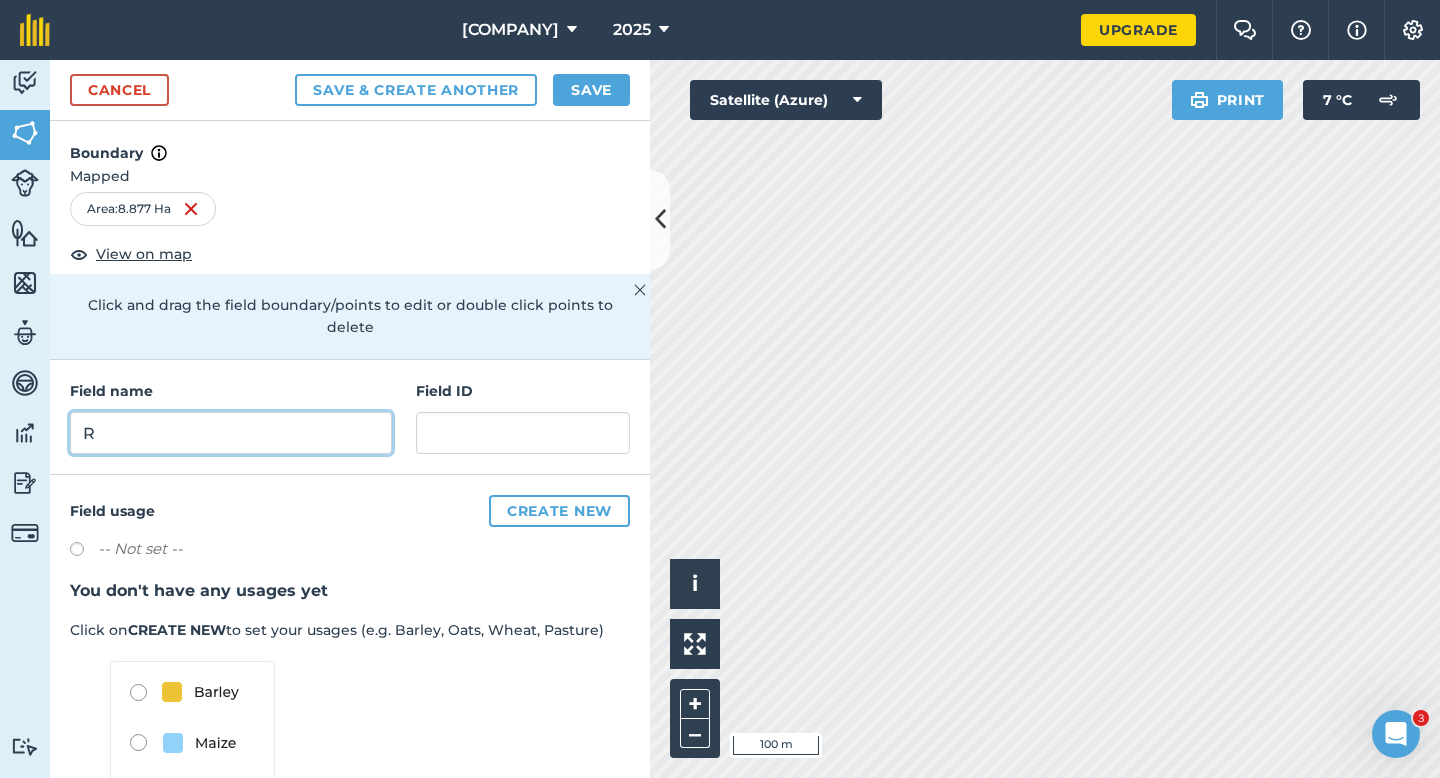 type on "R" 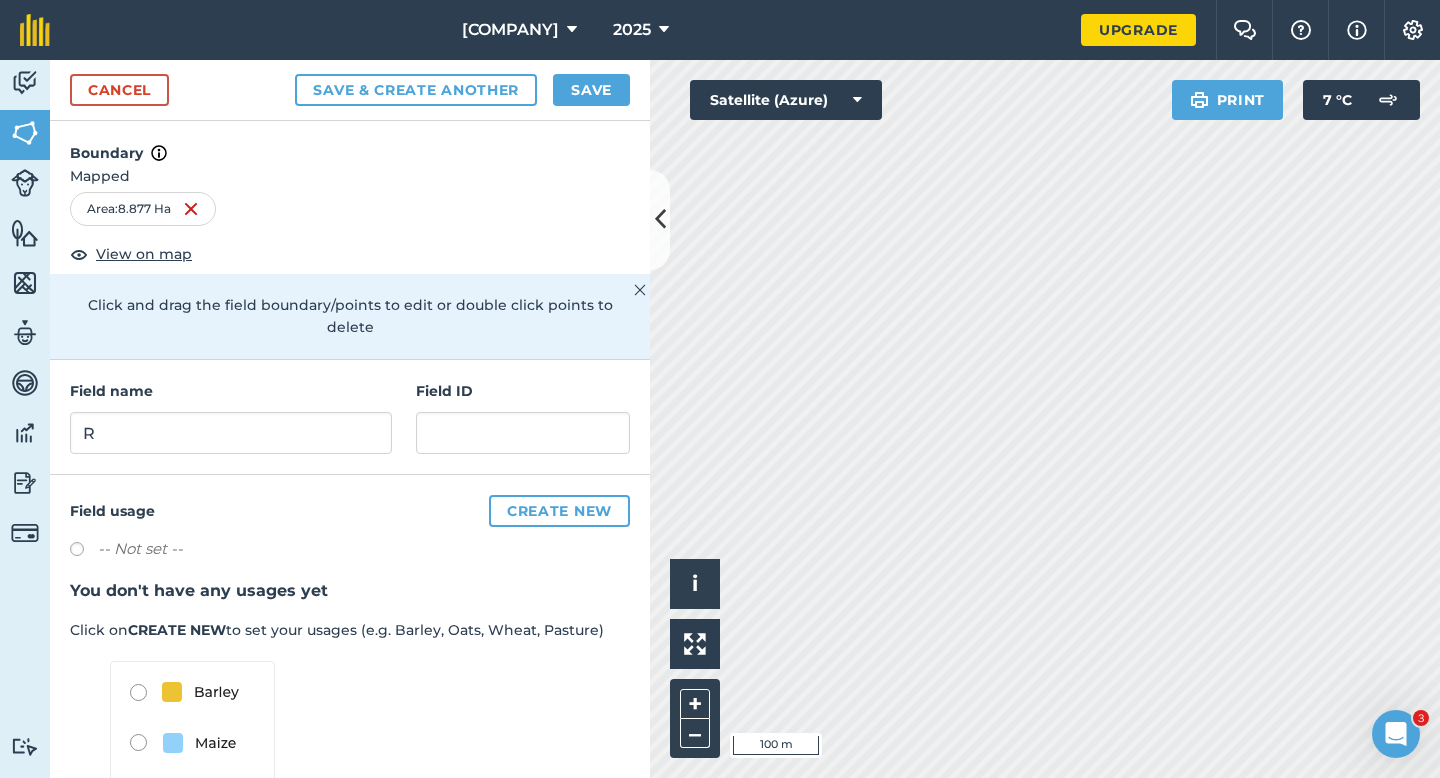 click on "Cancel Save & Create Another Save" at bounding box center (350, 90) 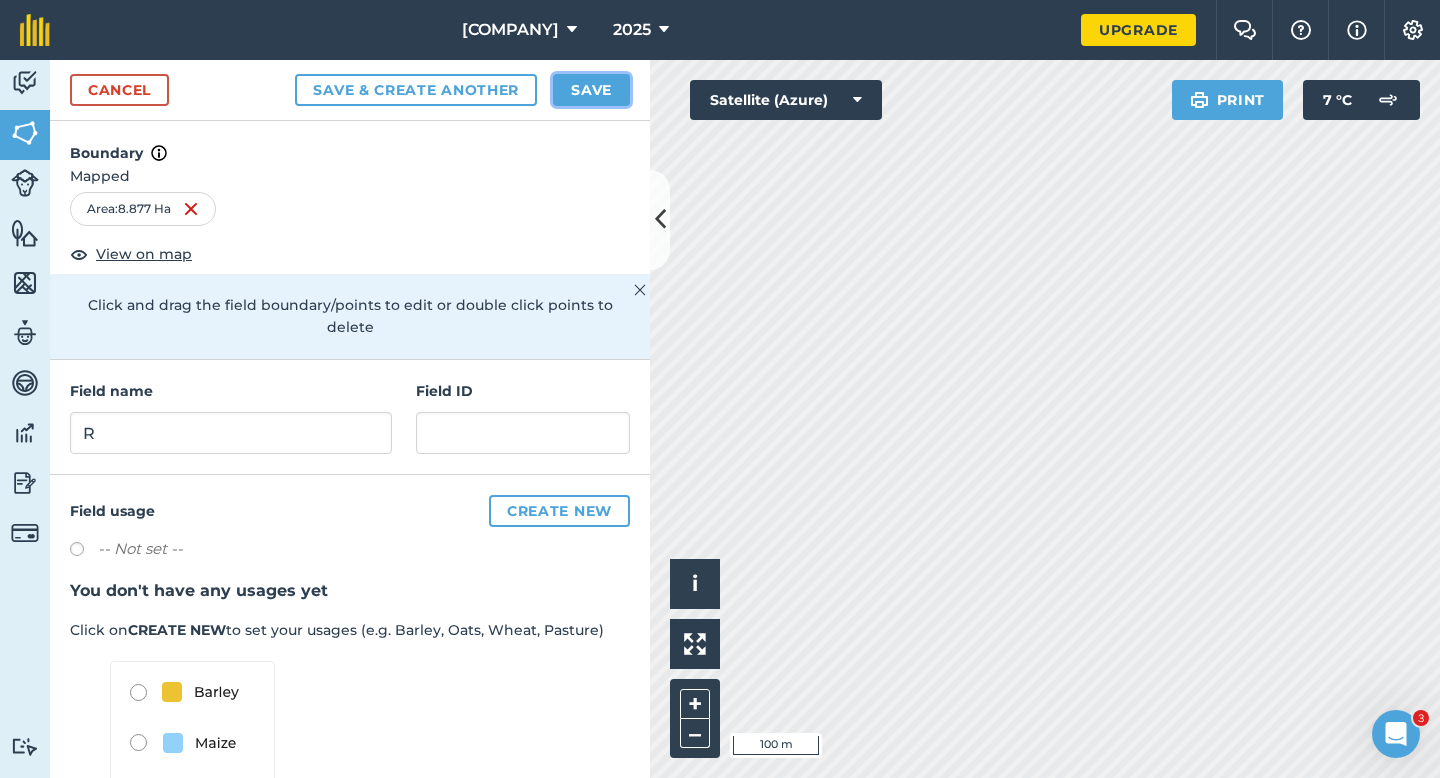 click on "Save" at bounding box center (591, 90) 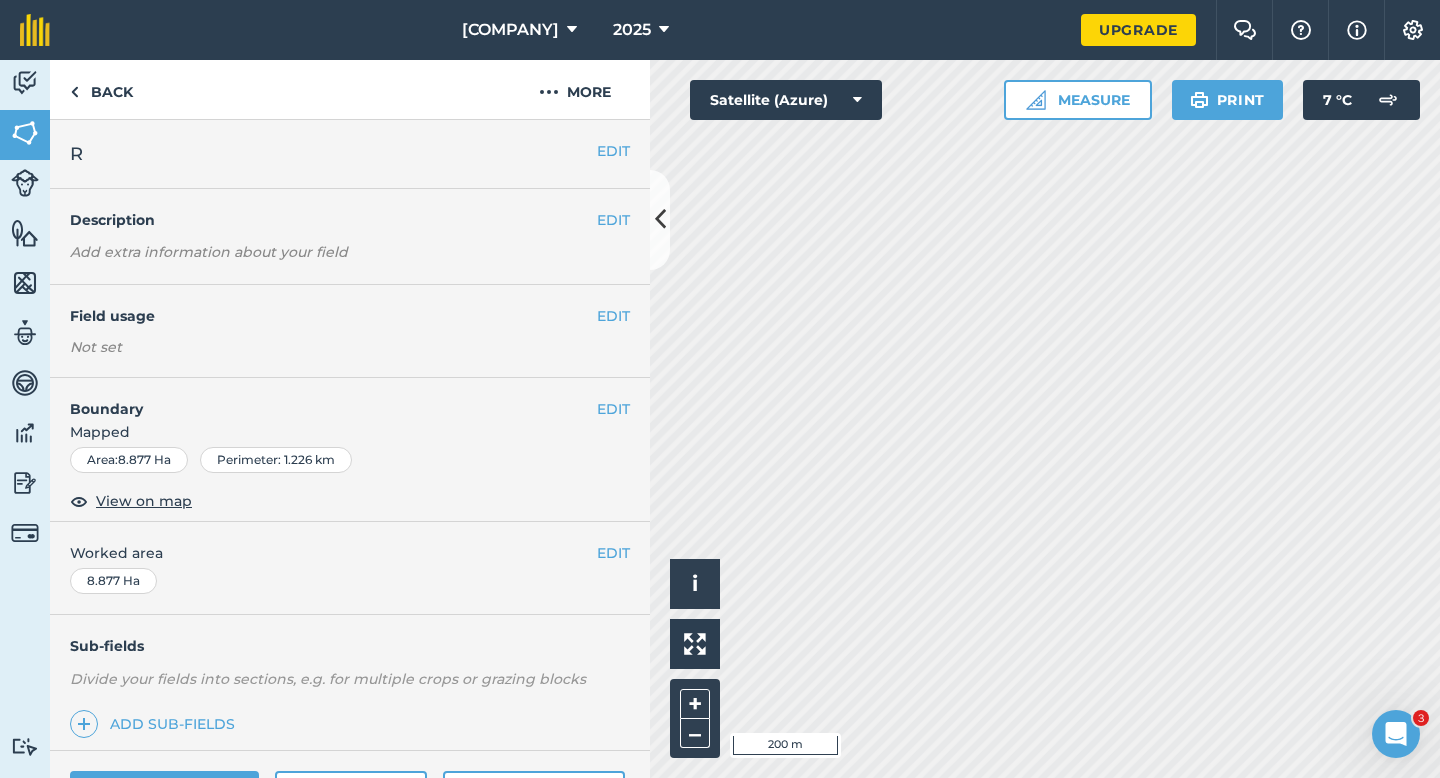 click on "EDIT Worked area 8.877   Ha" at bounding box center [350, 568] 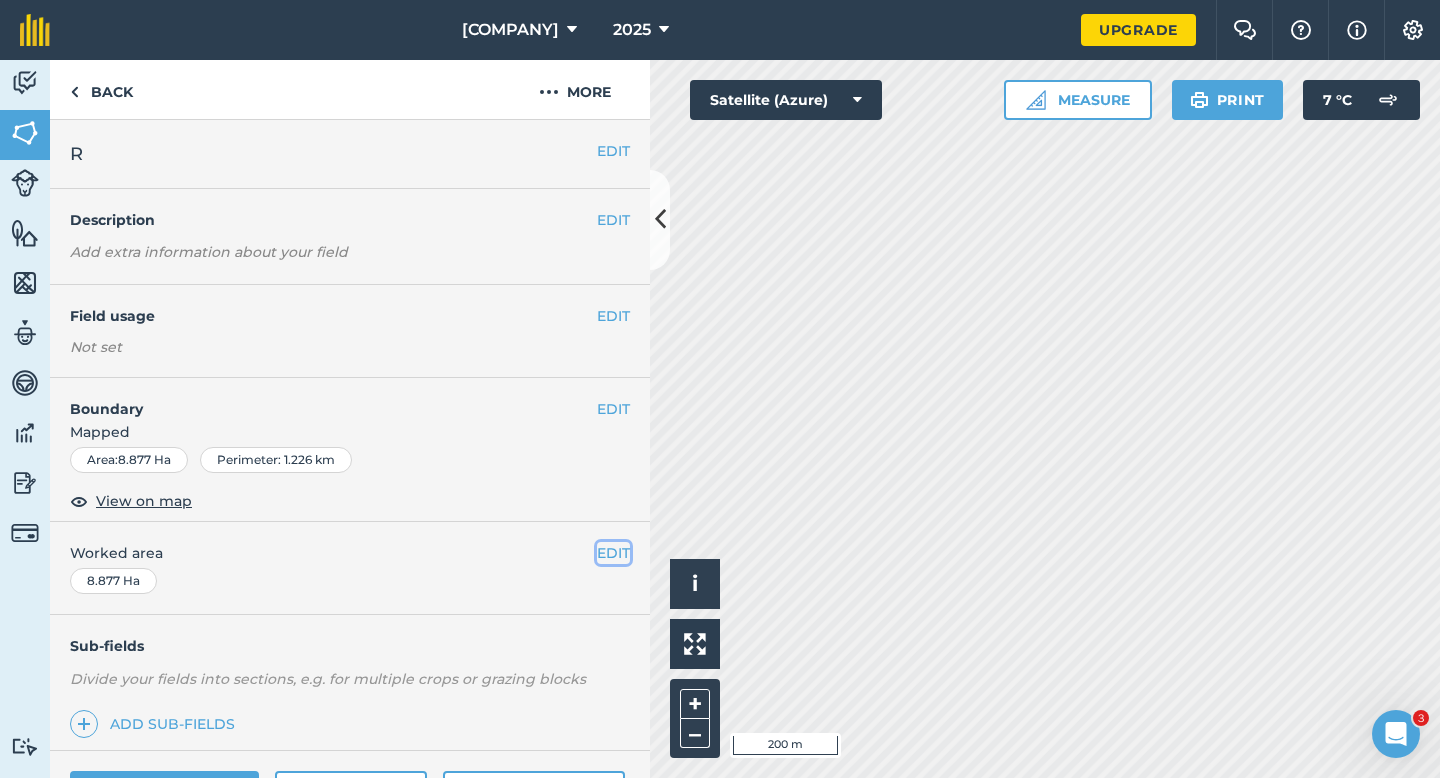 click on "EDIT" at bounding box center [613, 553] 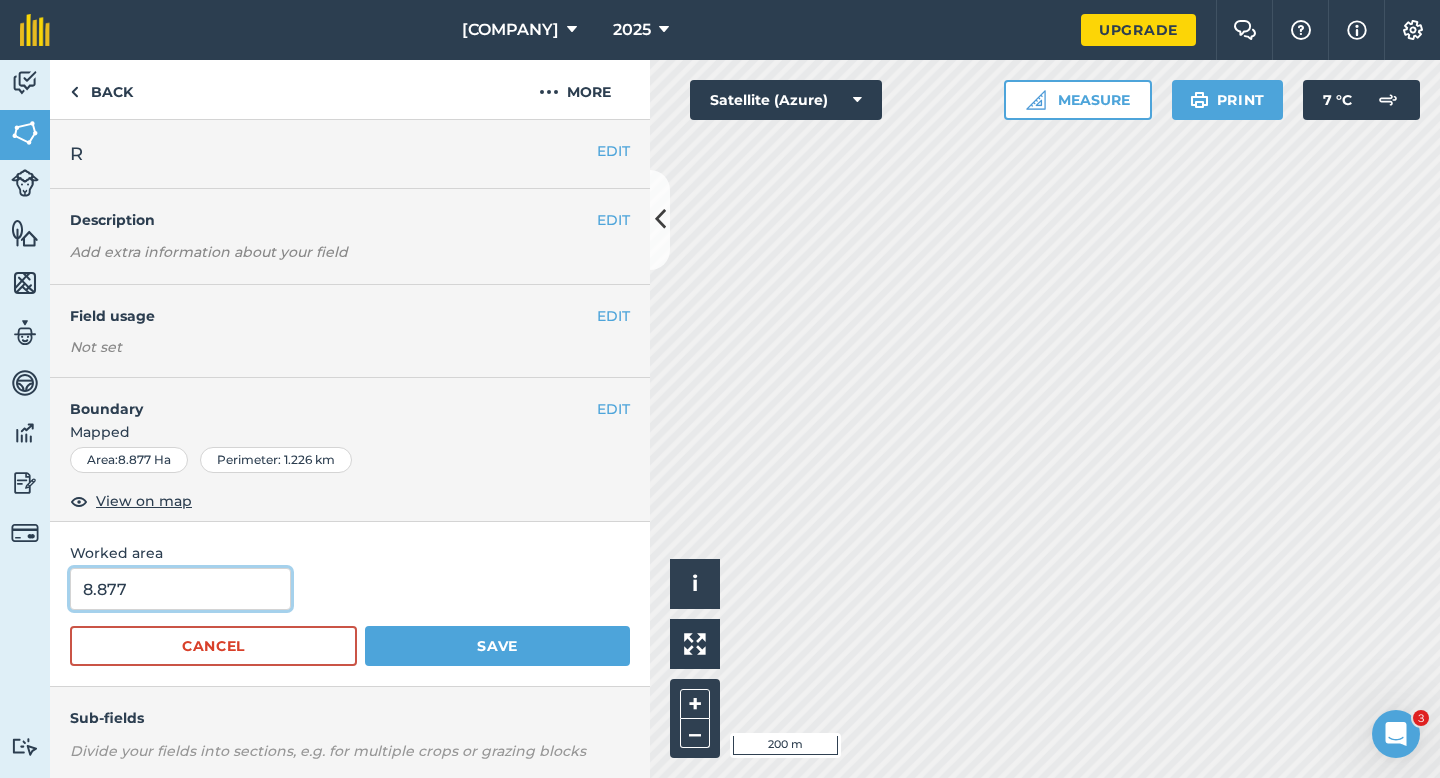 click on "8.877" at bounding box center [180, 589] 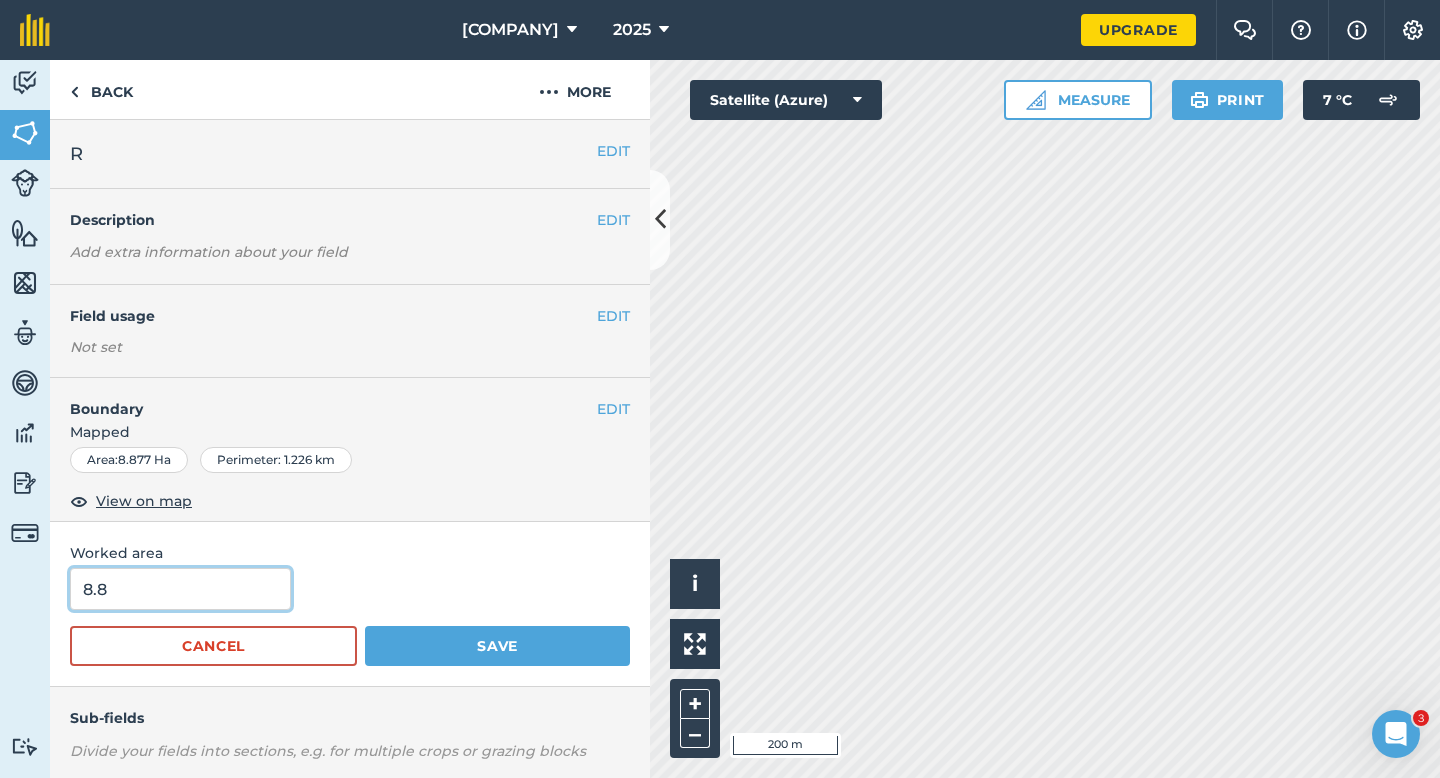type on "8.8" 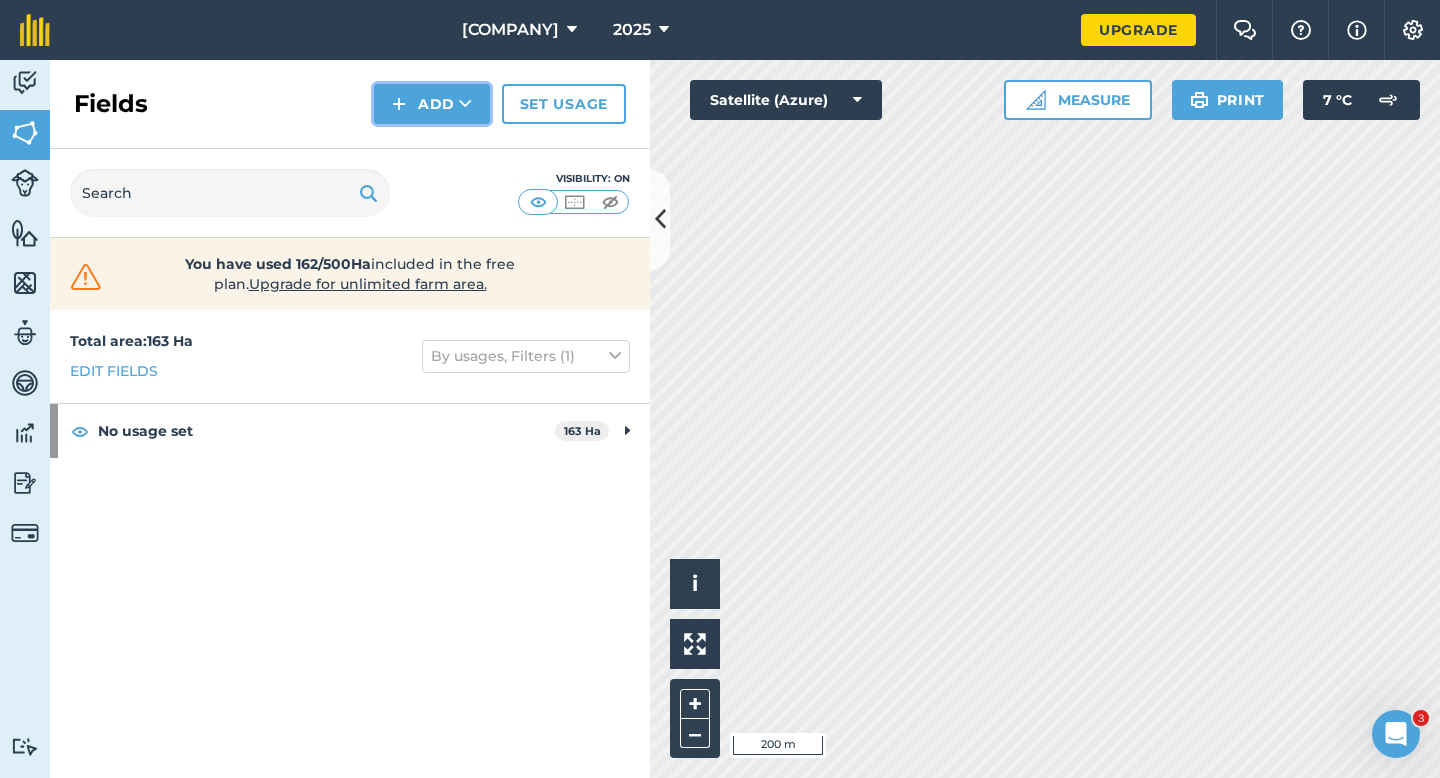 click on "Add" at bounding box center [432, 104] 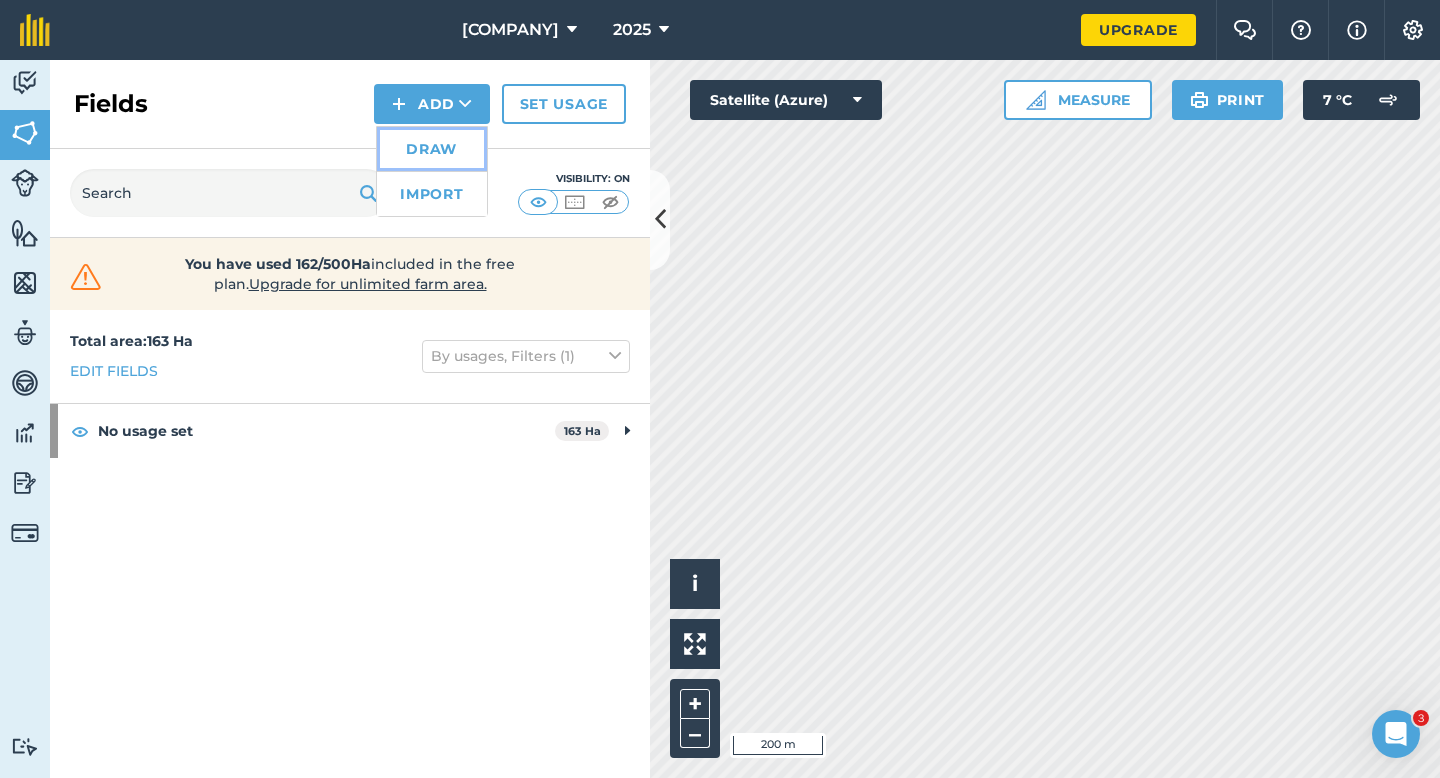 click on "Draw" at bounding box center (432, 149) 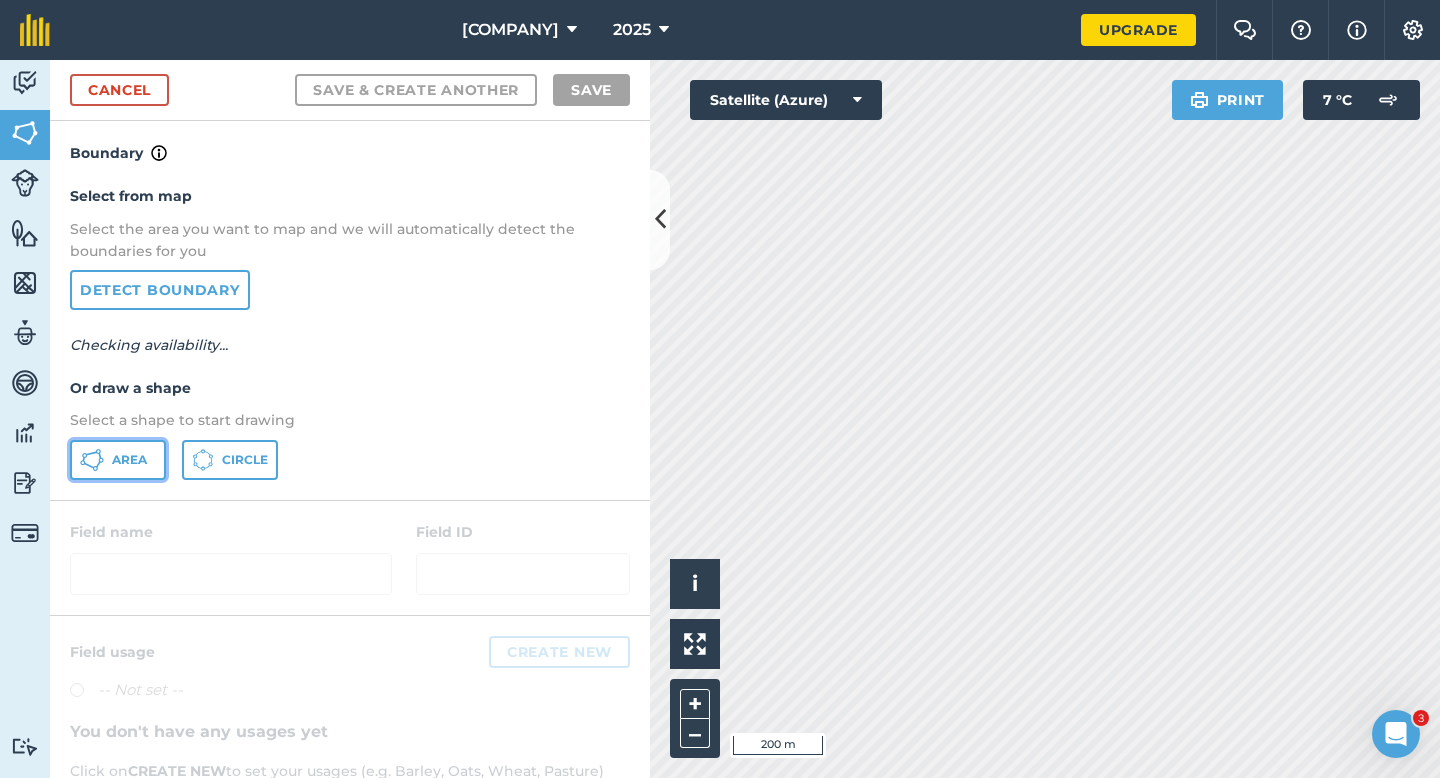 click on "Area" at bounding box center (118, 460) 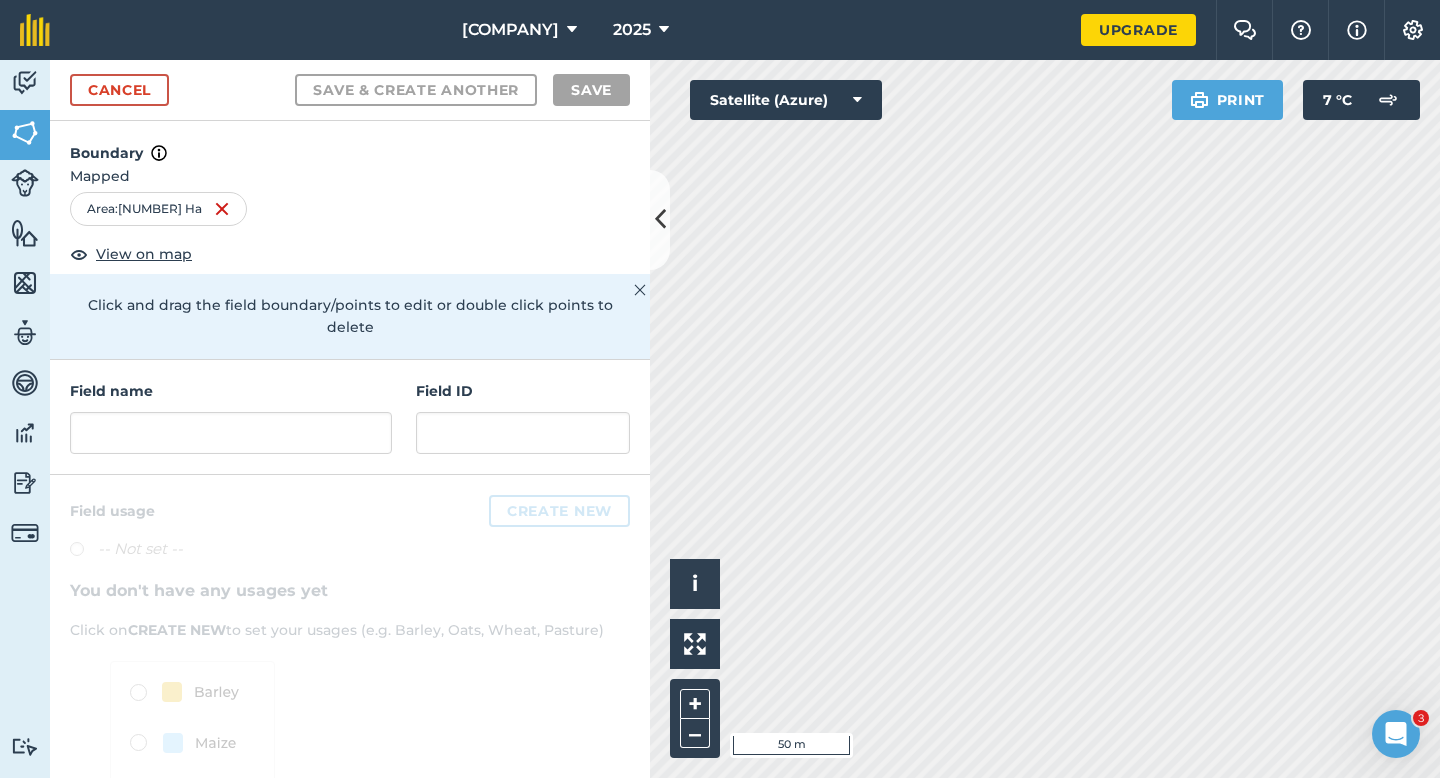 click on "Field name" at bounding box center (231, 417) 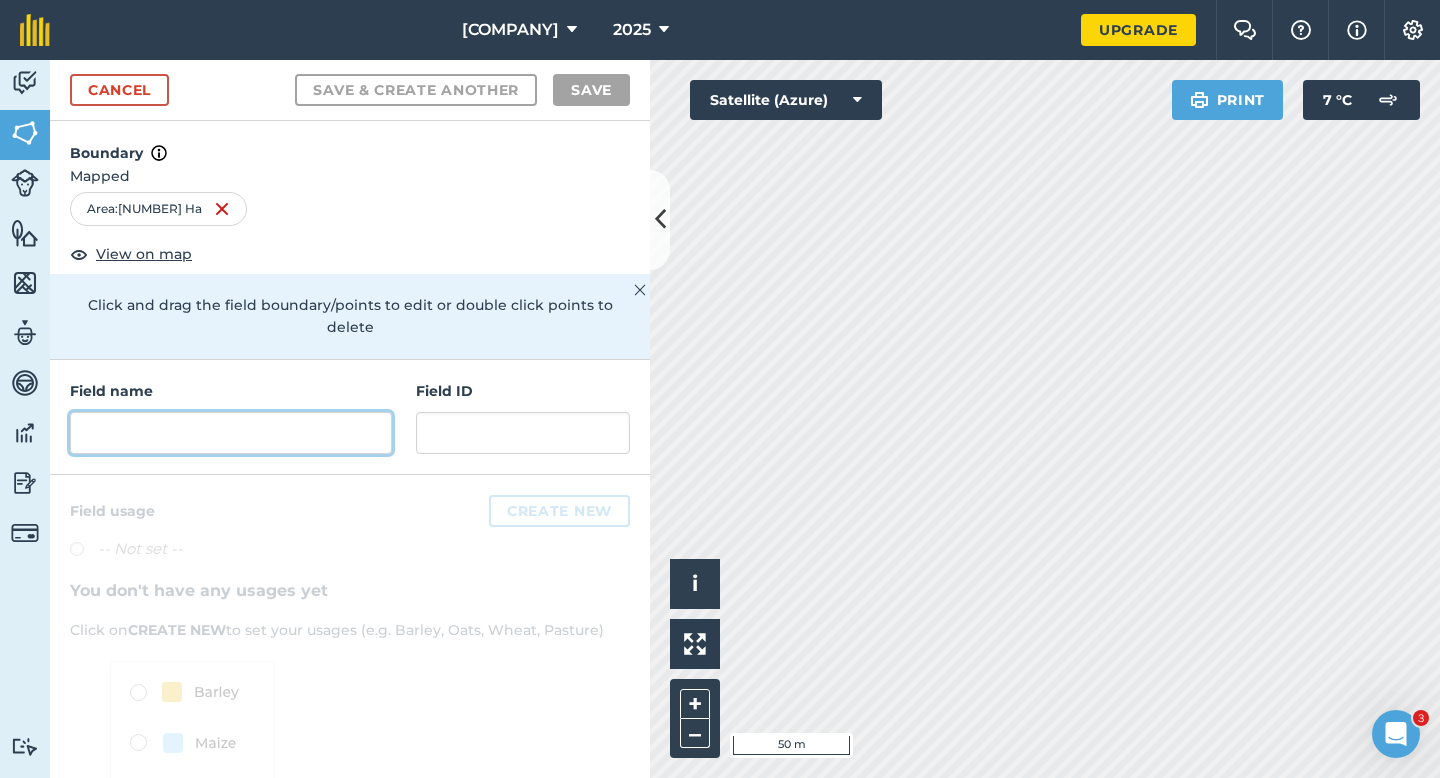 click at bounding box center (231, 433) 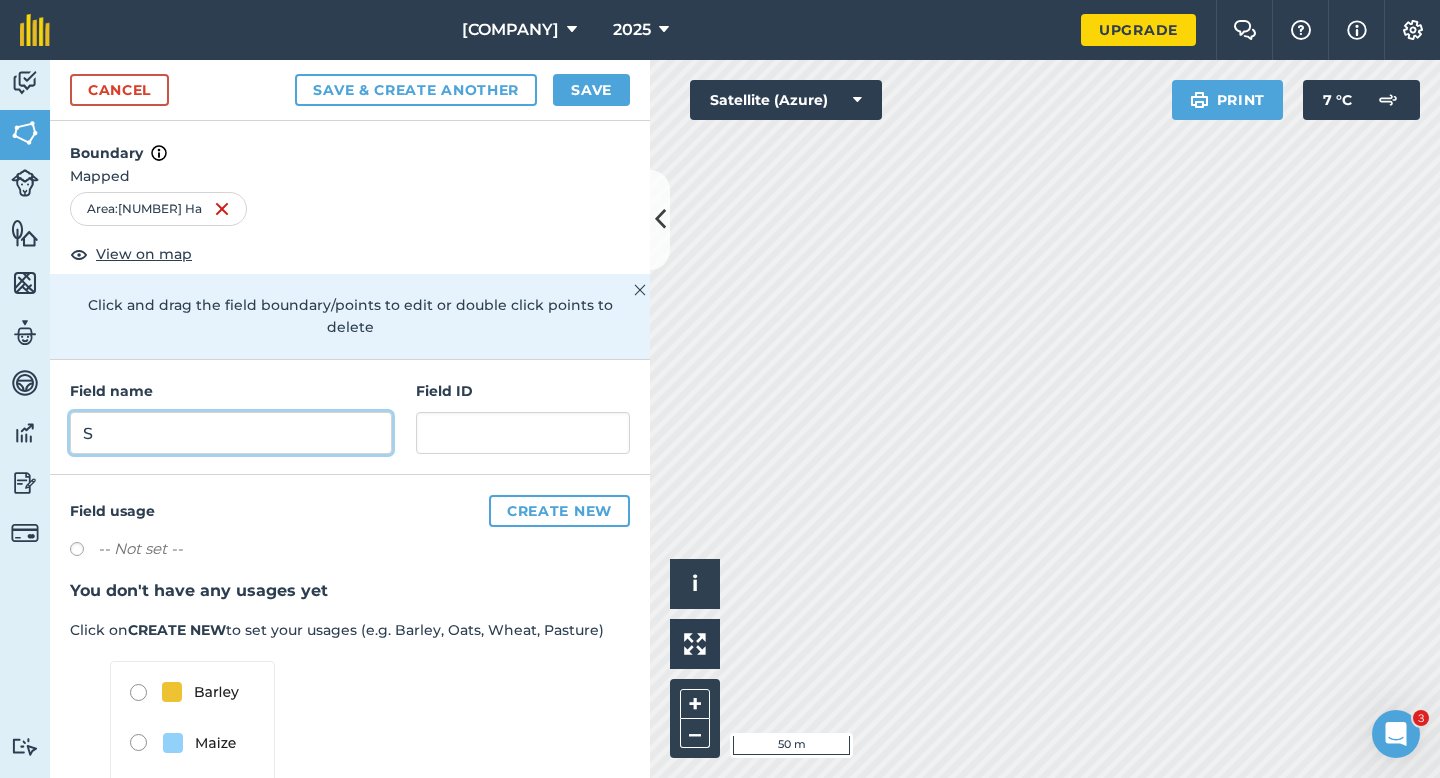 type on "S" 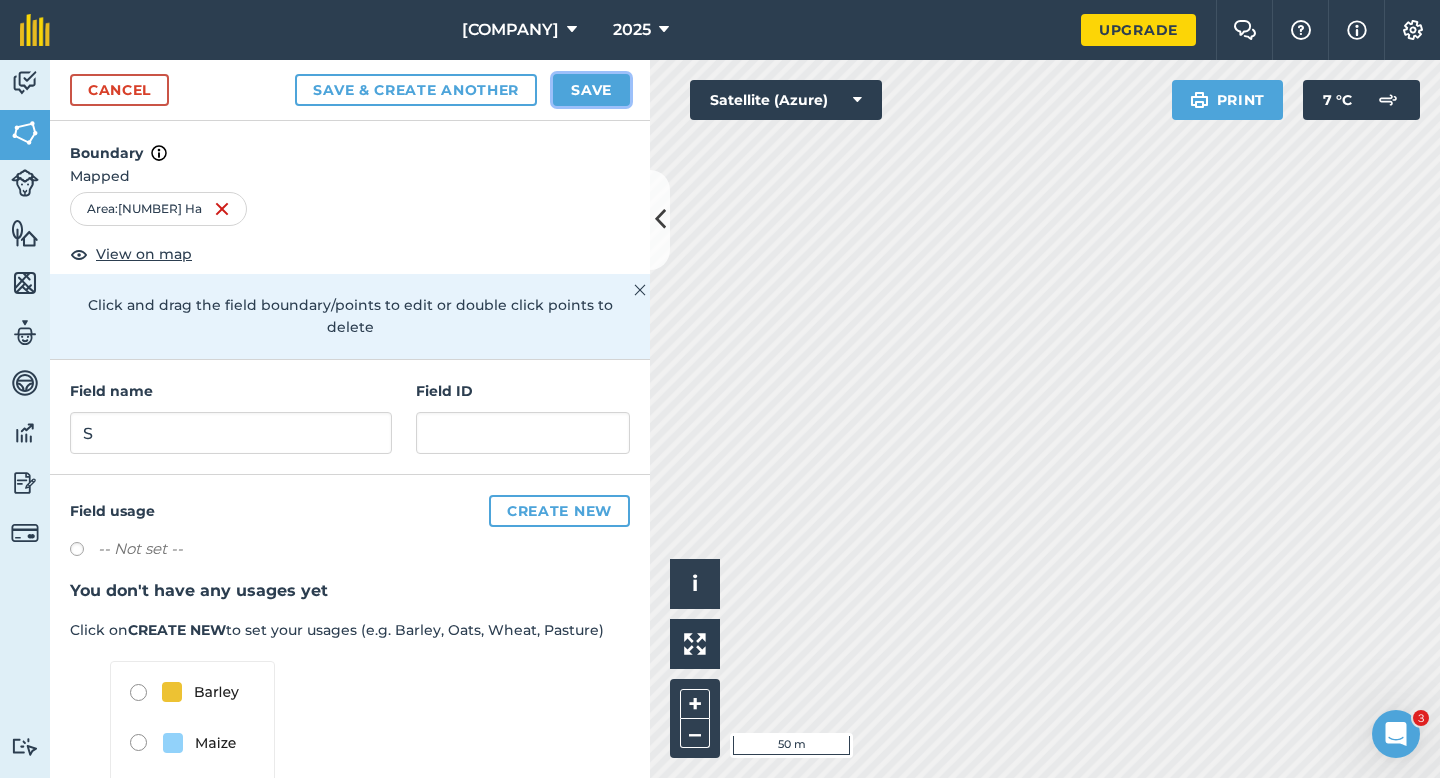 click on "Save" at bounding box center (591, 90) 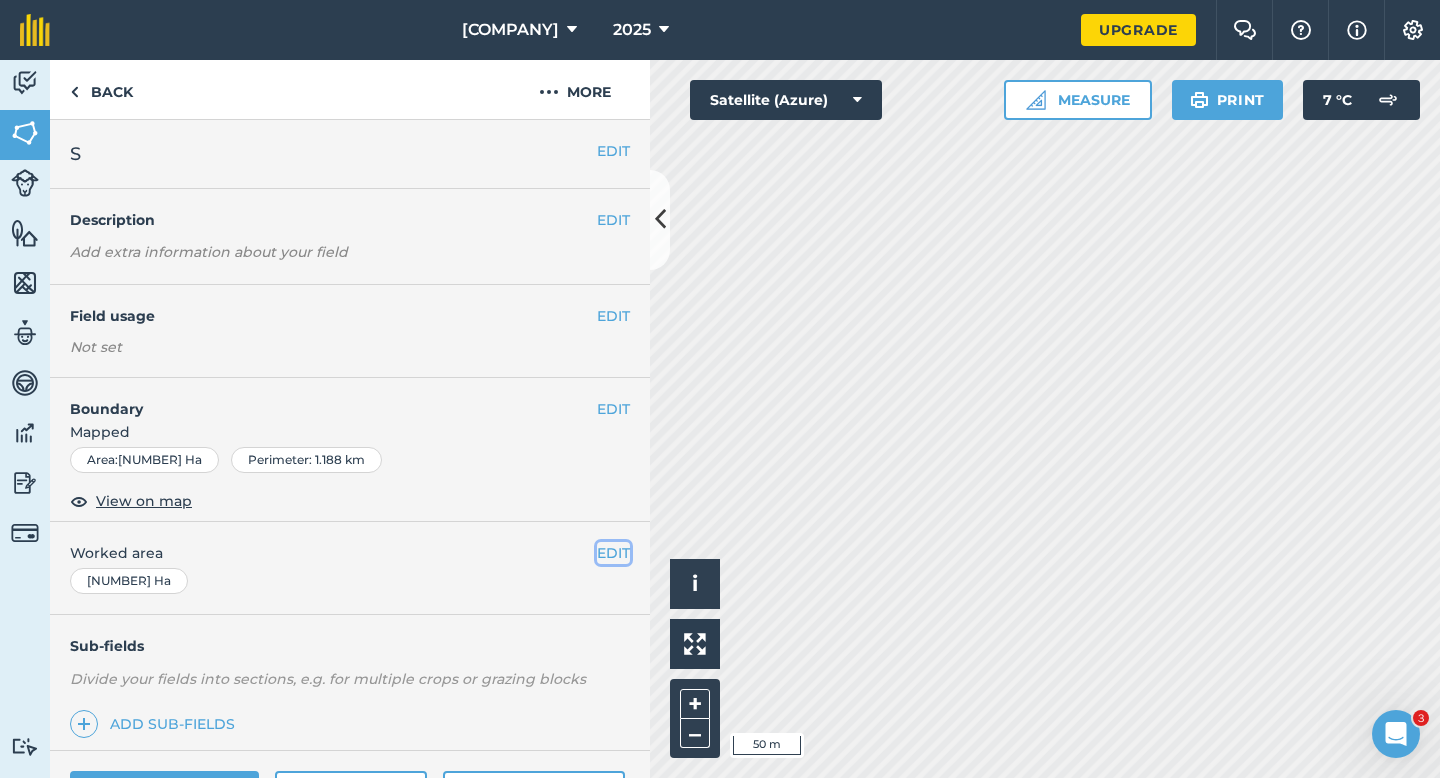 click on "EDIT" at bounding box center (613, 553) 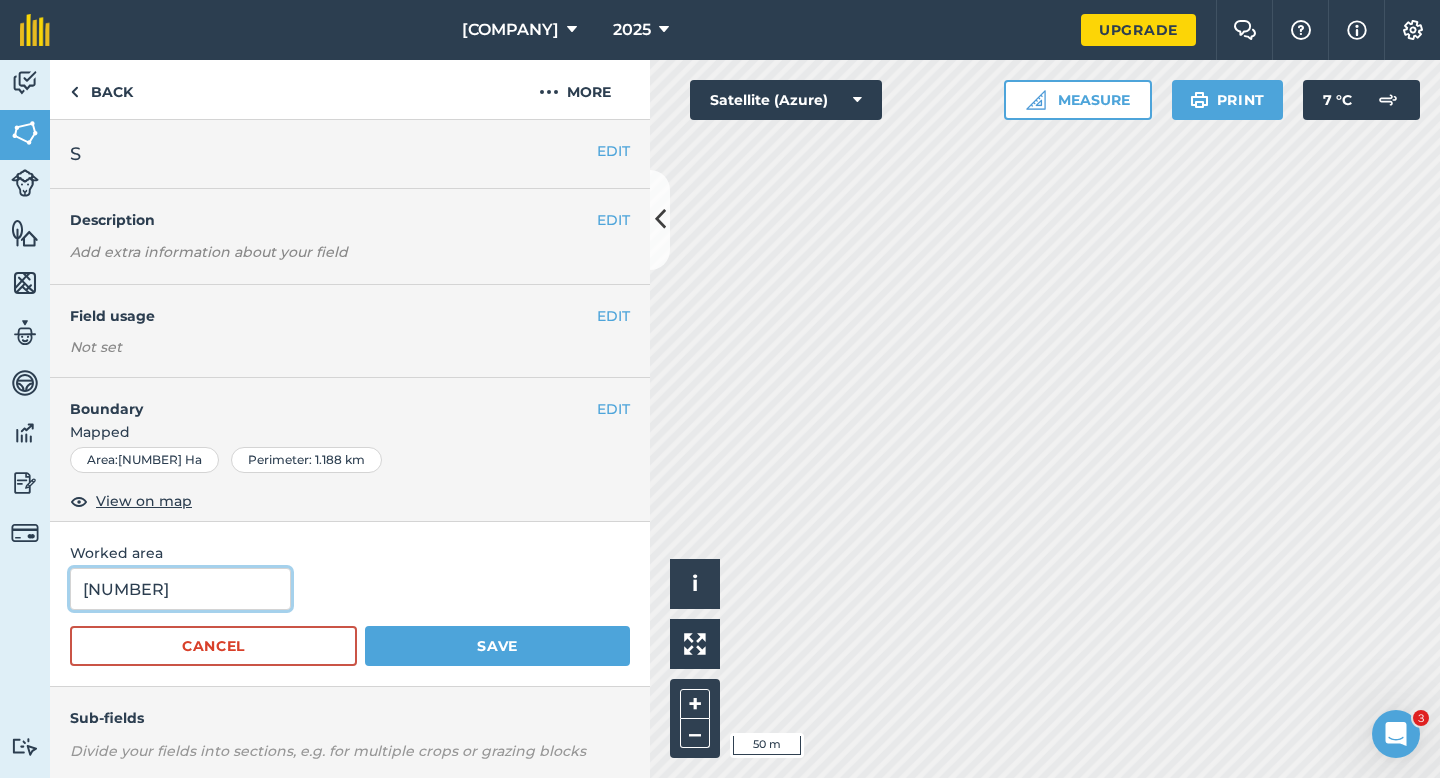 click on "[NUMBER]" at bounding box center (180, 589) 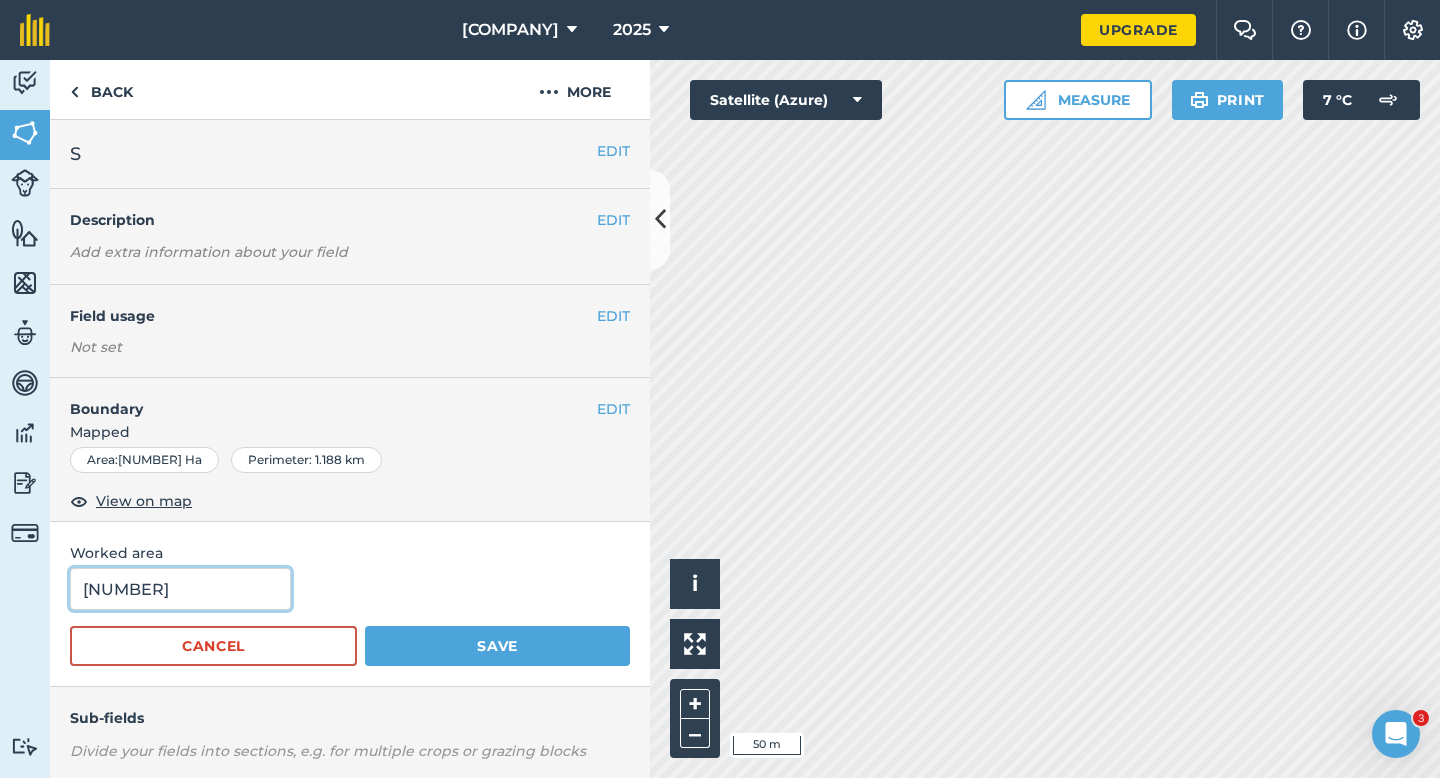 type on "6.8" 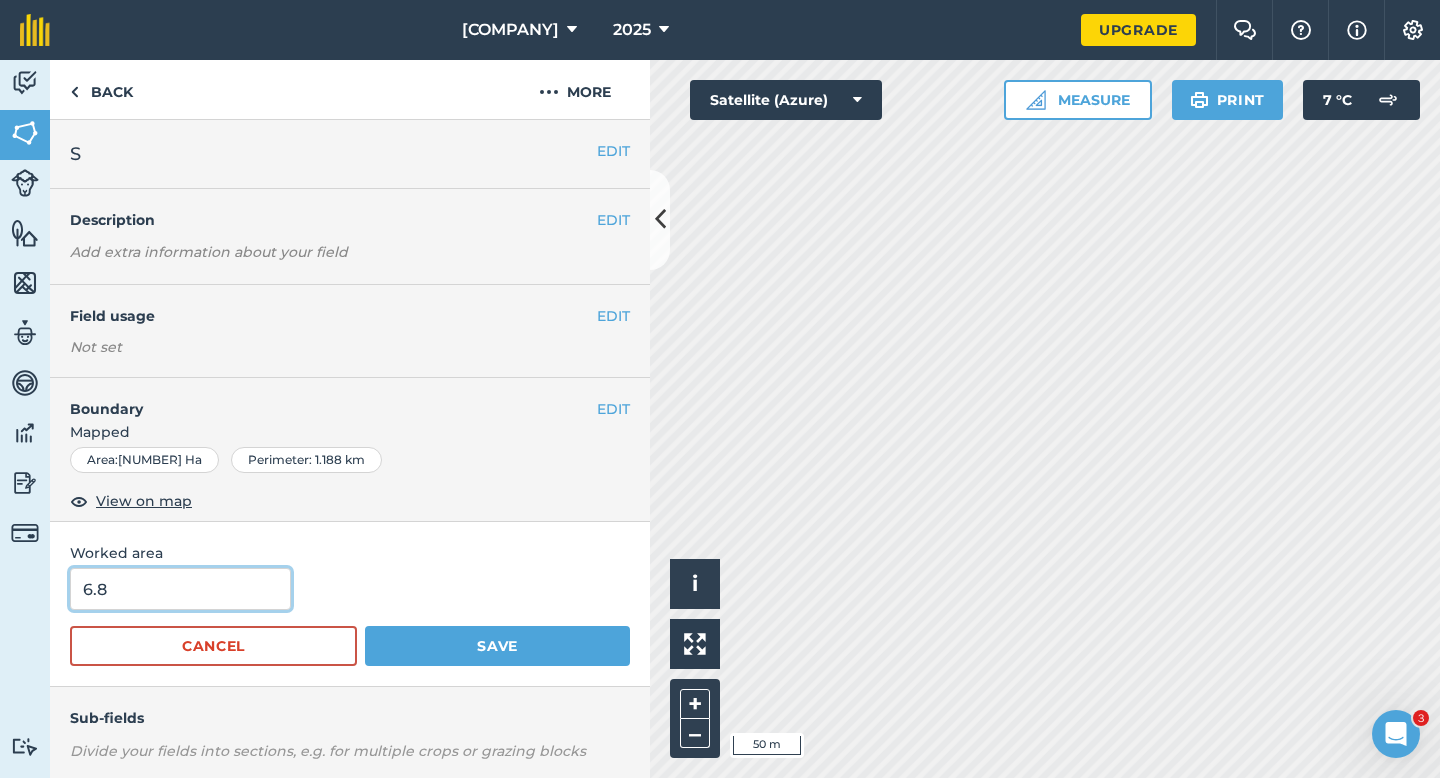 click on "Save" at bounding box center (497, 646) 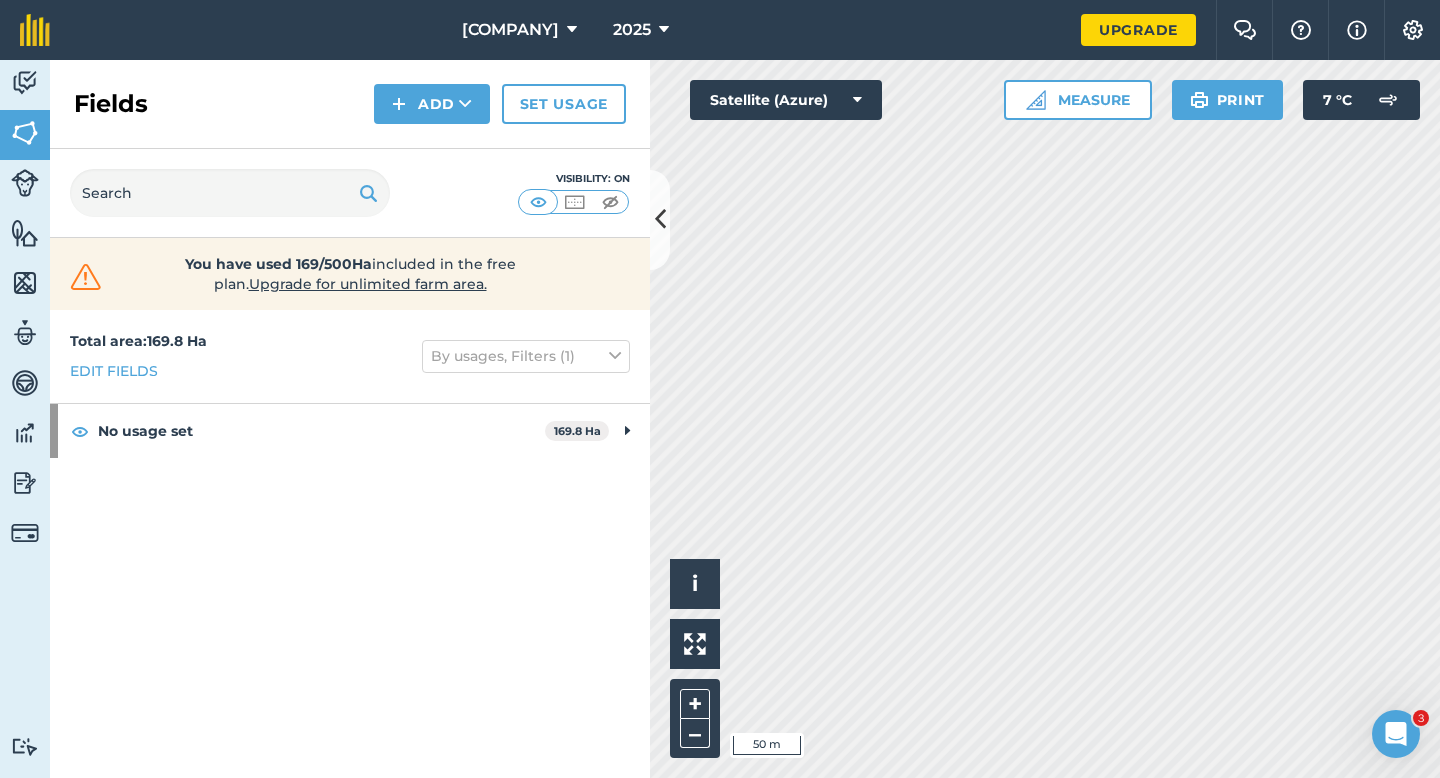 click on "Fields   Add   Set usage" at bounding box center (350, 104) 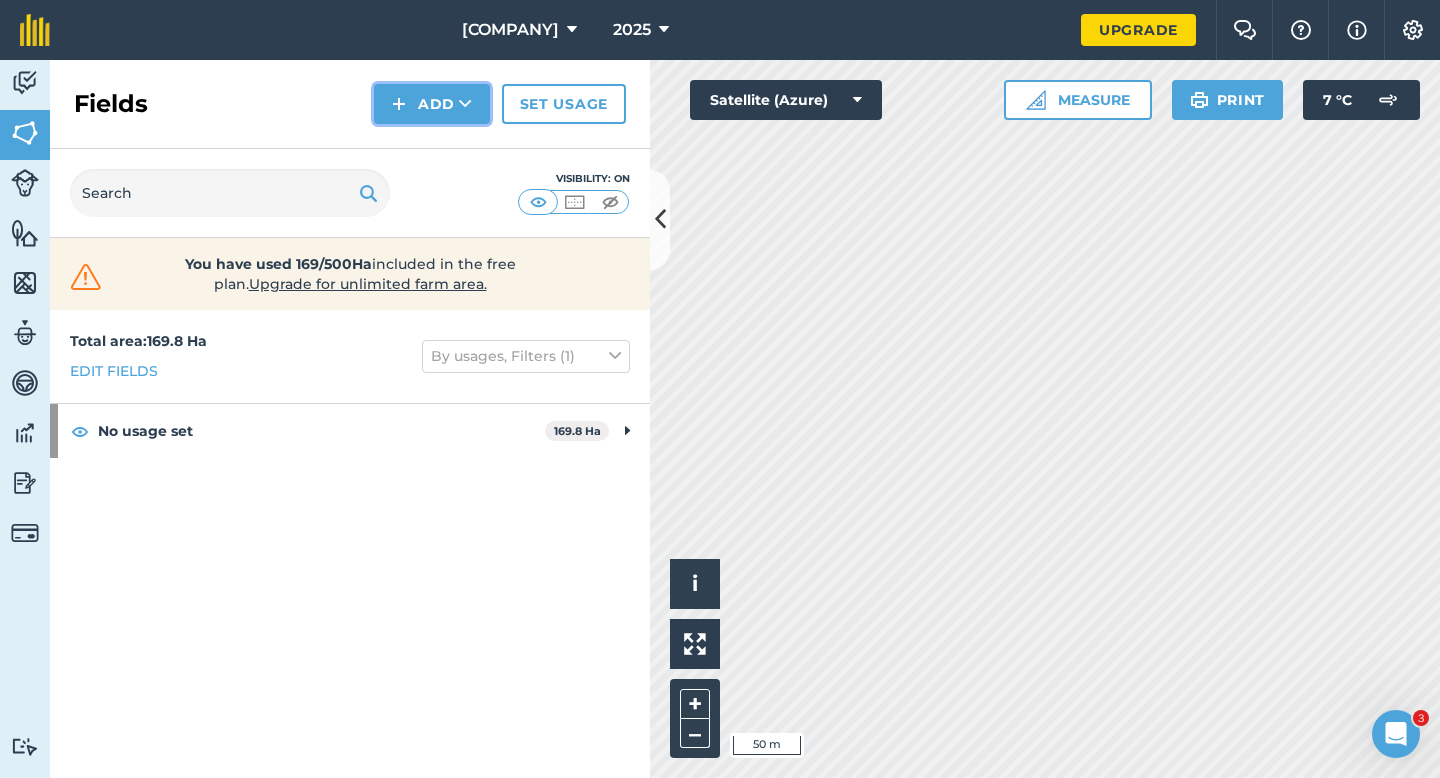 click on "Add" at bounding box center [432, 104] 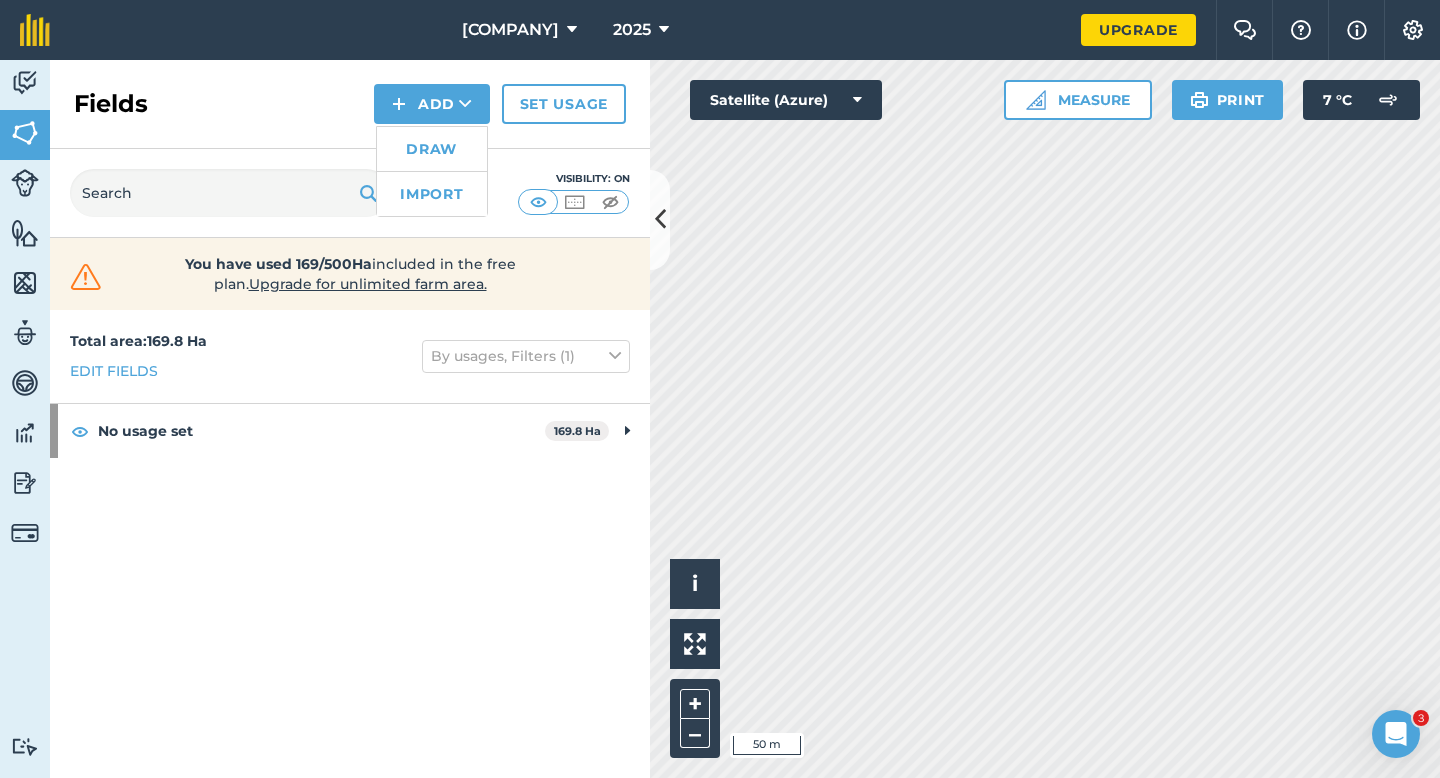 click on "Draw" at bounding box center (432, 149) 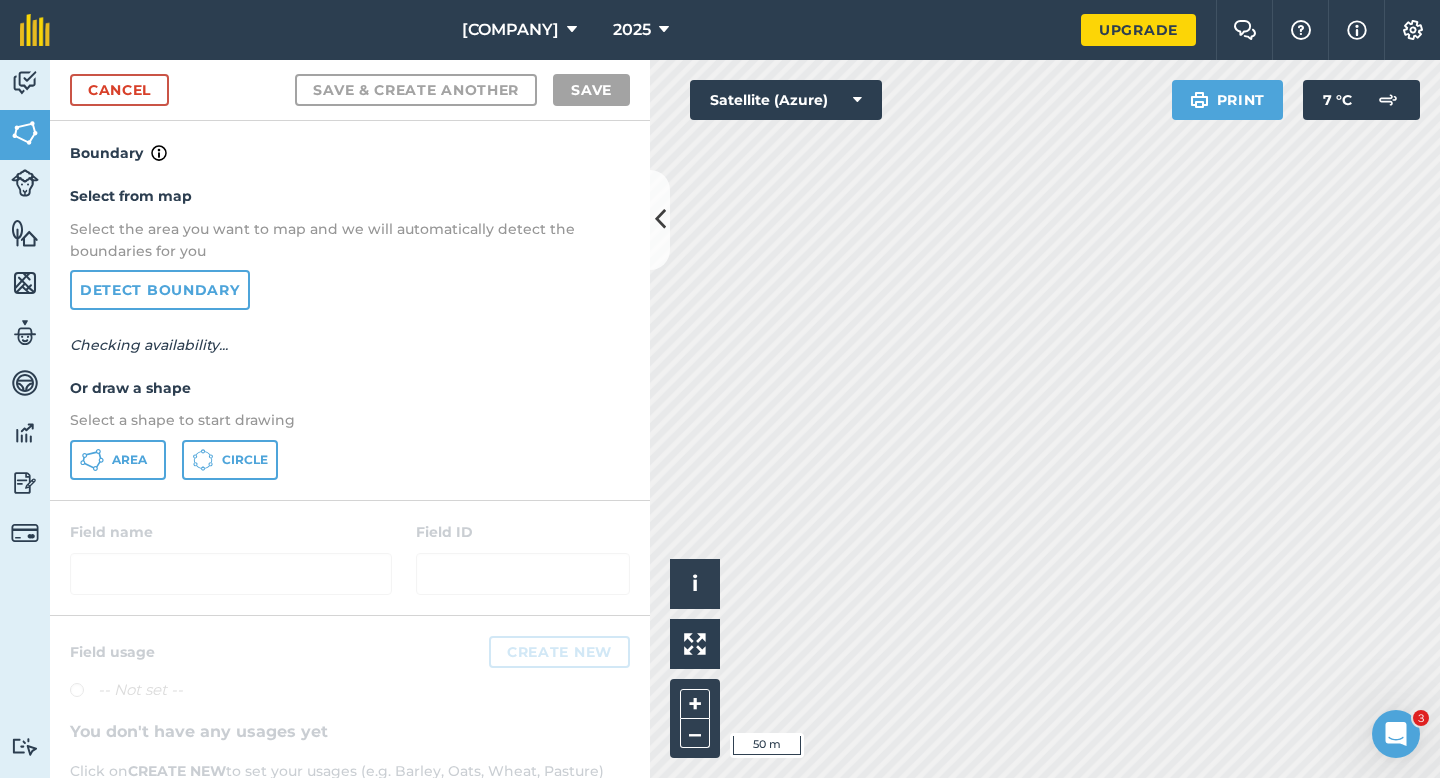 click on "Select from map Select the area you want to map and we will automatically detect the boundaries for you Detect boundary Checking availability... Or draw a shape Select a shape to start drawing Area Circle" at bounding box center (350, 332) 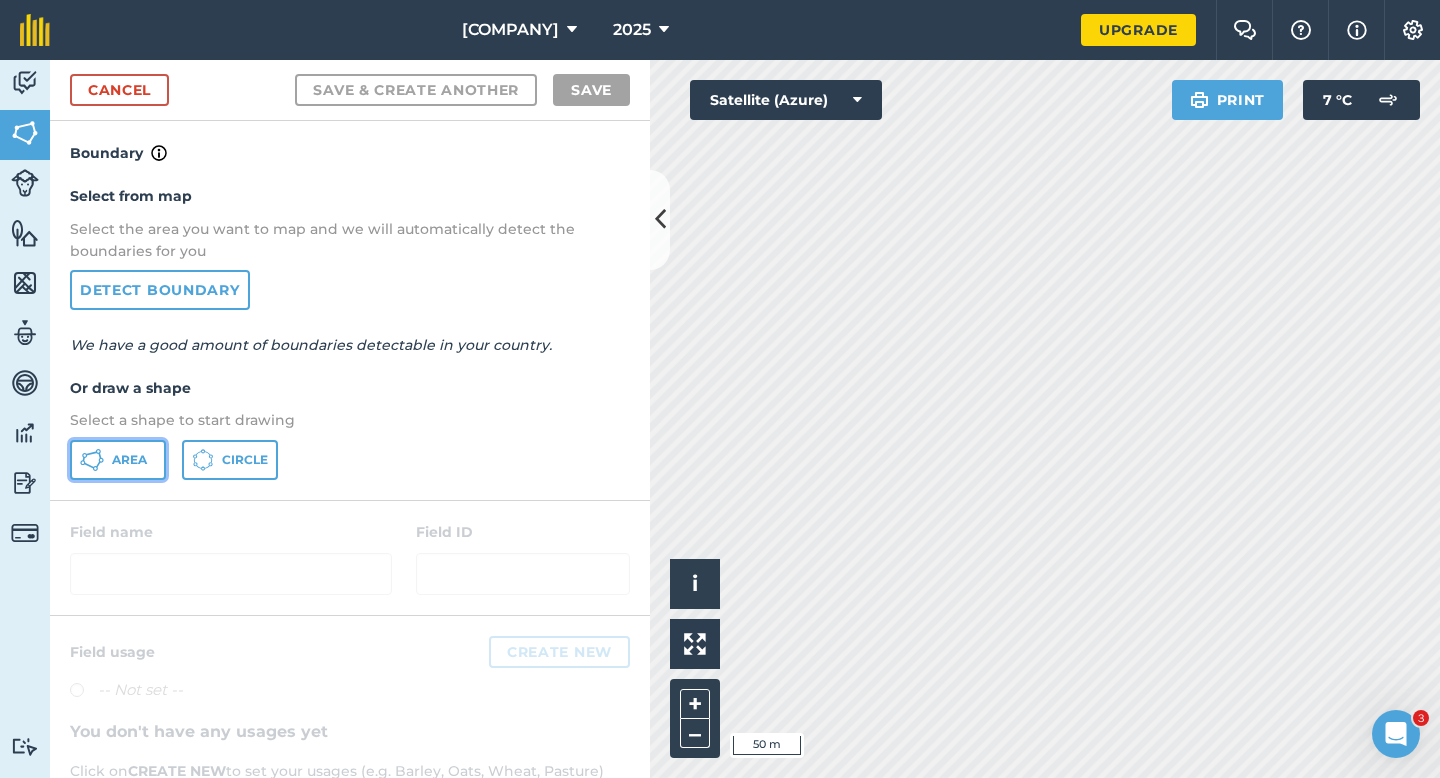 click on "Area" at bounding box center (118, 460) 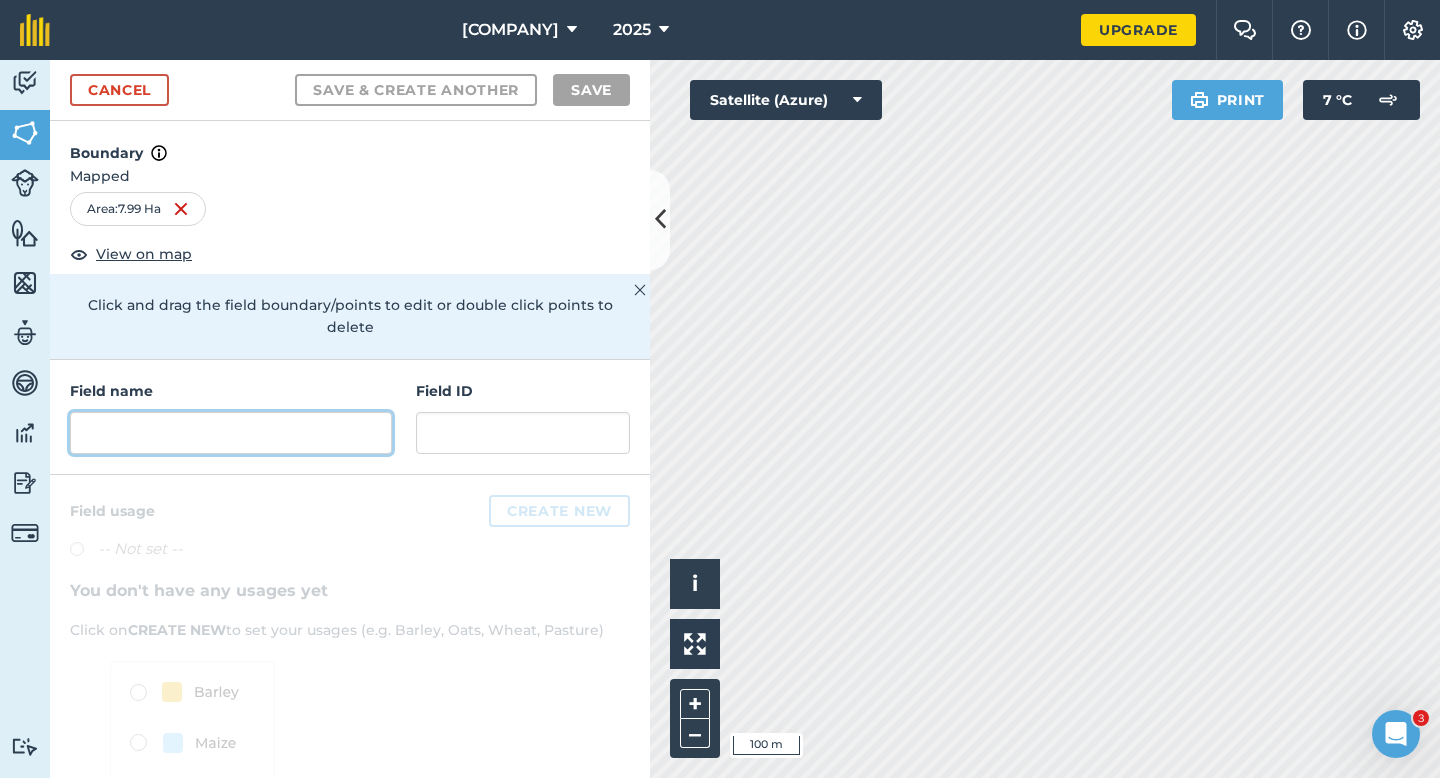 click at bounding box center [231, 433] 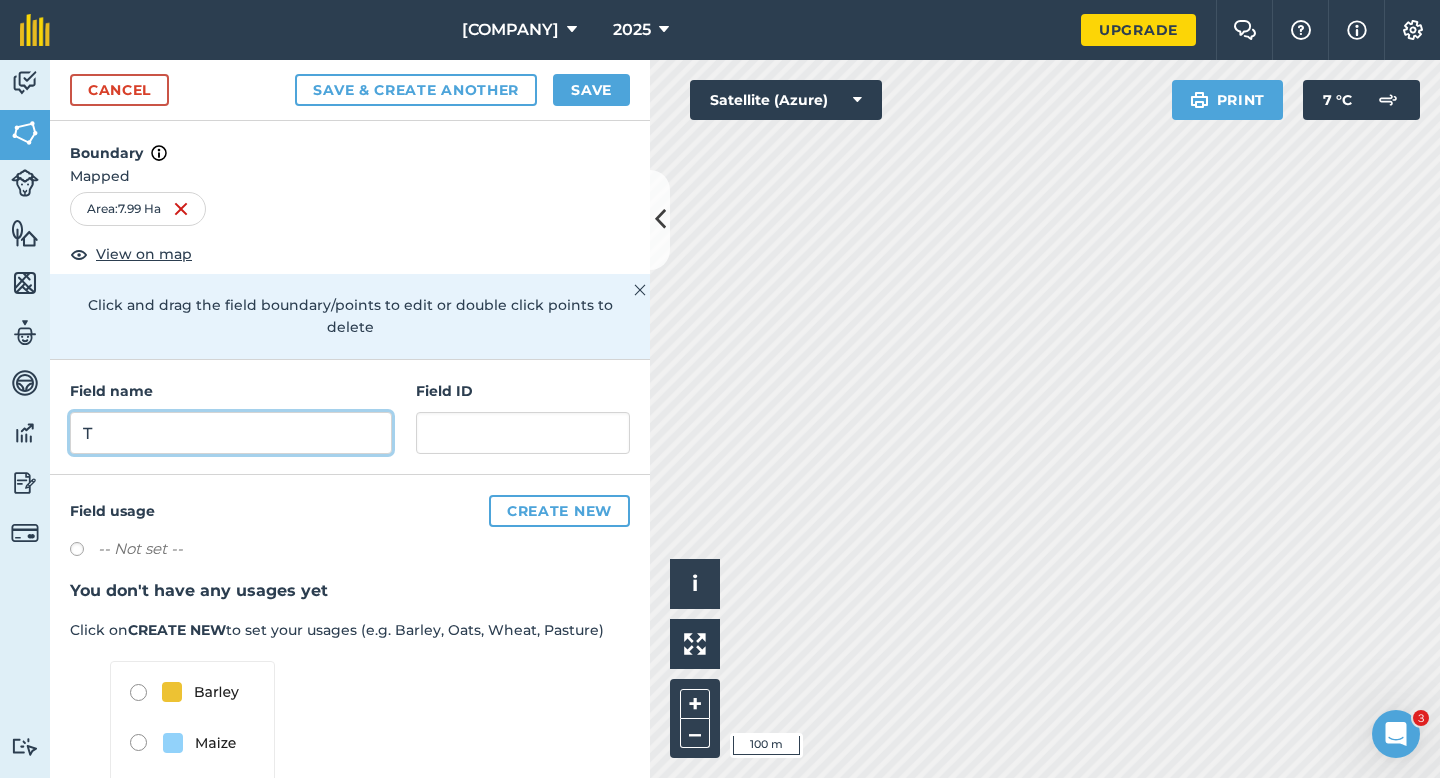type on "T" 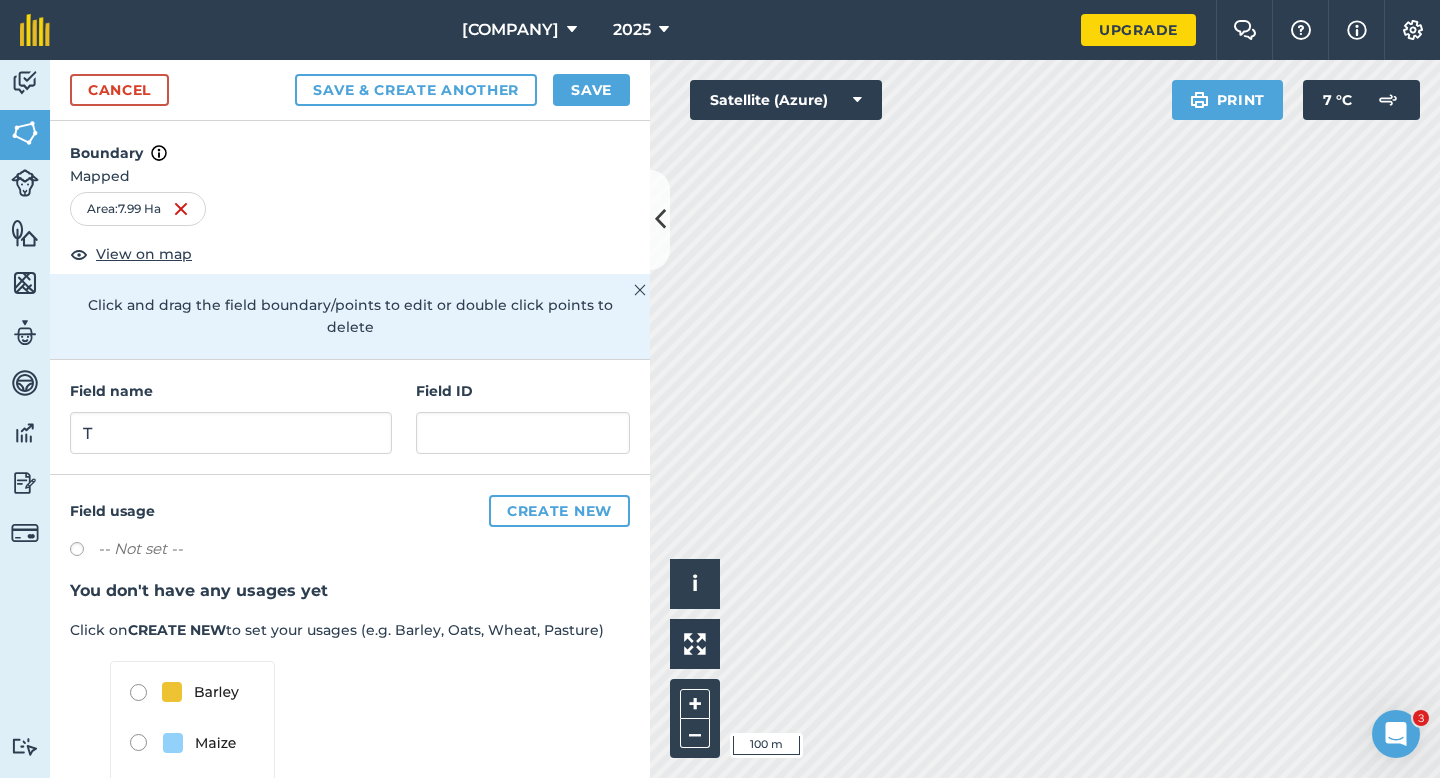 click on "Boundary" at bounding box center [350, 143] 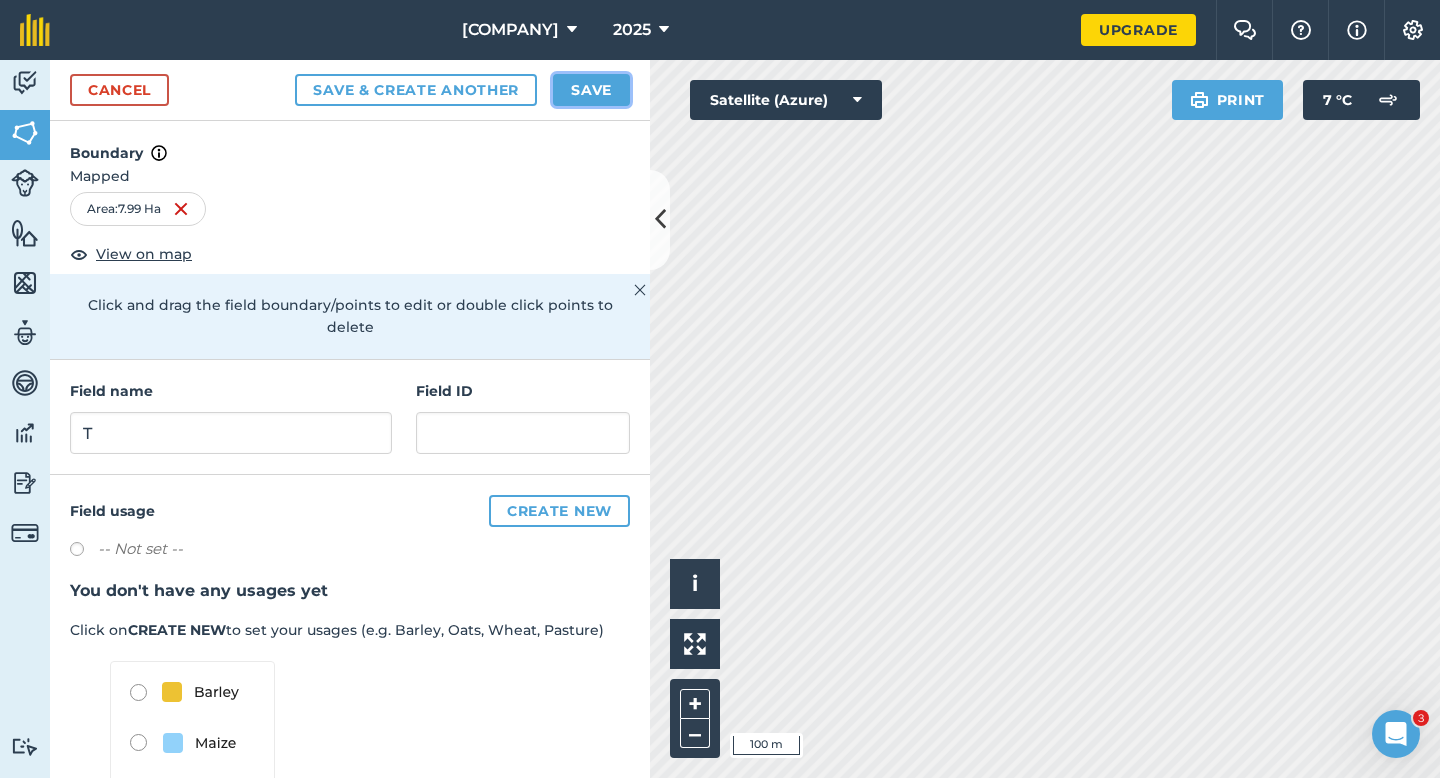 click on "Save" at bounding box center [591, 90] 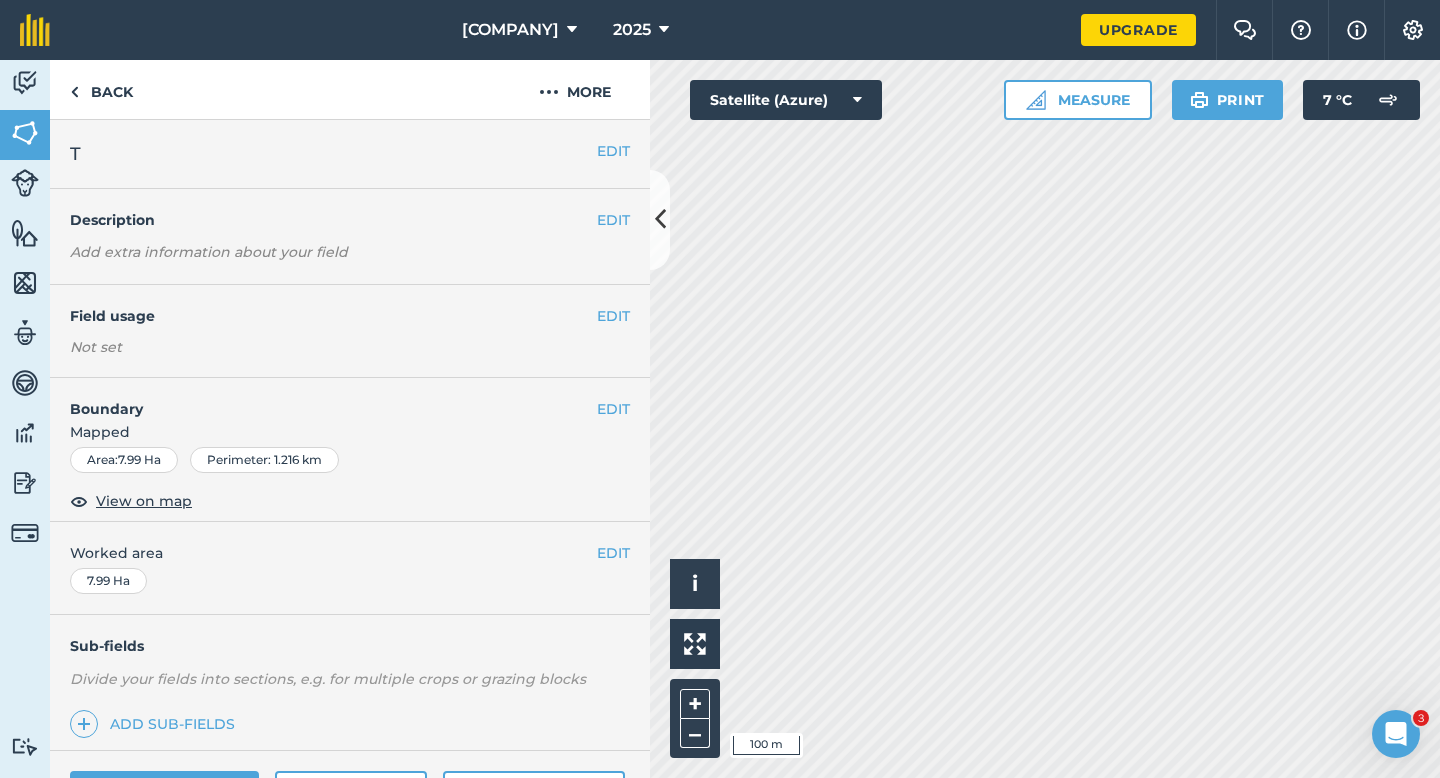 click on "EDIT Worked area 7.99   Ha" at bounding box center (350, 568) 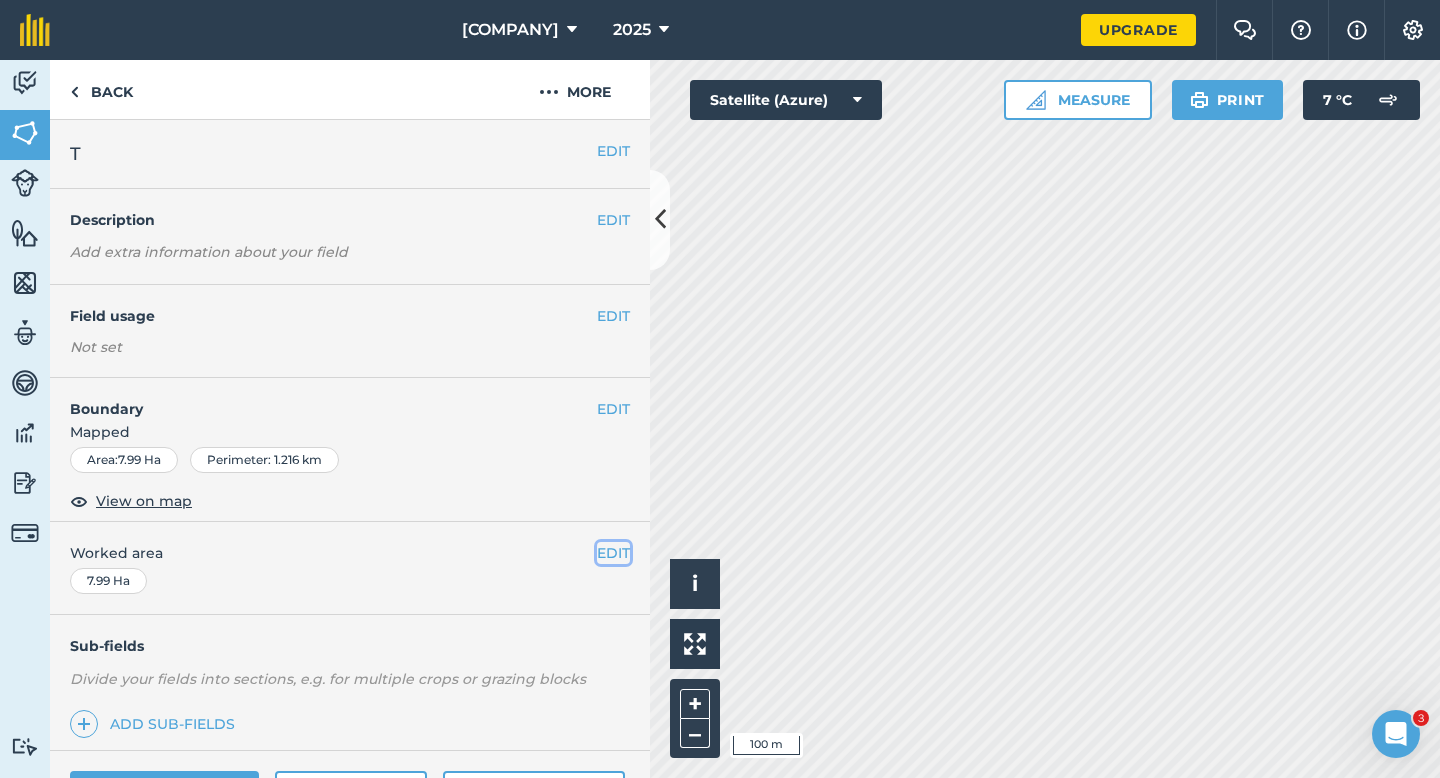 click on "EDIT" at bounding box center (613, 553) 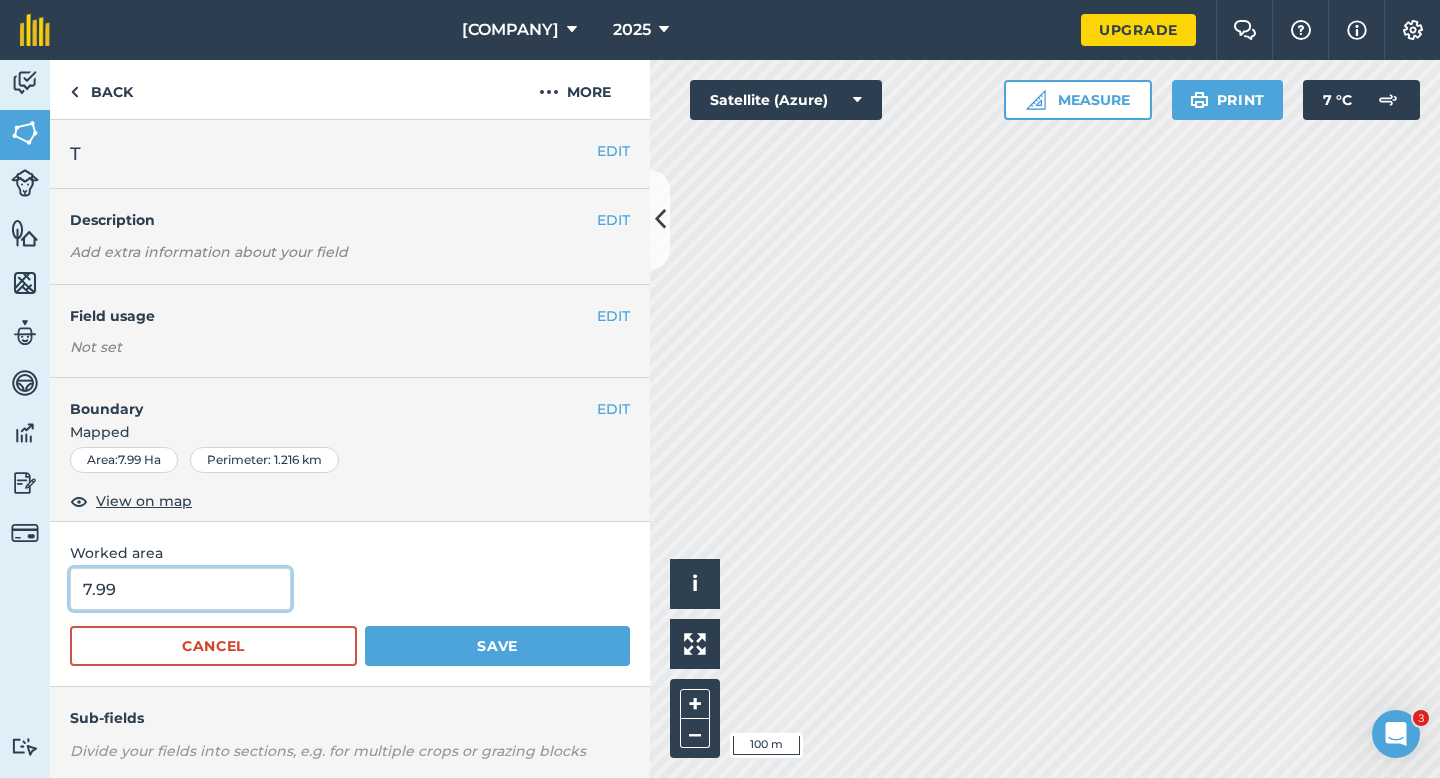 click on "7.99" at bounding box center [180, 589] 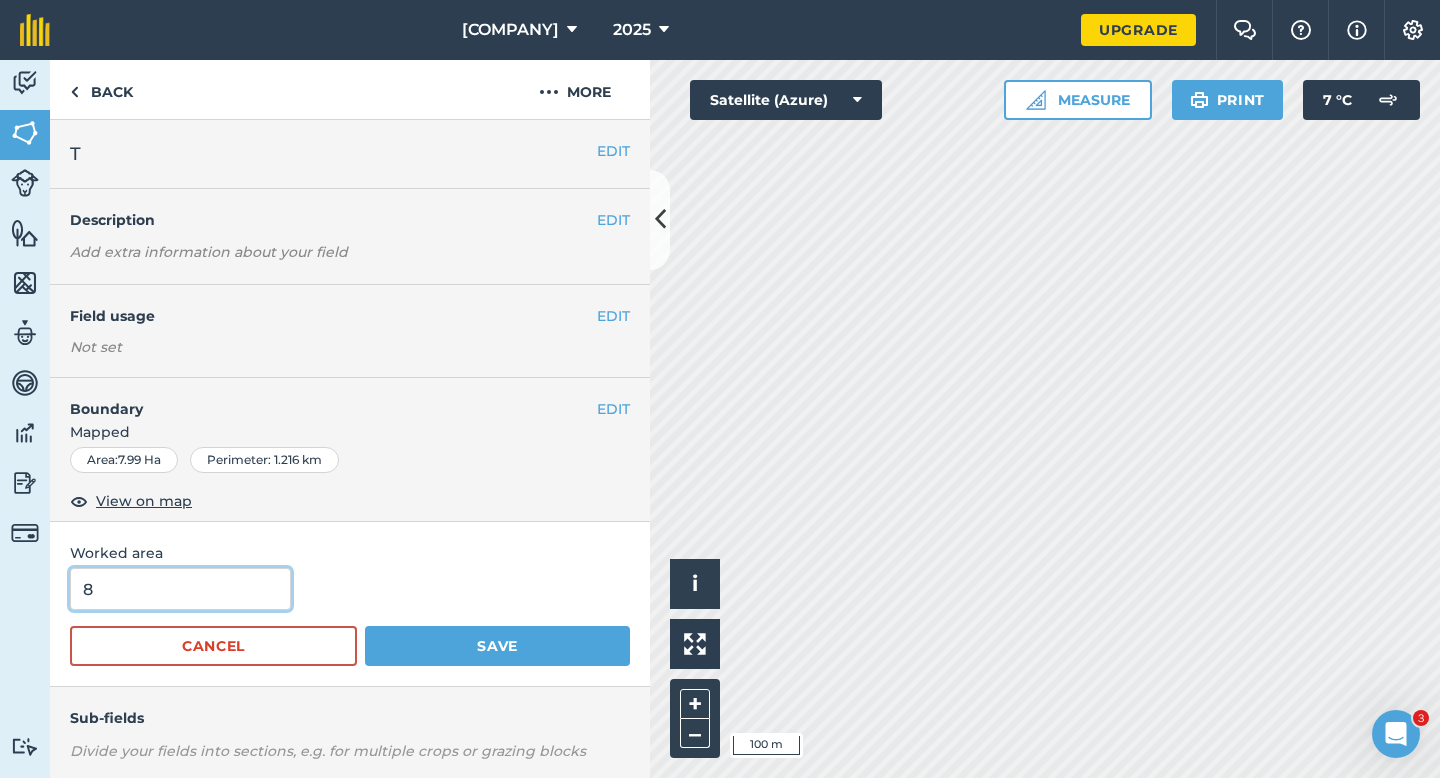 click on "Save" at bounding box center (497, 646) 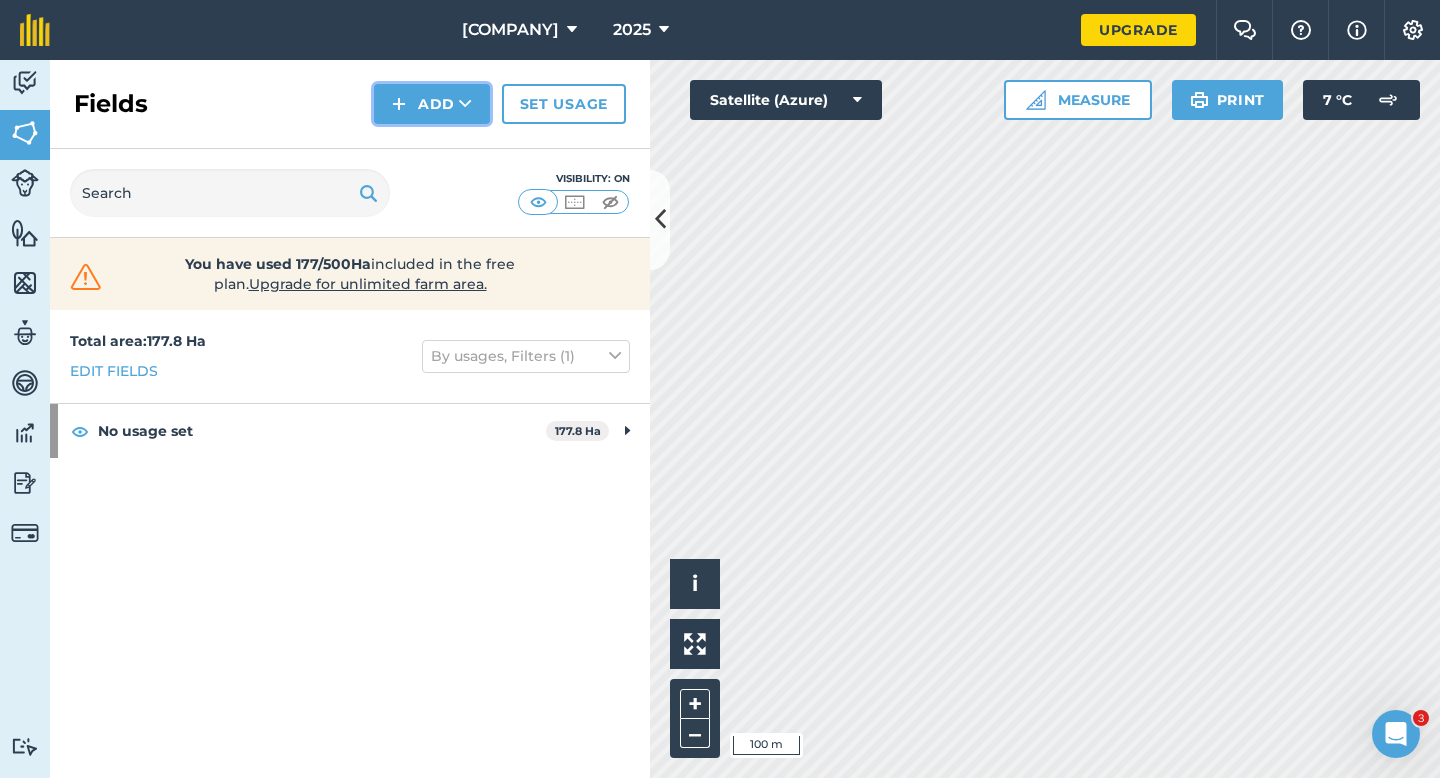 click on "Add" at bounding box center (432, 104) 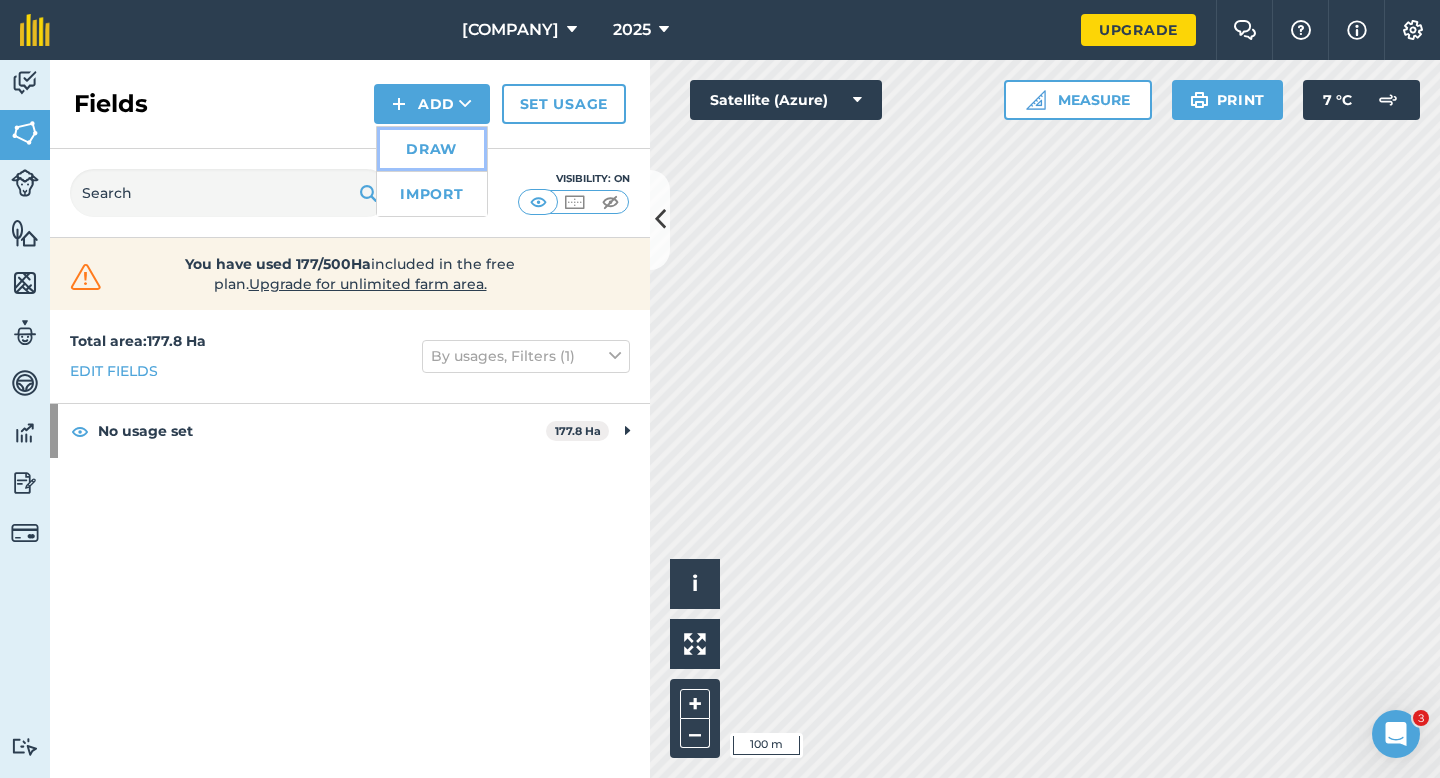 click on "Draw" at bounding box center (432, 149) 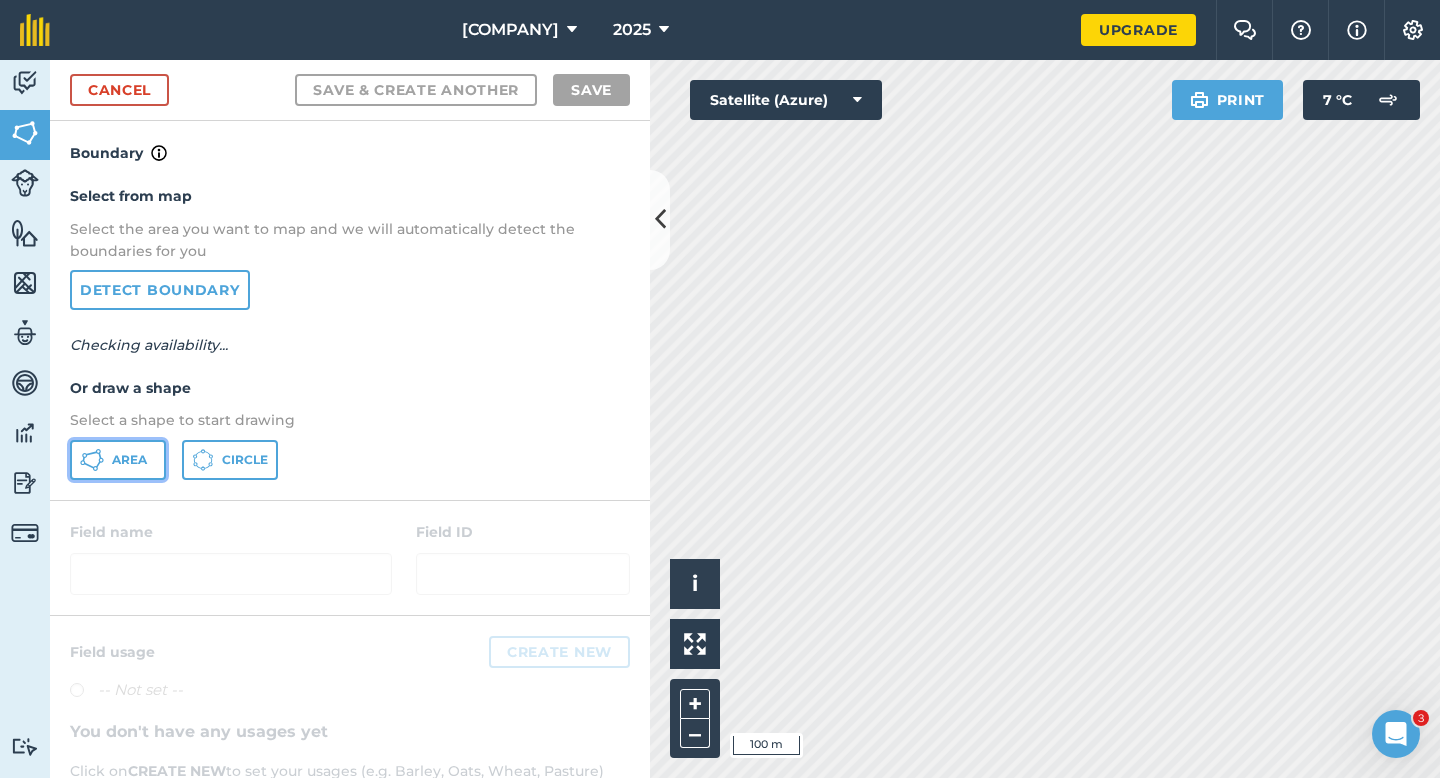 click 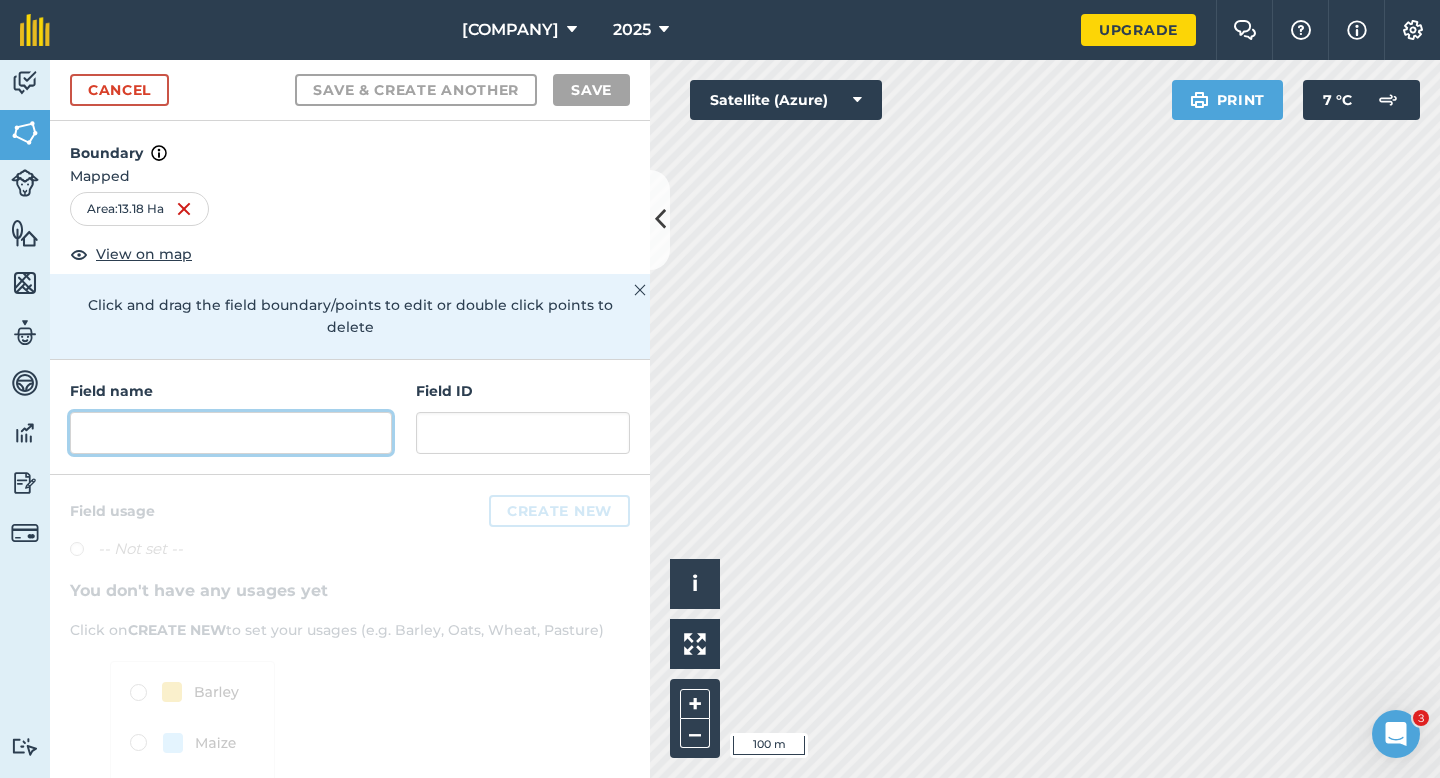 click at bounding box center [231, 433] 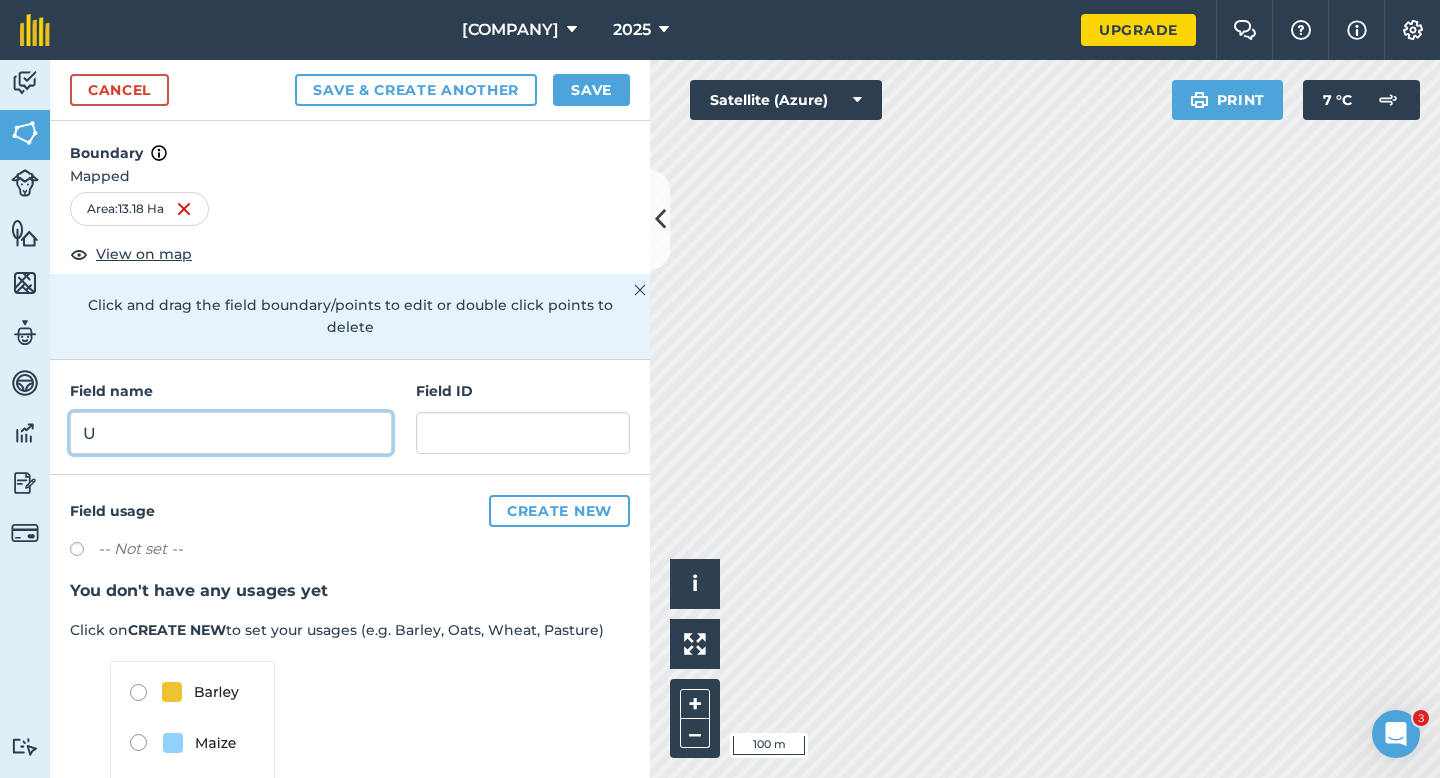 type on "U" 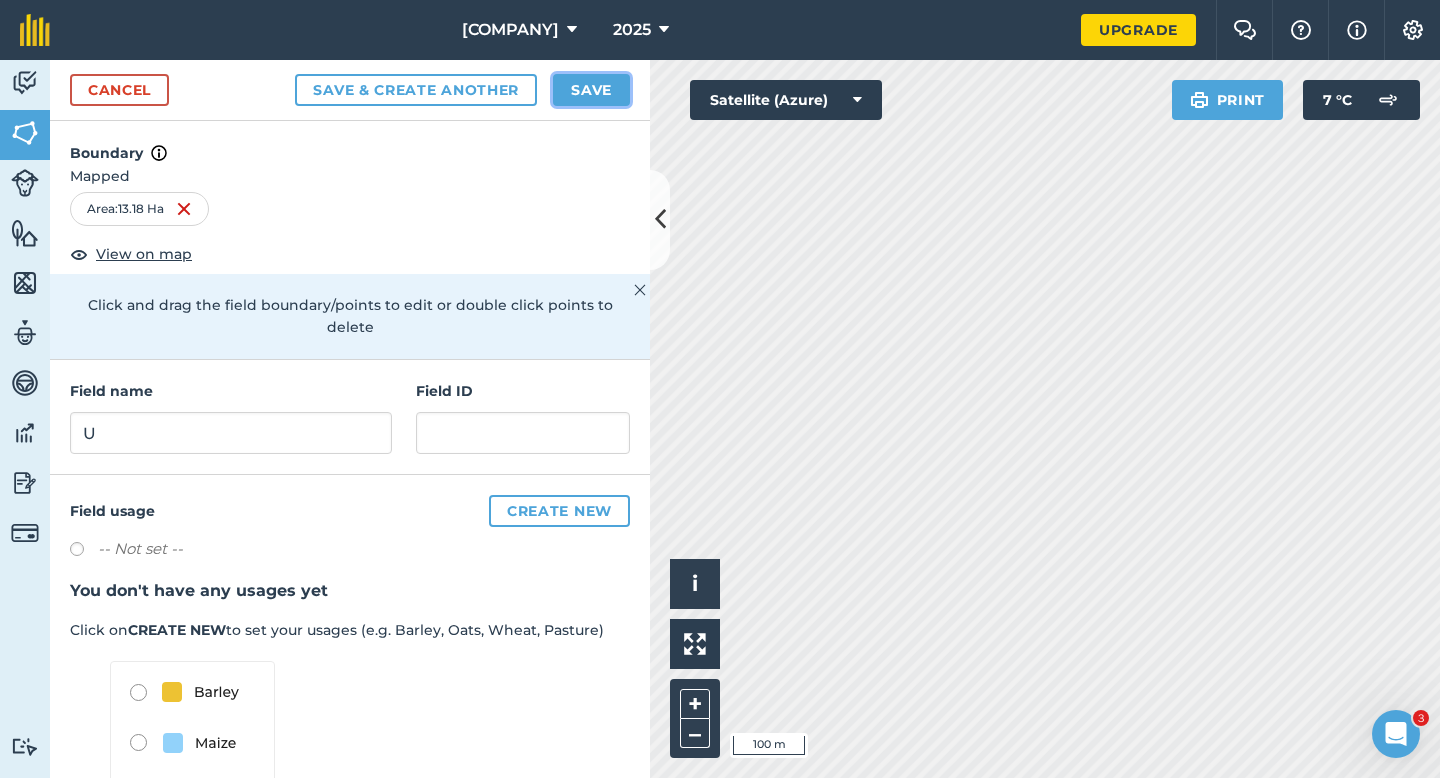 click on "Save" at bounding box center (591, 90) 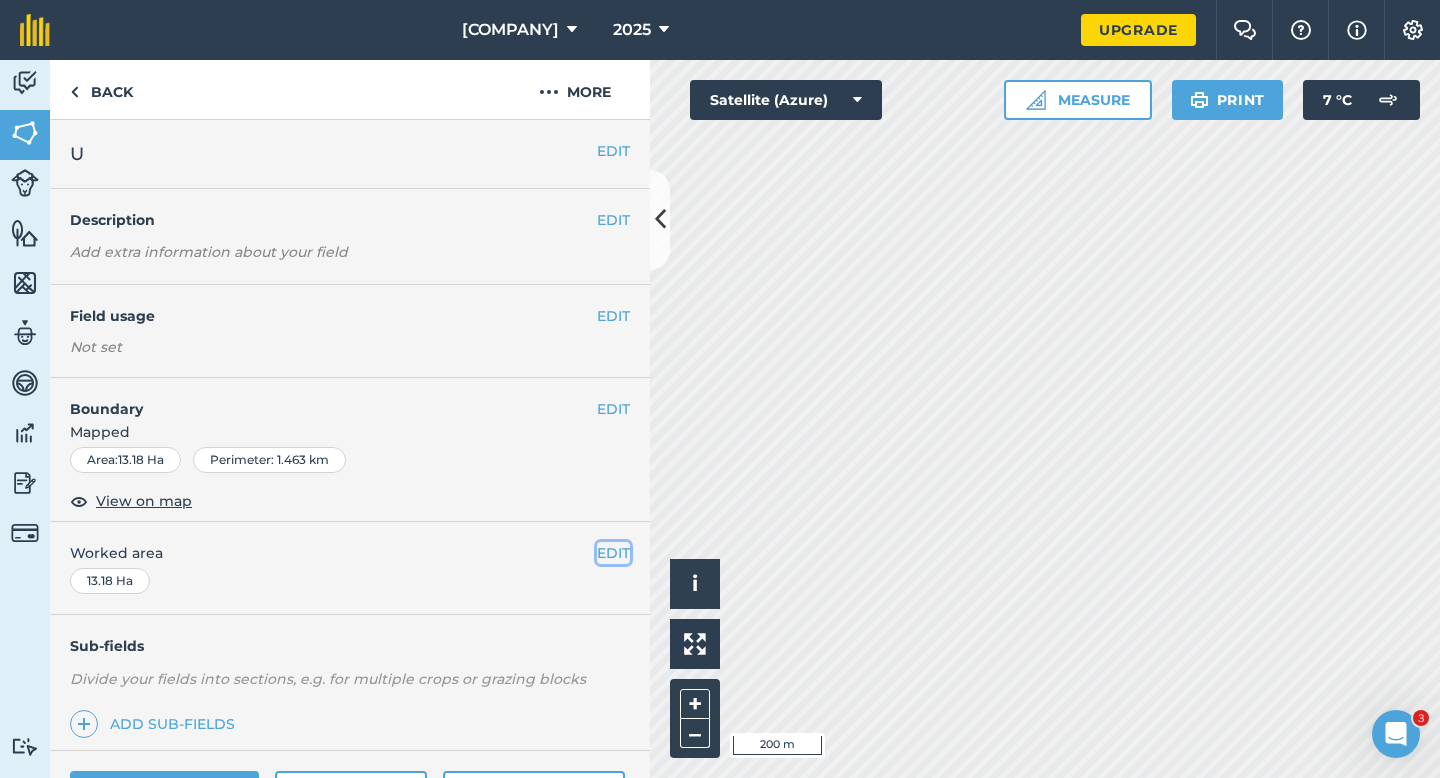 click on "EDIT" at bounding box center (613, 553) 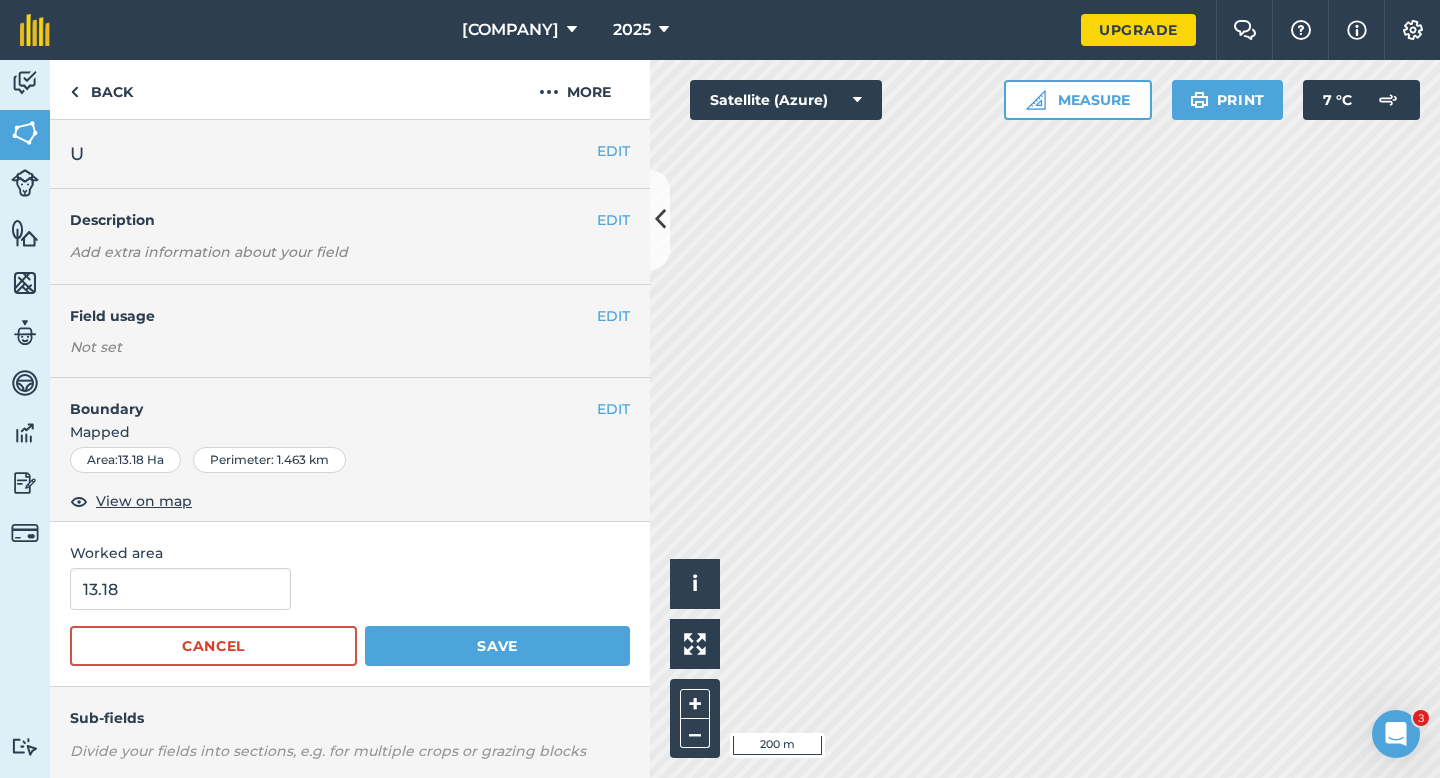 click on "[NUMBER] Cancel Save" at bounding box center (350, 617) 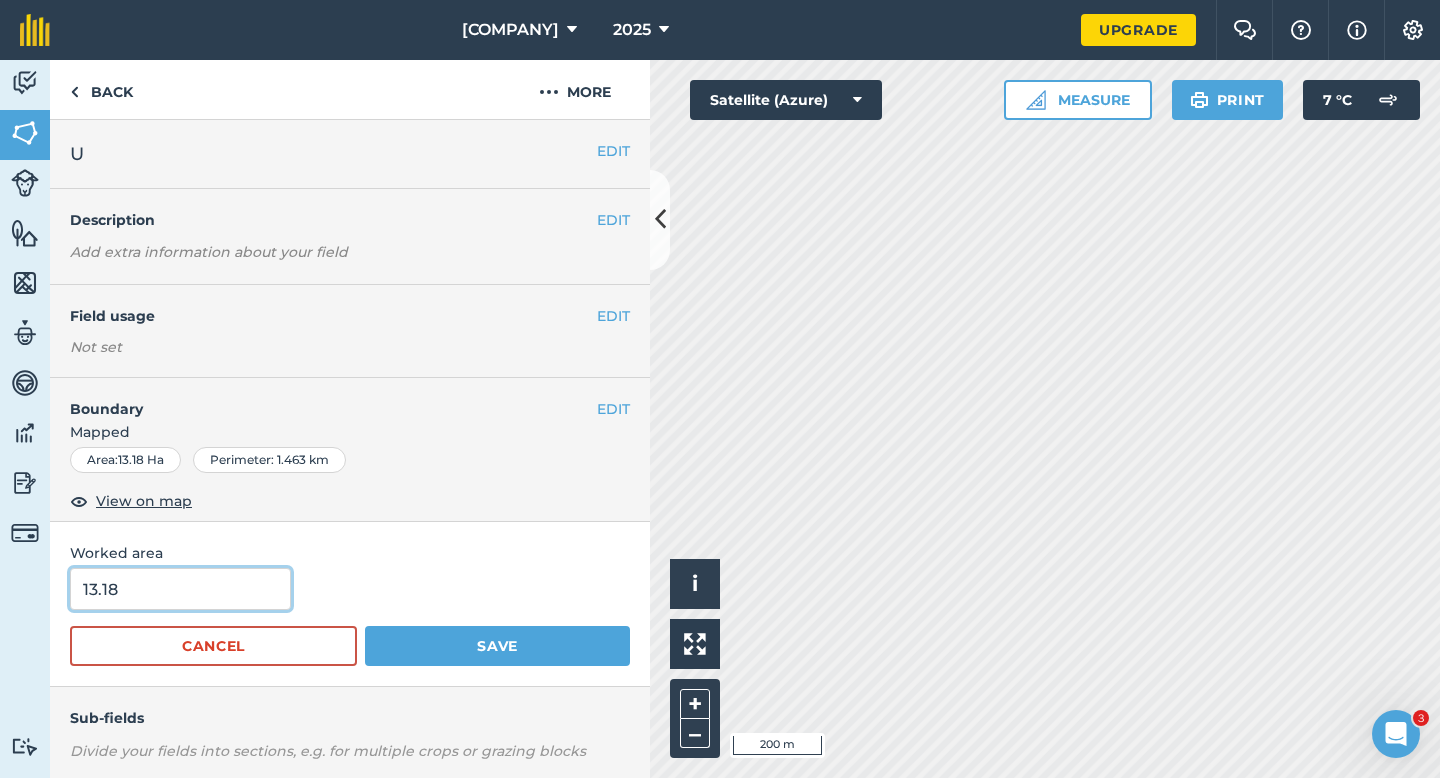 click on "13.18" at bounding box center (180, 589) 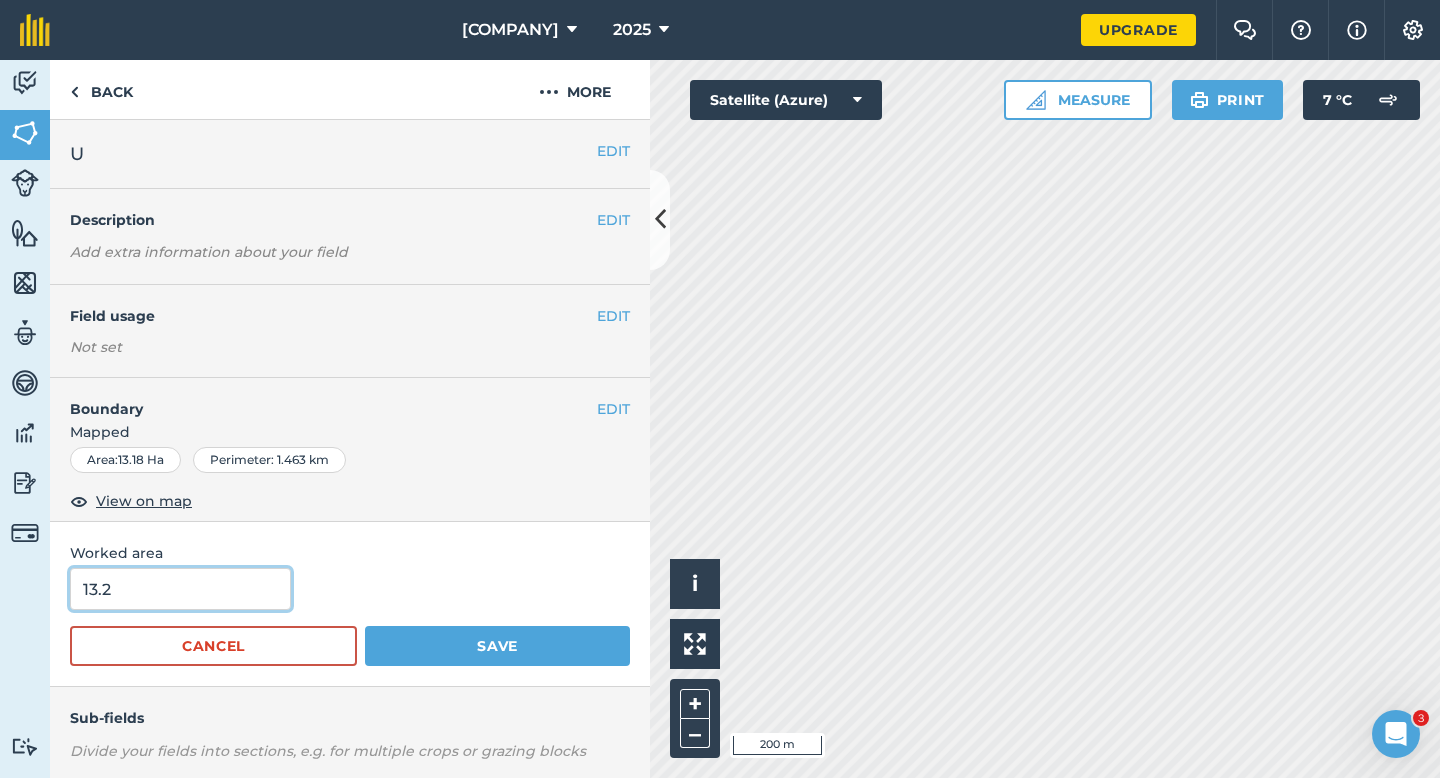 type on "13.2" 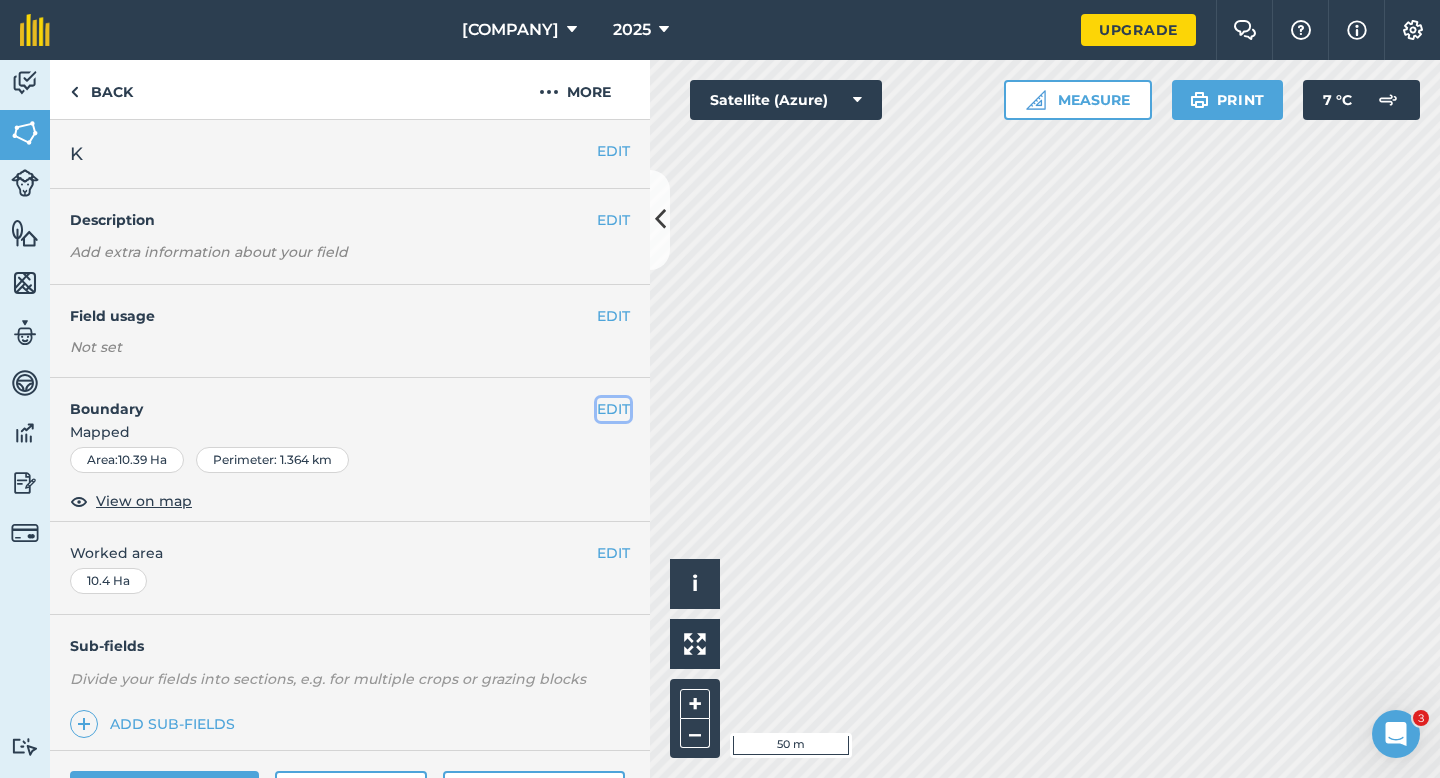 click on "EDIT" at bounding box center [613, 409] 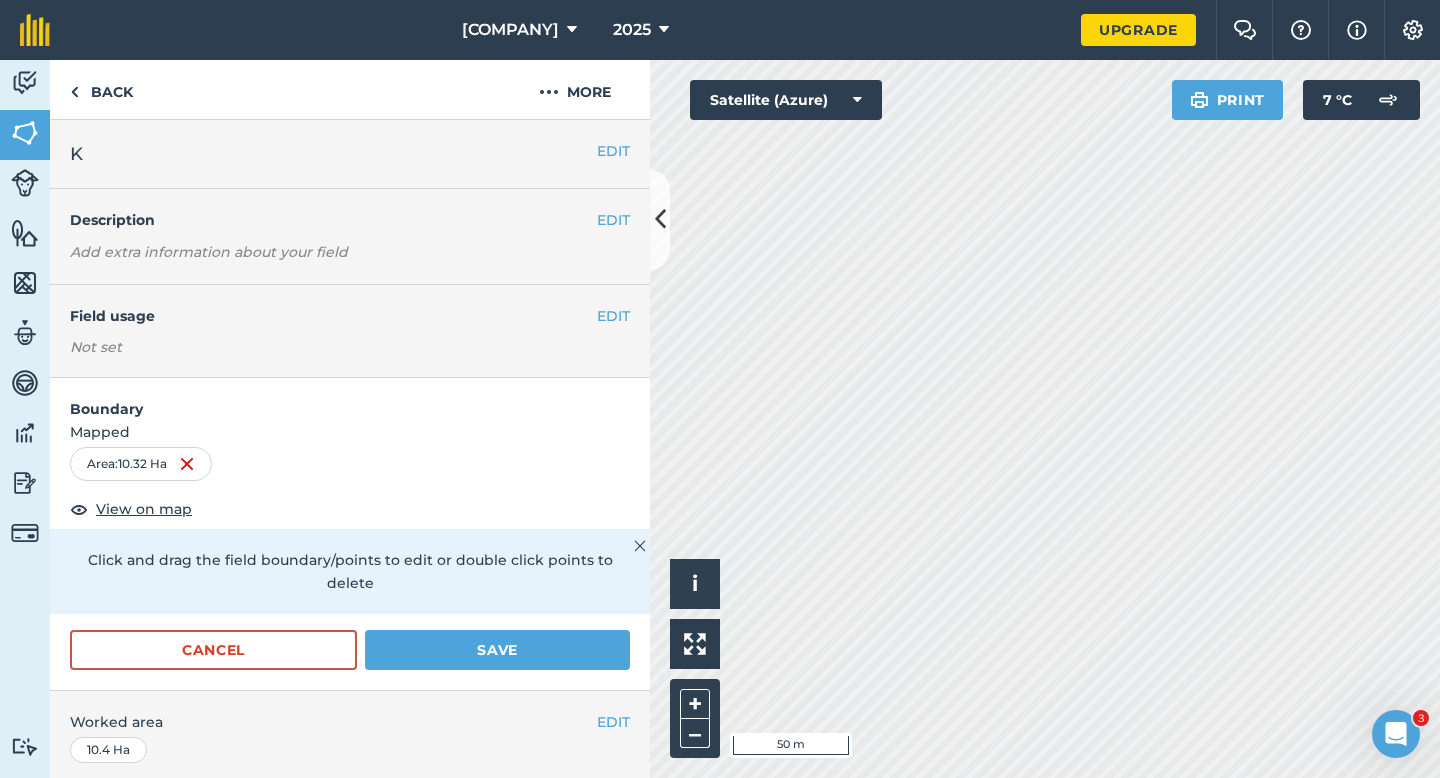 click on "Boundary   Mapped Area :  10.32   Ha   View on map Click and drag the field boundary/points to edit or double click points to delete Cancel Save" at bounding box center (350, 534) 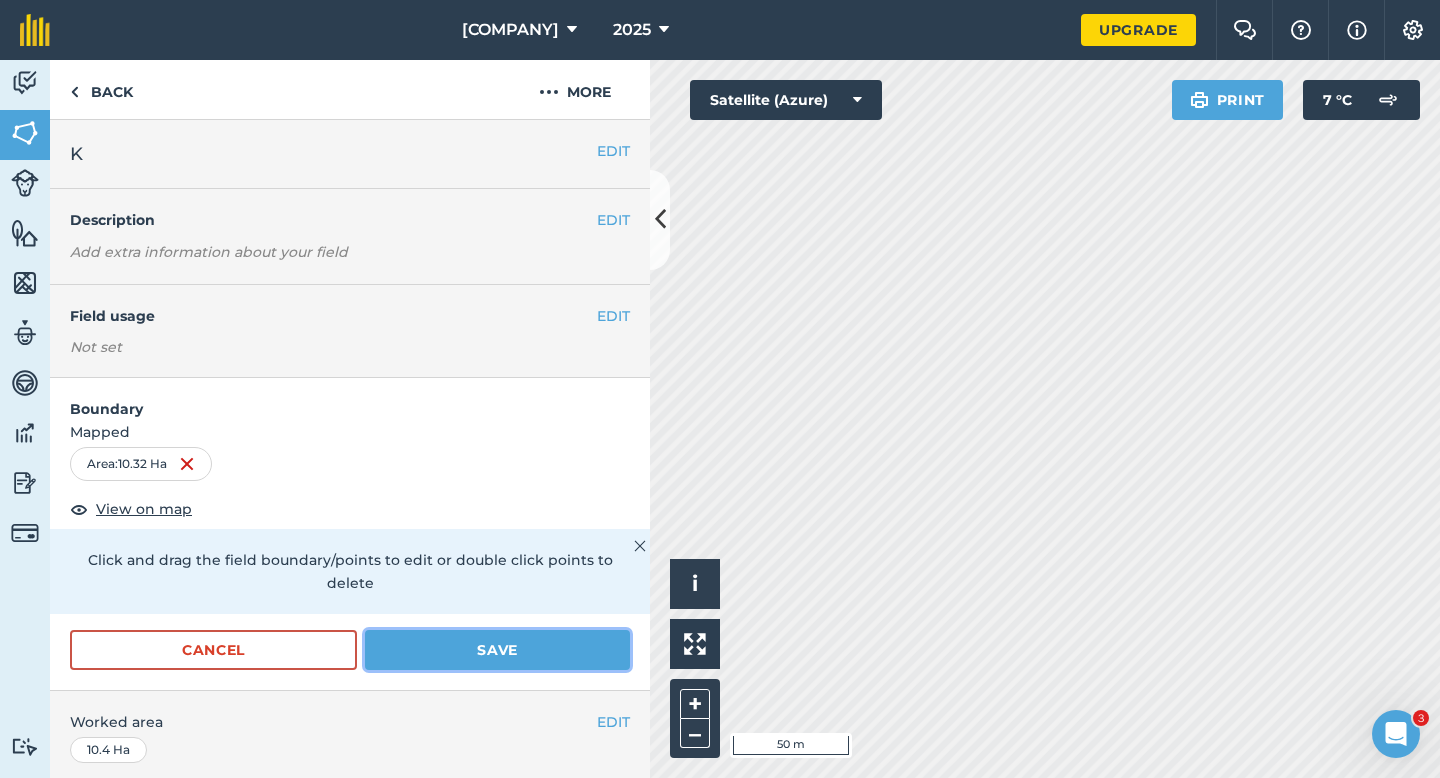 click on "Save" at bounding box center (497, 650) 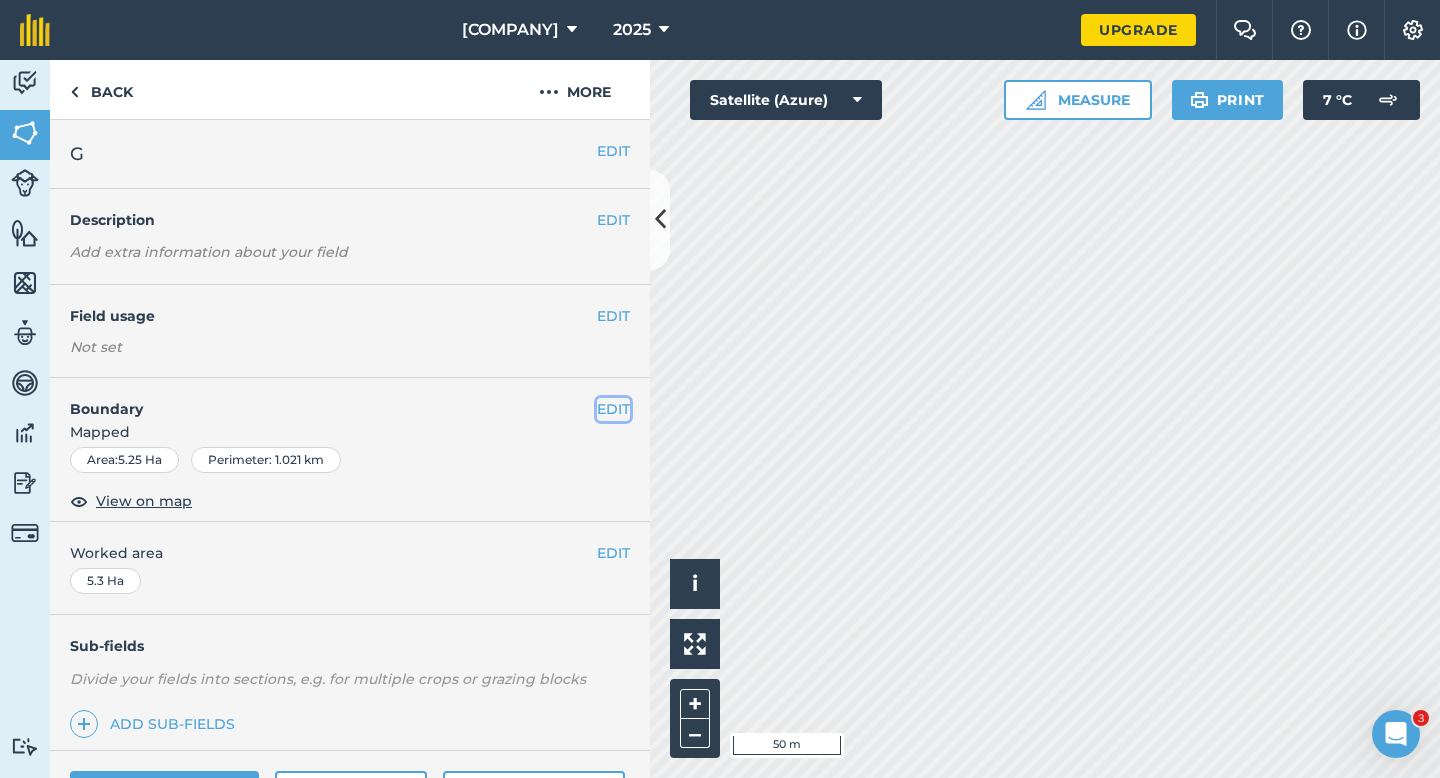 click on "EDIT" at bounding box center (613, 409) 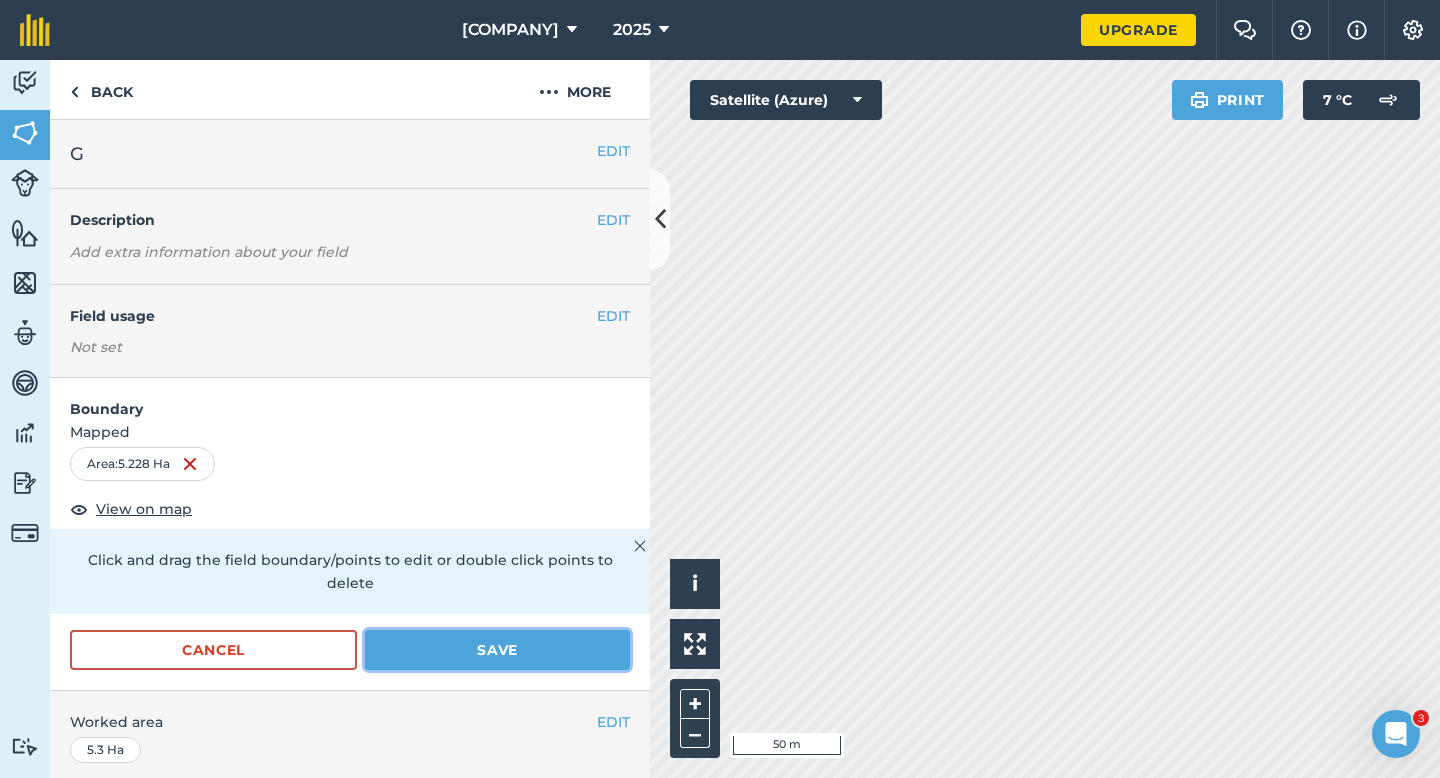 click on "Save" at bounding box center (497, 650) 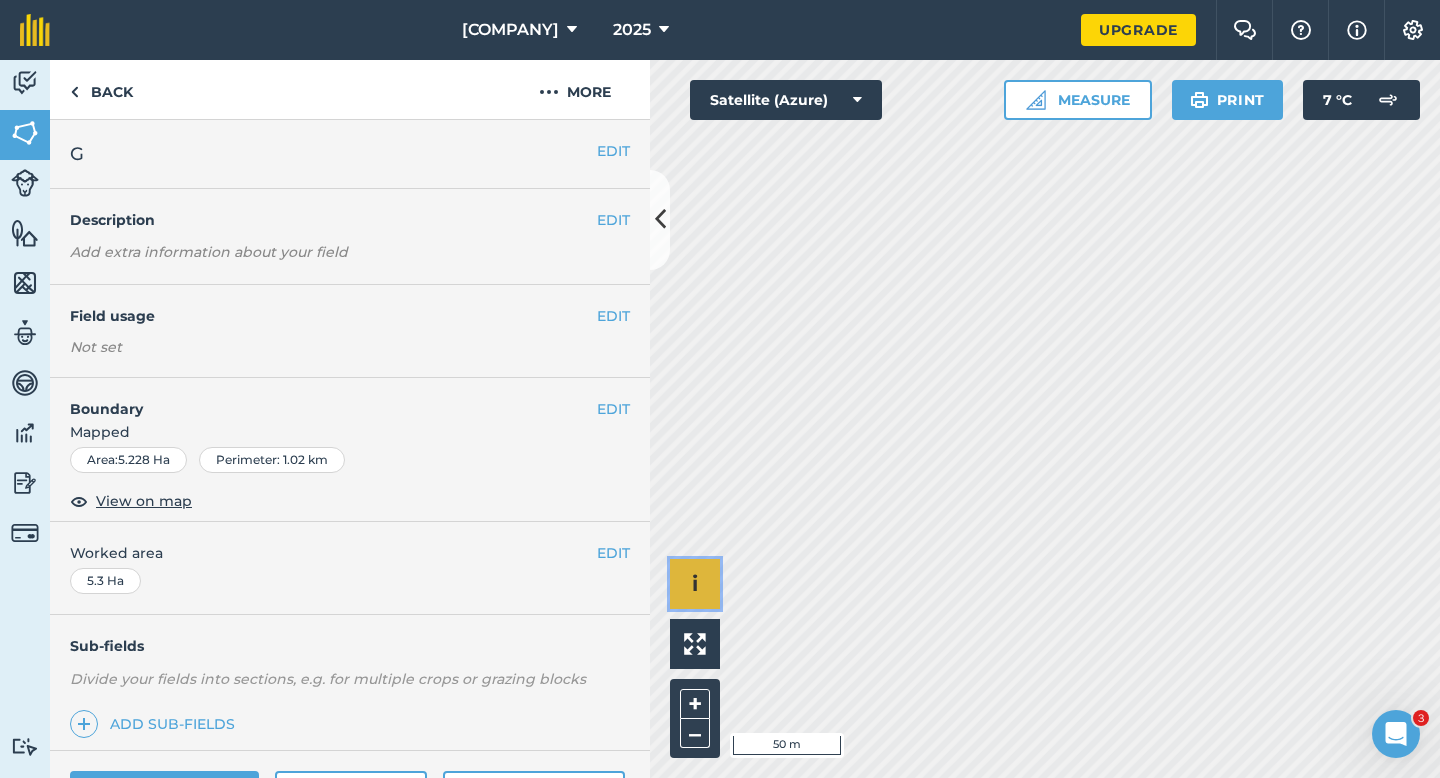 click on "Click to start drawing i © 2025 TomTom, Microsoft 50 m + –" at bounding box center (1045, 419) 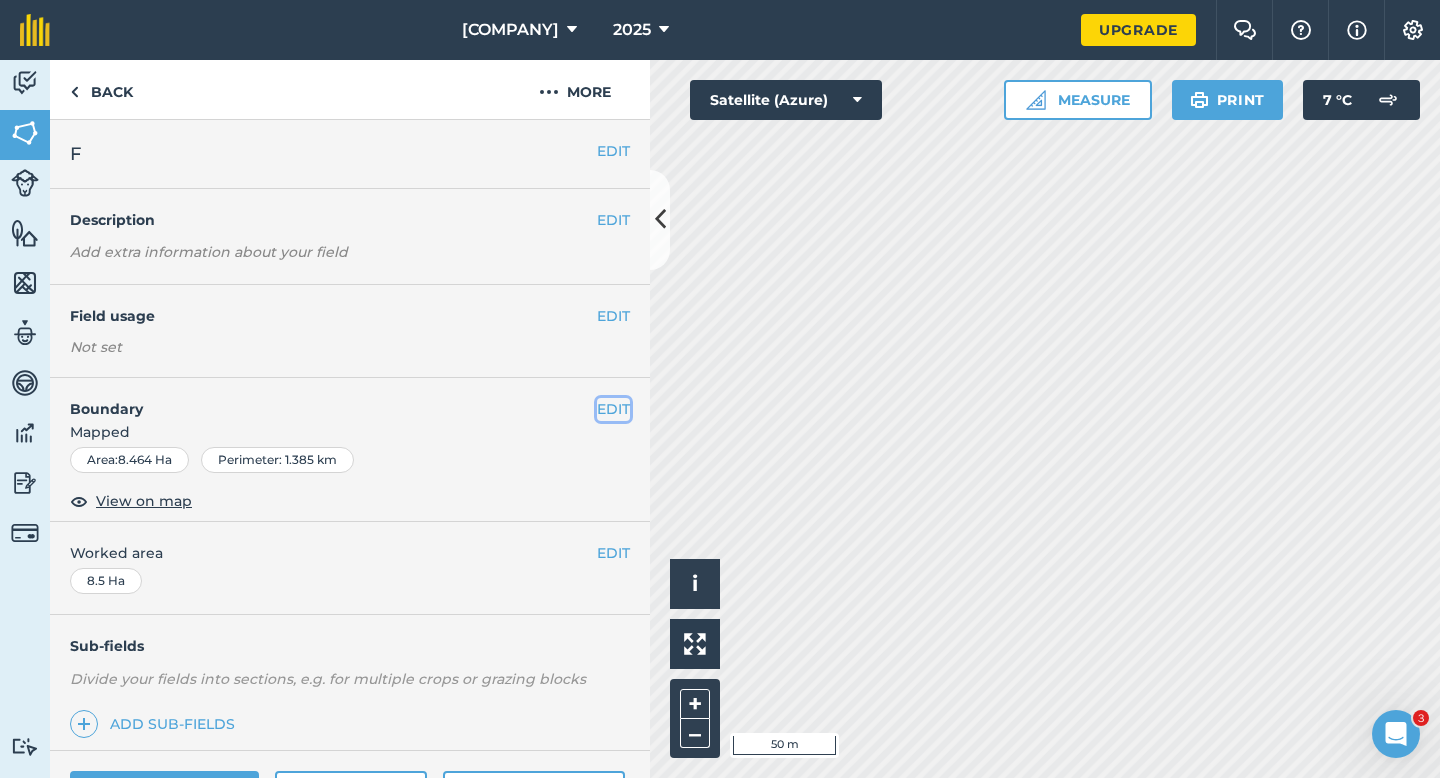 click on "EDIT" at bounding box center (613, 409) 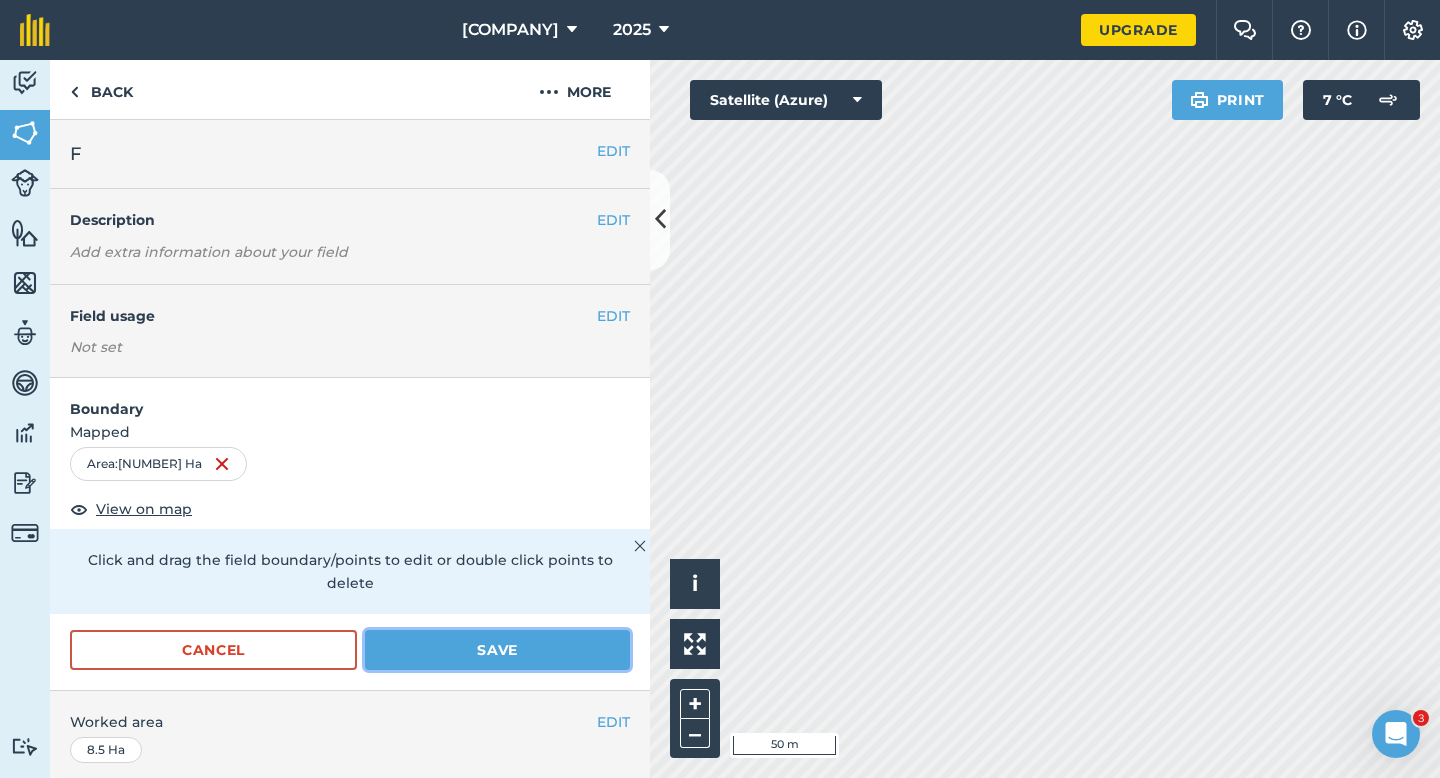 click on "Save" at bounding box center (497, 650) 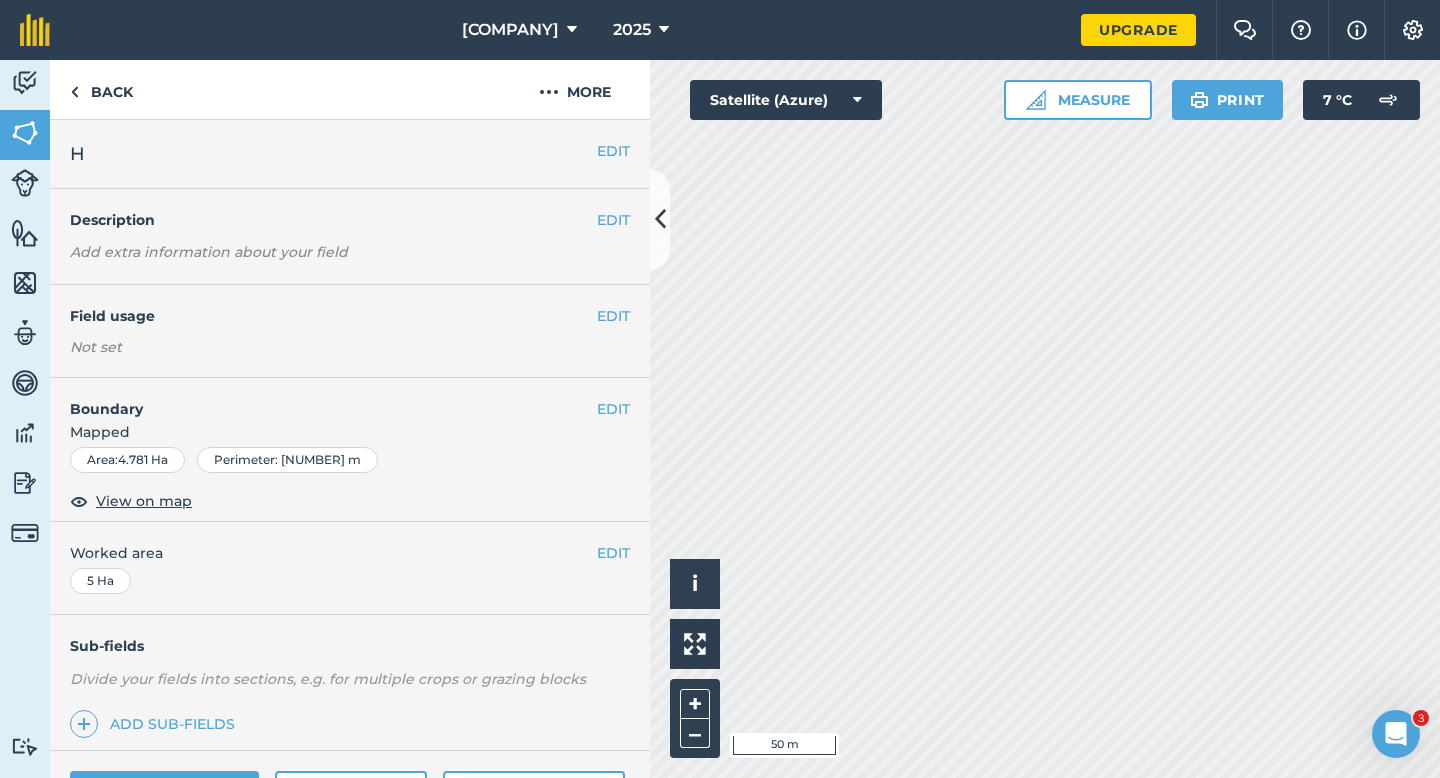 click on "Boundary" at bounding box center [323, 399] 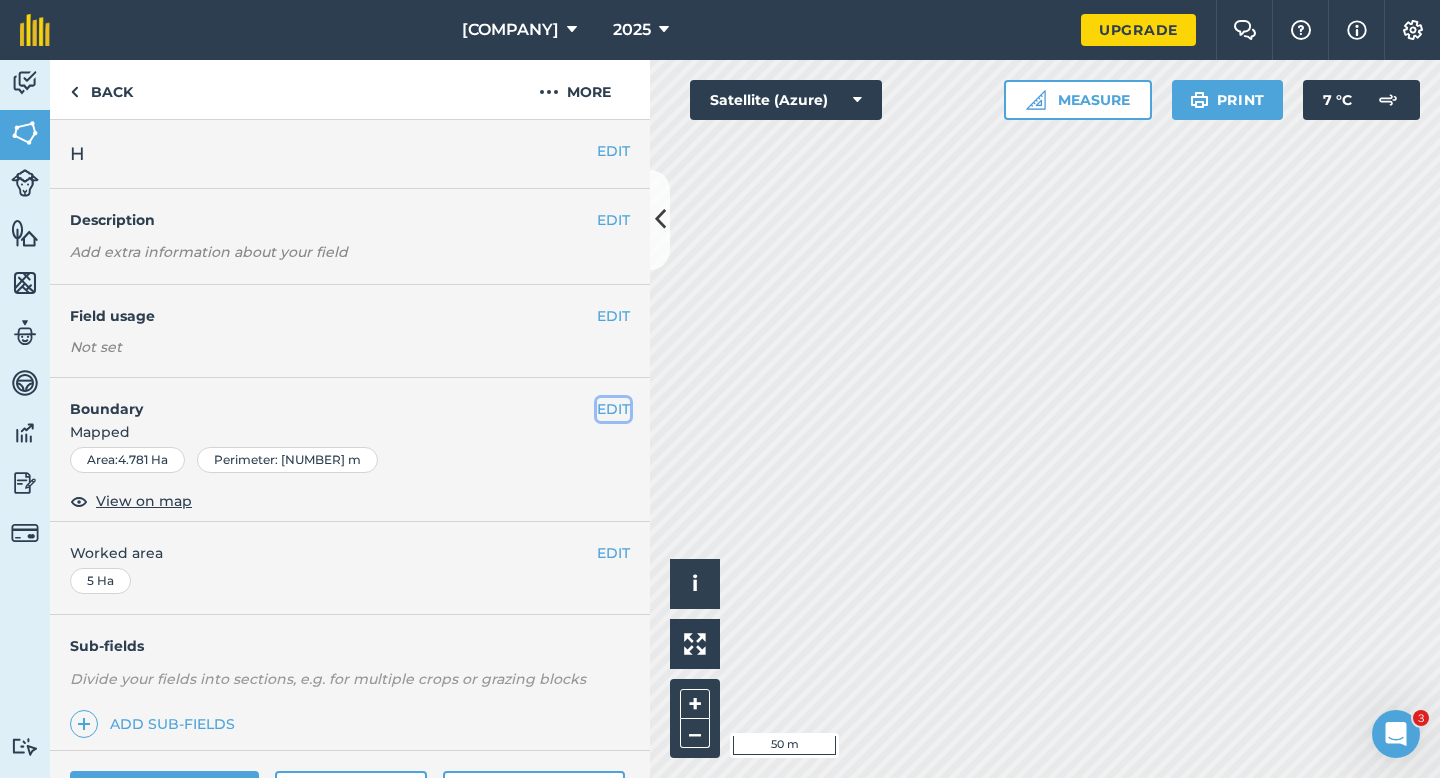 click on "EDIT" at bounding box center [613, 409] 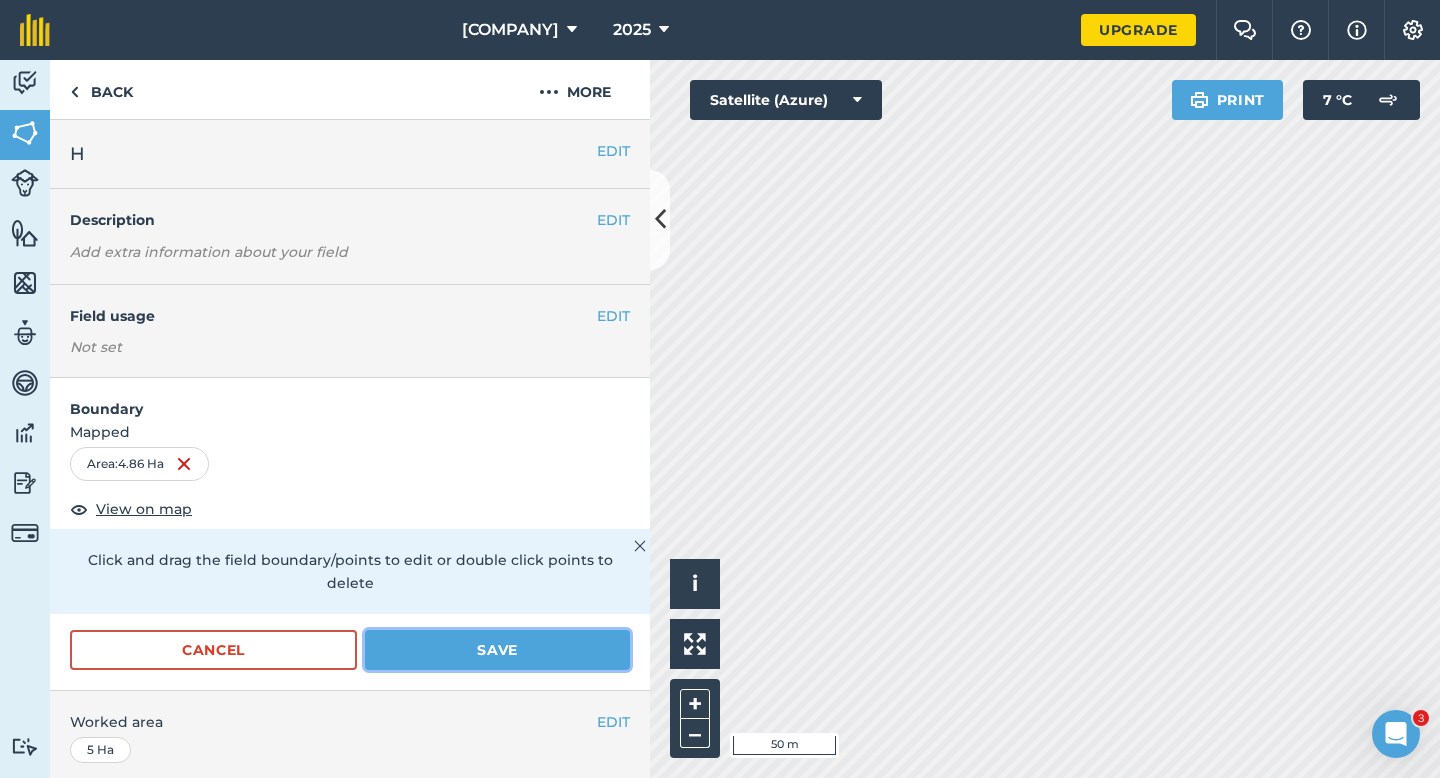 click on "Save" at bounding box center (497, 650) 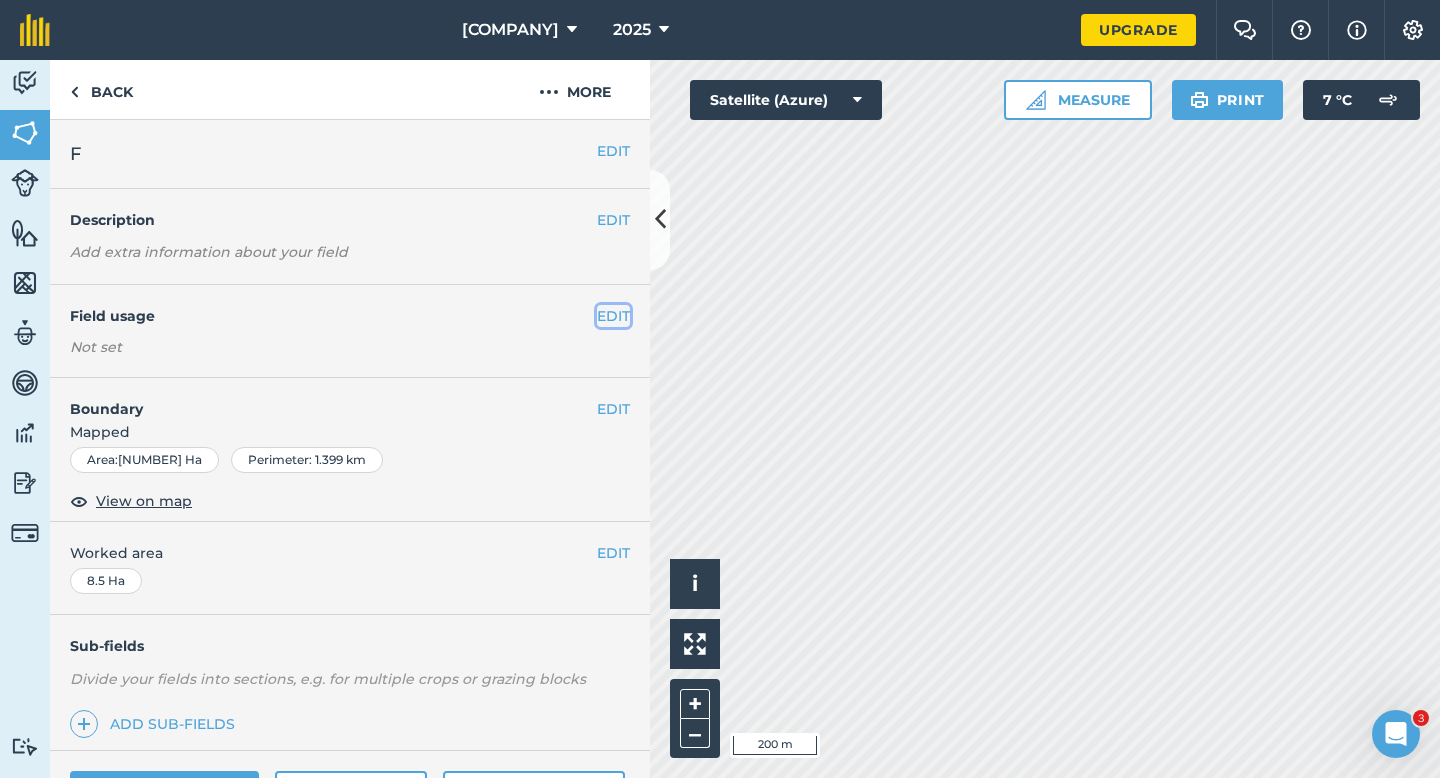 click on "EDIT" at bounding box center [613, 316] 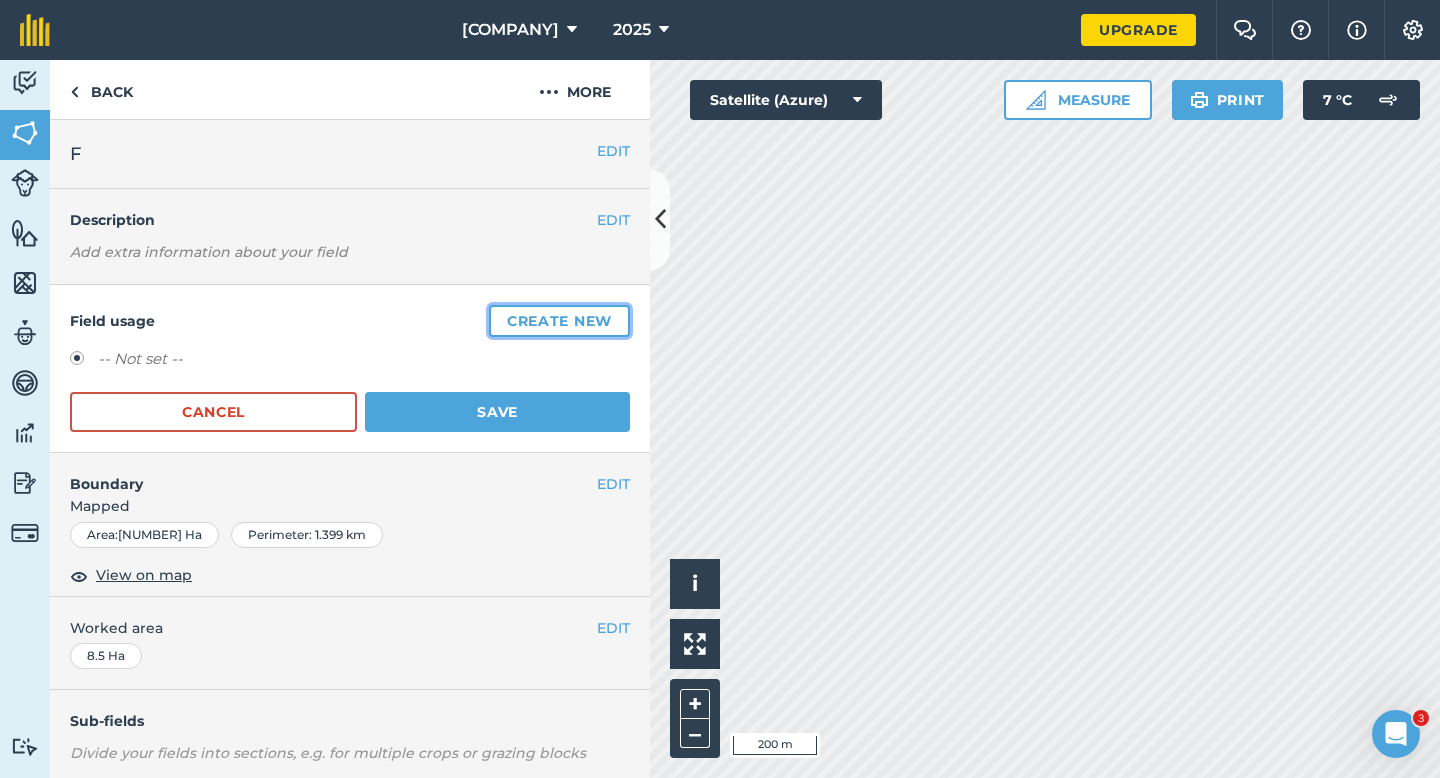 click on "Create new" at bounding box center (559, 321) 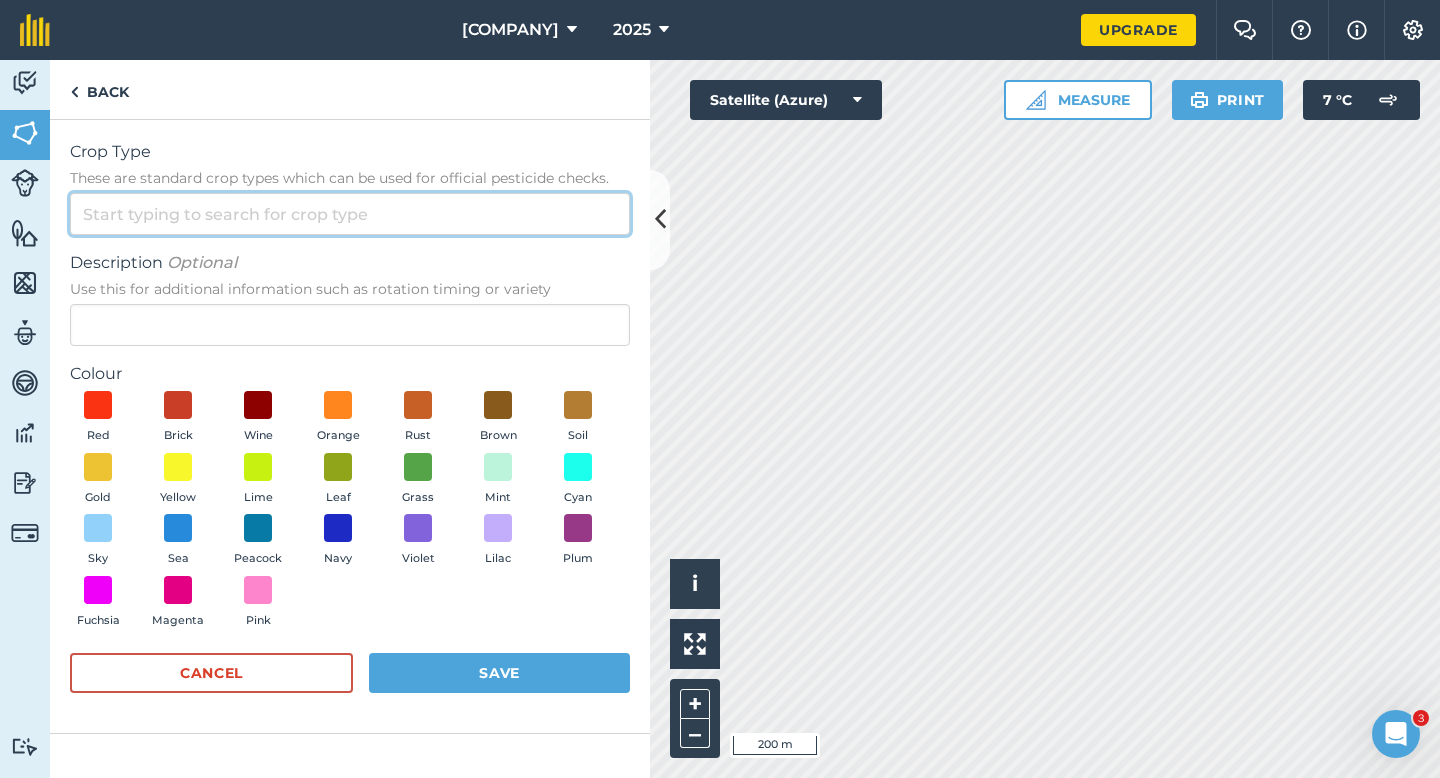 click on "Crop Type These are standard crop types which can be used for official pesticide checks." at bounding box center [350, 214] 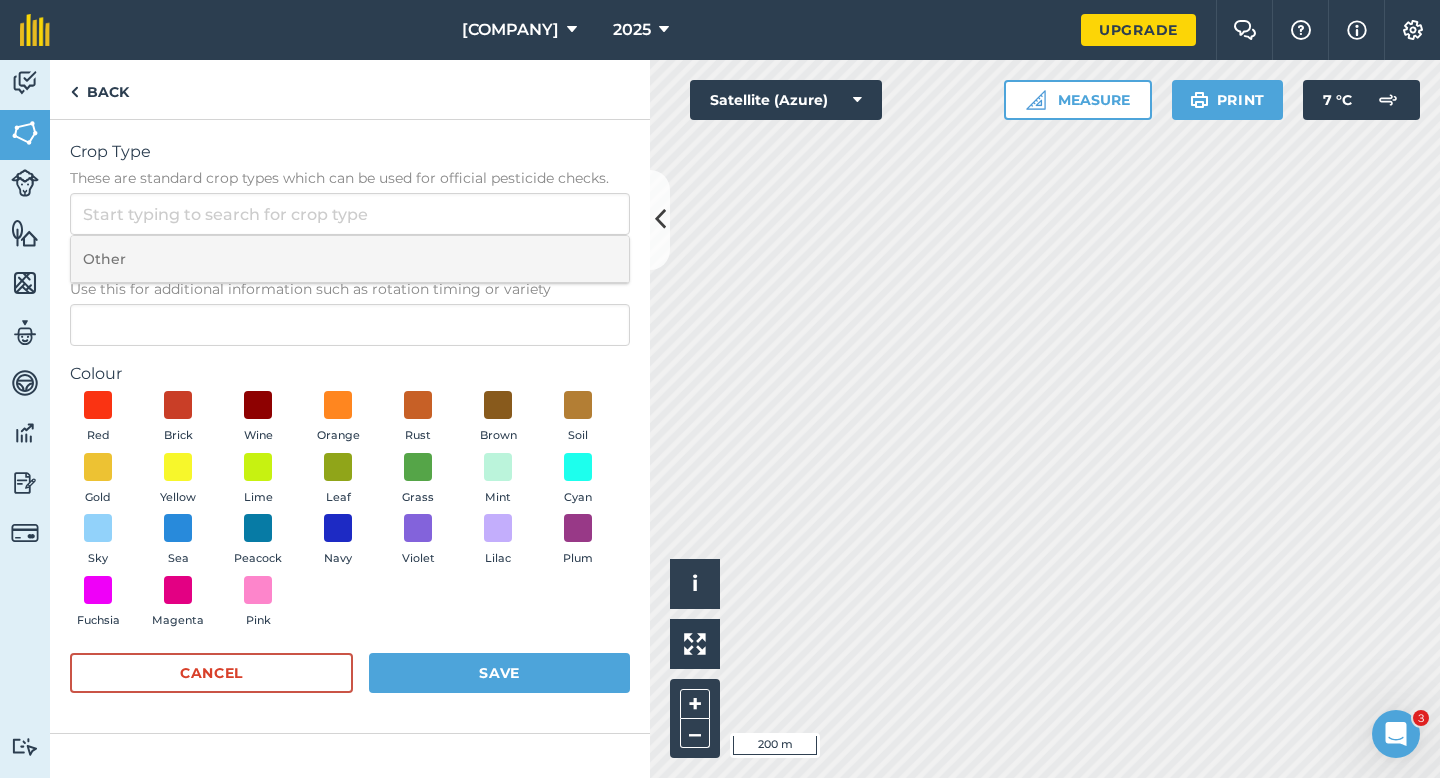 click on "Other" at bounding box center (350, 259) 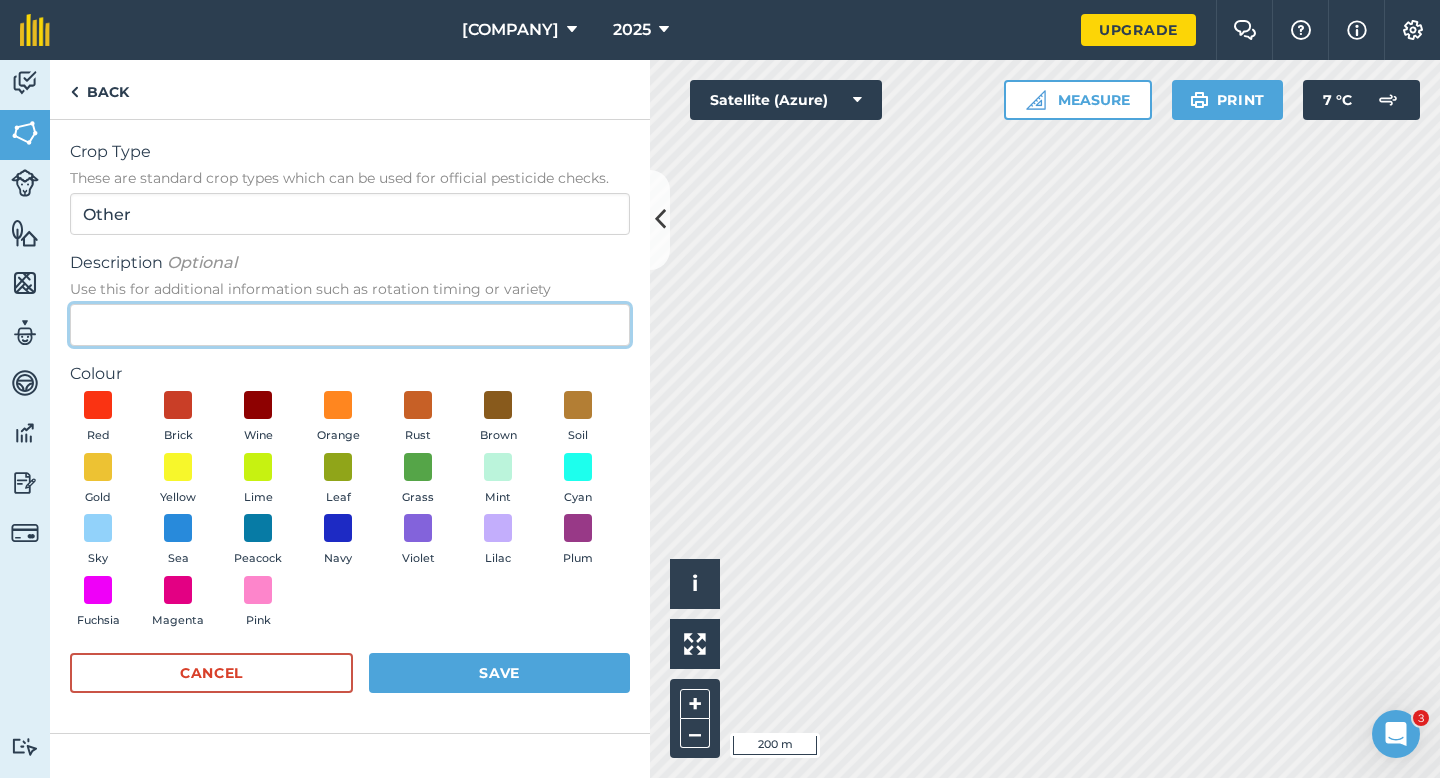 click on "Description   Optional Use this for additional information such as rotation timing or variety" at bounding box center [350, 325] 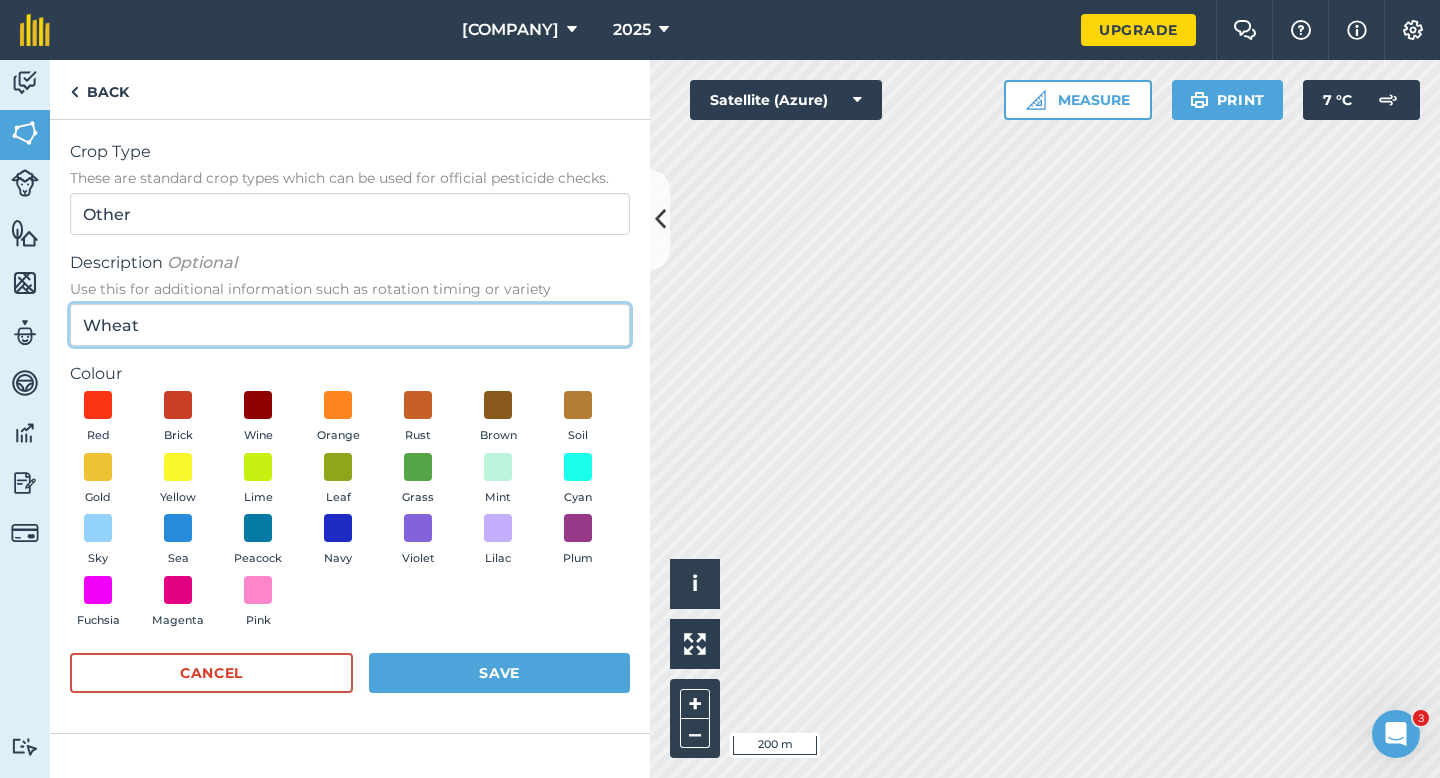 type on "Wheat" 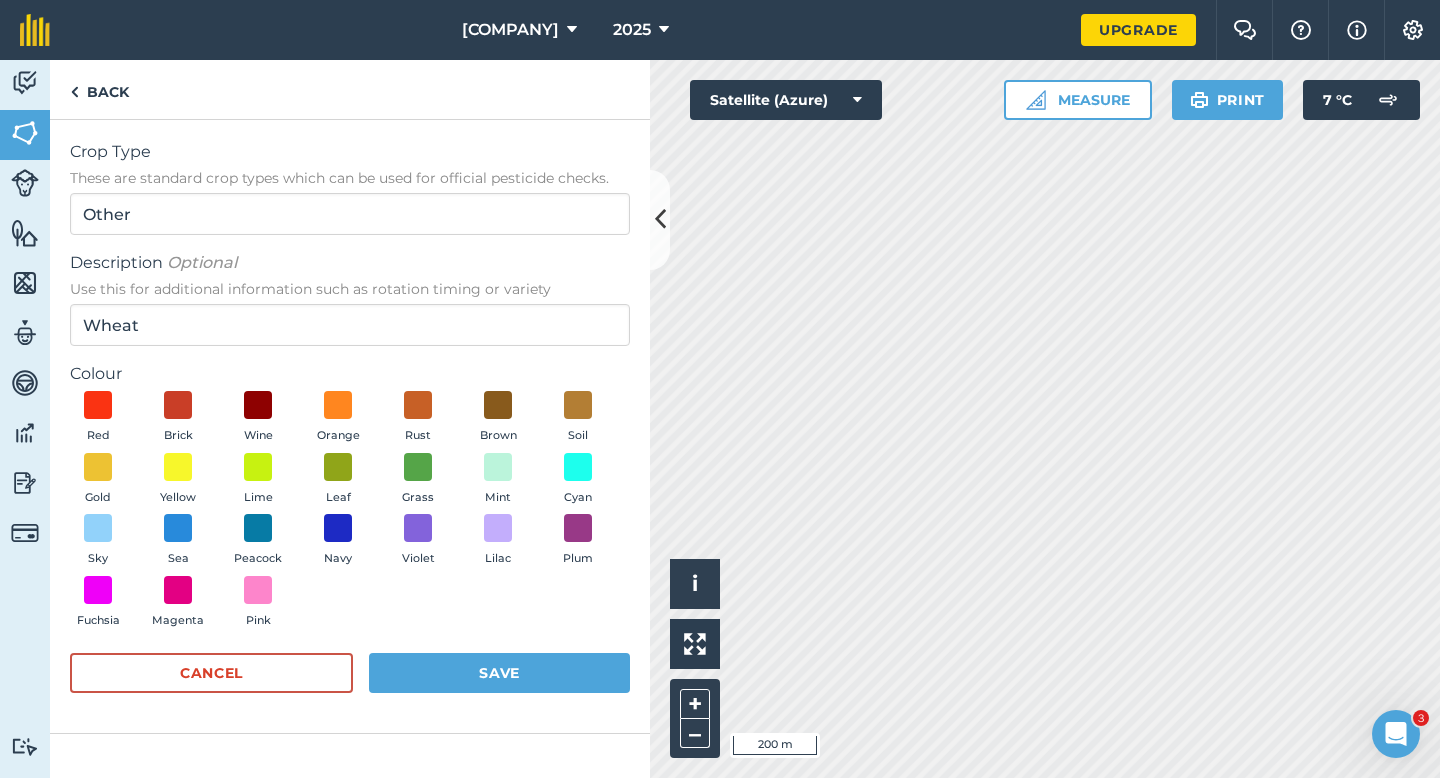 click on "Red Brick Wine Orange Rust Brown Soil Gold Yellow Lime Leaf Grass Mint Cyan Sky Sea Peacock Navy Violet Lilac Plum Fuchsia Magenta Pink" at bounding box center [350, 514] 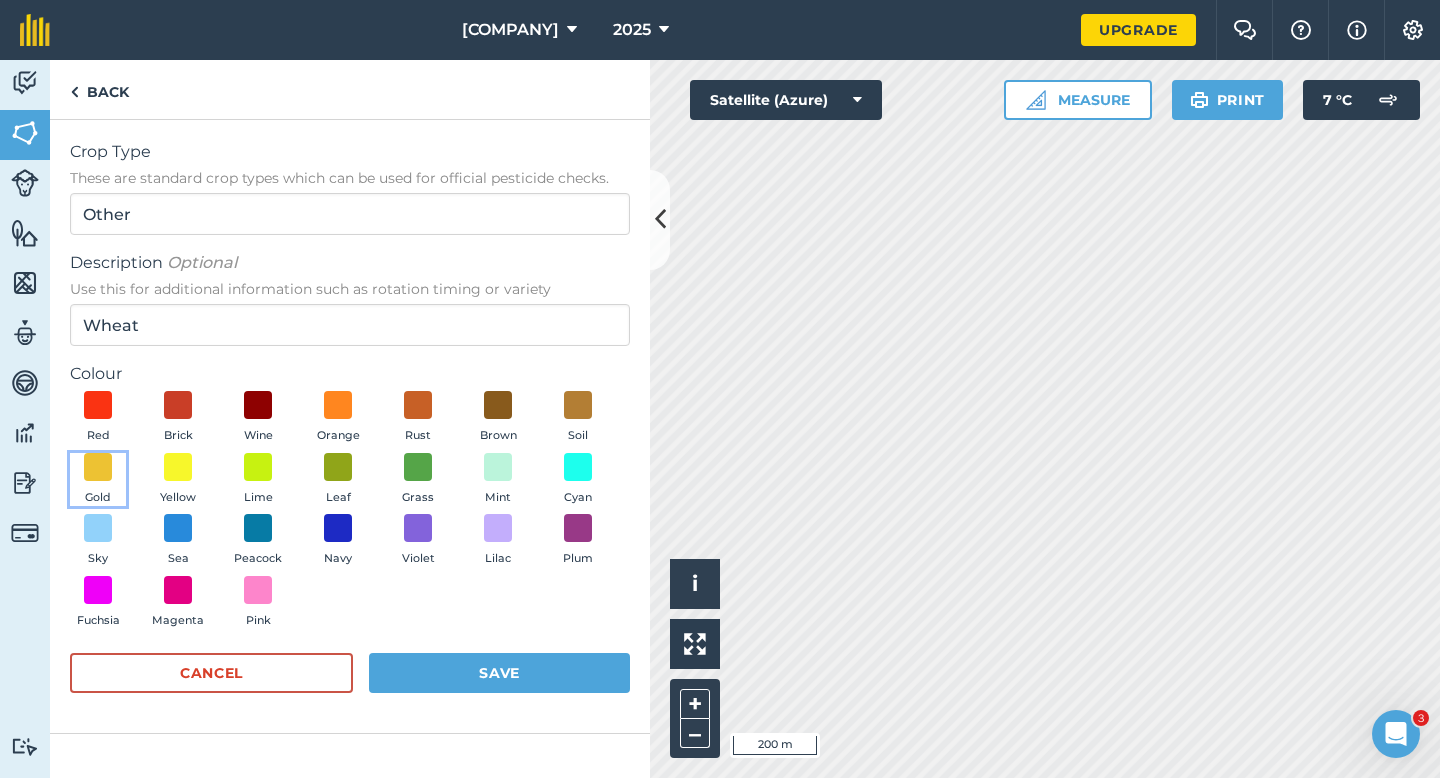 click on "Gold" at bounding box center (98, 480) 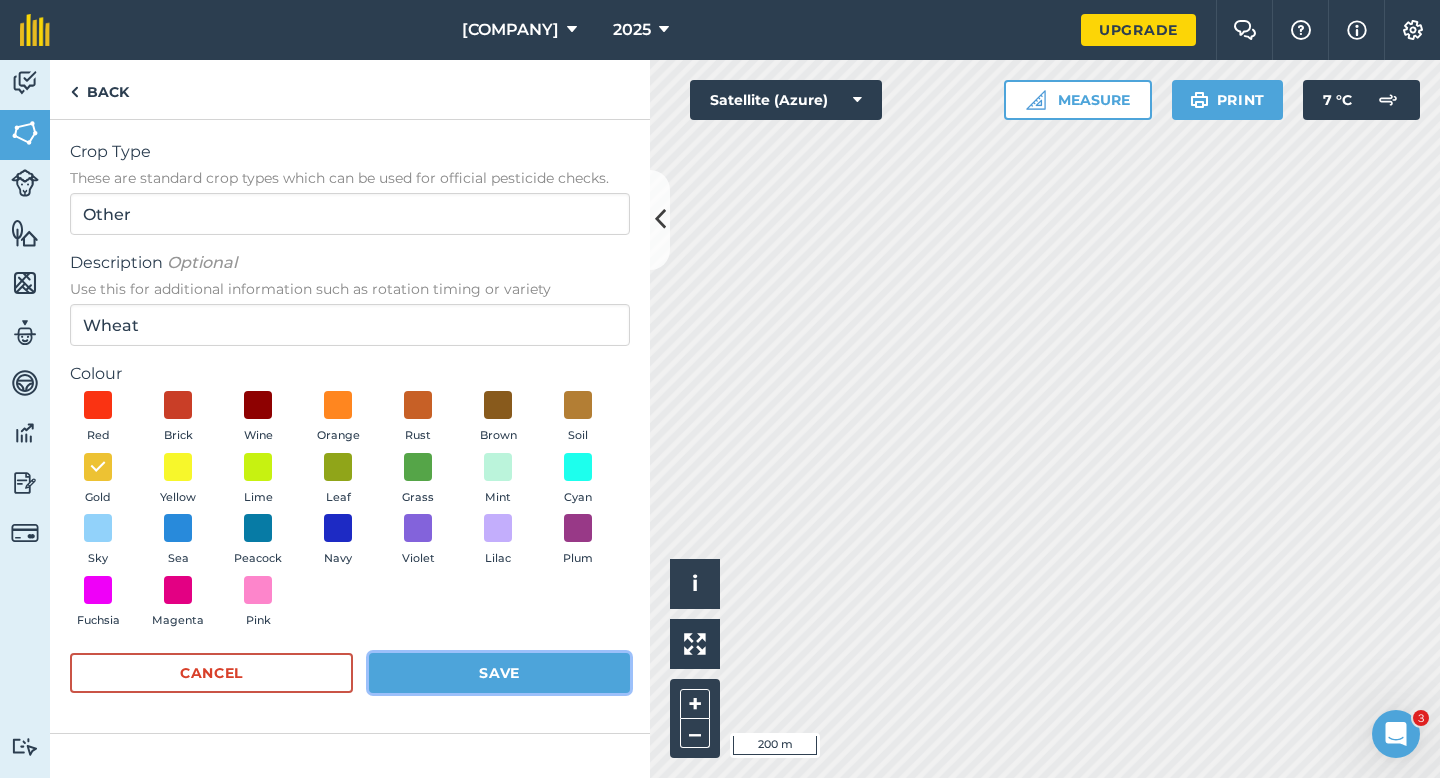 click on "Save" at bounding box center [499, 673] 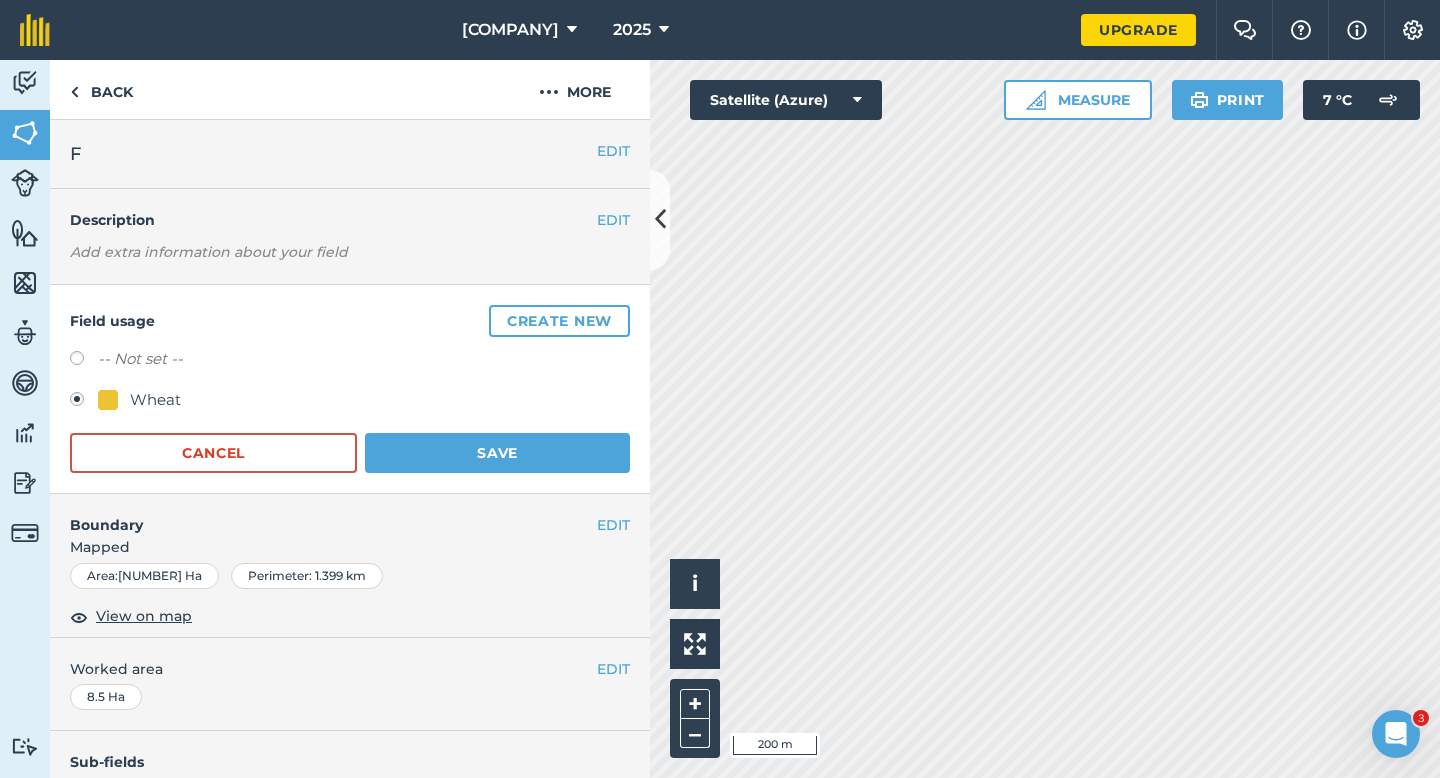 click on "Field usage   Create new -- Not set -- Wheat Cancel Save" at bounding box center (350, 389) 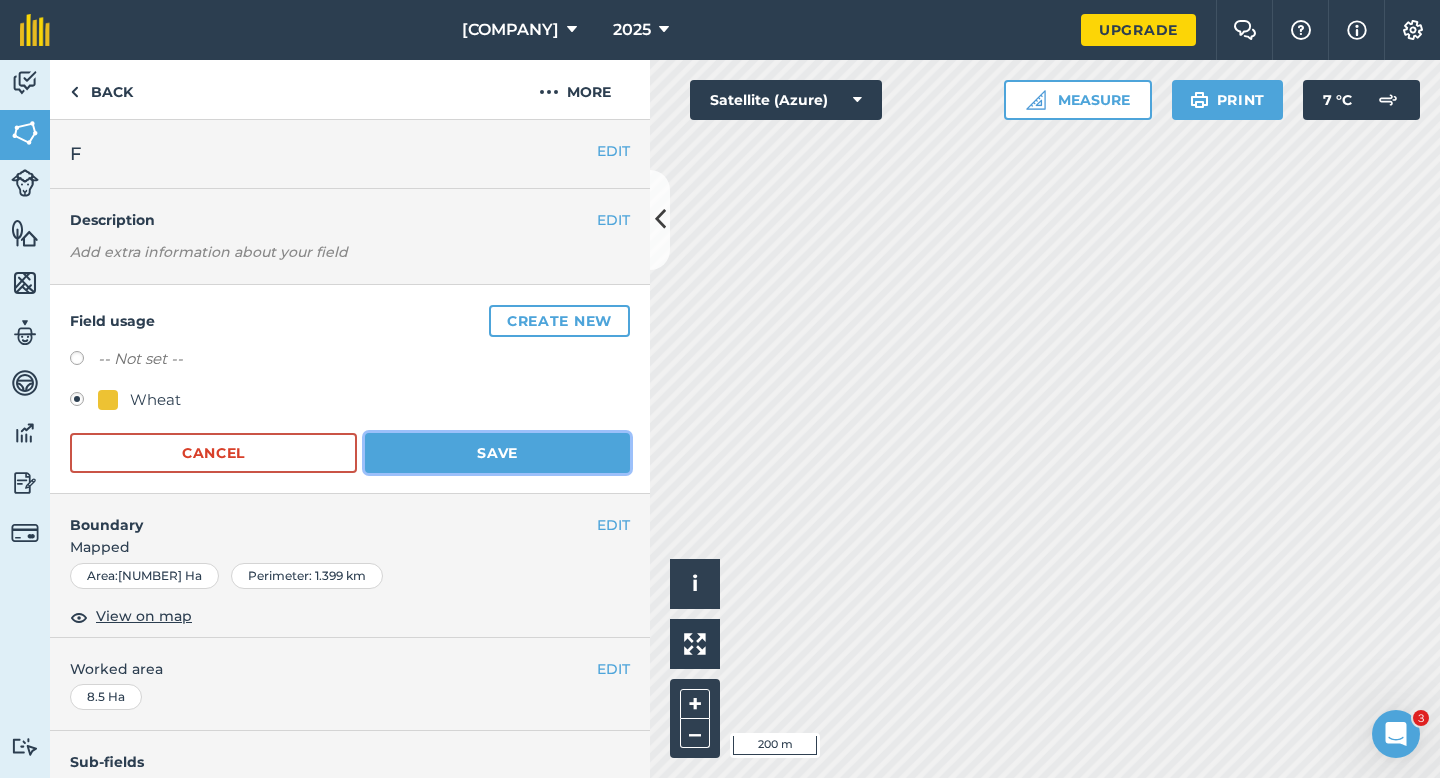click on "Save" at bounding box center [497, 453] 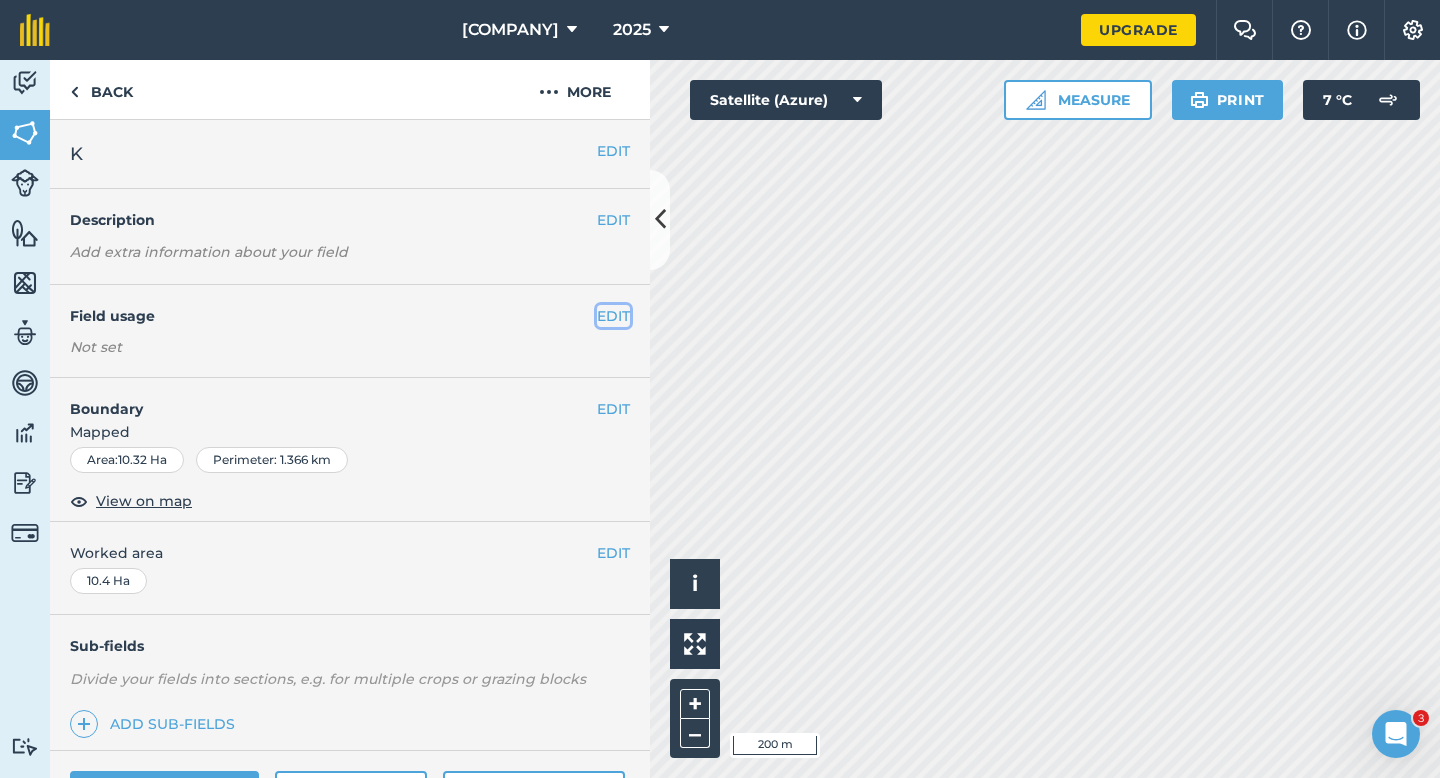 click on "EDIT" at bounding box center [613, 316] 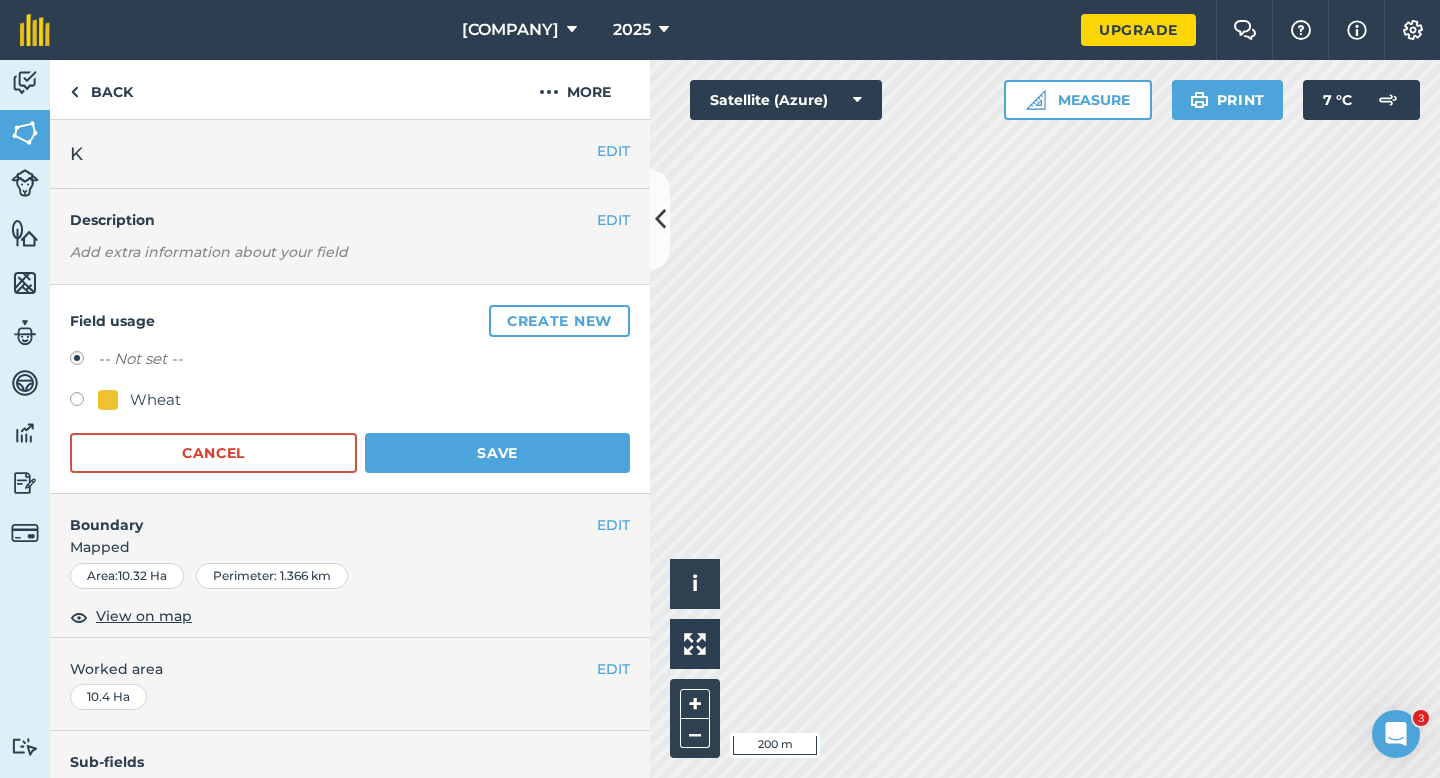 click on "Wheat" at bounding box center [155, 400] 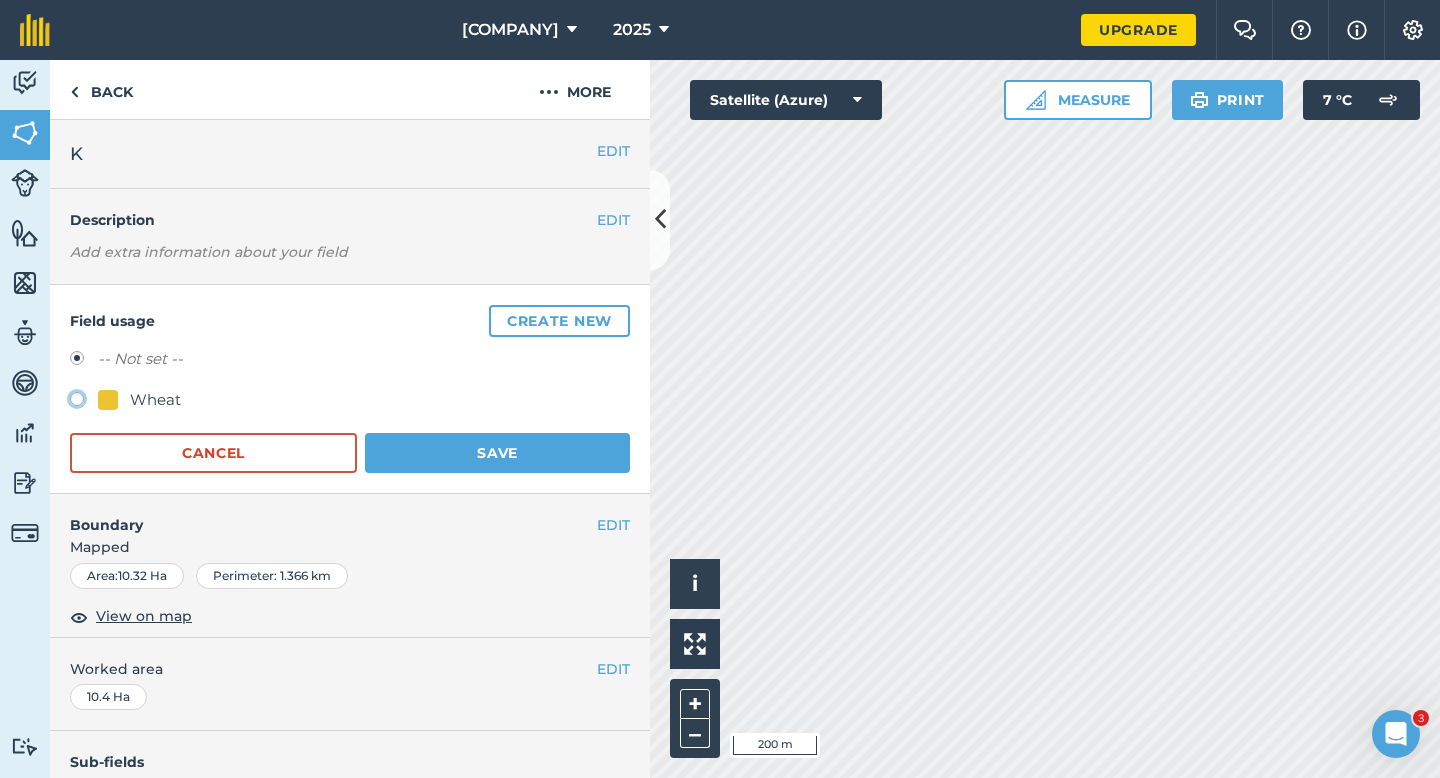 click on "Wheat" at bounding box center [-9923, 398] 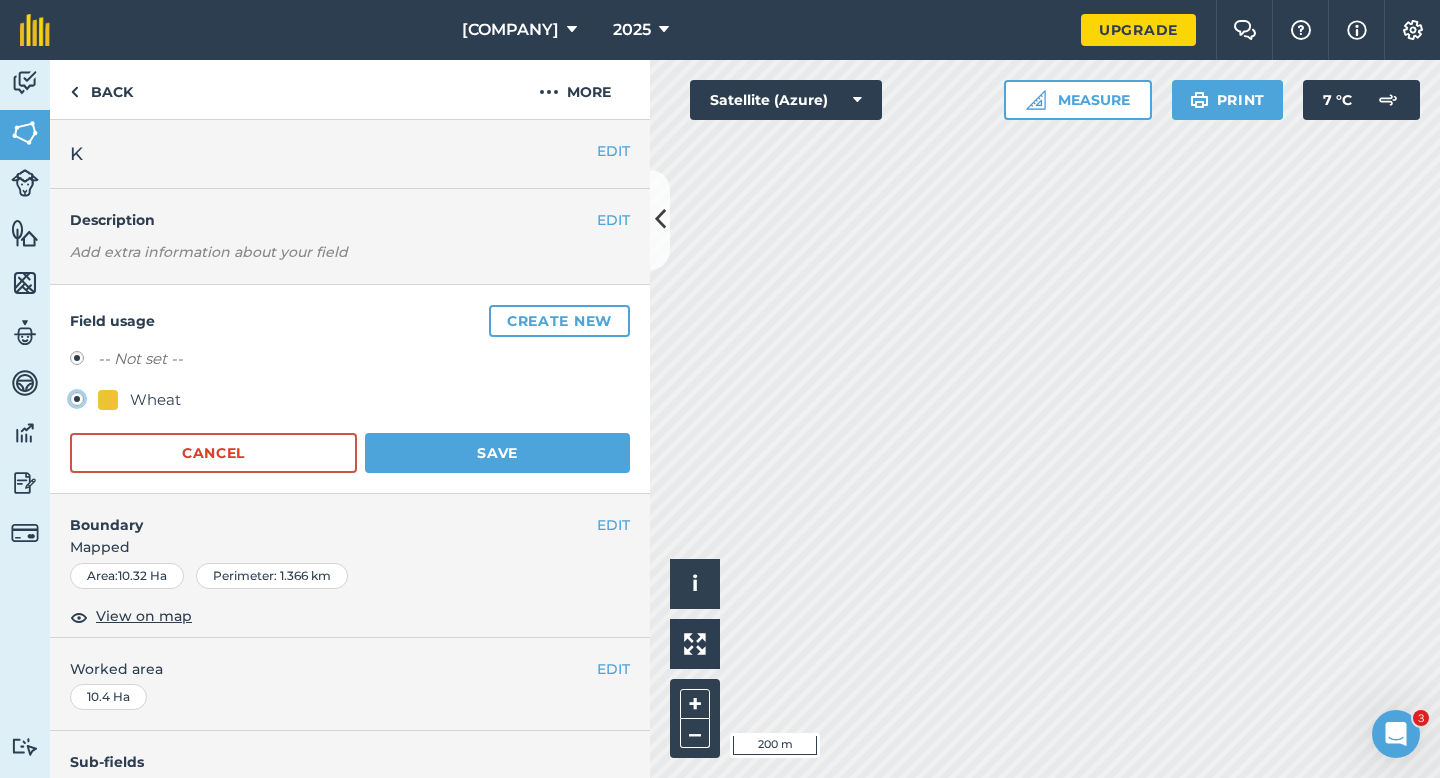 radio on "false" 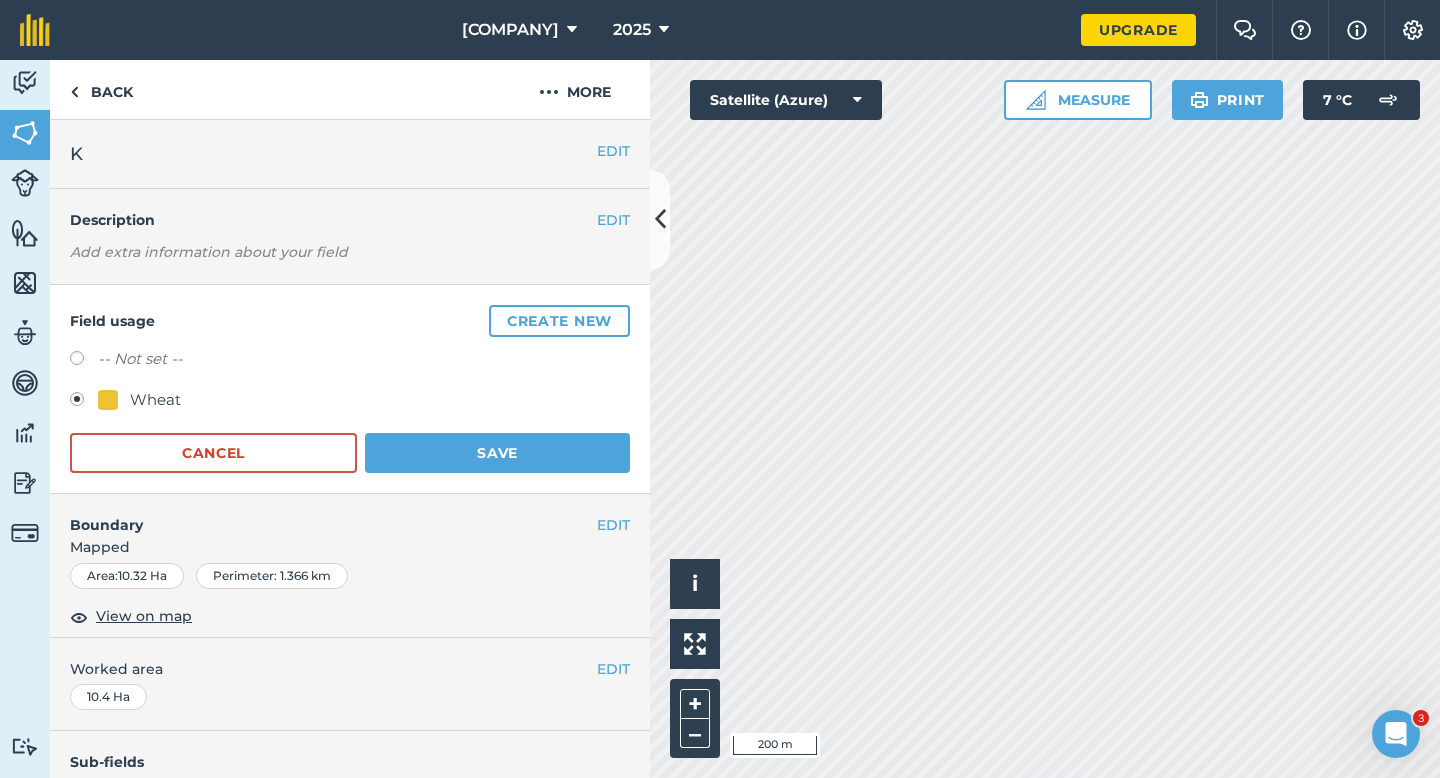 click on "Boundary" at bounding box center [323, 515] 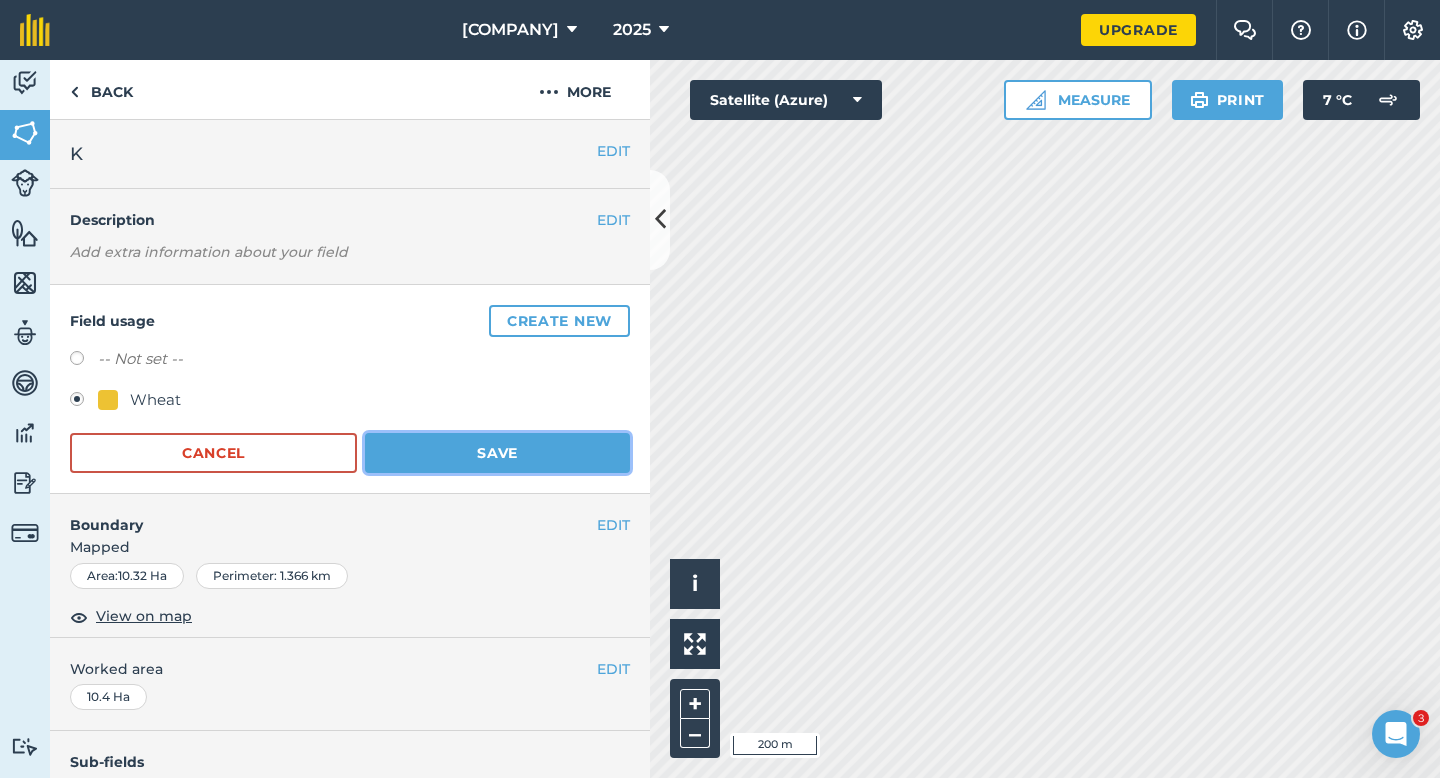 click on "Save" at bounding box center [497, 453] 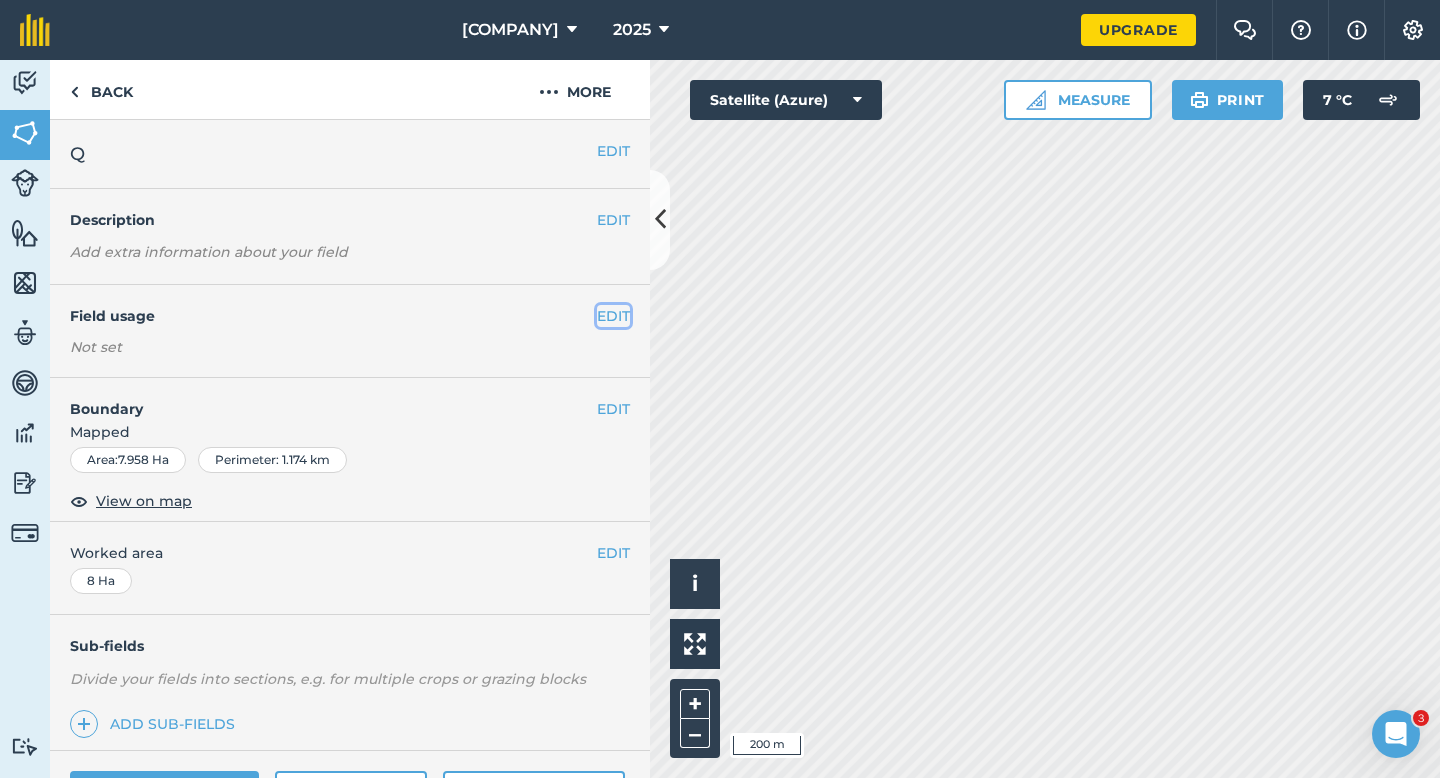 click on "EDIT" at bounding box center (613, 316) 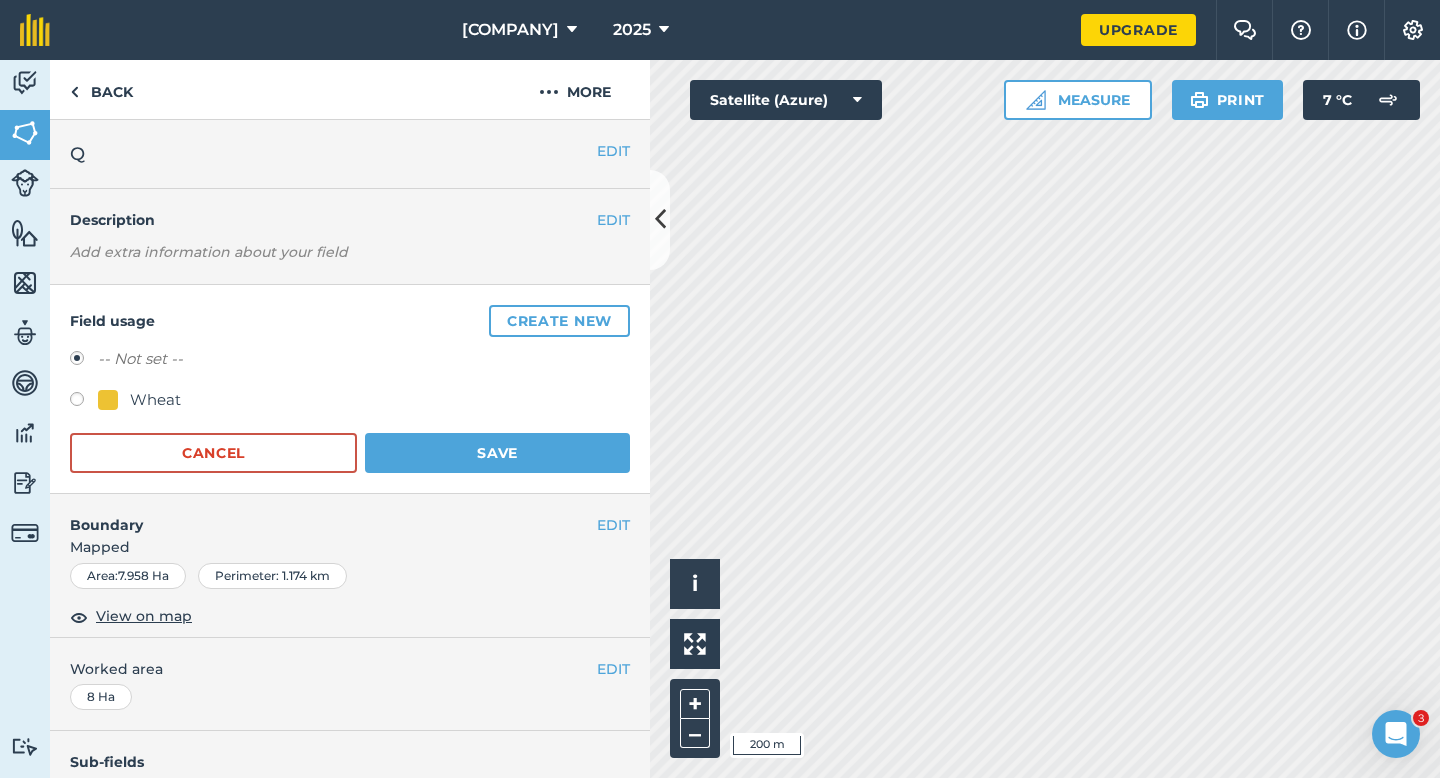 click on "Wheat" at bounding box center (155, 400) 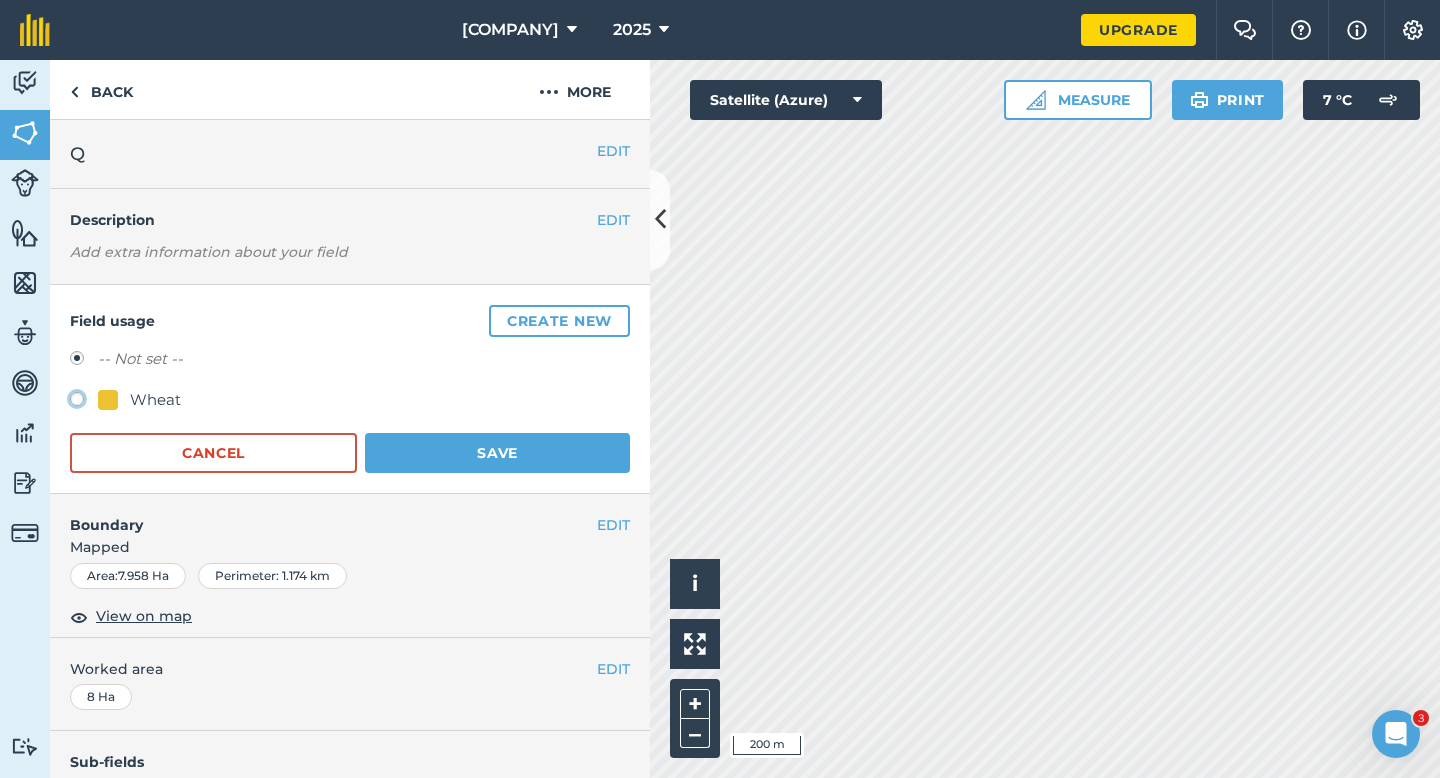 click on "Wheat" at bounding box center (-9923, 398) 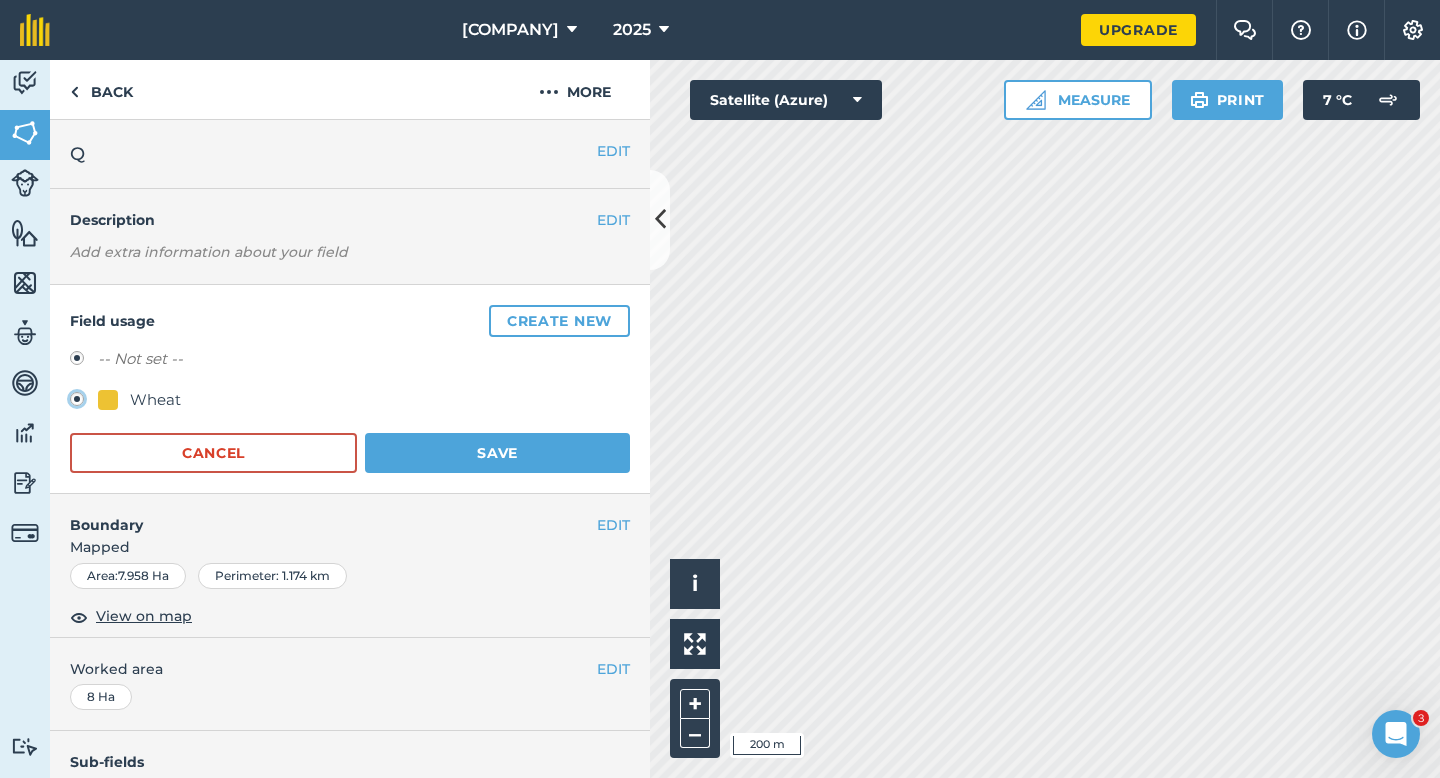 radio on "true" 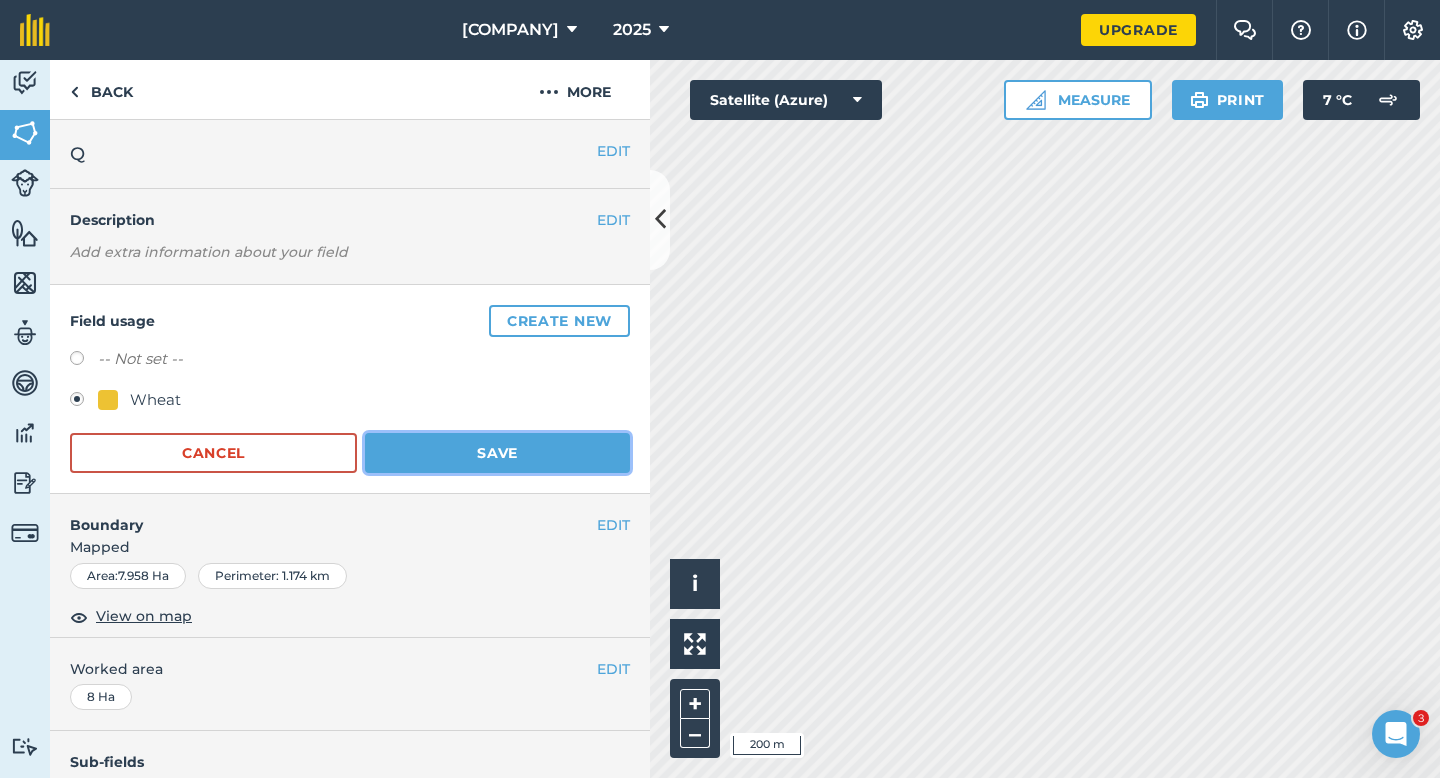 click on "Save" at bounding box center [497, 453] 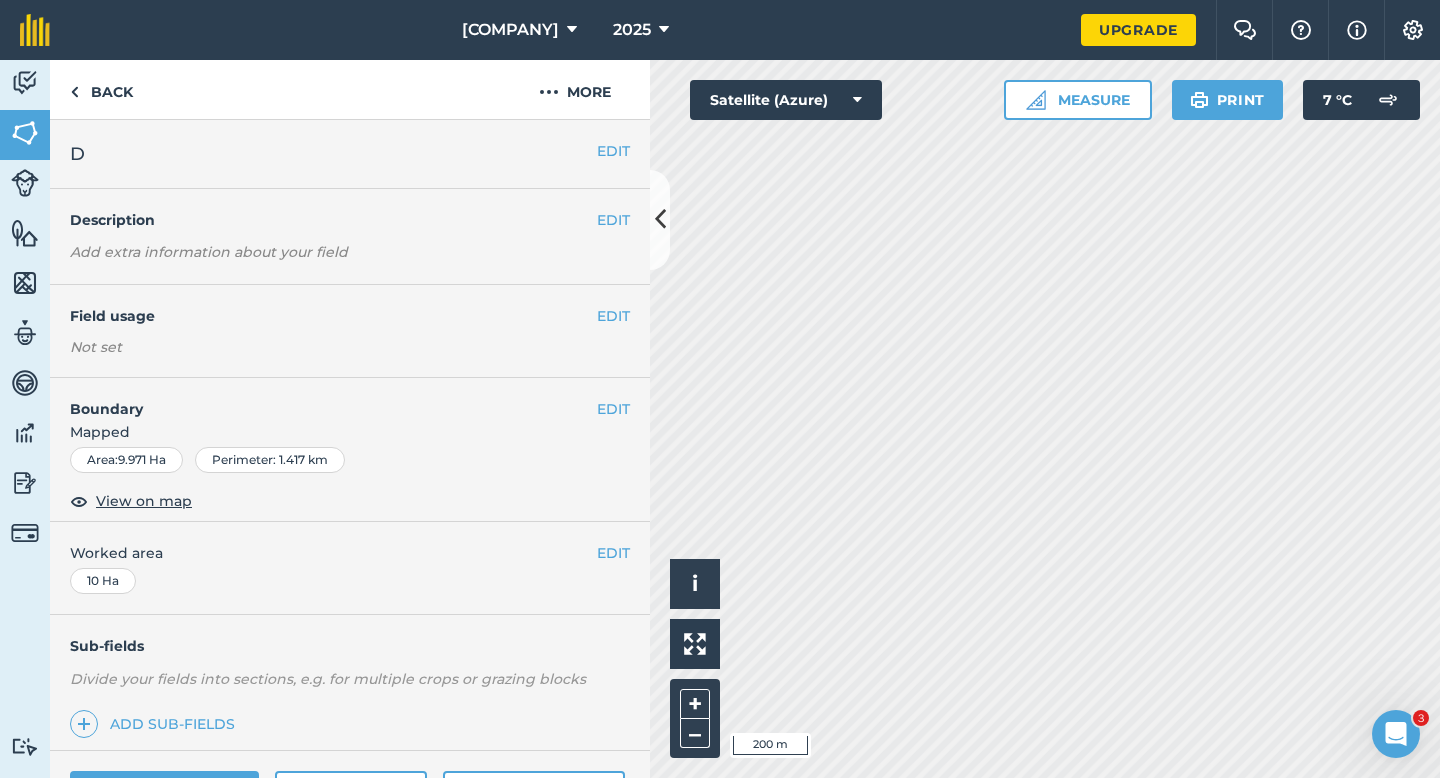 click on "Field usage" at bounding box center [333, 316] 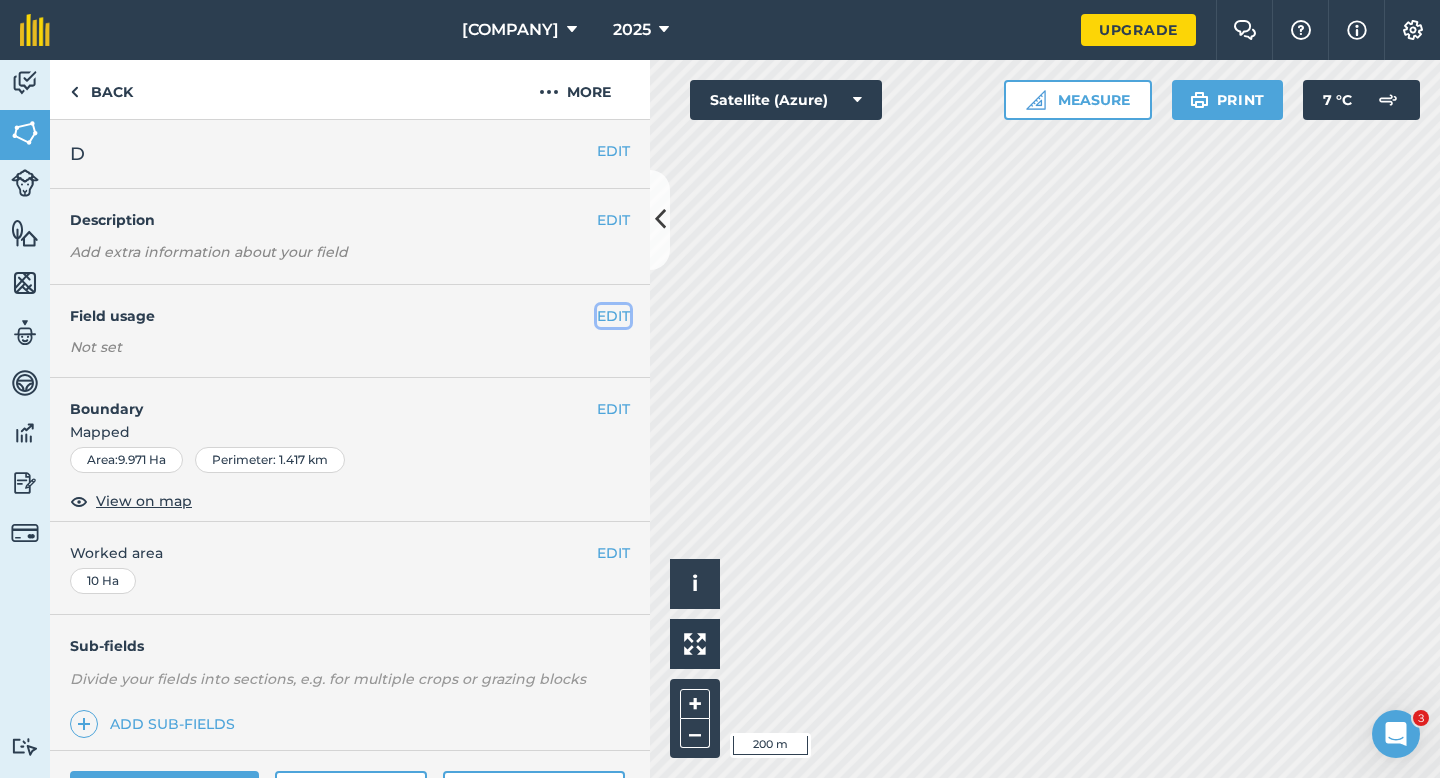 click on "EDIT" at bounding box center [613, 316] 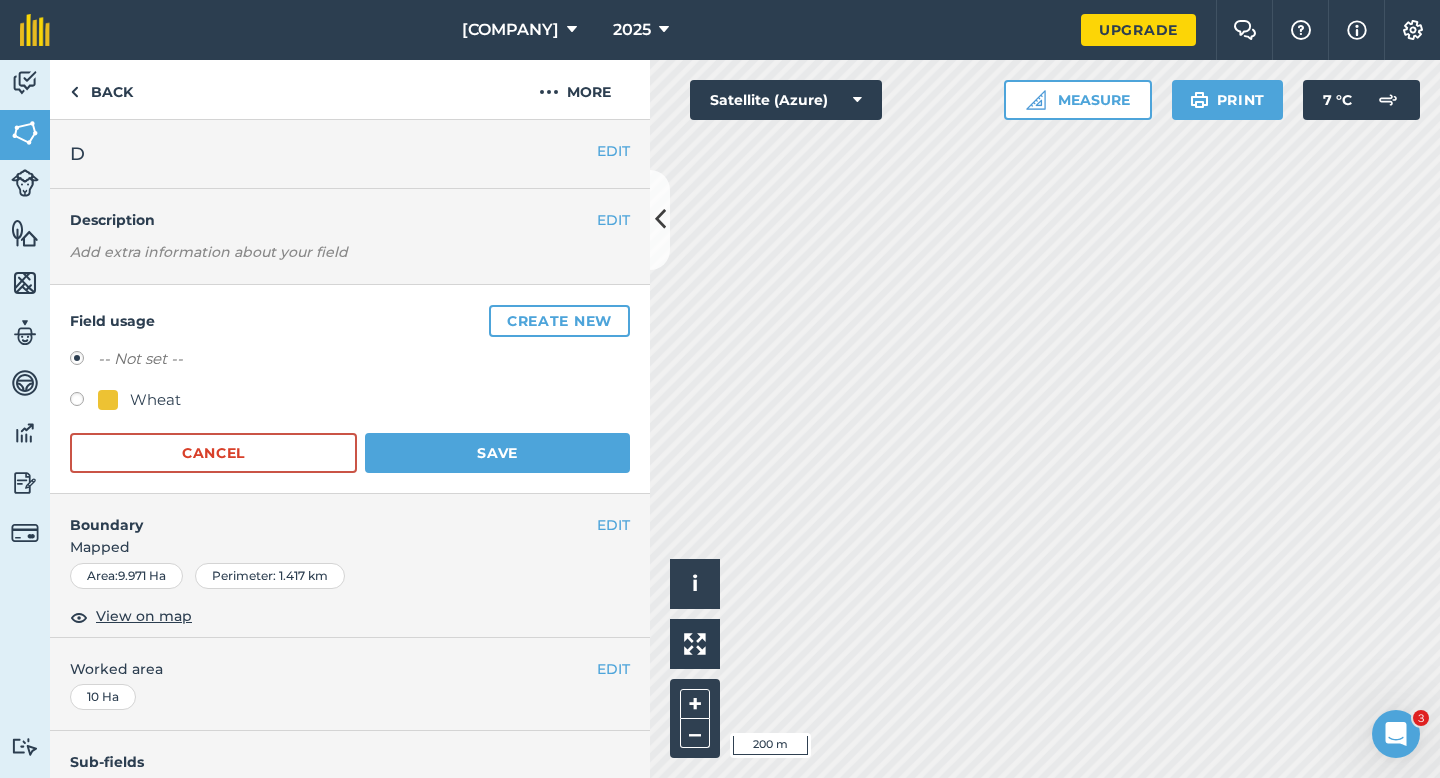 click on "-- Not set -- Wheat" at bounding box center [350, 382] 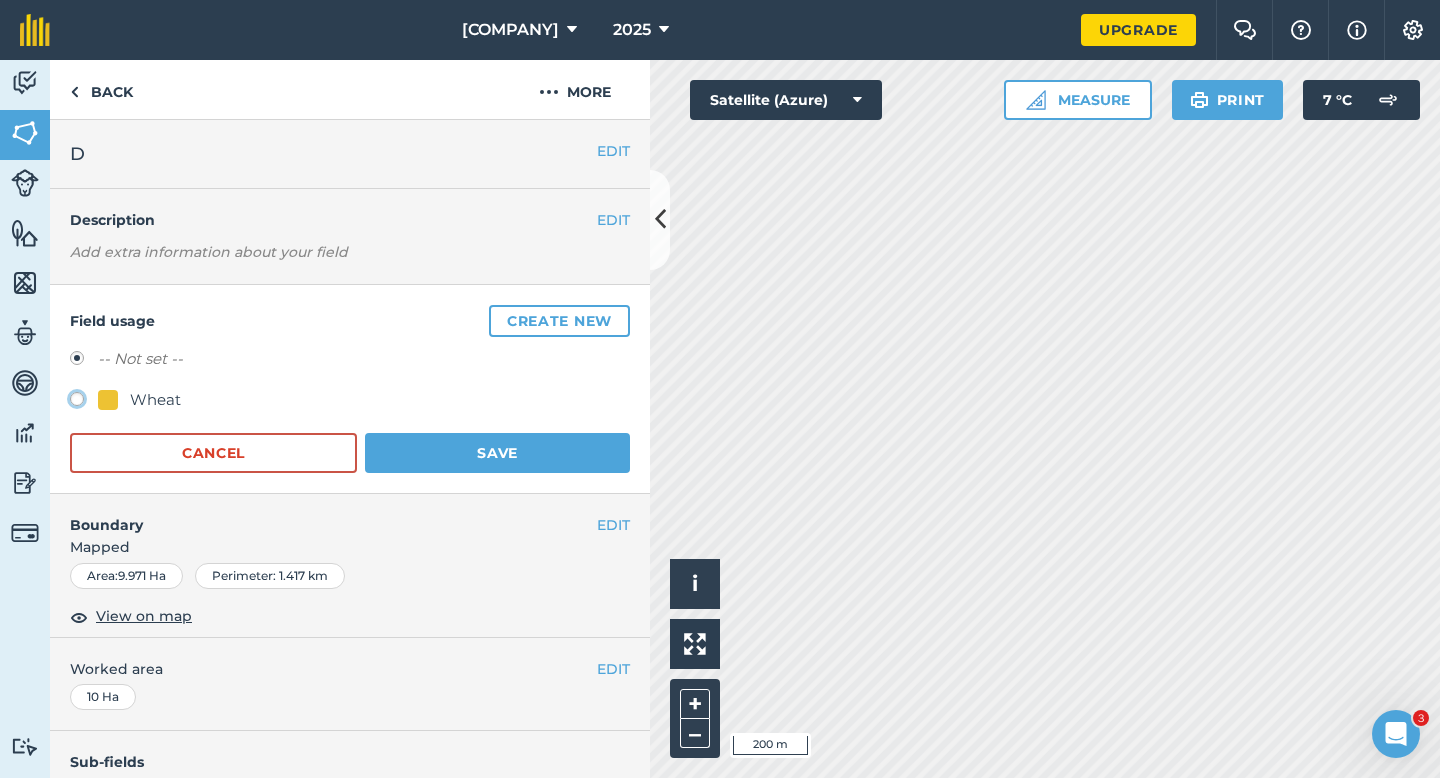 click on "Wheat" at bounding box center (-9923, 398) 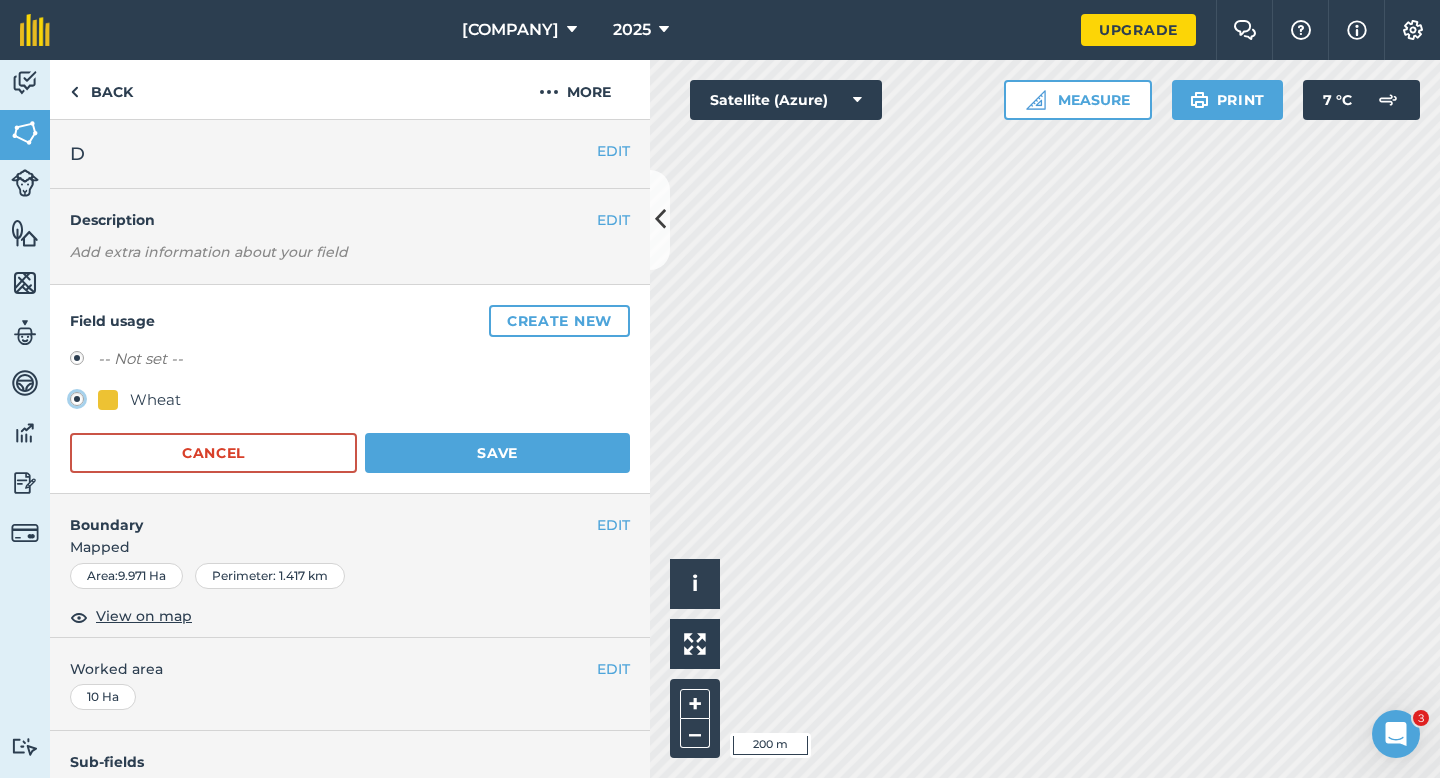 radio on "false" 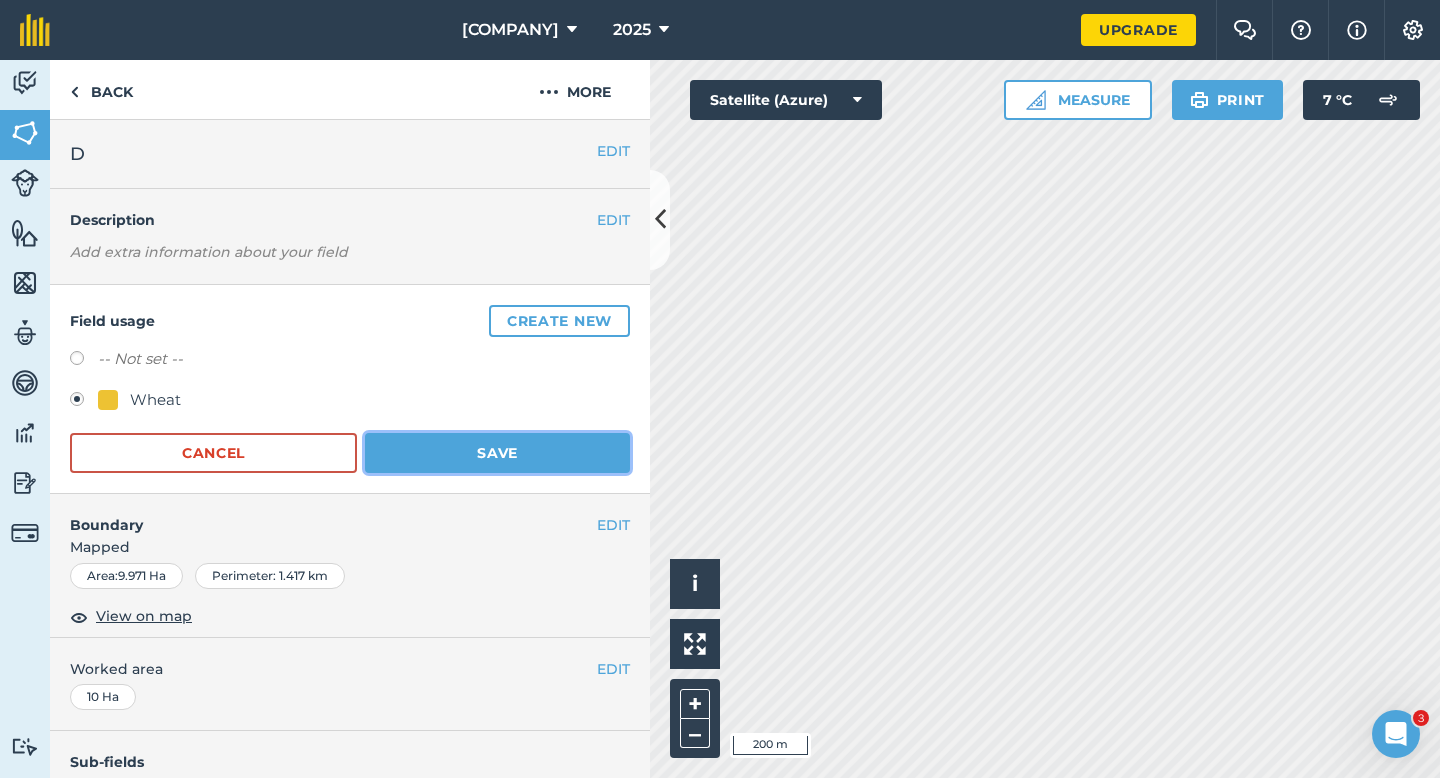 click on "Save" at bounding box center (497, 453) 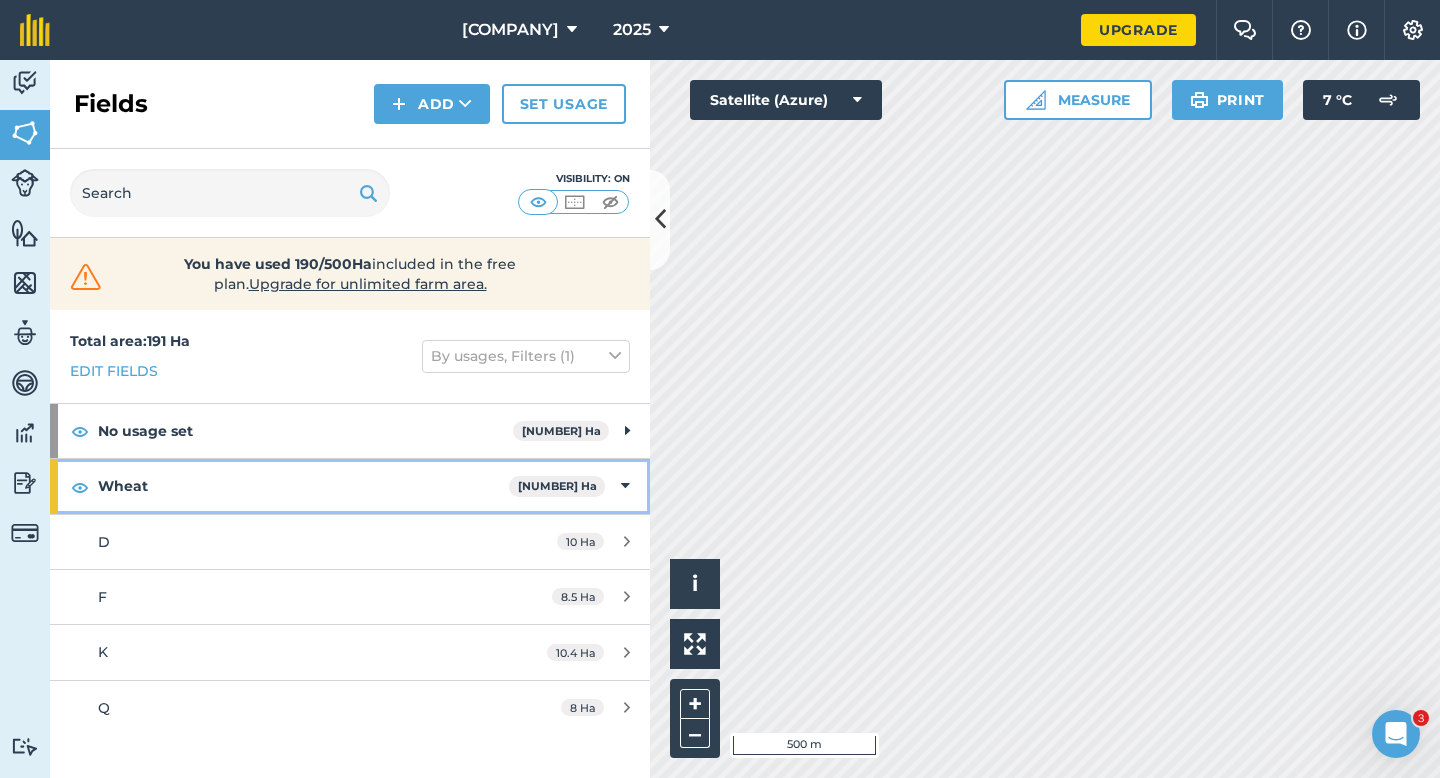click on "Wheat 36.9   Ha" at bounding box center [350, 486] 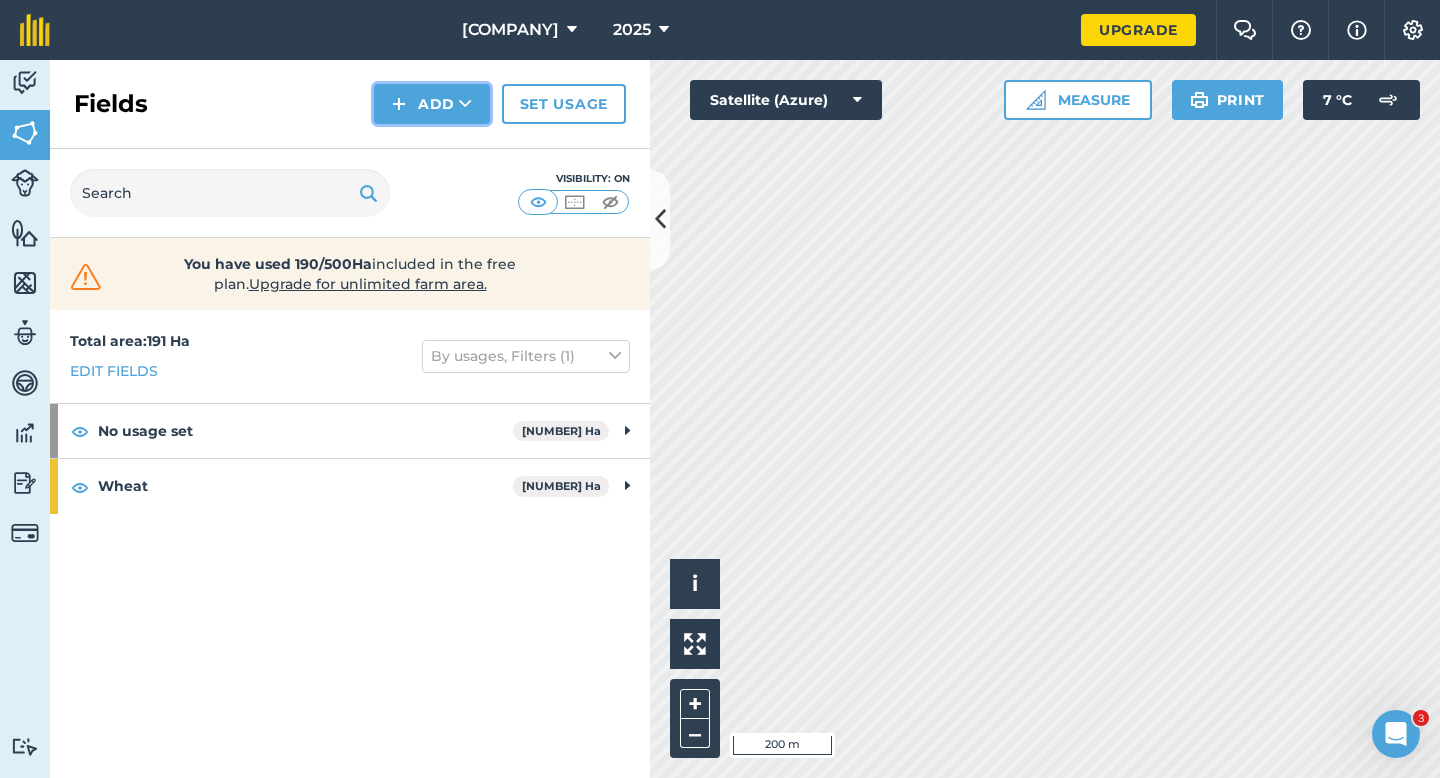 click on "Add" at bounding box center [432, 104] 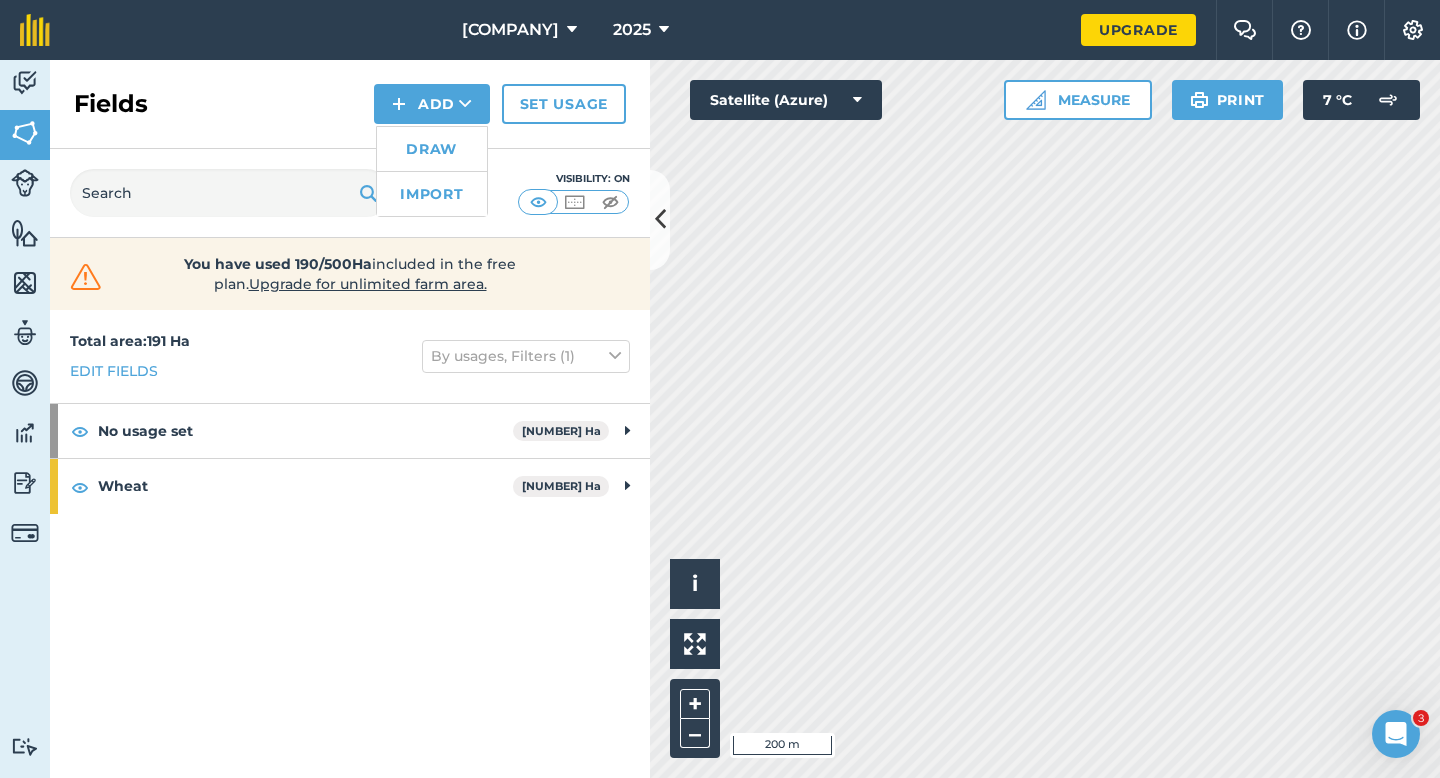 click on "Draw" at bounding box center [432, 149] 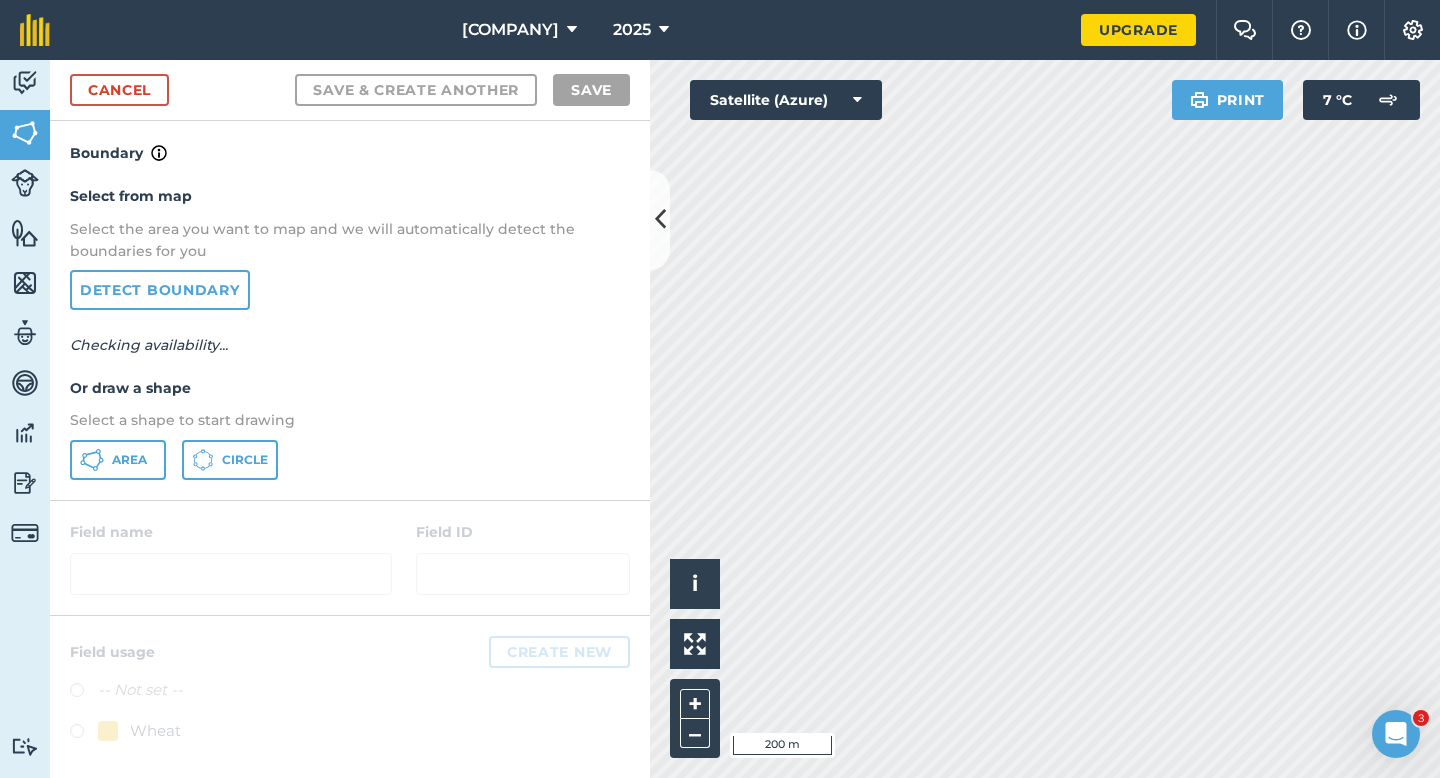click on "Select from map Select the area you want to map and we will automatically detect the boundaries for you Detect boundary Checking availability... Or draw a shape Select a shape to start drawing Area Circle" at bounding box center (350, 332) 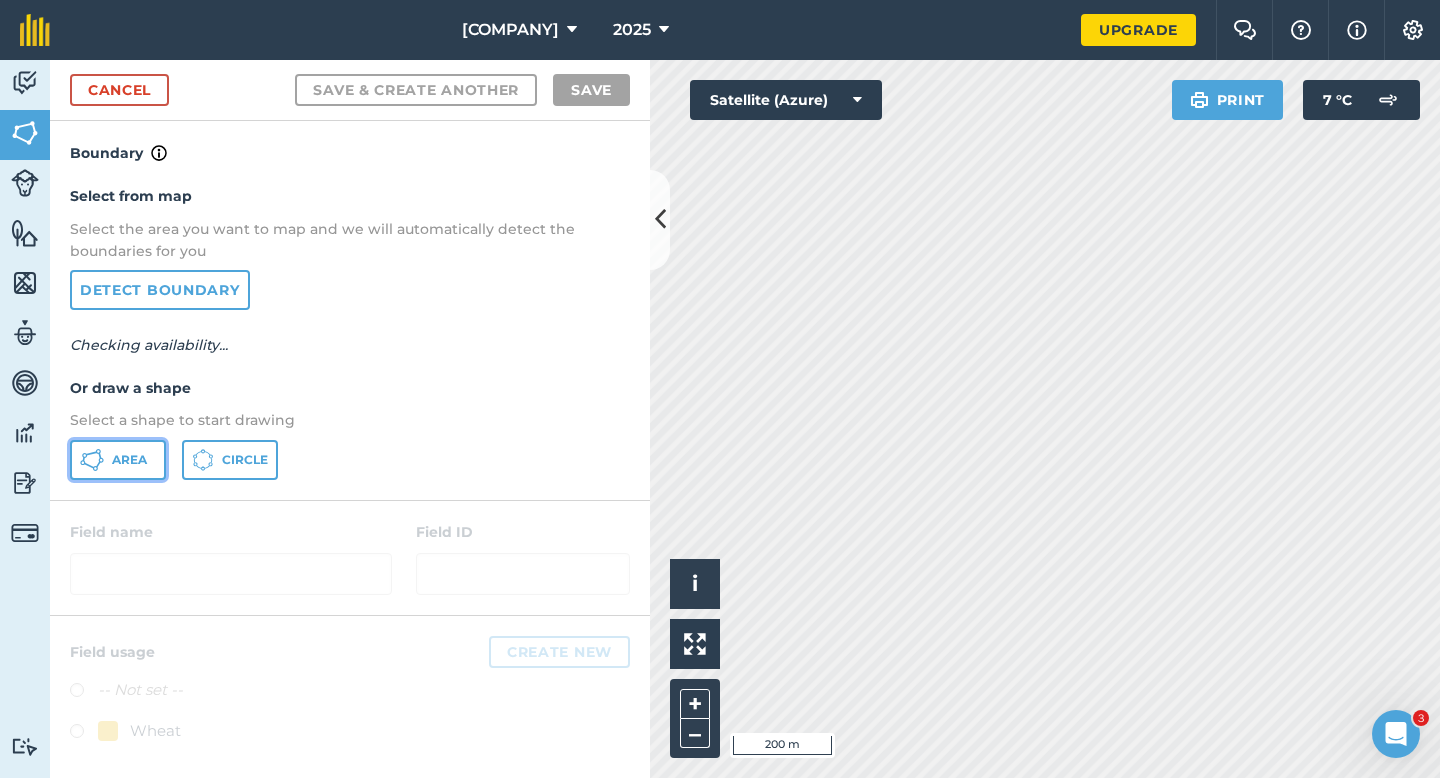 click on "Area" at bounding box center (118, 460) 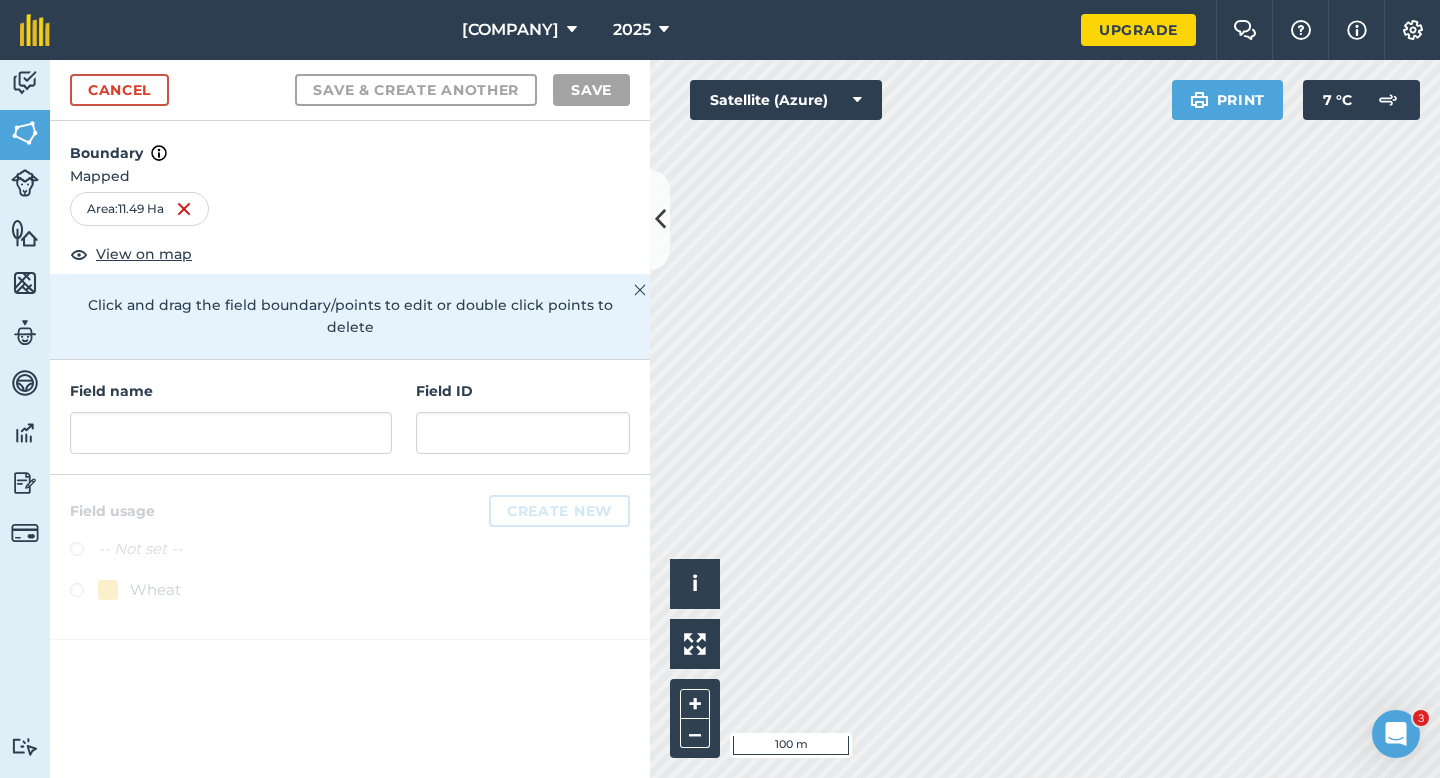 click on "Field name Field ID" at bounding box center [350, 417] 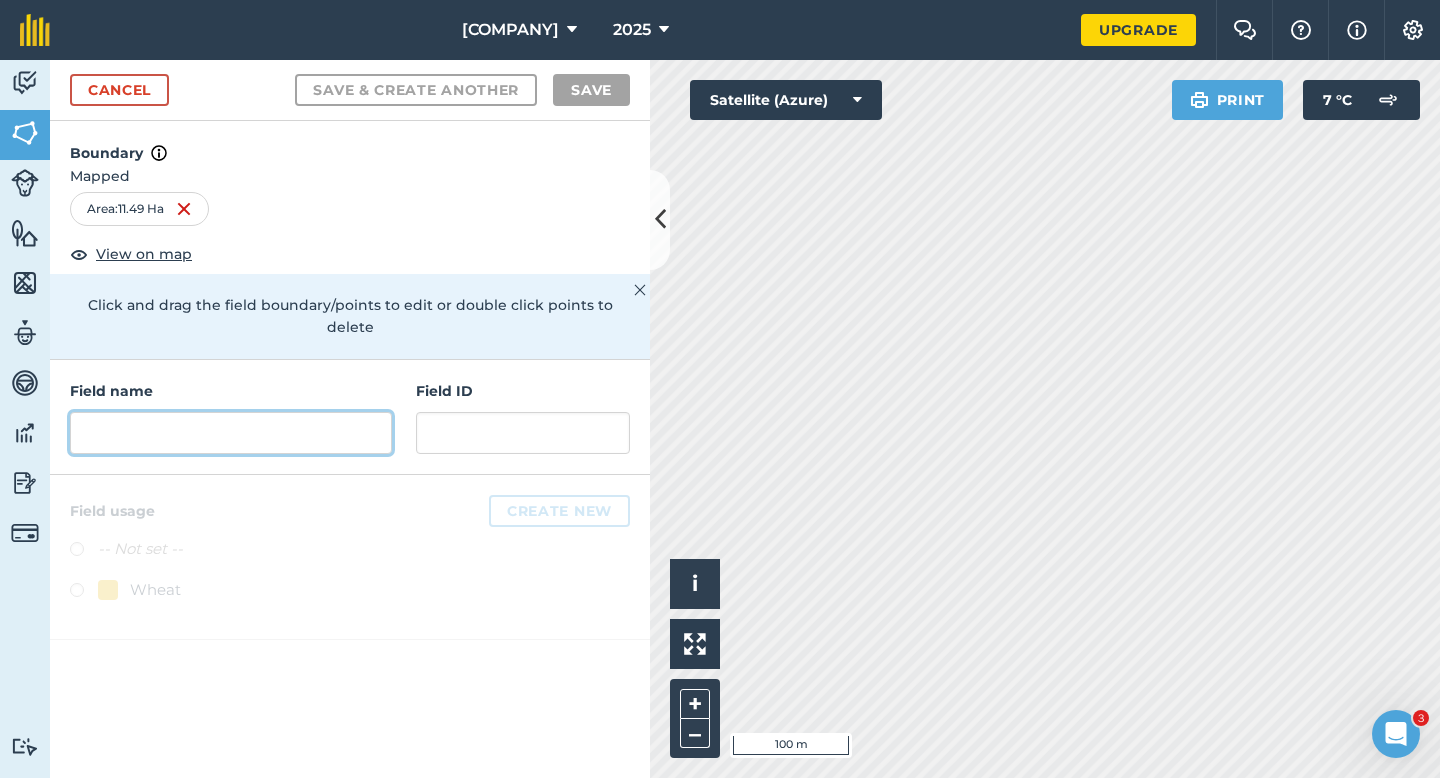 click at bounding box center [231, 433] 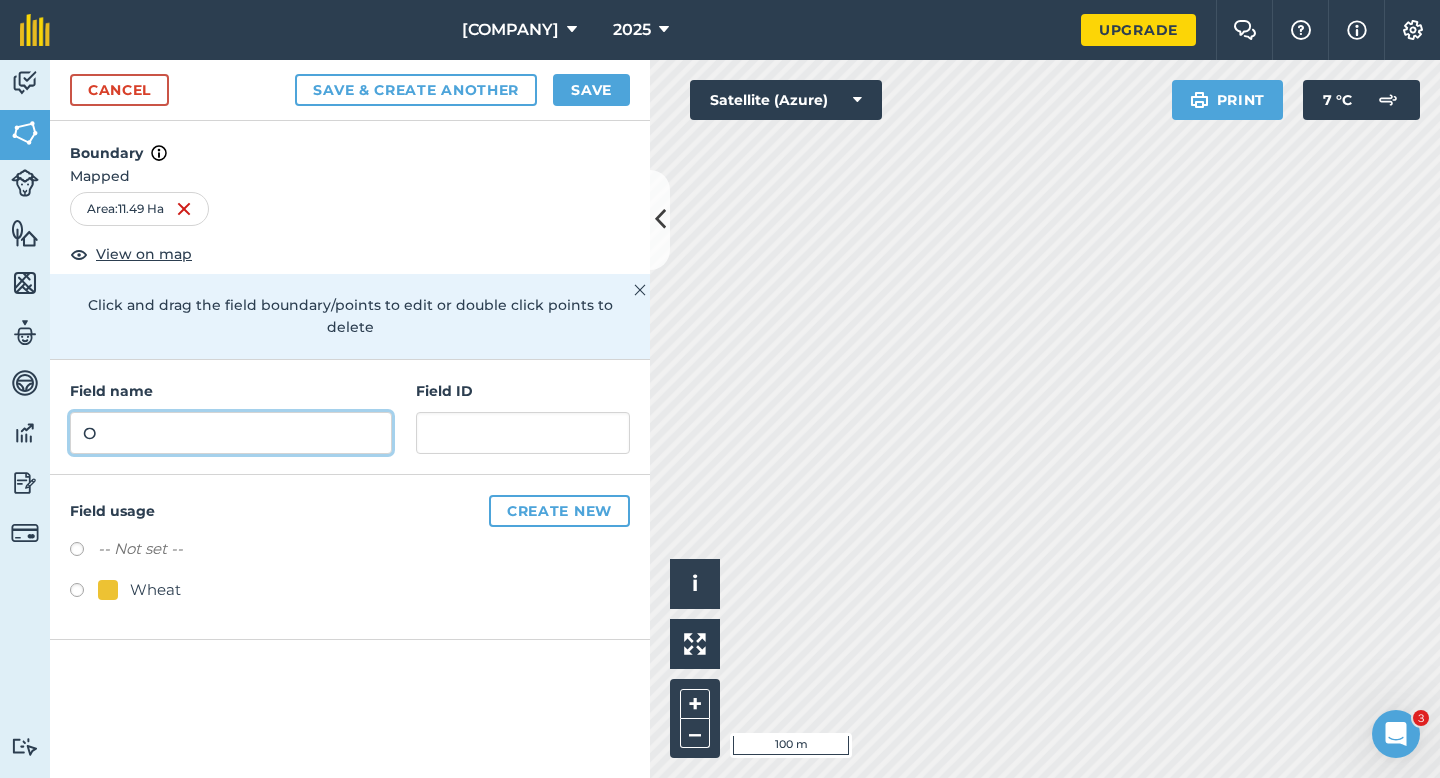 type on "O" 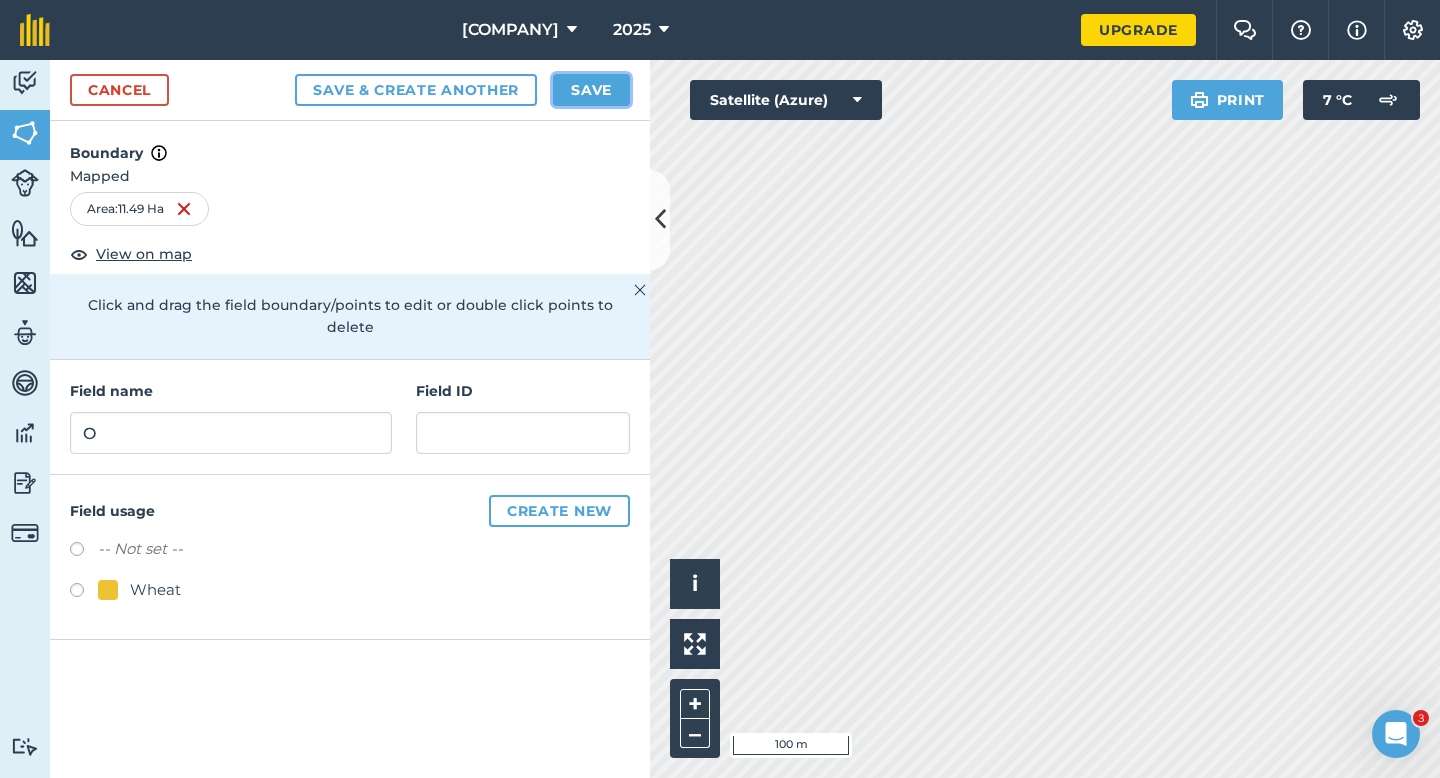 click on "Save" at bounding box center (591, 90) 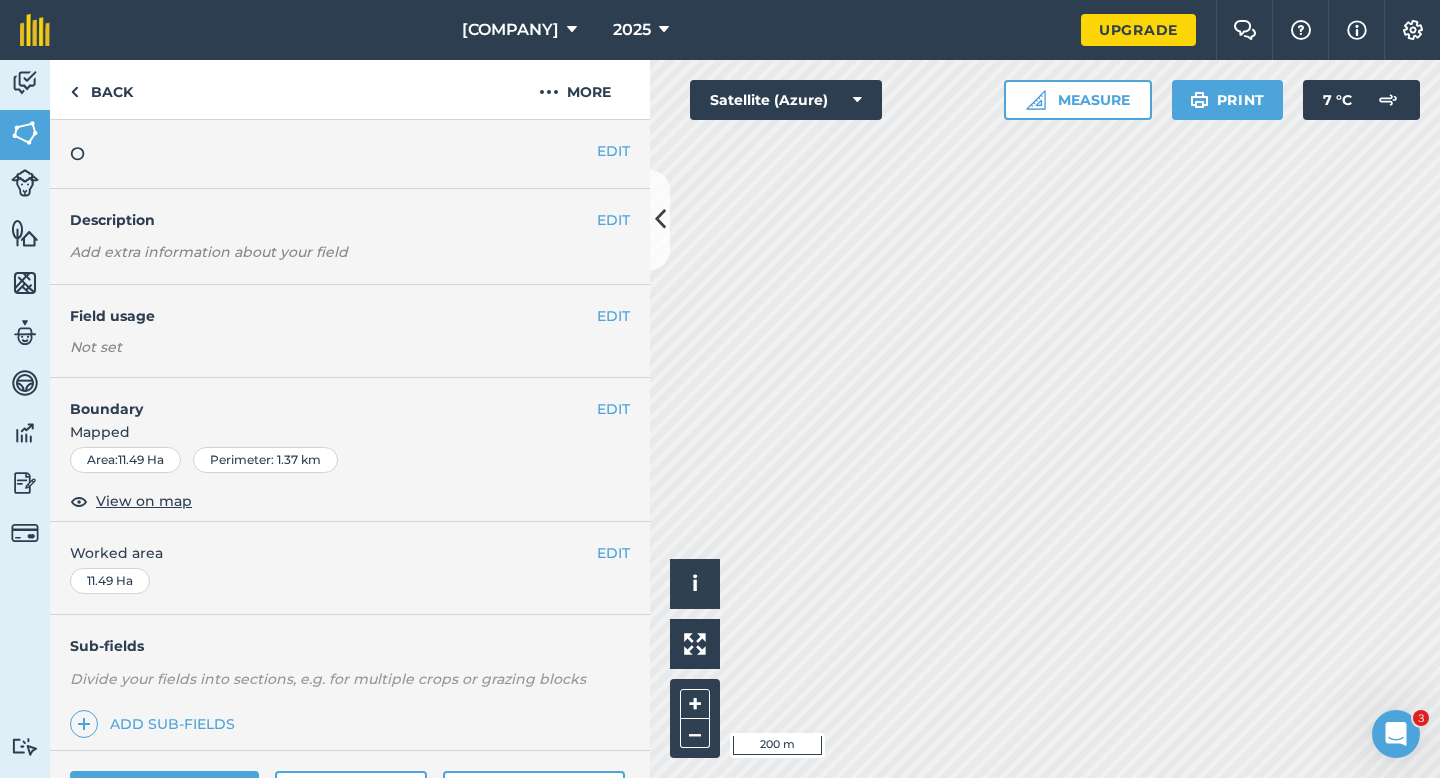 click on "EDIT Worked area 11.49   Ha" at bounding box center (350, 568) 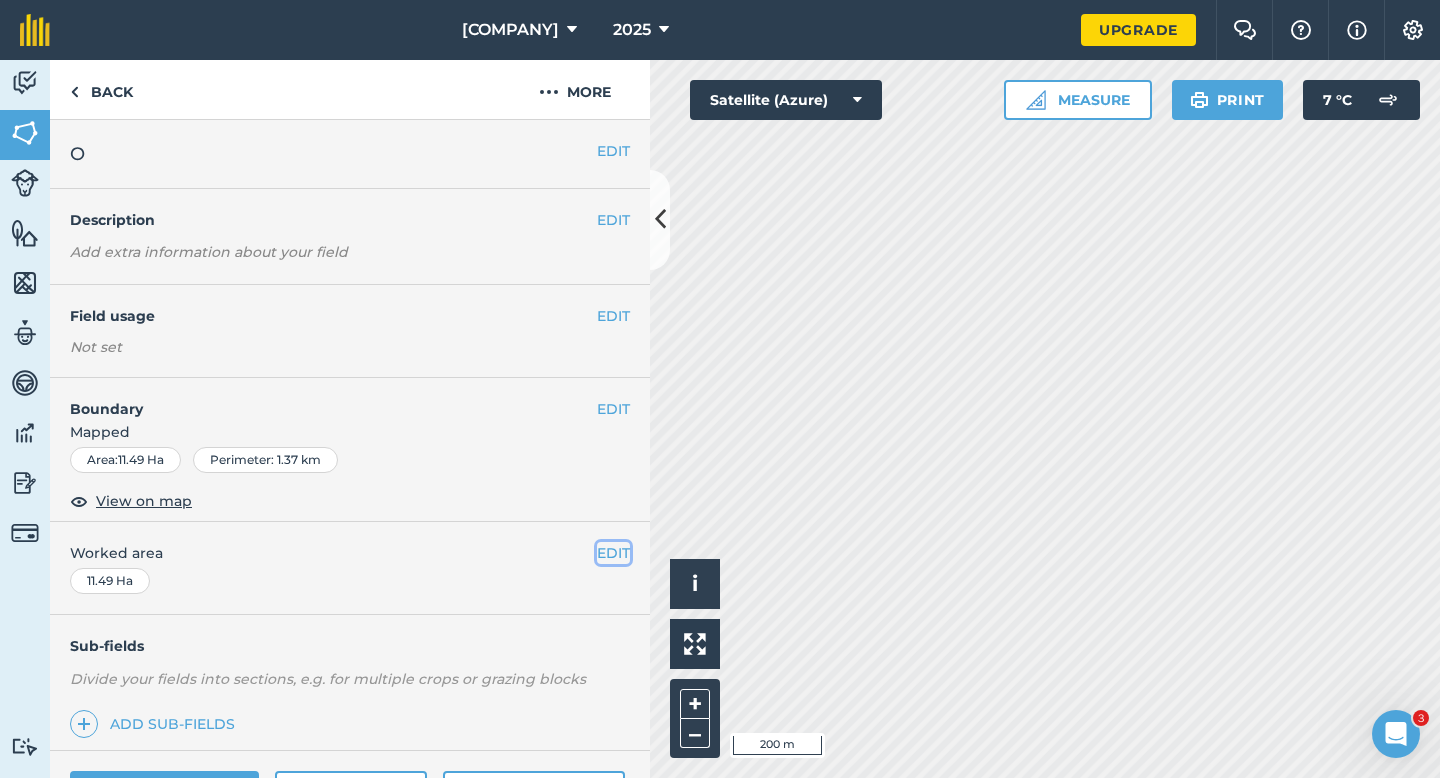 click on "EDIT" at bounding box center [613, 553] 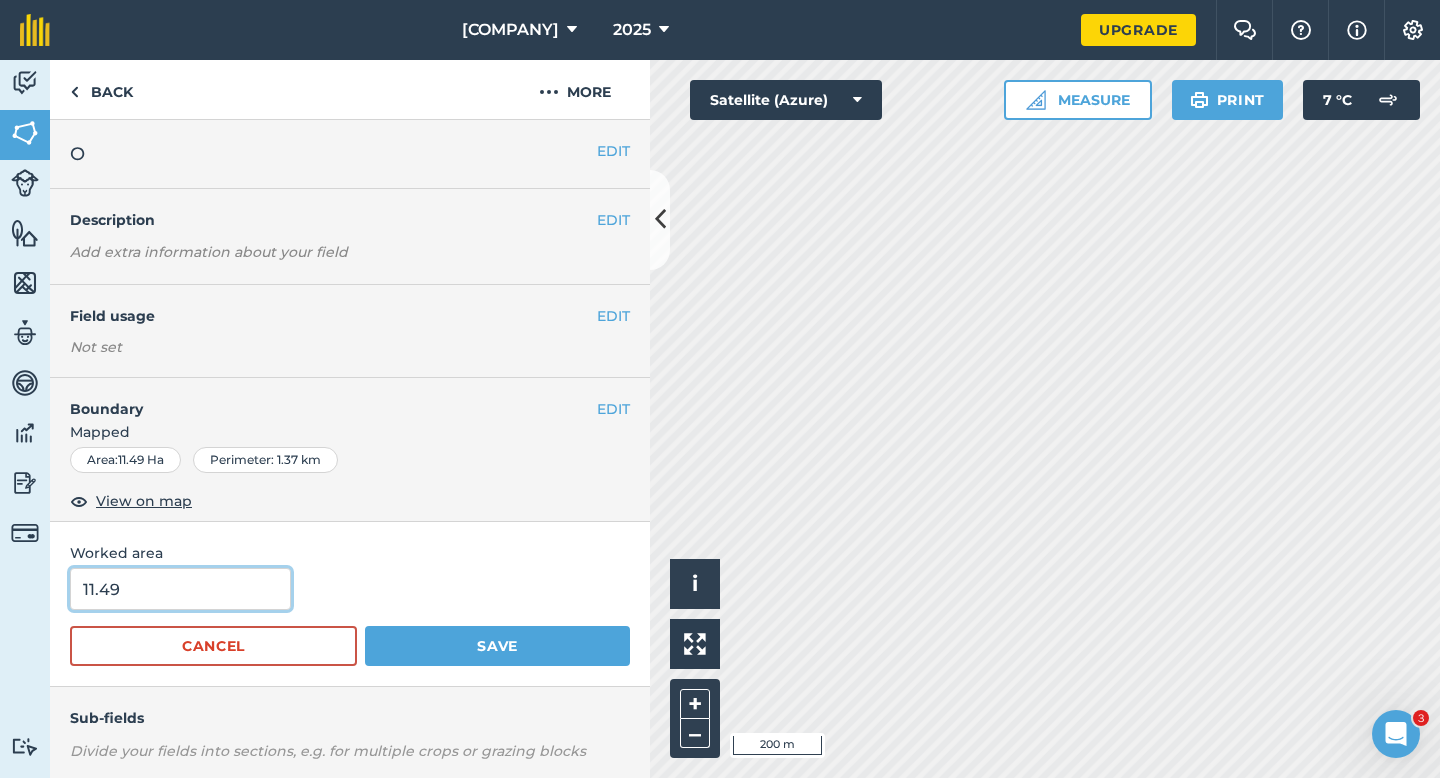 click on "11.49" at bounding box center [180, 589] 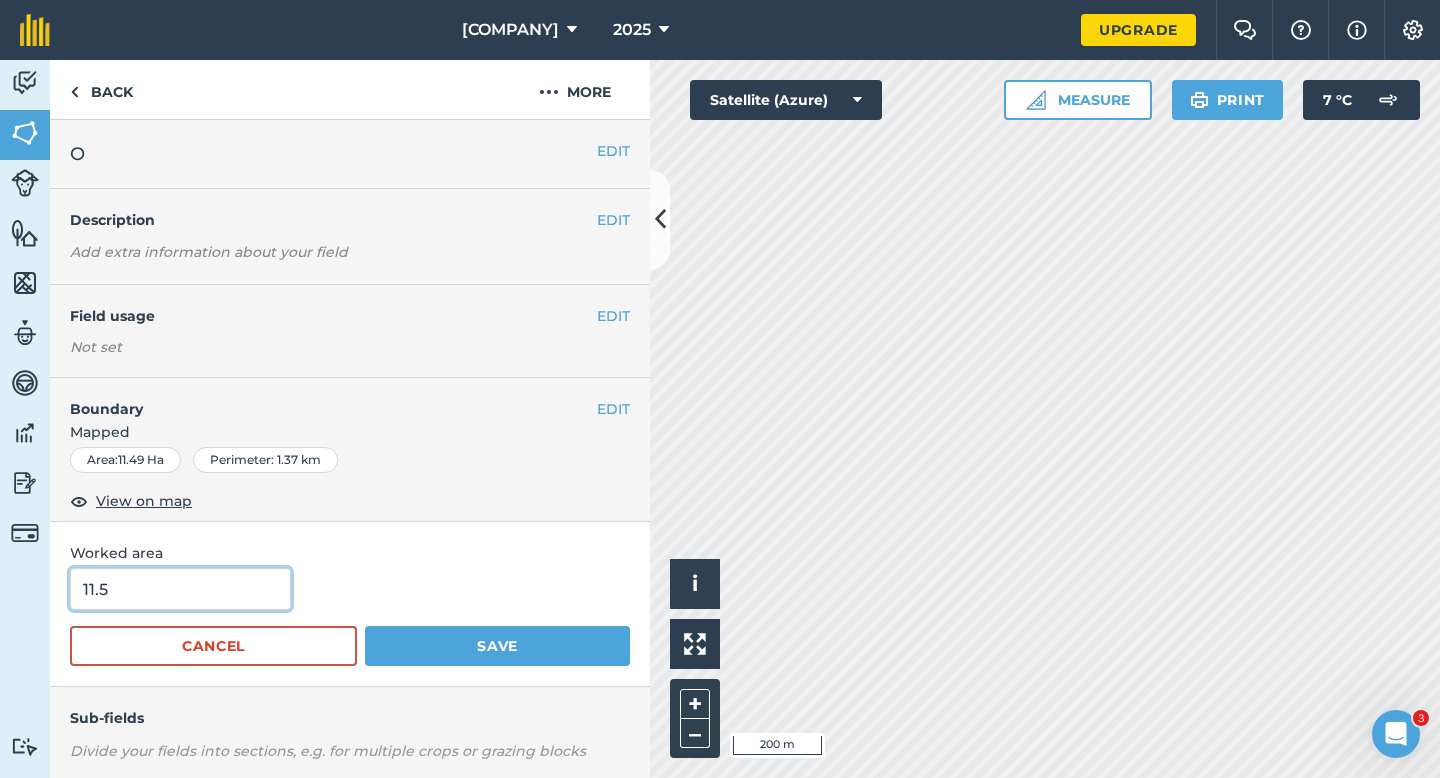 type on "11.5" 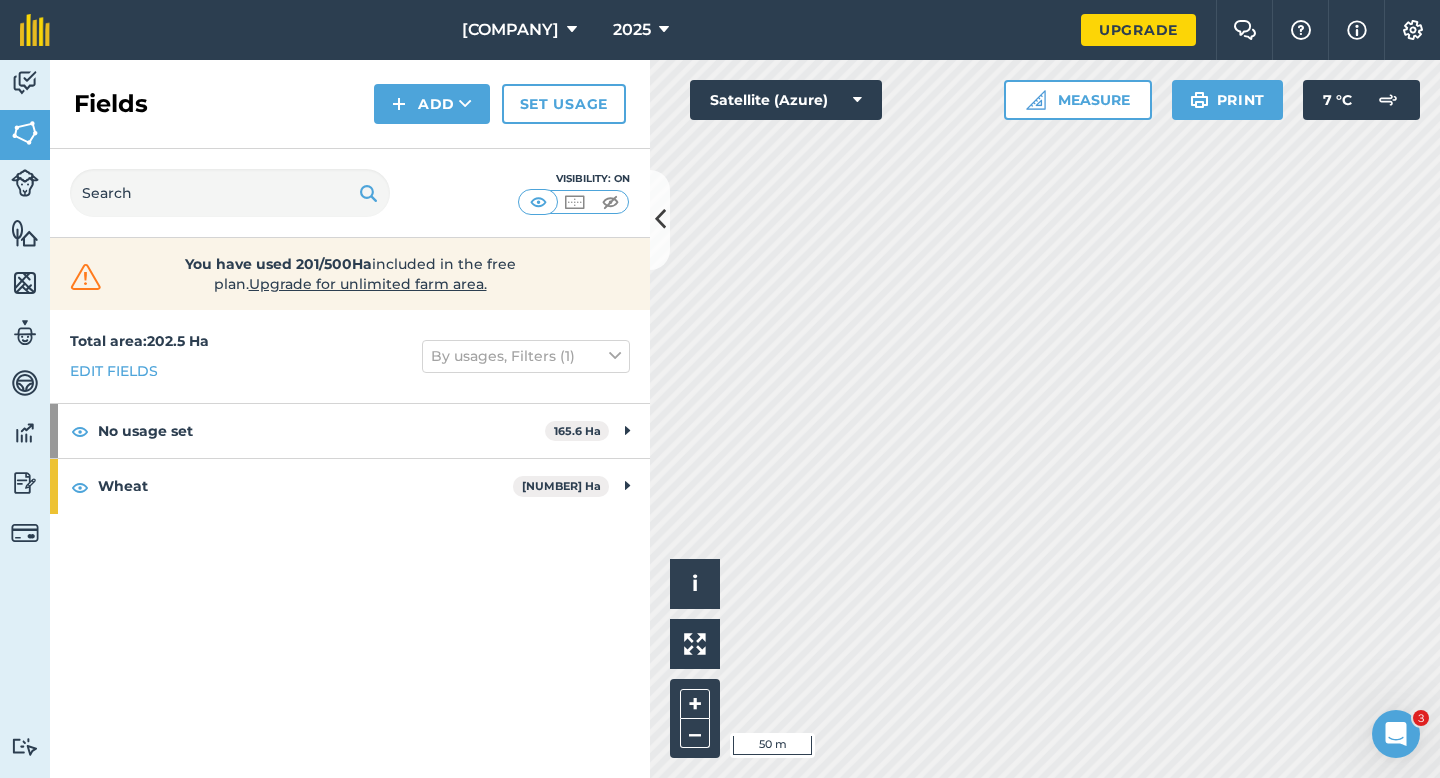 click on "Fields   Add   Set usage" at bounding box center (350, 104) 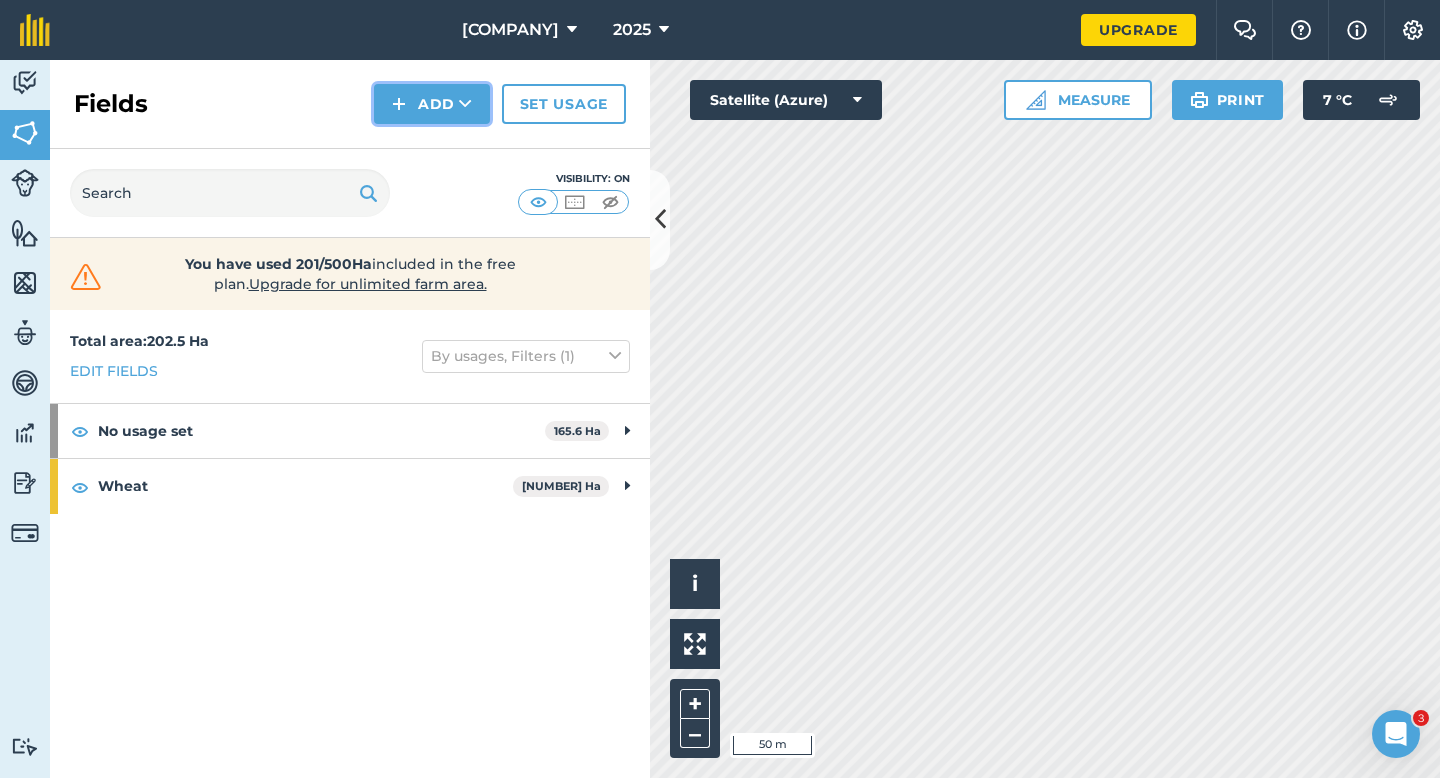 click on "Add" at bounding box center [432, 104] 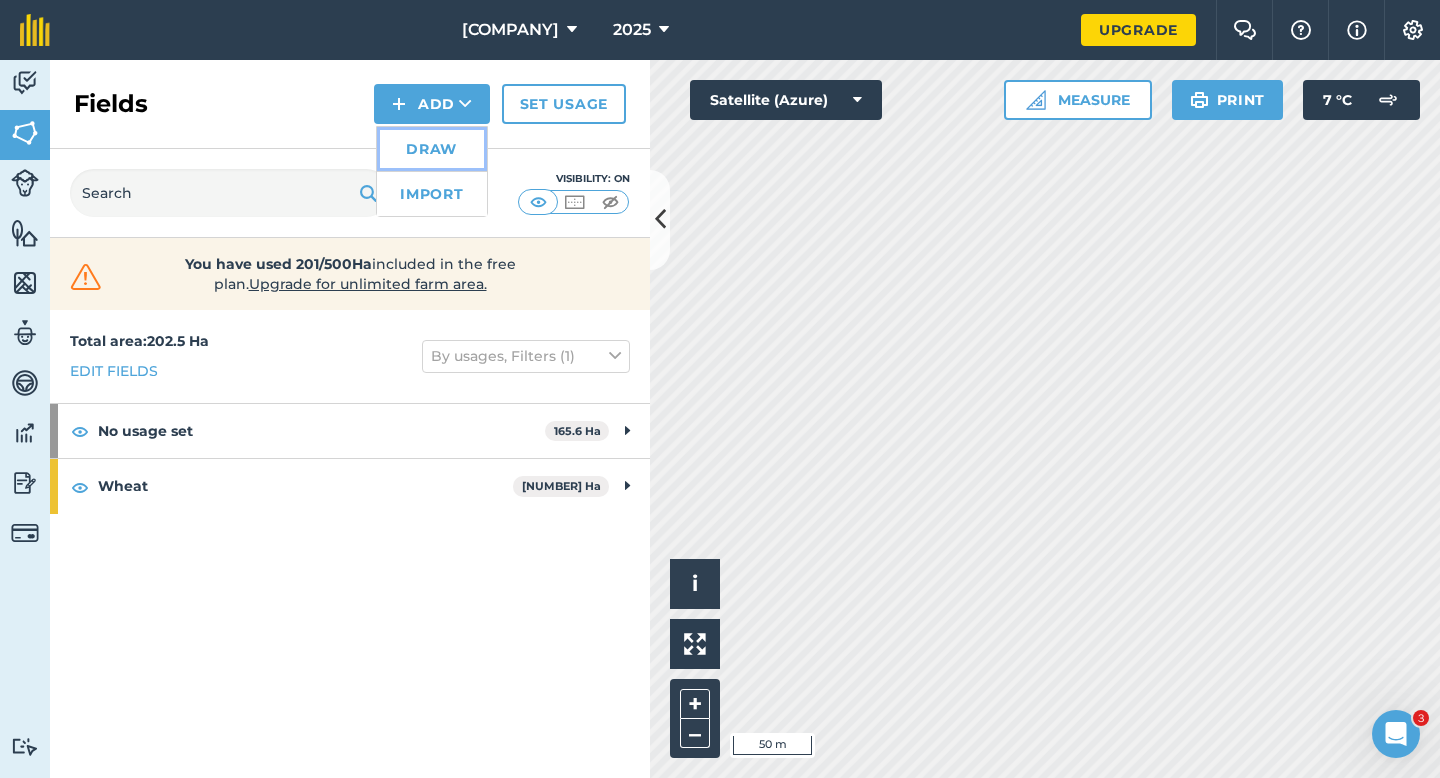 click on "Draw" at bounding box center (432, 149) 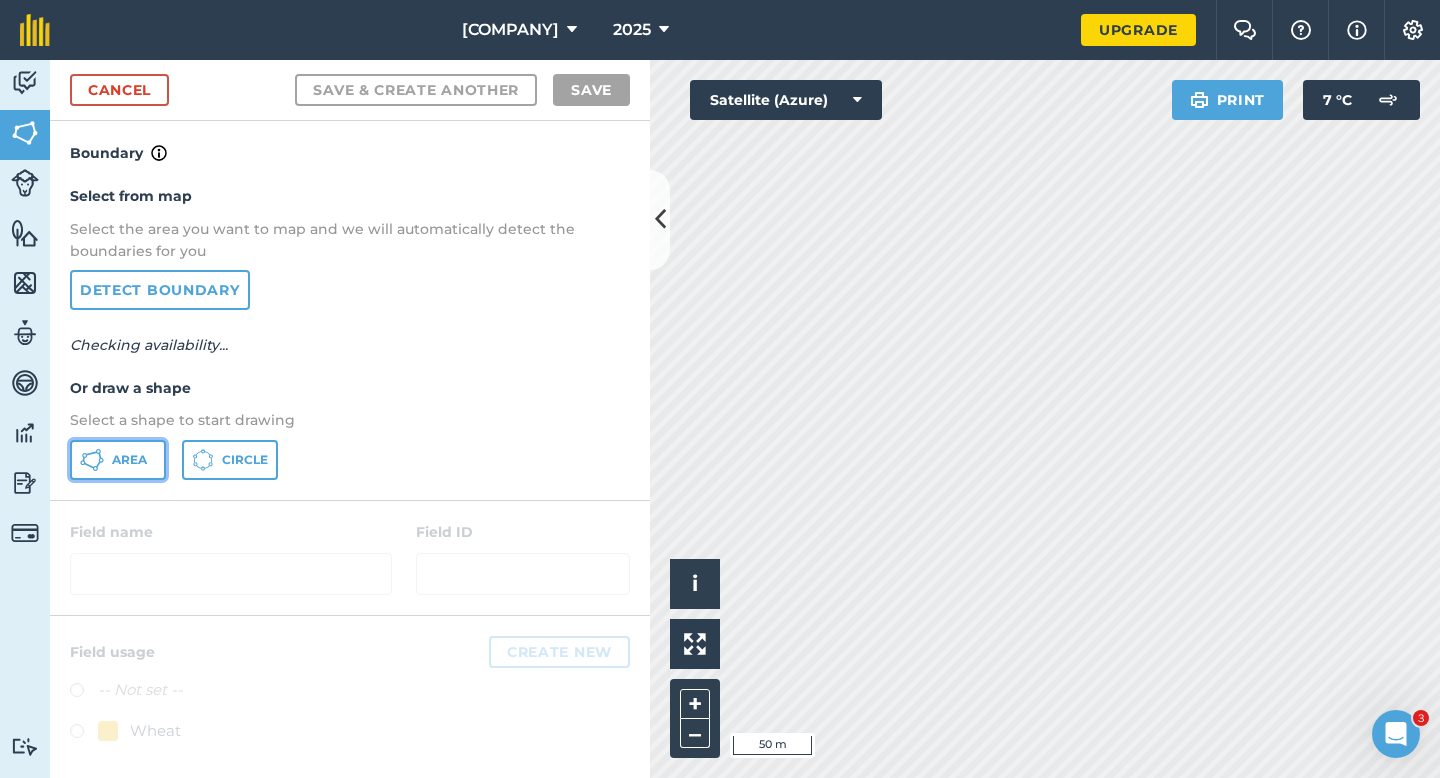 click on "Area" at bounding box center [118, 460] 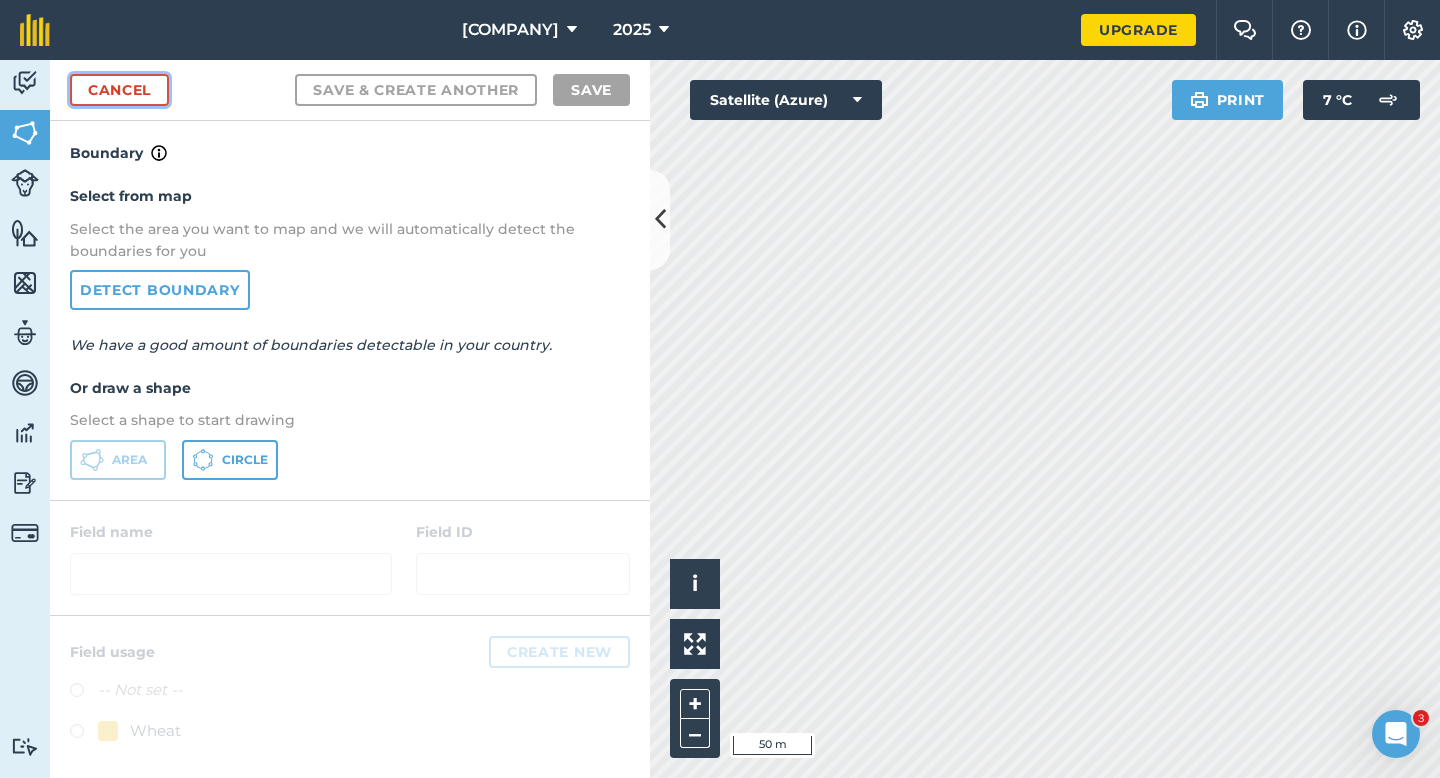 click on "Cancel" at bounding box center (119, 90) 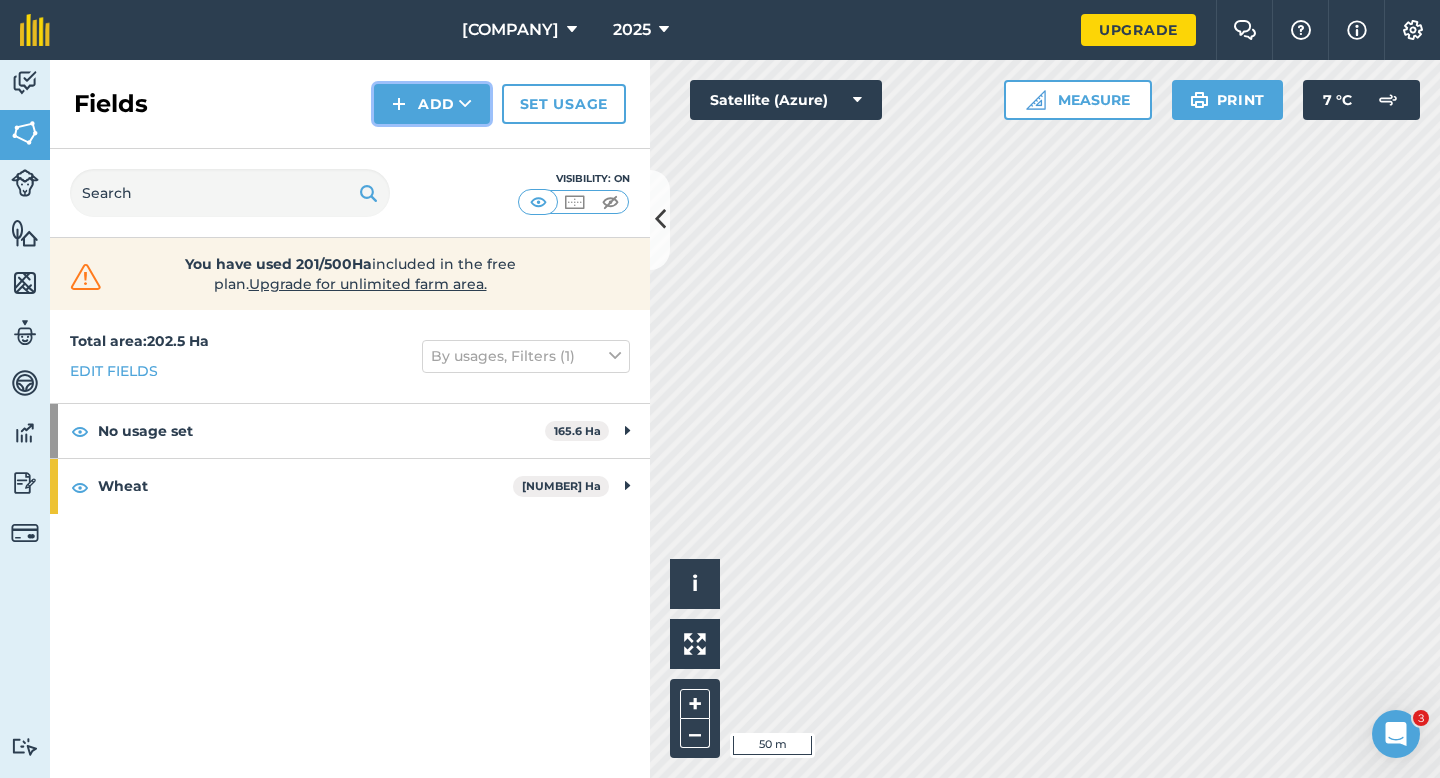 click on "Add" at bounding box center [432, 104] 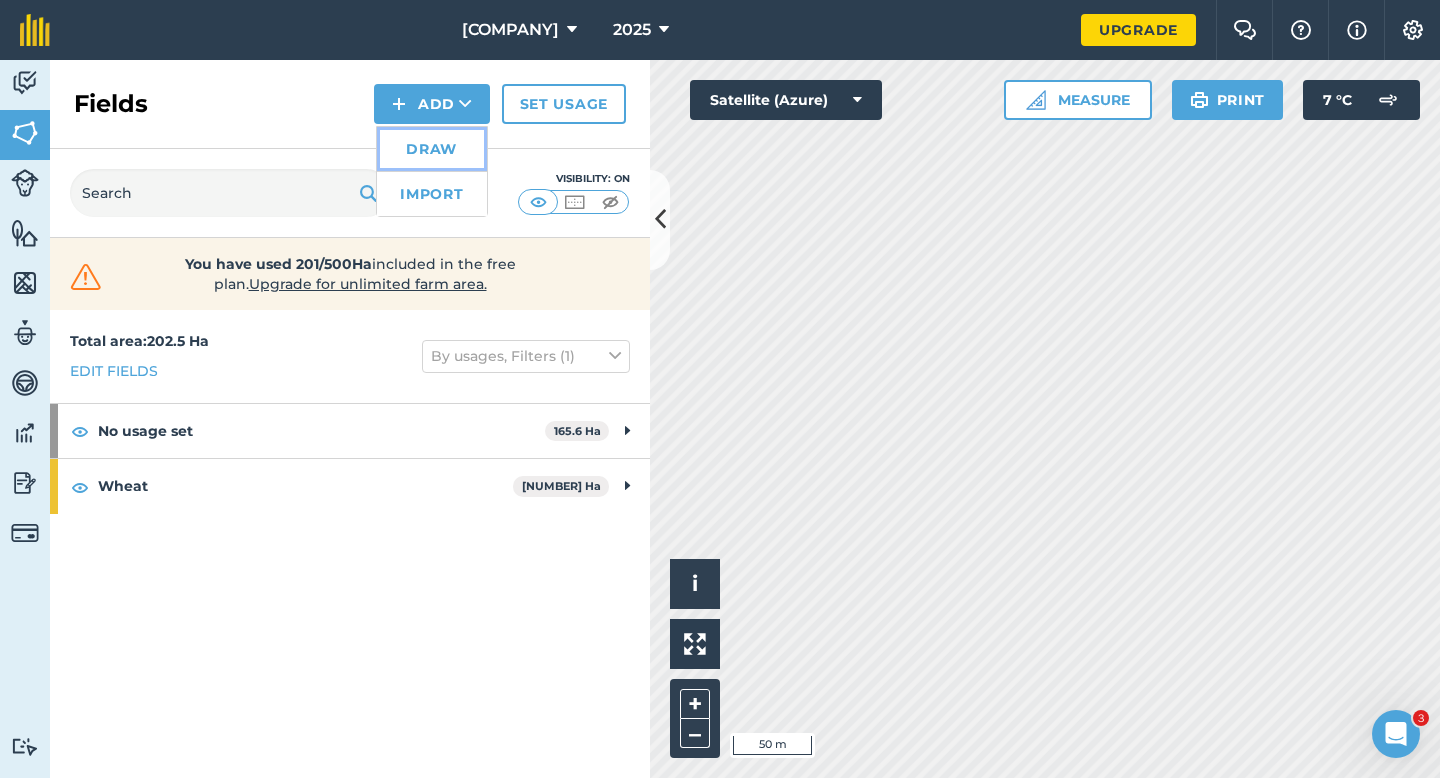 click on "Draw" at bounding box center [432, 149] 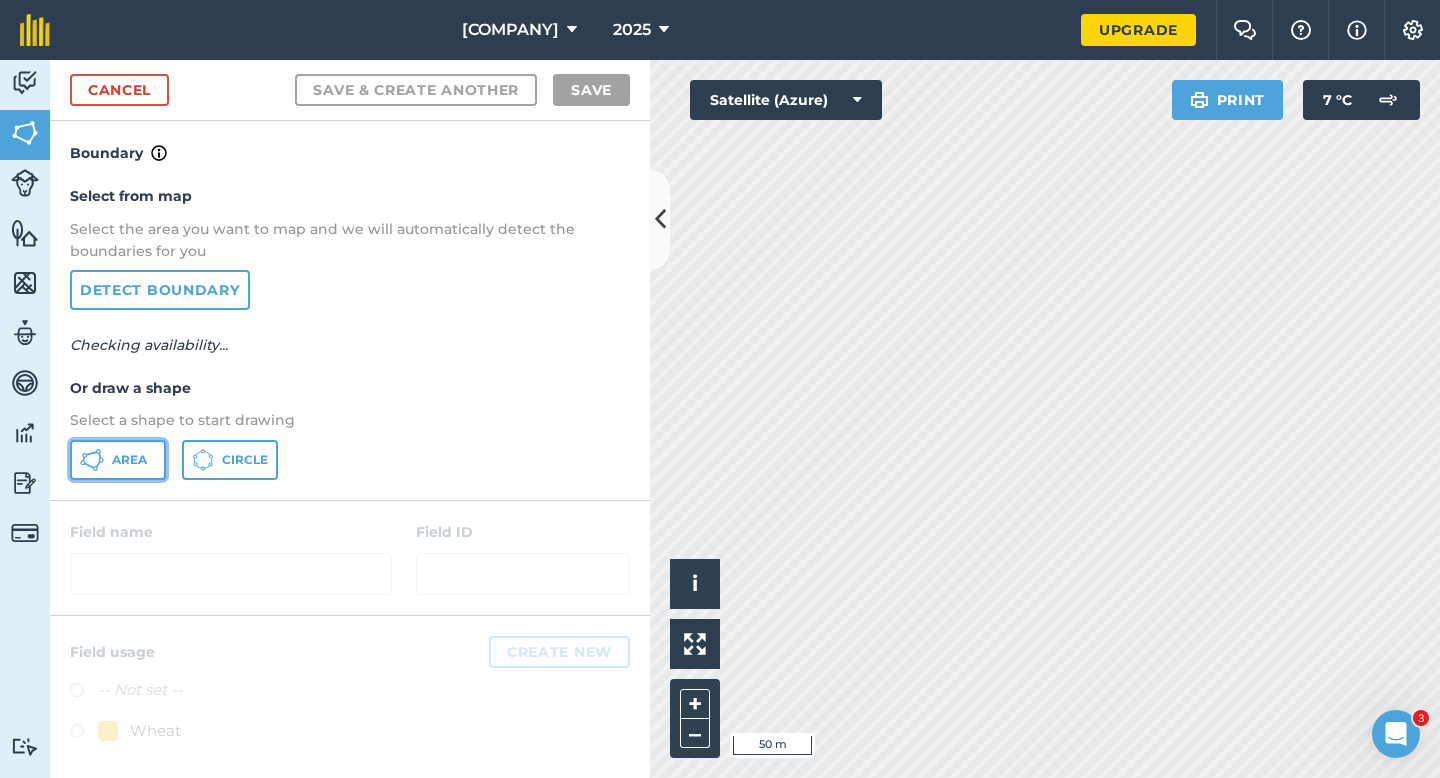click on "Area" at bounding box center (118, 460) 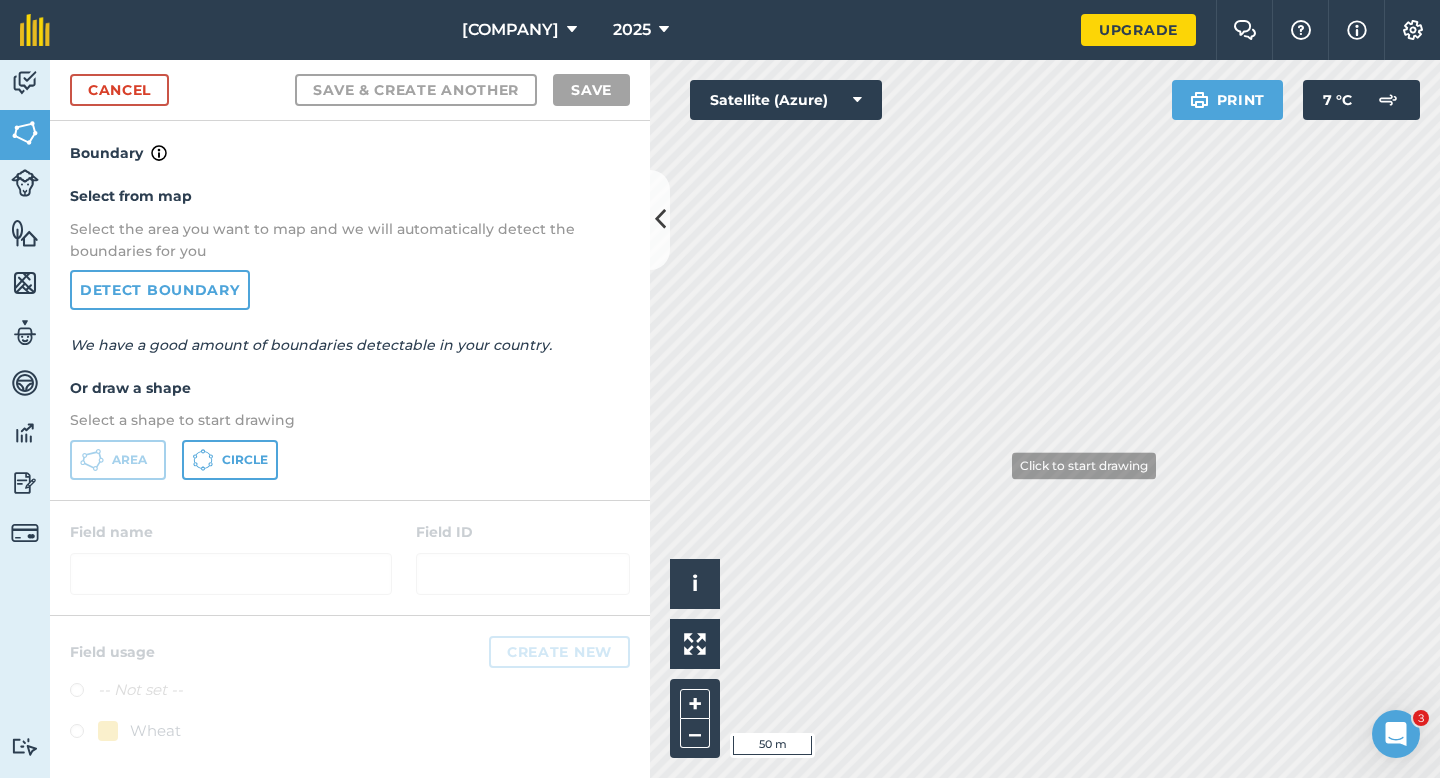 click on "[COMPANY] 2025 Upgrade Farm Chat Help Info Settings Map printing is not available on our free plan Please upgrade to our Essentials, Plus or Pro plan to access this feature. Activity Fields Livestock Features Maps Team Vehicles Data Reporting Billing Tutorials Tutorials Cancel Save & Create Another Save Boundary   Select from map Select the area you want to map and we will automatically detect the boundaries for you Detect boundary We have a good amount of boundaries detectable in your country. Or draw a shape Select a shape to start drawing Area Circle Field name Field ID Field usage   Create new -- Not set -- Wheat Click to start drawing i © 2025 TomTom, Microsoft 50 m + – Satellite (Azure) Print 7   ° C" at bounding box center [720, 389] 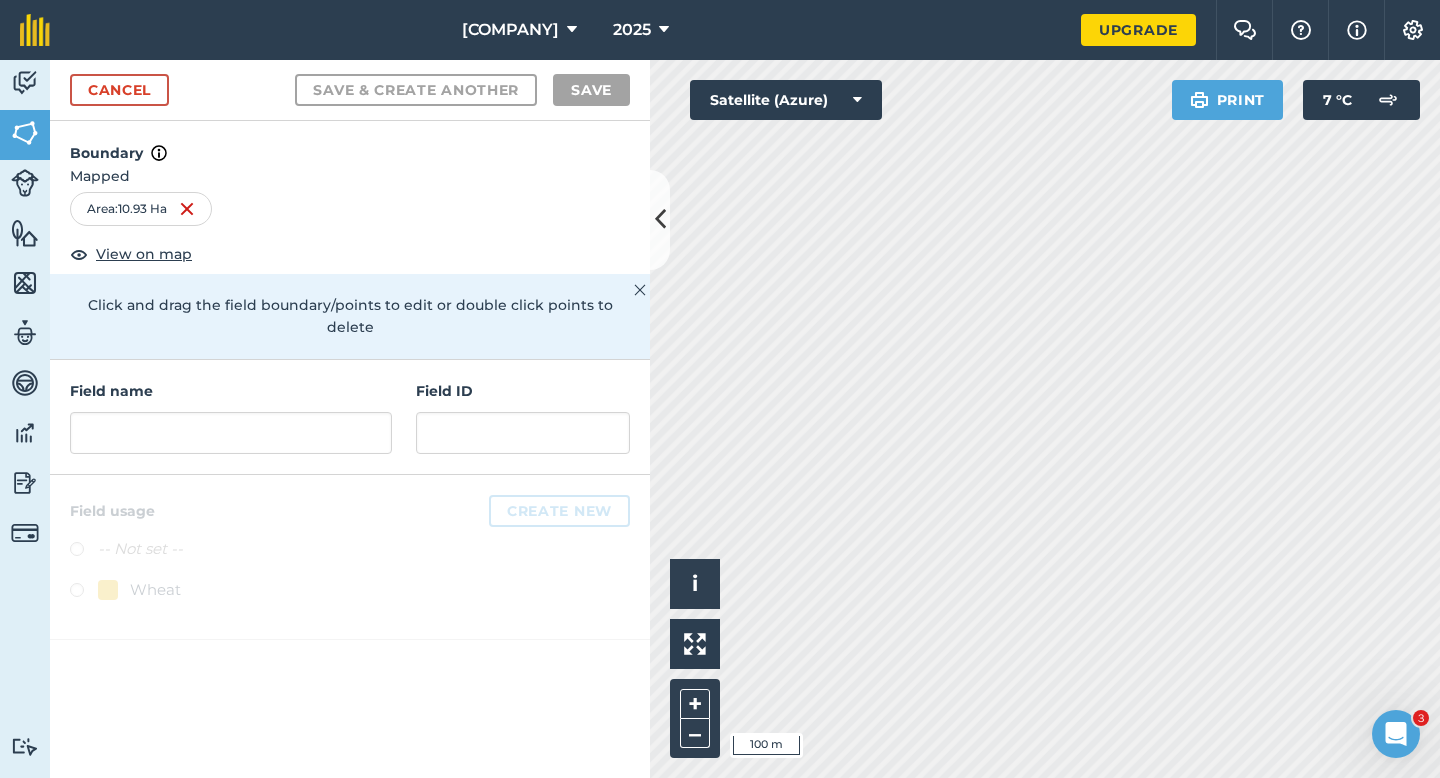 click on "Field name Field ID" at bounding box center (350, 417) 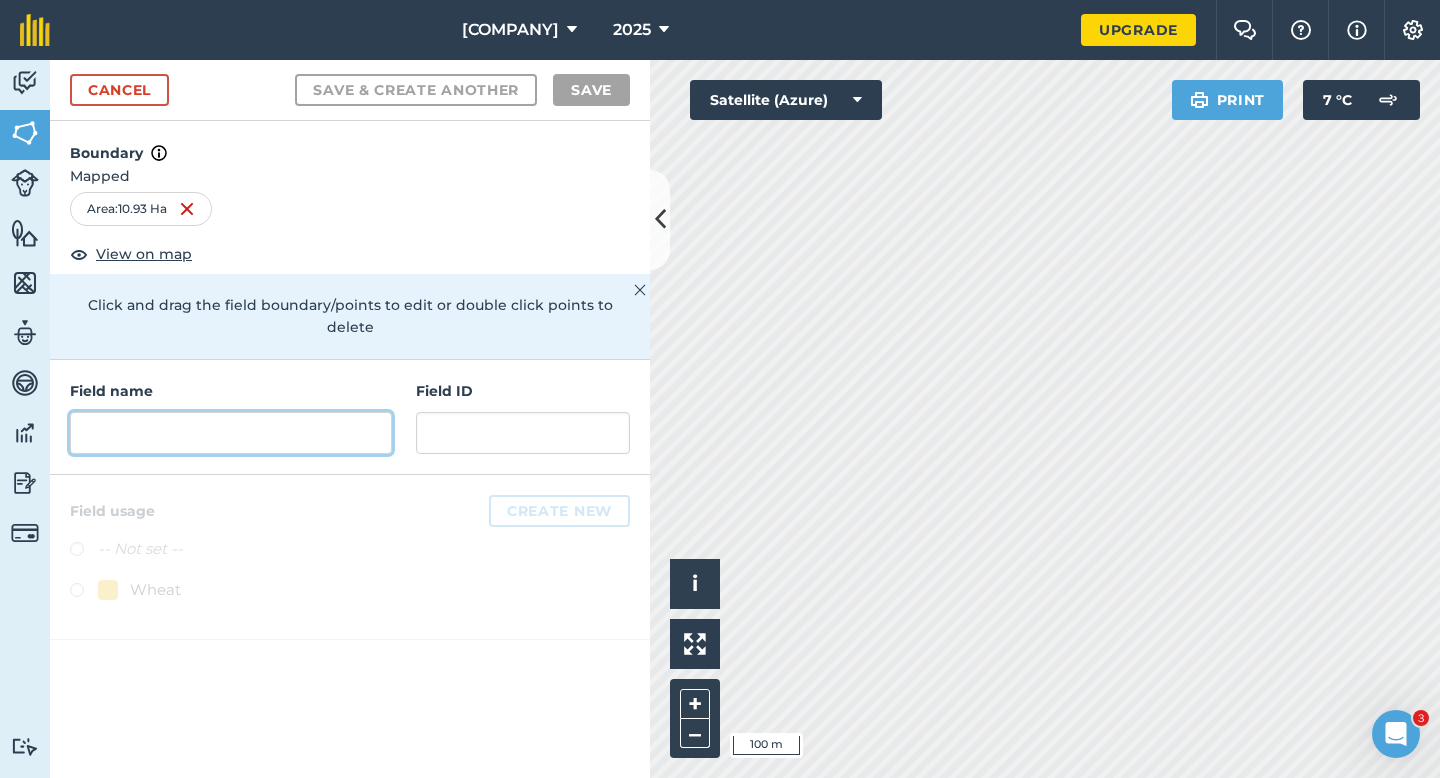 click at bounding box center (231, 433) 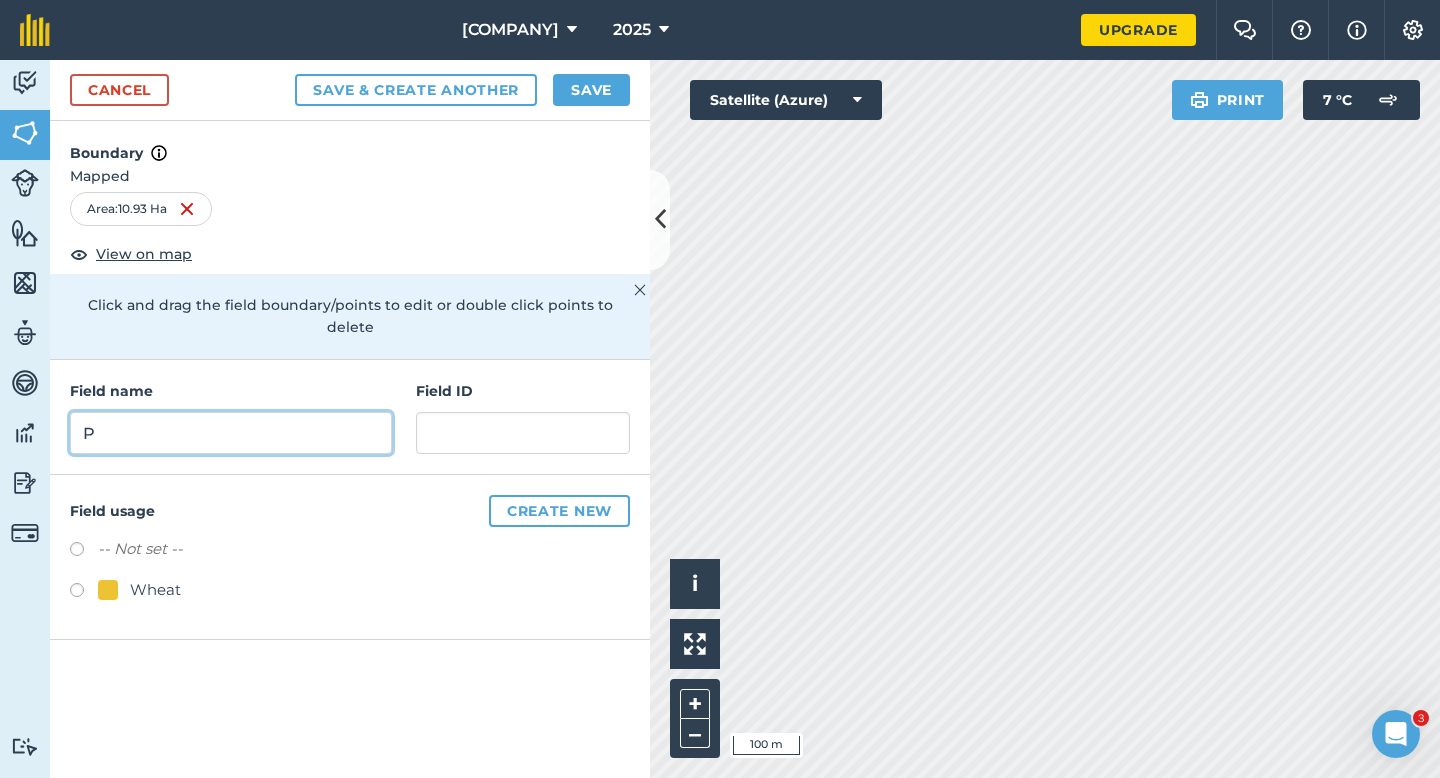 type on "P" 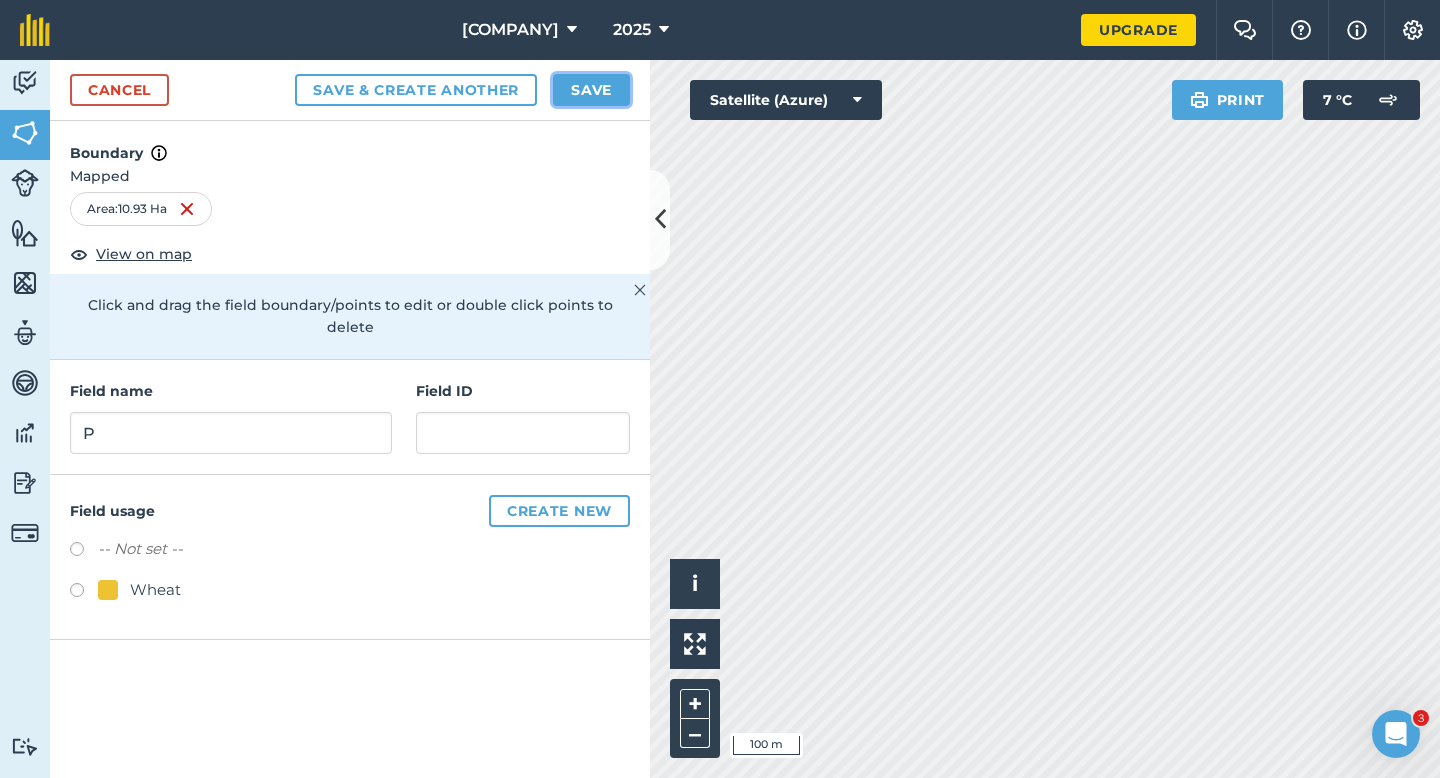 click on "Save" at bounding box center (591, 90) 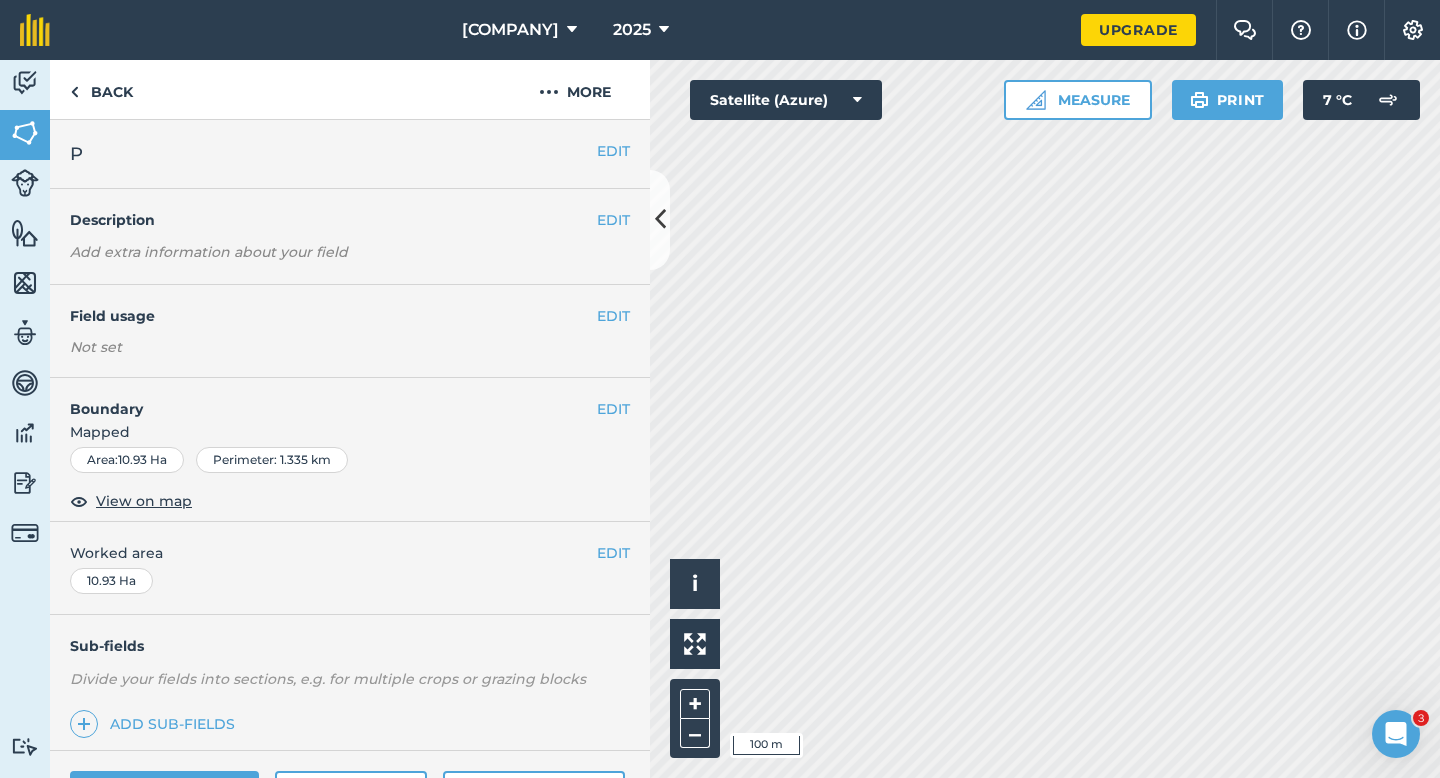 click on "Worked area" at bounding box center [350, 553] 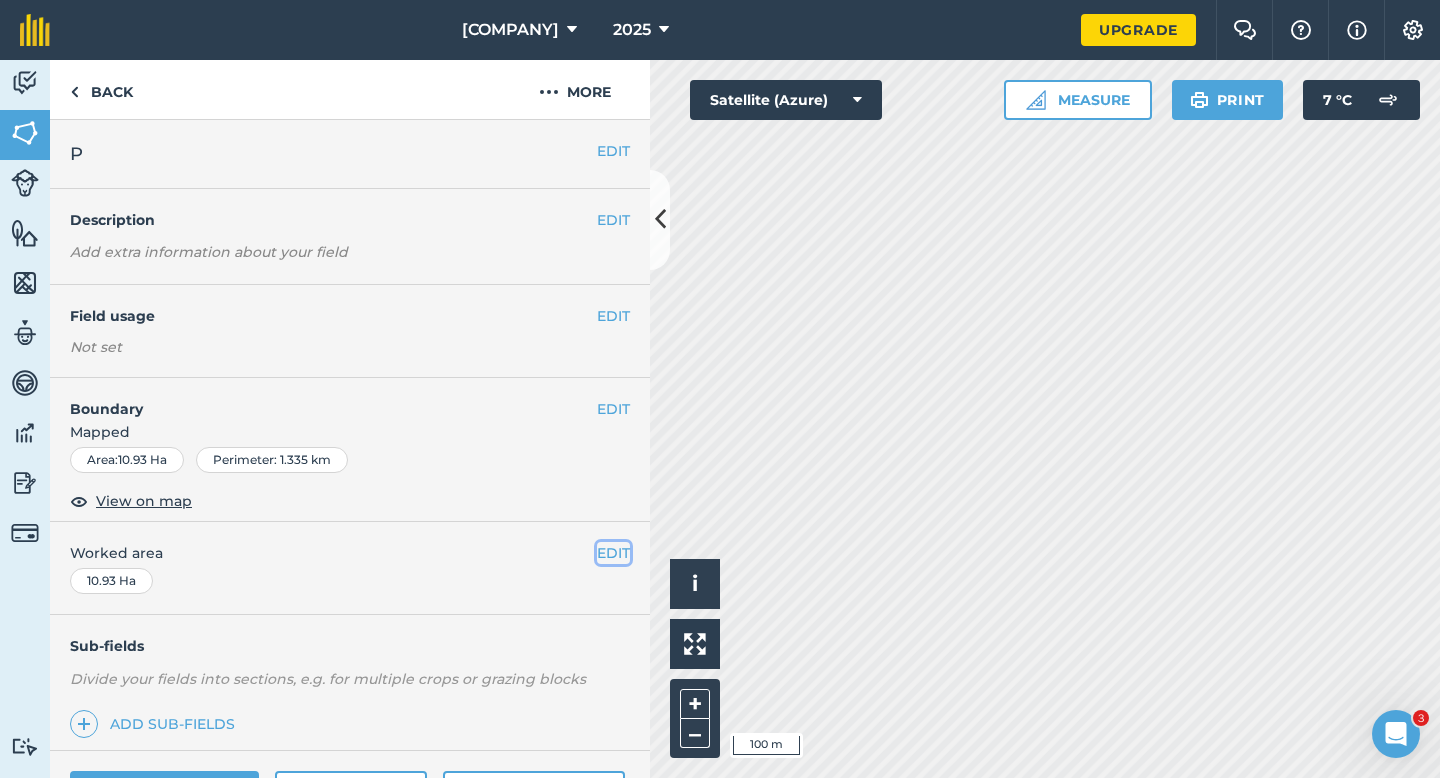 click on "EDIT" at bounding box center (613, 553) 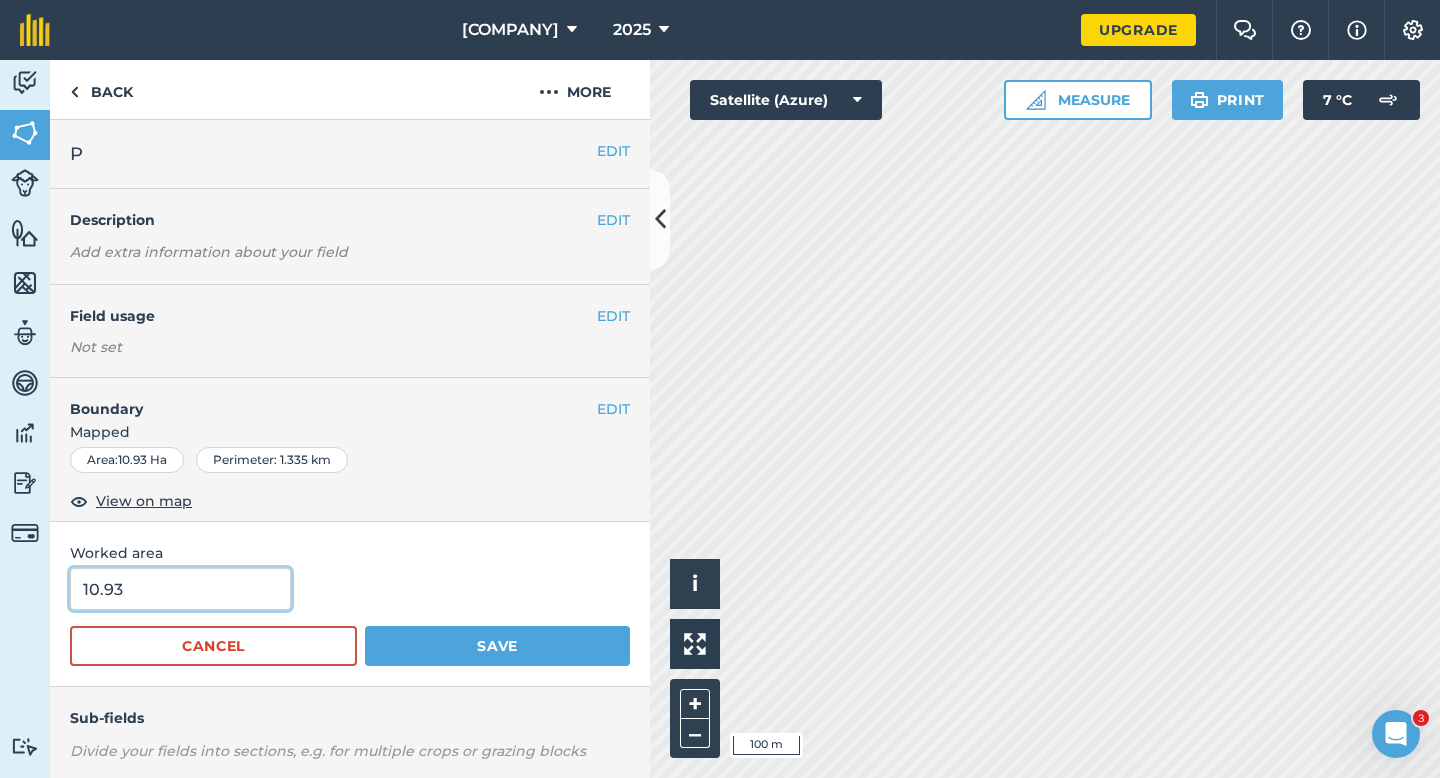 click on "10.93" at bounding box center (180, 589) 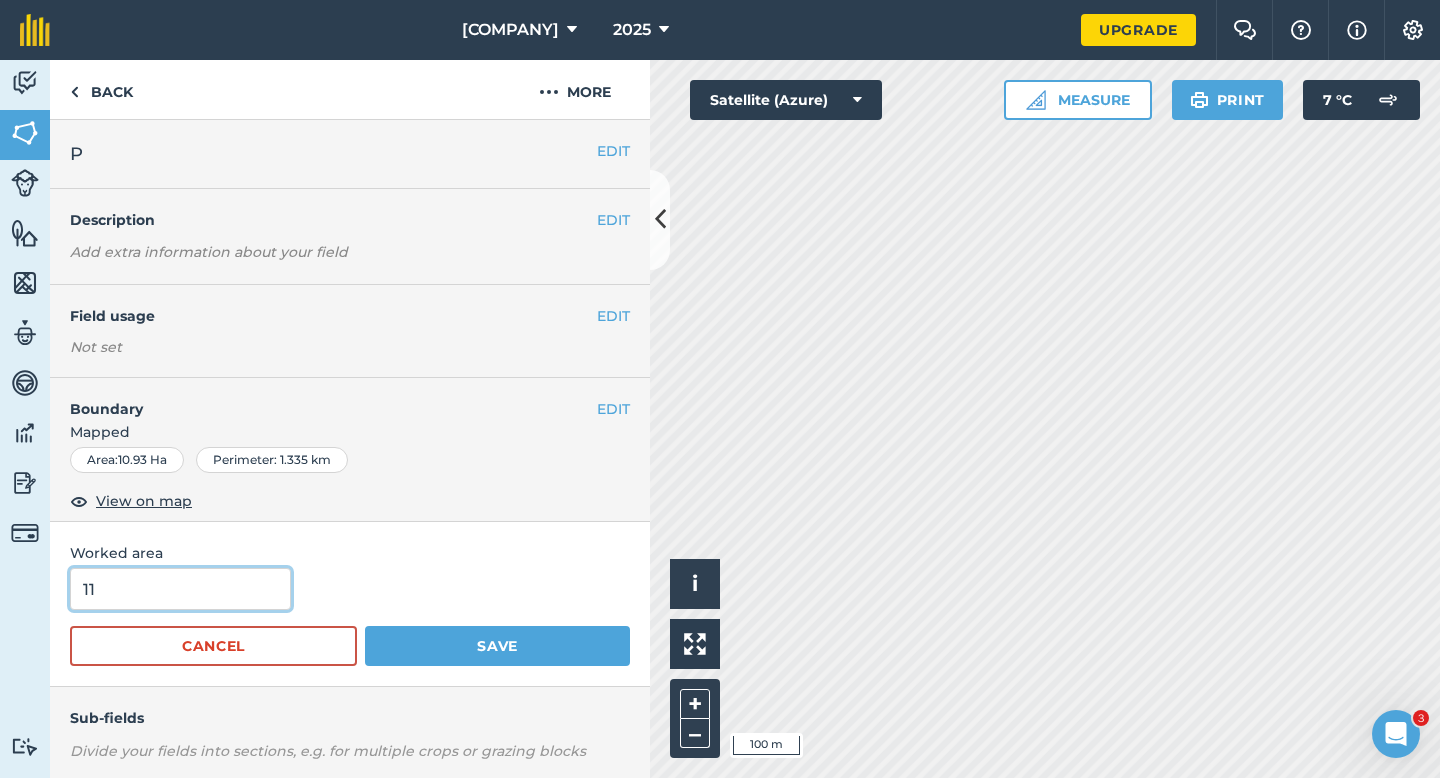 click on "Save" at bounding box center [497, 646] 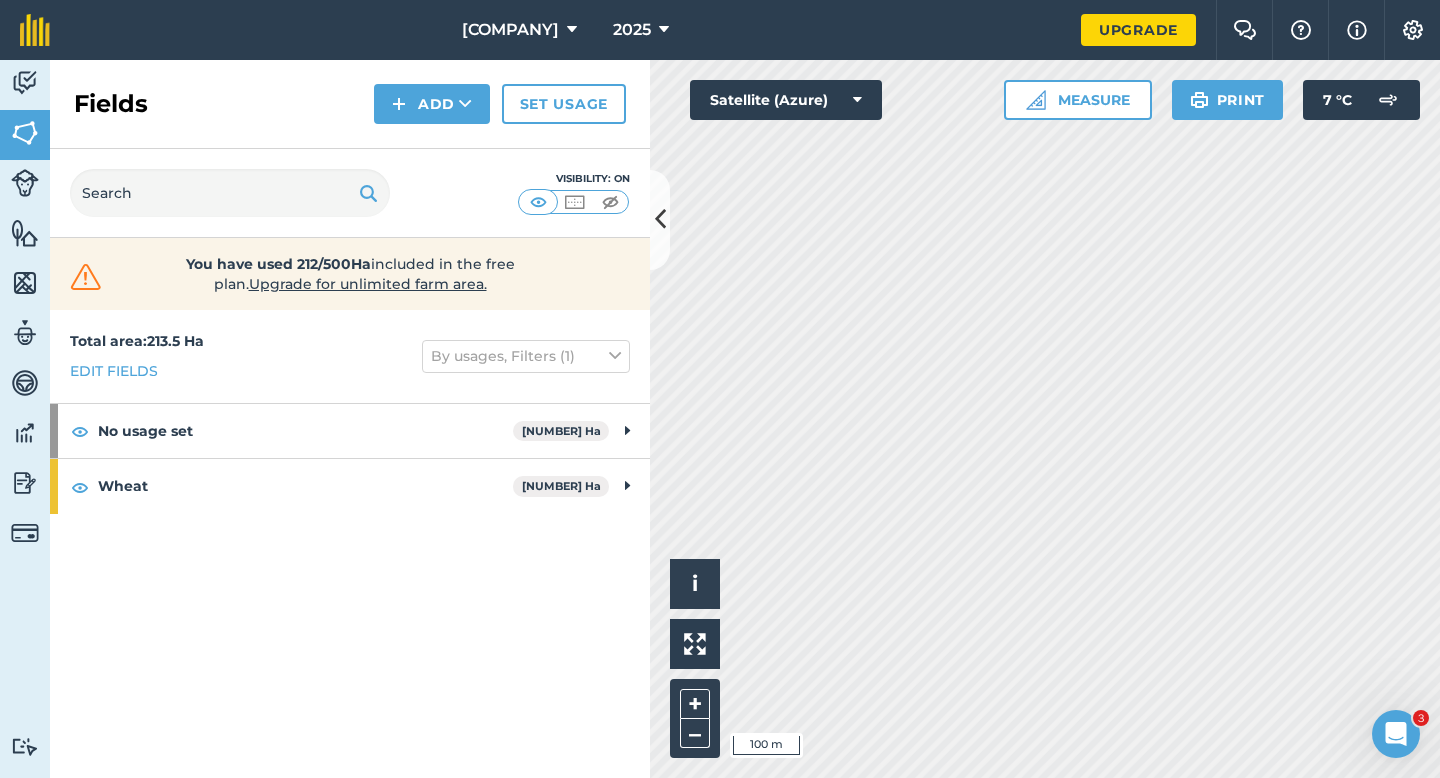 click on "Activity Fields Livestock Features Maps Team Vehicles Data Reporting Billing Tutorials Tutorials Fields   Add   Set usage Visibility: On You have used 212/500Ha  included in the free plan .  Upgrade for unlimited farm area. Total area :  213.5   Ha Edit fields By usages, Filters (1) No usage set 176.6   Ha A 11.2   Ha C 10.8   Ha E 10.8   Ha G 5.3   Ha H 5   Ha J 8   Ha L 9.4   Ha N 9   Ha R 10   Ha S 10.2   Ha U 8.8   Ha V 6.8   Ha W 8   Ha X 13.2   Ha Wheat 36.9   Ha D 10   Ha F 8.5   Ha K 10.4   Ha T 8   Ha Click to start drawing i © 2025 TomTom, Microsoft 100 m + – Satellite (Azure) Measure Print 7   ° C" at bounding box center (720, 419) 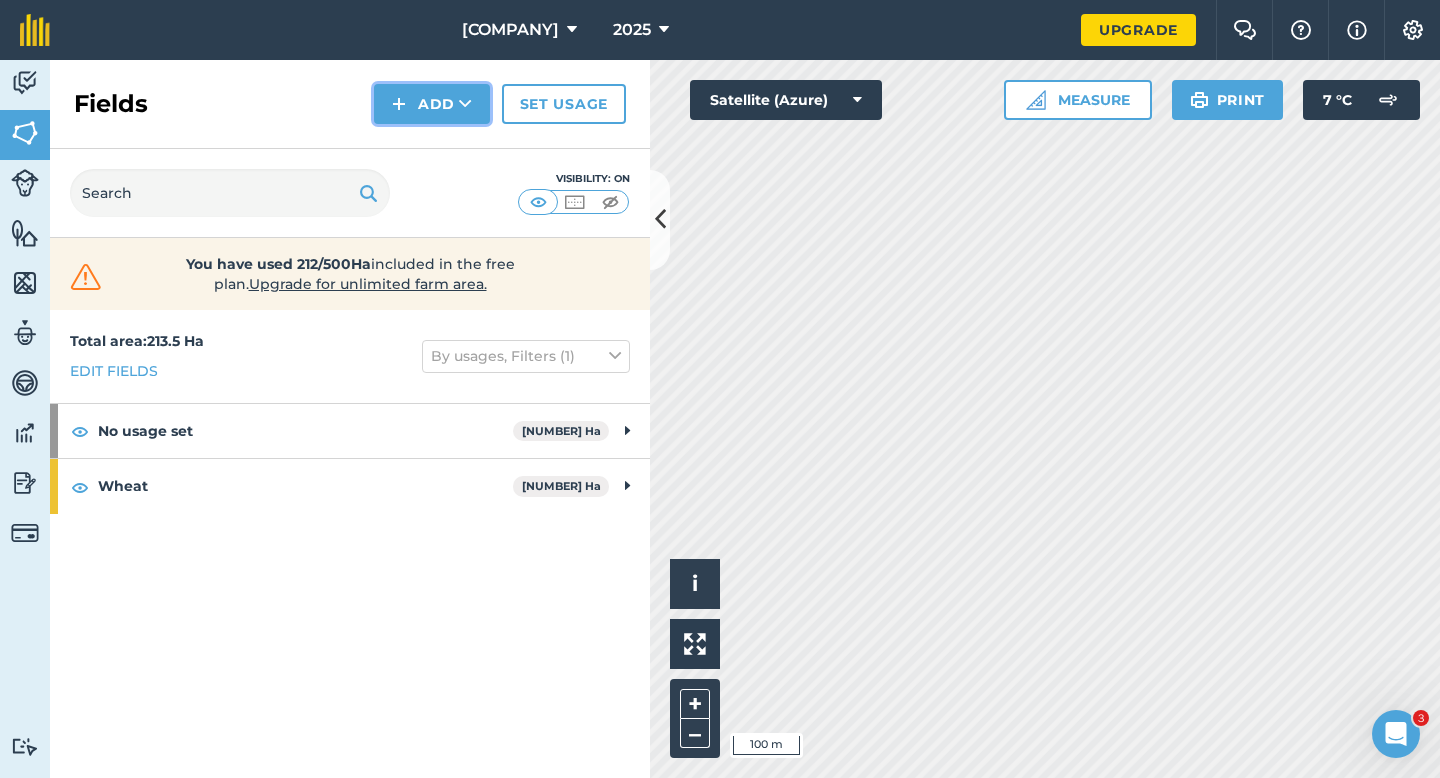 click at bounding box center (399, 104) 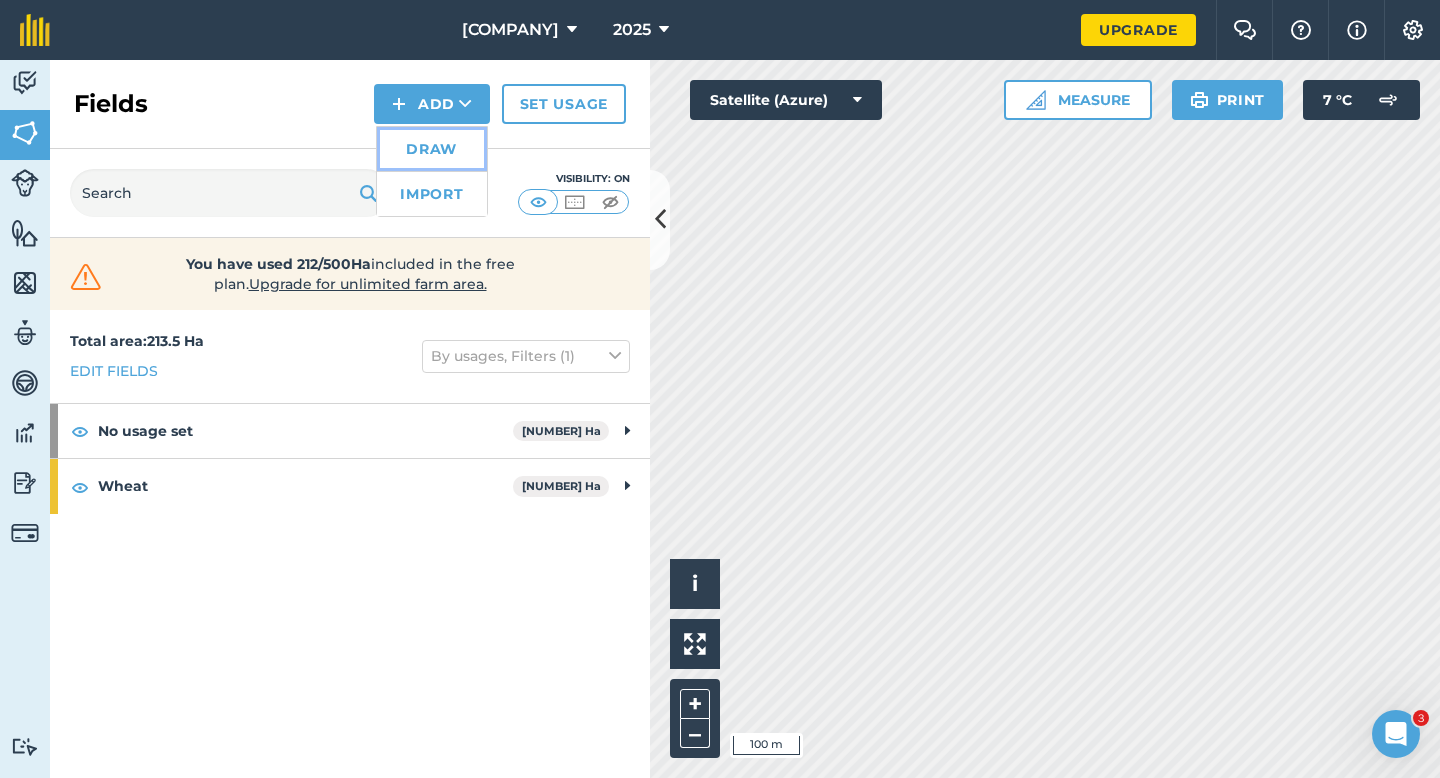 click on "Draw" at bounding box center (432, 149) 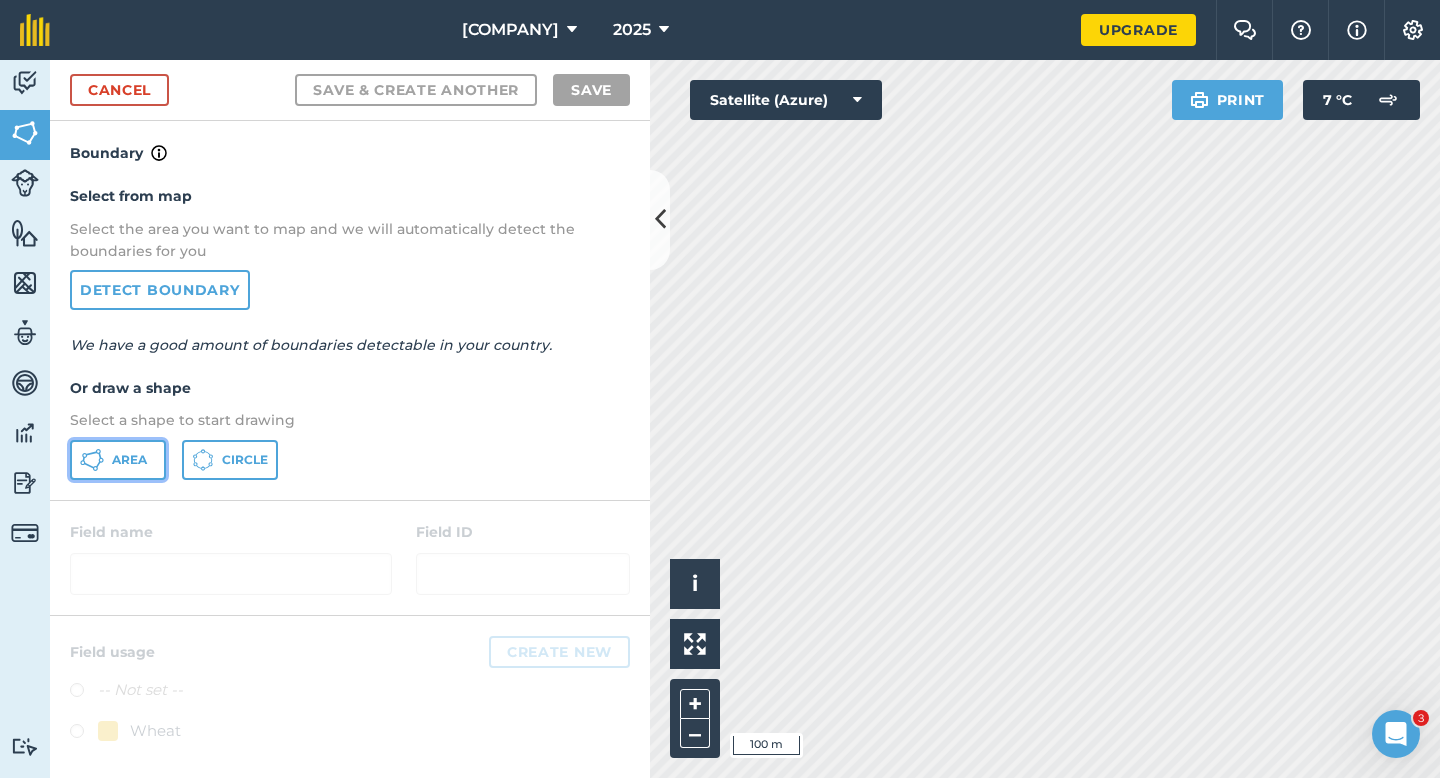 click on "Area" at bounding box center [118, 460] 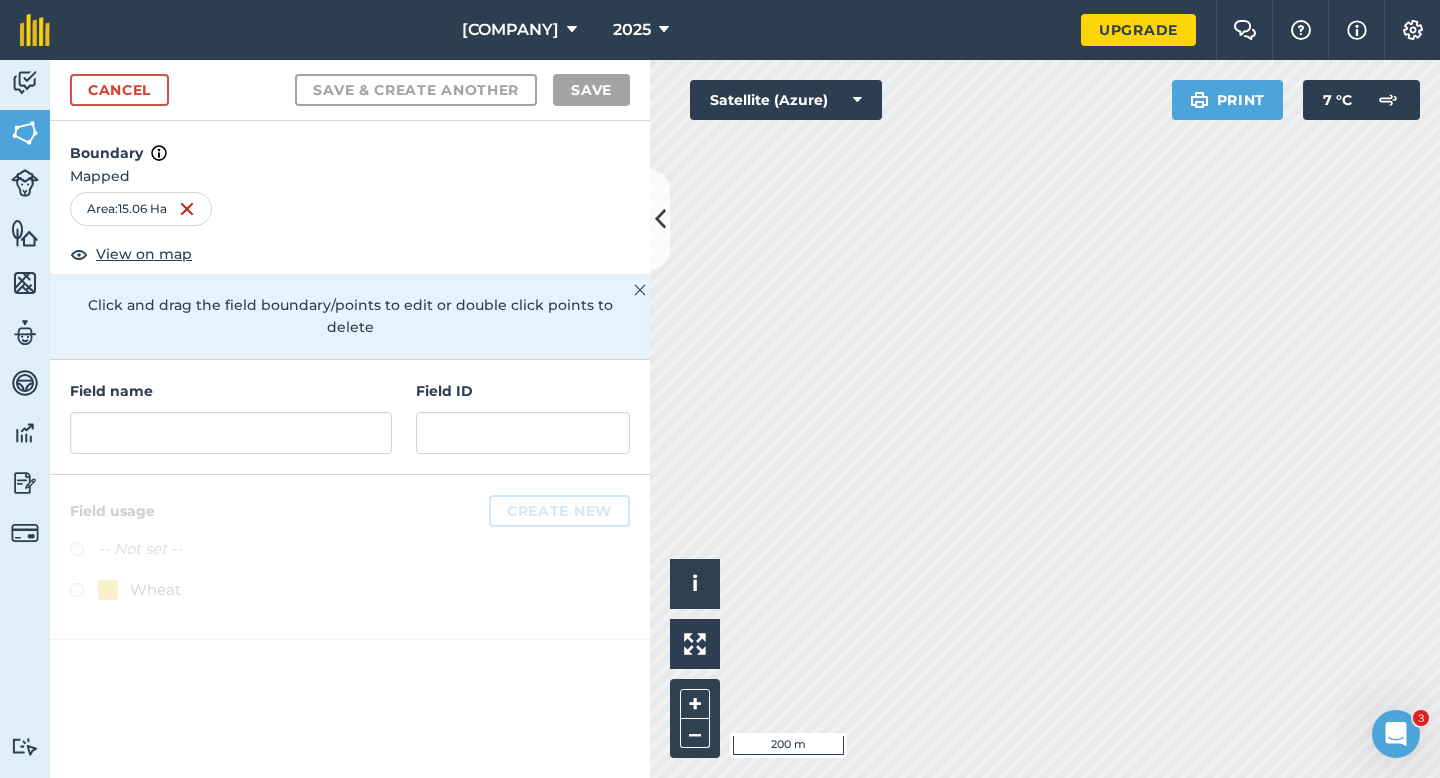 click on "Field name Field ID" at bounding box center (350, 417) 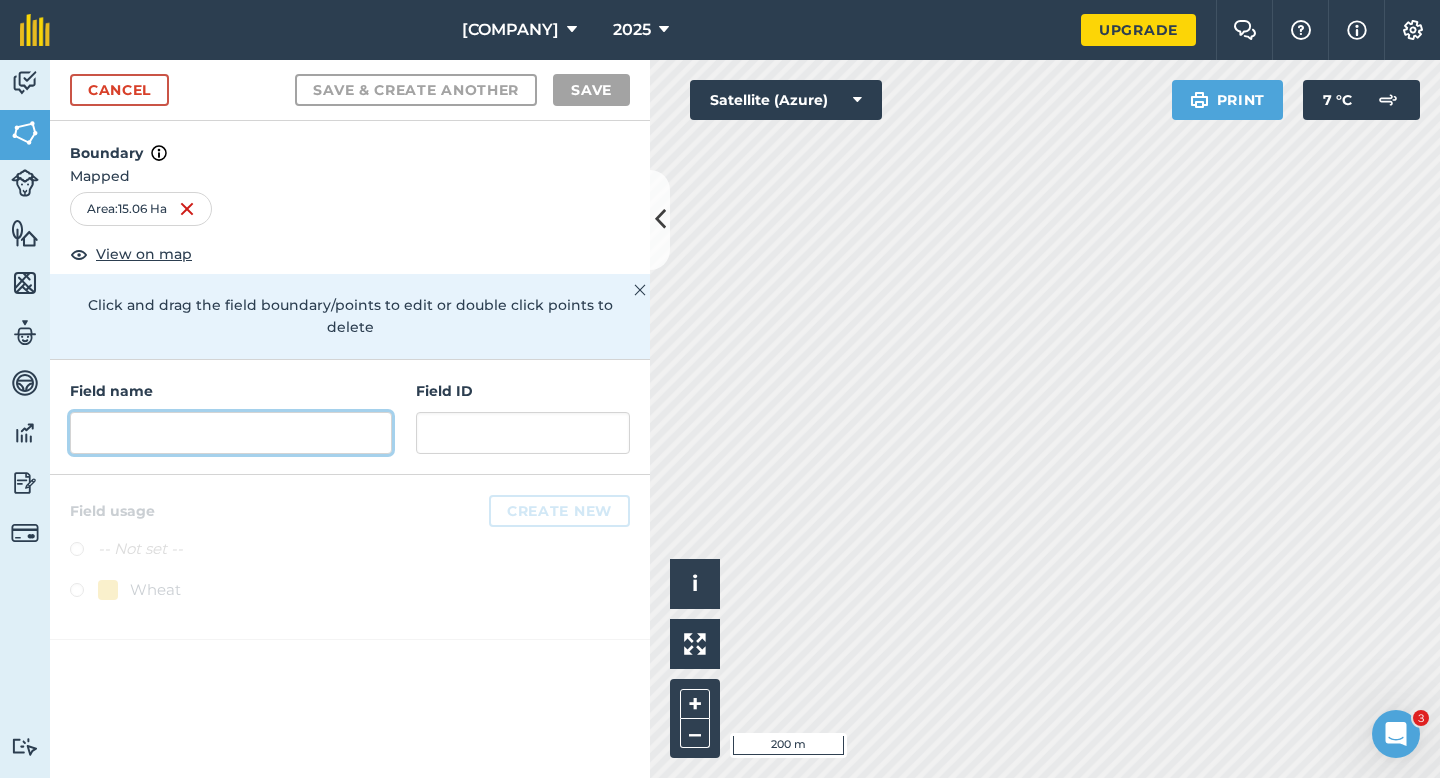 click at bounding box center (231, 433) 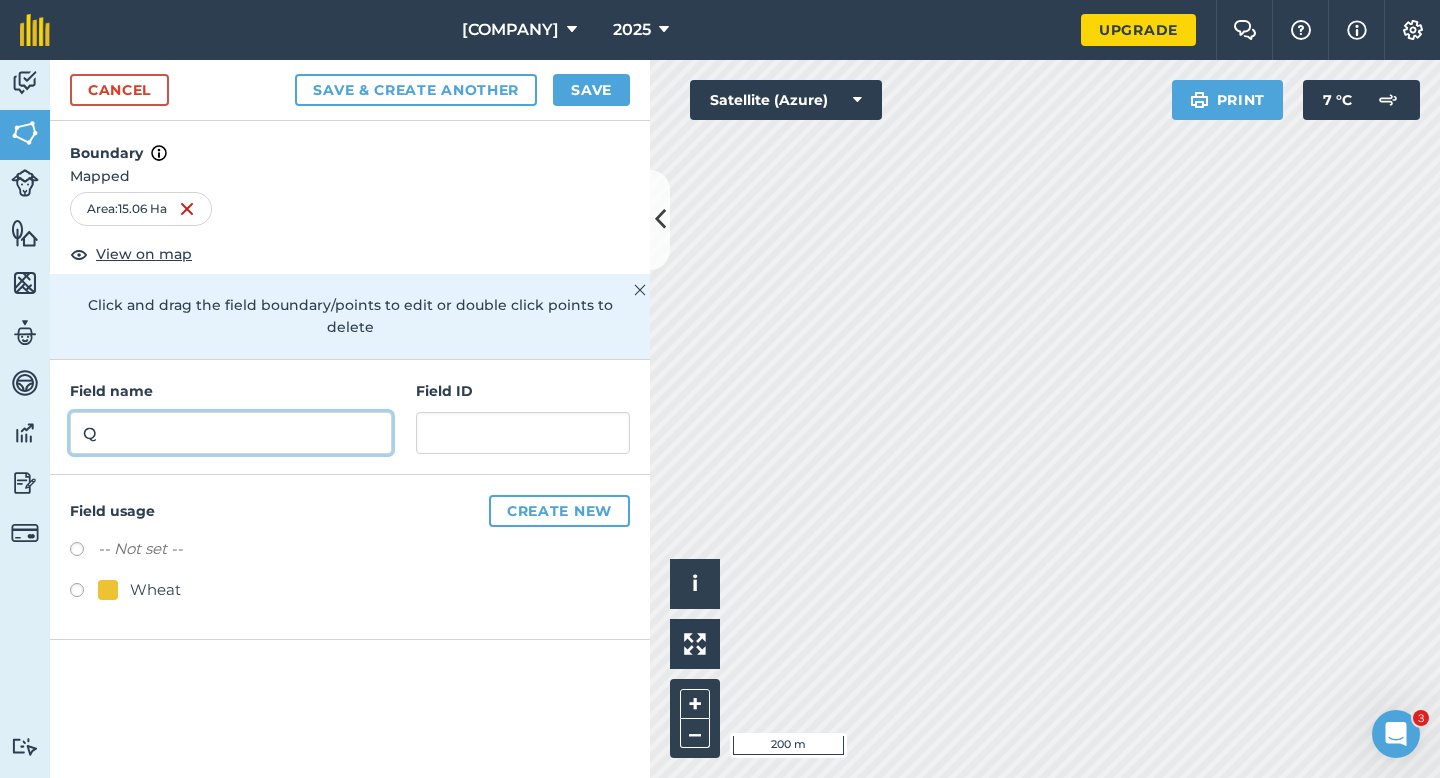 type on "Q" 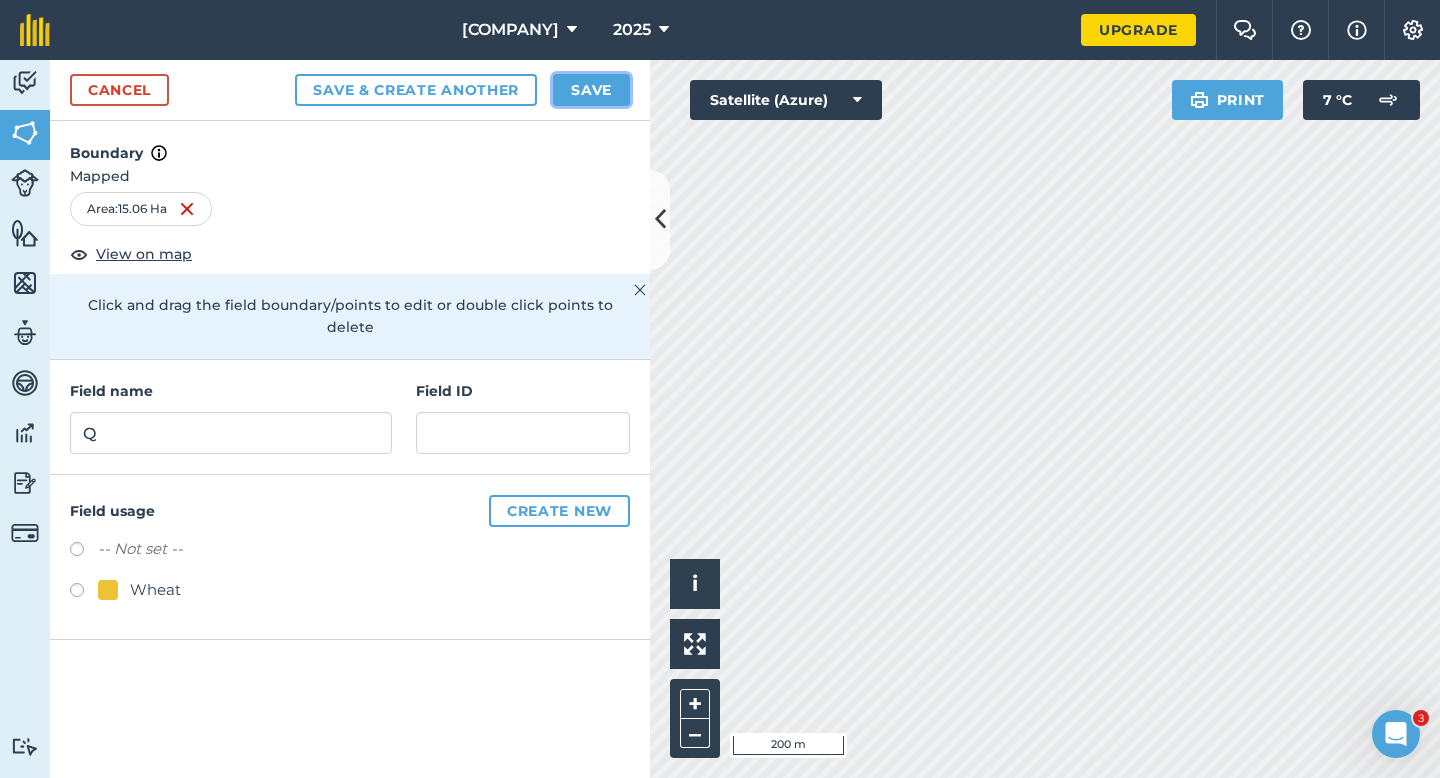 click on "Save" at bounding box center [591, 90] 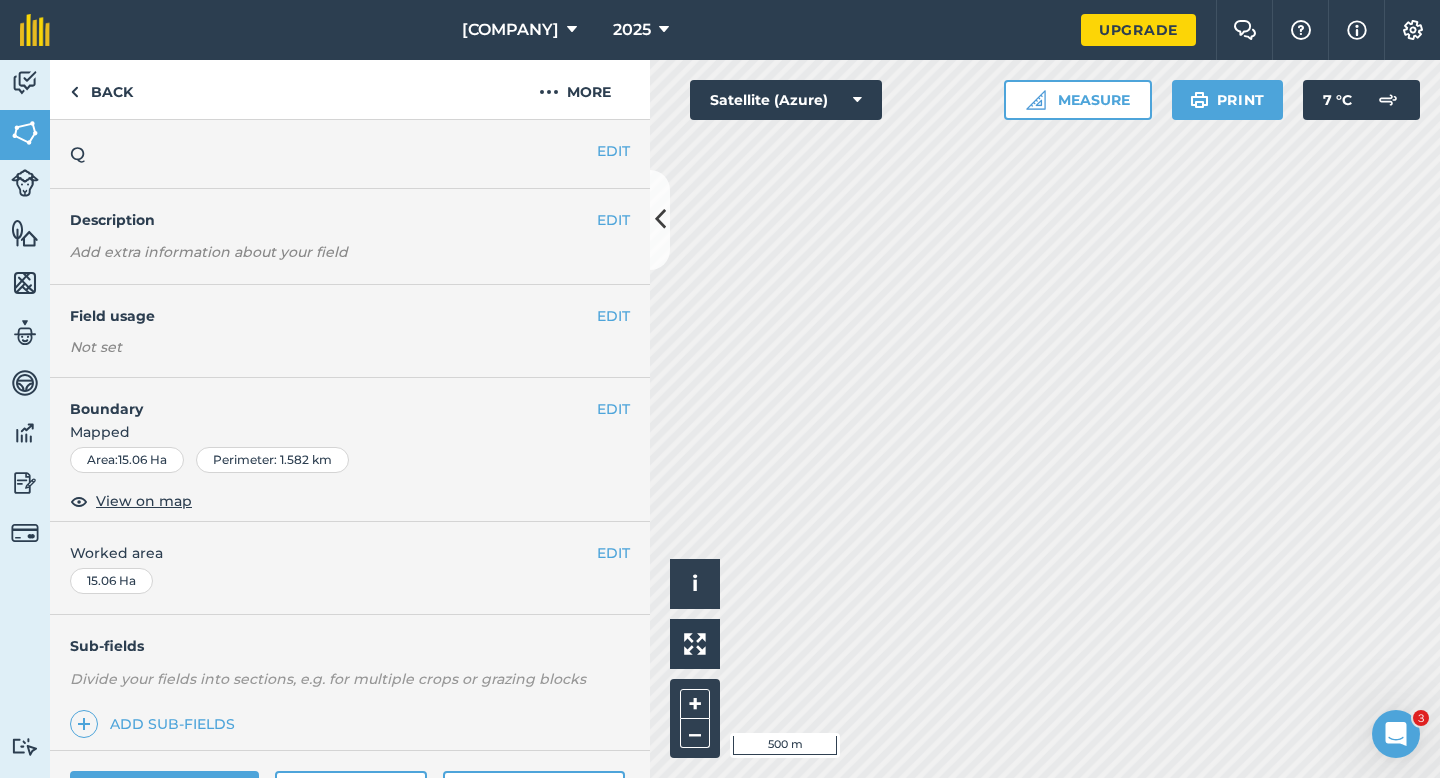 click on "EDIT Worked area 15.06   Ha" at bounding box center (350, 568) 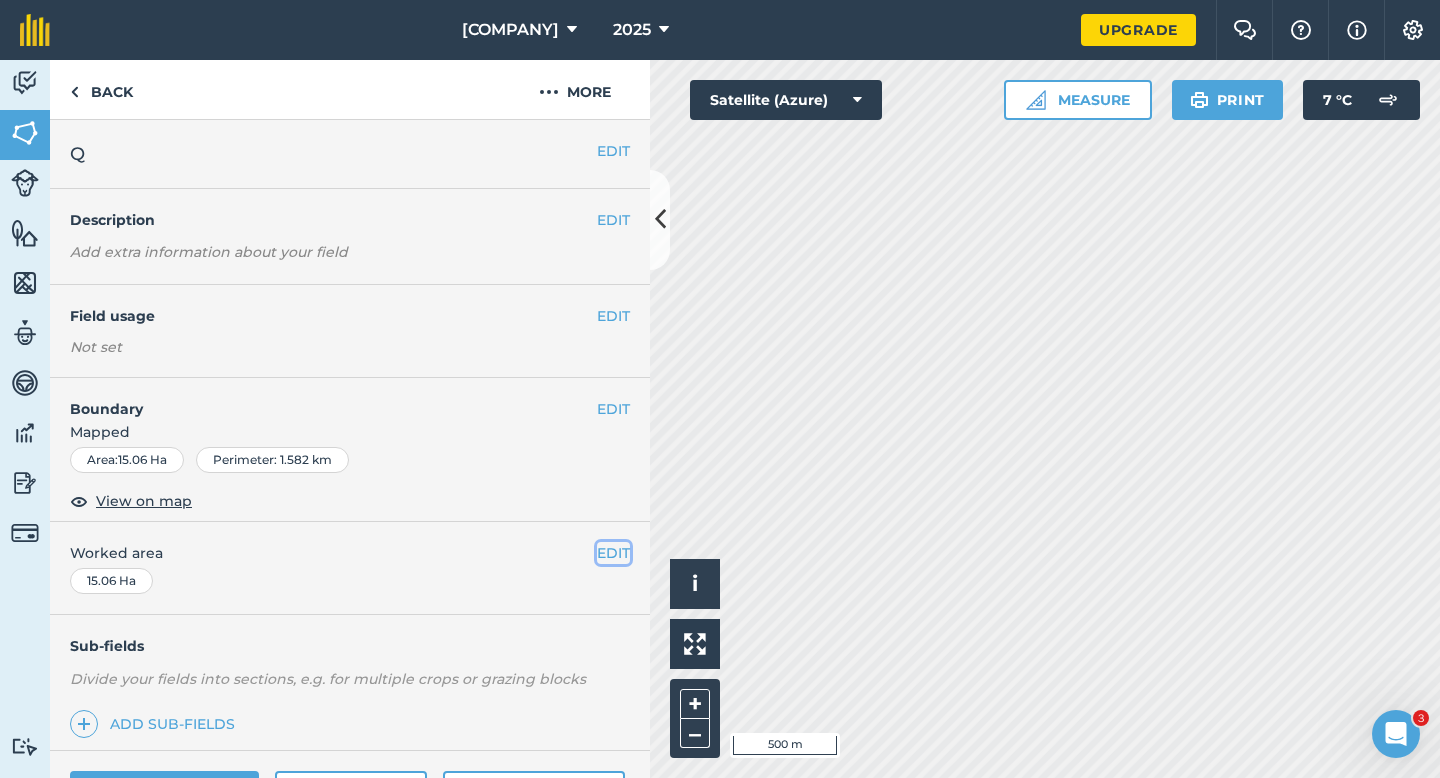 click on "EDIT" at bounding box center (613, 553) 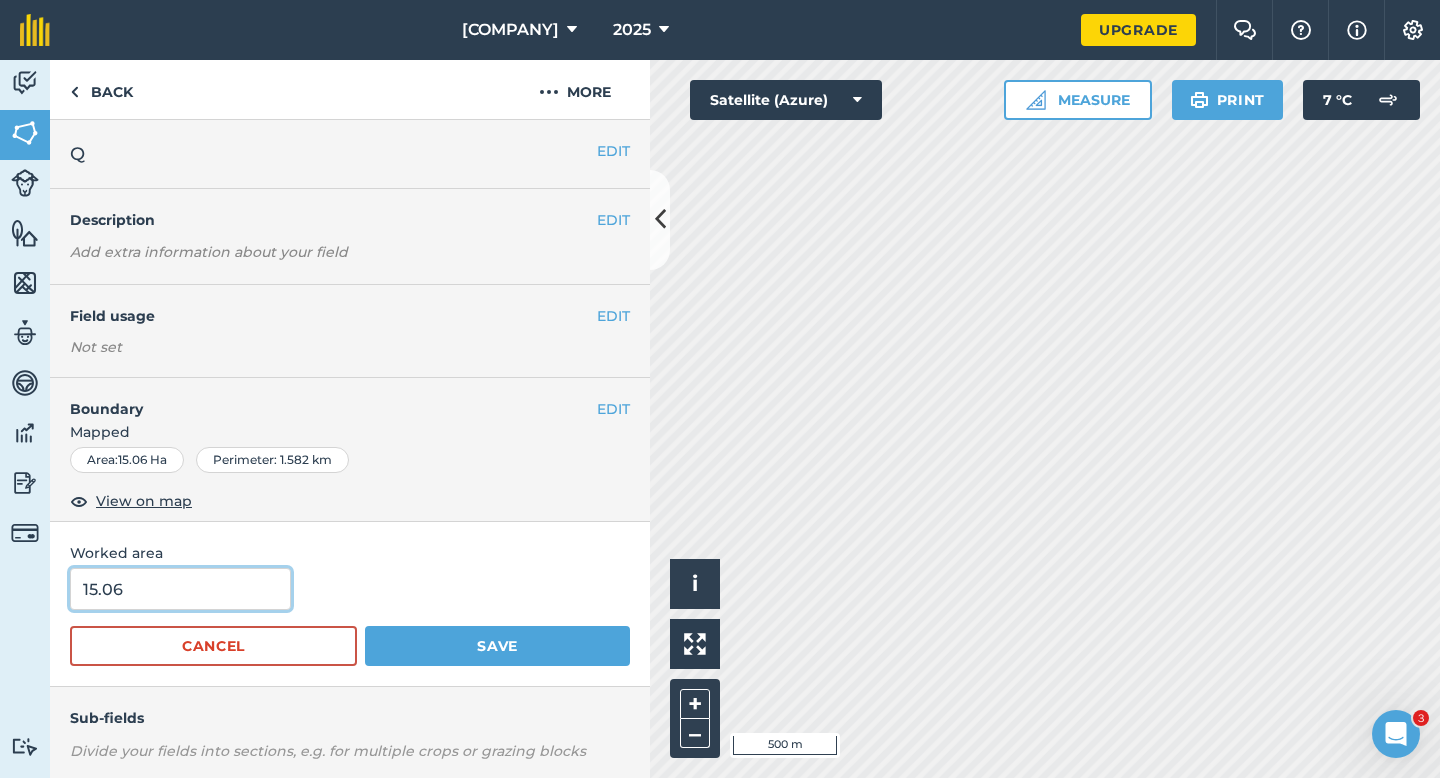 click on "15.06" at bounding box center [180, 589] 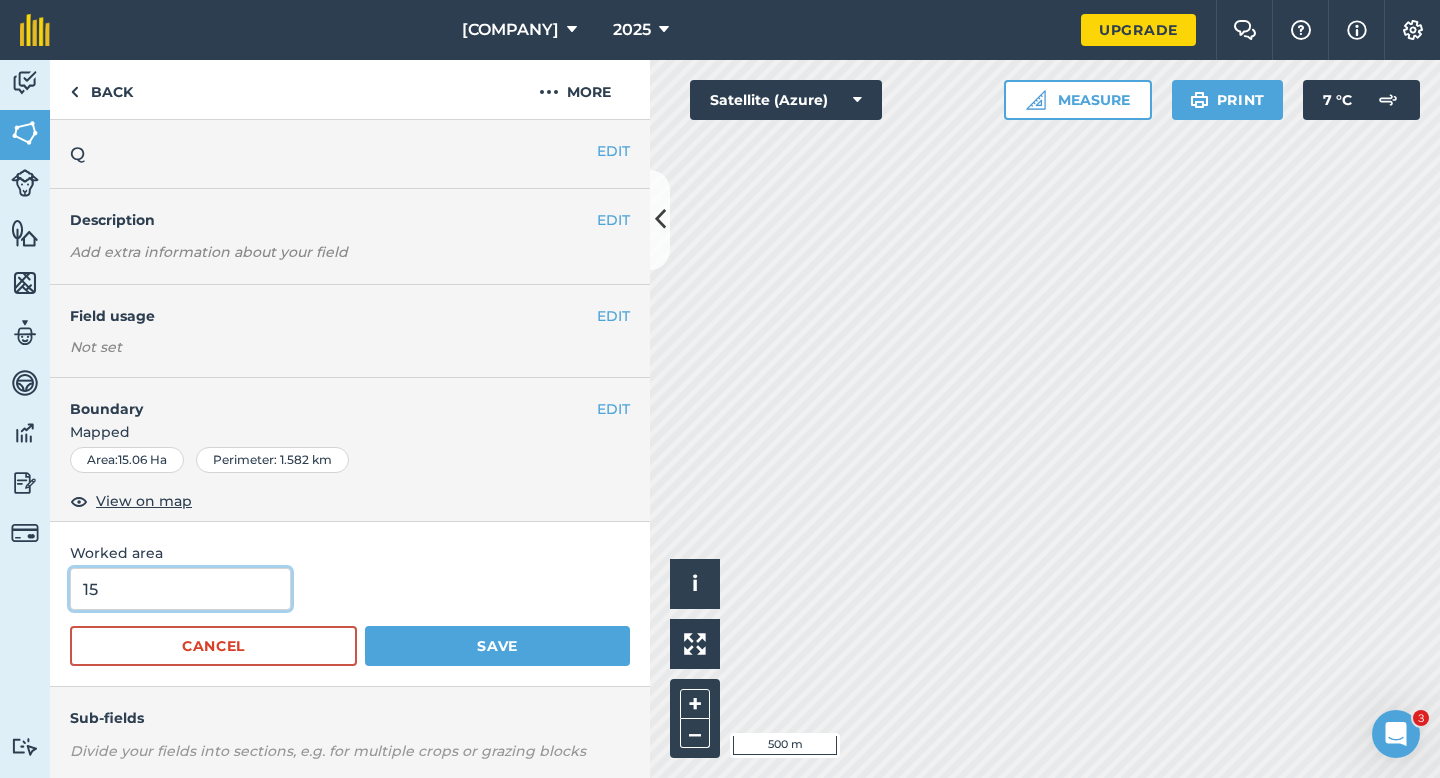 click on "Save" at bounding box center [497, 646] 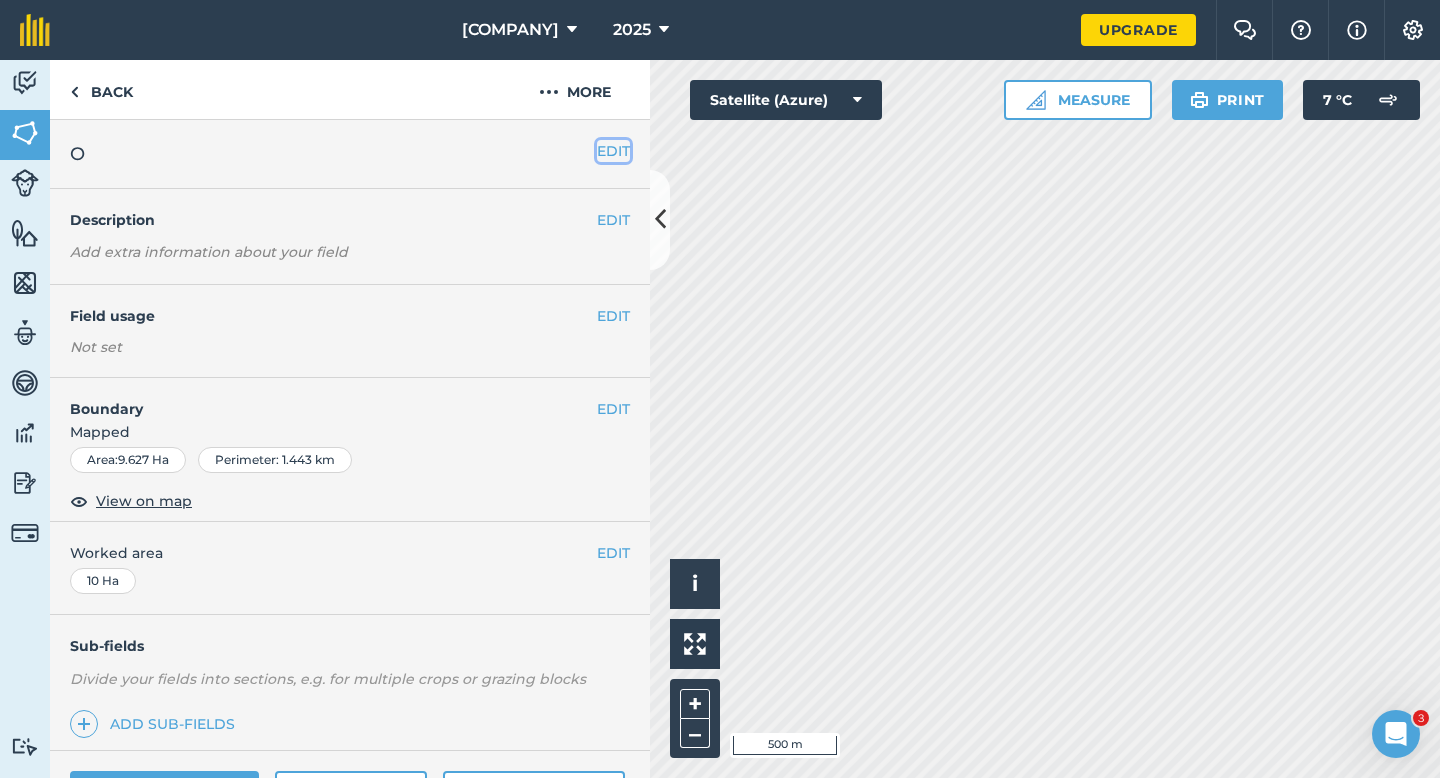 click on "EDIT" at bounding box center [613, 151] 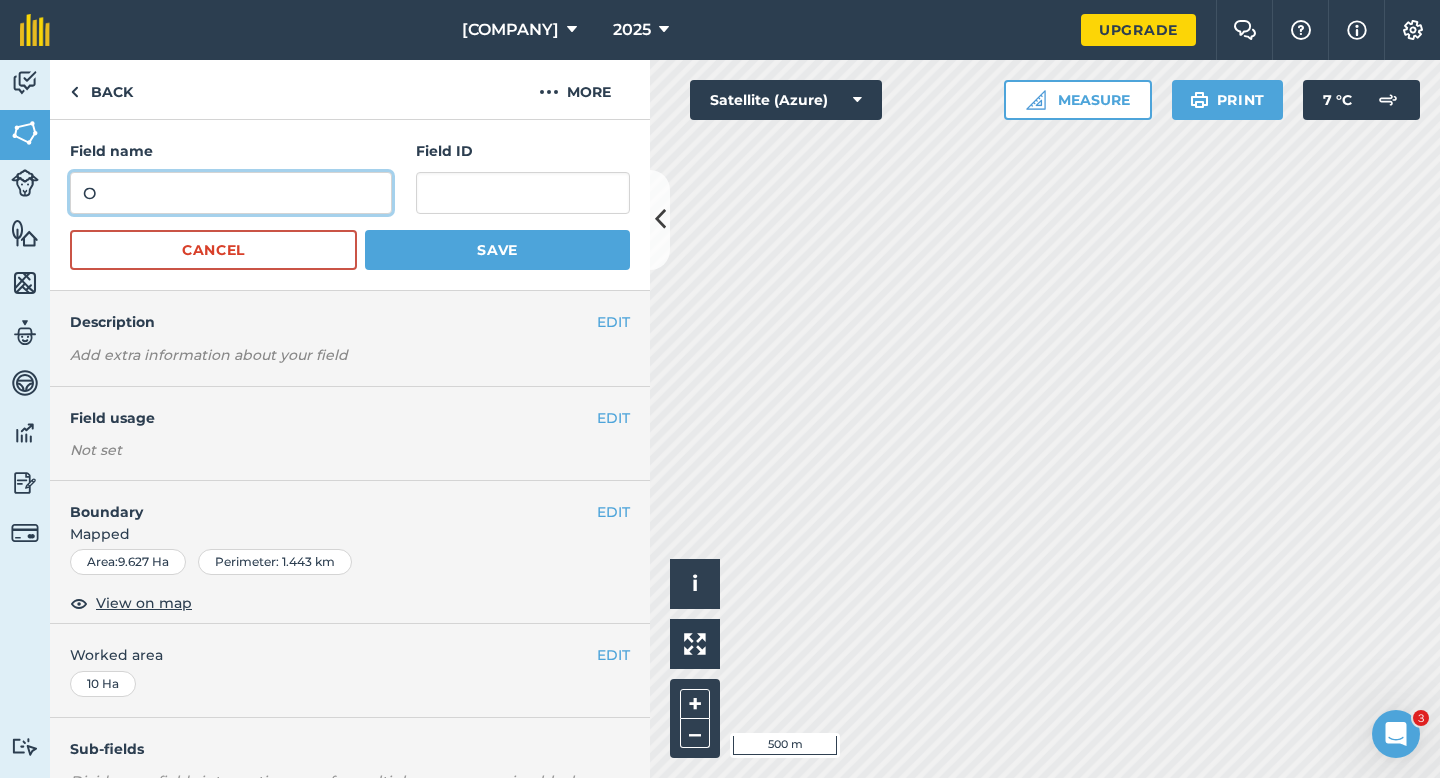 click on "O" at bounding box center [231, 193] 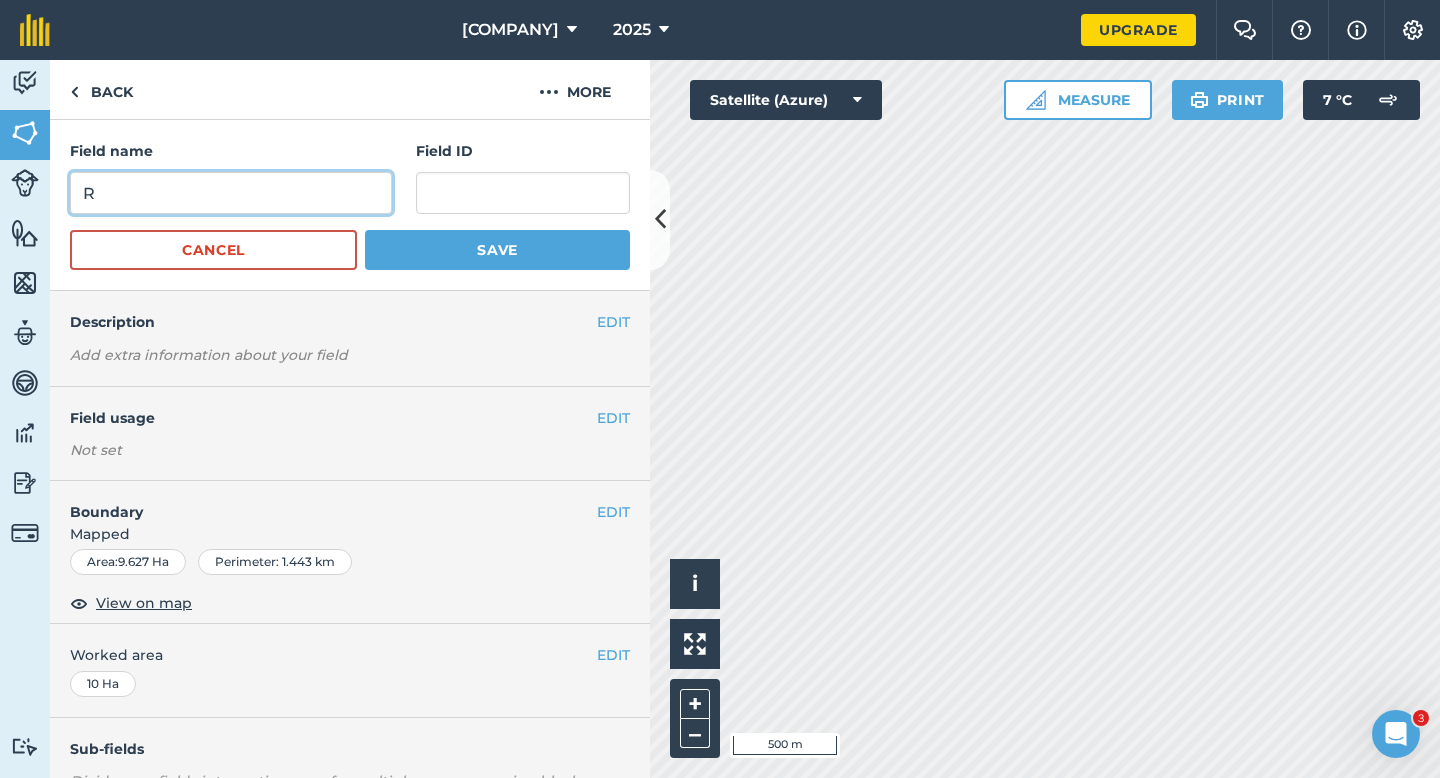 type on "R" 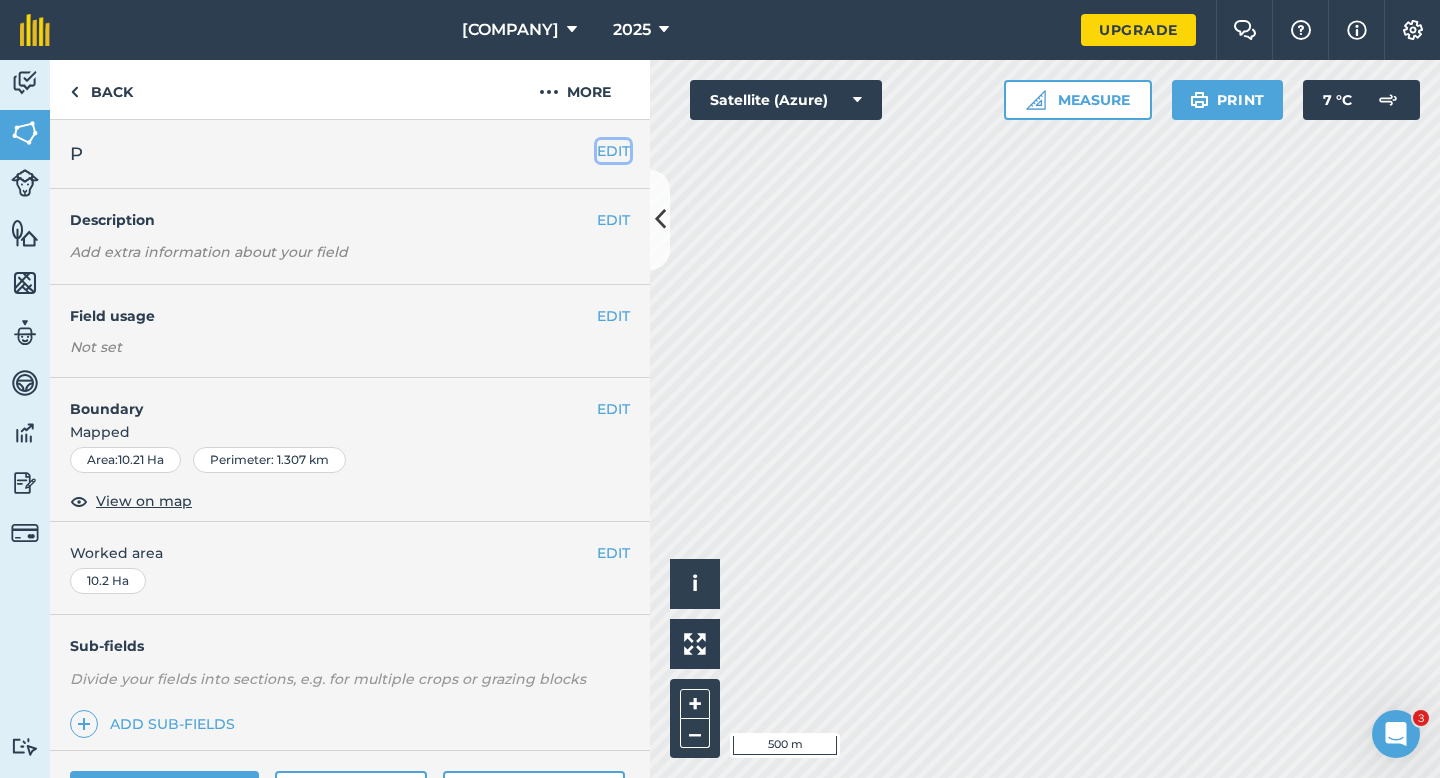 click on "EDIT" at bounding box center (613, 151) 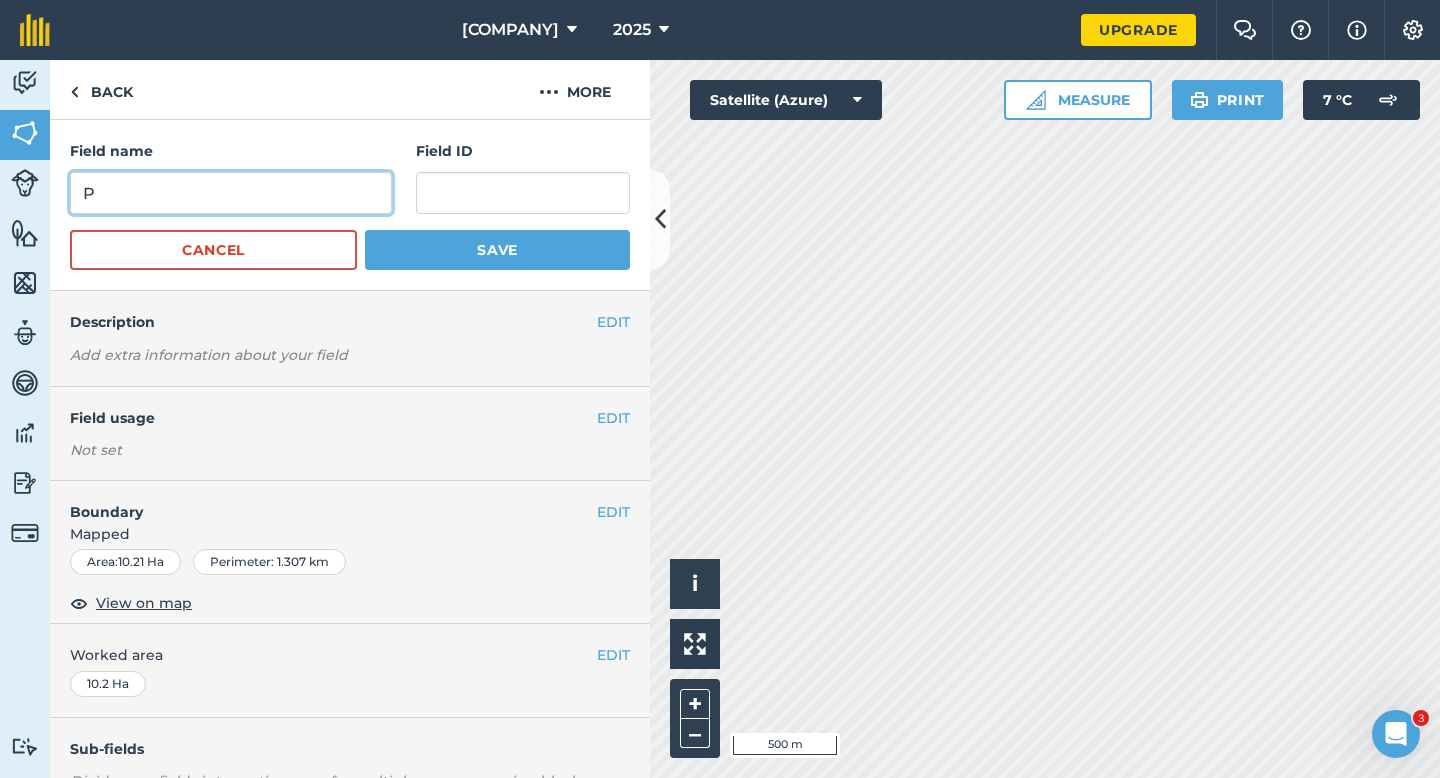 click on "P" at bounding box center [231, 193] 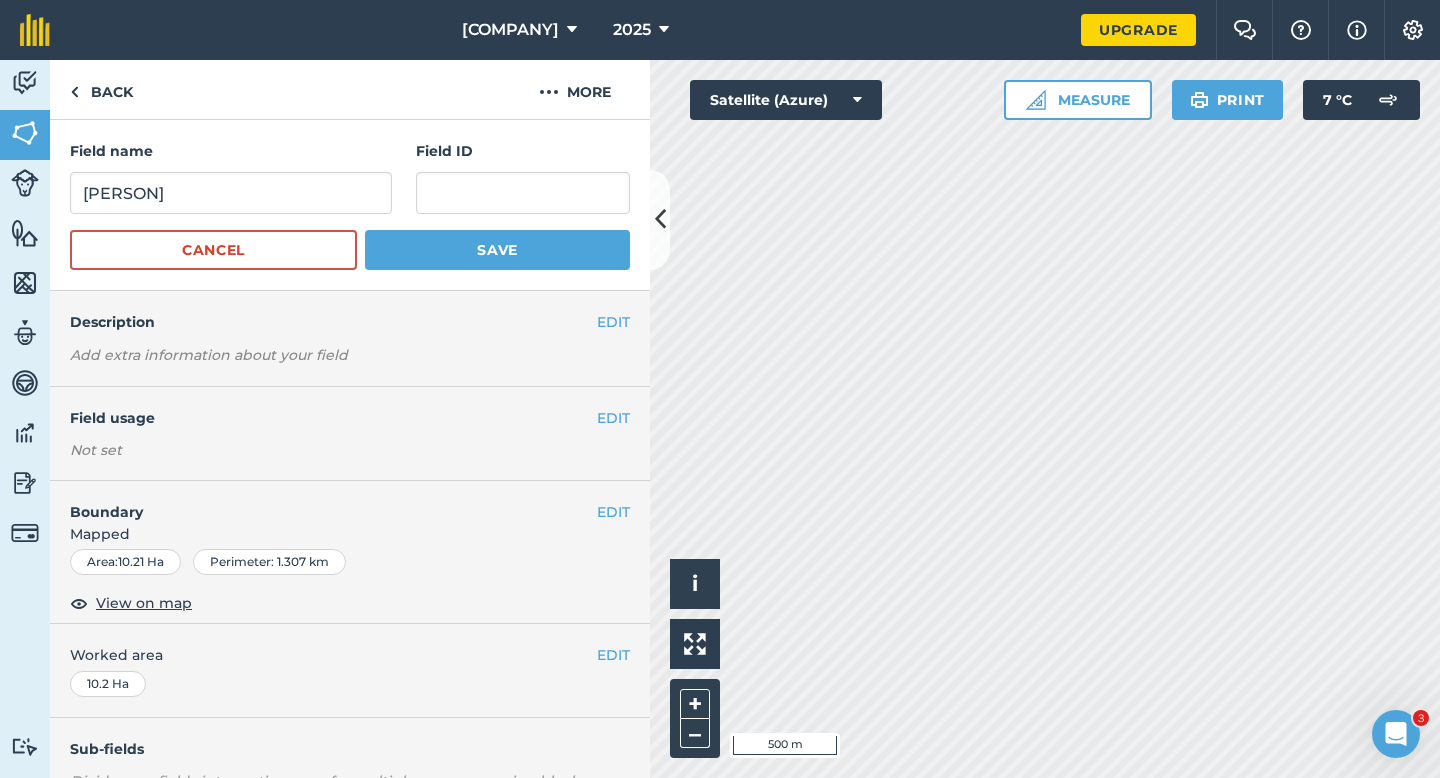 click on "Field name [PERSON] Field ID Cancel Save" at bounding box center [350, 205] 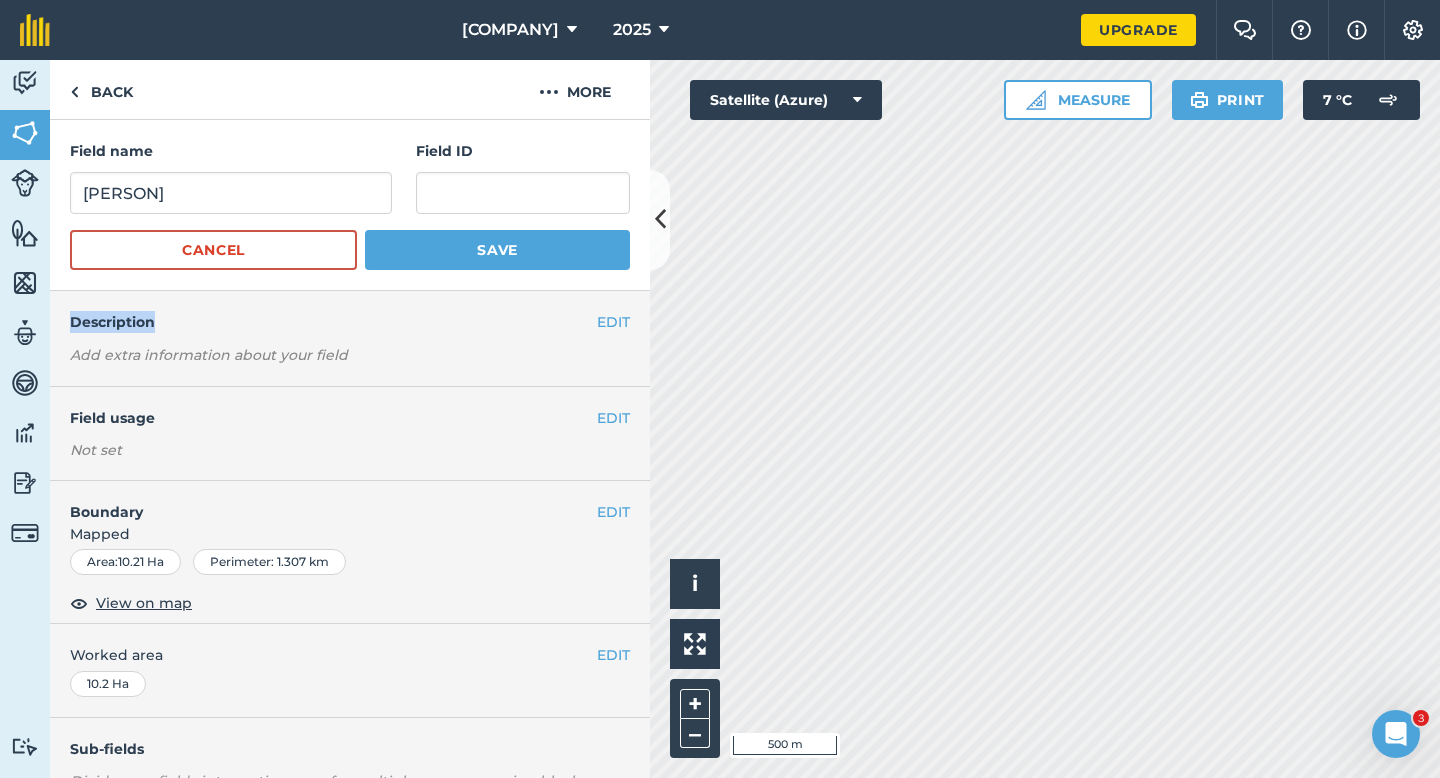 click on "Field name [PERSON] Field ID Cancel Save" at bounding box center [350, 205] 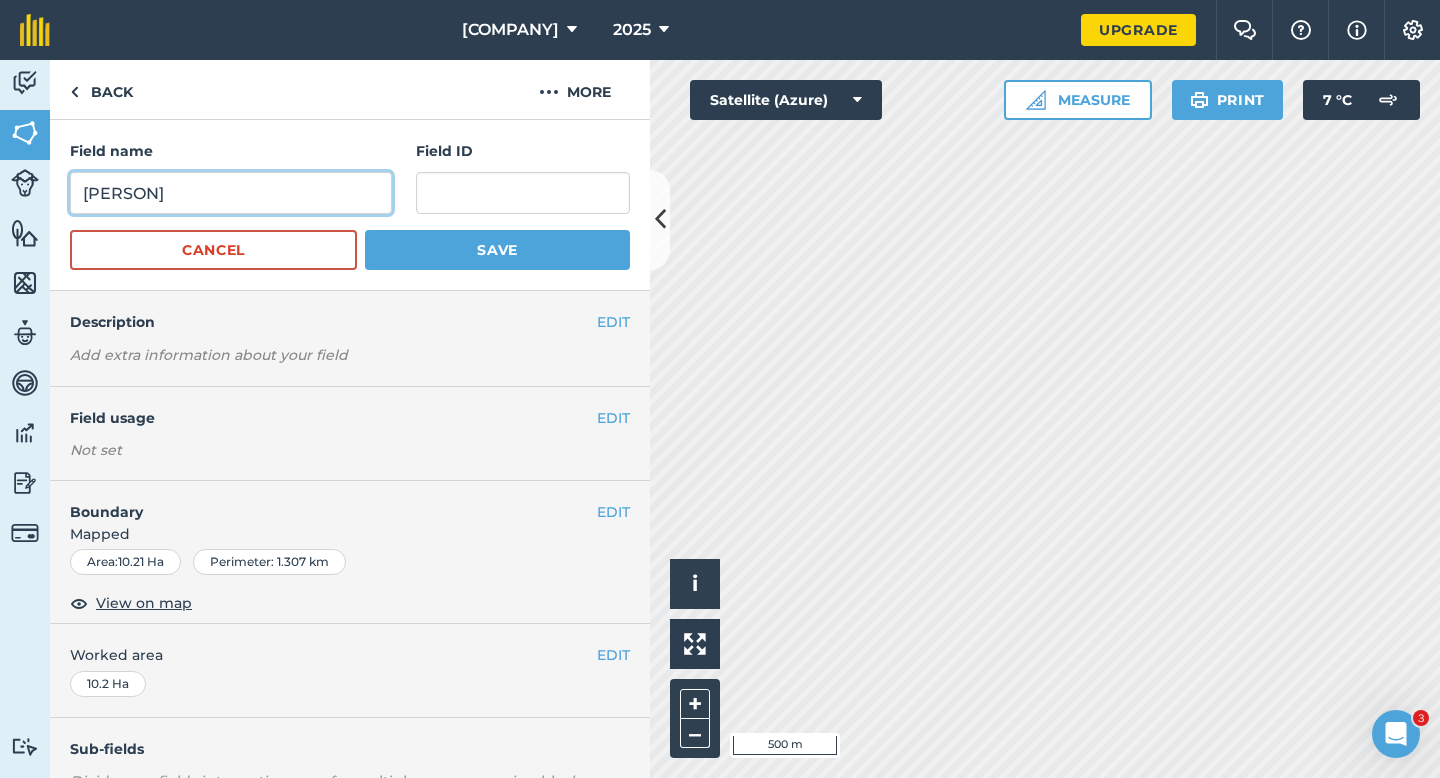 click on "[PERSON]" at bounding box center [231, 193] 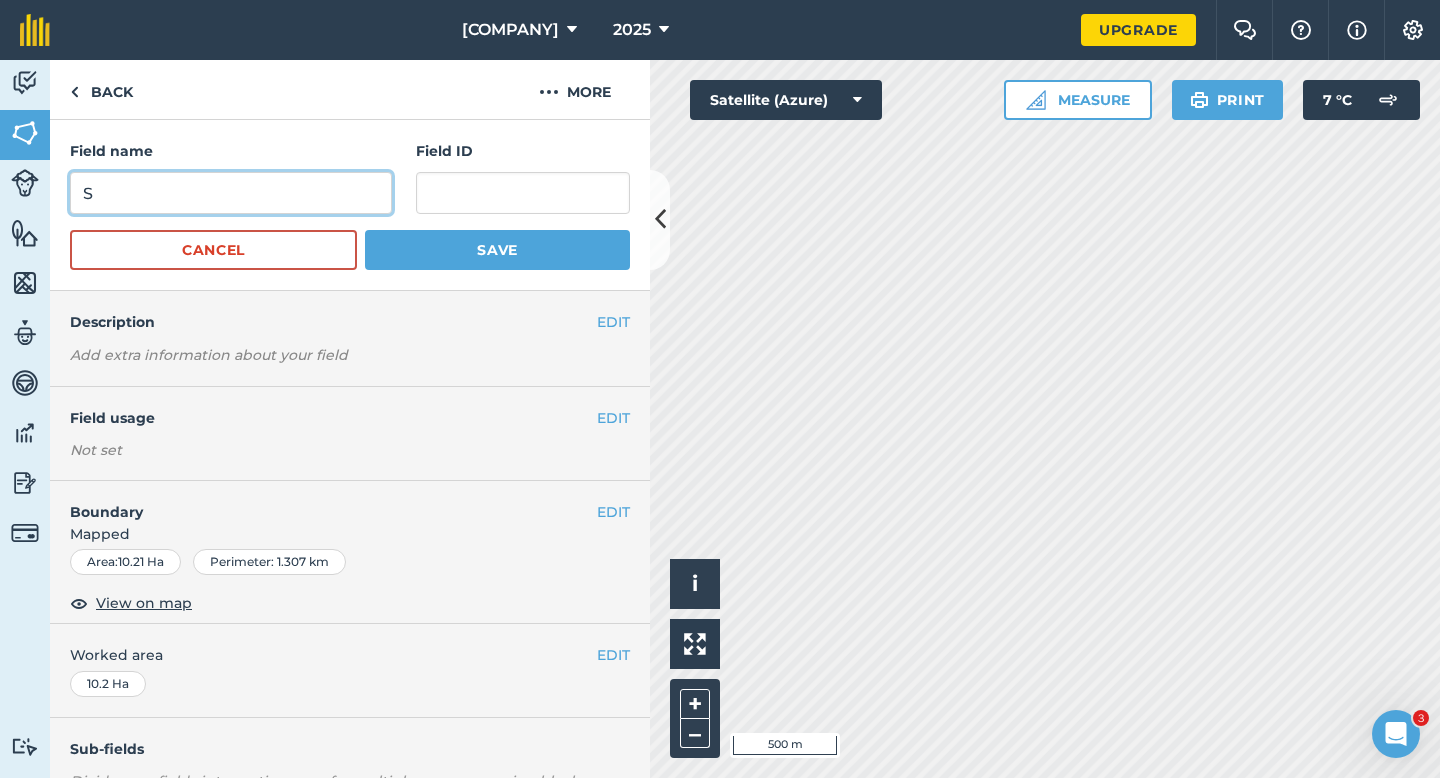 type on "S" 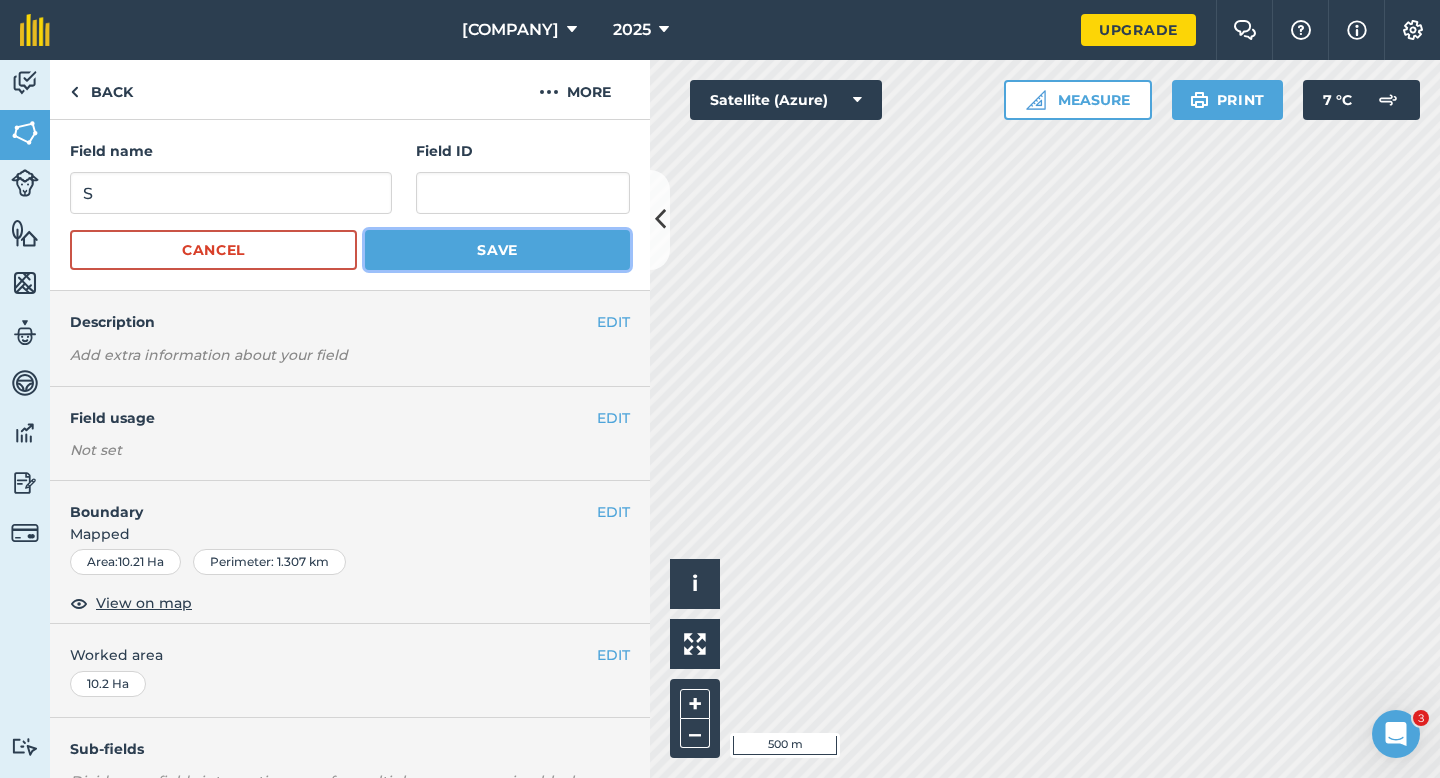 click on "Save" at bounding box center (497, 250) 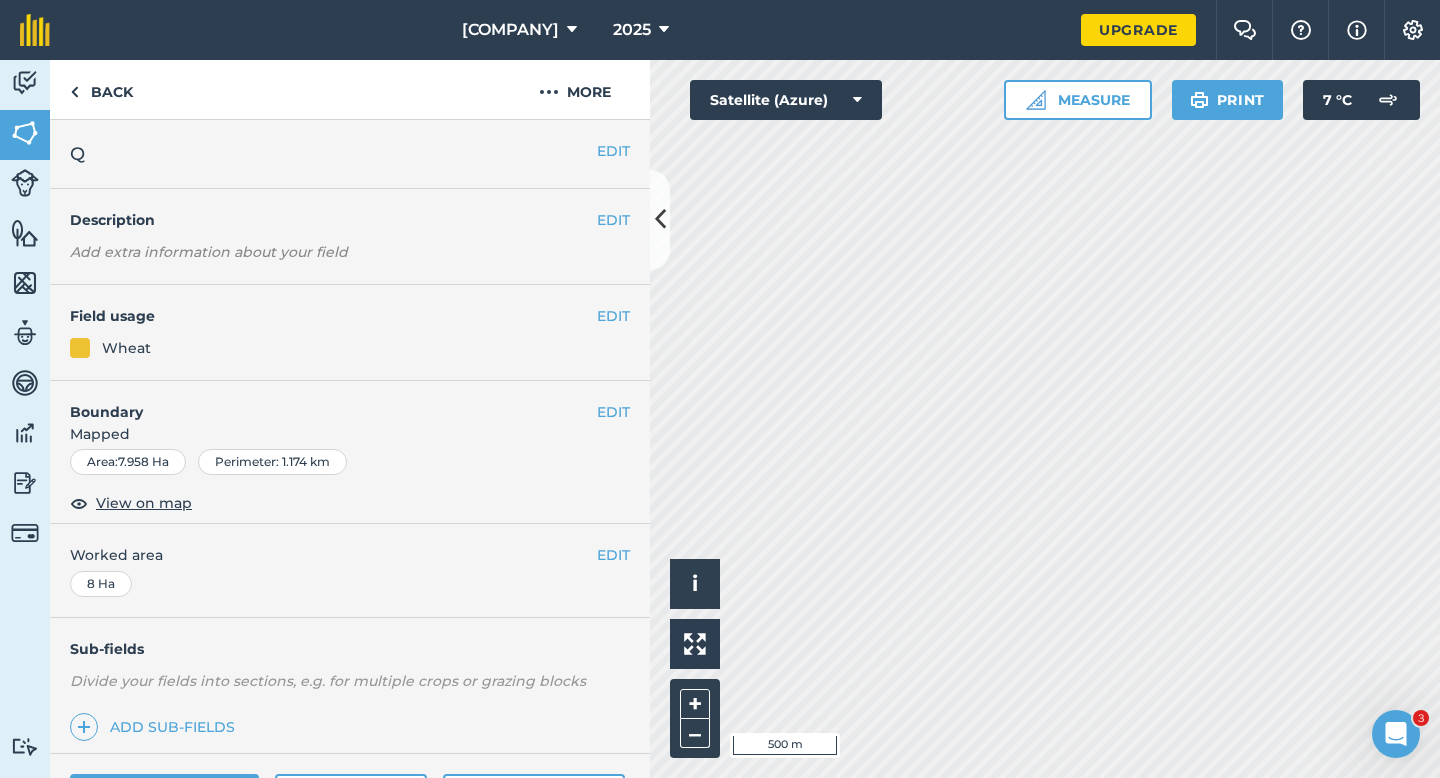 click on "Q" at bounding box center [333, 154] 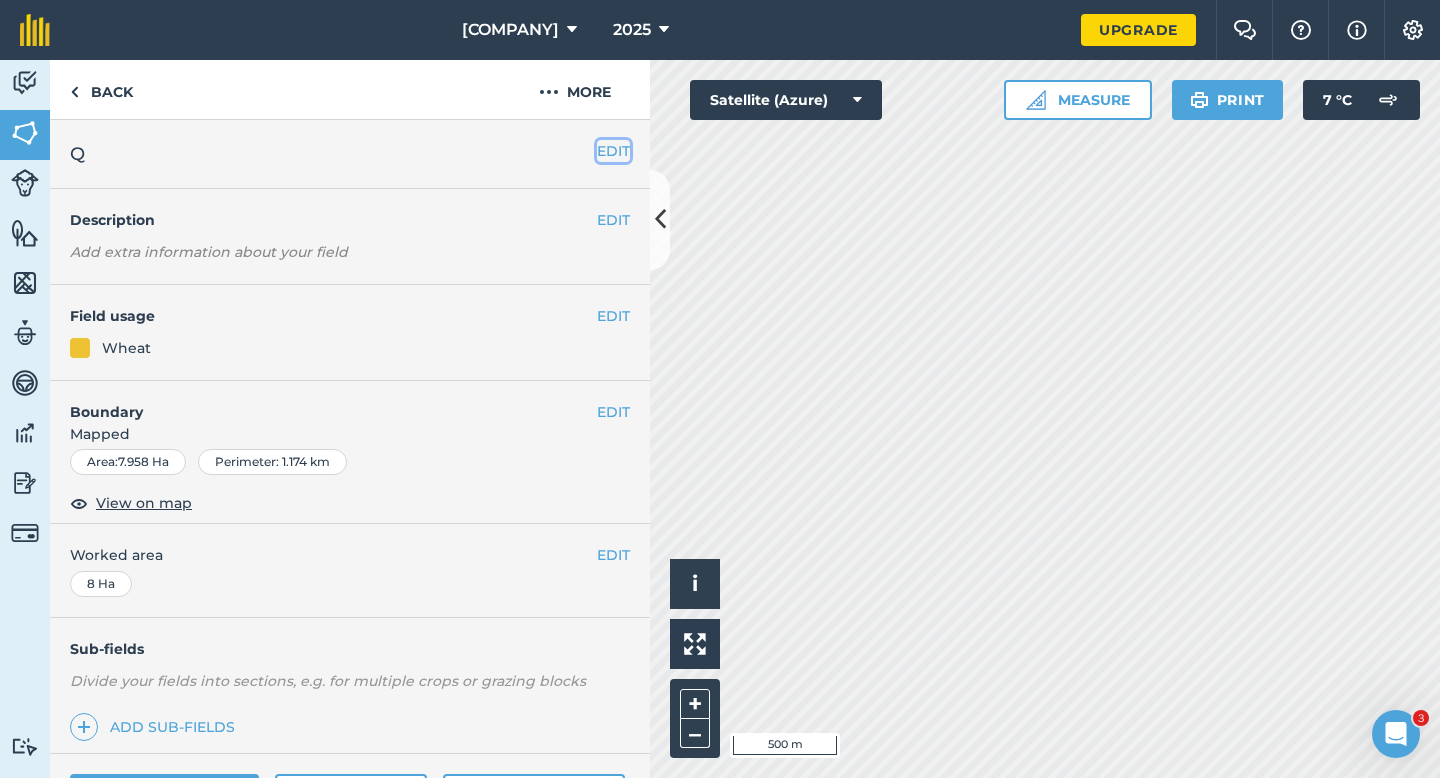click on "EDIT" at bounding box center (613, 151) 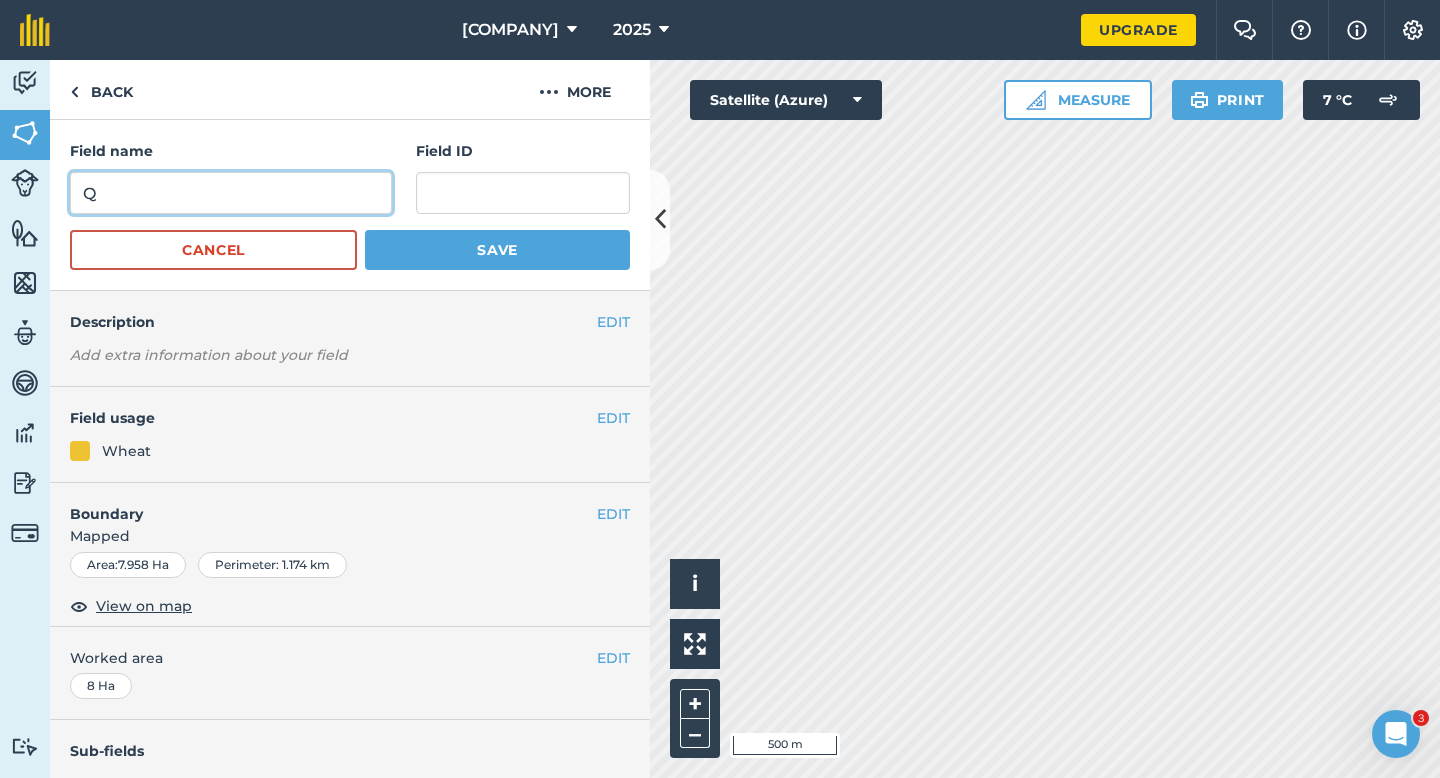 click on "Q" at bounding box center (231, 193) 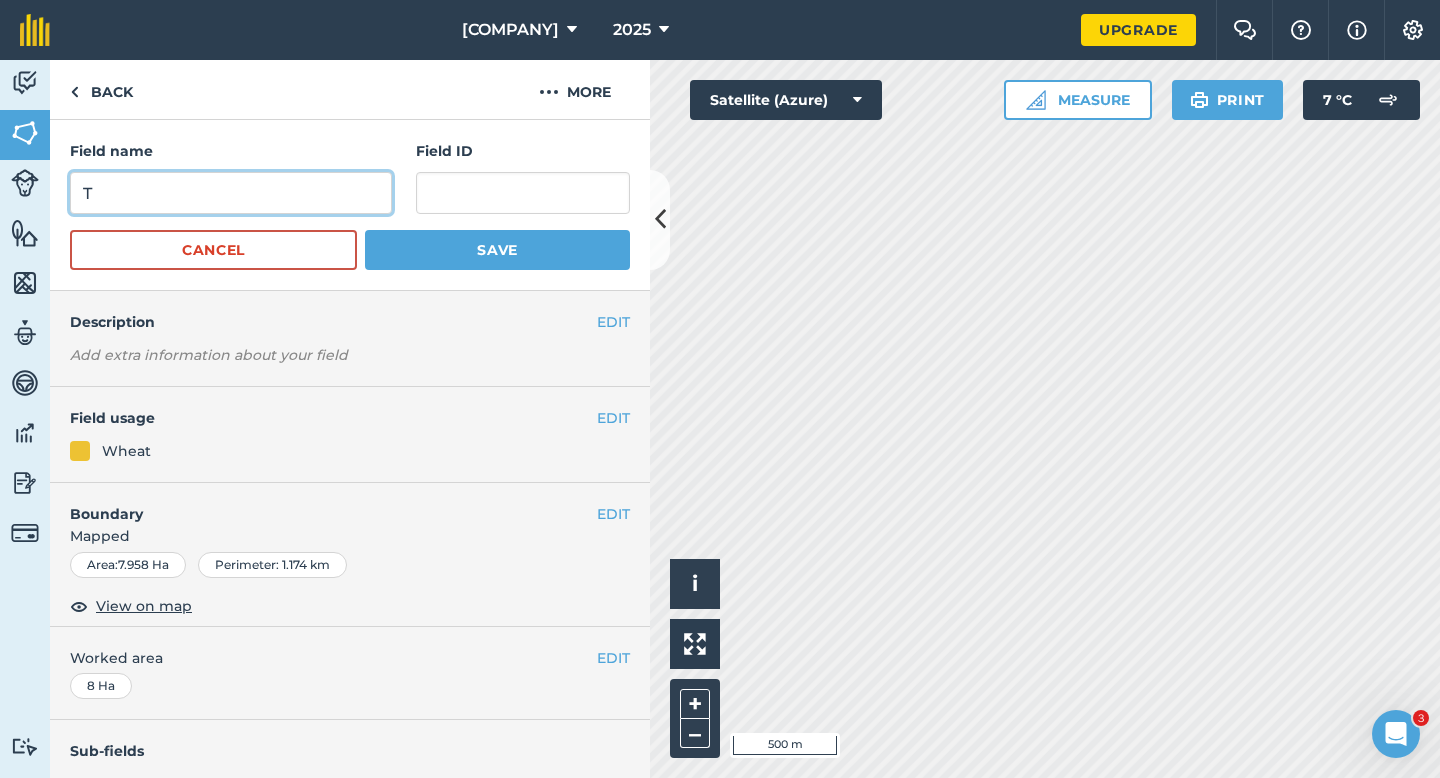type on "T" 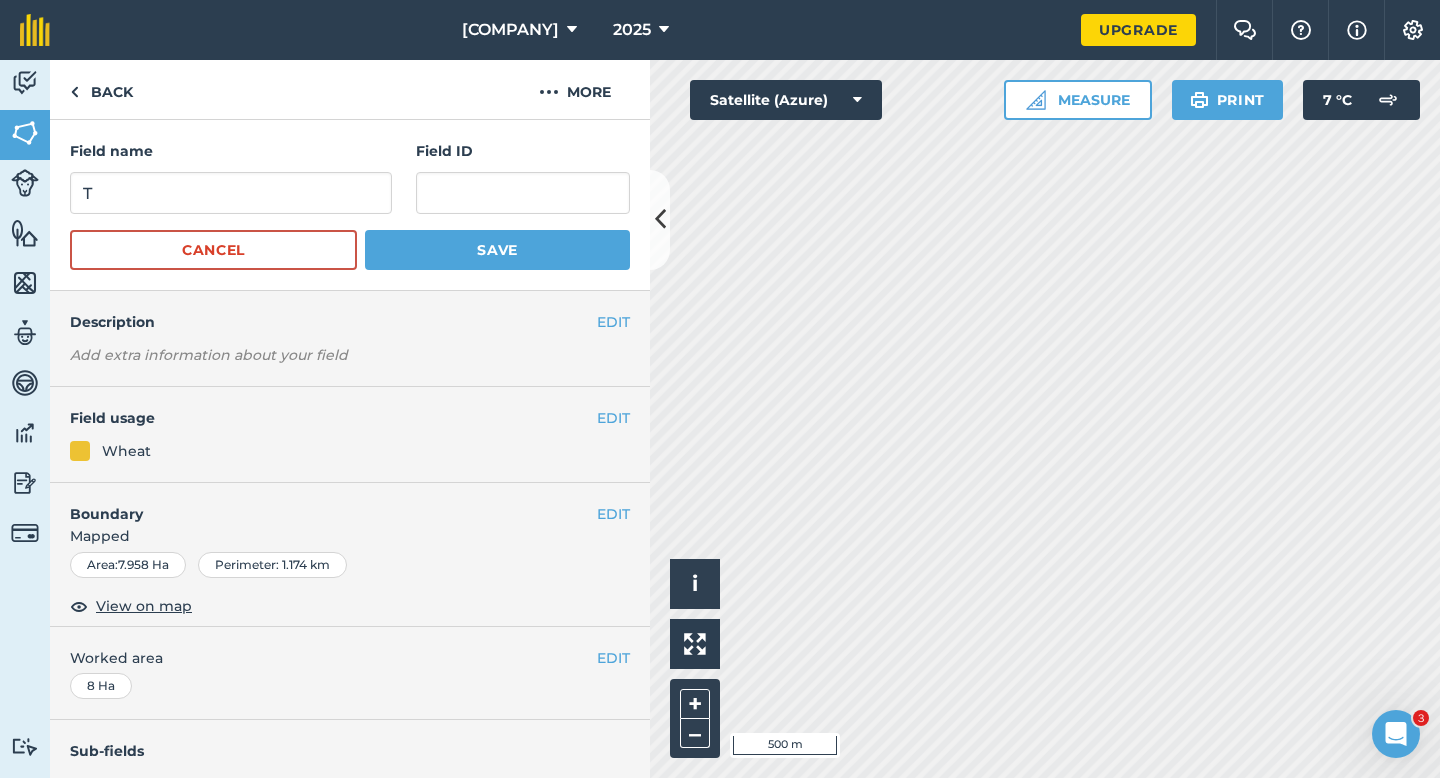 click on "Field name T Field ID Cancel Save" at bounding box center [350, 205] 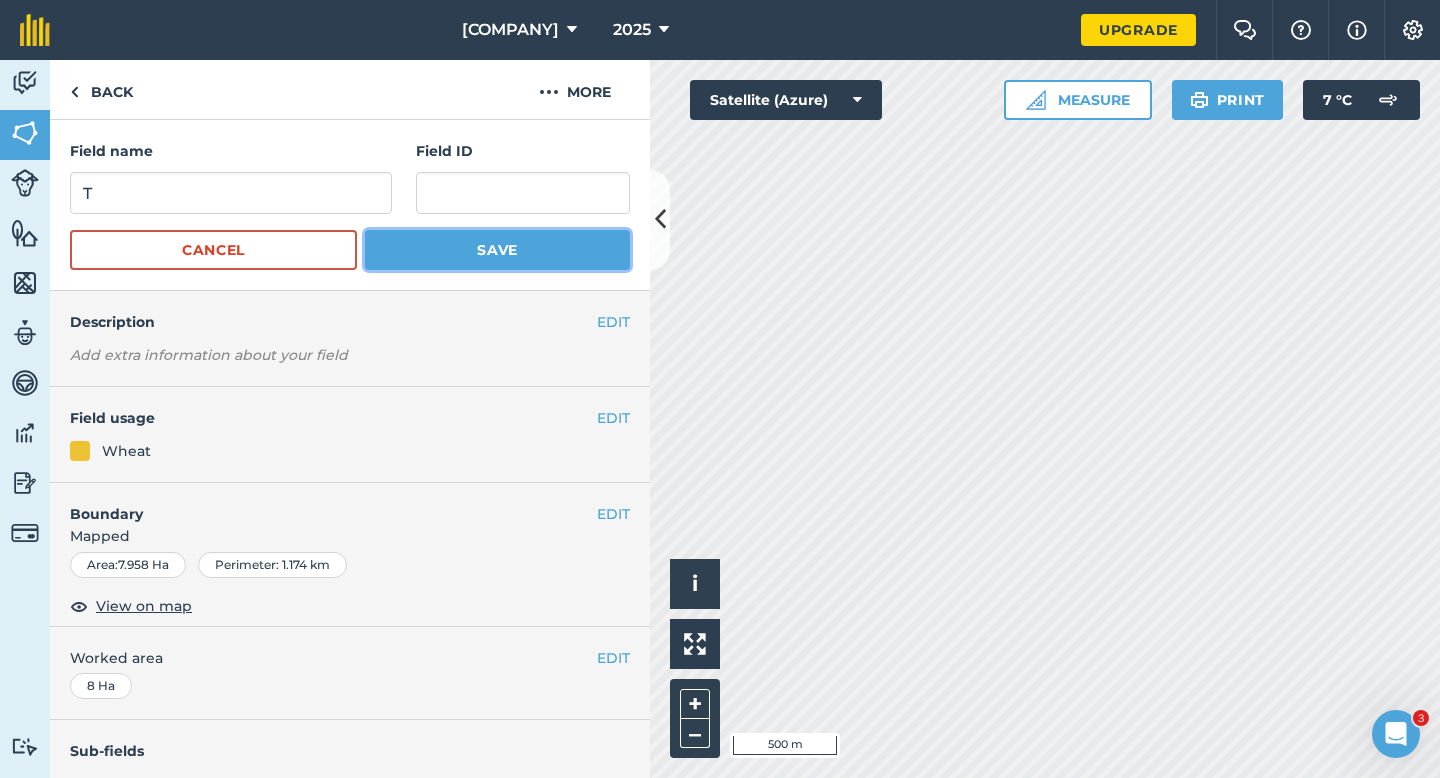 click on "Save" at bounding box center (497, 250) 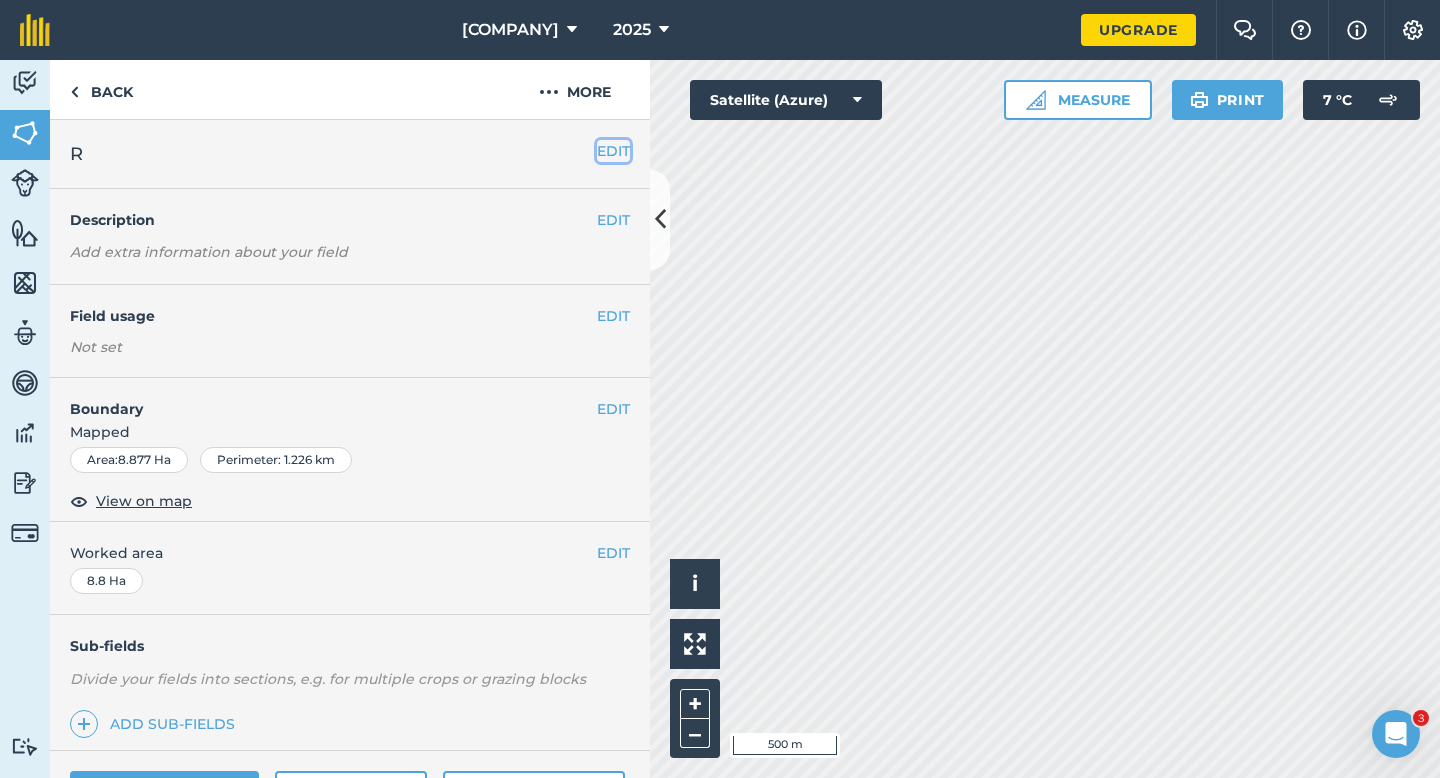 click on "EDIT" at bounding box center [613, 151] 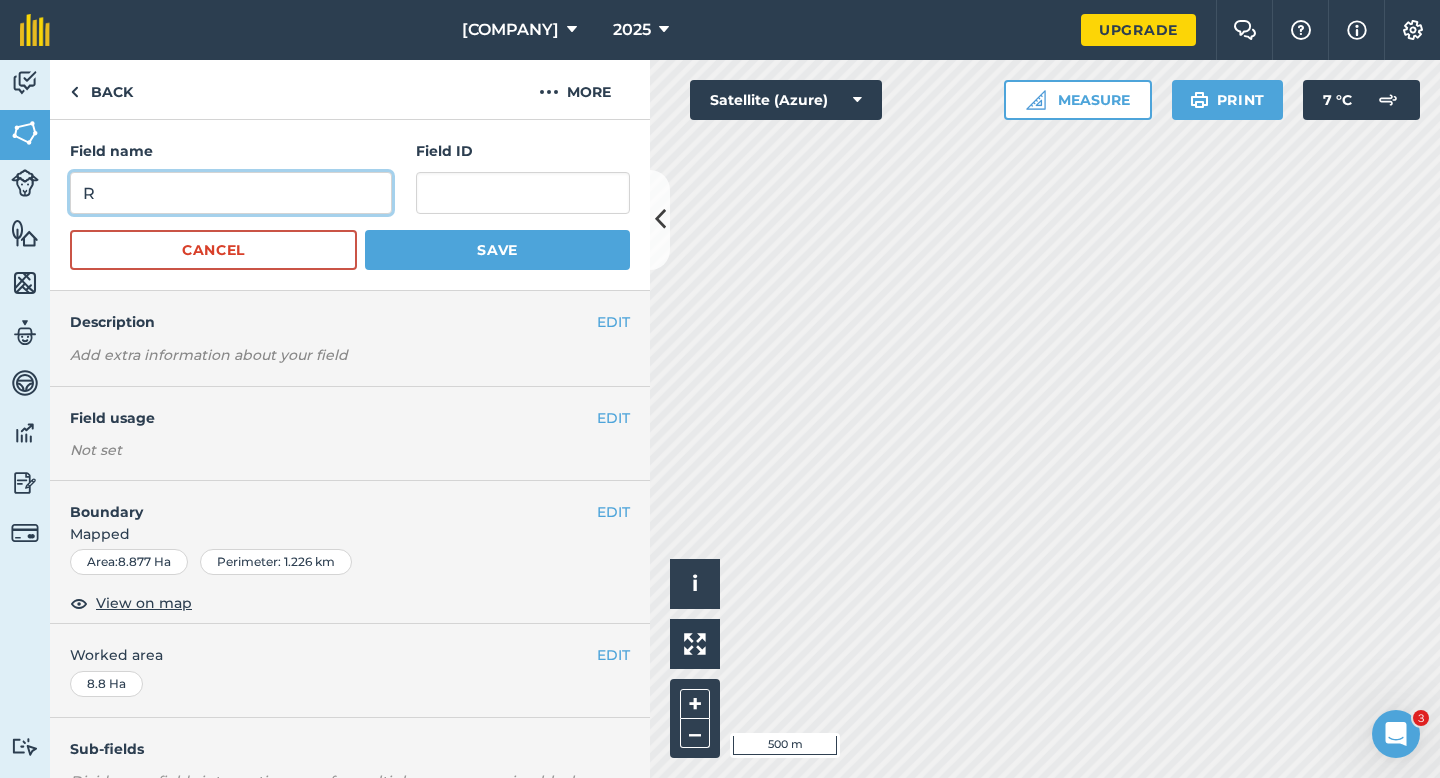 click on "R" at bounding box center [231, 193] 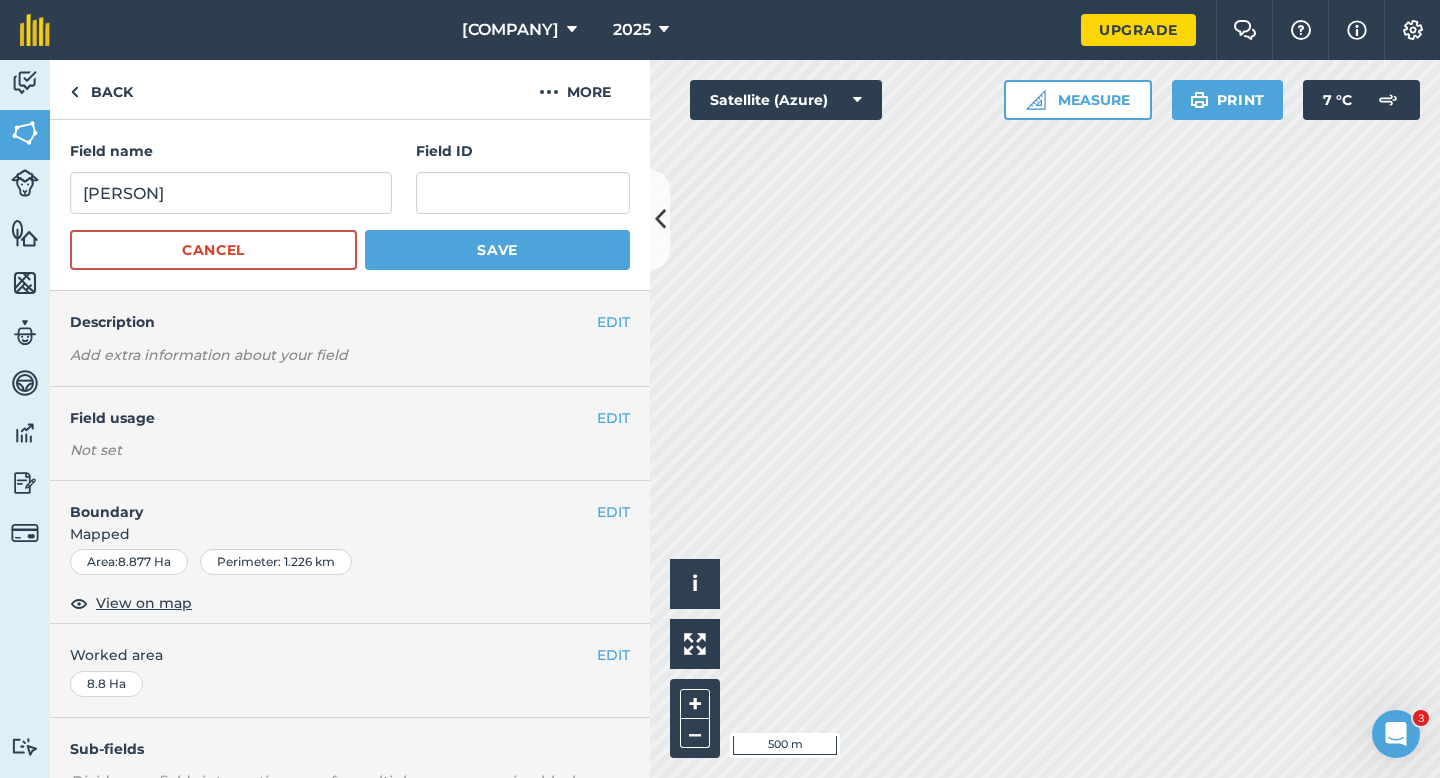 click on "Field name [PERSON] Field ID Cancel Save" at bounding box center [350, 205] 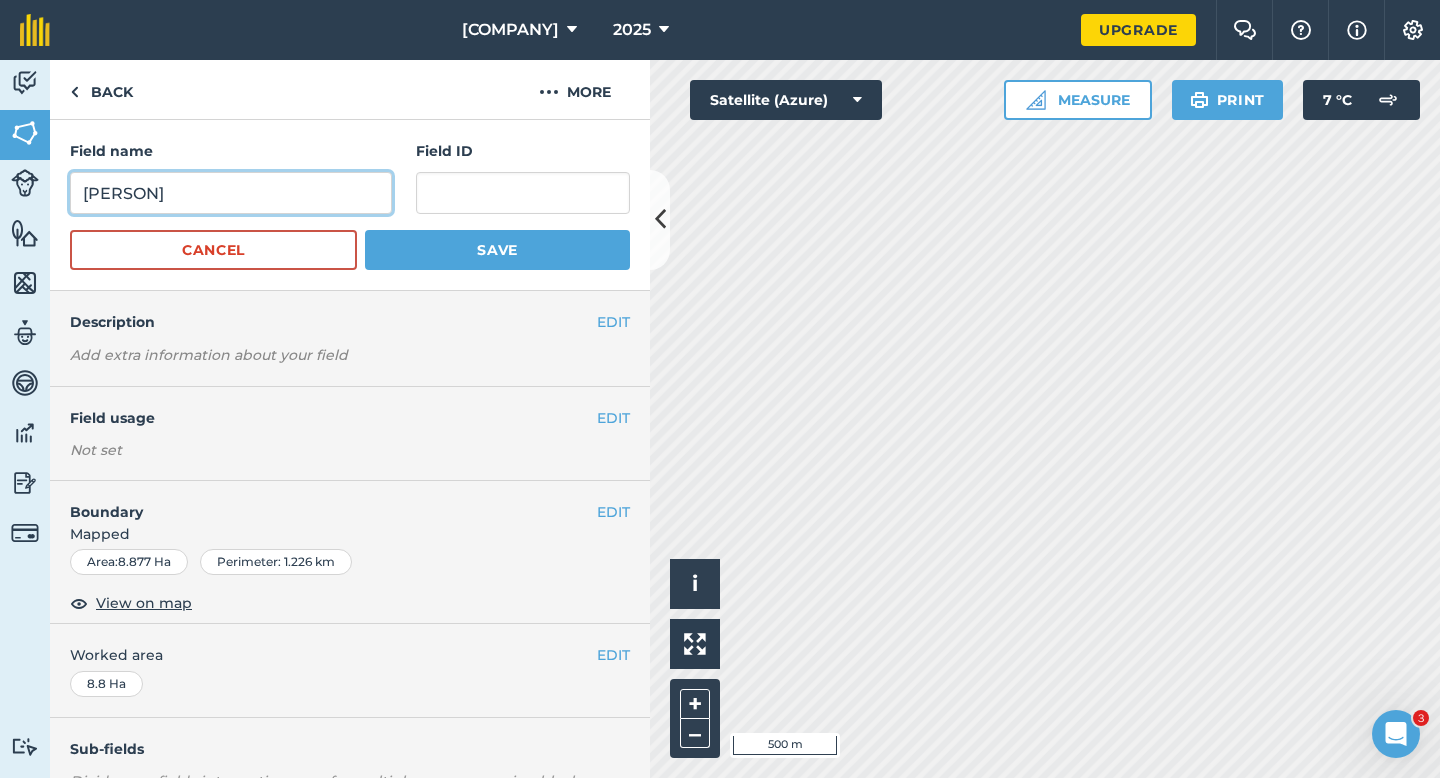 click on "[PERSON]" at bounding box center [231, 193] 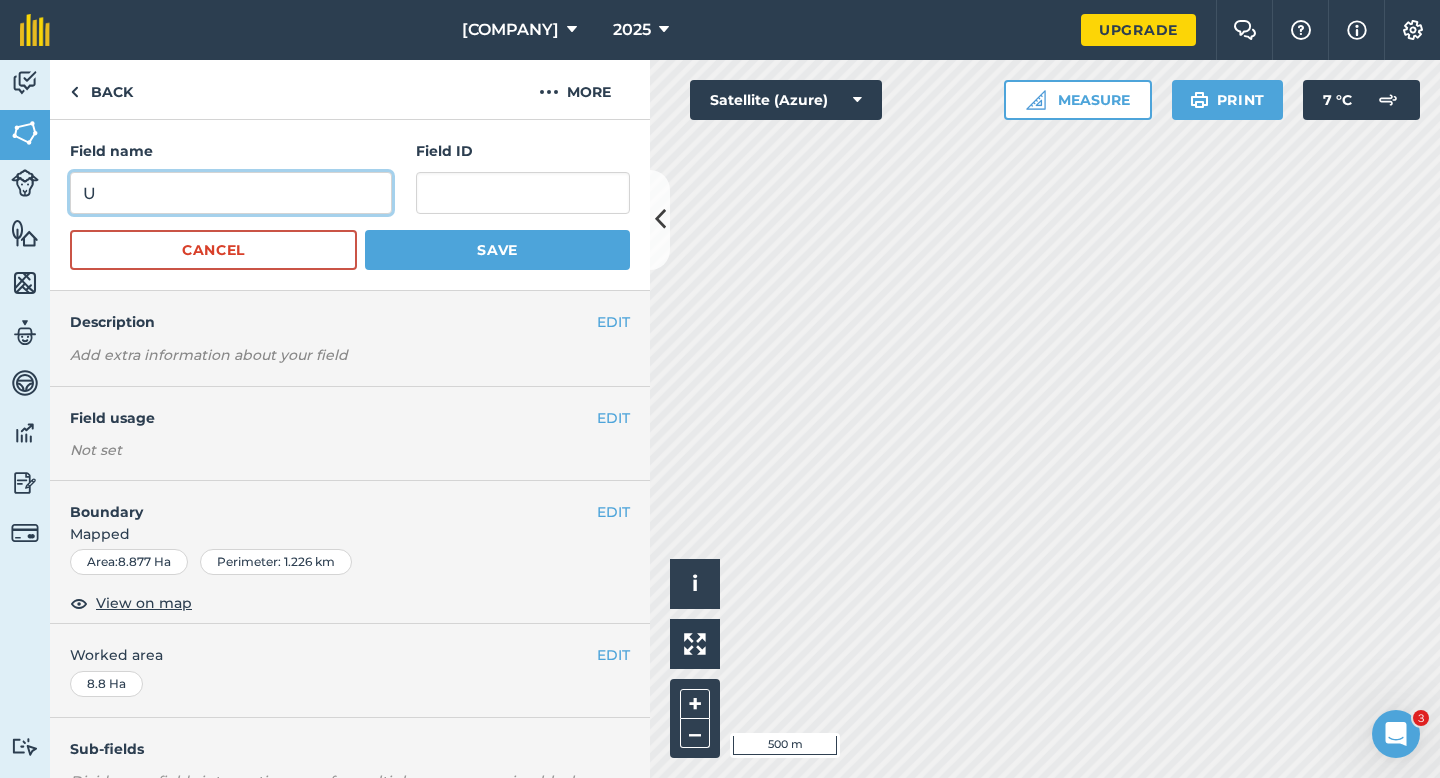 type on "U" 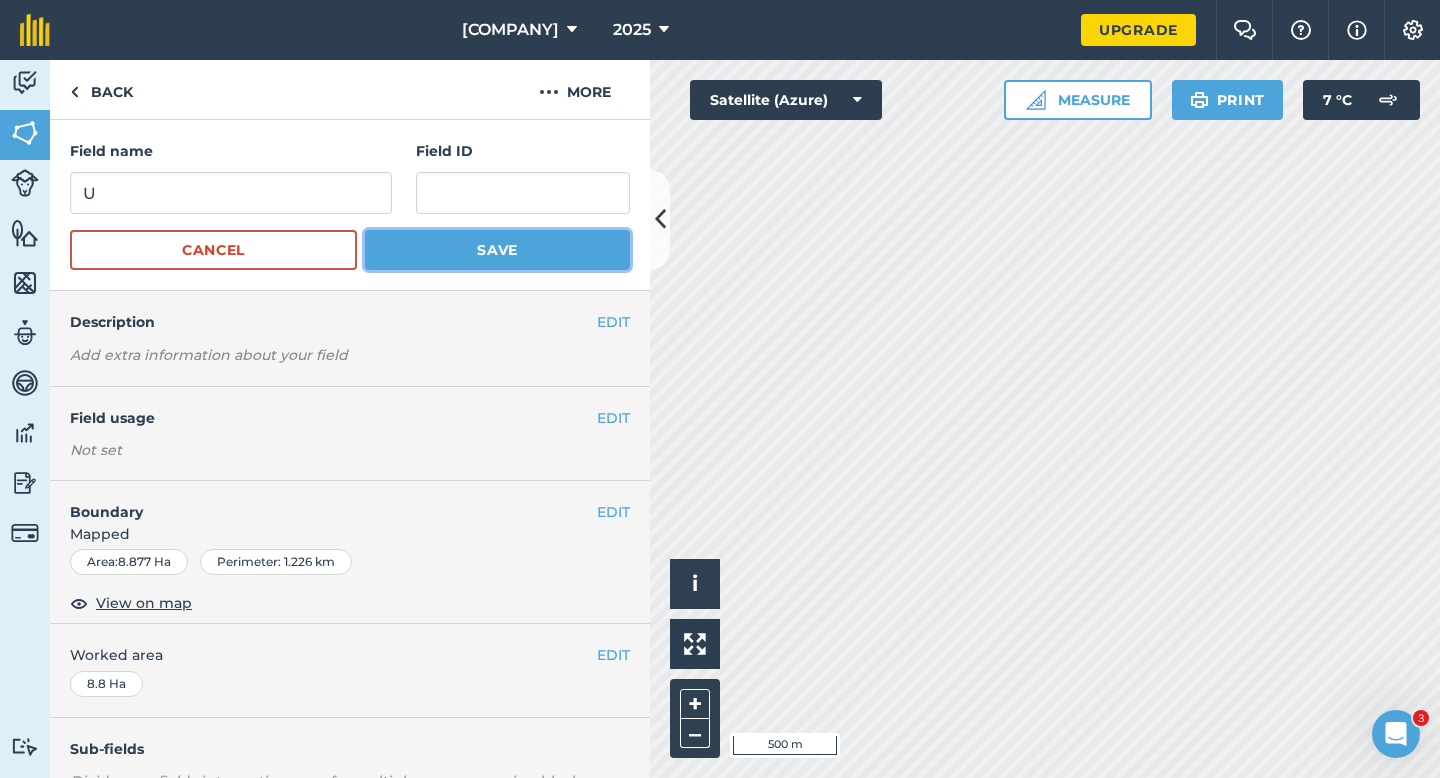 click on "Save" at bounding box center [497, 250] 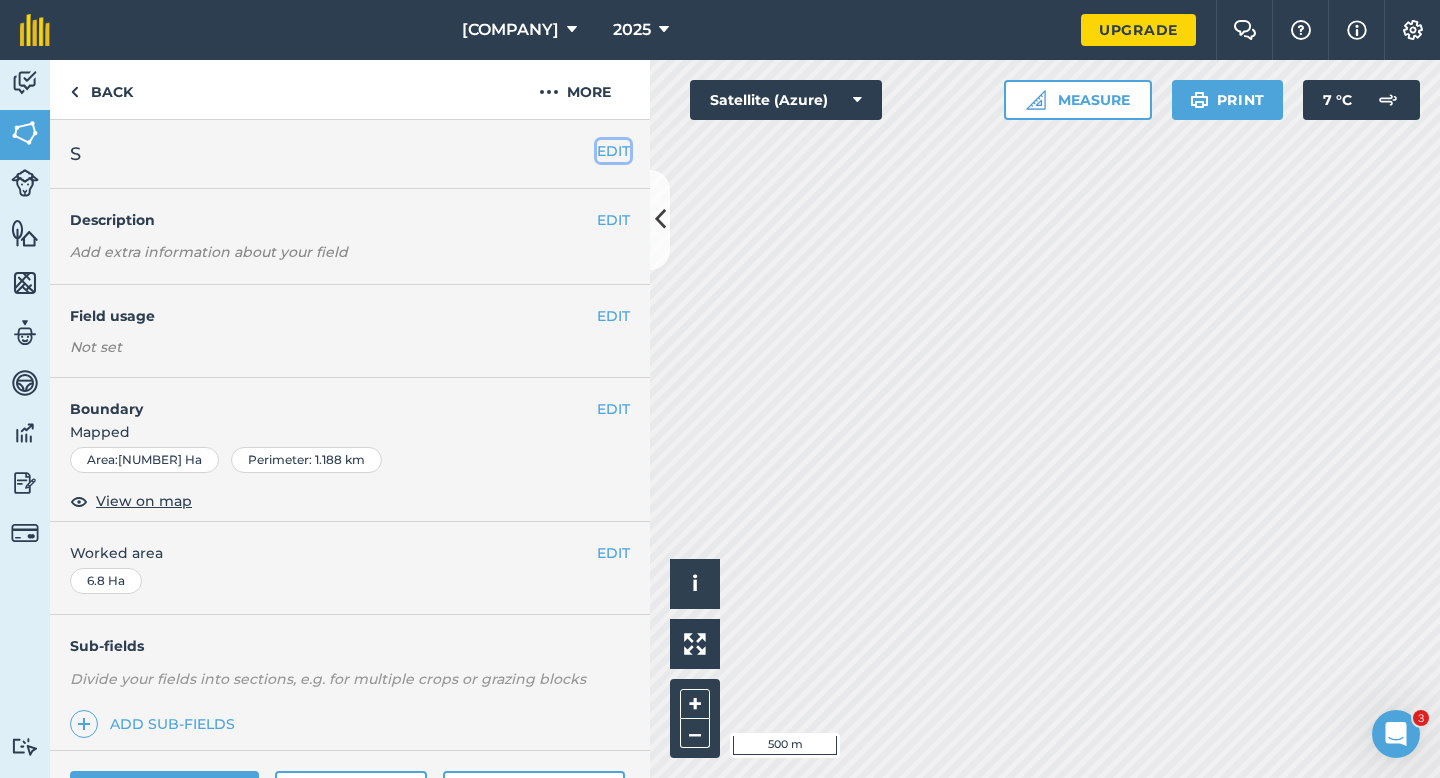 click on "EDIT" at bounding box center (613, 151) 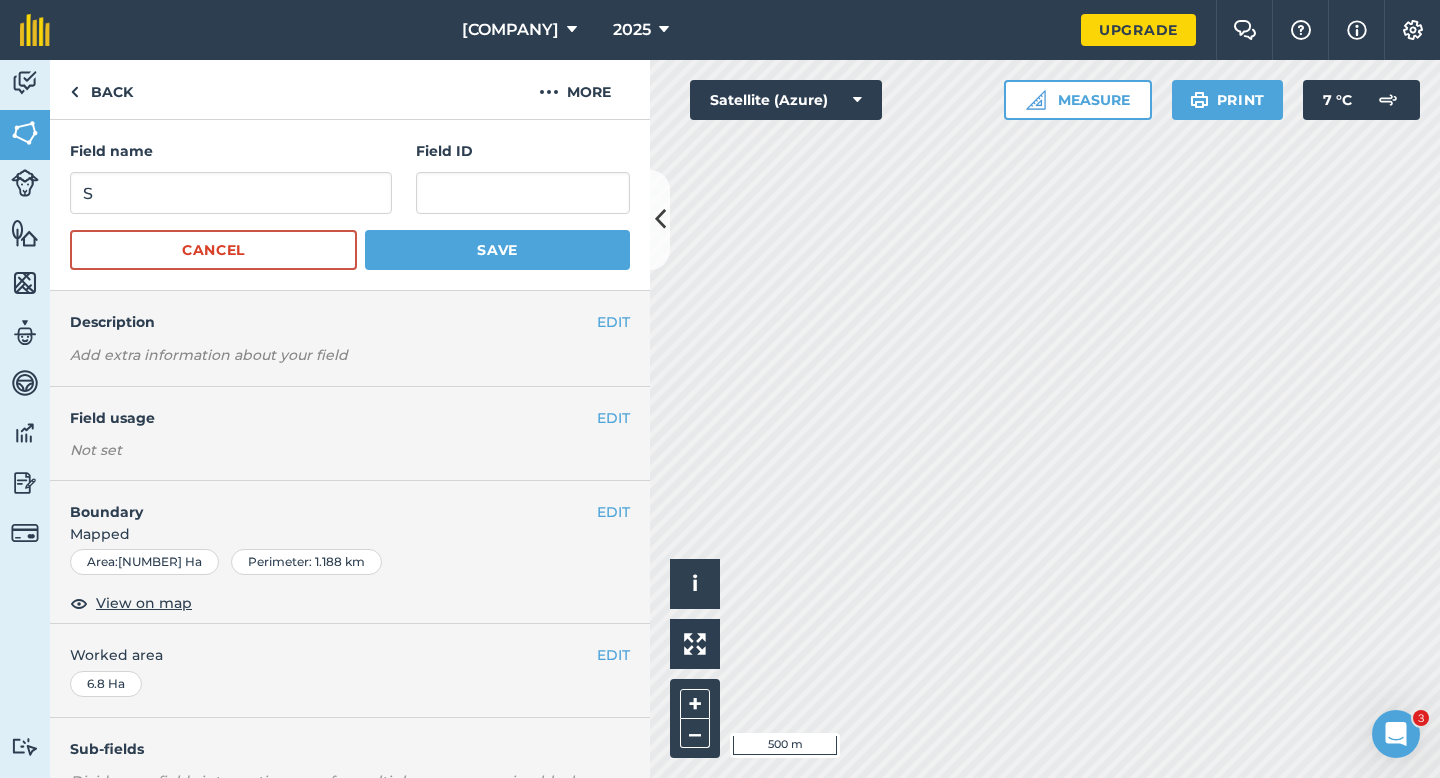 click on "Field name S Field ID" at bounding box center [350, 177] 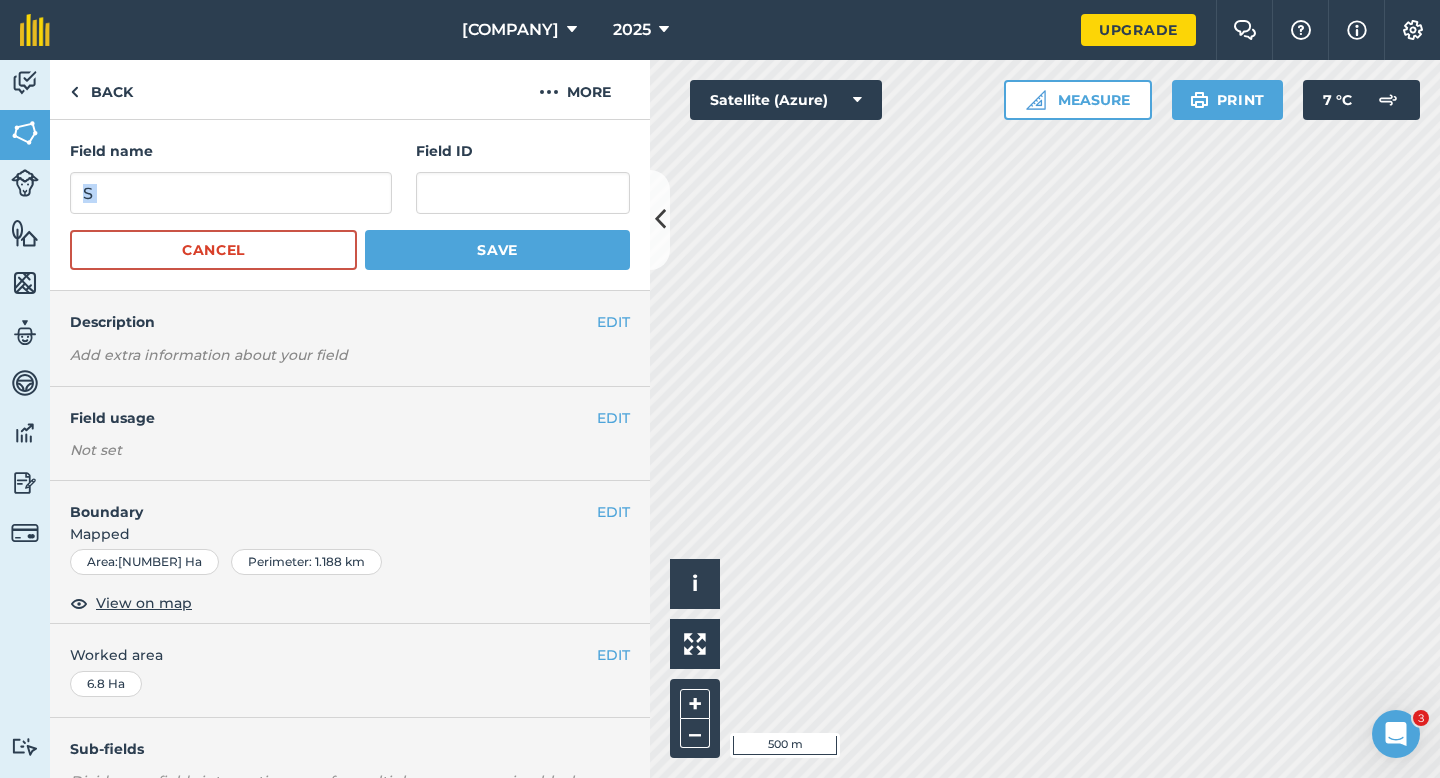 click on "Field name S Field ID" at bounding box center (350, 177) 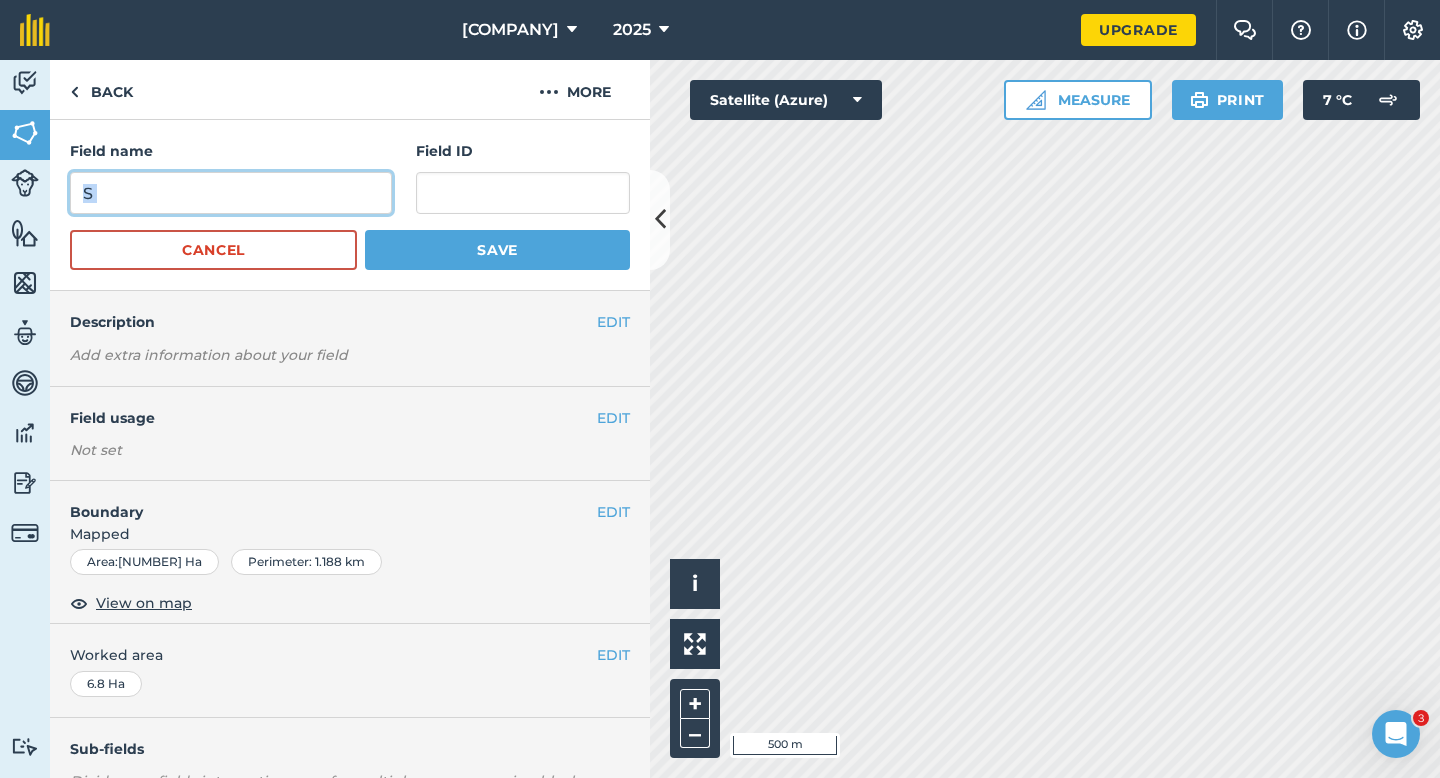 click on "S" at bounding box center (231, 193) 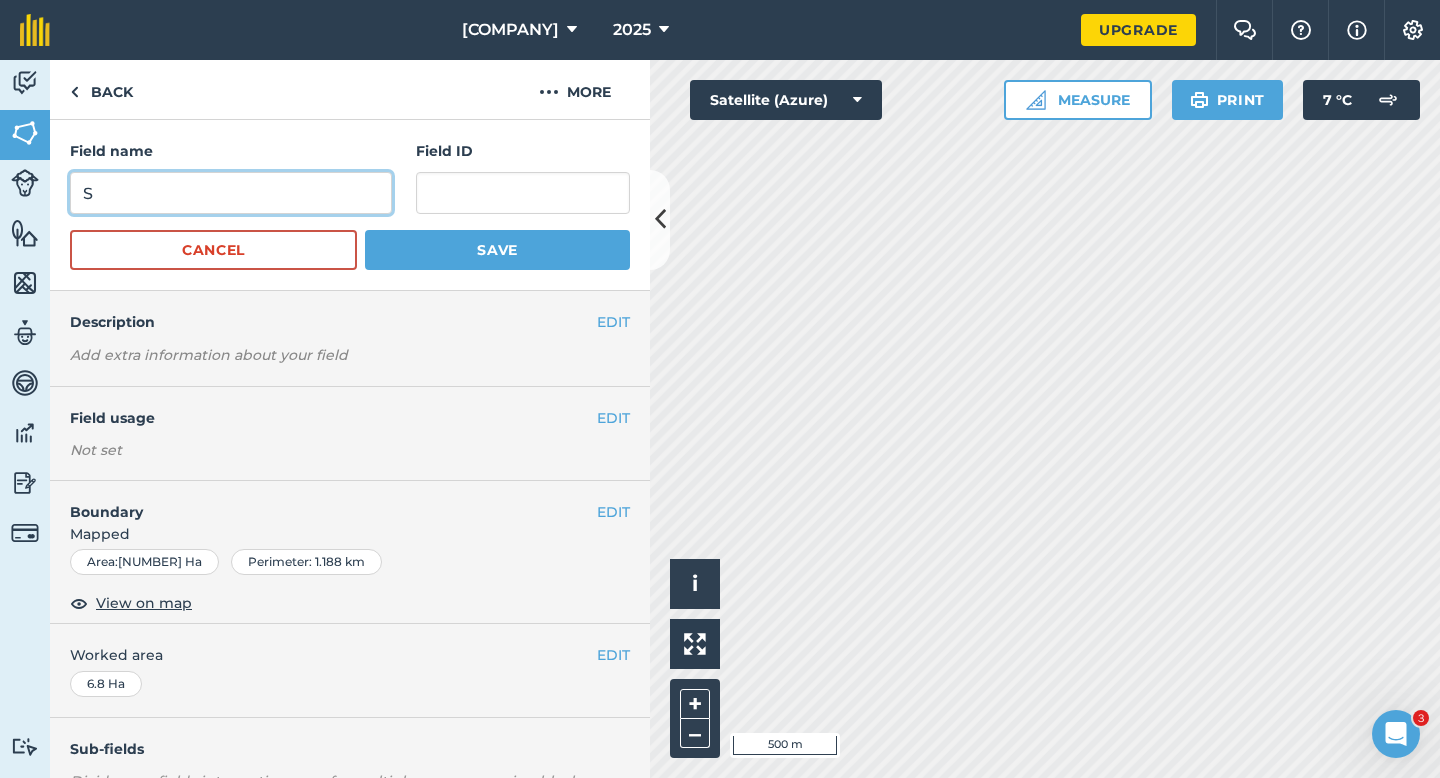 click on "S" at bounding box center [231, 193] 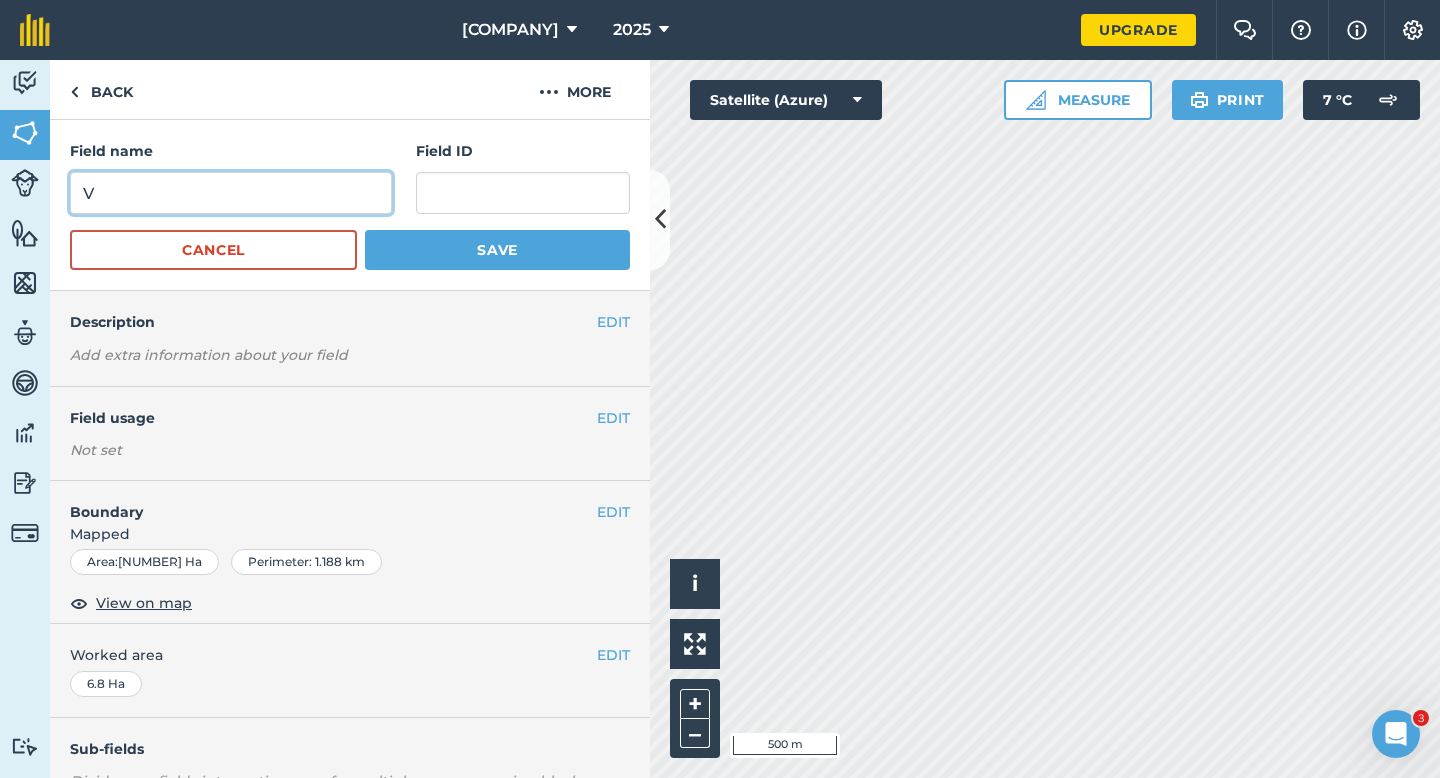 type on "V" 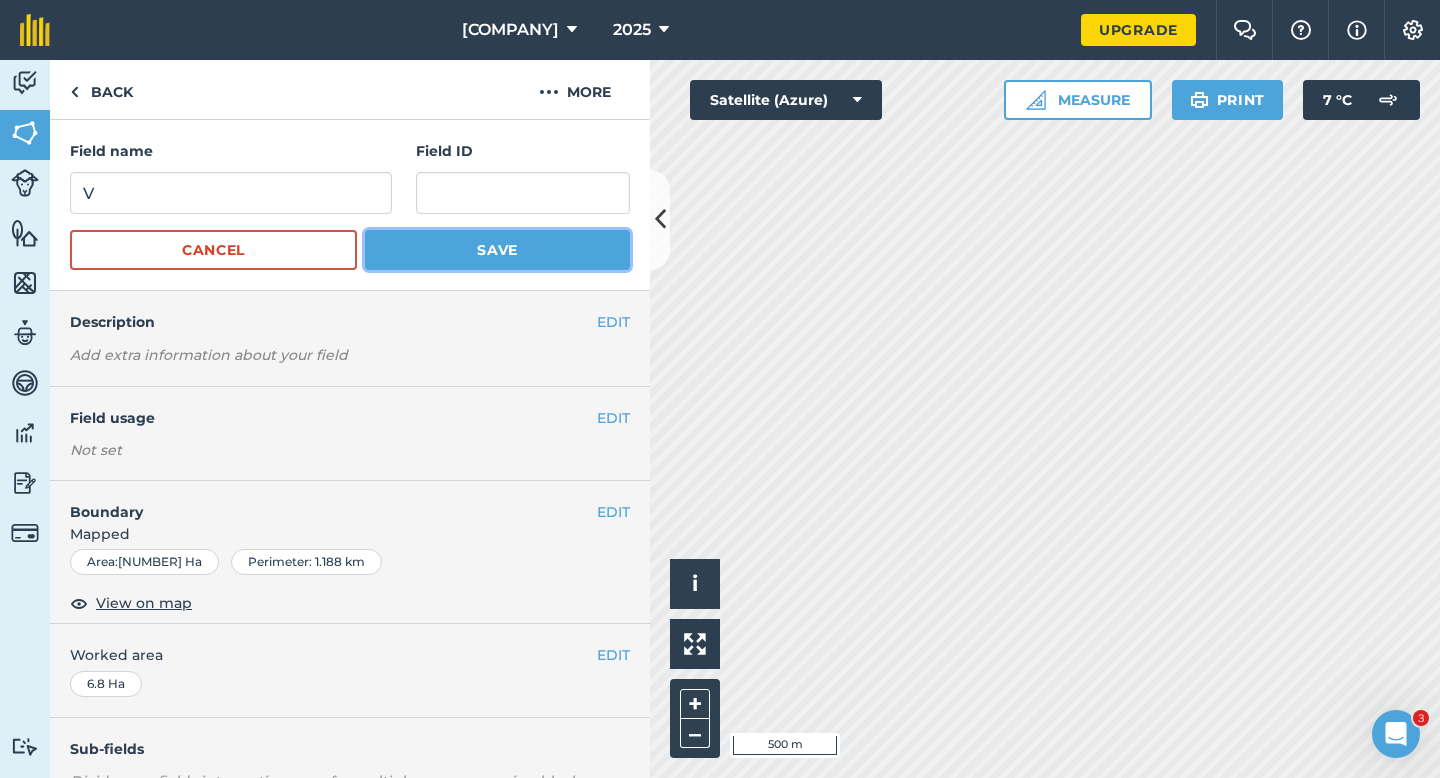 click on "Save" at bounding box center (497, 250) 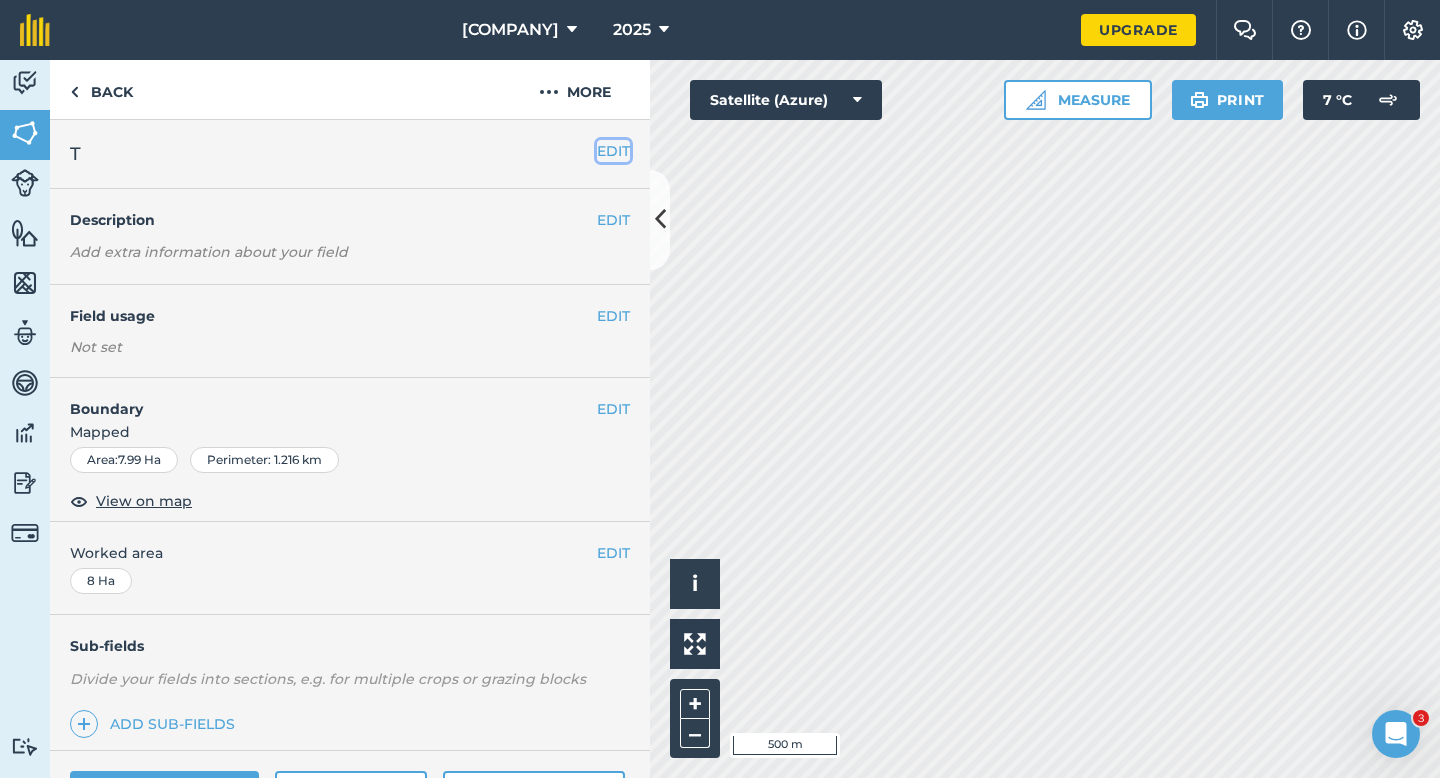 click on "EDIT" at bounding box center (613, 151) 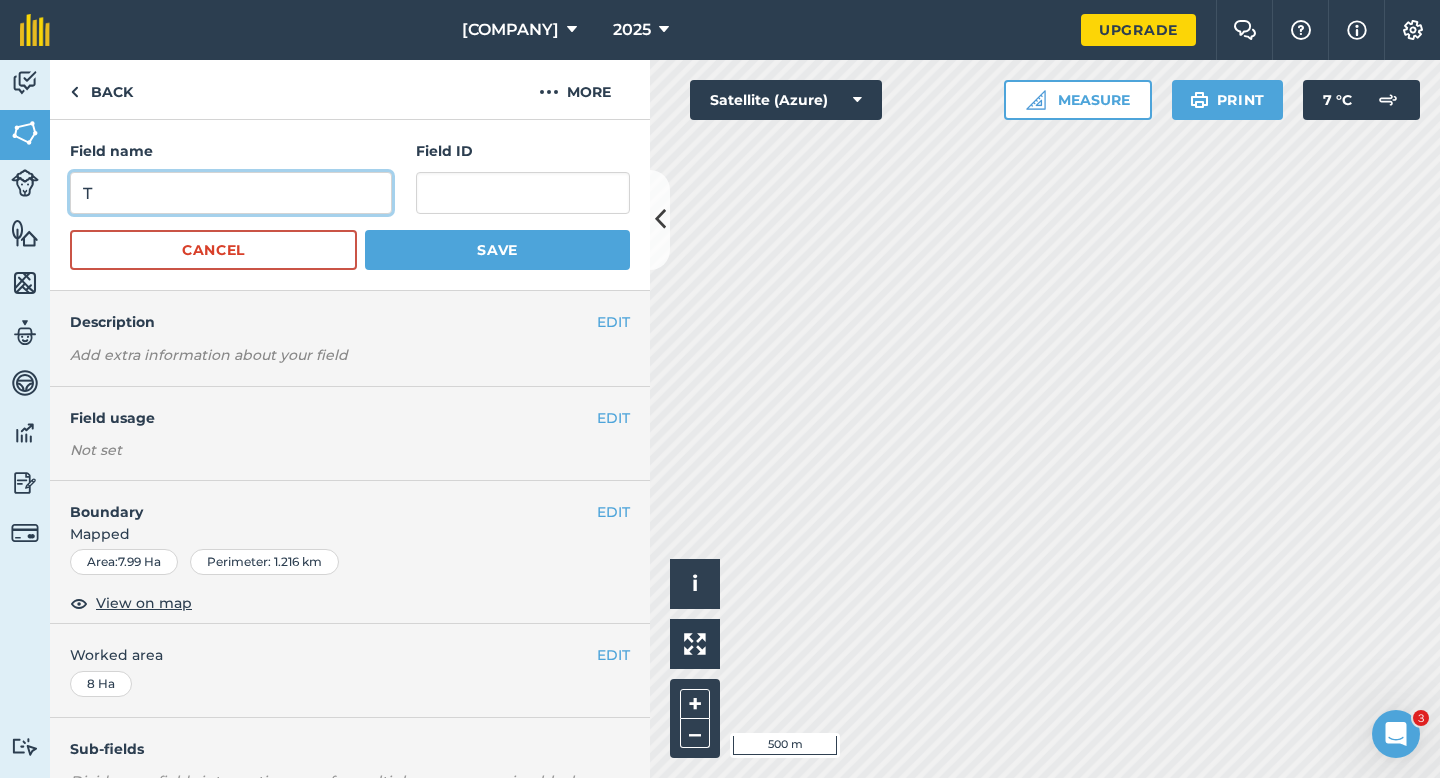 click on "T" at bounding box center (231, 193) 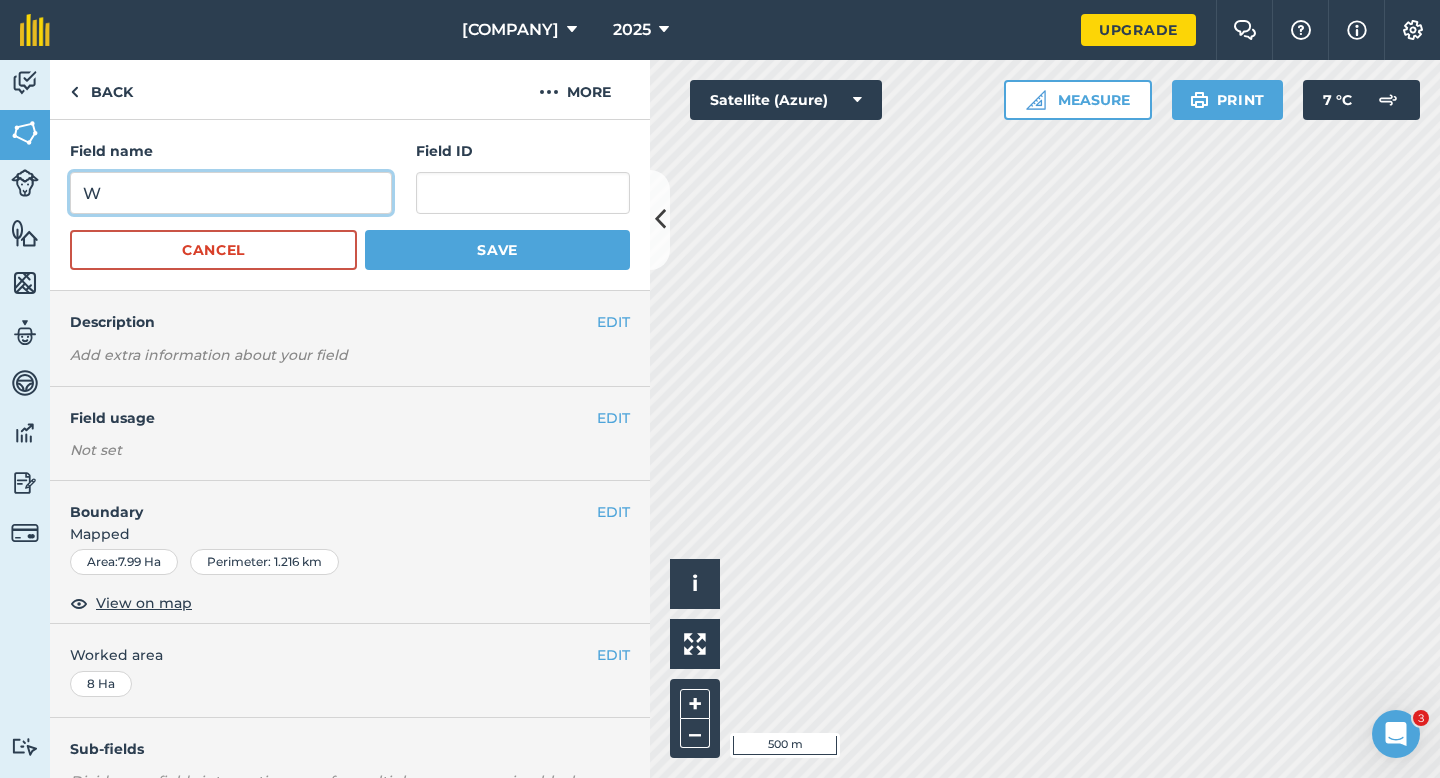 type on "W" 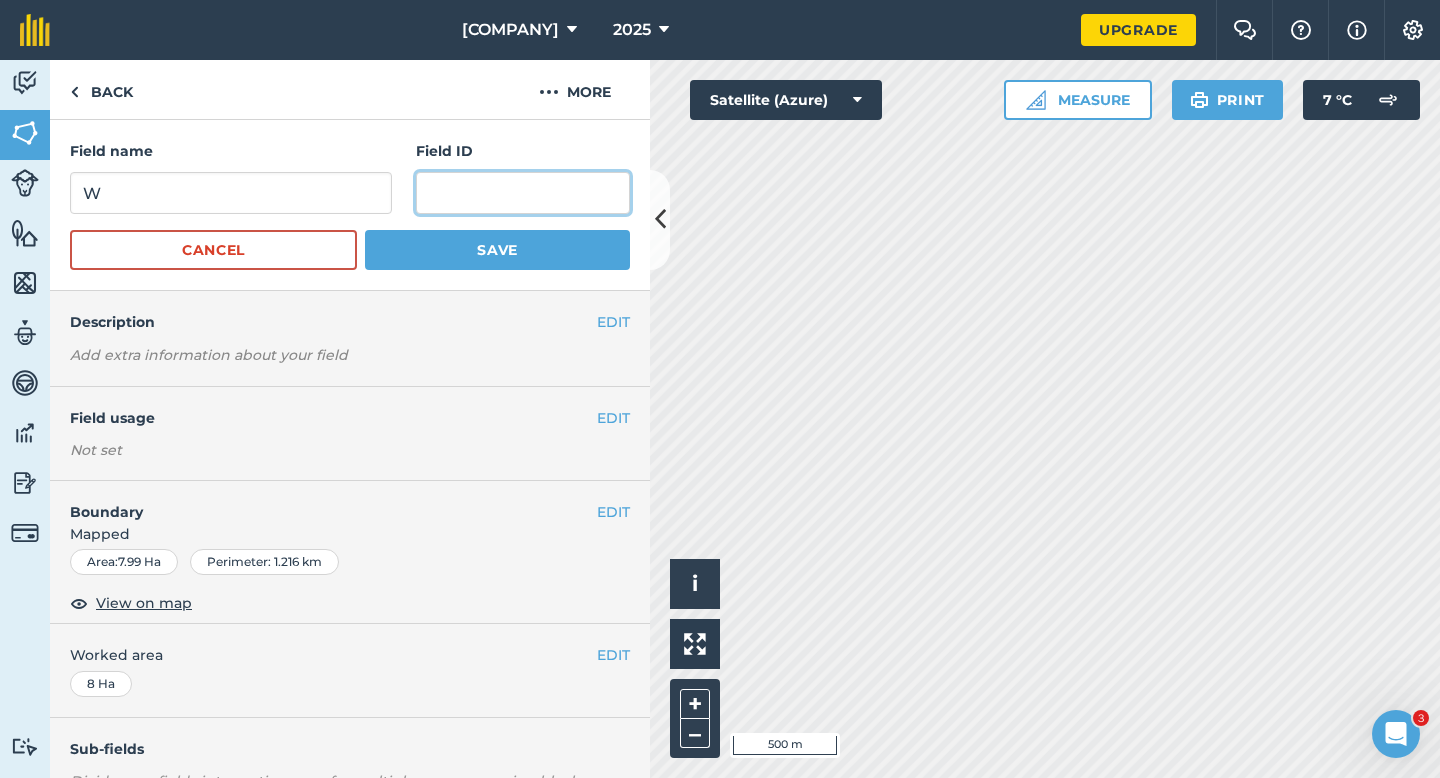 click at bounding box center [523, 193] 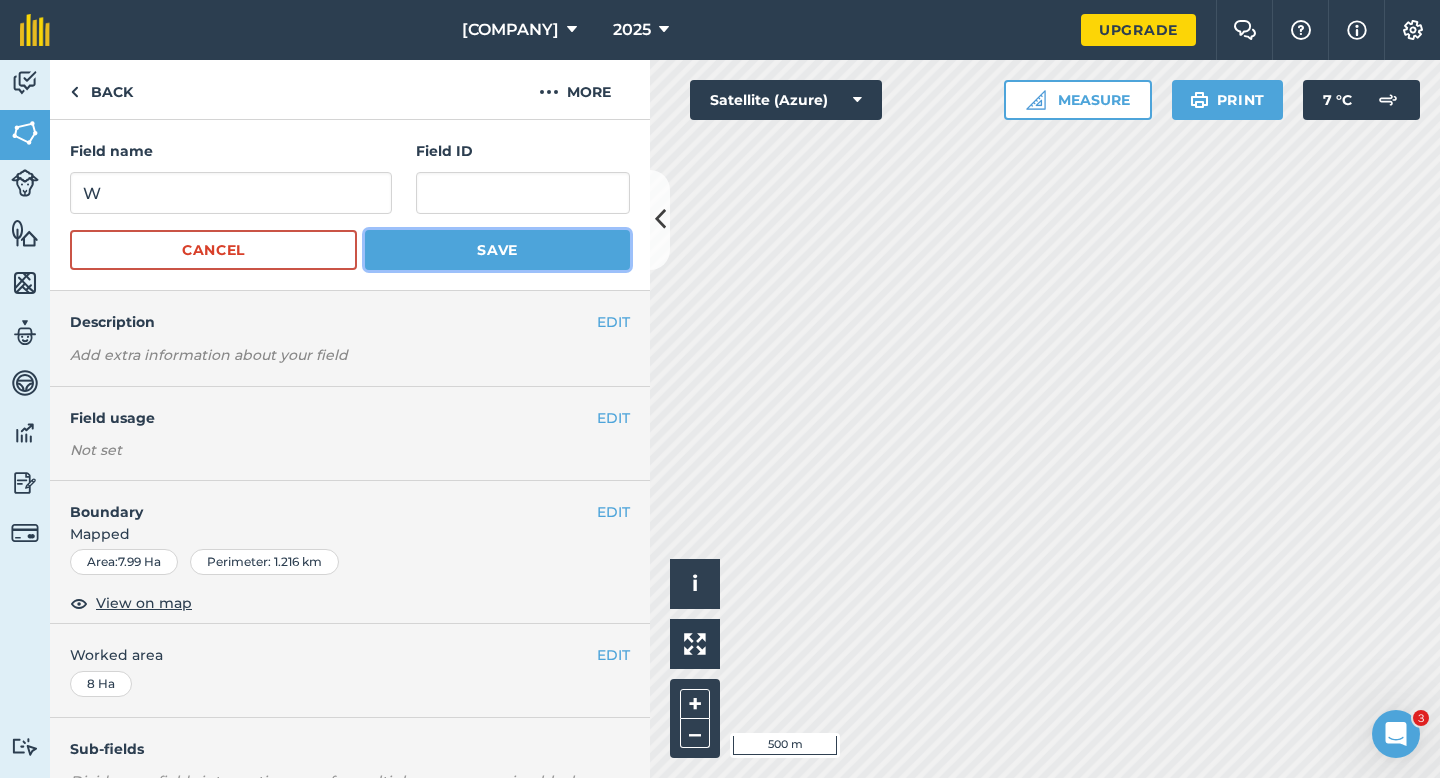 click on "Save" at bounding box center (497, 250) 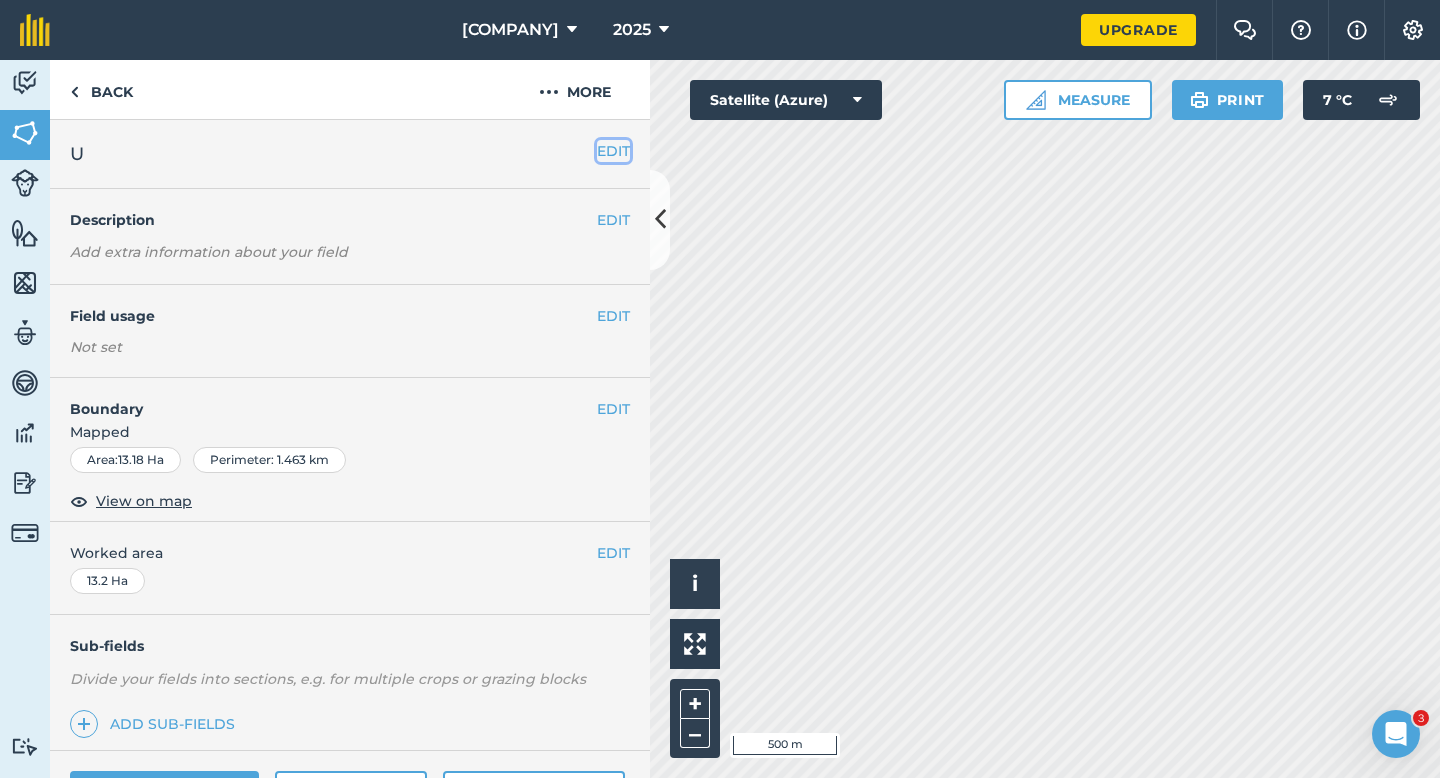 click on "EDIT" at bounding box center (613, 151) 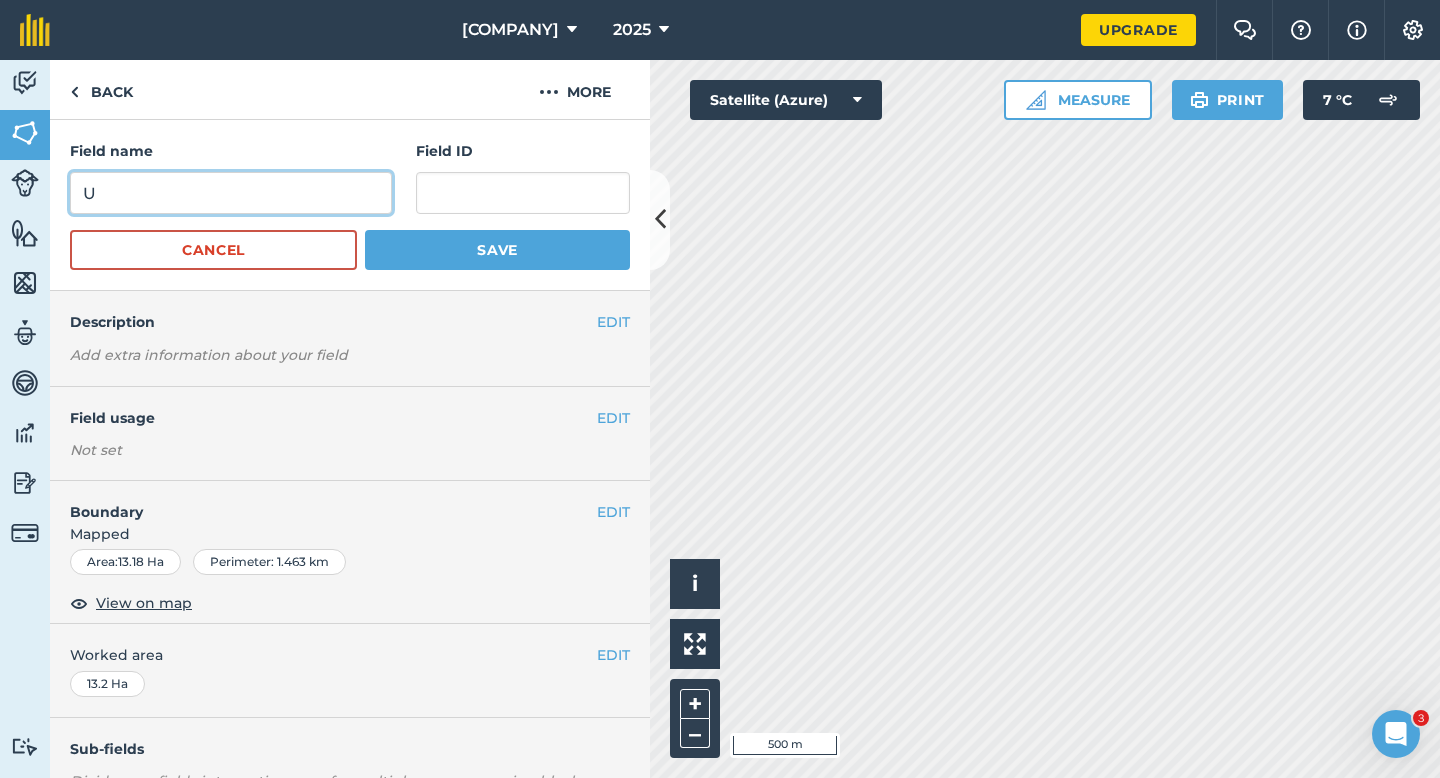 click on "U" at bounding box center (231, 193) 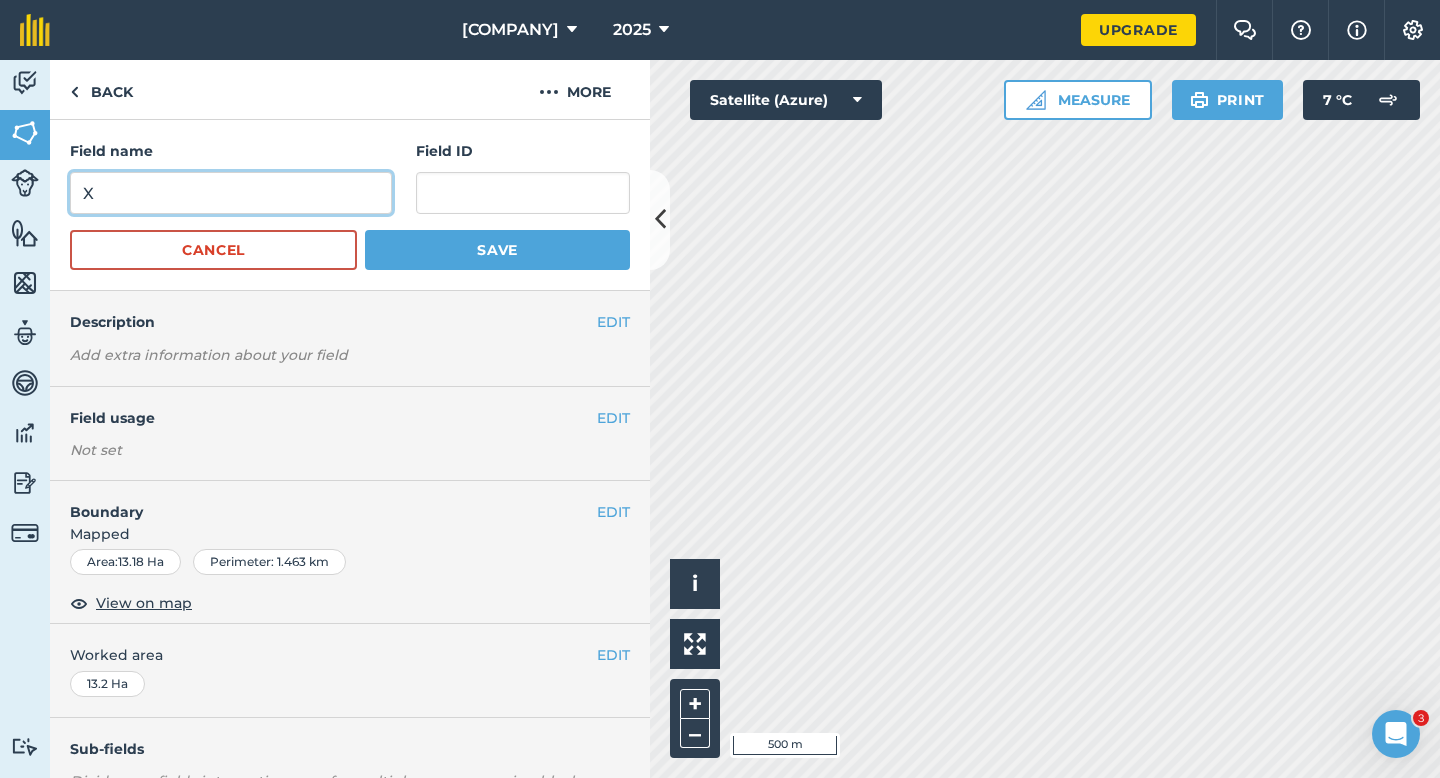 type on "X" 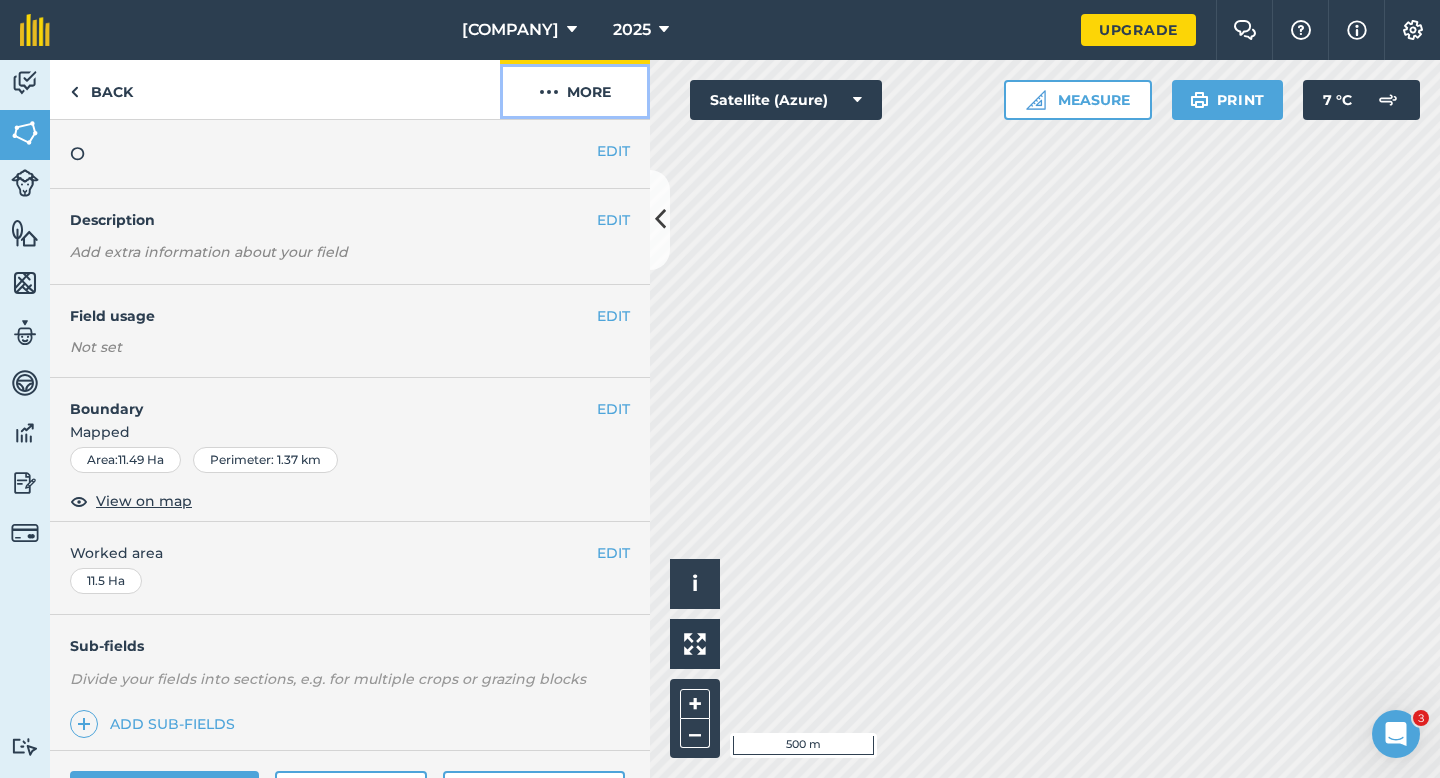 click on "More" at bounding box center (575, 89) 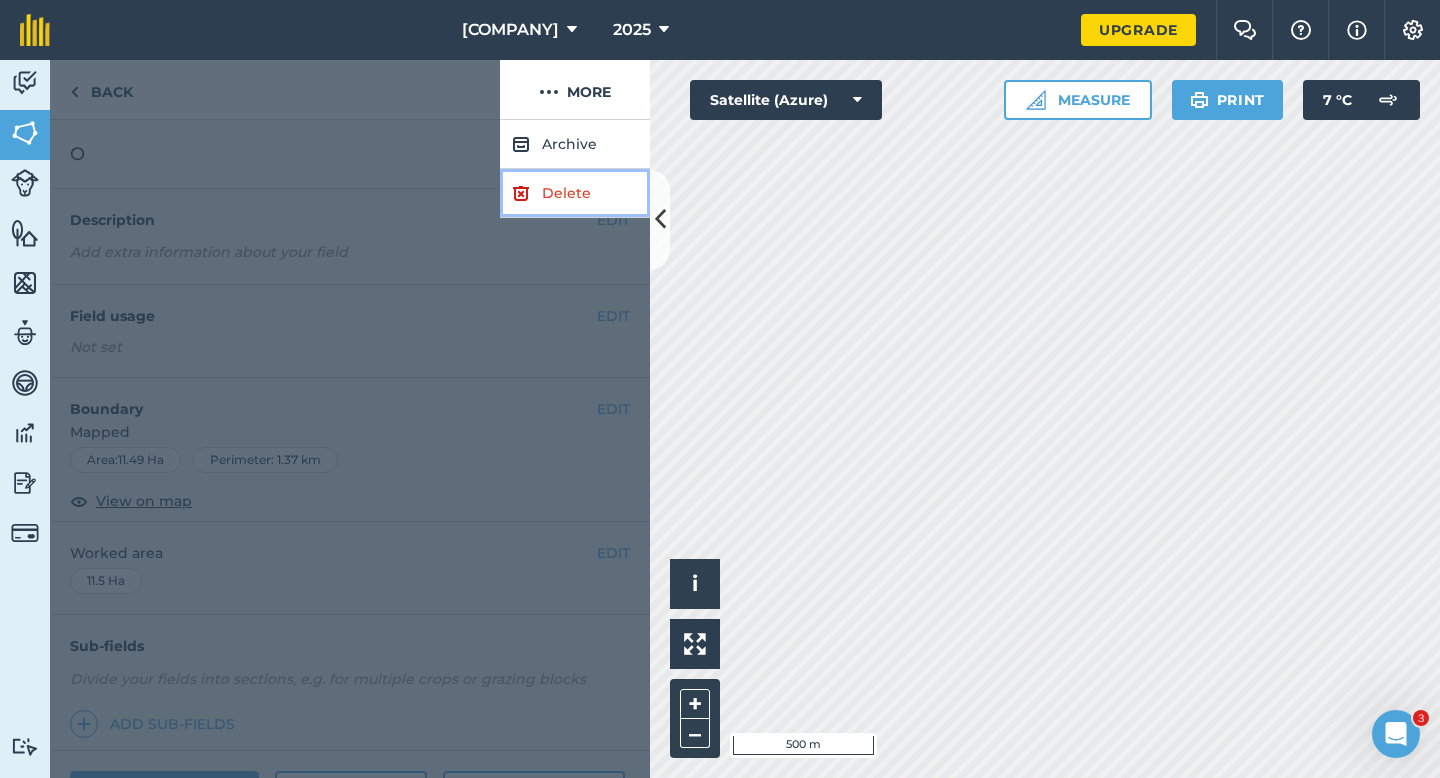click on "Delete" at bounding box center (575, 193) 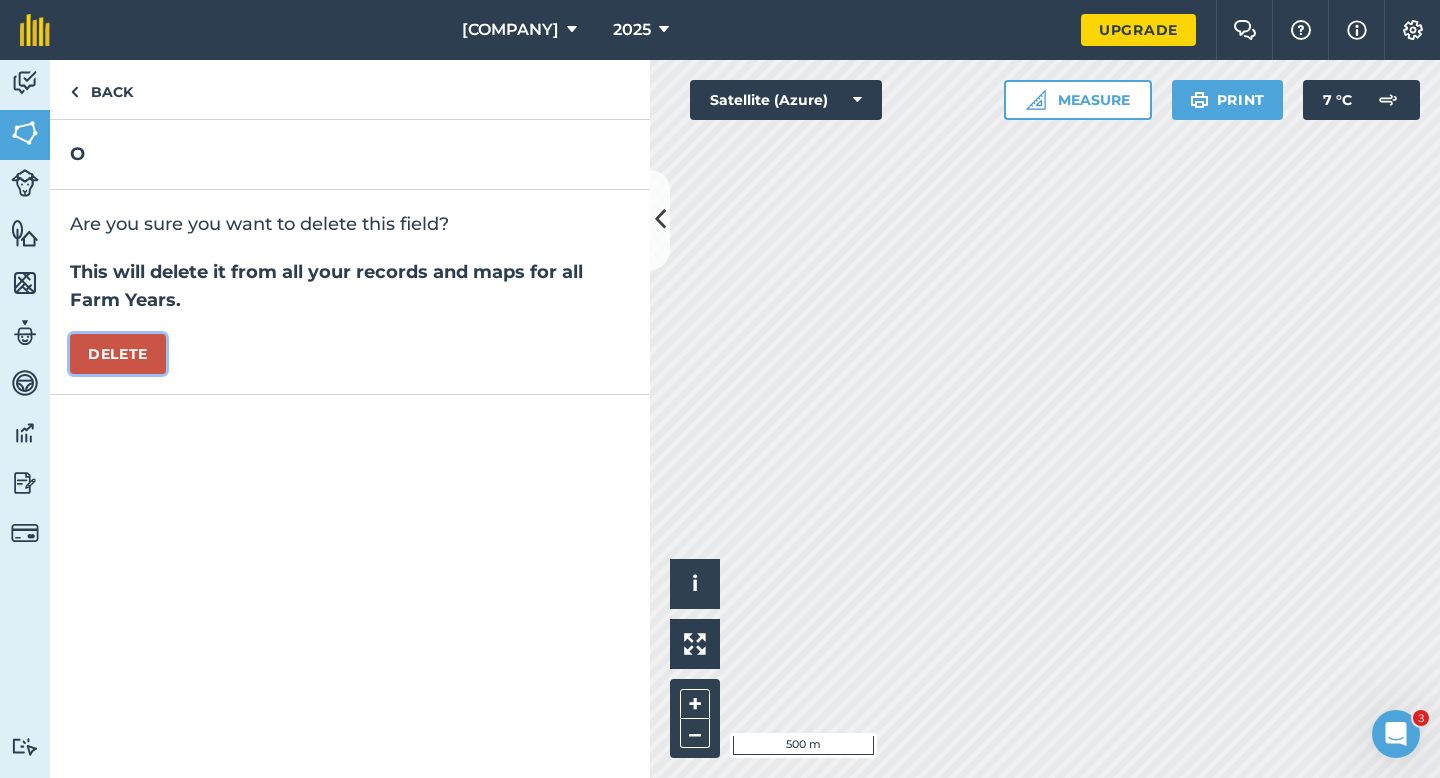 click on "Delete" at bounding box center (118, 354) 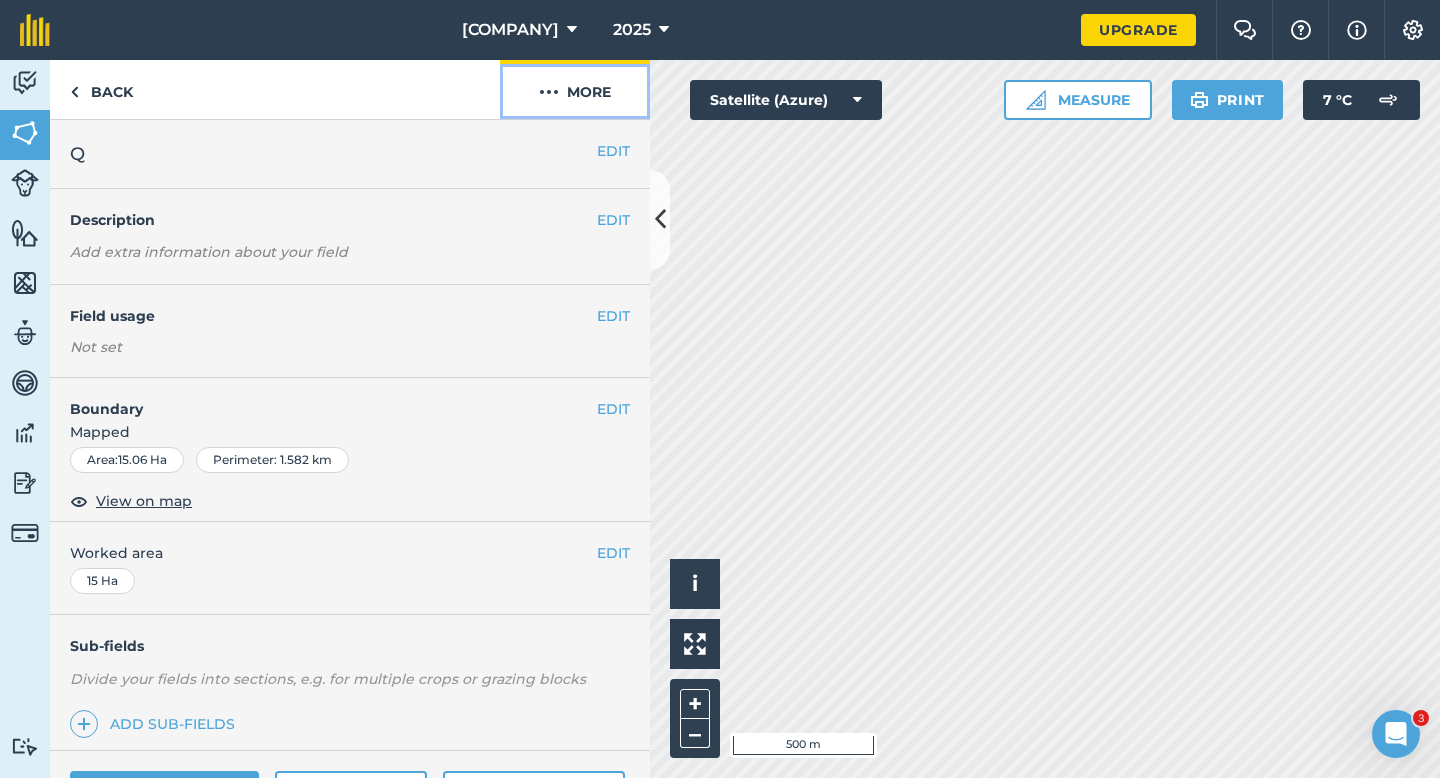 click on "More" at bounding box center (575, 89) 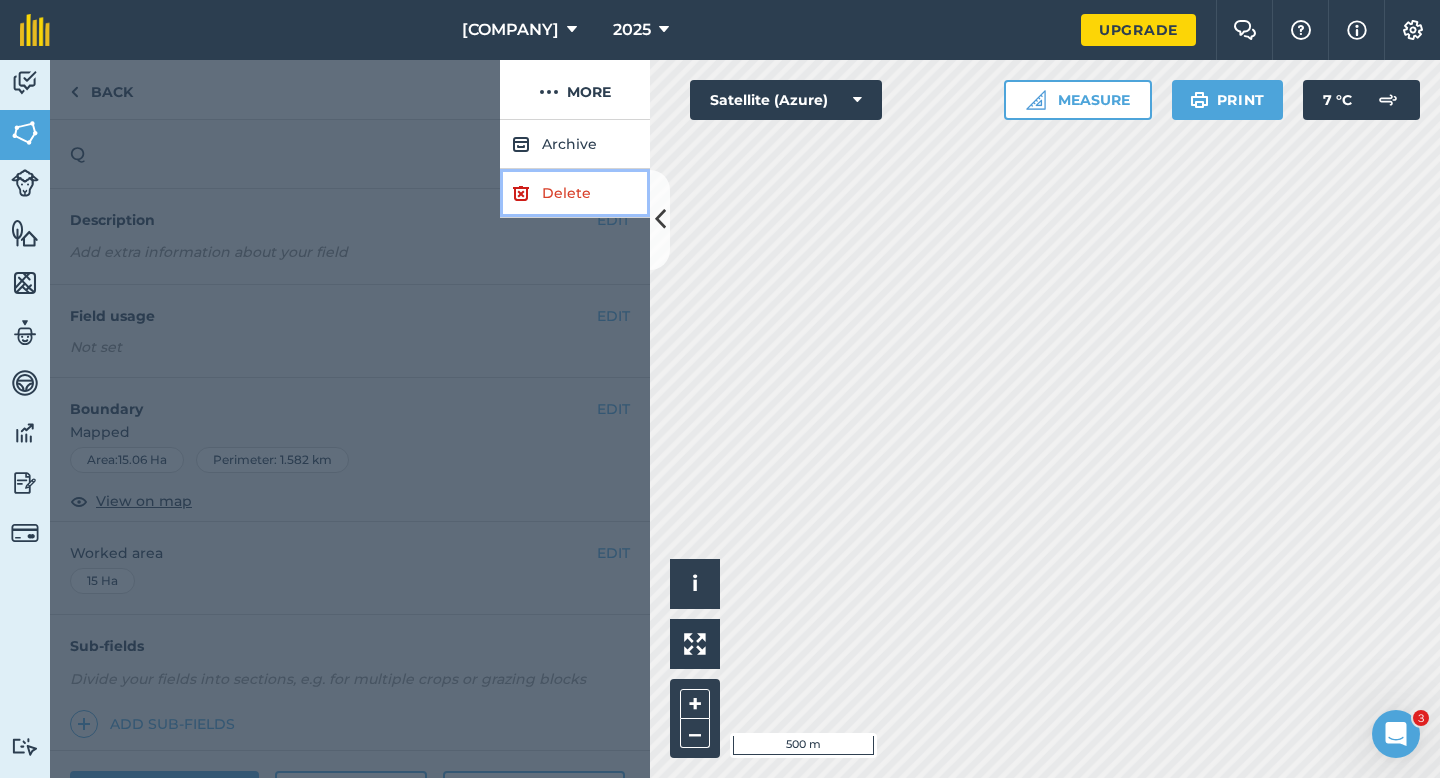 click on "Delete" at bounding box center [575, 193] 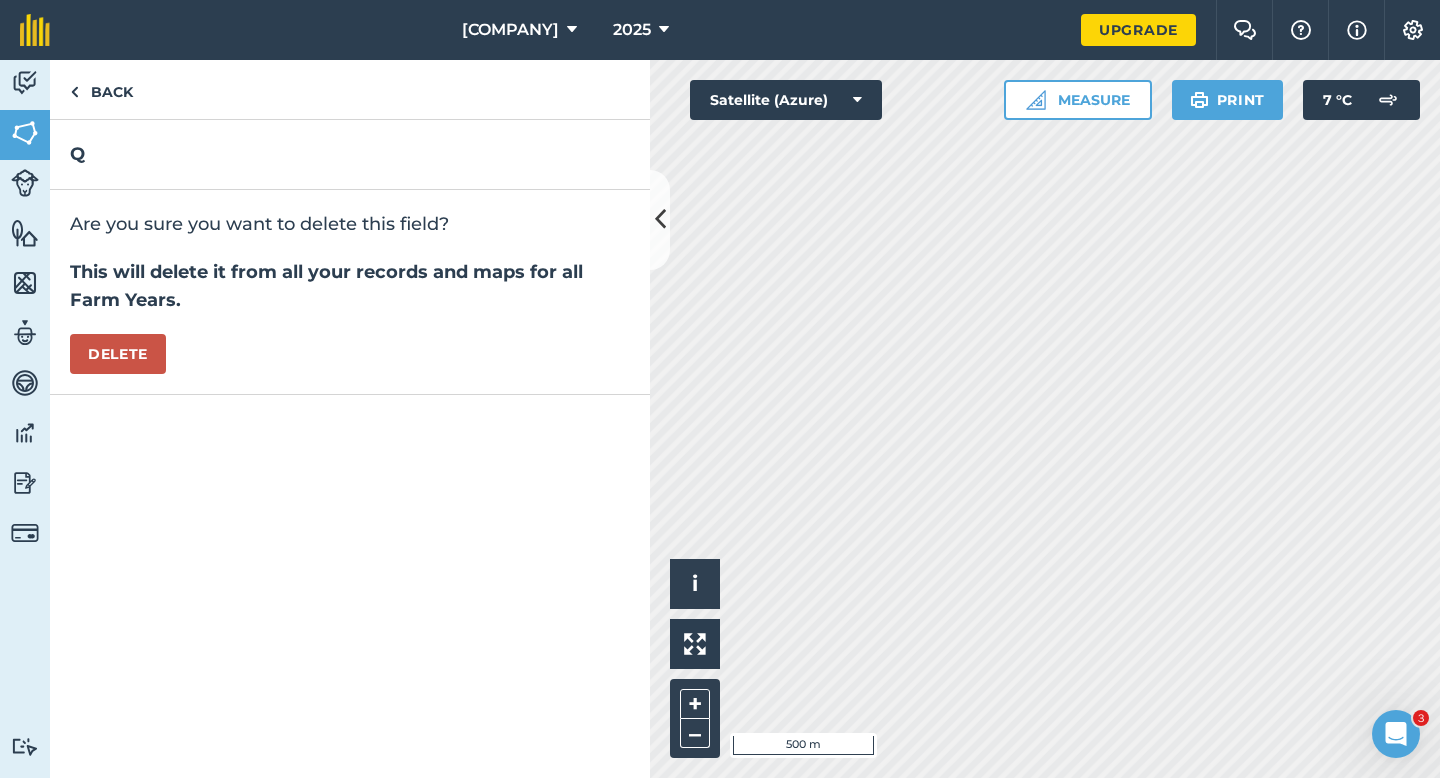 click on "Are you sure you want to delete this field? This will delete it from all your records and maps for all Farm Years. Delete" at bounding box center [350, 292] 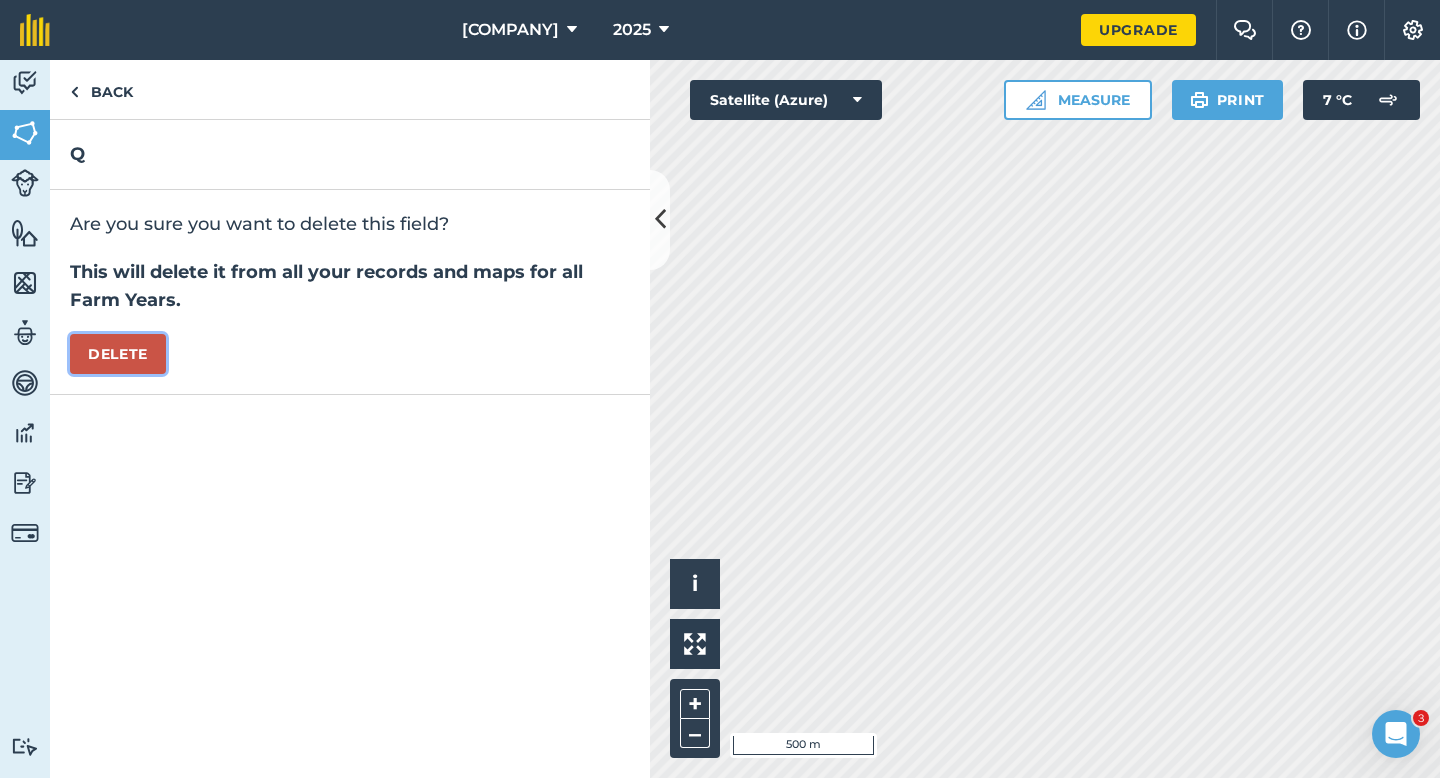 click on "Delete" at bounding box center [118, 354] 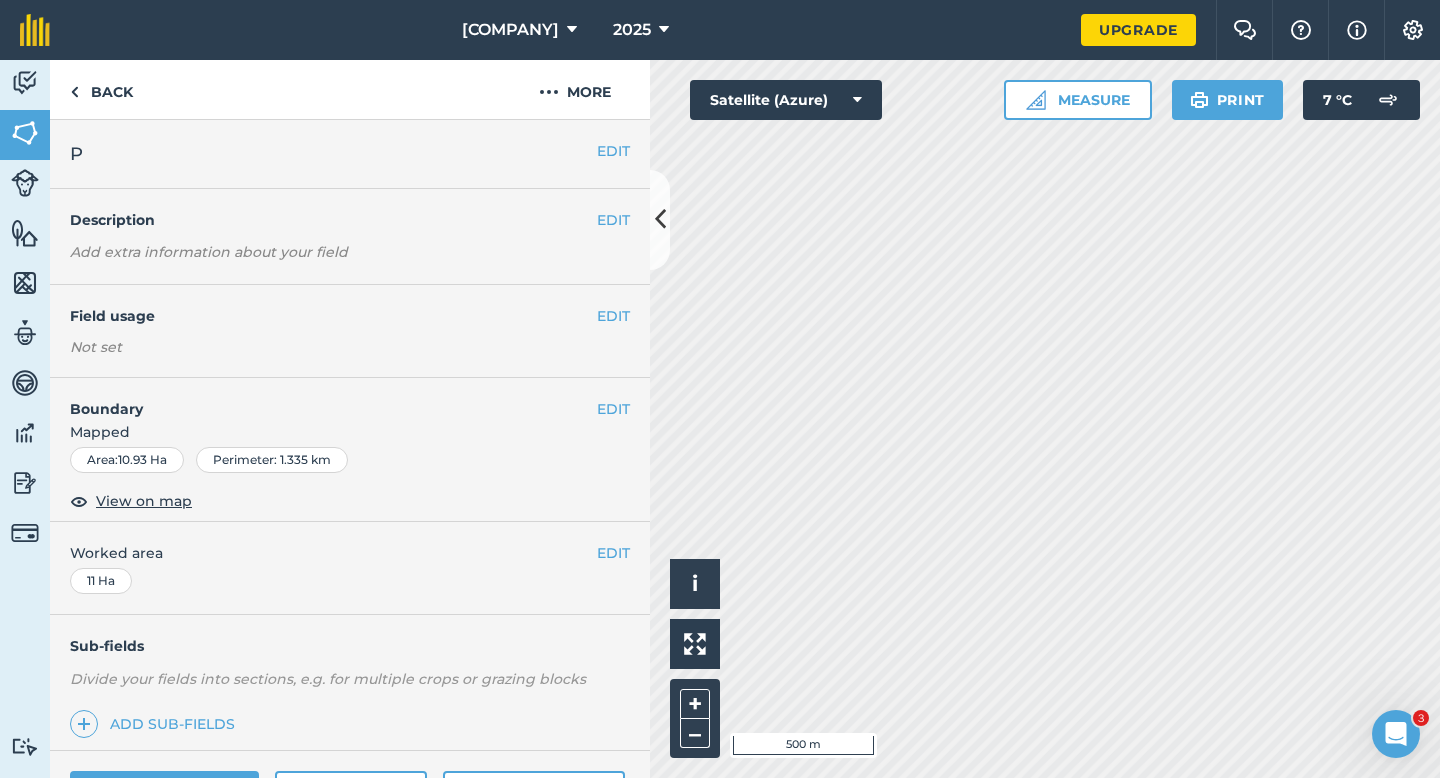click on "EDIT P" at bounding box center [350, 154] 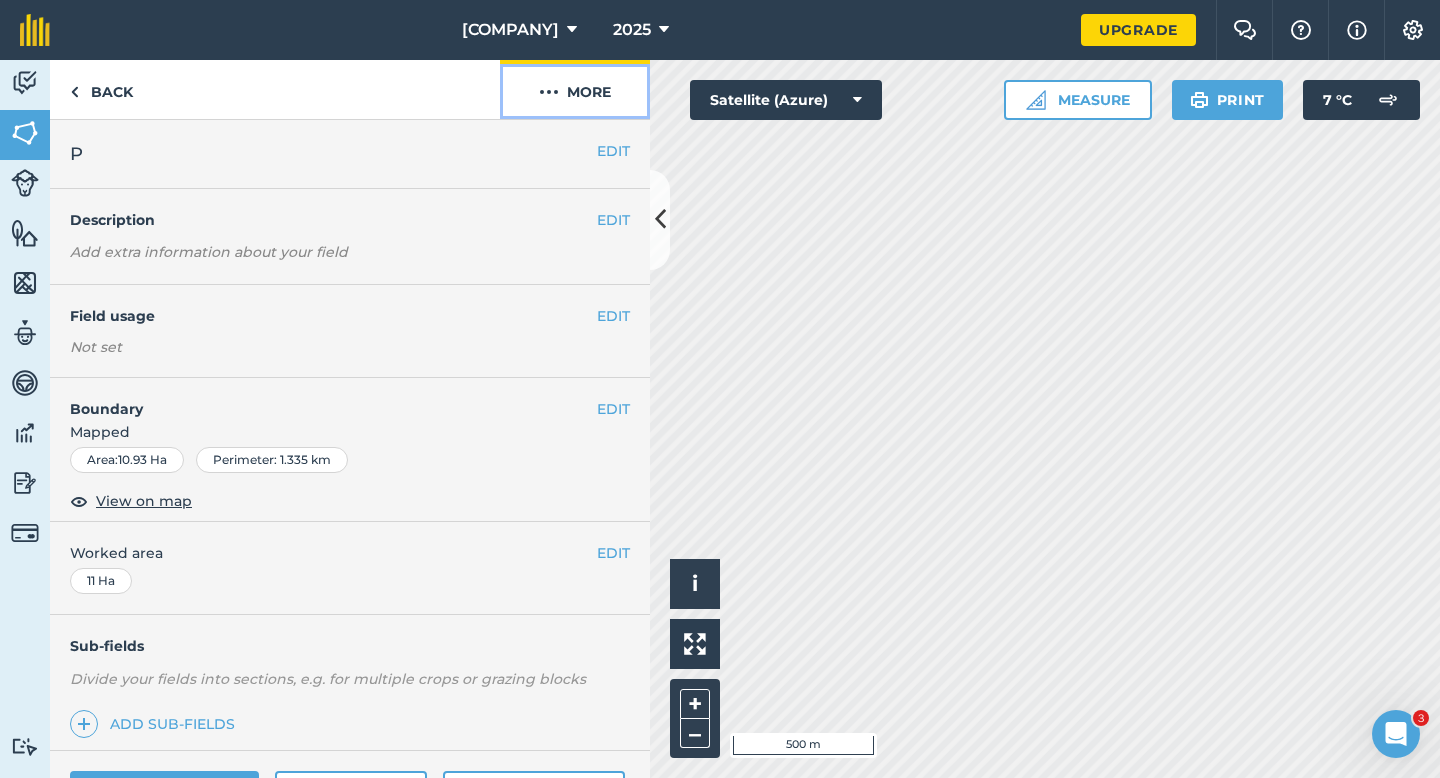 click on "More" at bounding box center (575, 89) 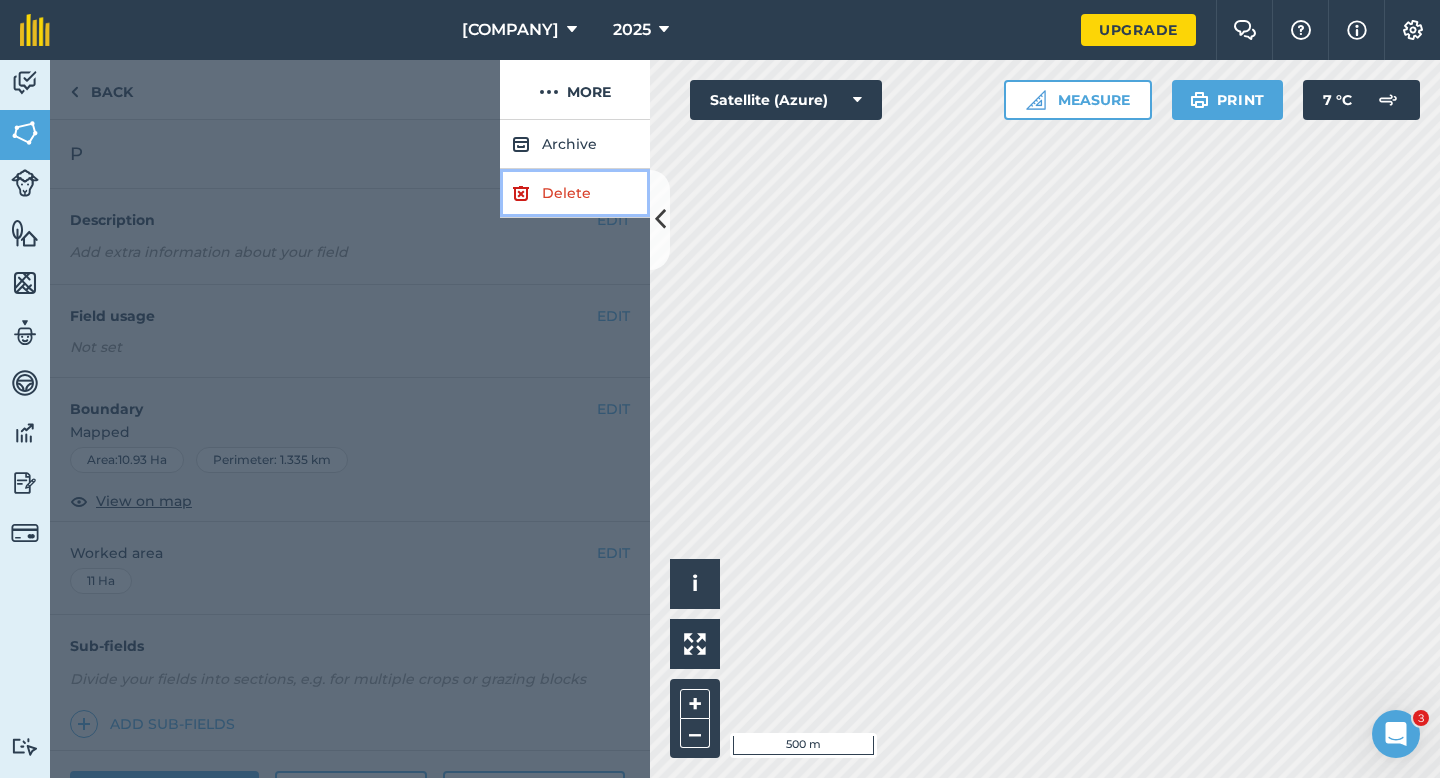 click on "Delete" at bounding box center [575, 193] 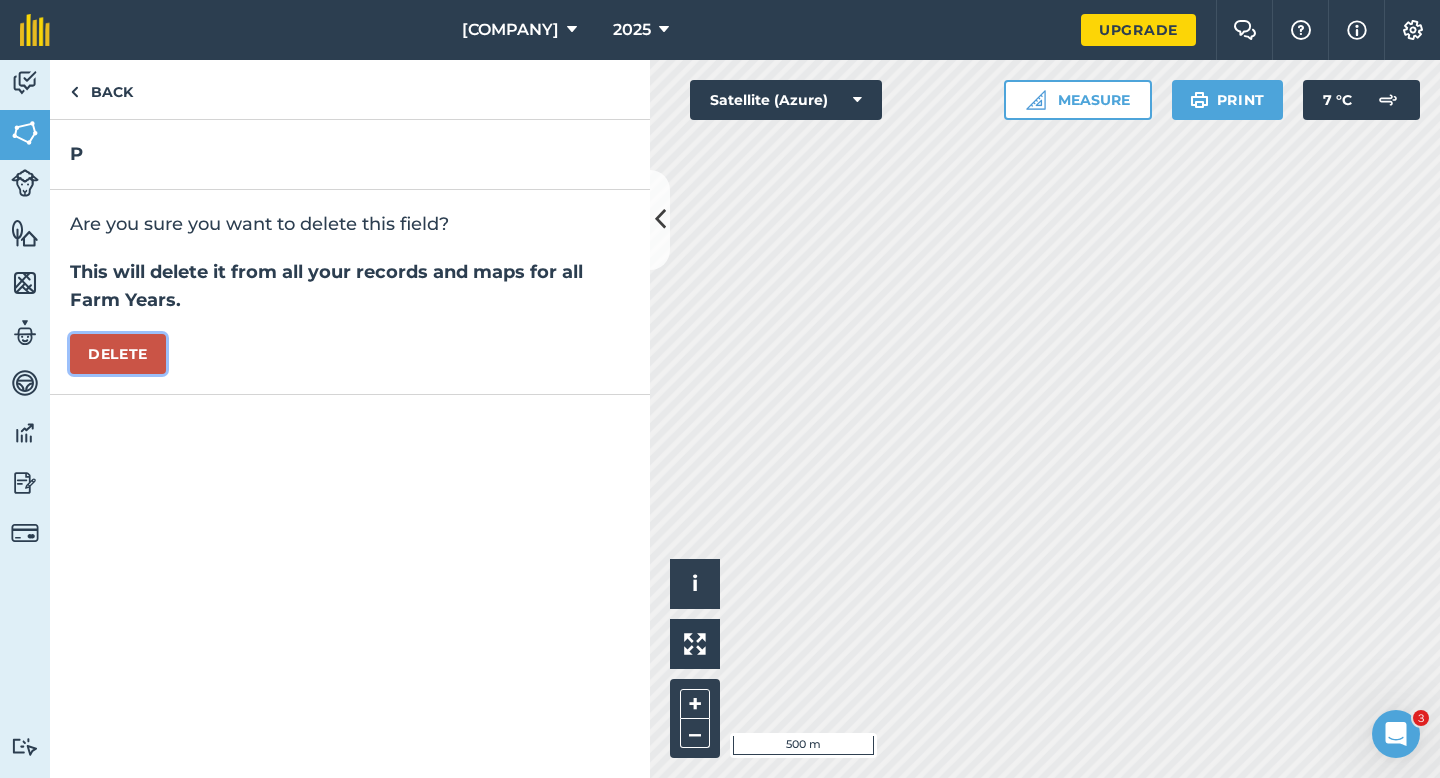 click on "Delete" at bounding box center (118, 354) 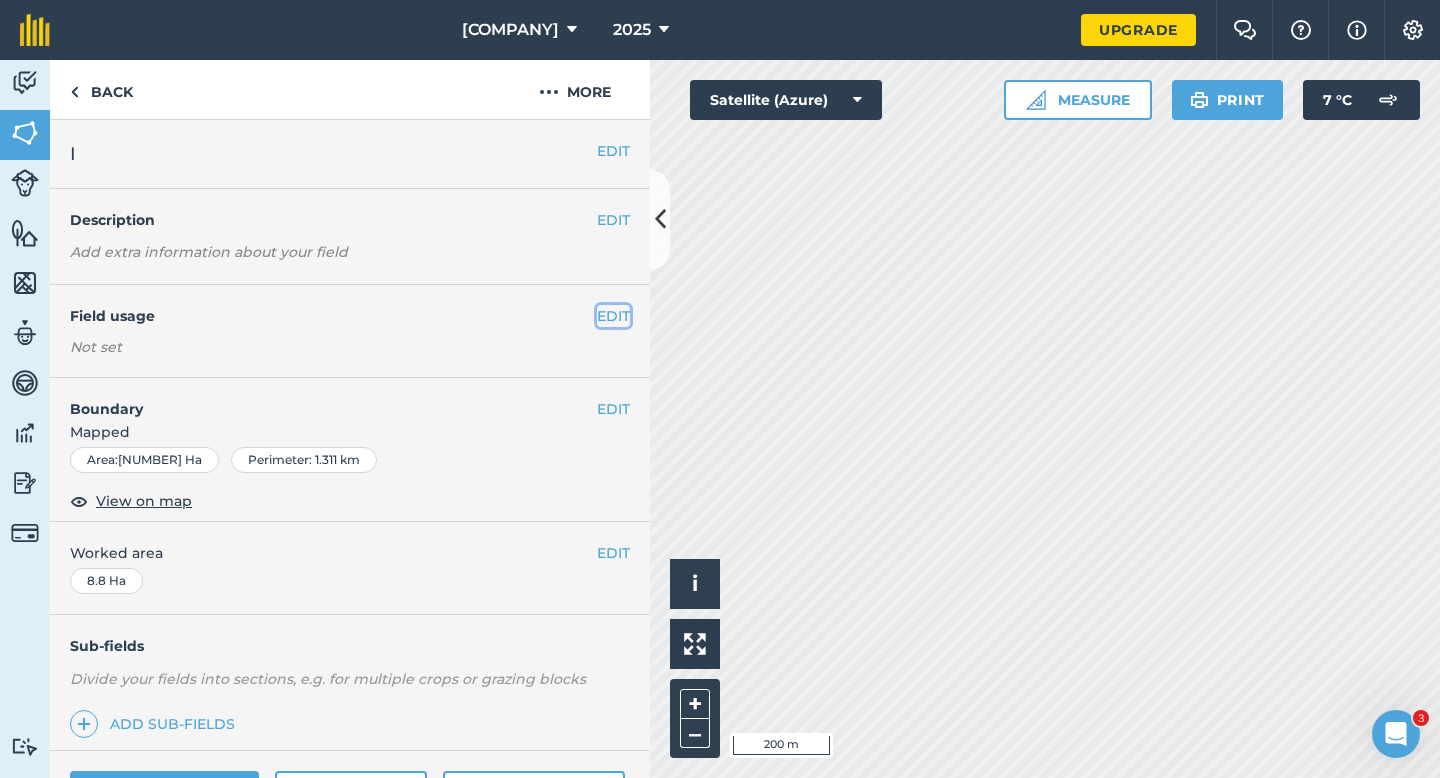 click on "EDIT" at bounding box center [613, 316] 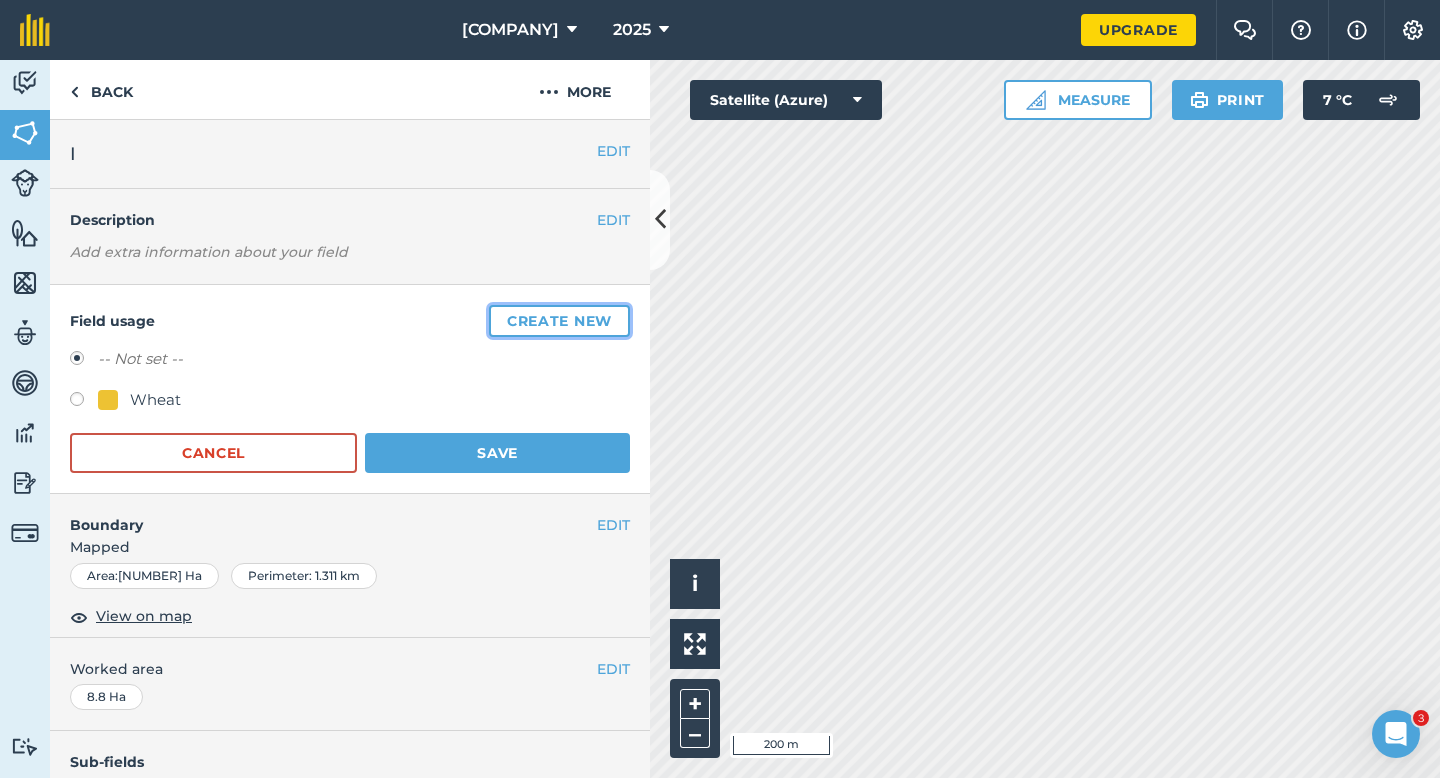 click on "Create new" at bounding box center [559, 321] 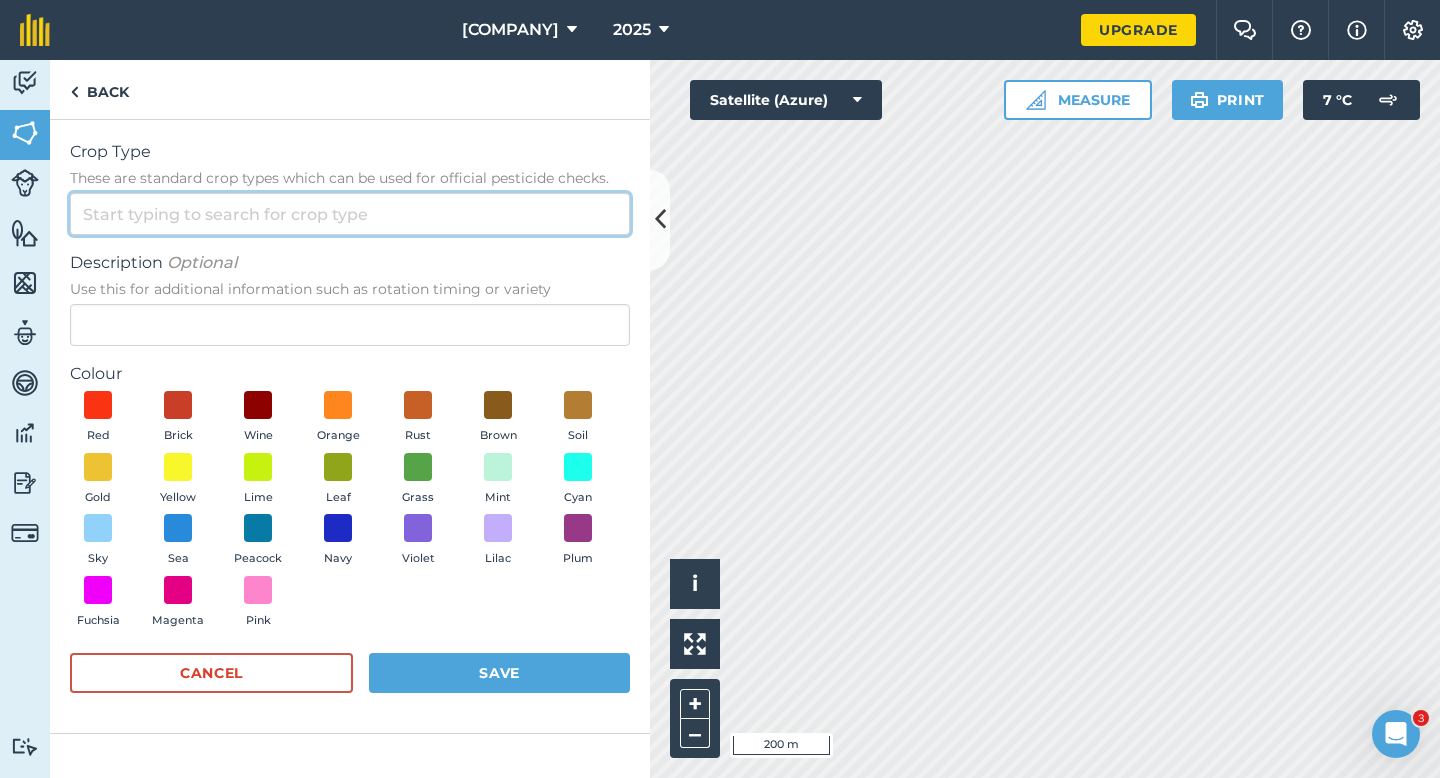 click on "Crop Type These are standard crop types which can be used for official pesticide checks." at bounding box center [350, 214] 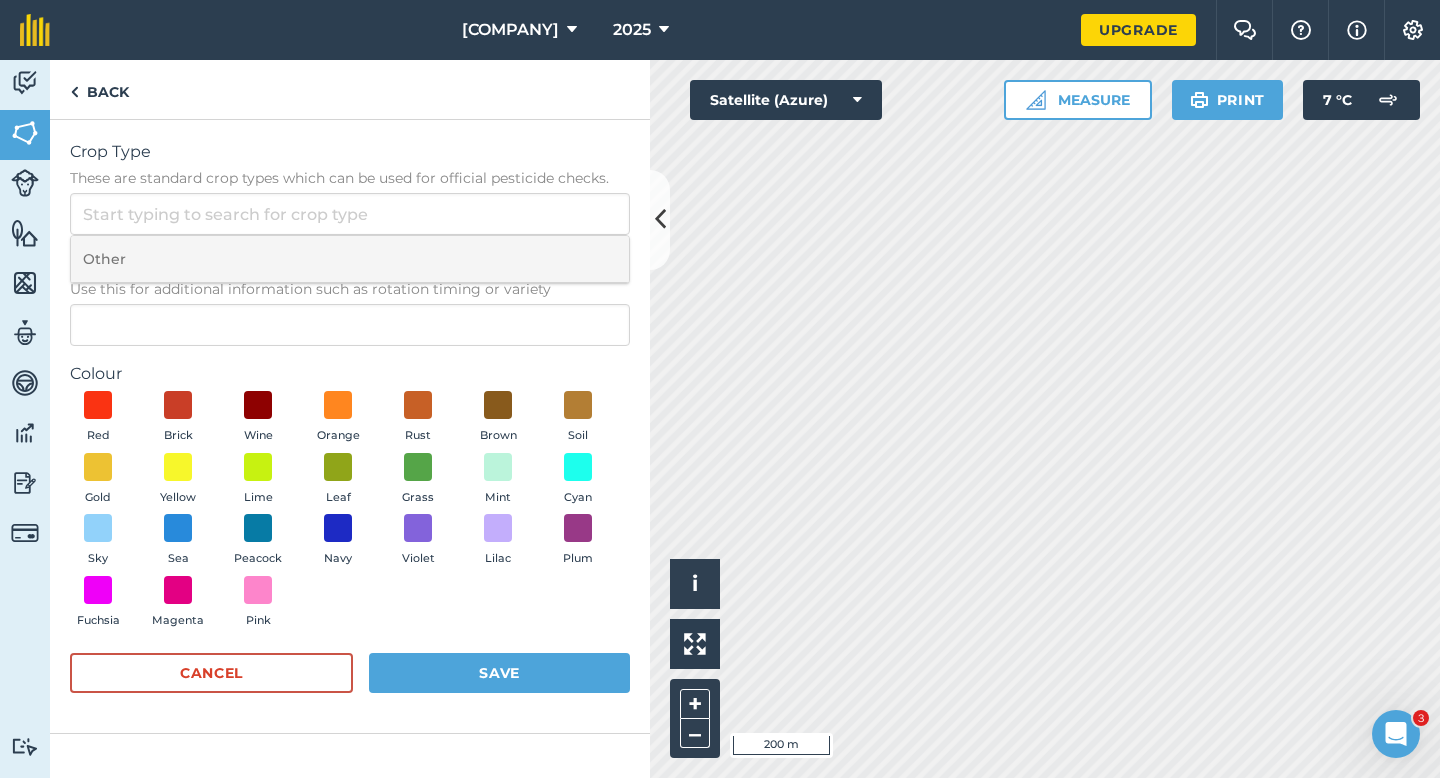 click on "Other" at bounding box center [350, 259] 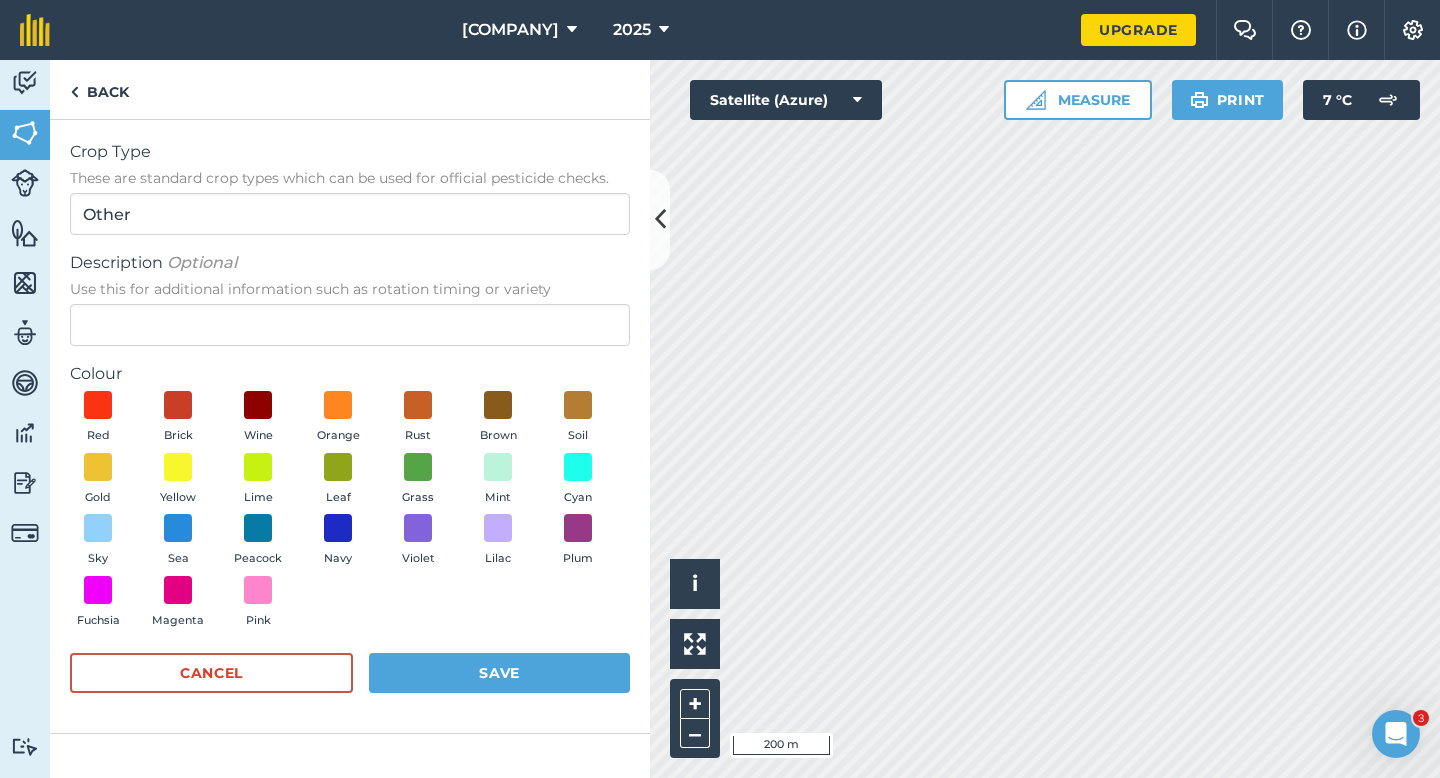 click on "Description   Optional Use this for additional information such as rotation timing or variety" at bounding box center [350, 298] 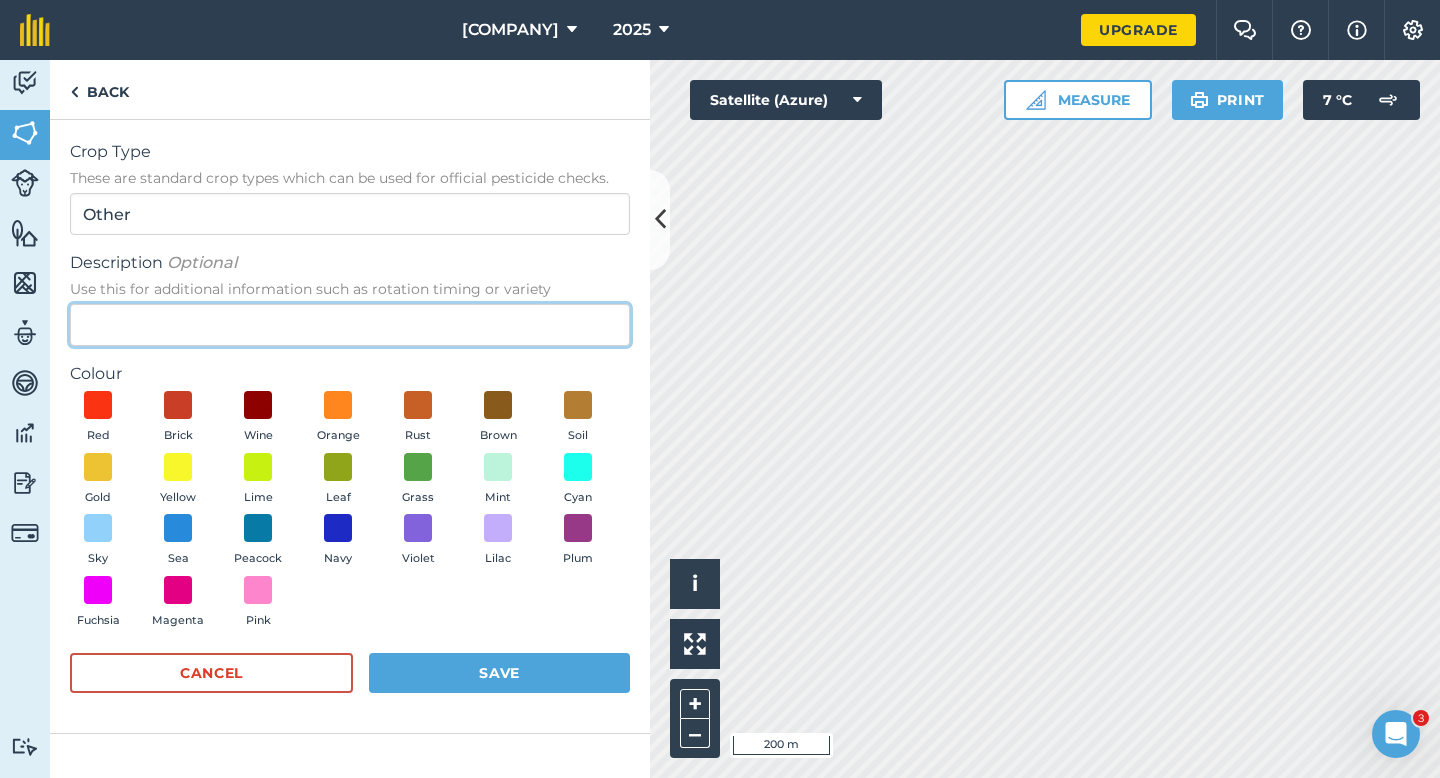 click on "Description   Optional Use this for additional information such as rotation timing or variety" at bounding box center [350, 325] 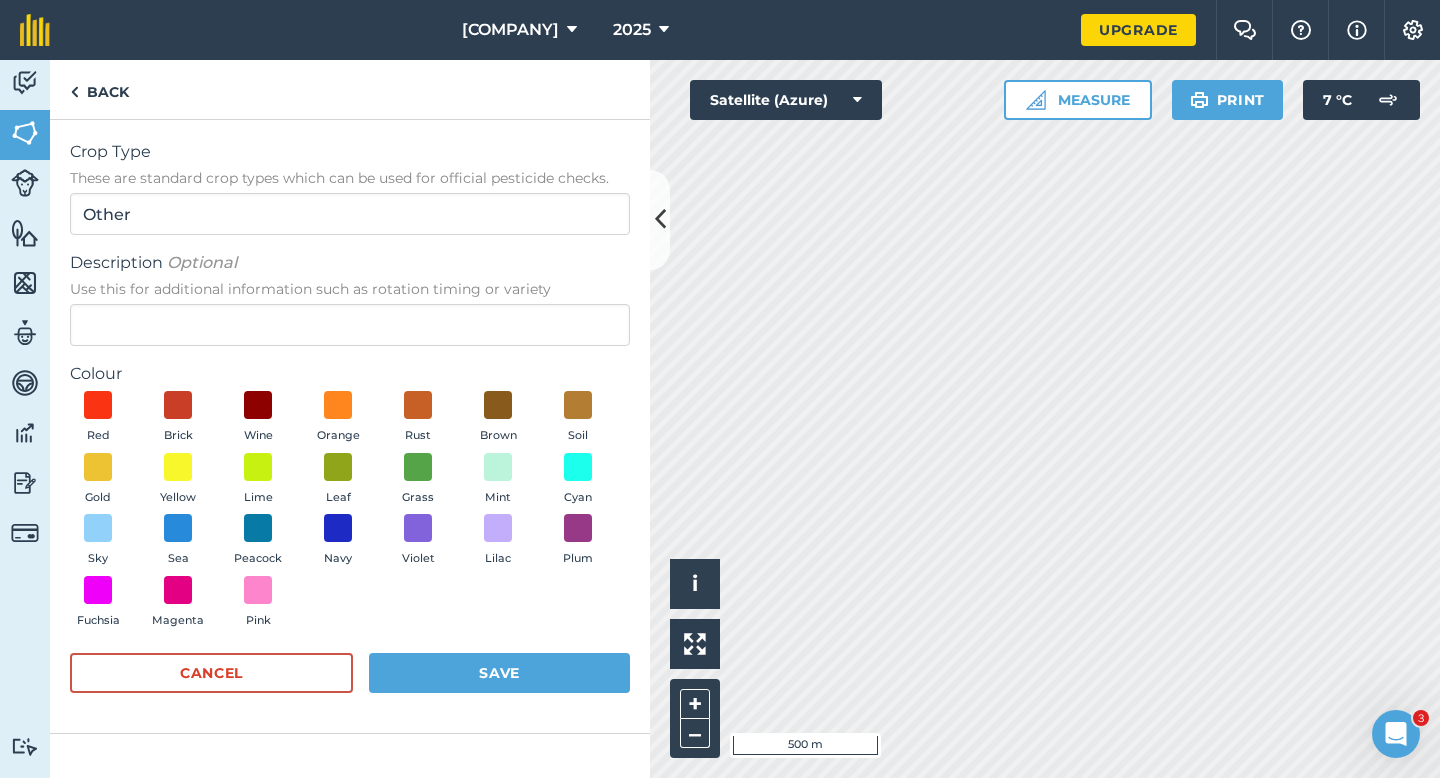 click on "Activity Fields Livestock Features Maps Team Vehicles Data Reporting Billing Tutorials Tutorials   Back Crop Type These are standard crop types which can be used for official pesticide checks. Other Description   Optional Use this for additional information such as rotation timing or variety Colour Red Brick Wine Orange Rust Brown Soil Gold Yellow Lime Leaf Grass Mint Cyan Sky Sea Peacock Navy Violet Lilac Plum Fuchsia Magenta Pink Cancel Save Click to start drawing i © [YEAR] TomTom, Microsoft 500 m + – Satellite (Azure) Measure Print 7   ° C" at bounding box center [720, 419] 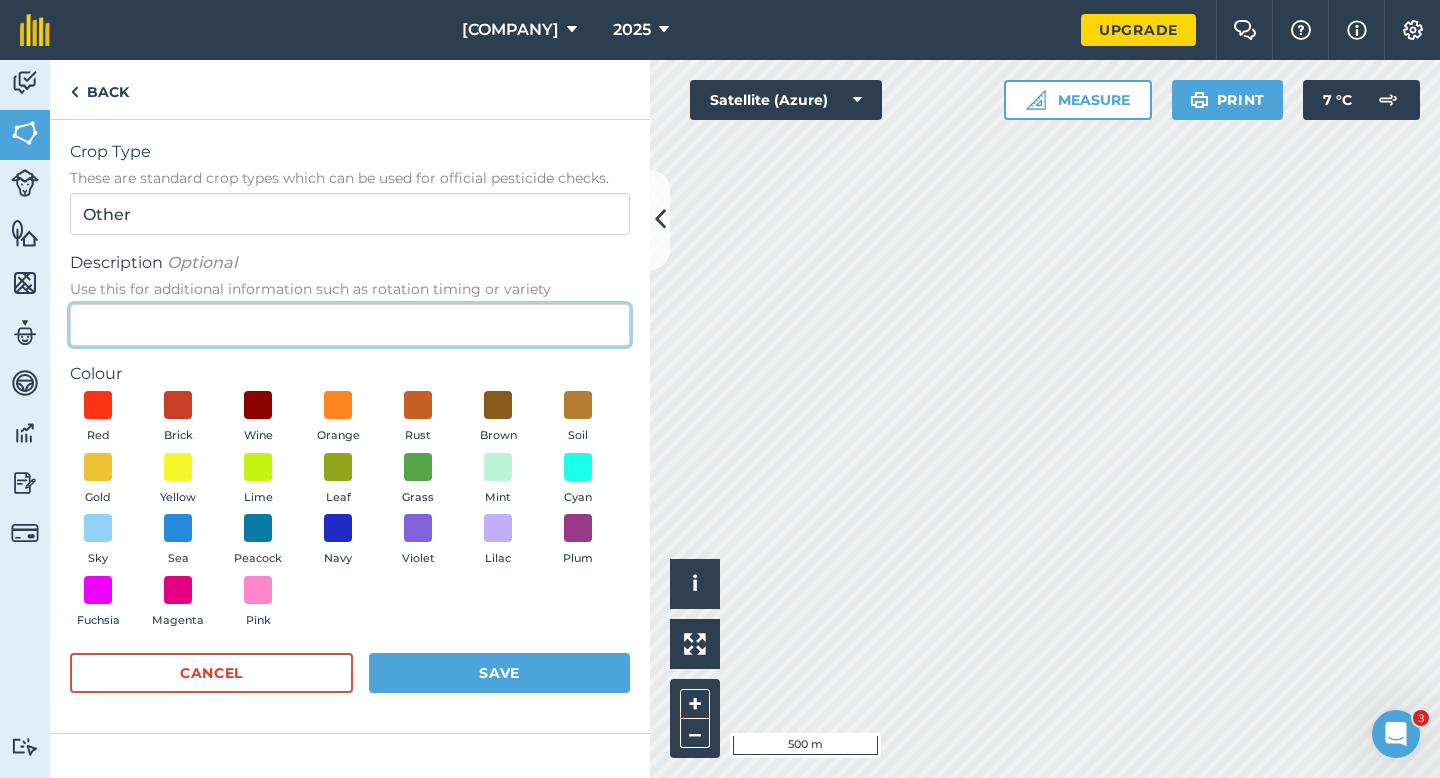 click on "Description   Optional Use this for additional information such as rotation timing or variety" at bounding box center (350, 325) 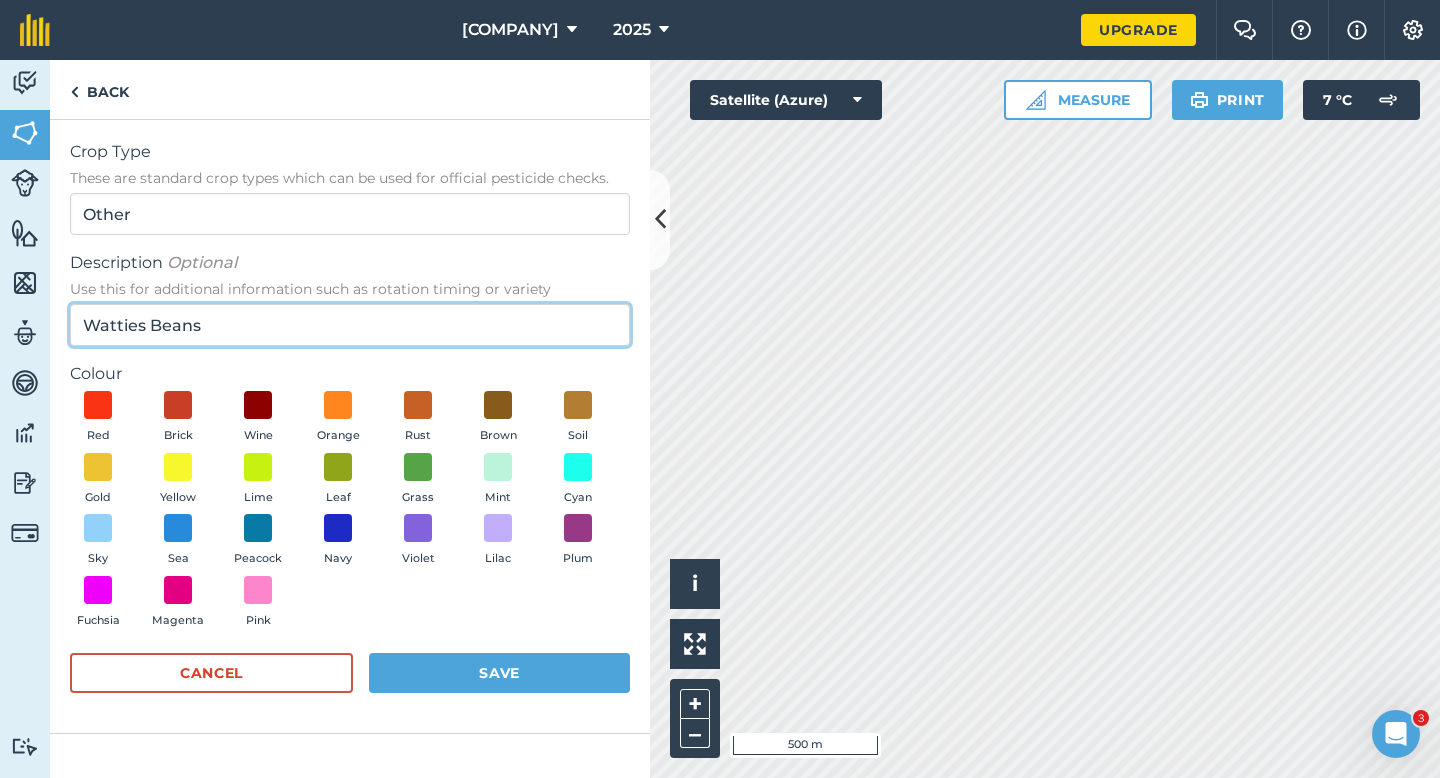 type on "Watties Beans" 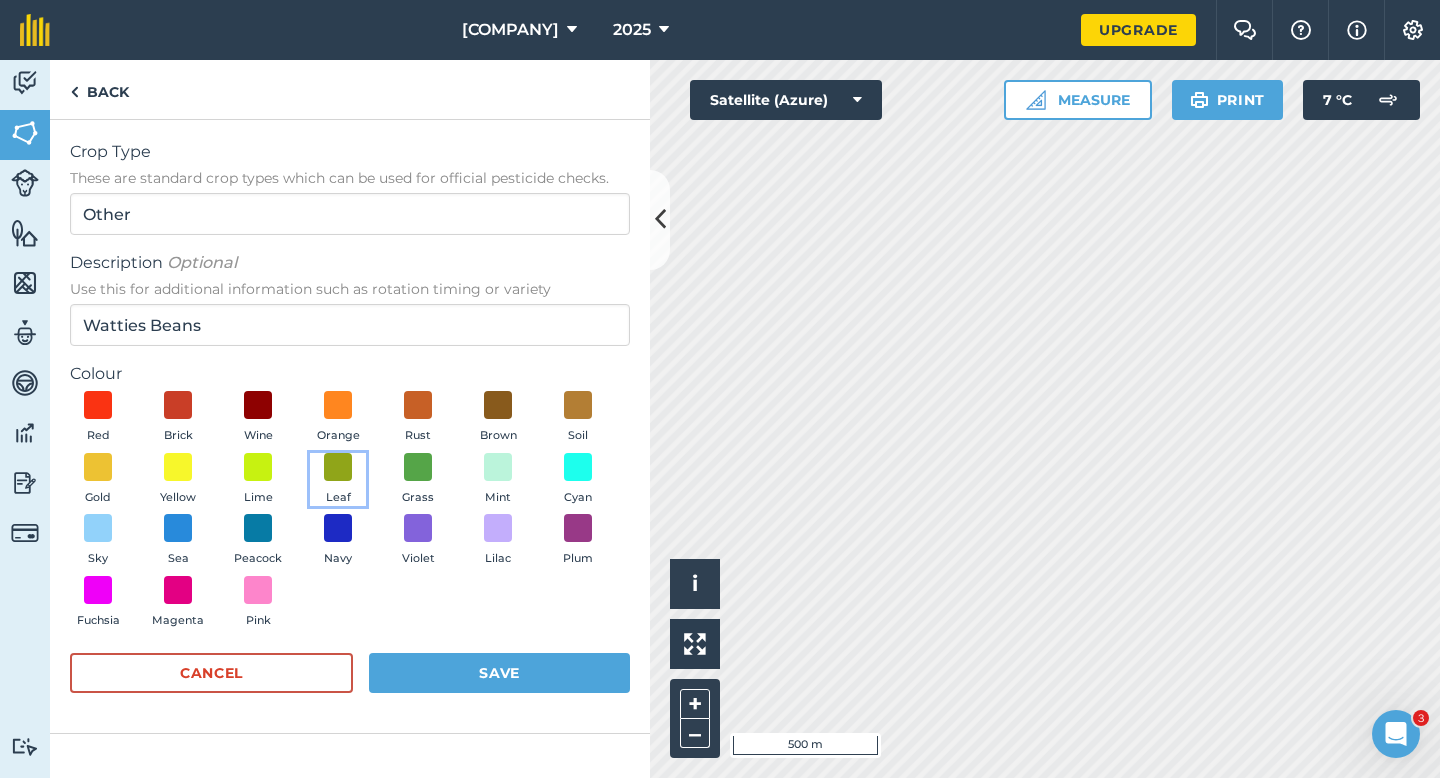 click on "Leaf" at bounding box center [338, 498] 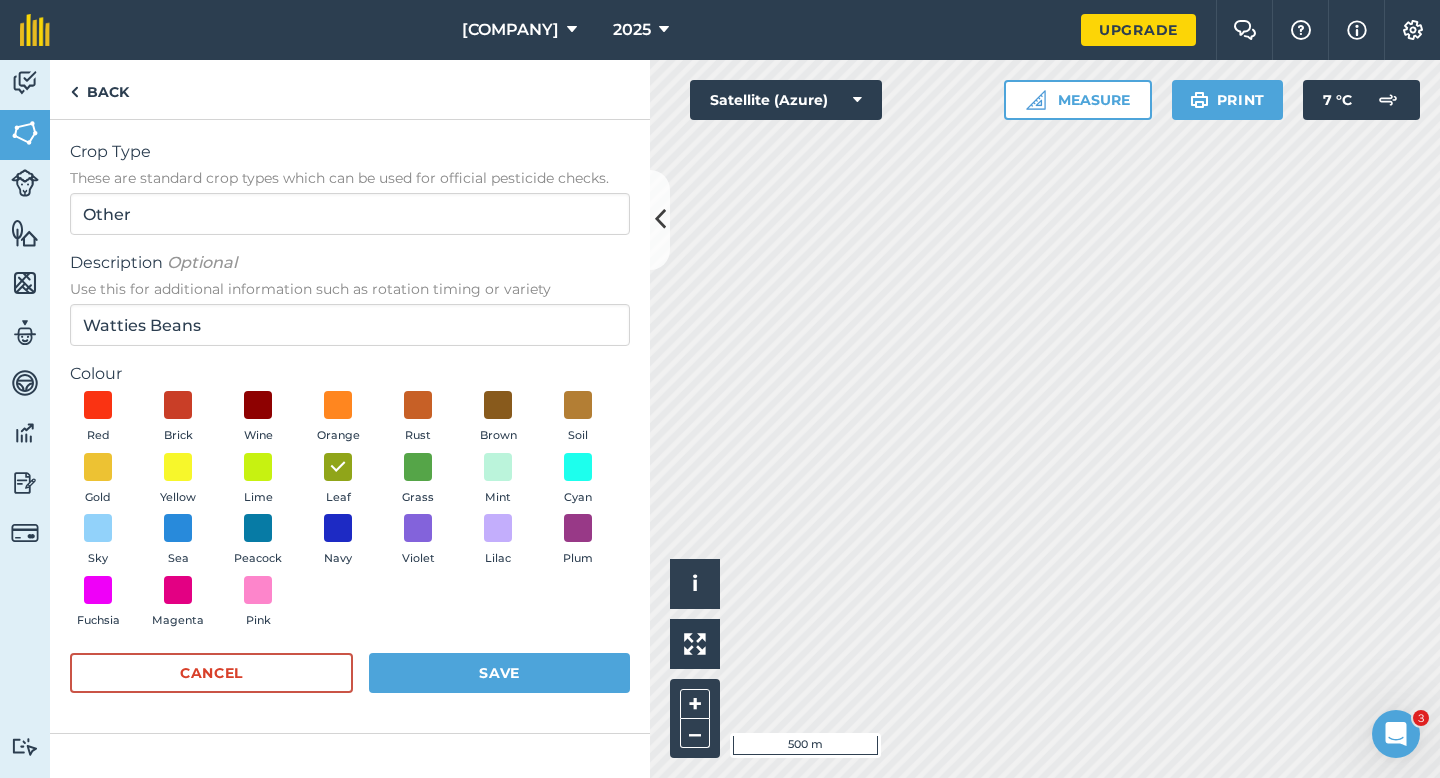 click on "Crop Type These are standard crop types which can be used for official pesticide checks. Other Description   Optional Use this for additional information such as rotation timing or variety [CROP_TYPE] Colour Red Brick Wine Orange Rust Brown Soil Gold Yellow Lime Leaf Grass Mint Cyan Sky Sea Peacock Navy Violet Lilac Plum Fuchsia Magenta Pink Cancel Save" at bounding box center (350, 426) 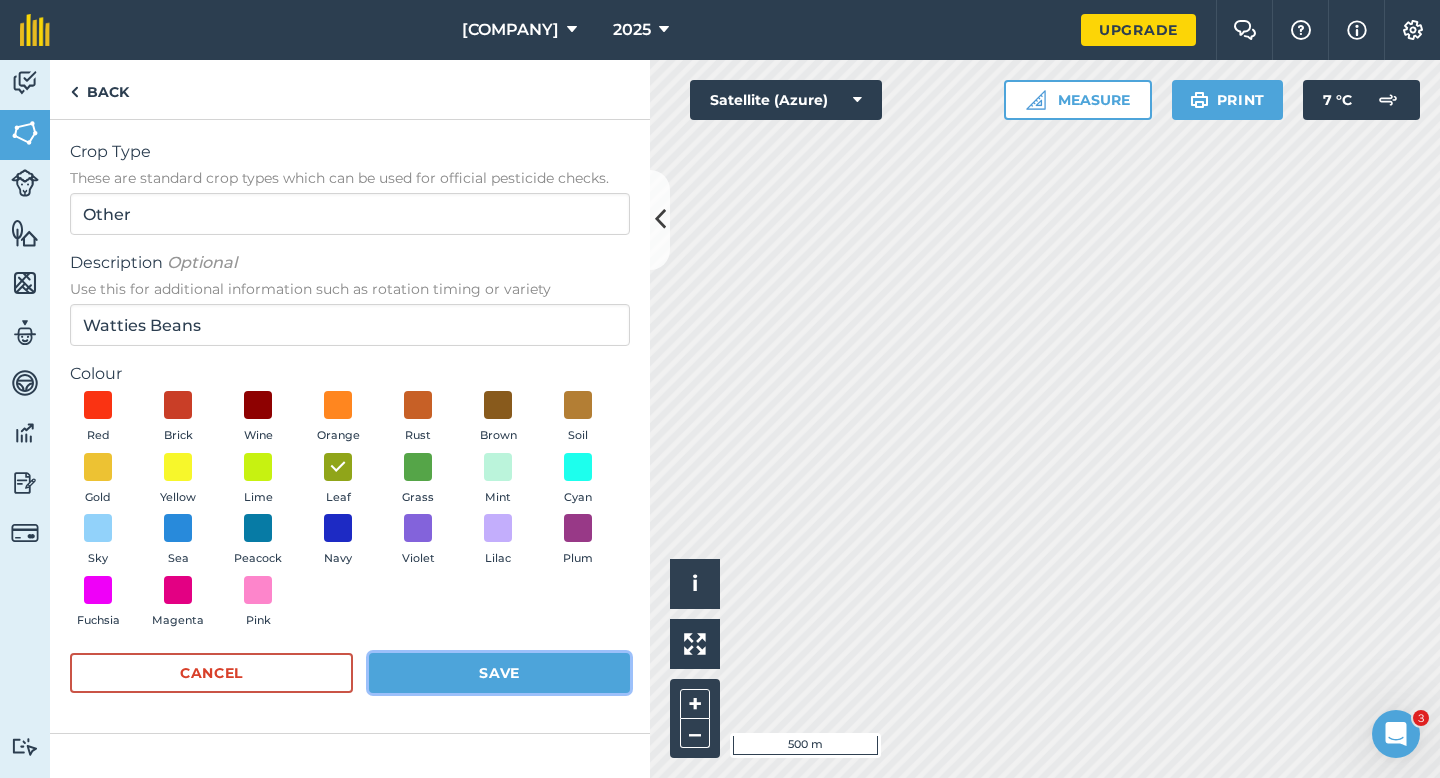 click on "Save" at bounding box center [499, 673] 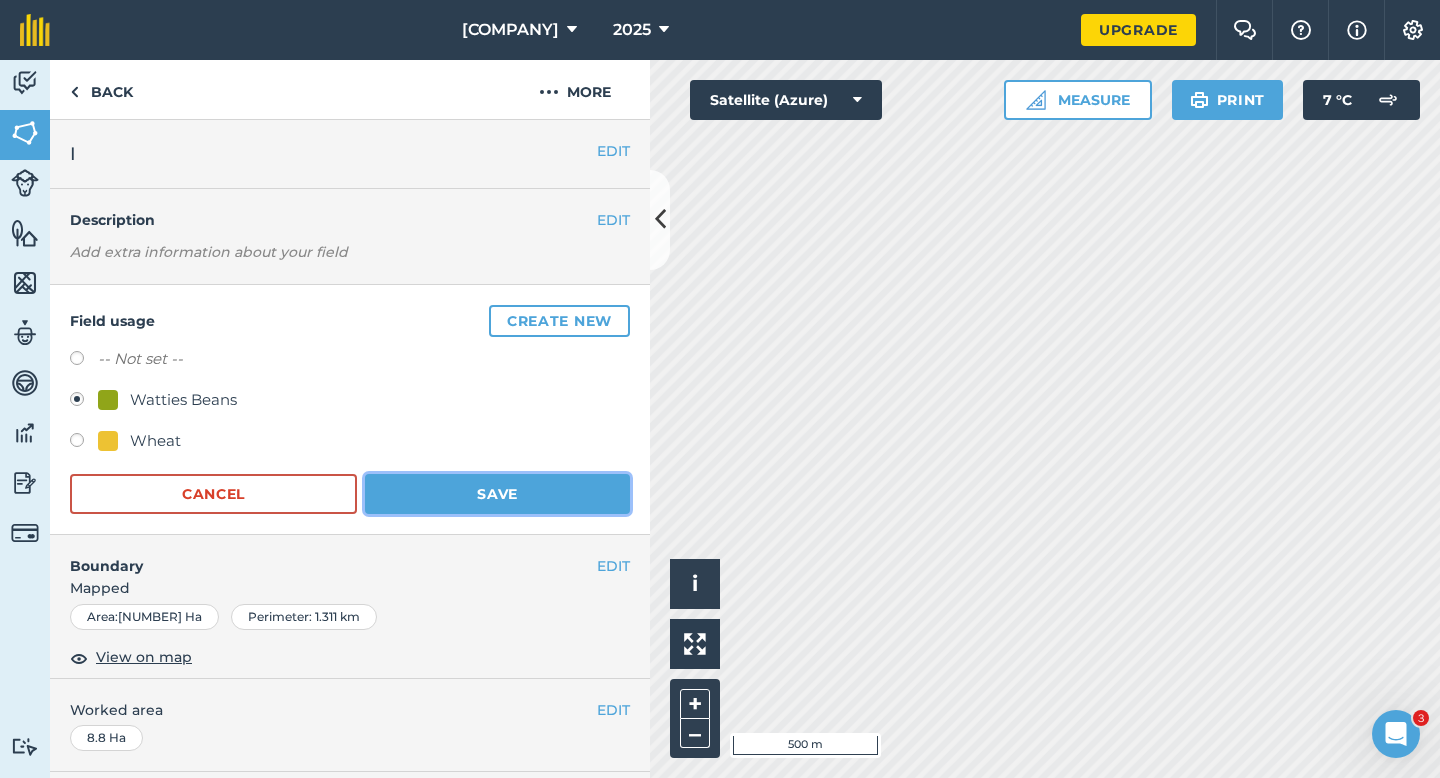 click on "Save" at bounding box center [497, 494] 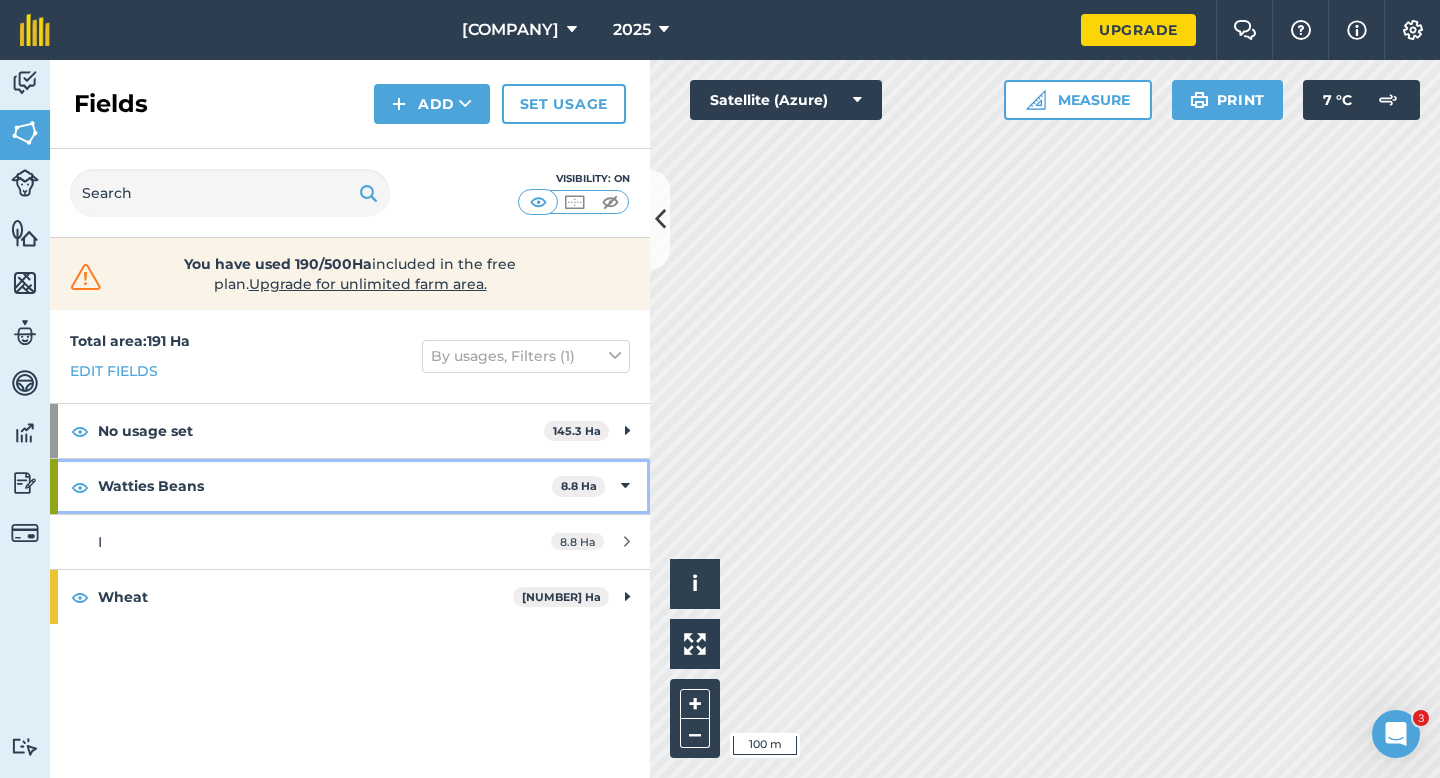 click on "Watties Beans 8.8   Ha" at bounding box center [350, 486] 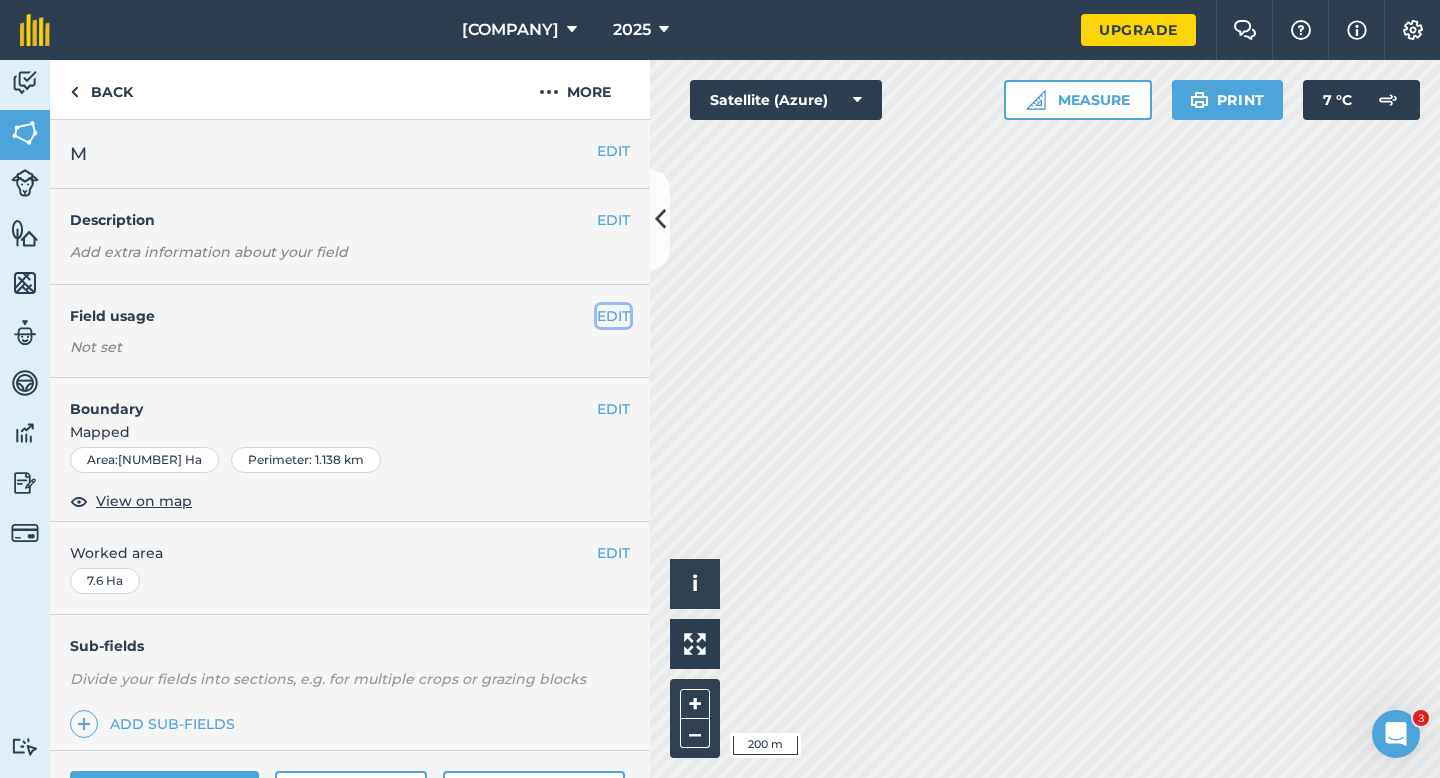 click on "EDIT" at bounding box center (613, 316) 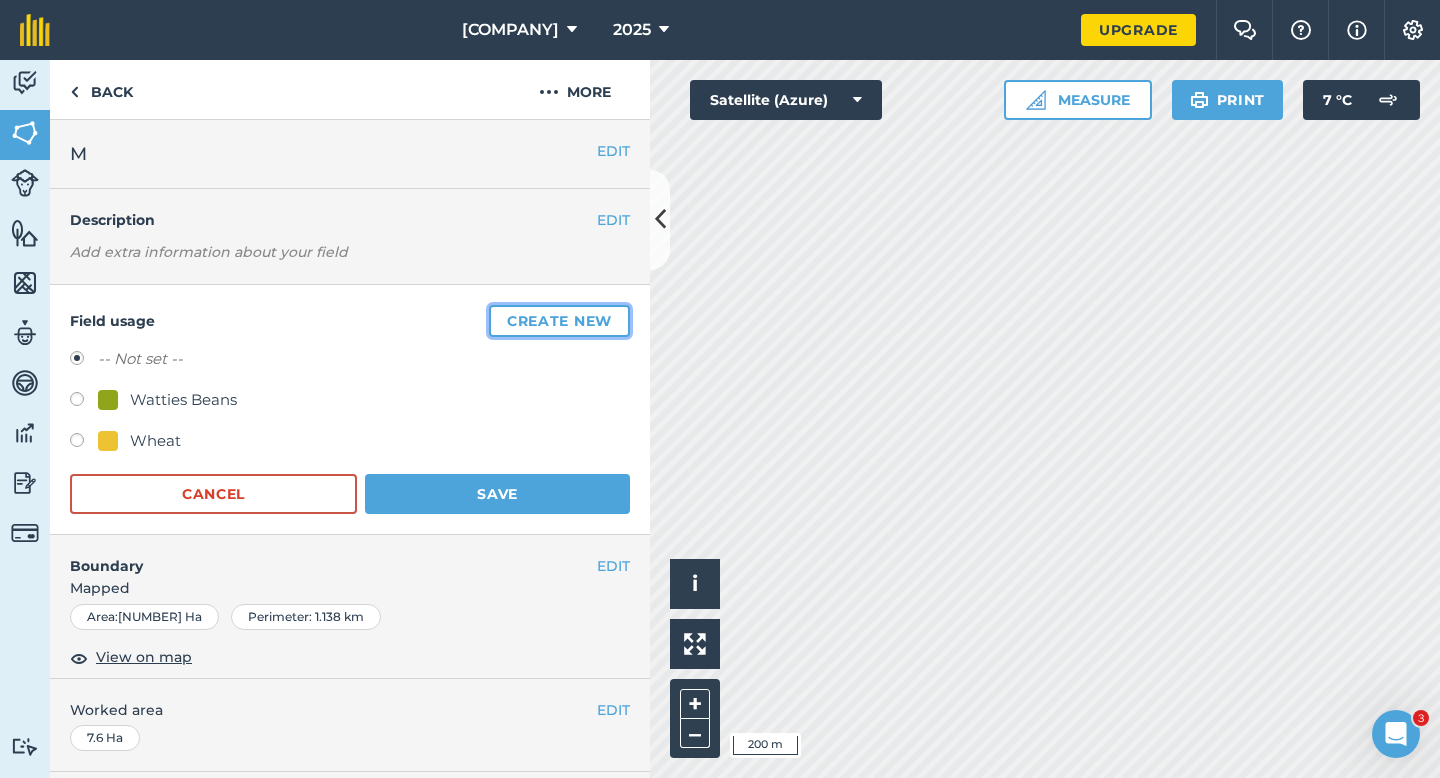 click on "Create new" at bounding box center [559, 321] 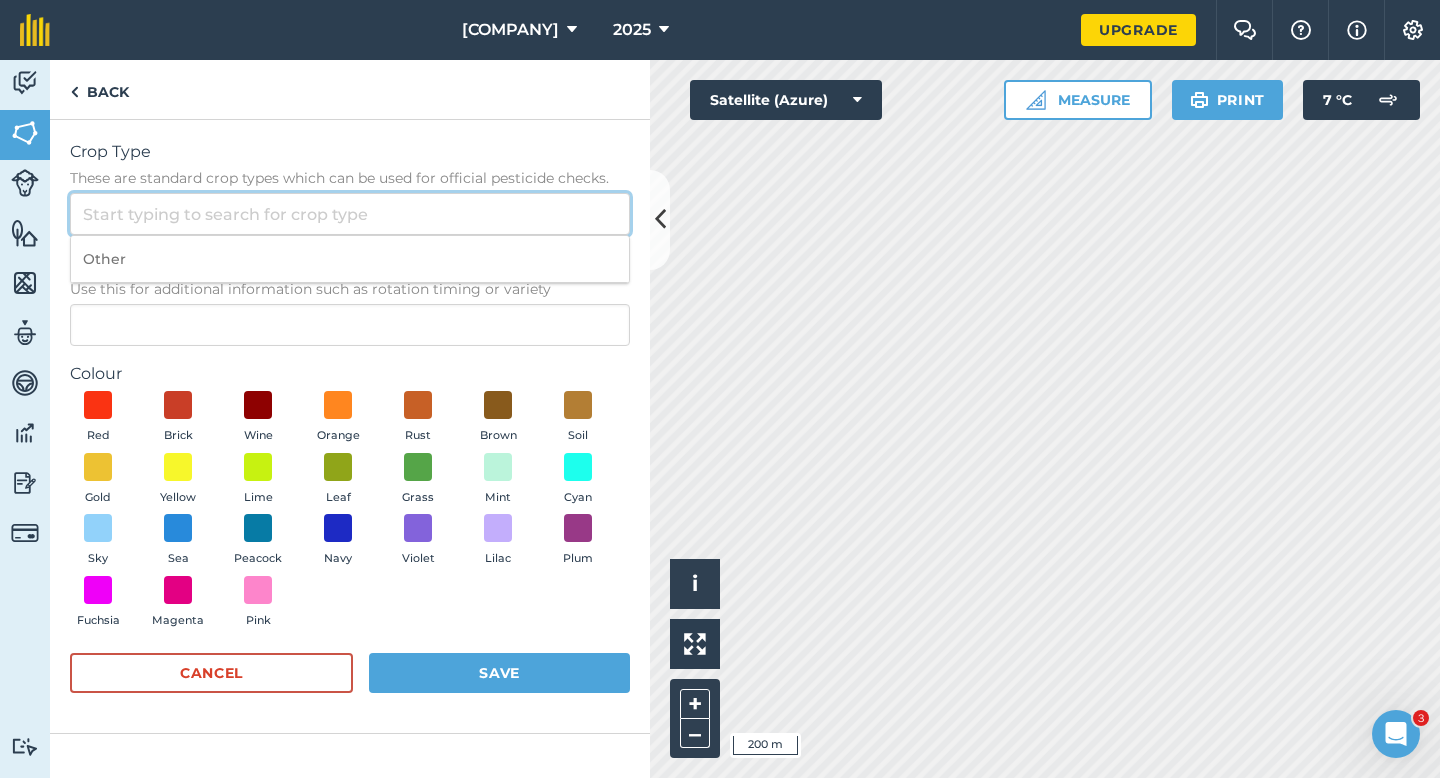 click on "Crop Type These are standard crop types which can be used for official pesticide checks." at bounding box center [350, 214] 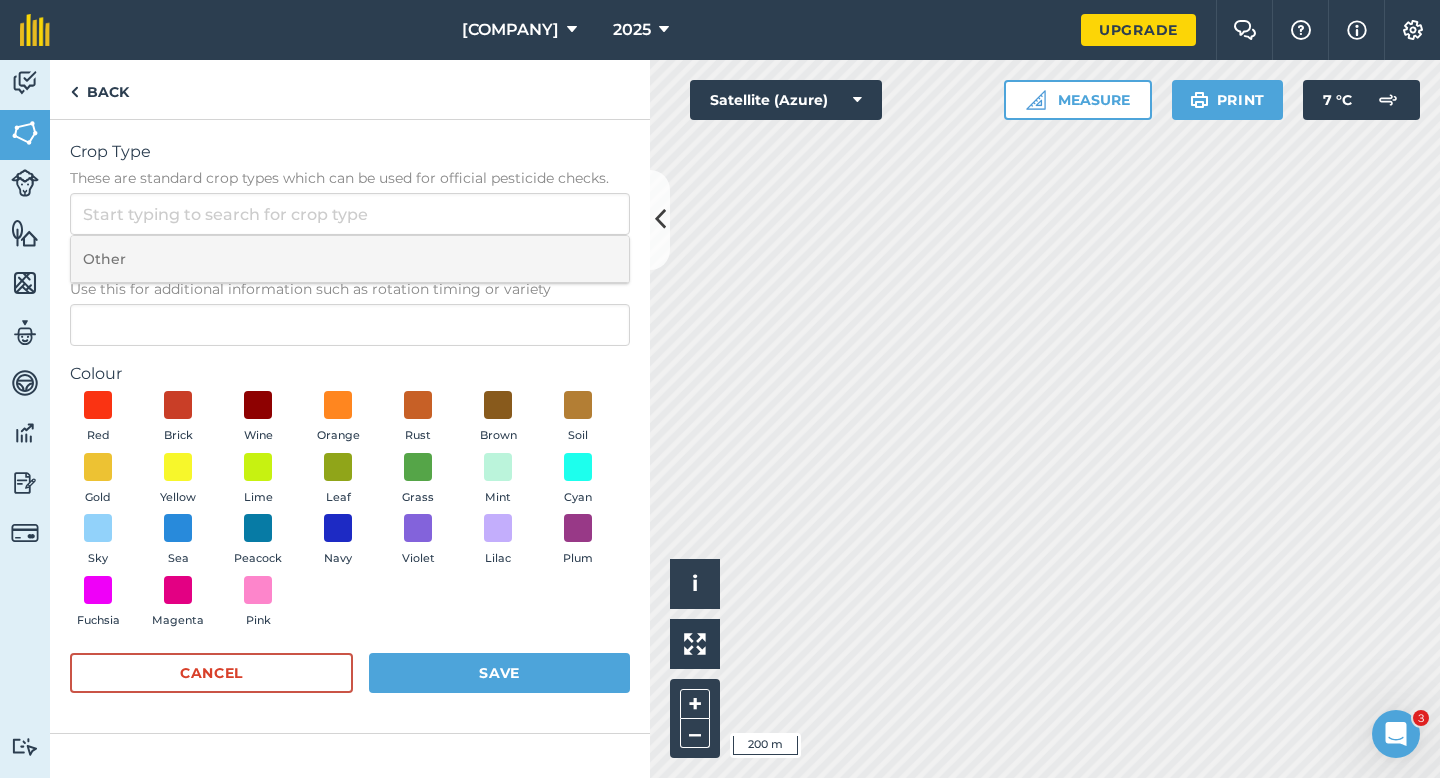 click on "Other" at bounding box center (350, 259) 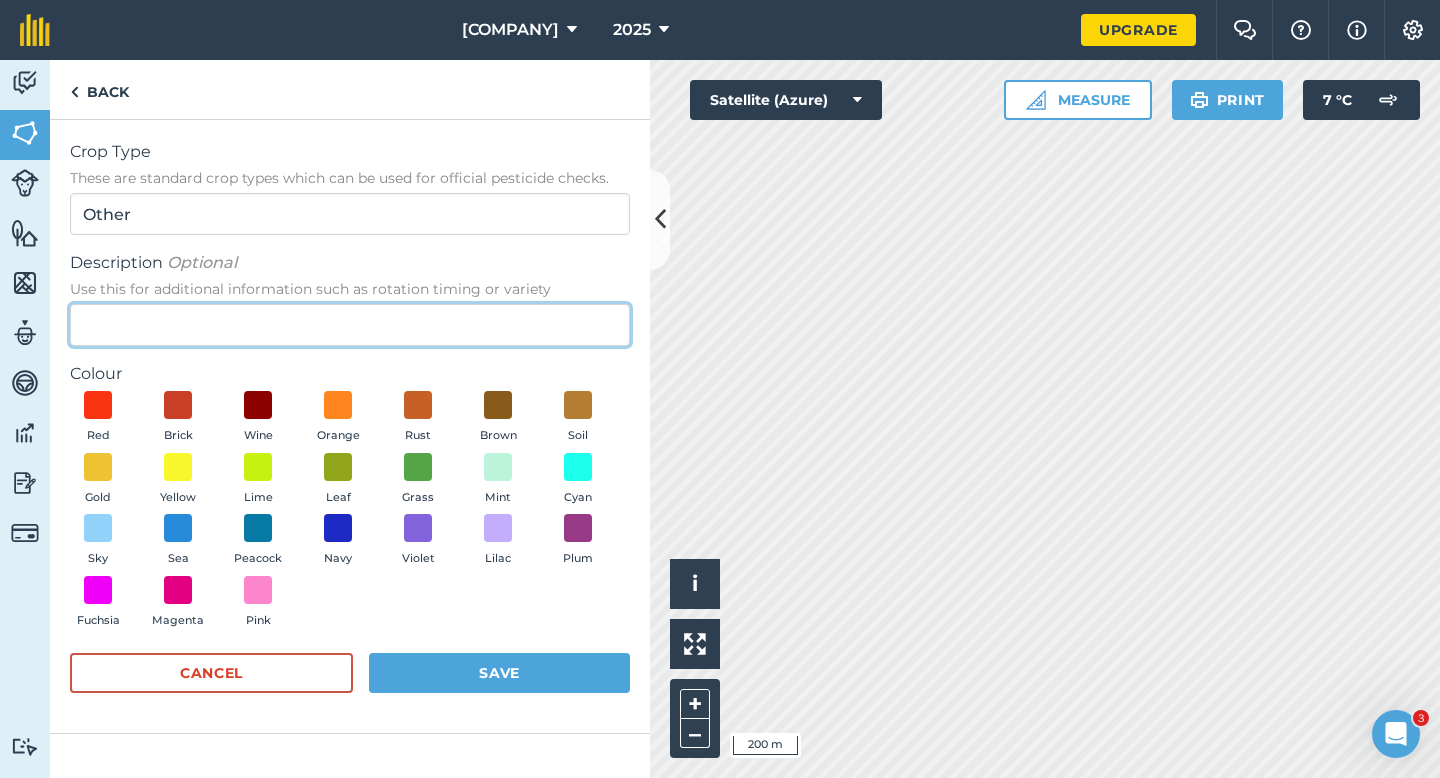 click on "Description   Optional Use this for additional information such as rotation timing or variety" at bounding box center [350, 325] 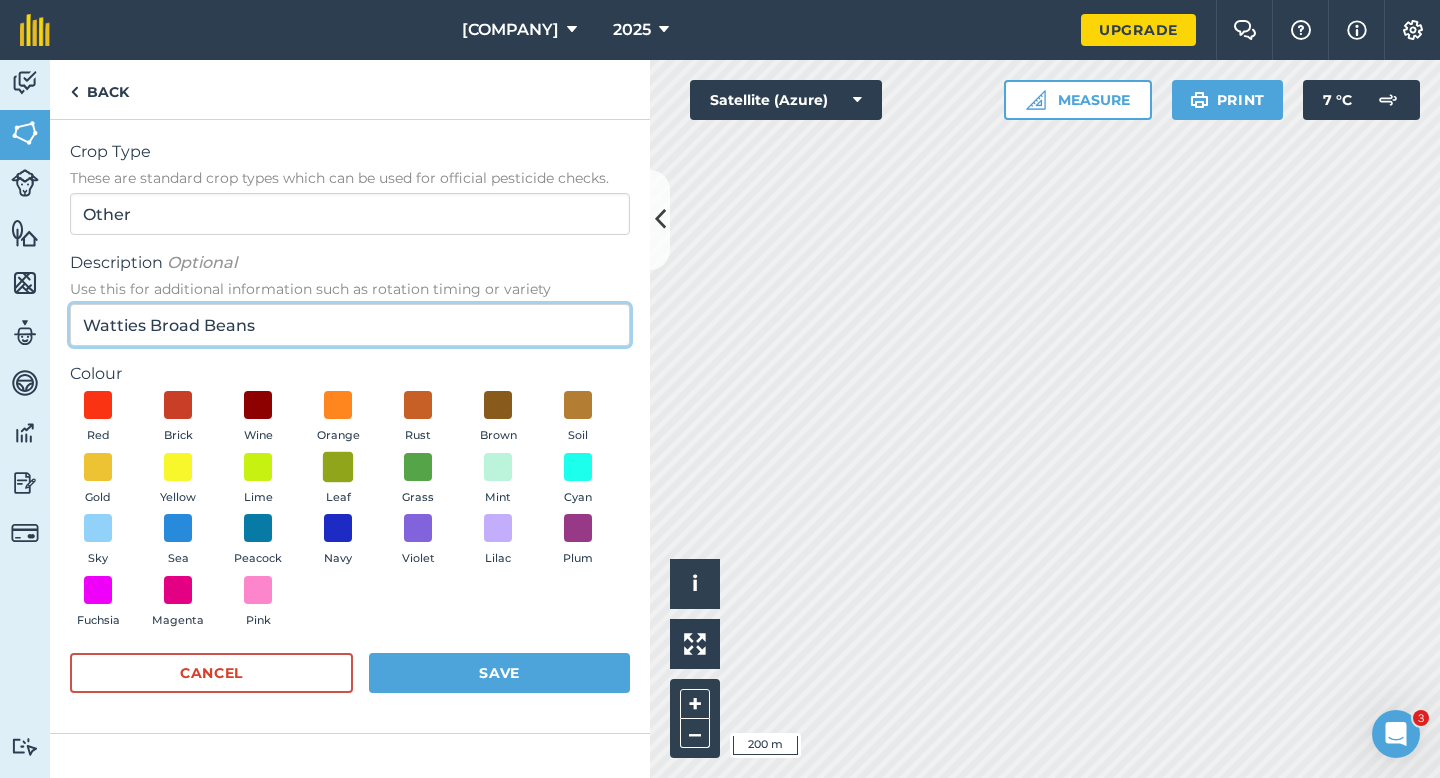 type on "Watties Broad Beans" 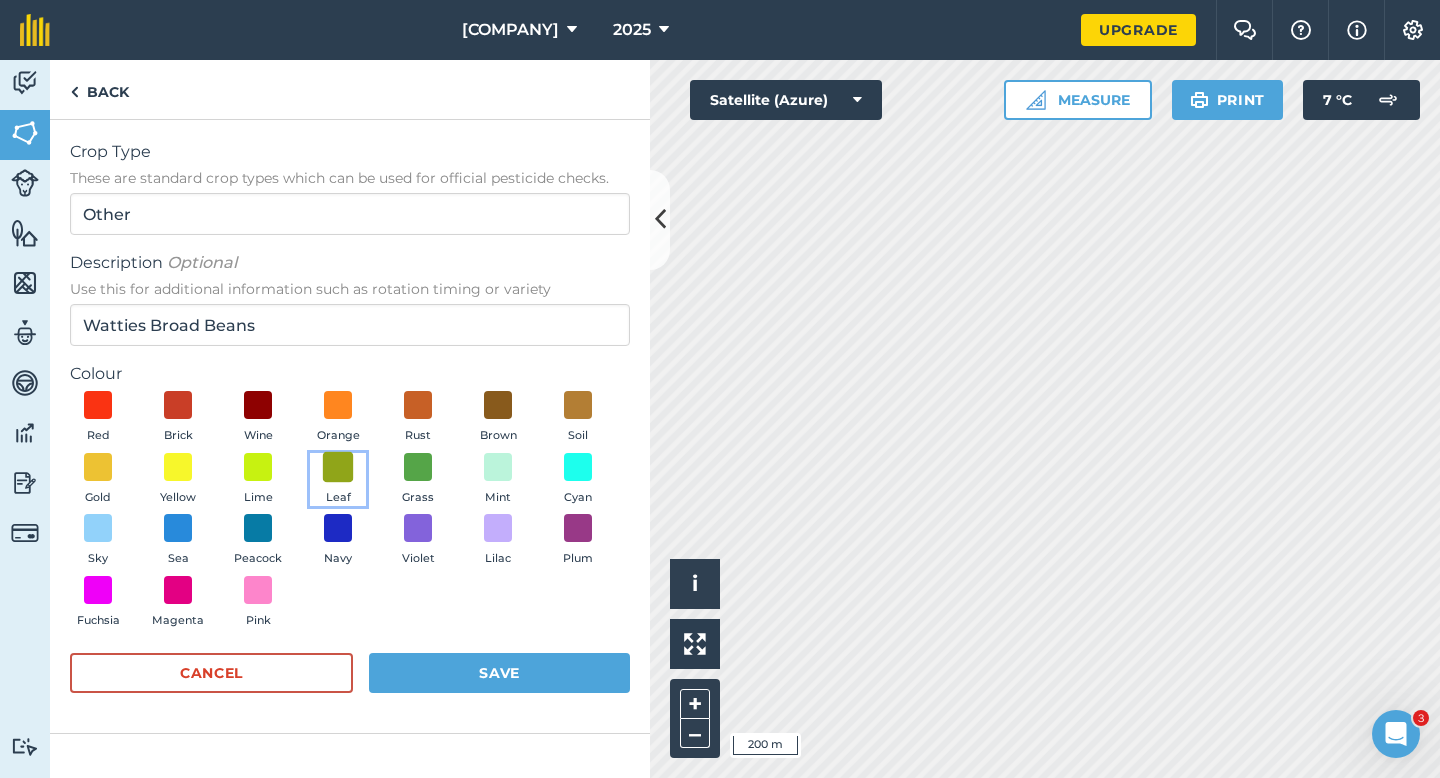 click at bounding box center [338, 466] 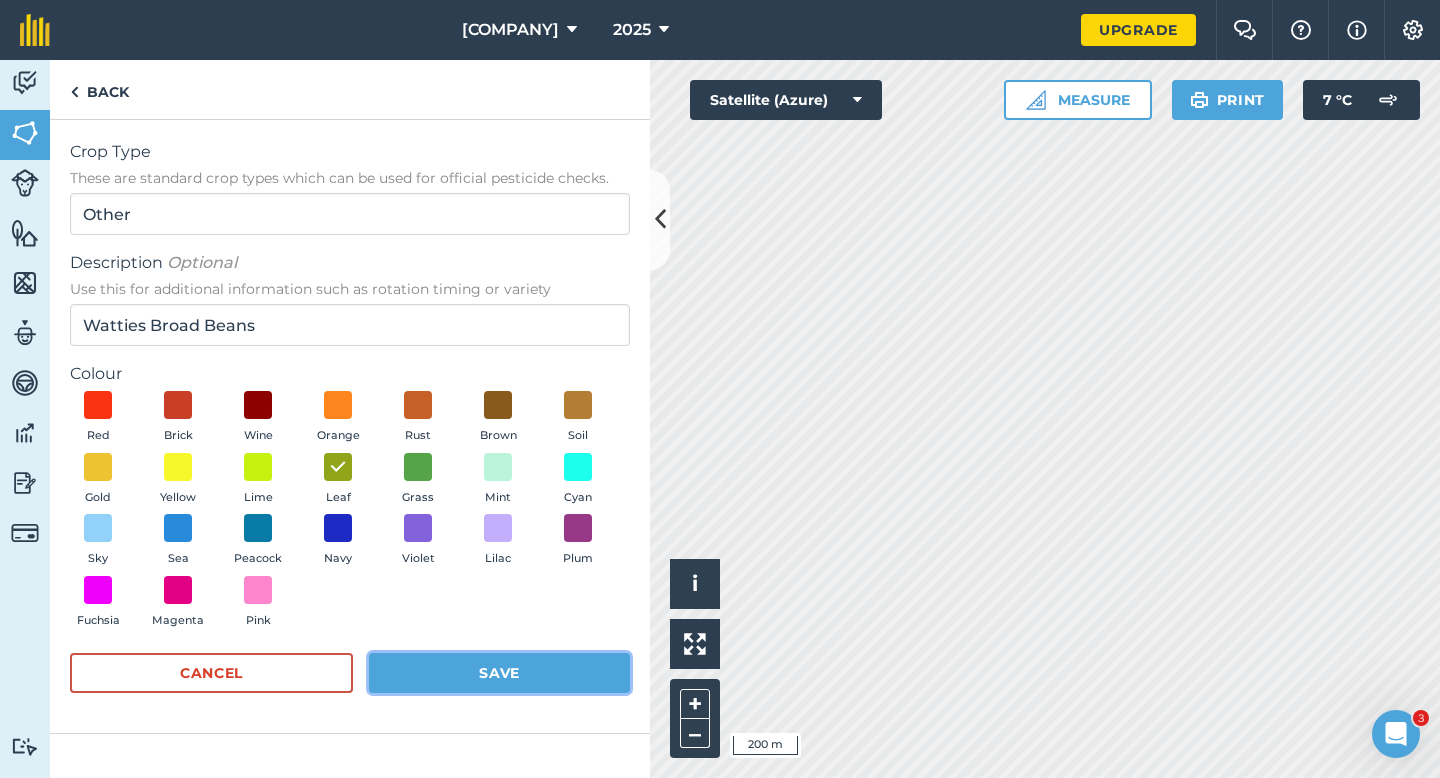click on "Save" at bounding box center (499, 673) 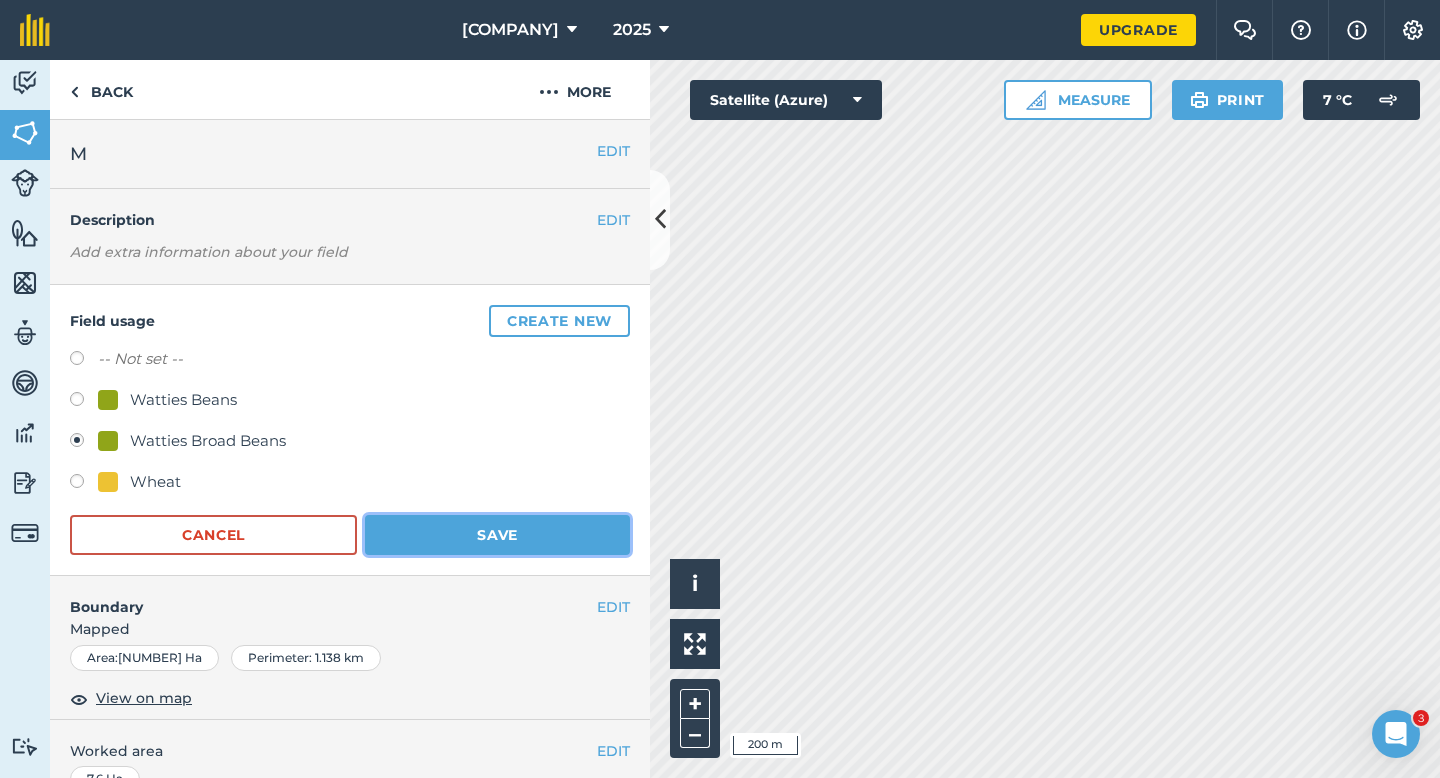 click on "Save" at bounding box center [497, 535] 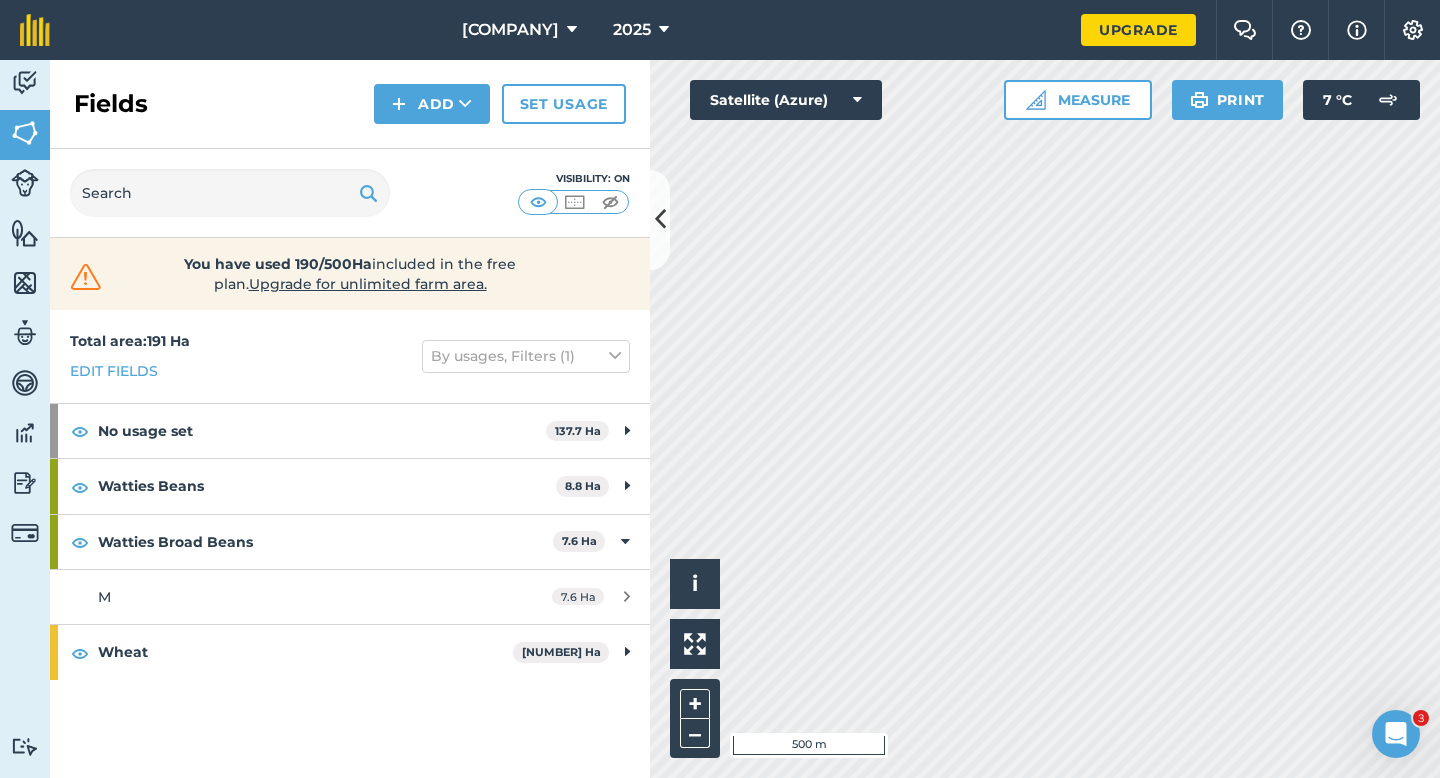click on "Activity Fields Livestock Features Maps Team Vehicles Data Reporting Billing Tutorials Tutorials Fields   Add   Set usage Visibility: On You have used 190/500Ha  included in the free plan .  Upgrade for unlimited farm area. Total area :  191   Ha Edit fields By usages, Filters (1) No usage set 137.7   Ha A 11.2   Ha B 11.2   Ha C 10.8   Ha E 10.8   Ha G 5.3   Ha H 5   Ha J 8   Ha L 9.4   Ha N 9   Ha R 10   Ha S 10.2   Ha U 8.8   Ha V 6.8   Ha W 8   Ha X 13.2   Ha Watties Beans 8.8   Ha I 8.8   Ha Watties Broad Beans 7.6   Ha M 7.6   Ha Wheat 36.9   Ha D 10   Ha F 8.5   Ha K 10.4   Ha T 8   Ha Click to start drawing i © [YEAR] TomTom, Microsoft 500 m + – Satellite (Azure) Measure Print 7   ° C" at bounding box center (720, 419) 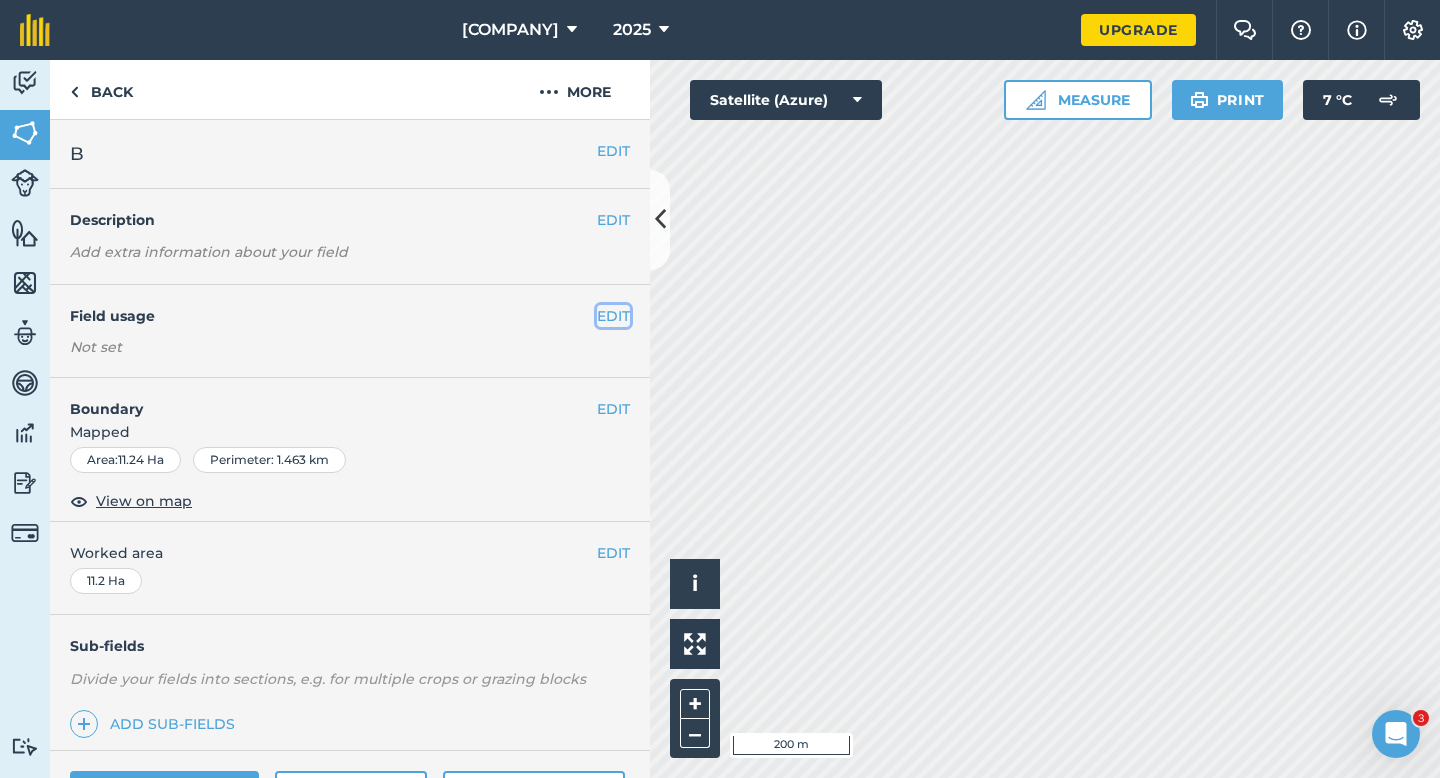 click on "EDIT" at bounding box center (613, 316) 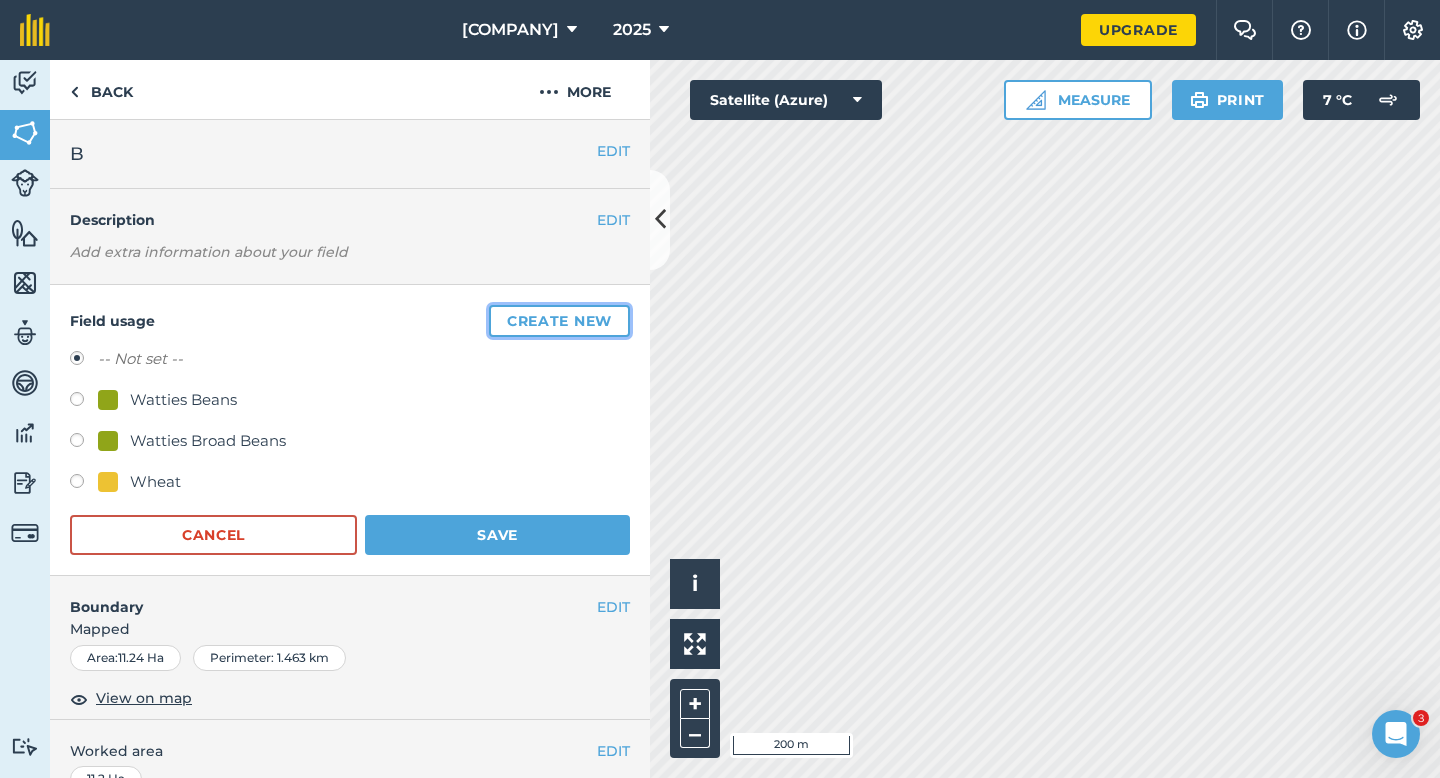 click on "Create new" at bounding box center (559, 321) 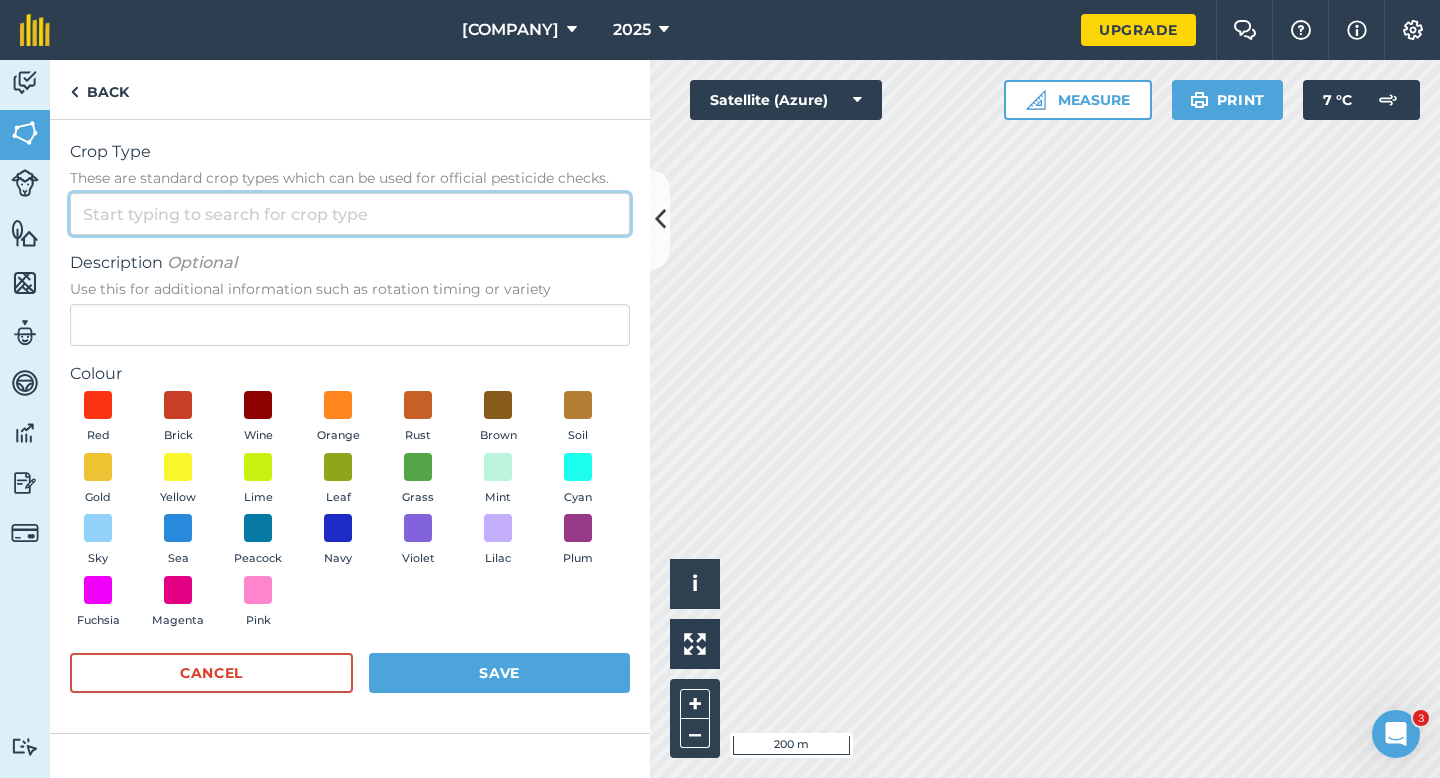 click on "Crop Type These are standard crop types which can be used for official pesticide checks." at bounding box center [350, 214] 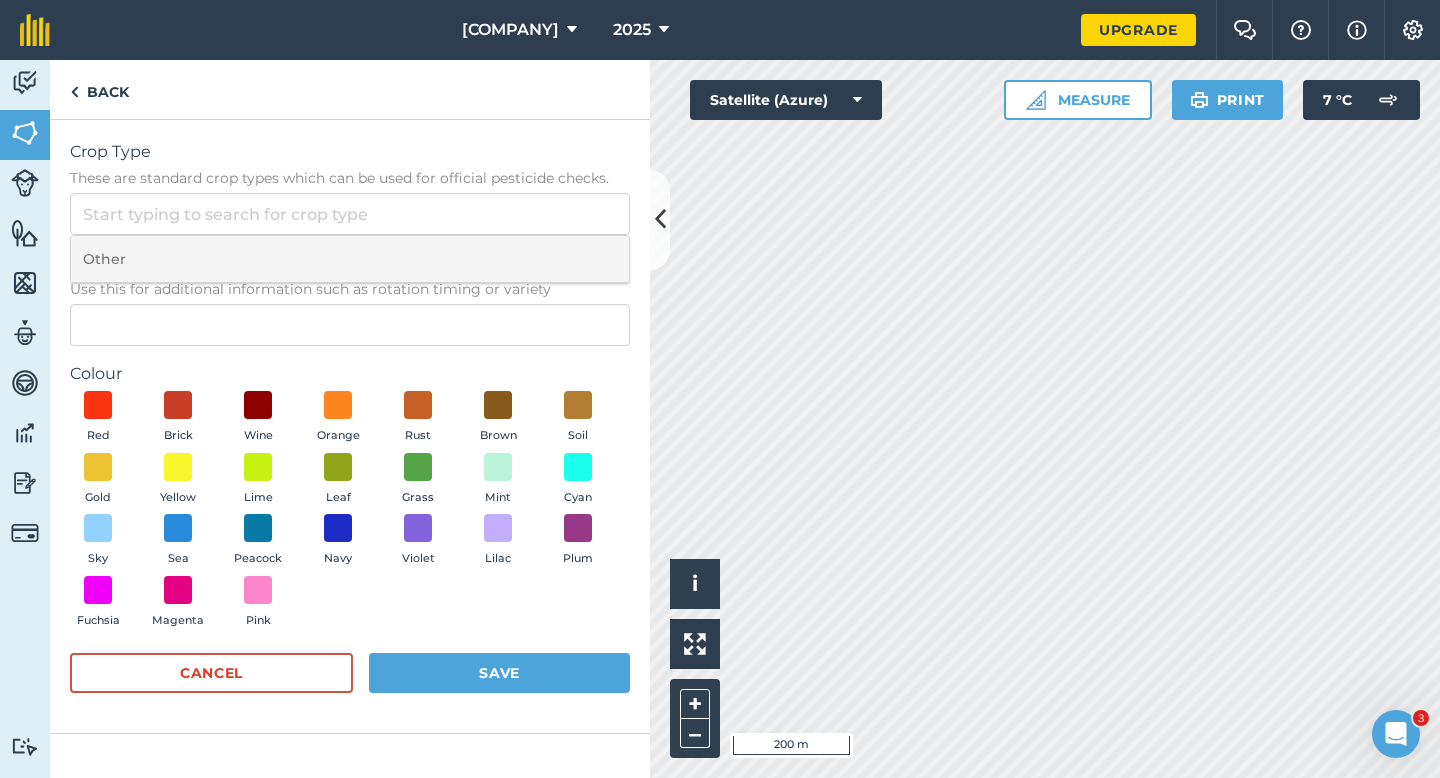 click on "Other" at bounding box center (350, 259) 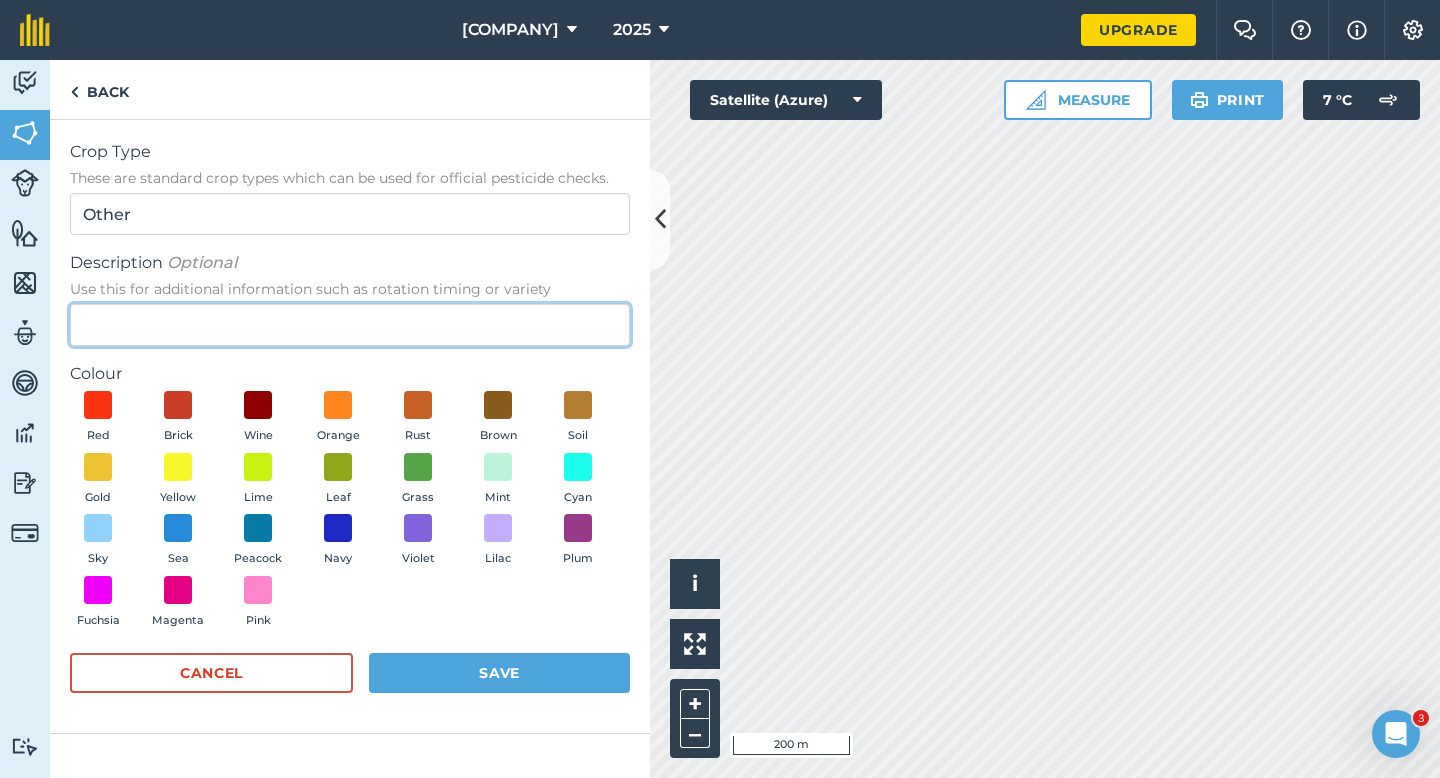 click on "Description   Optional Use this for additional information such as rotation timing or variety" at bounding box center (350, 325) 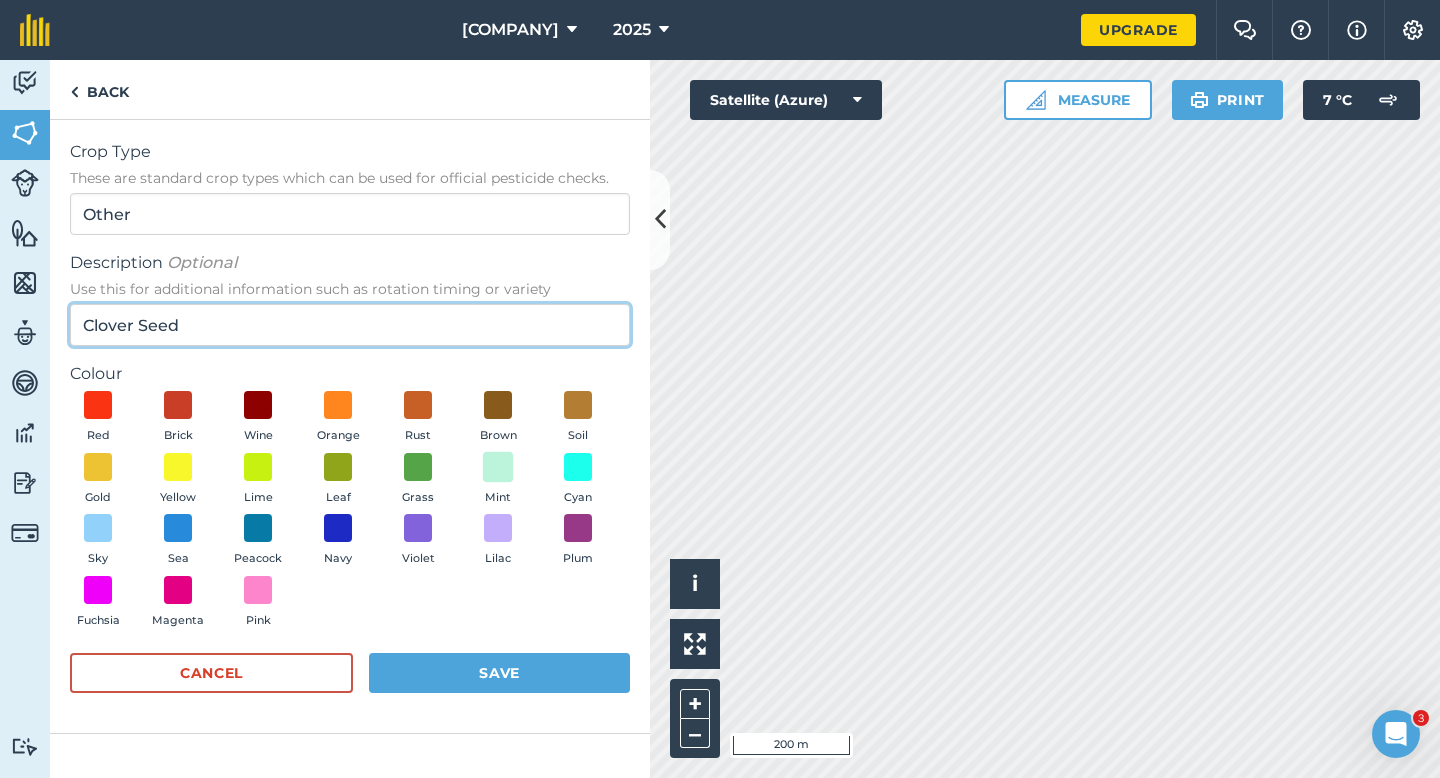 type on "Clover Seed" 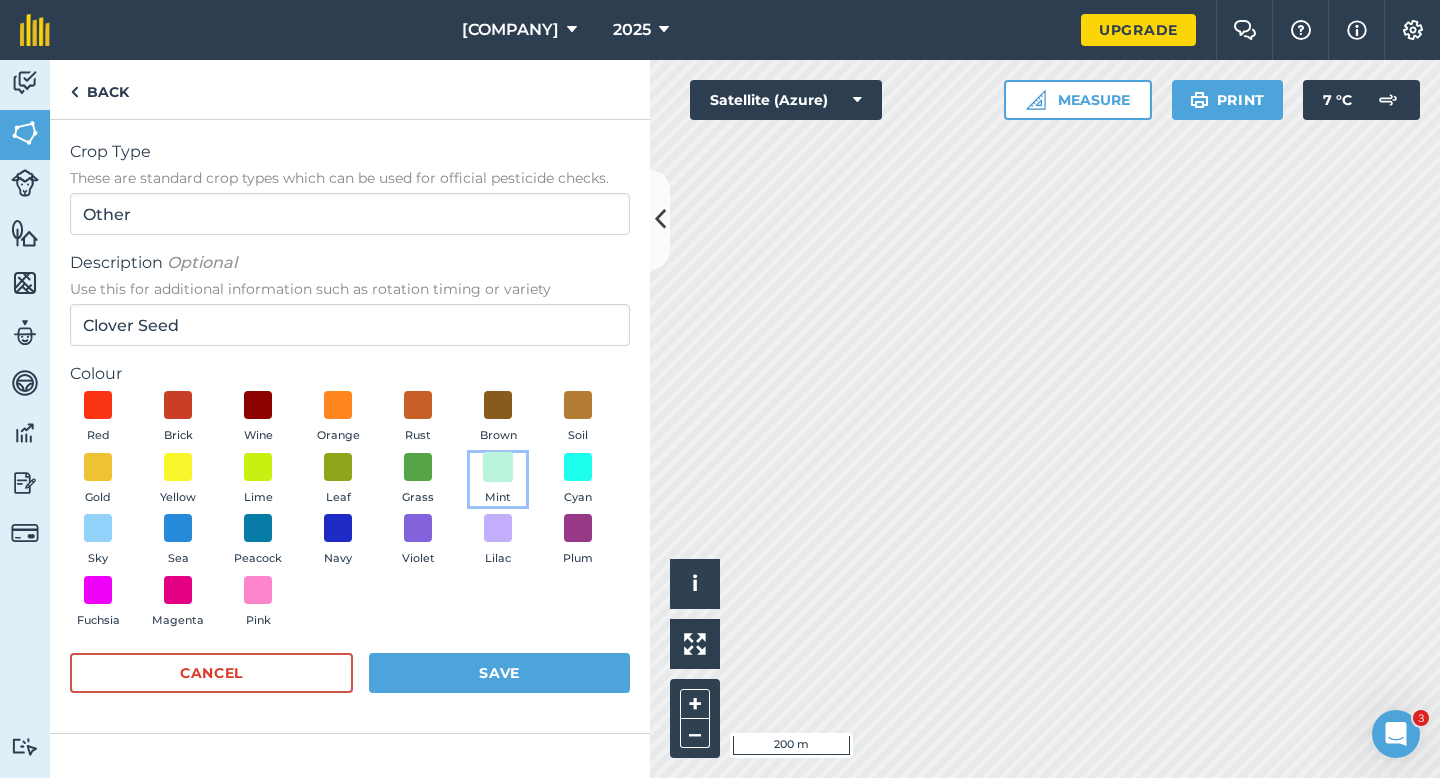 click at bounding box center (498, 466) 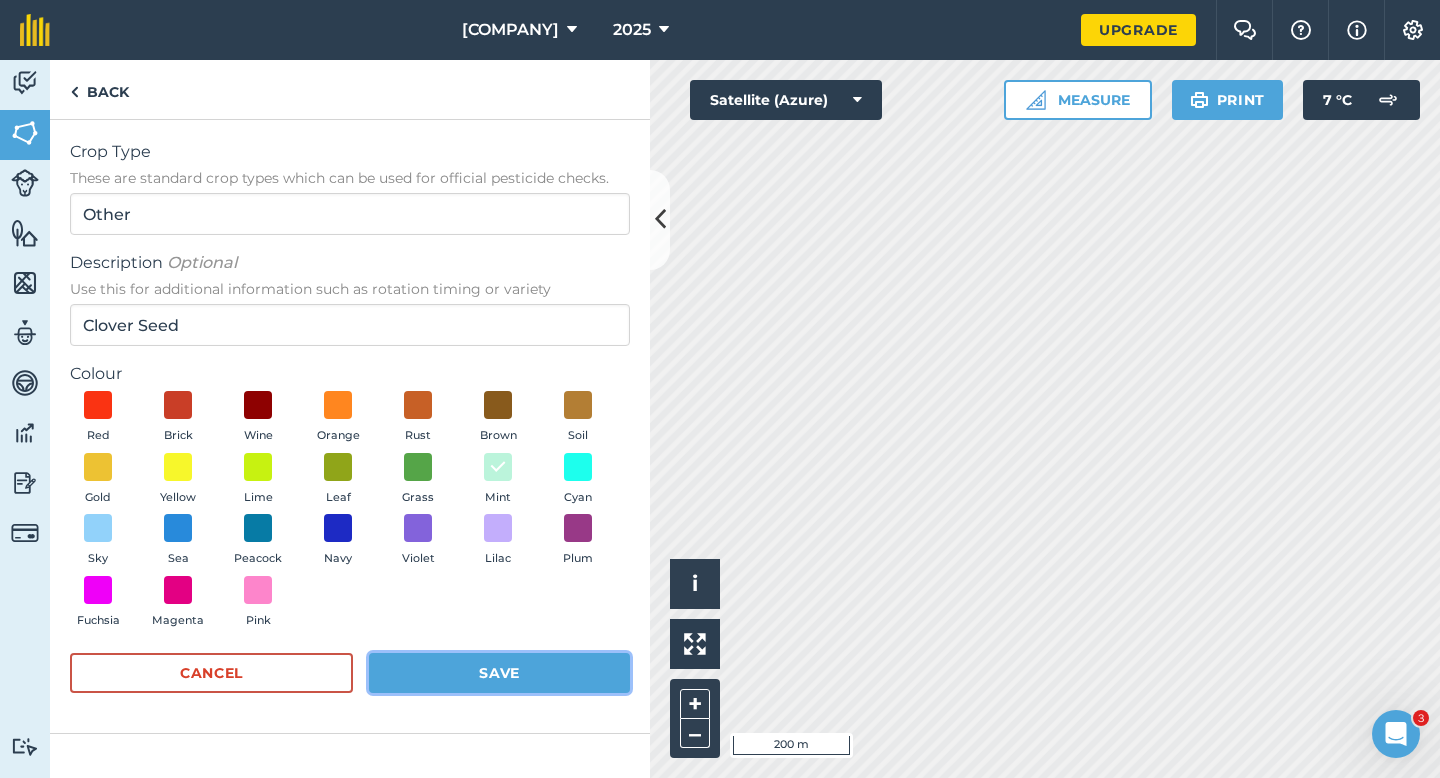 click on "Save" at bounding box center [499, 673] 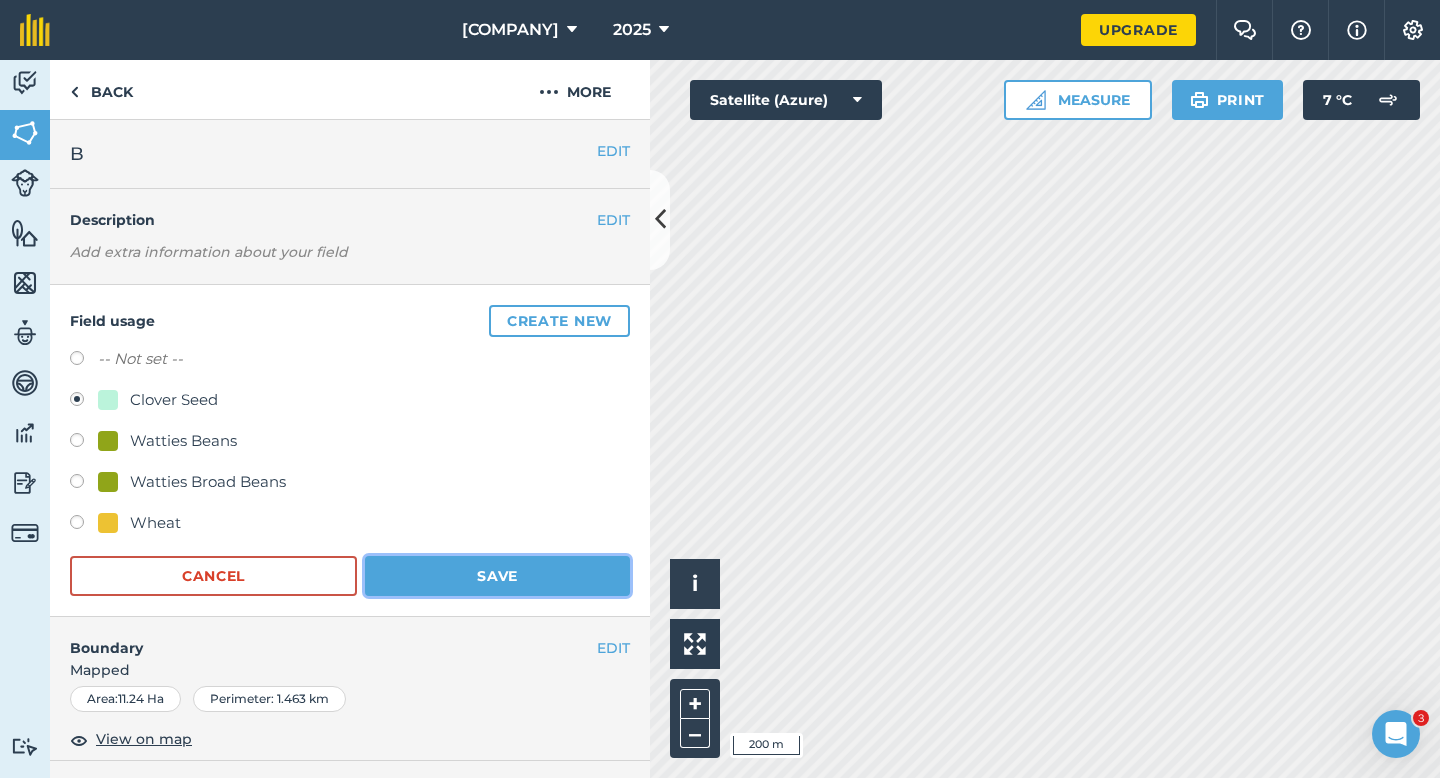 click on "Save" at bounding box center (497, 576) 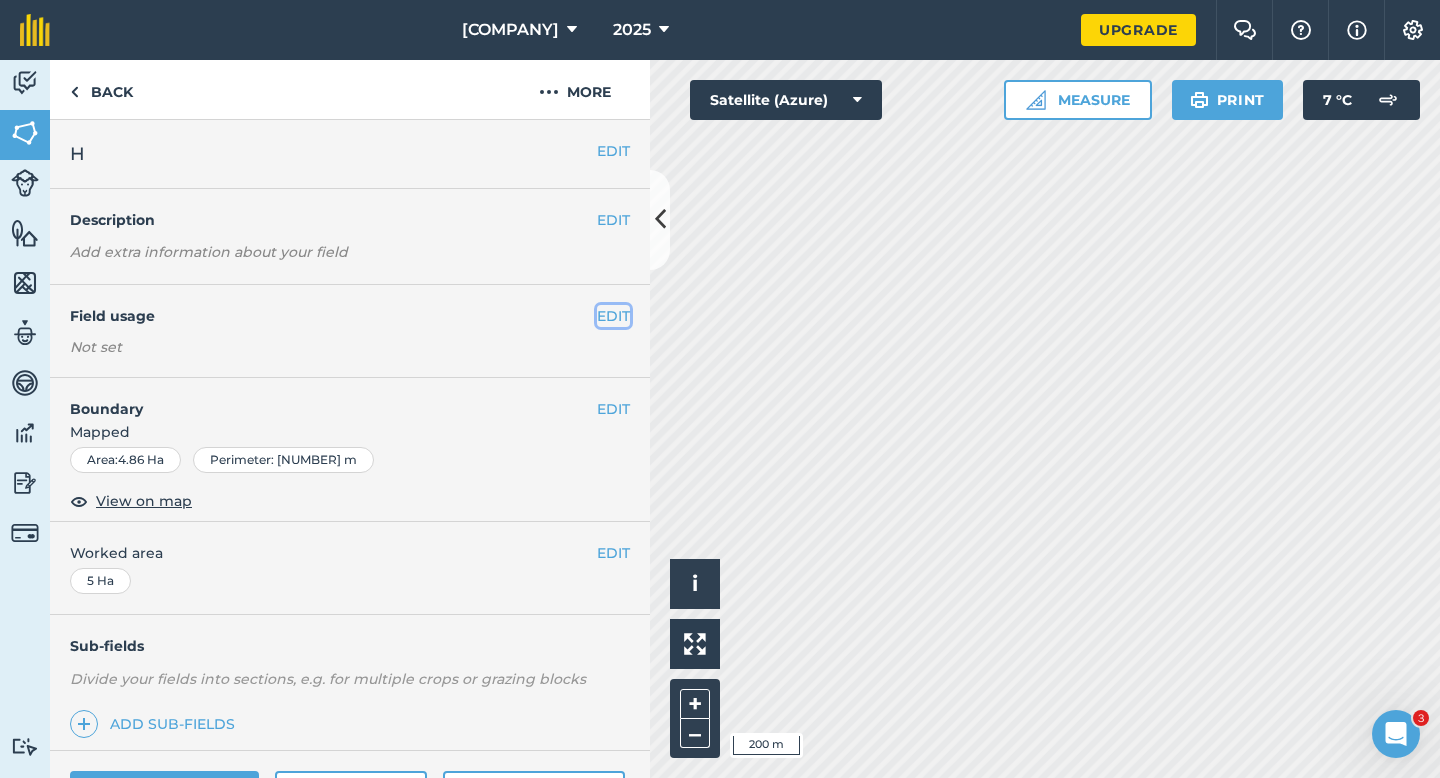 click on "EDIT" at bounding box center (613, 316) 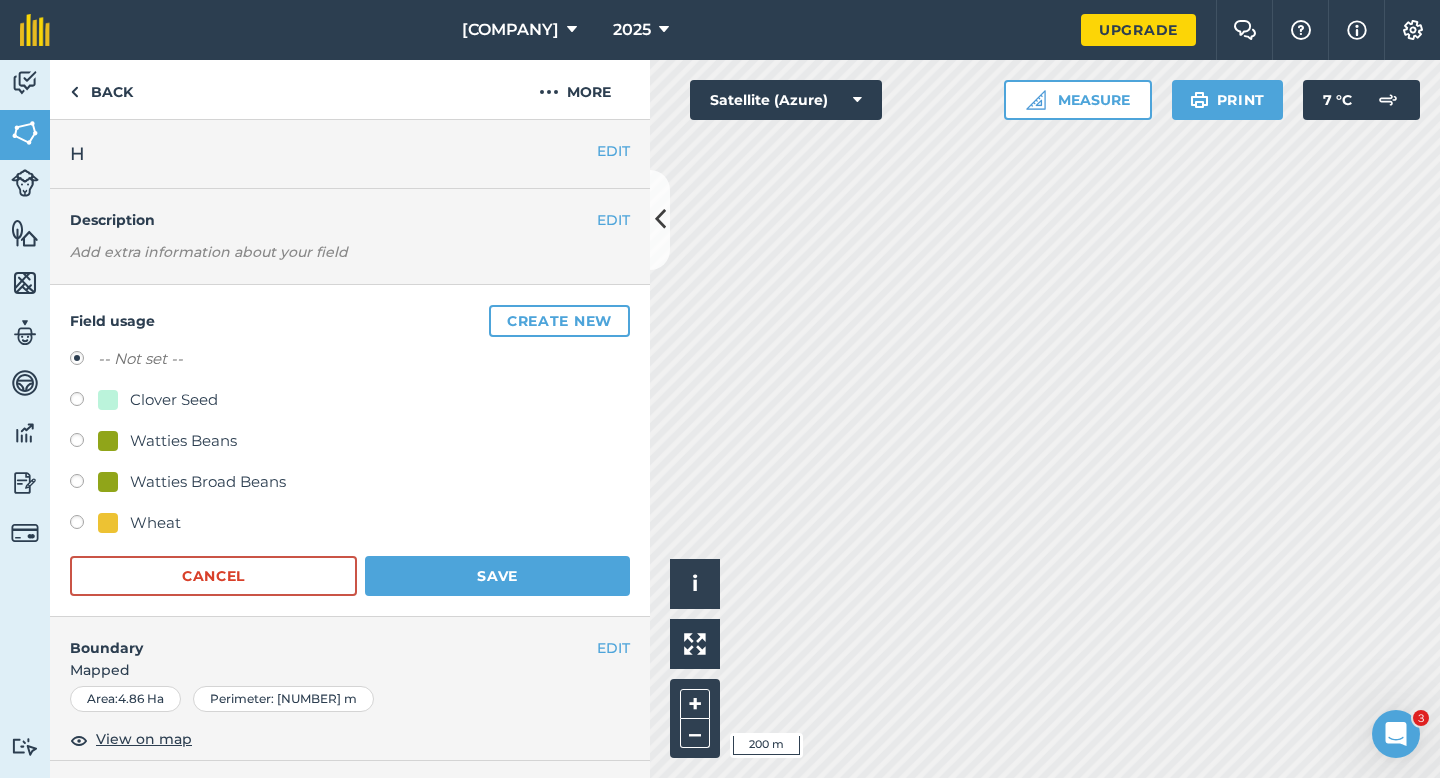 click on "Clover Seed" at bounding box center (174, 400) 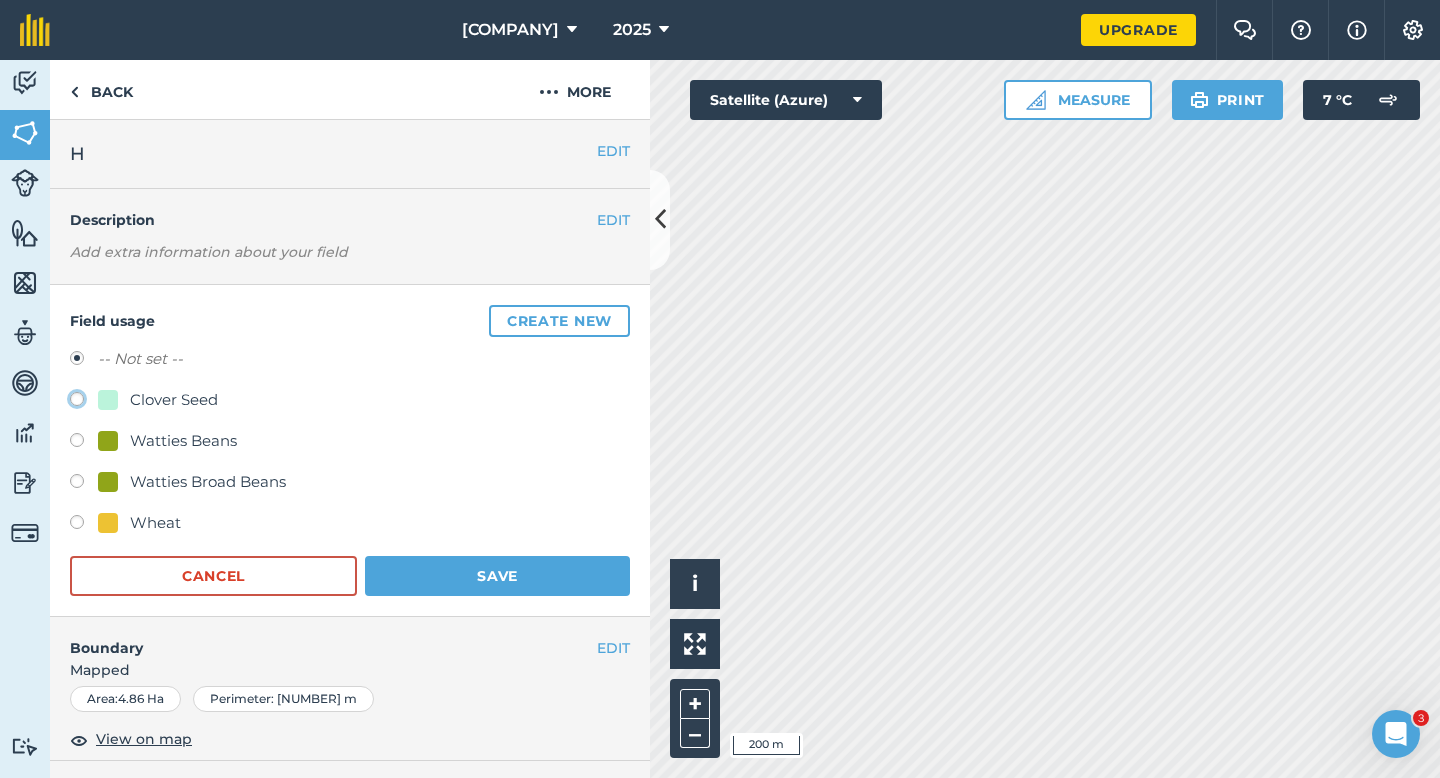 click on "Clover Seed" at bounding box center (-9923, 398) 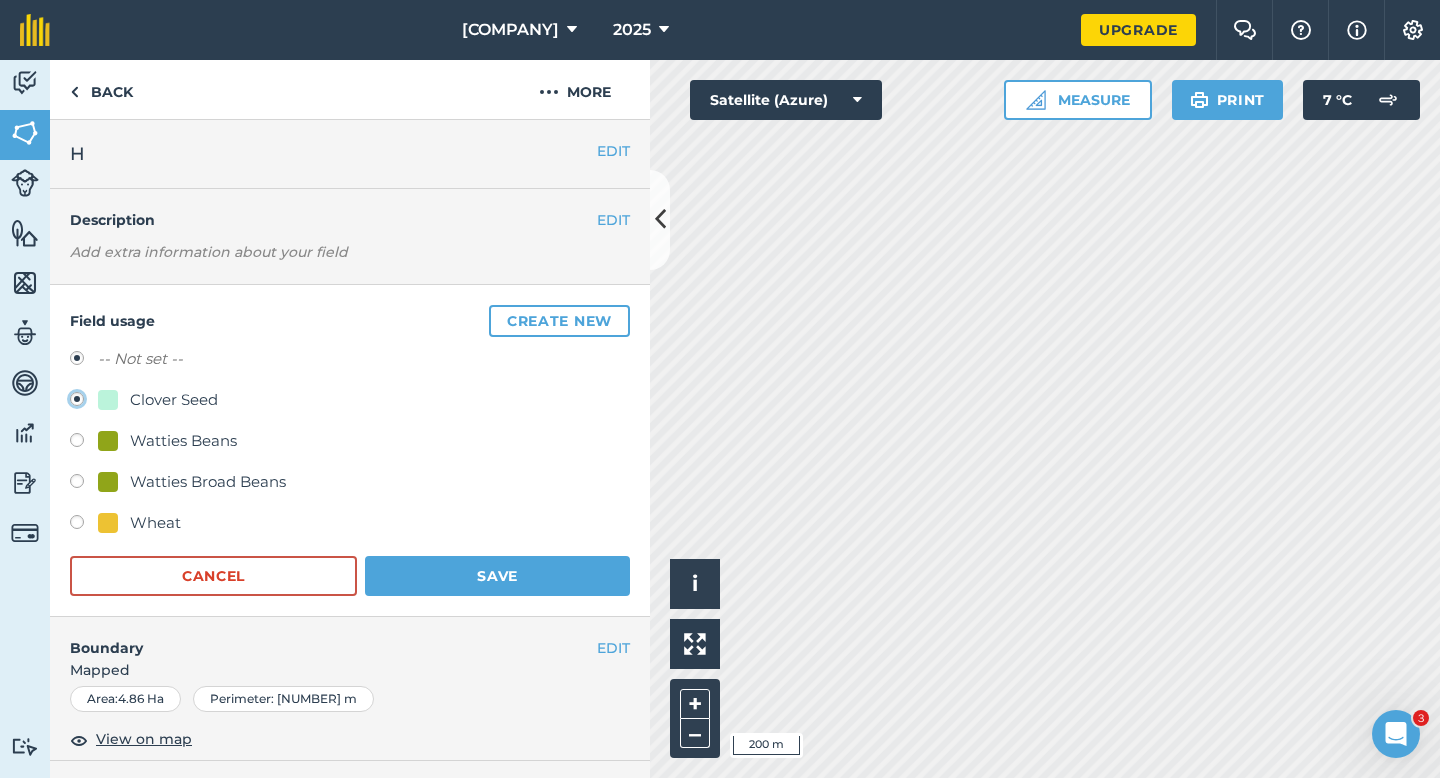 radio on "true" 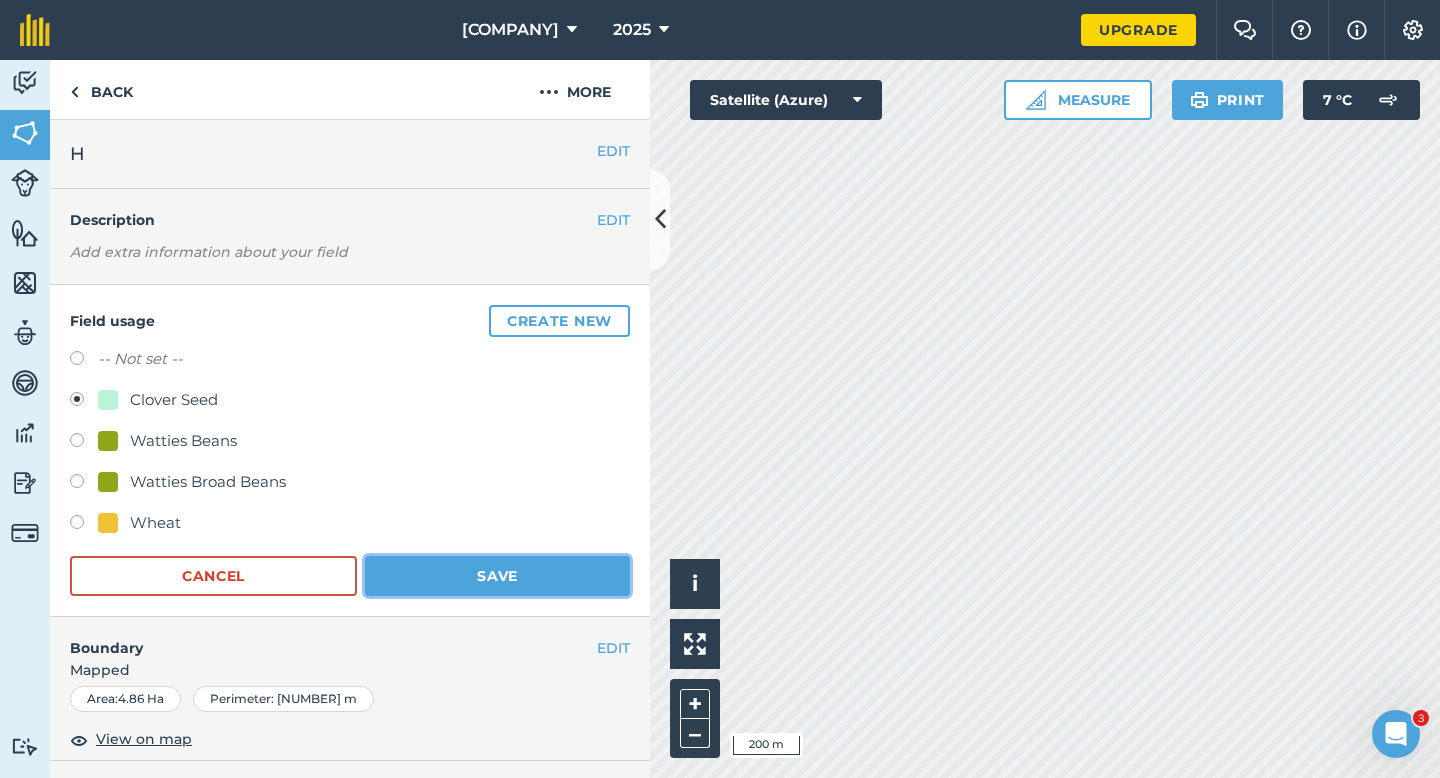 click on "Save" at bounding box center [497, 576] 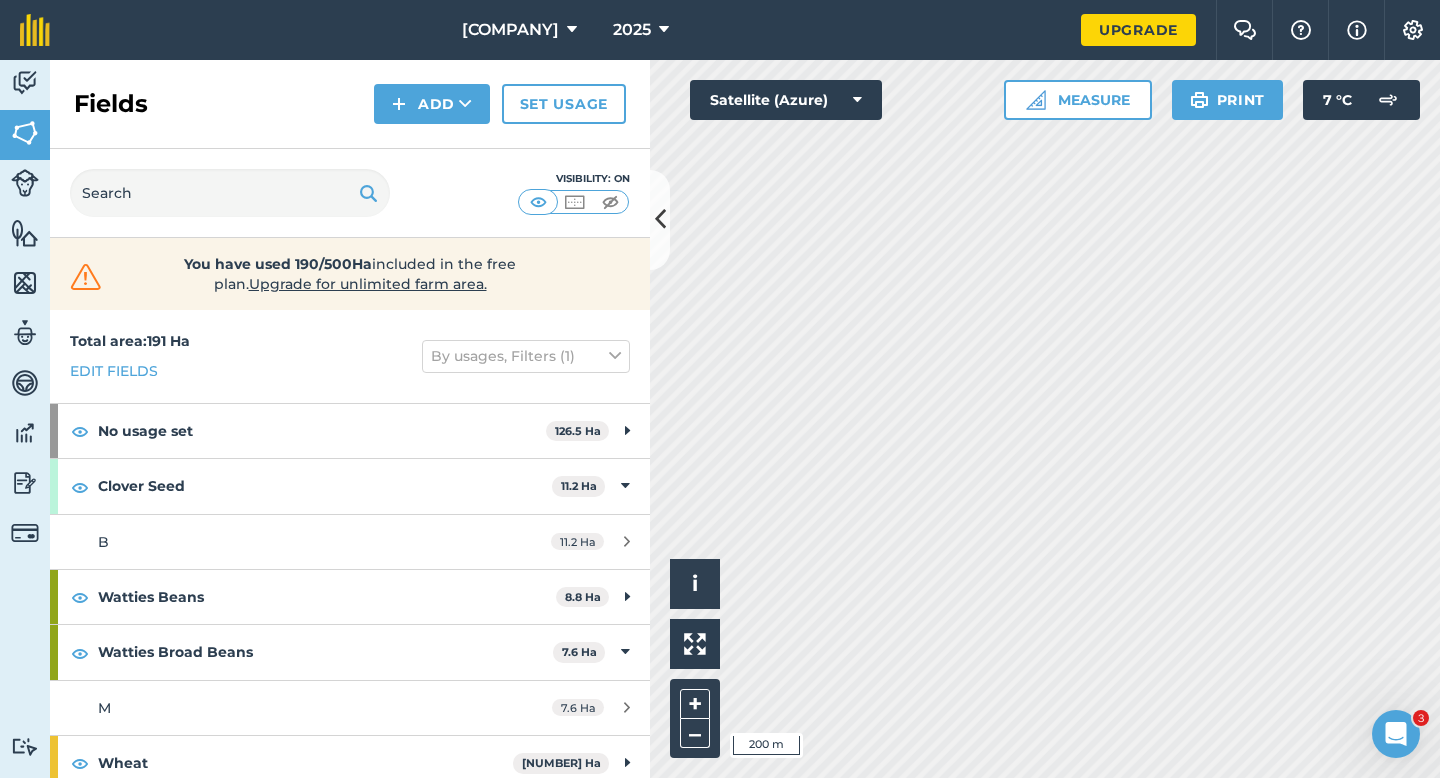 click on "Activity Fields Livestock Features Maps Team Vehicles Data Reporting Billing Tutorials Tutorials Fields   Add   Set usage Visibility: On You have used 190/500Ha  included in the free plan .  Upgrade for unlimited farm area. Total area :  191   Ha Edit fields By usages, Filters (1) No usage set 126.5   Ha A 11.2   Ha C 10.8   Ha E 10.8   Ha G 5.3   Ha H 5   Ha J 8   Ha L 9.4   Ha N 9   Ha R 10   Ha S 10.2   Ha U 8.8   Ha V 6.8   Ha W 8   Ha X 13.2   Ha Clover Seed 11.2   Ha B 11.2   Ha Watties Beans 8.8   Ha I 8.8   Ha Watties Broad Beans 7.6   Ha M 7.6   Ha Wheat 36.9   Ha D 10   Ha F 8.5   Ha K 10.4   Ha T 8   Ha Click to start drawing i © 2025 TomTom, Microsoft 200 m + – Satellite (Azure) Measure Print 7   ° C" at bounding box center (720, 419) 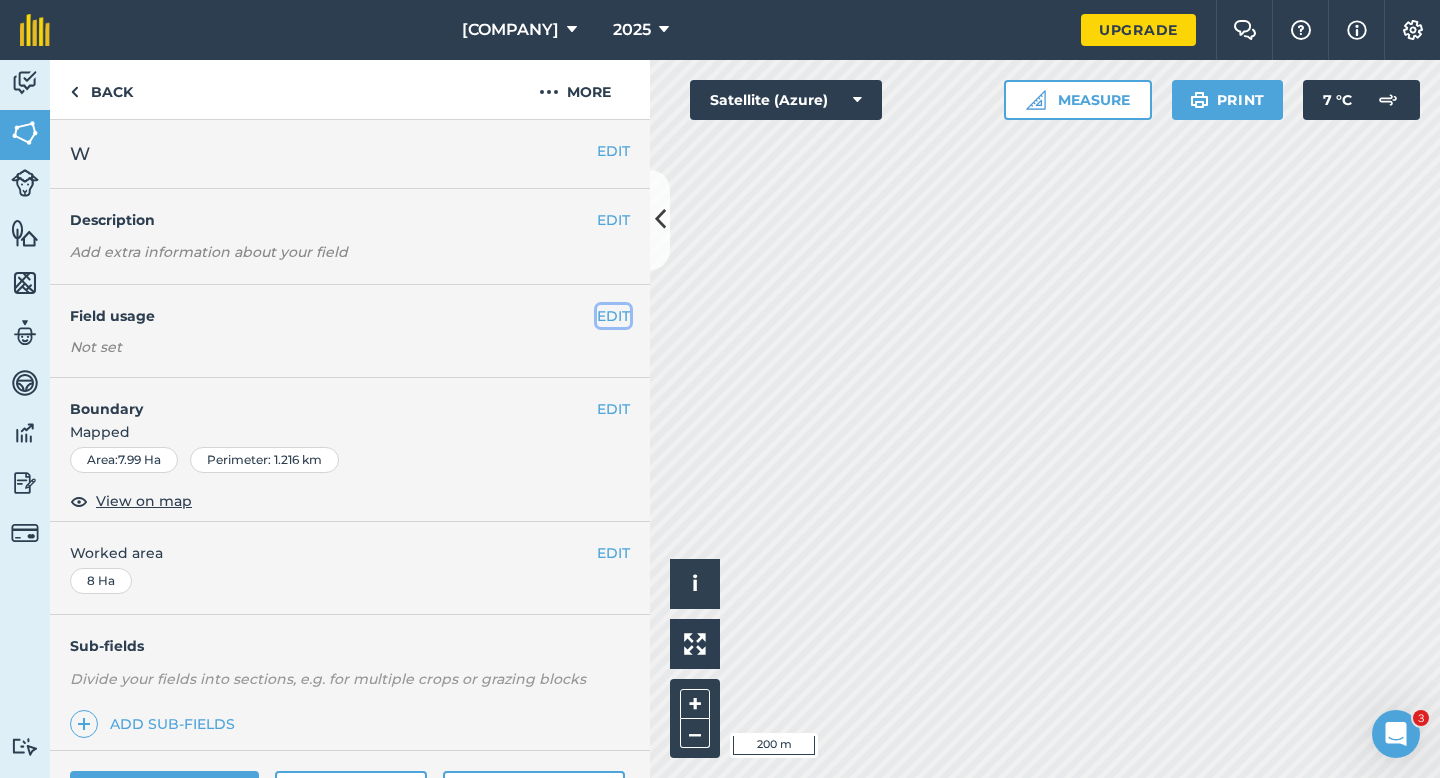 click on "EDIT" at bounding box center [613, 316] 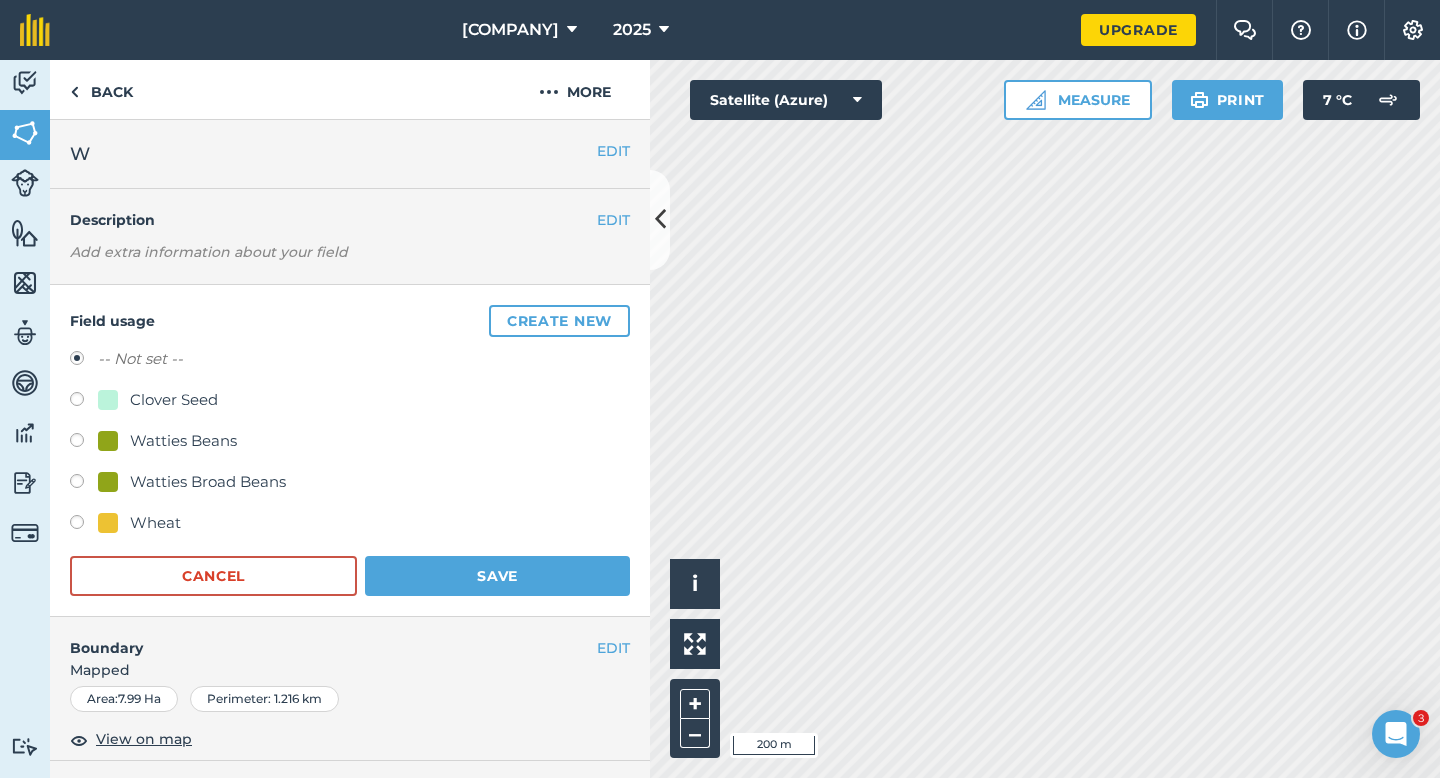 click on "Clover Seed" at bounding box center (174, 400) 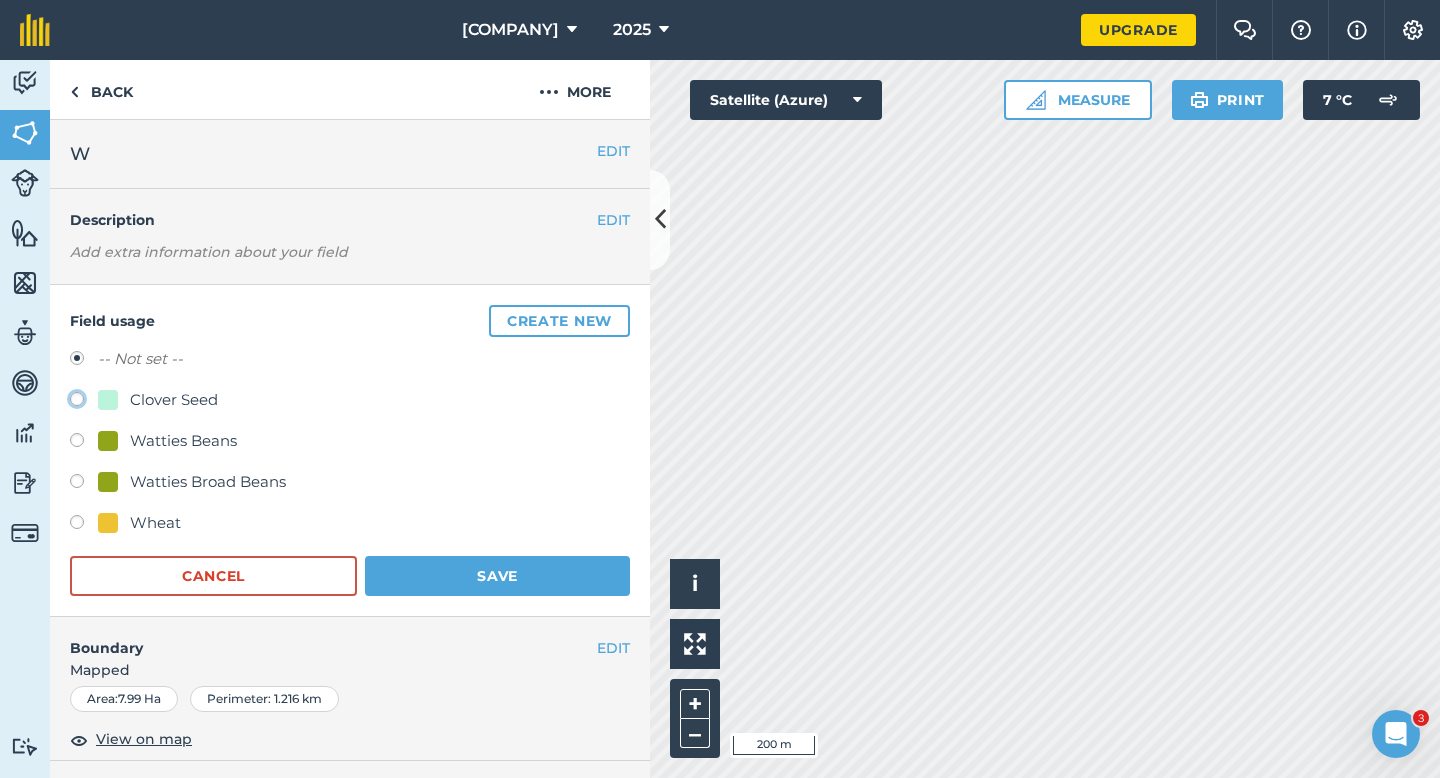 click on "Clover Seed" at bounding box center [-9923, 398] 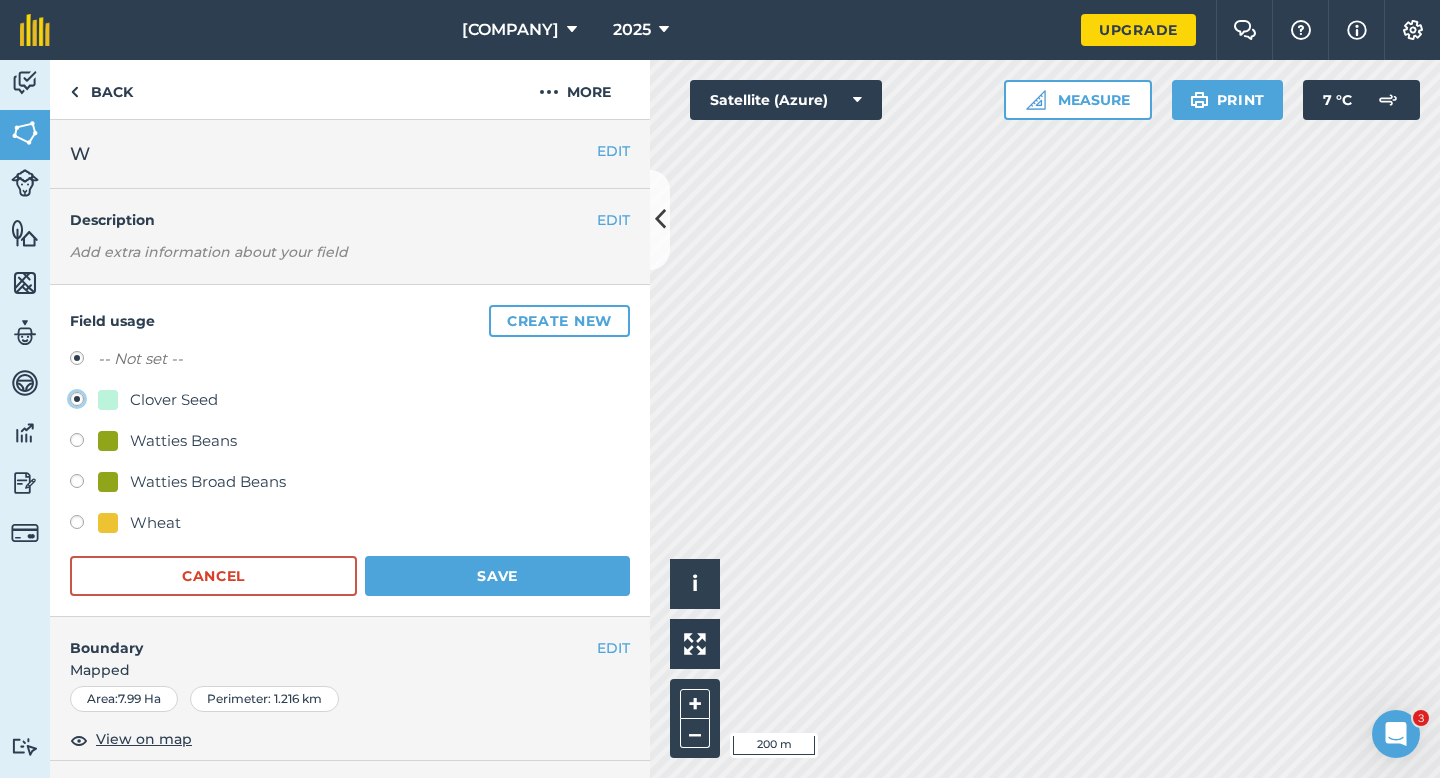radio on "true" 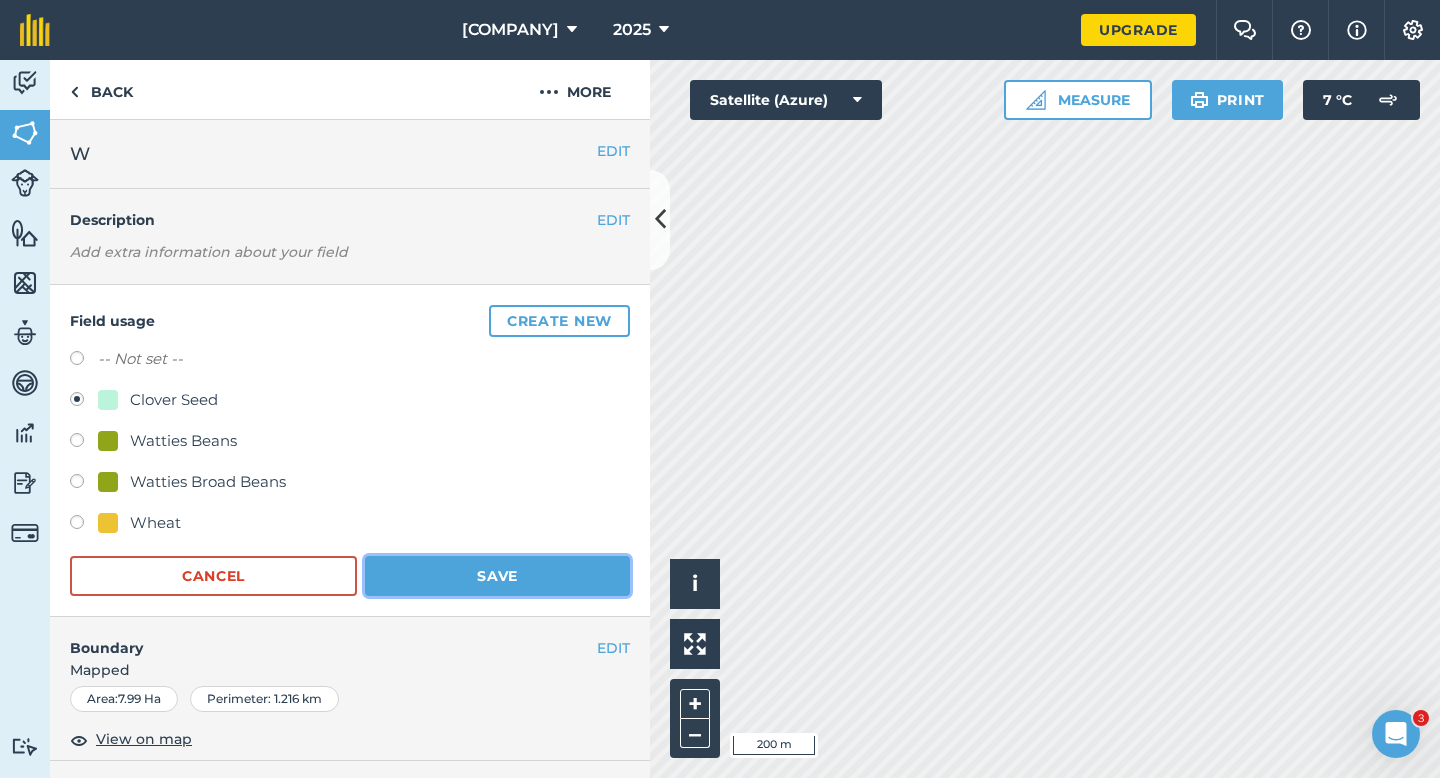 click on "Save" at bounding box center [497, 576] 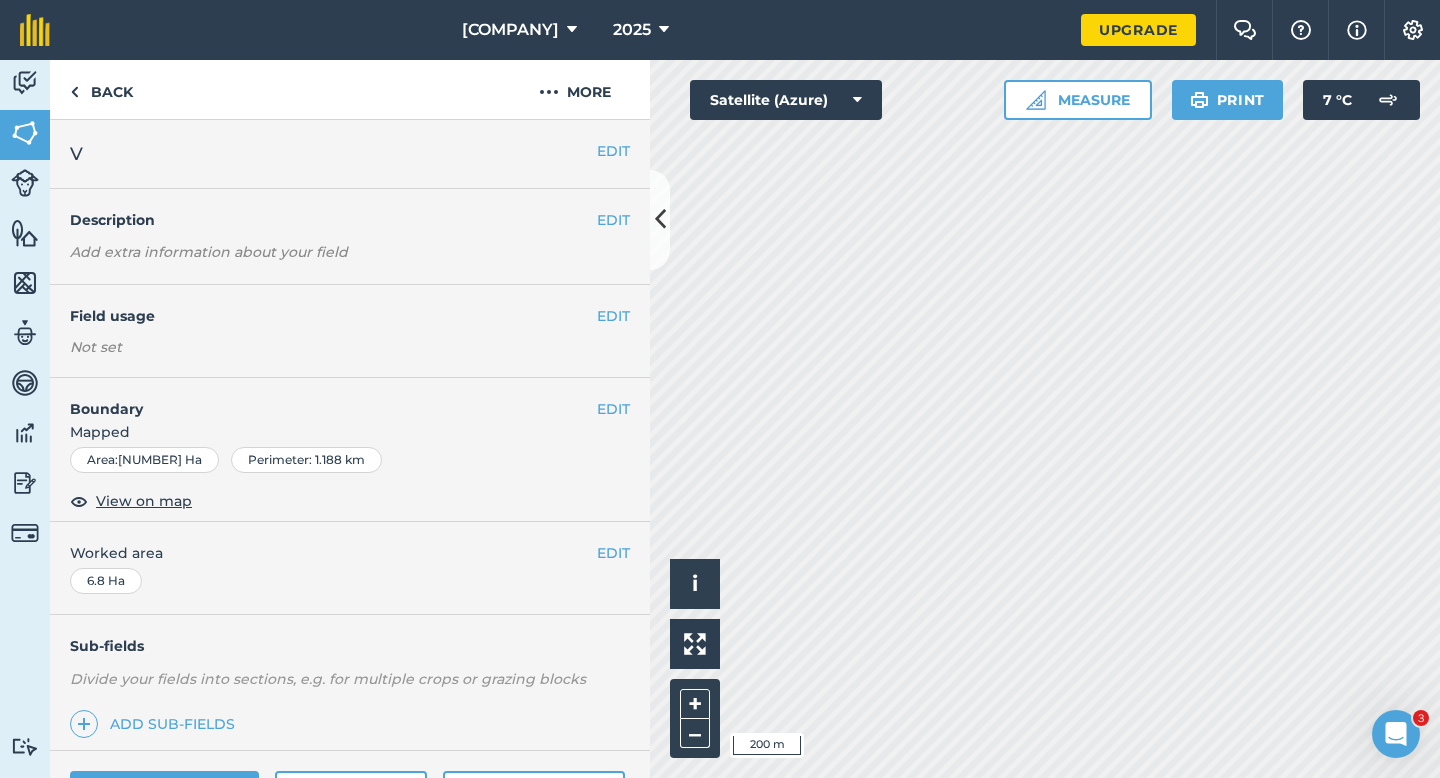 click on "EDIT Field usage Not set" at bounding box center (350, 331) 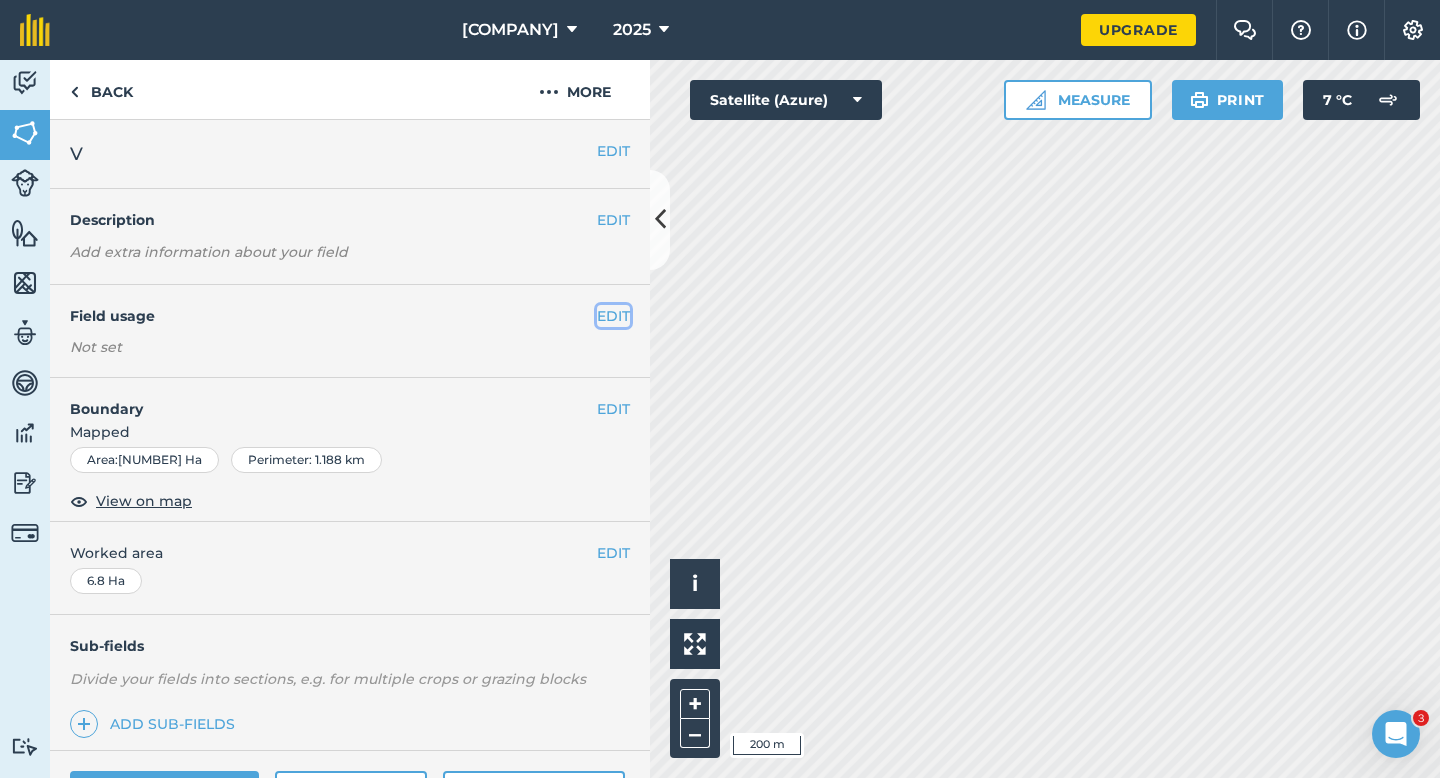 click on "EDIT" at bounding box center (613, 316) 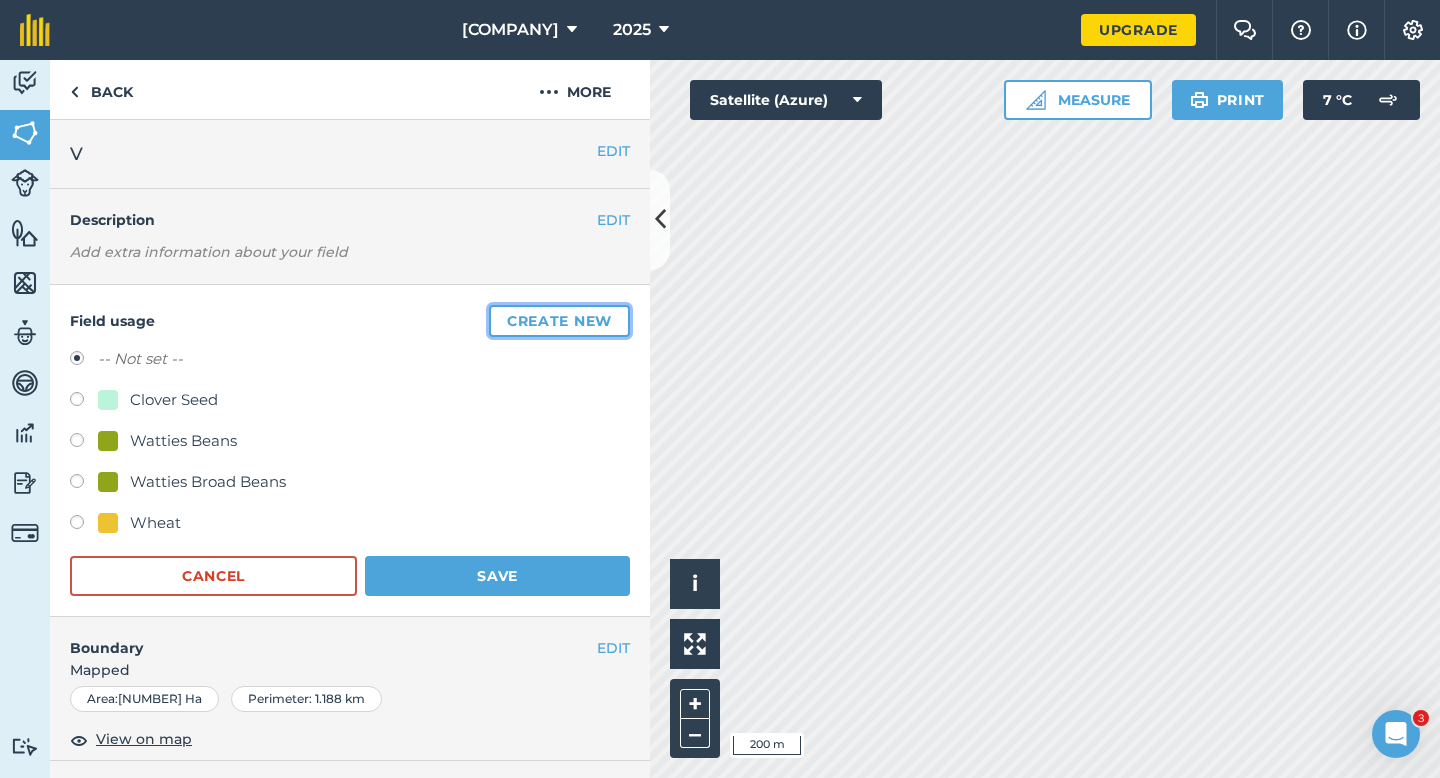 click on "Create new" at bounding box center [559, 321] 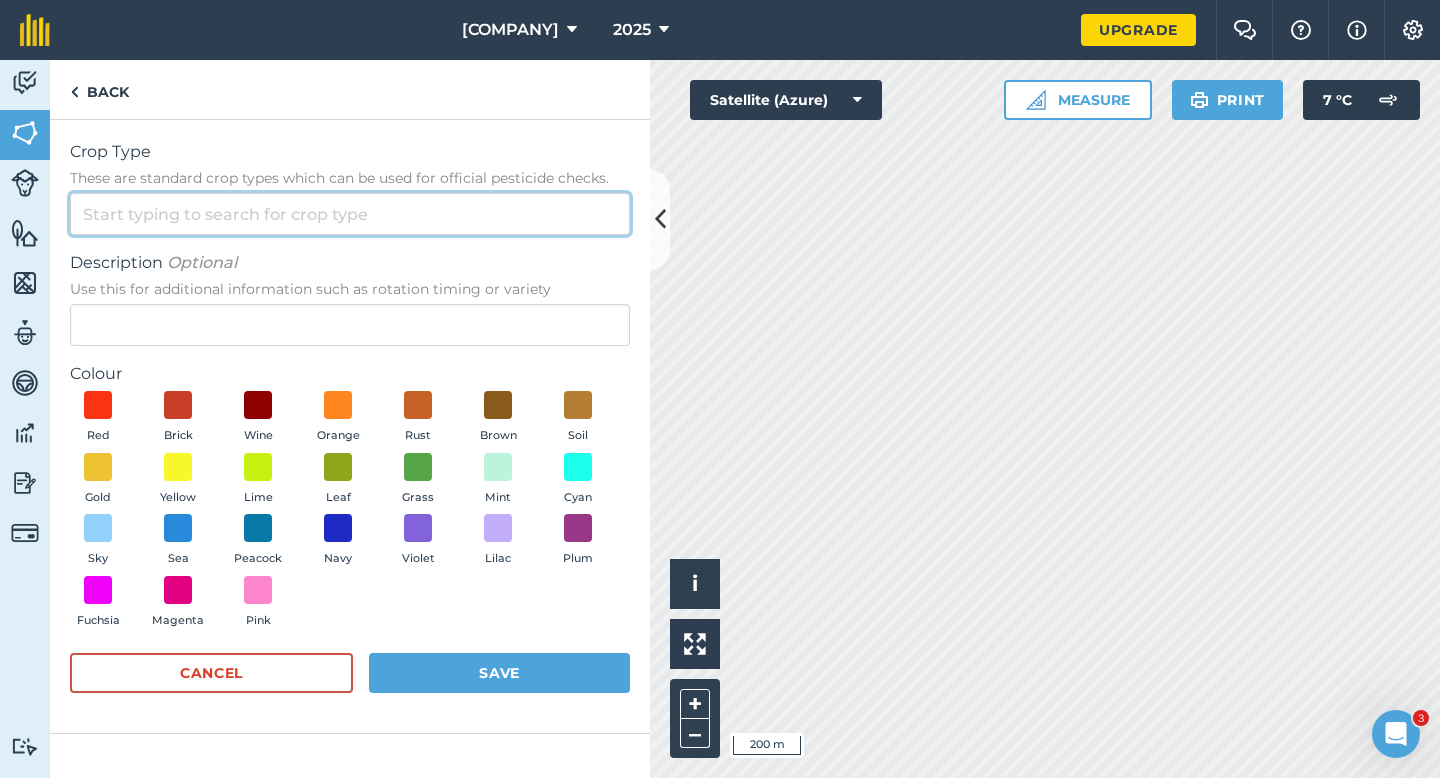 click on "Crop Type These are standard crop types which can be used for official pesticide checks." at bounding box center (350, 214) 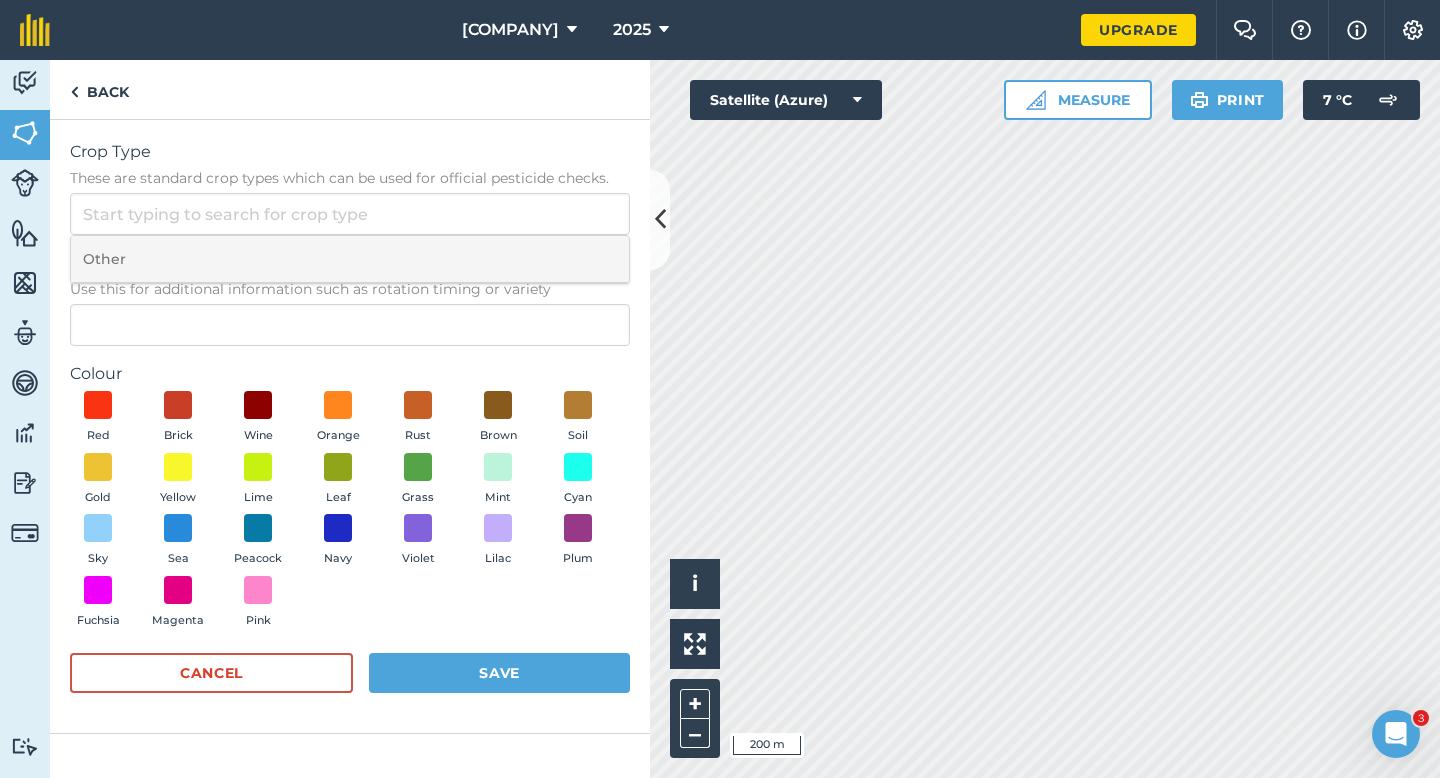 click on "Other" at bounding box center (350, 259) 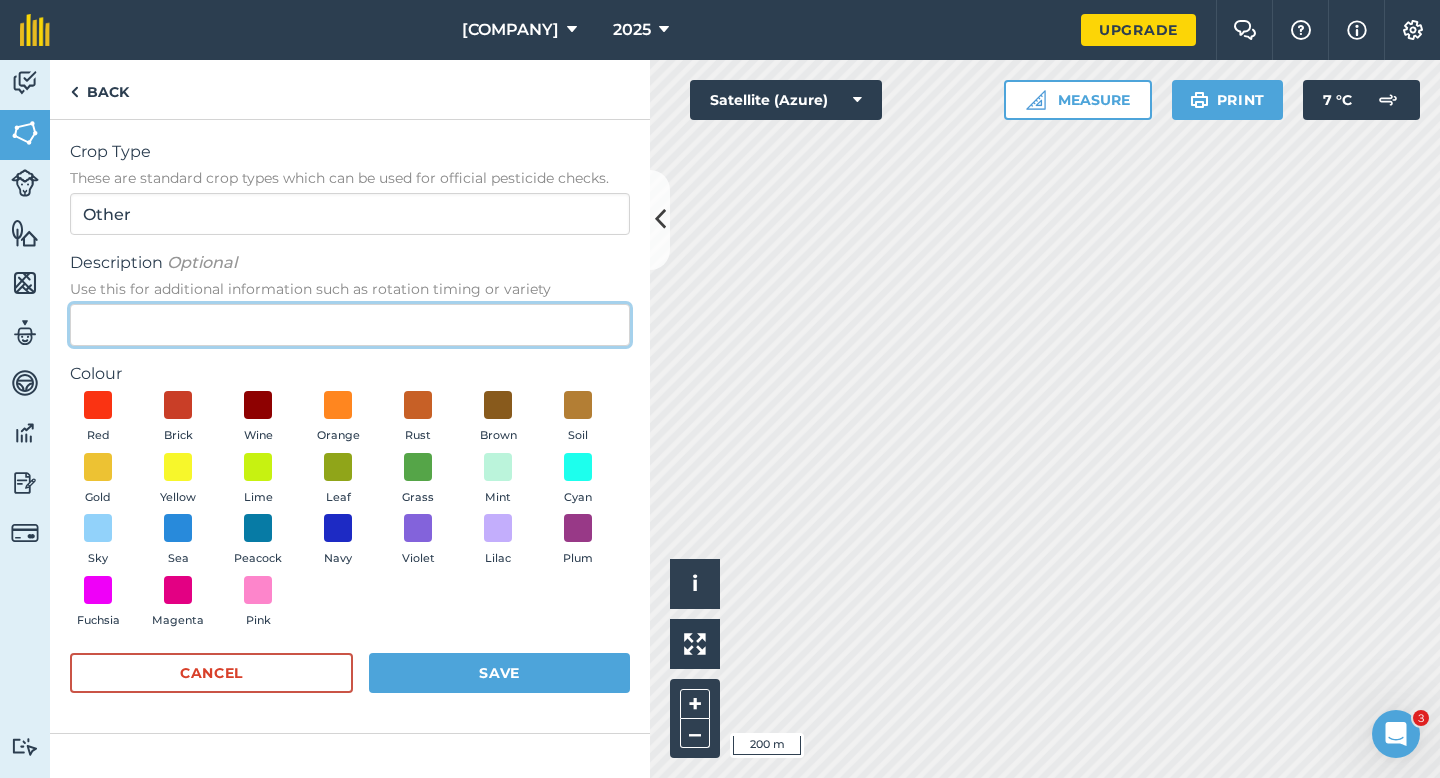 click on "Description   Optional Use this for additional information such as rotation timing or variety" at bounding box center [350, 325] 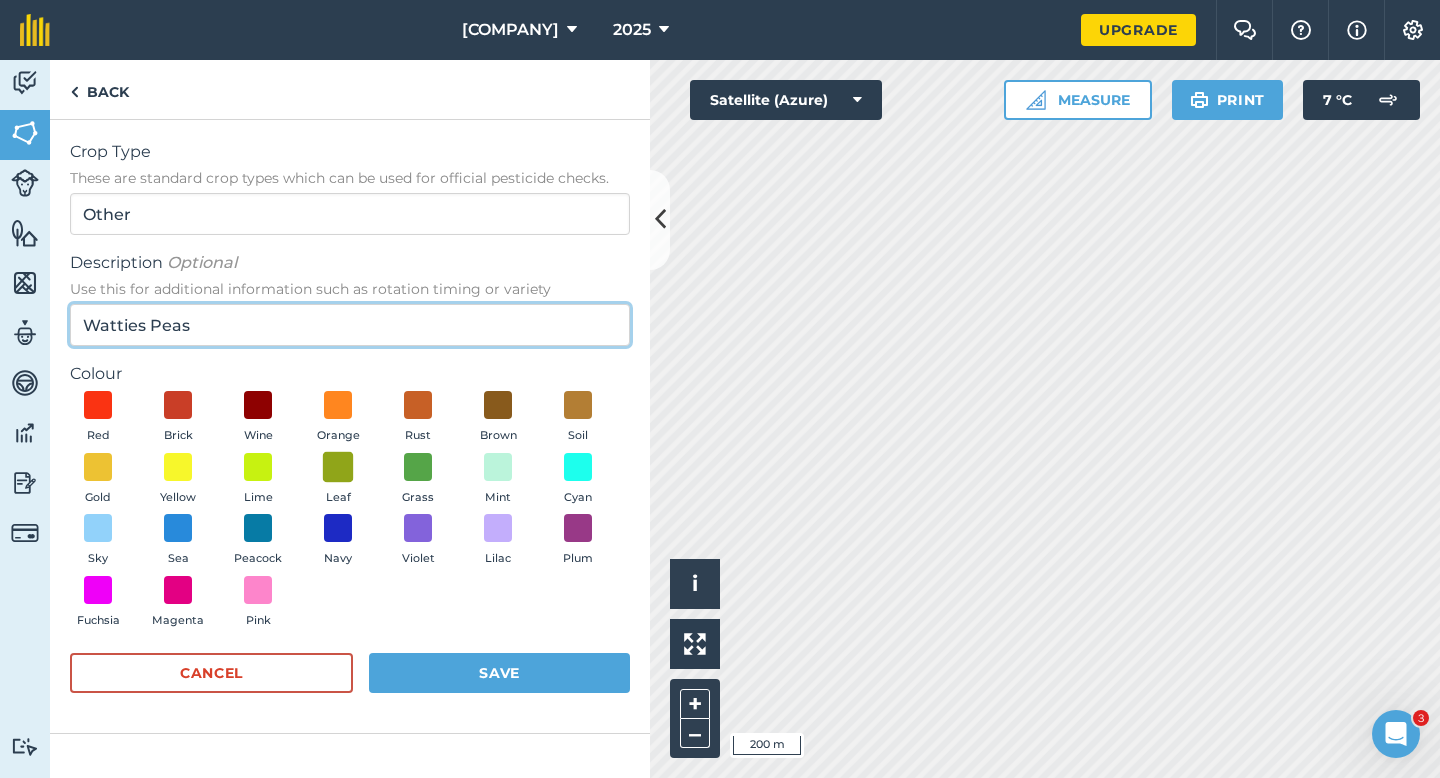 type on "Watties Peas" 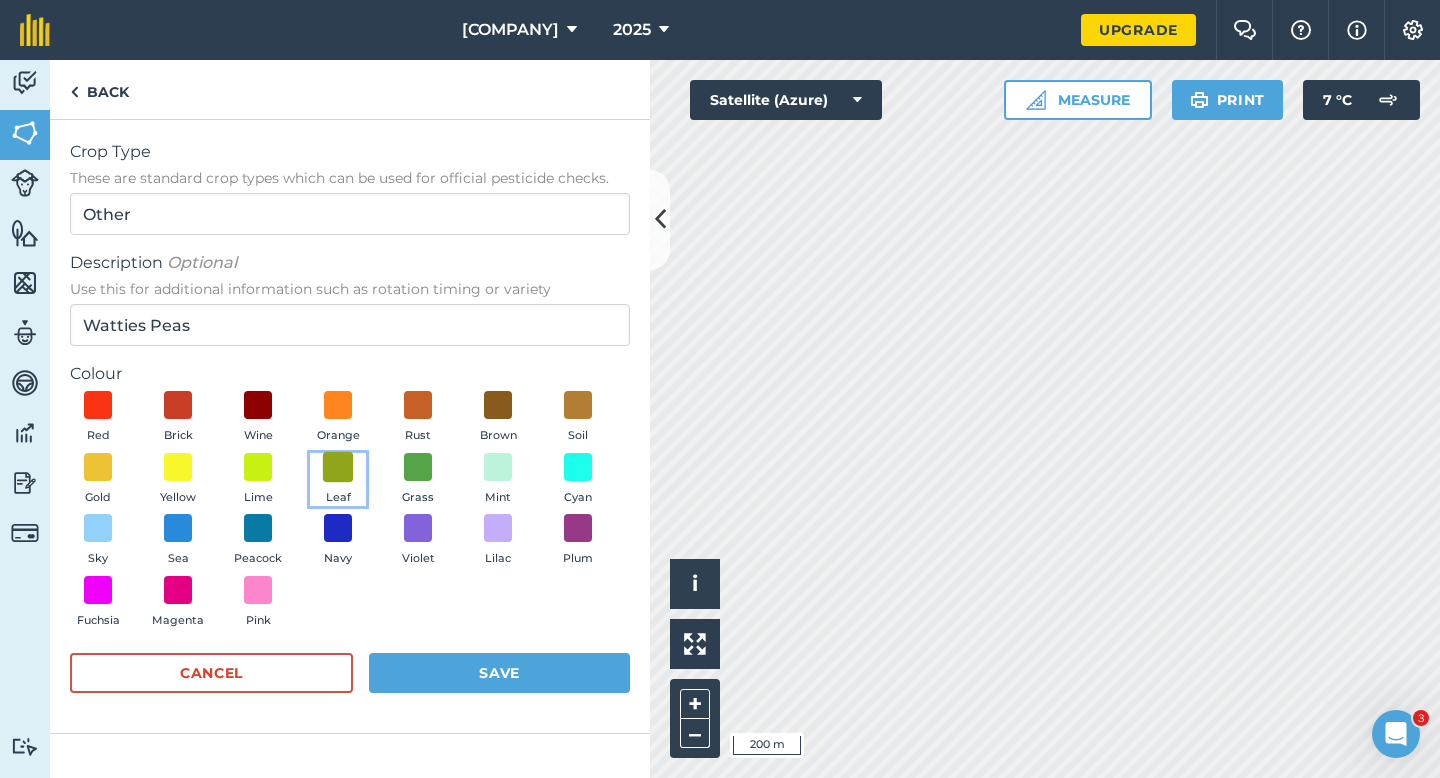 click at bounding box center (338, 466) 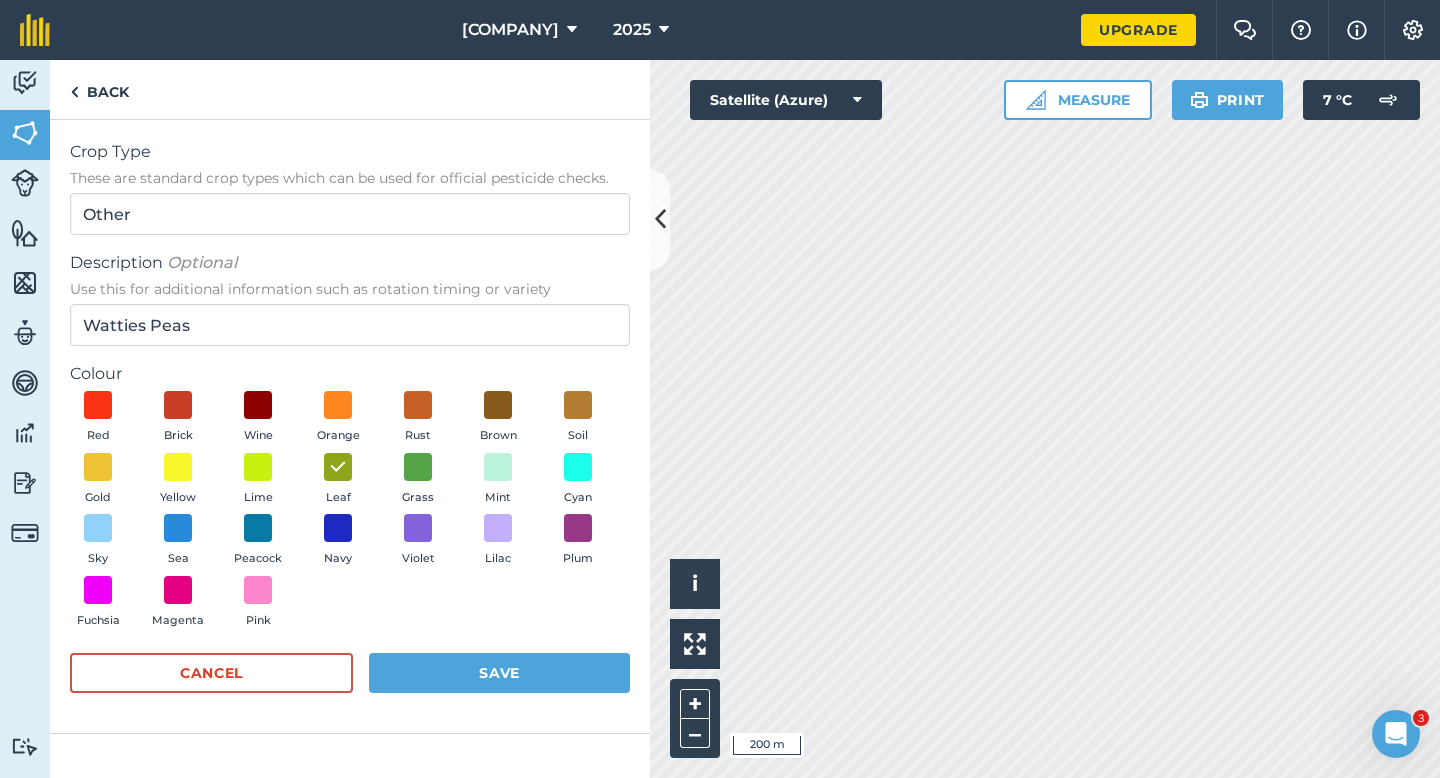 click on "Cancel Save" at bounding box center (350, 683) 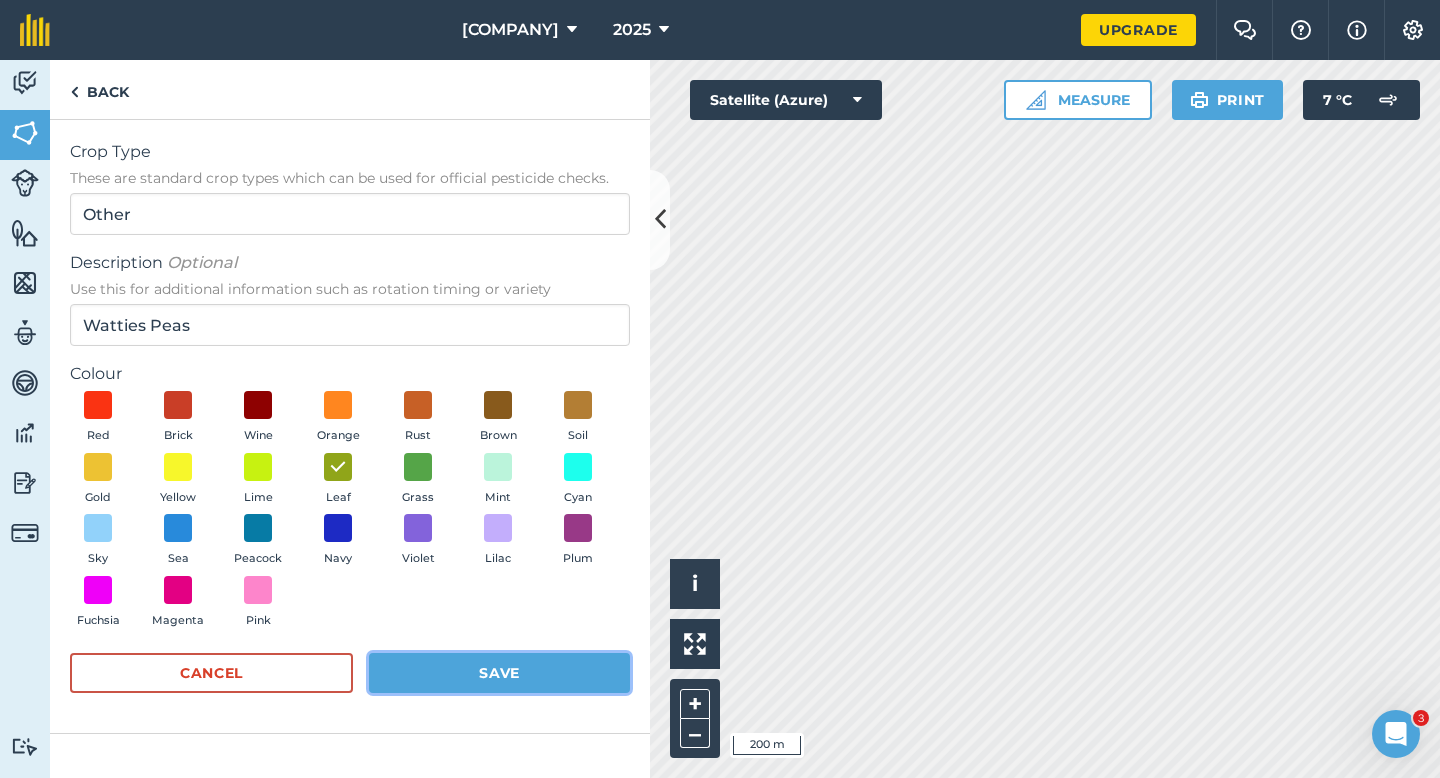 click on "Save" at bounding box center (499, 673) 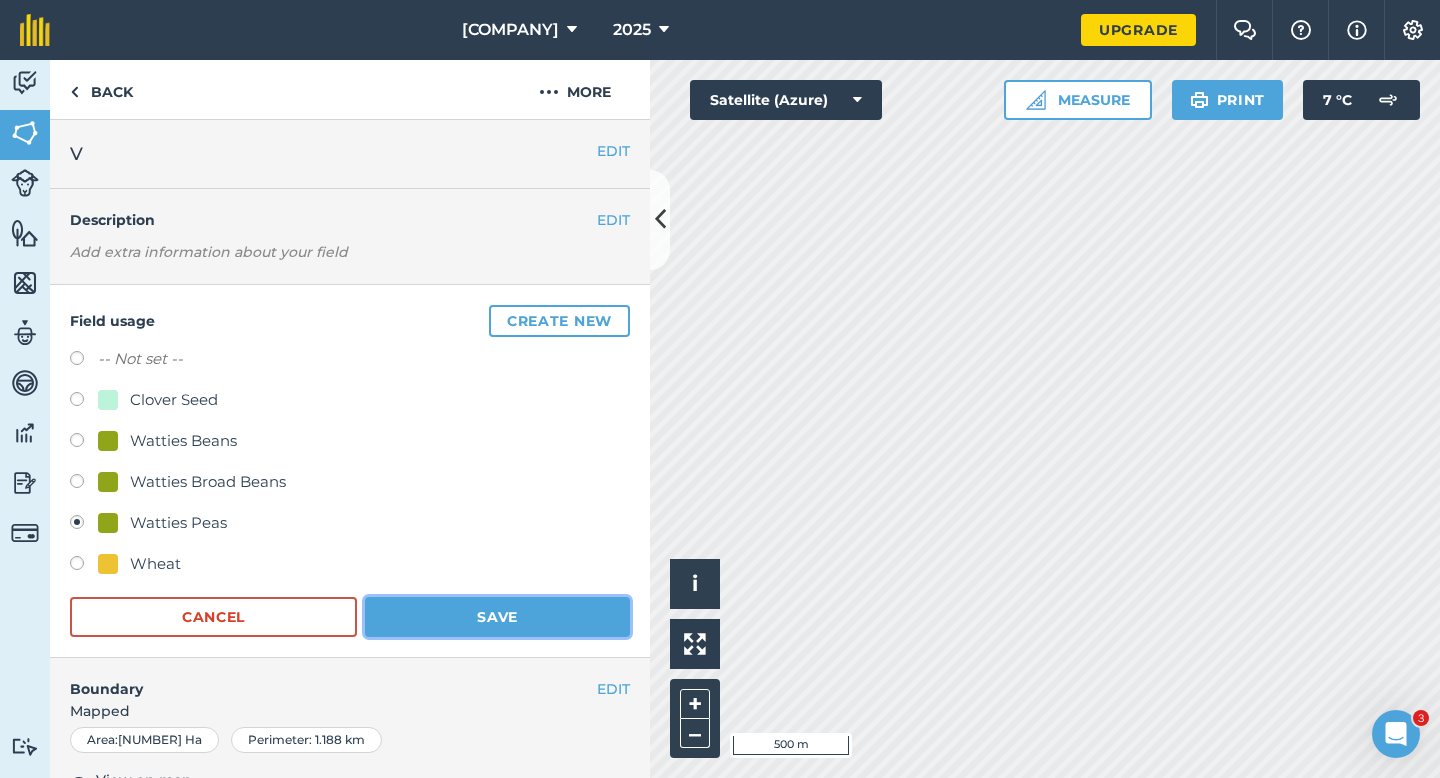 click on "Save" at bounding box center (497, 617) 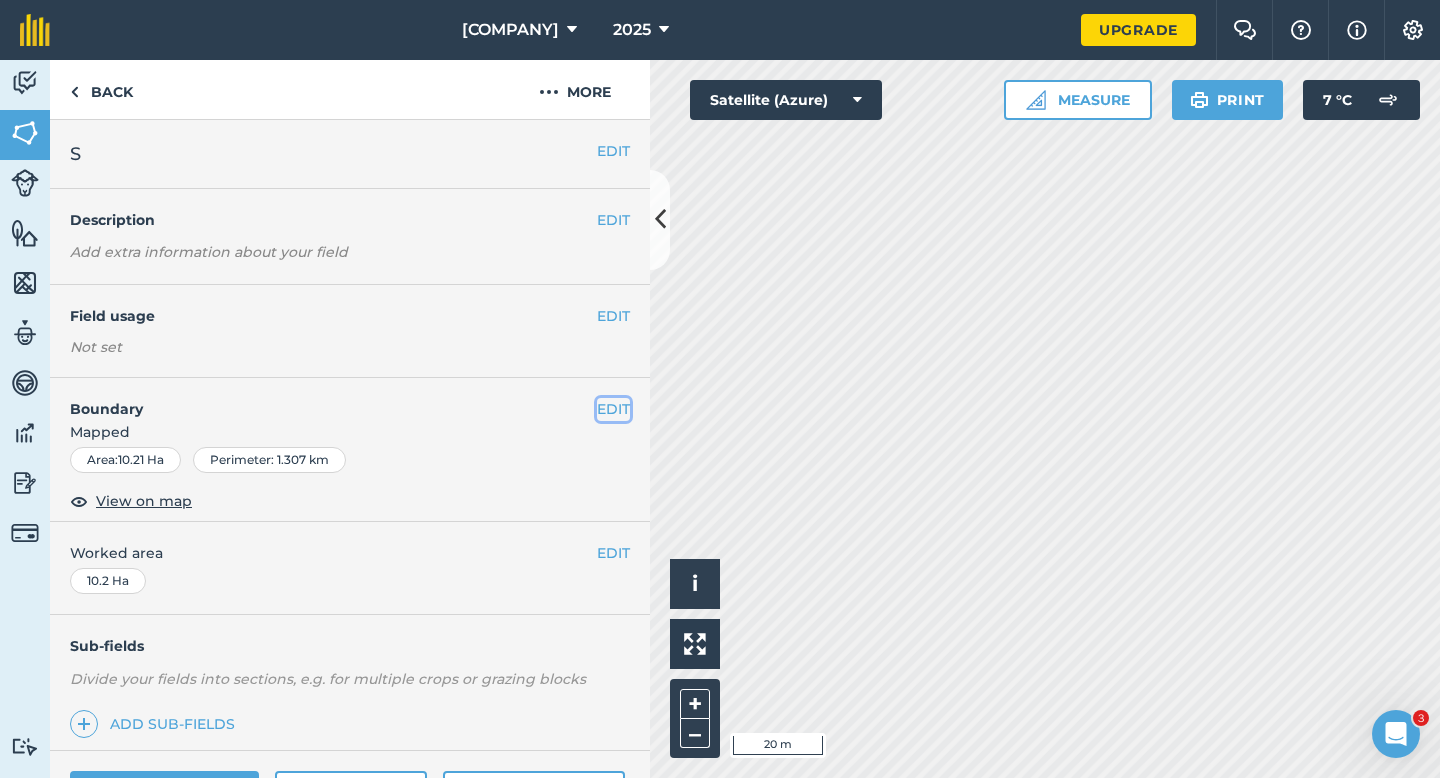 click on "EDIT" at bounding box center (613, 409) 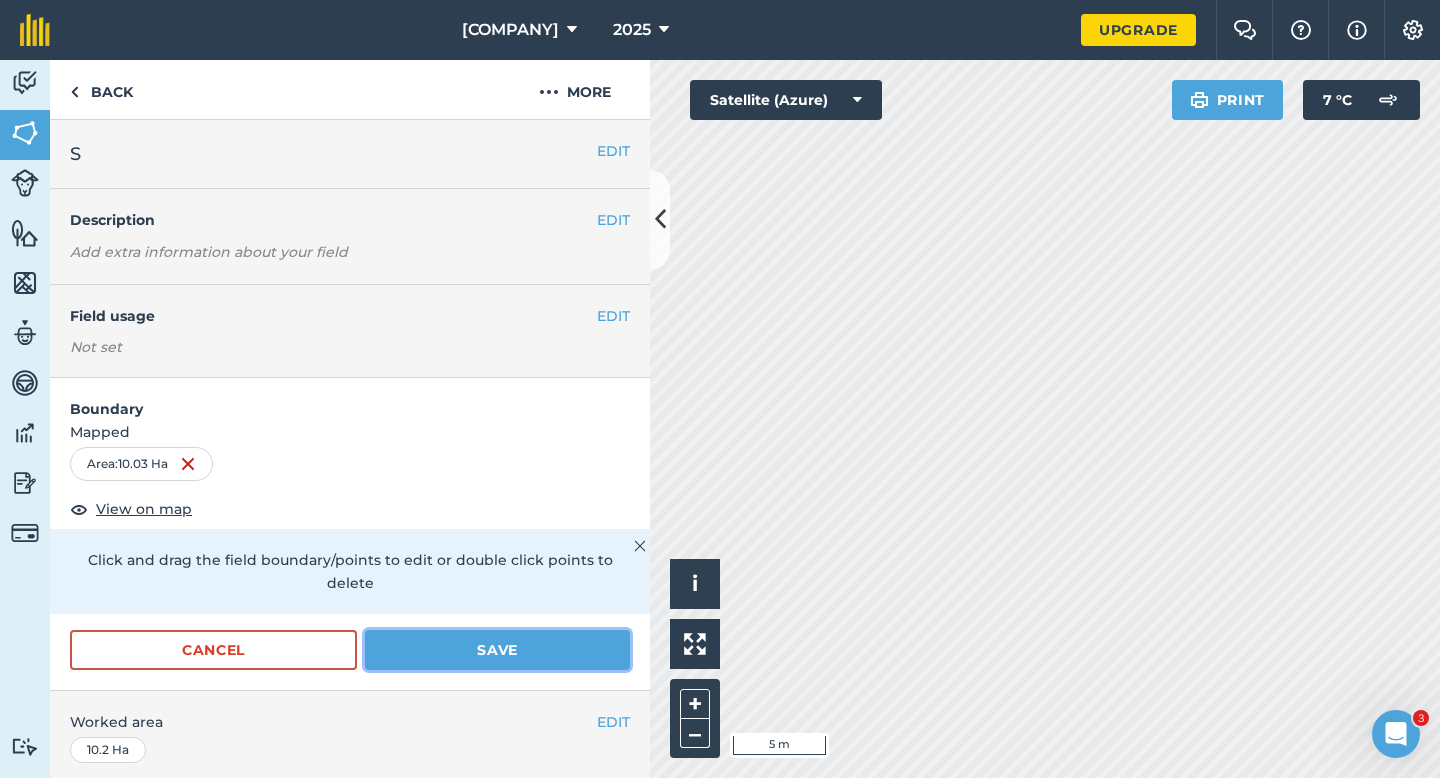 click on "Save" at bounding box center [497, 650] 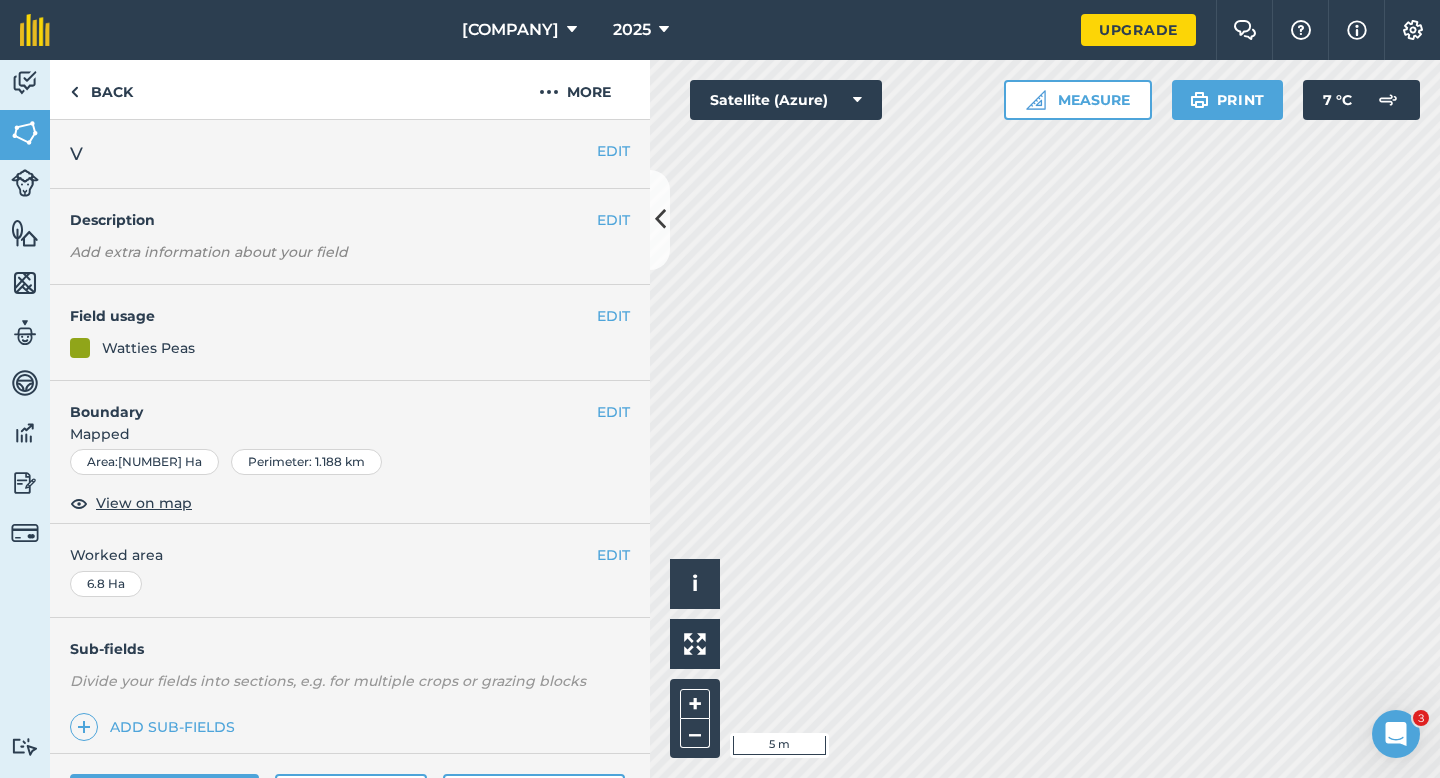 click on "EDIT Boundary   Mapped Area :  6.809   Ha Perimeter :   1.188   km   View on map" at bounding box center (350, 453) 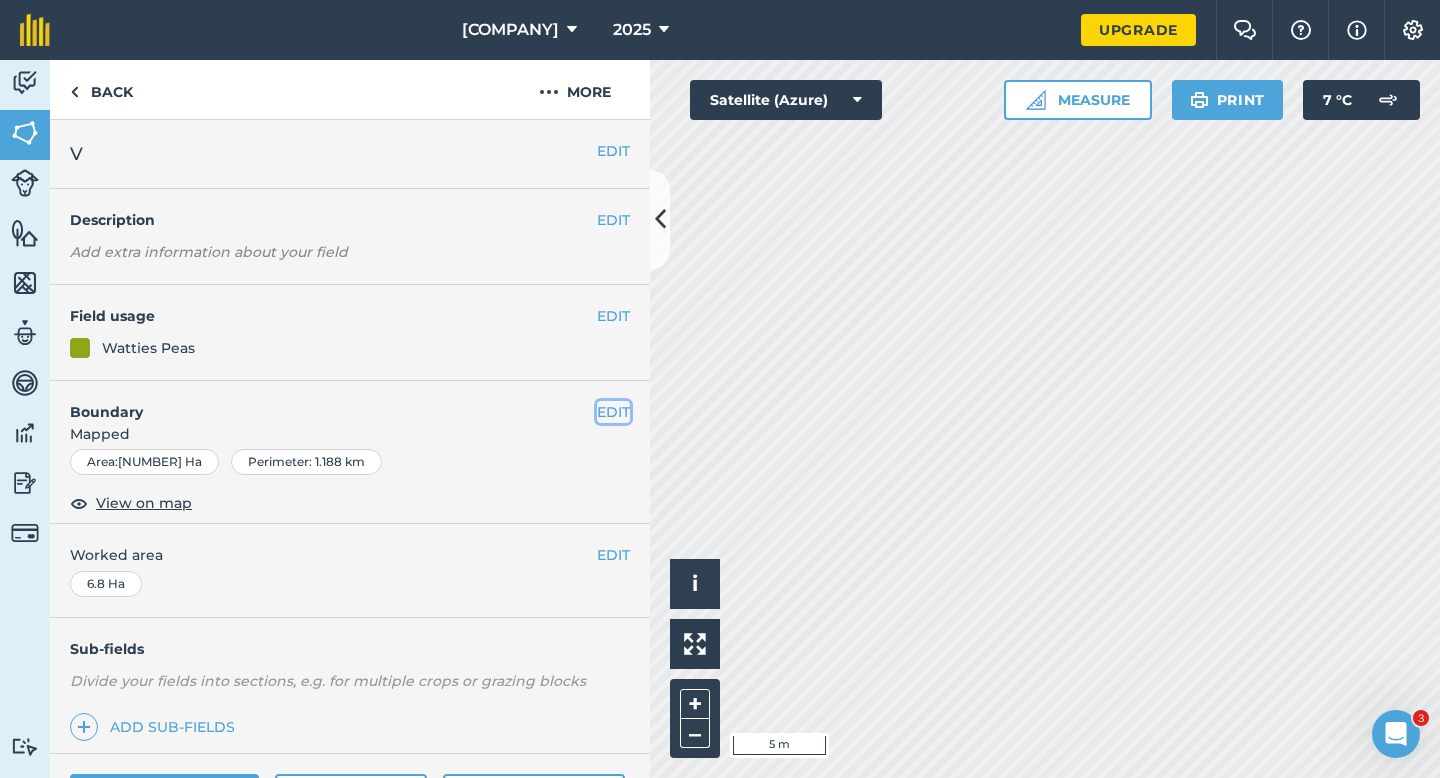 click on "EDIT" at bounding box center [613, 412] 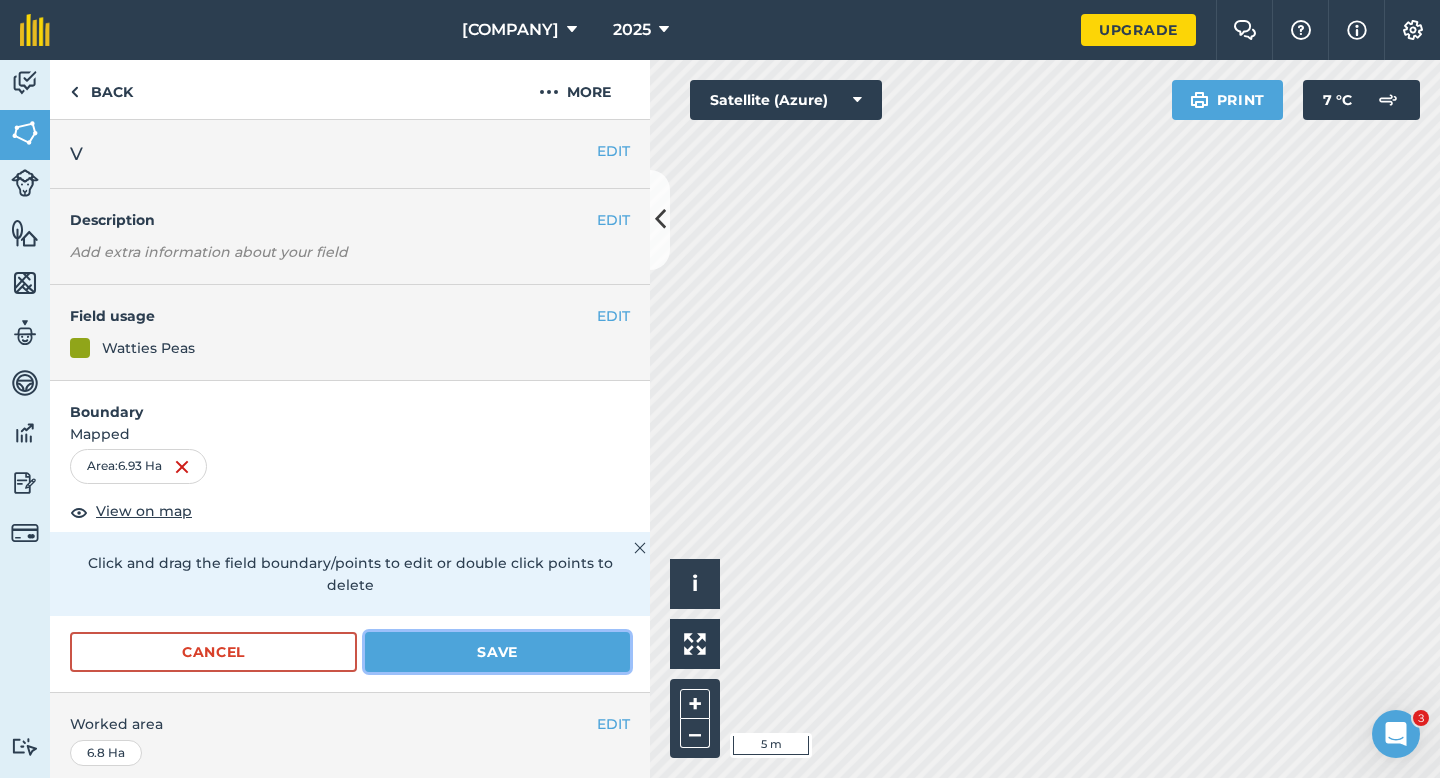 click on "Save" at bounding box center (497, 652) 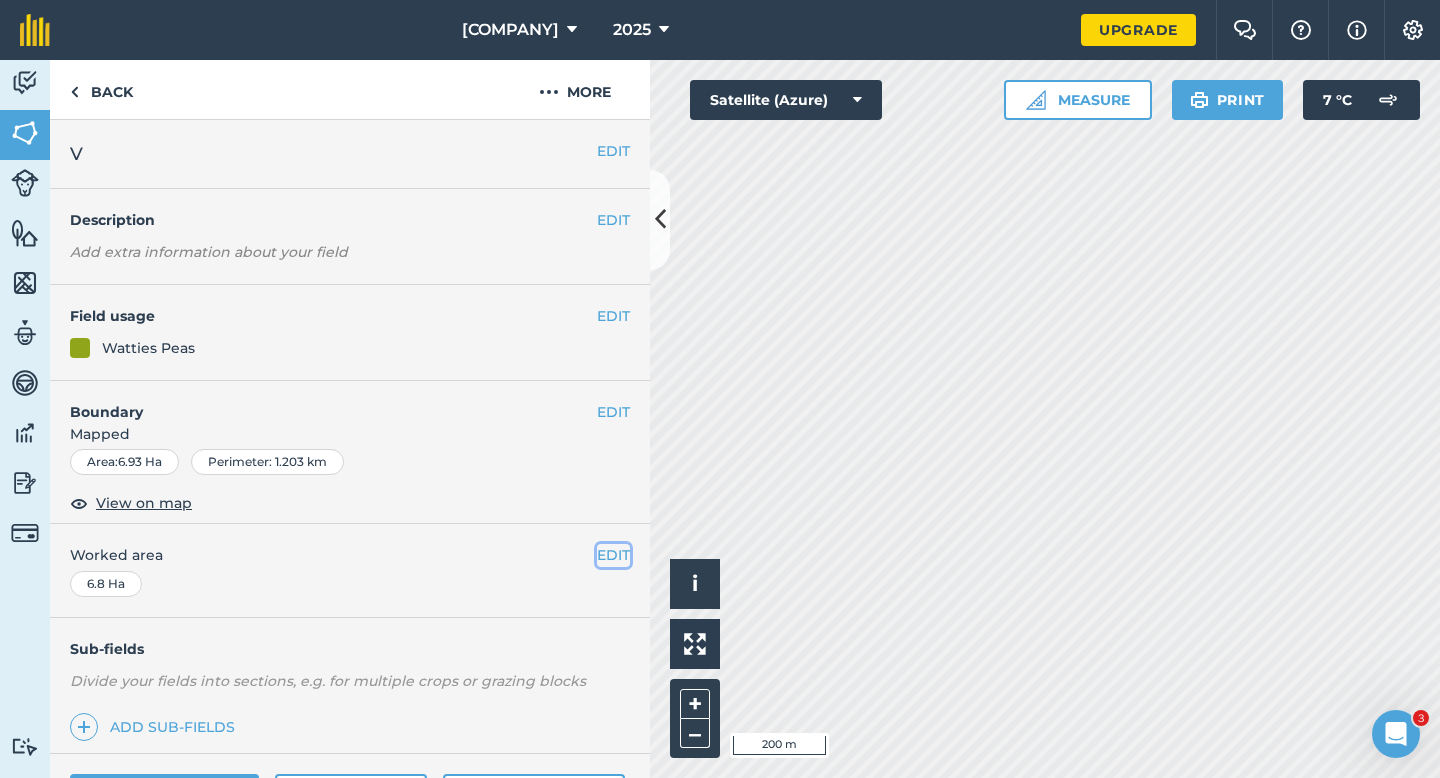 click on "EDIT" at bounding box center (613, 555) 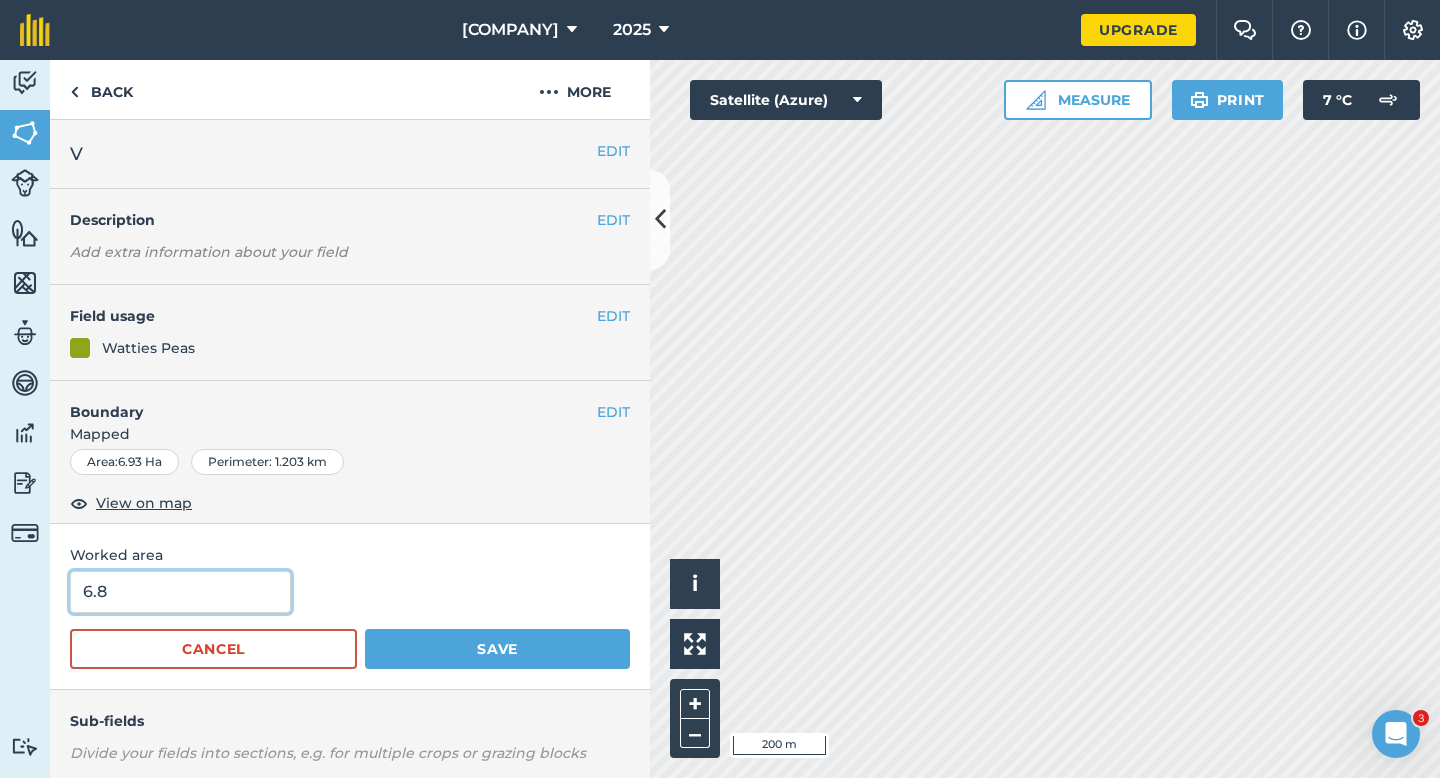 click on "6.8" at bounding box center [180, 592] 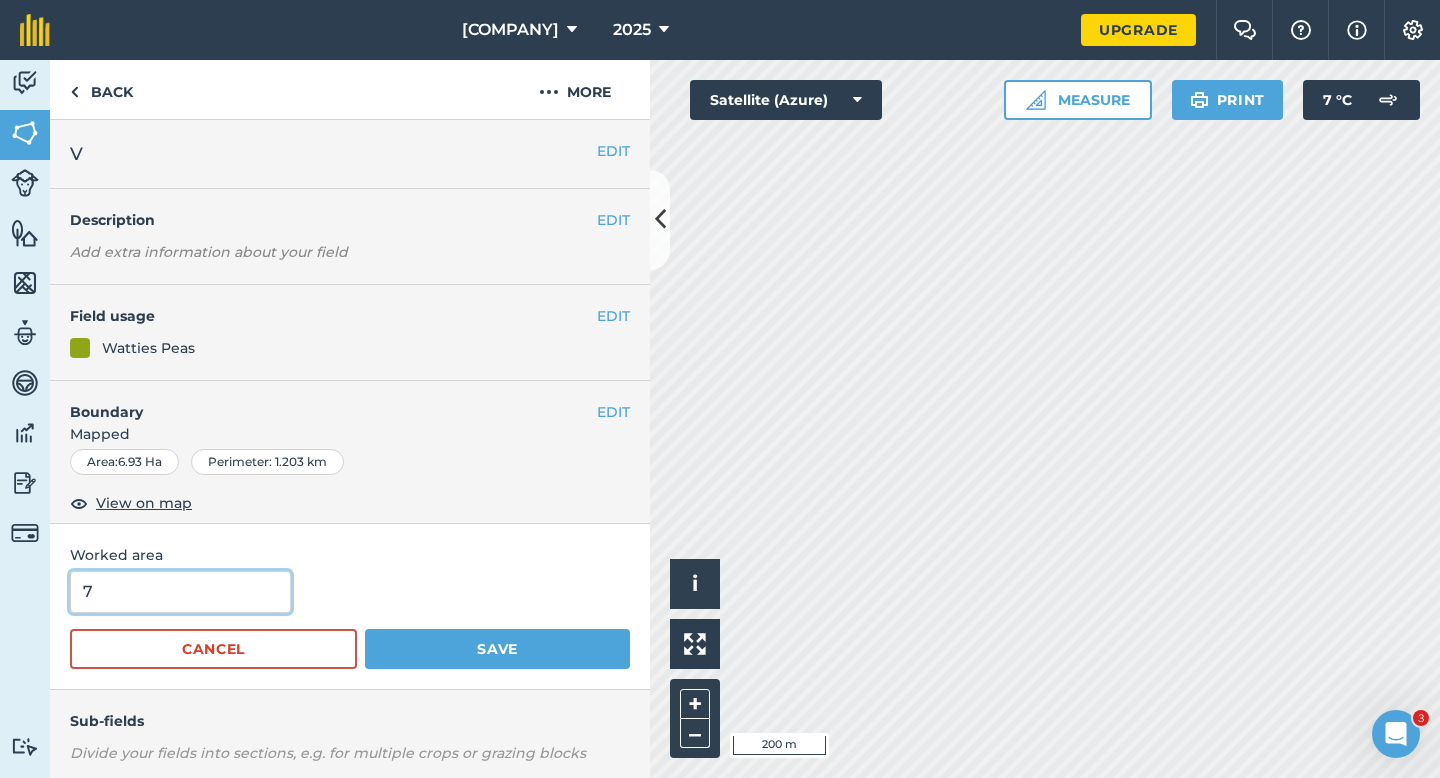 click on "Save" at bounding box center [497, 649] 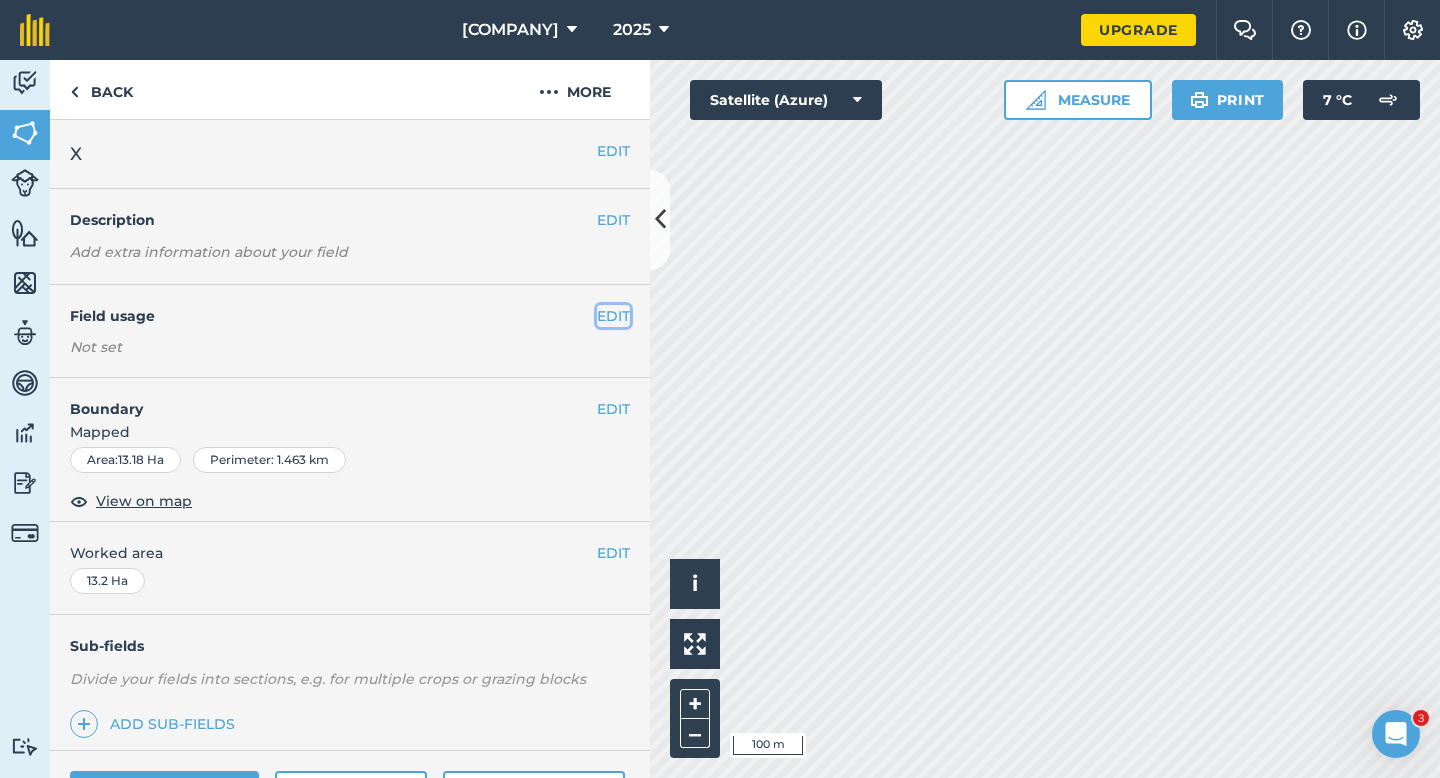 click on "EDIT" at bounding box center (613, 316) 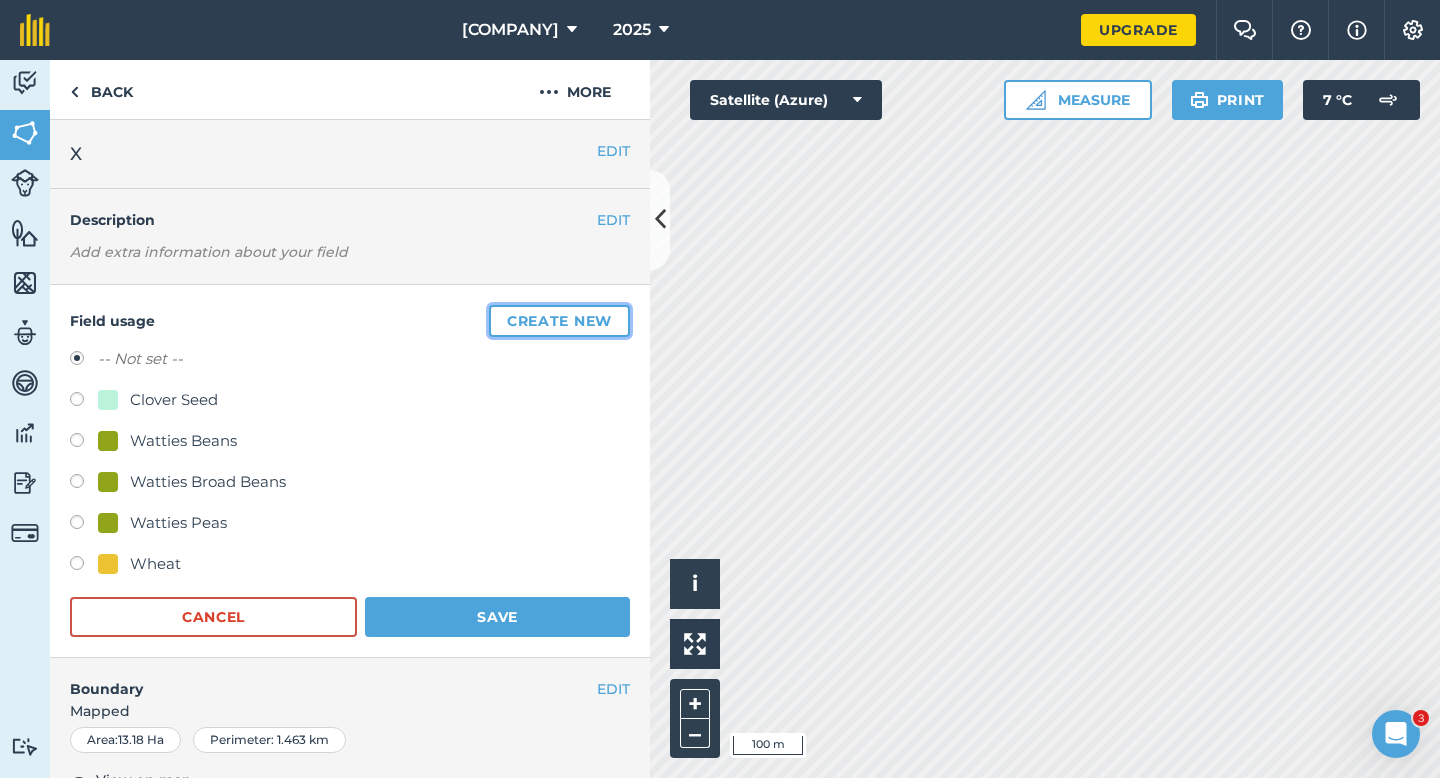 click on "Create new" at bounding box center [559, 321] 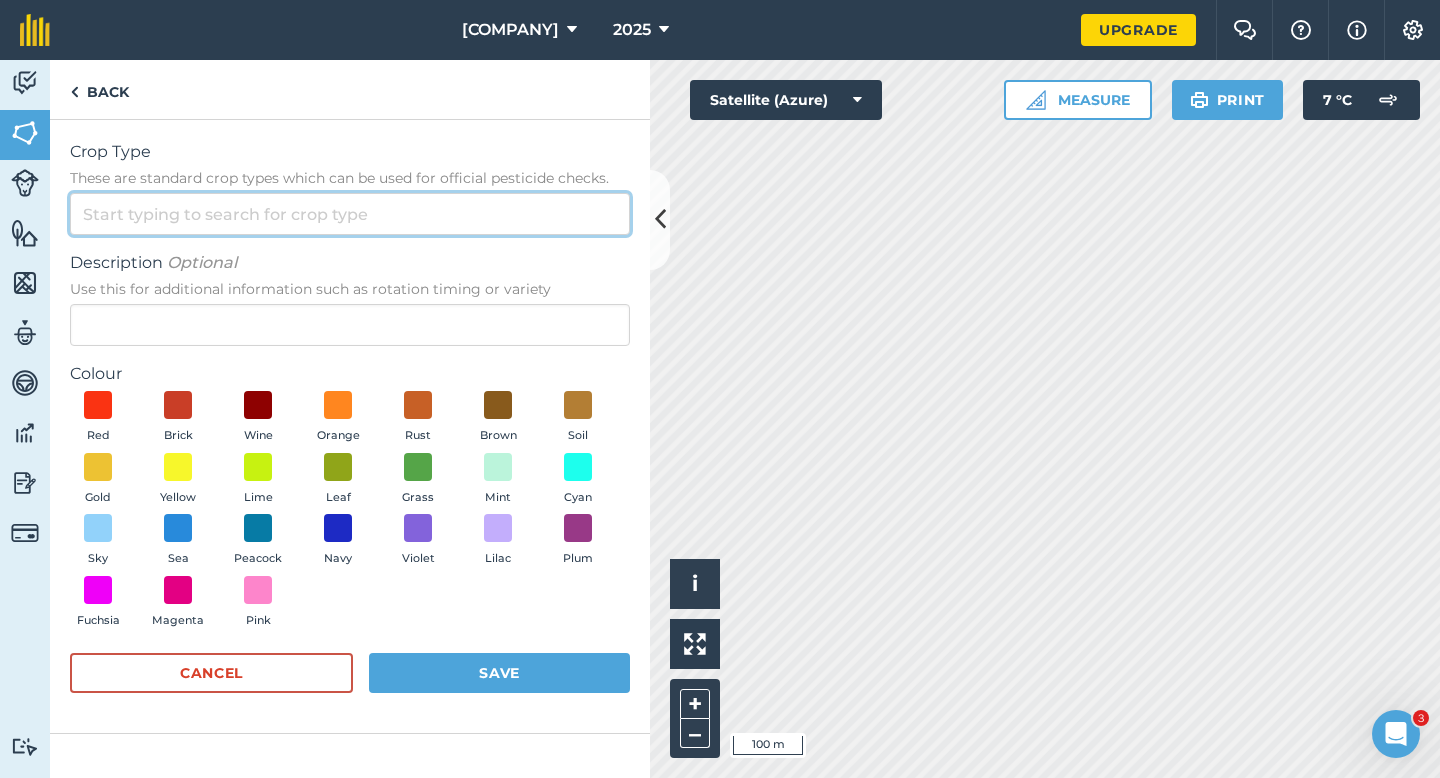 click on "Crop Type These are standard crop types which can be used for official pesticide checks." at bounding box center (350, 214) 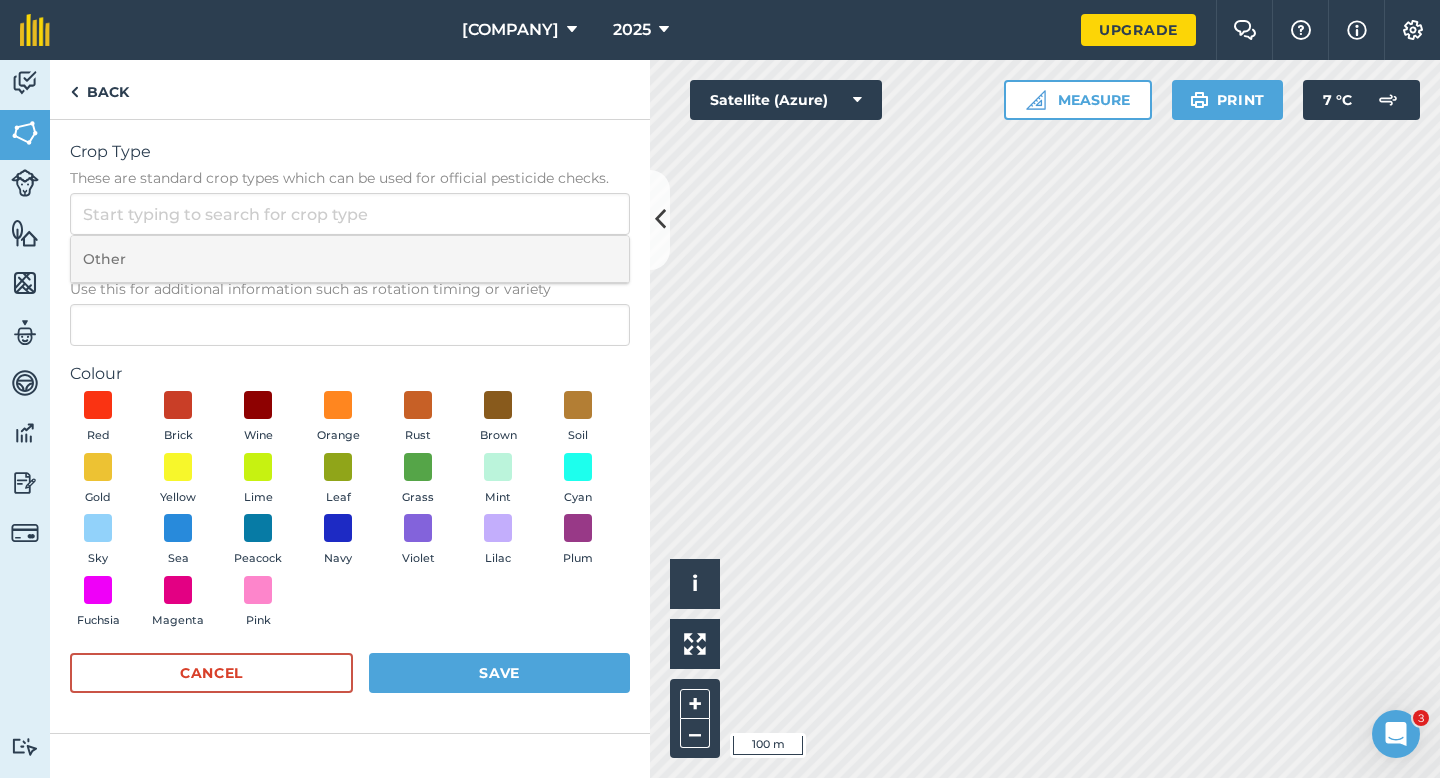 click on "Other" at bounding box center [350, 259] 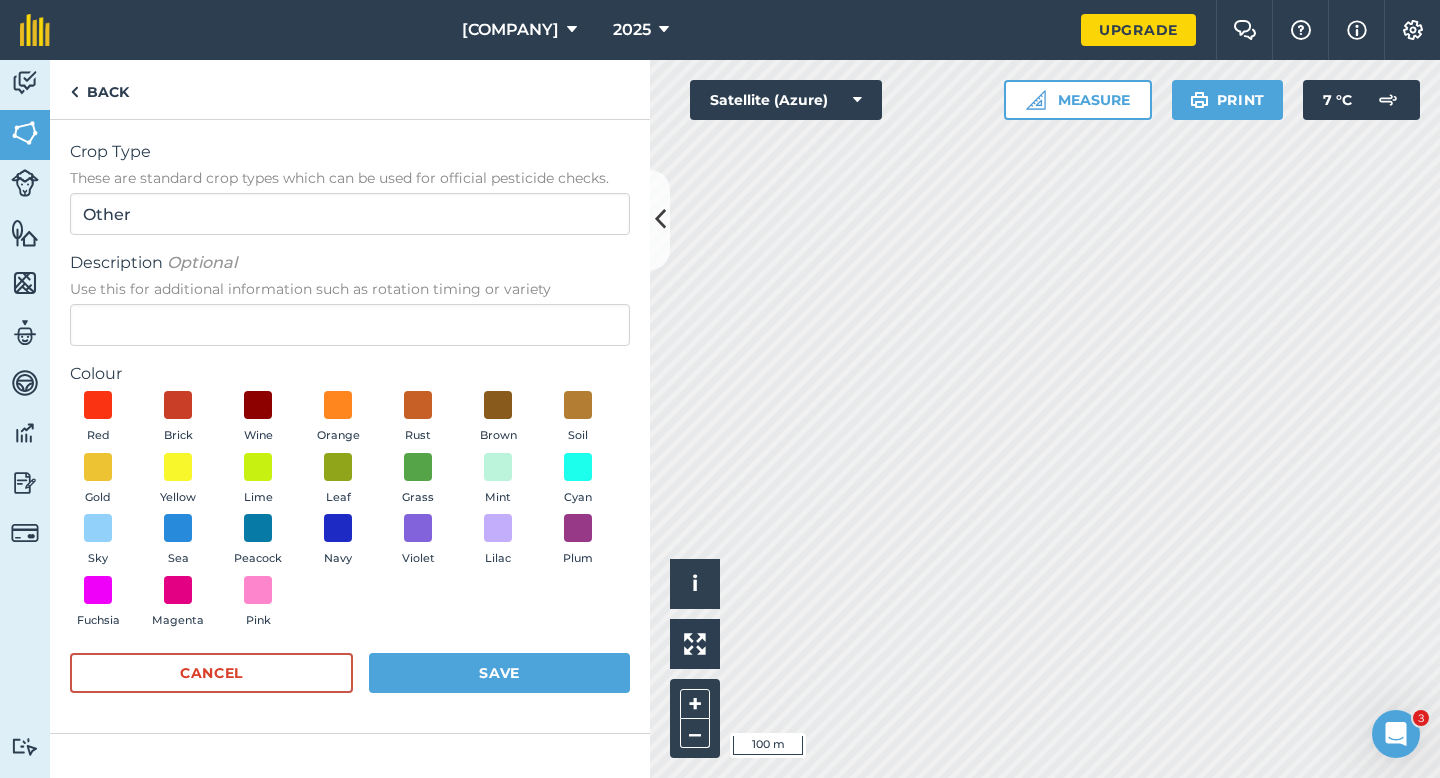 click on "Description   Optional Use this for additional information such as rotation timing or variety" at bounding box center [350, 298] 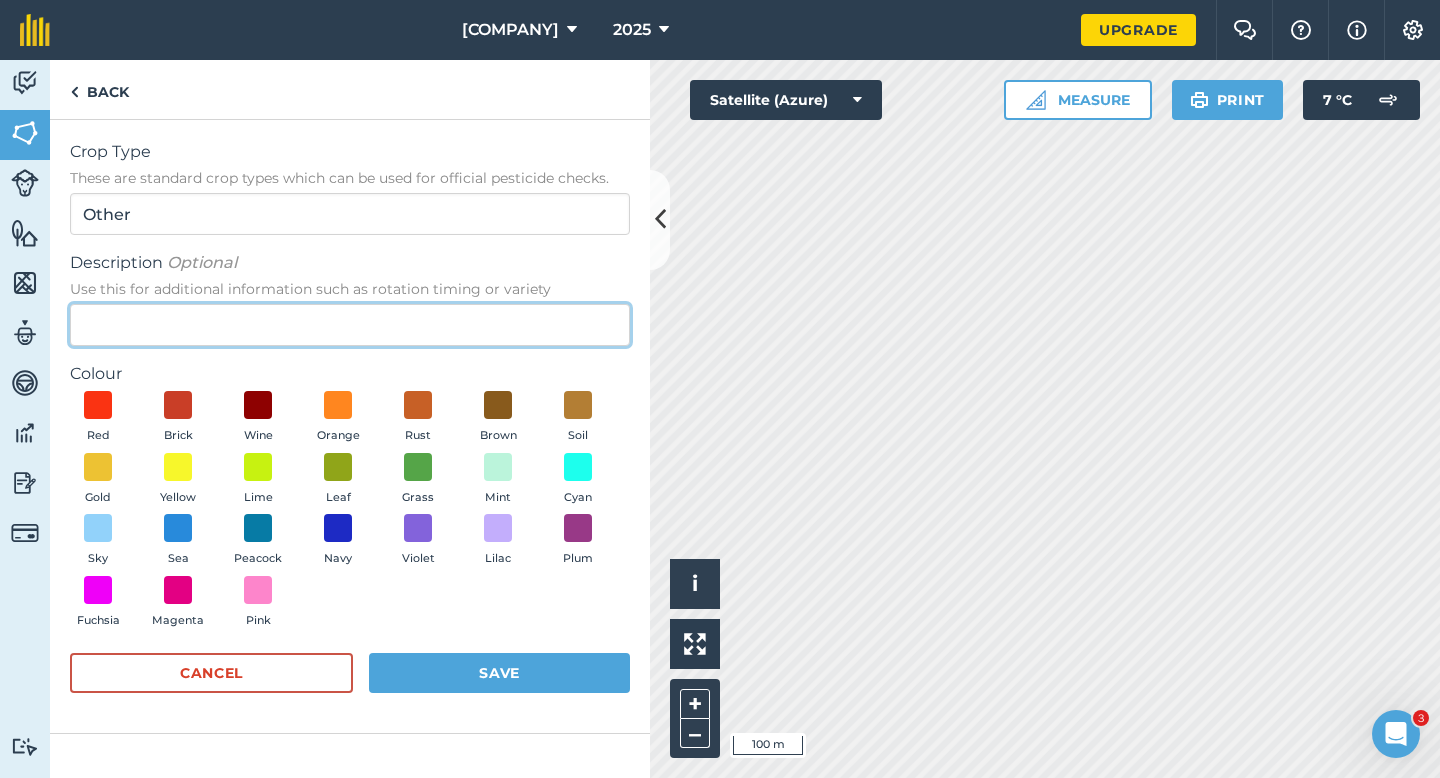 click on "Description   Optional Use this for additional information such as rotation timing or variety" at bounding box center [350, 325] 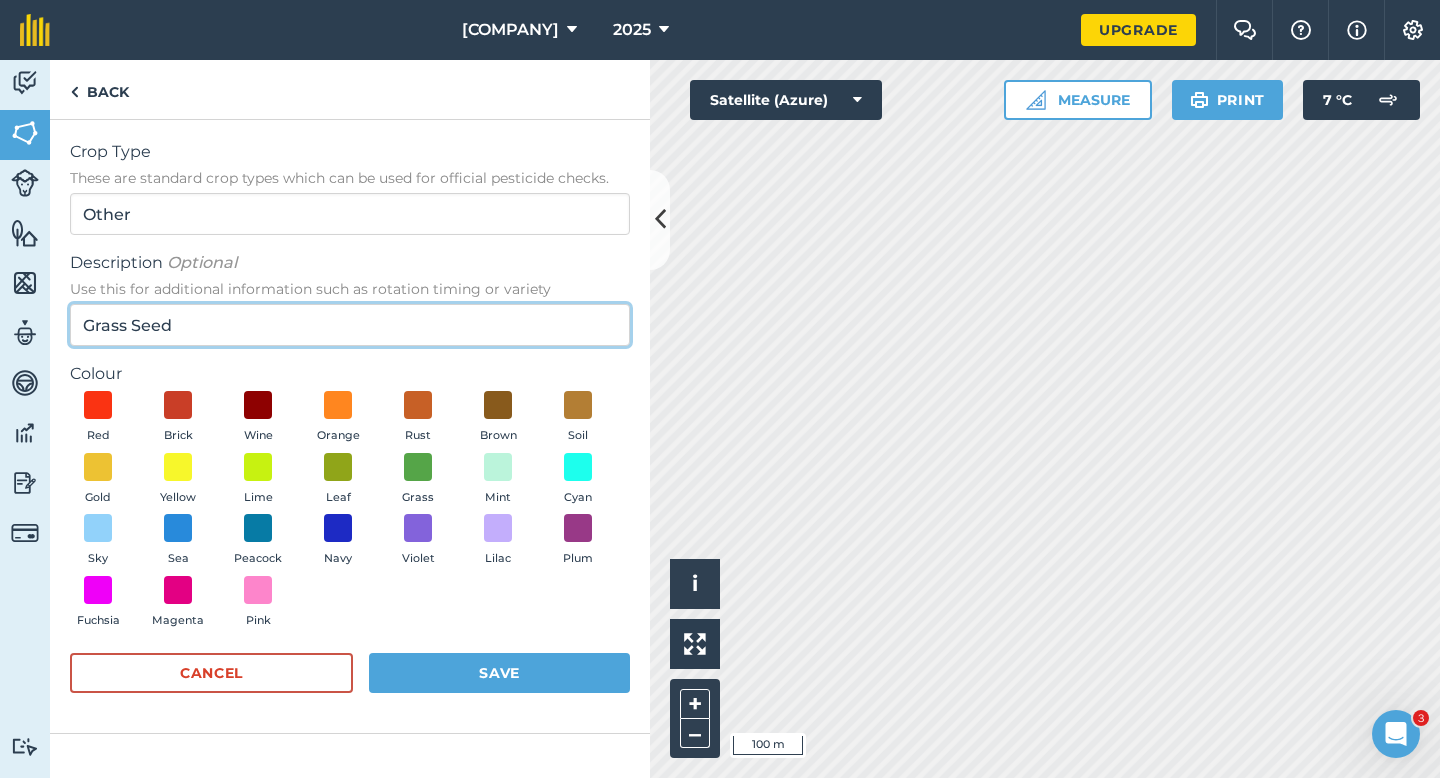 type on "Grass Seed" 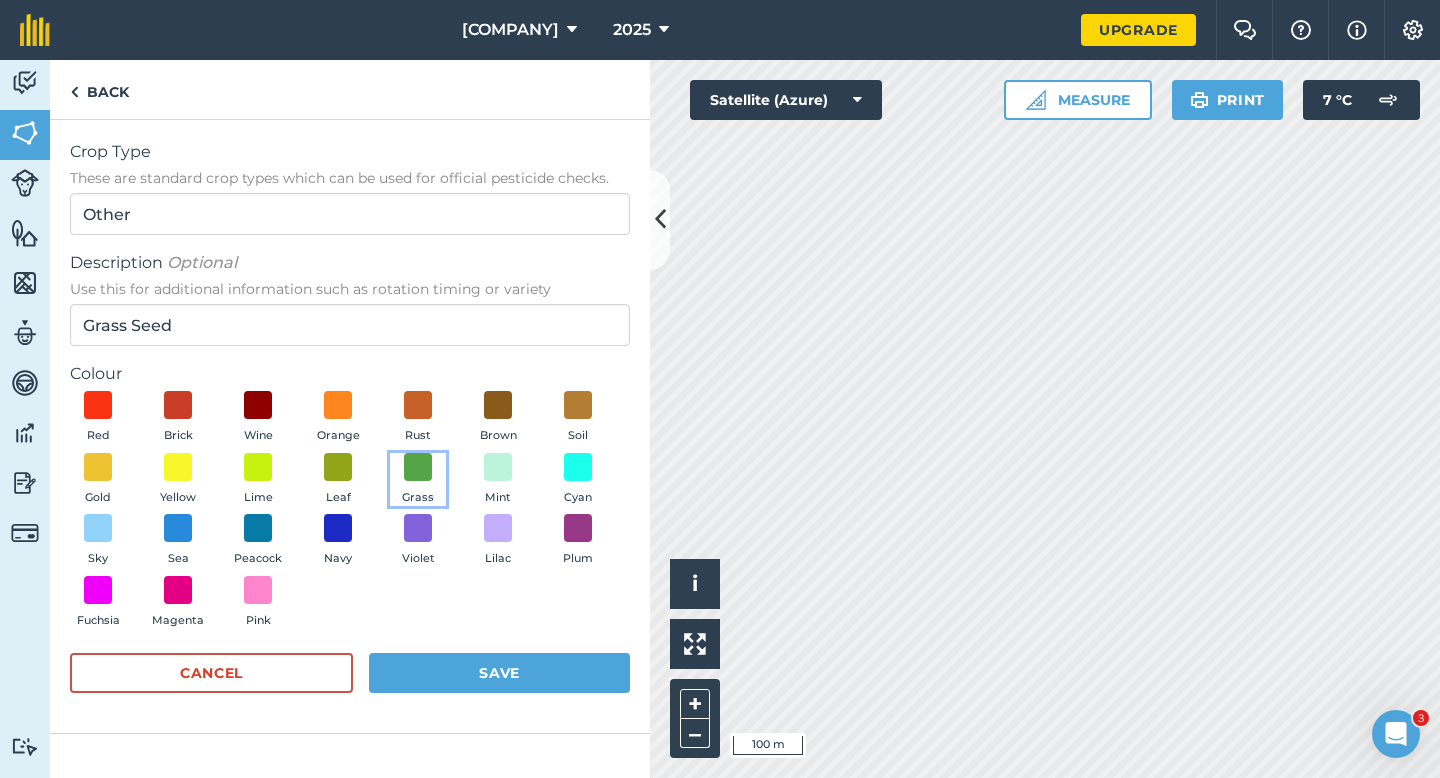 click on "Grass" at bounding box center [418, 480] 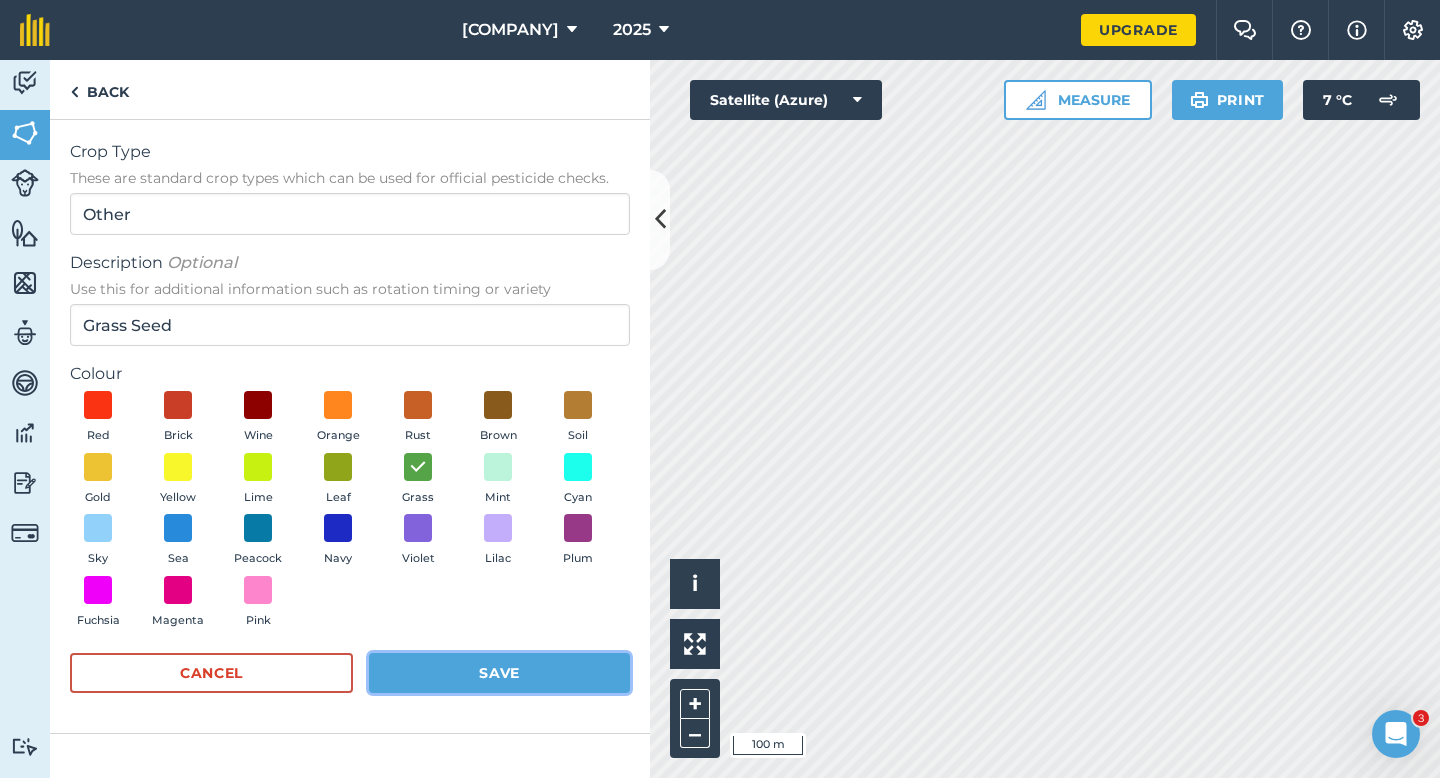 click on "Save" at bounding box center (499, 673) 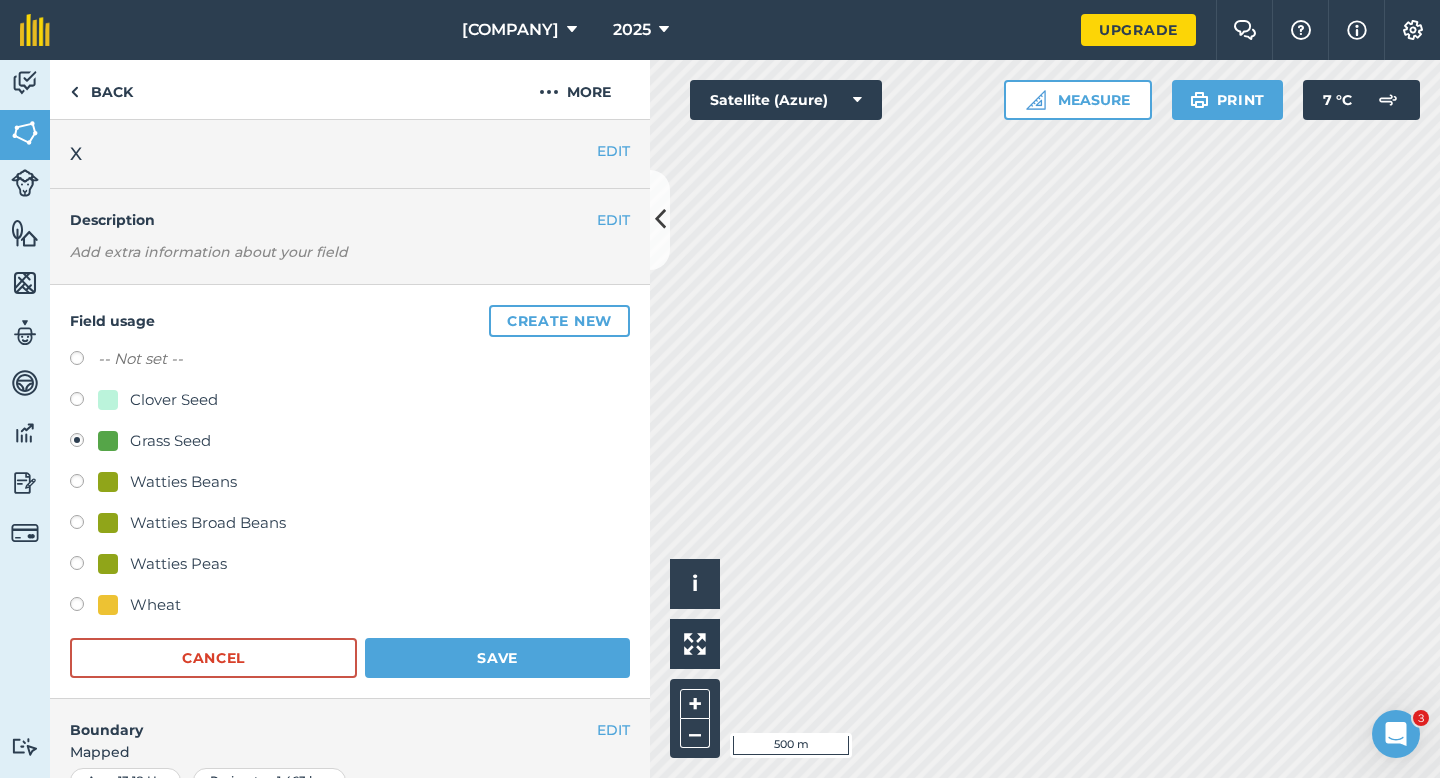 click on "Wheat" at bounding box center [350, 607] 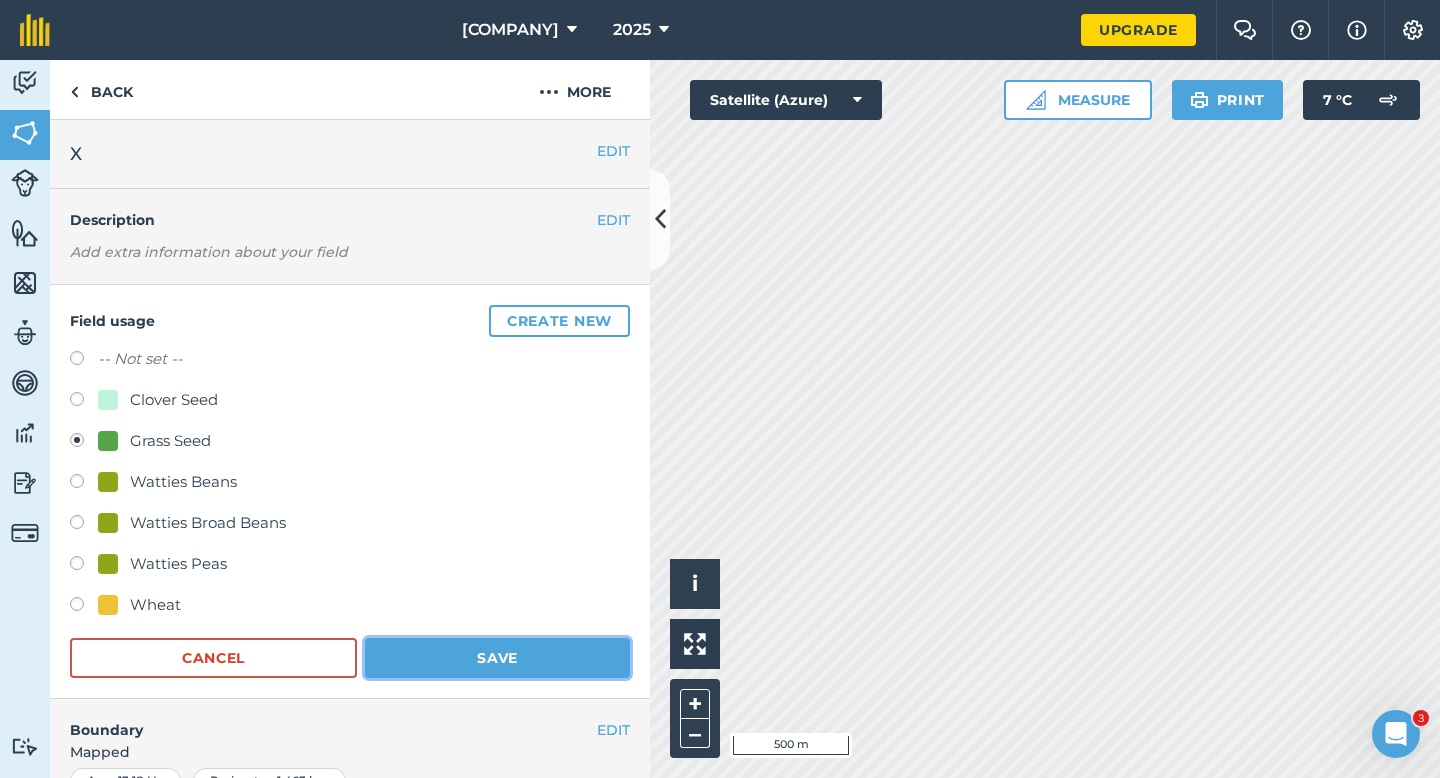 click on "Save" at bounding box center (497, 658) 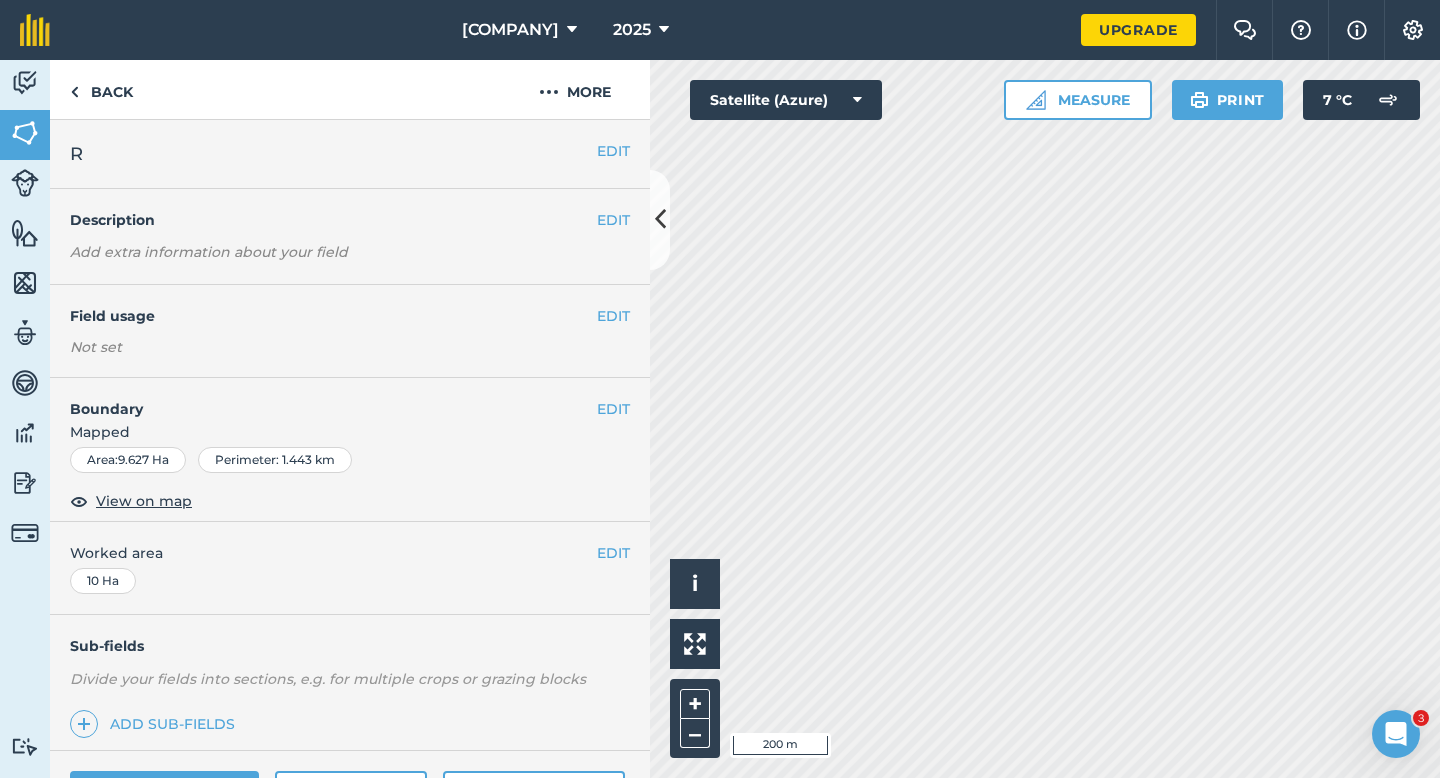 scroll, scrollTop: 160, scrollLeft: 0, axis: vertical 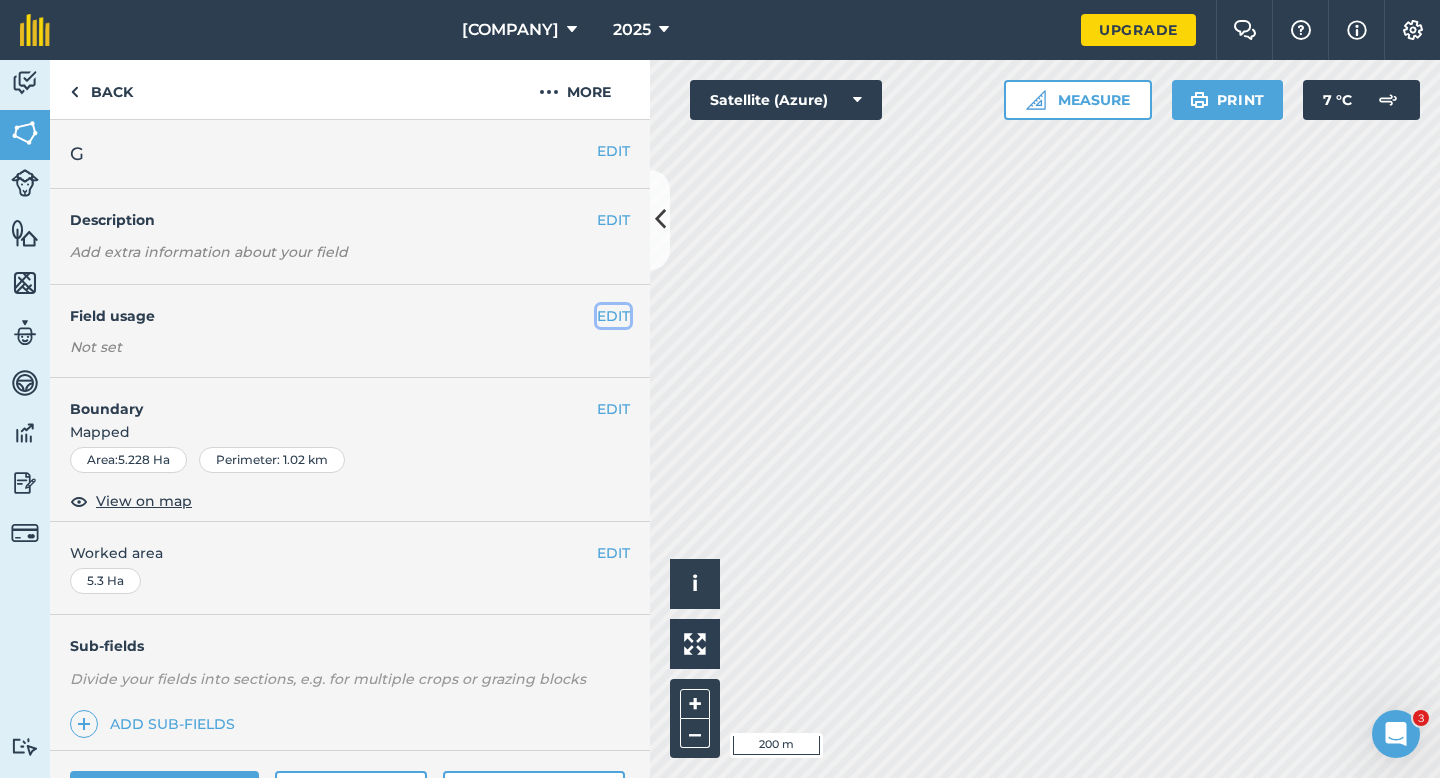 click on "EDIT" at bounding box center (613, 316) 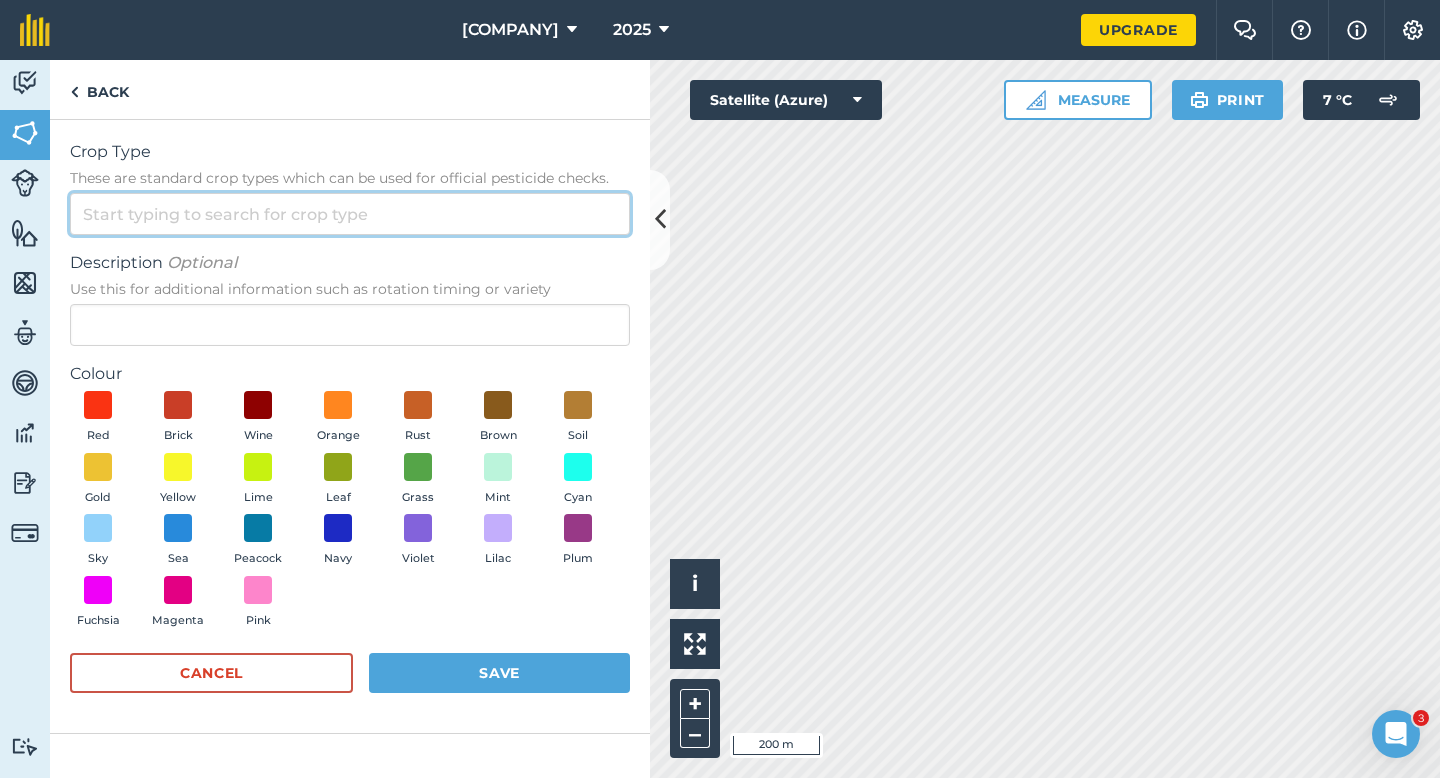 click on "Crop Type These are standard crop types which can be used for official pesticide checks." at bounding box center (350, 214) 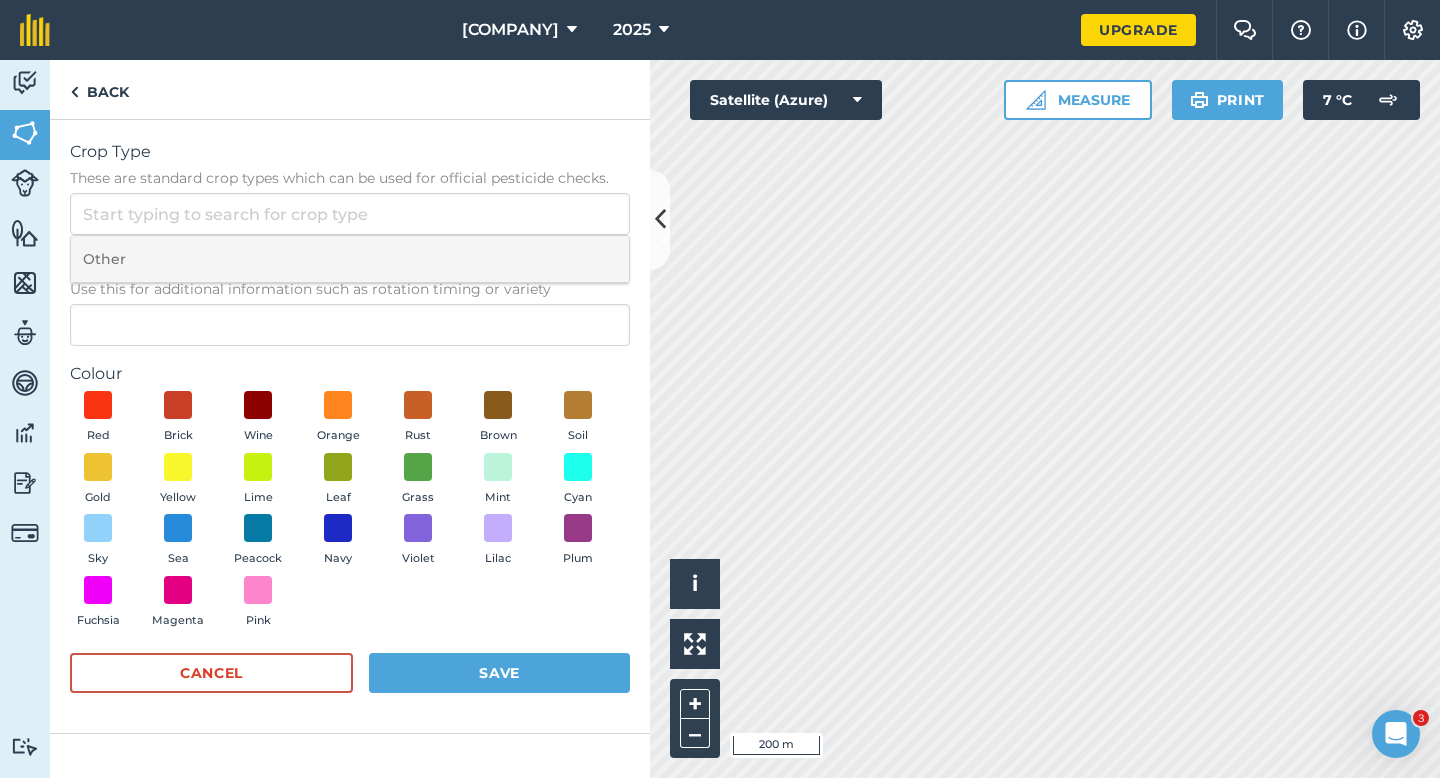 click on "Other" at bounding box center (350, 259) 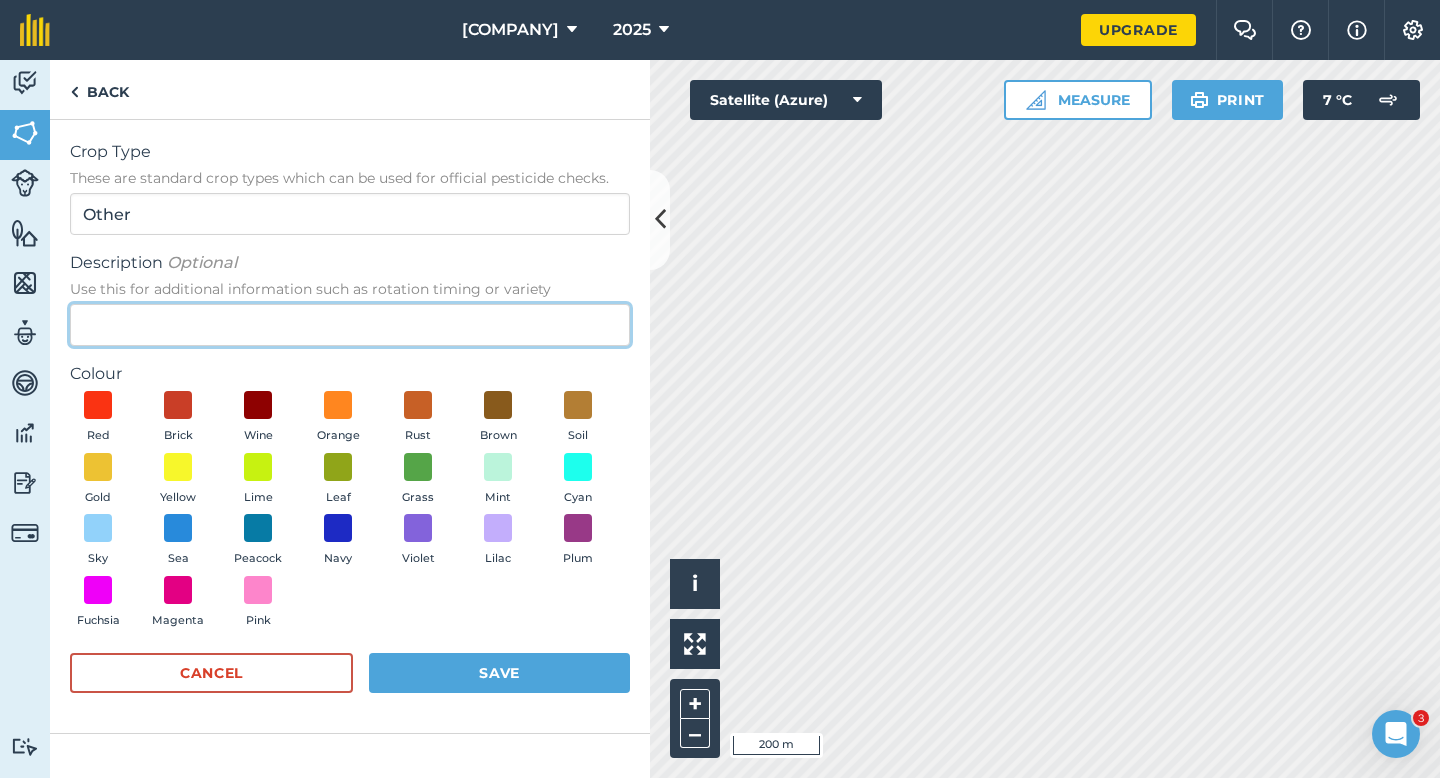 click on "Description   Optional Use this for additional information such as rotation timing or variety" at bounding box center [350, 325] 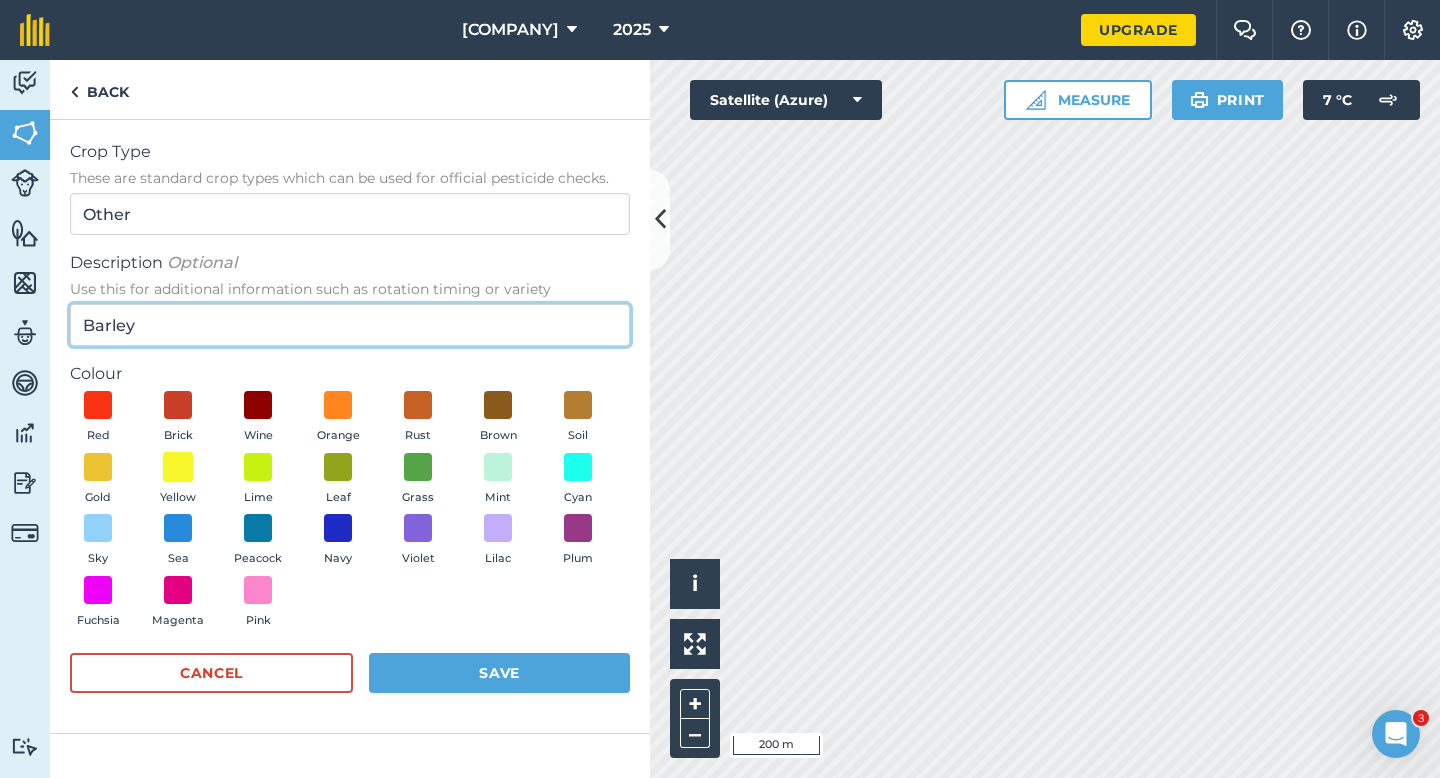 type on "Barley" 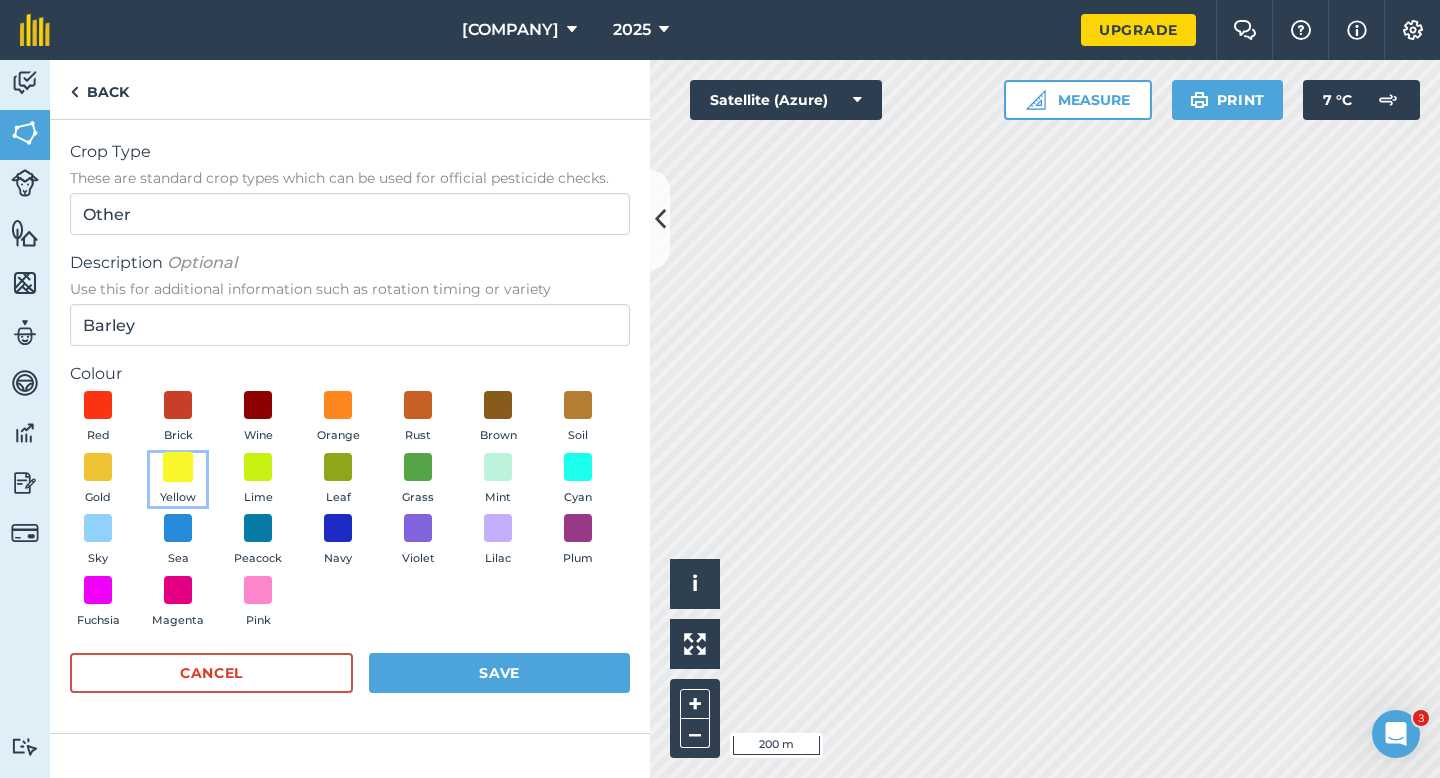 click at bounding box center (178, 466) 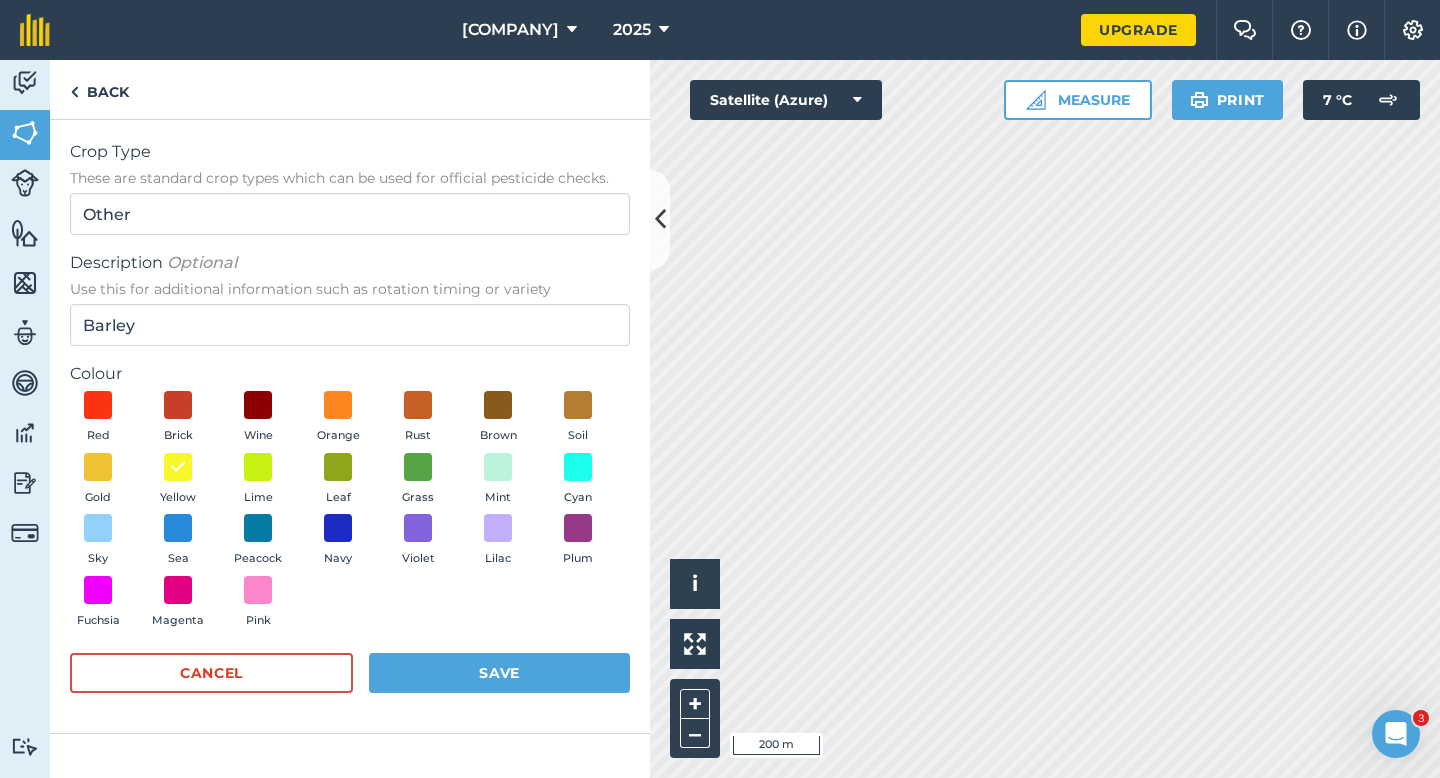 click on "Crop Type These are standard crop types which can be used for official pesticide checks. Other Description   Optional Use this for additional information such as rotation timing or variety Barley Colour Red Brick Wine Orange Rust Brown Soil Gold Yellow Lime Leaf Grass Mint Cyan Sky Sea Peacock Navy Violet Lilac Plum Fuchsia Magenta Pink Cancel Save" at bounding box center [350, 426] 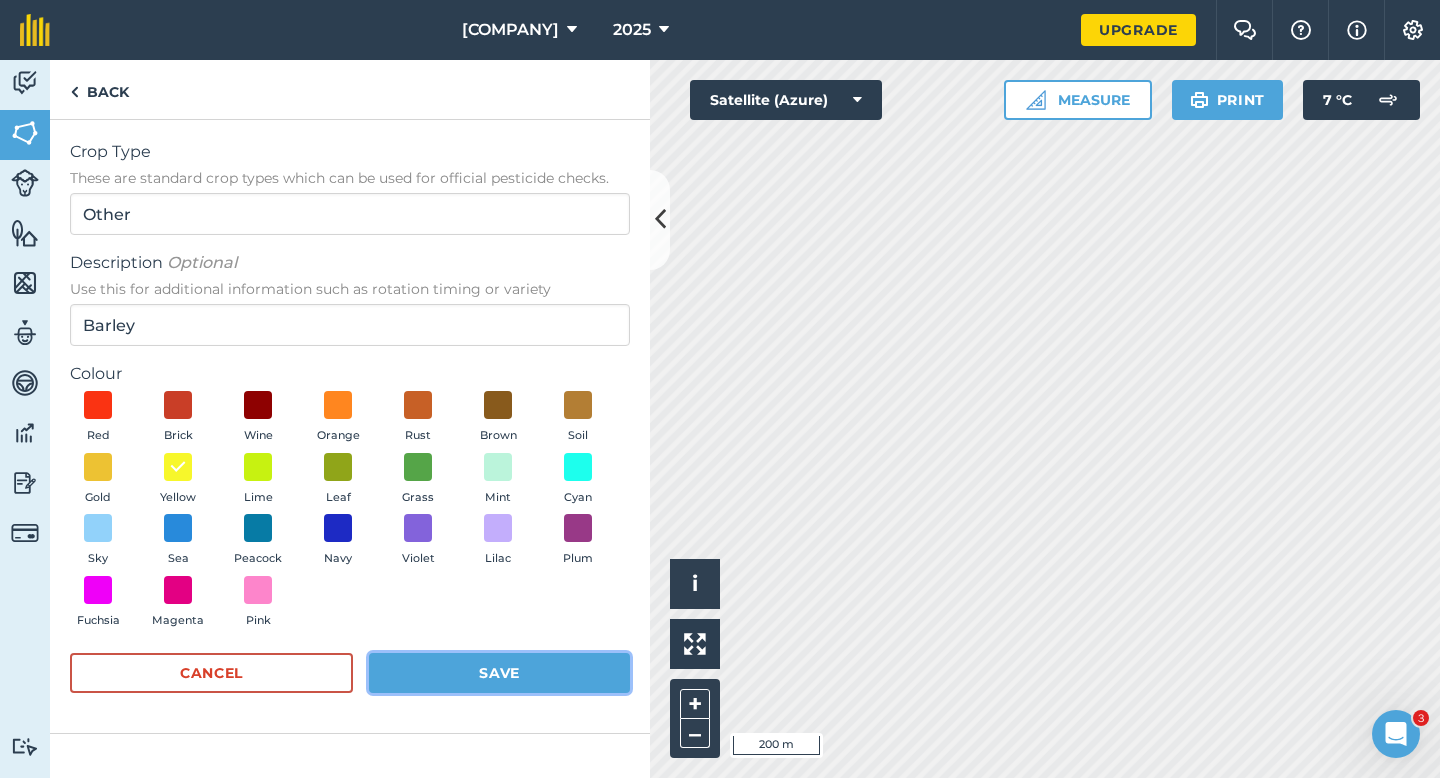 click on "Save" at bounding box center (499, 673) 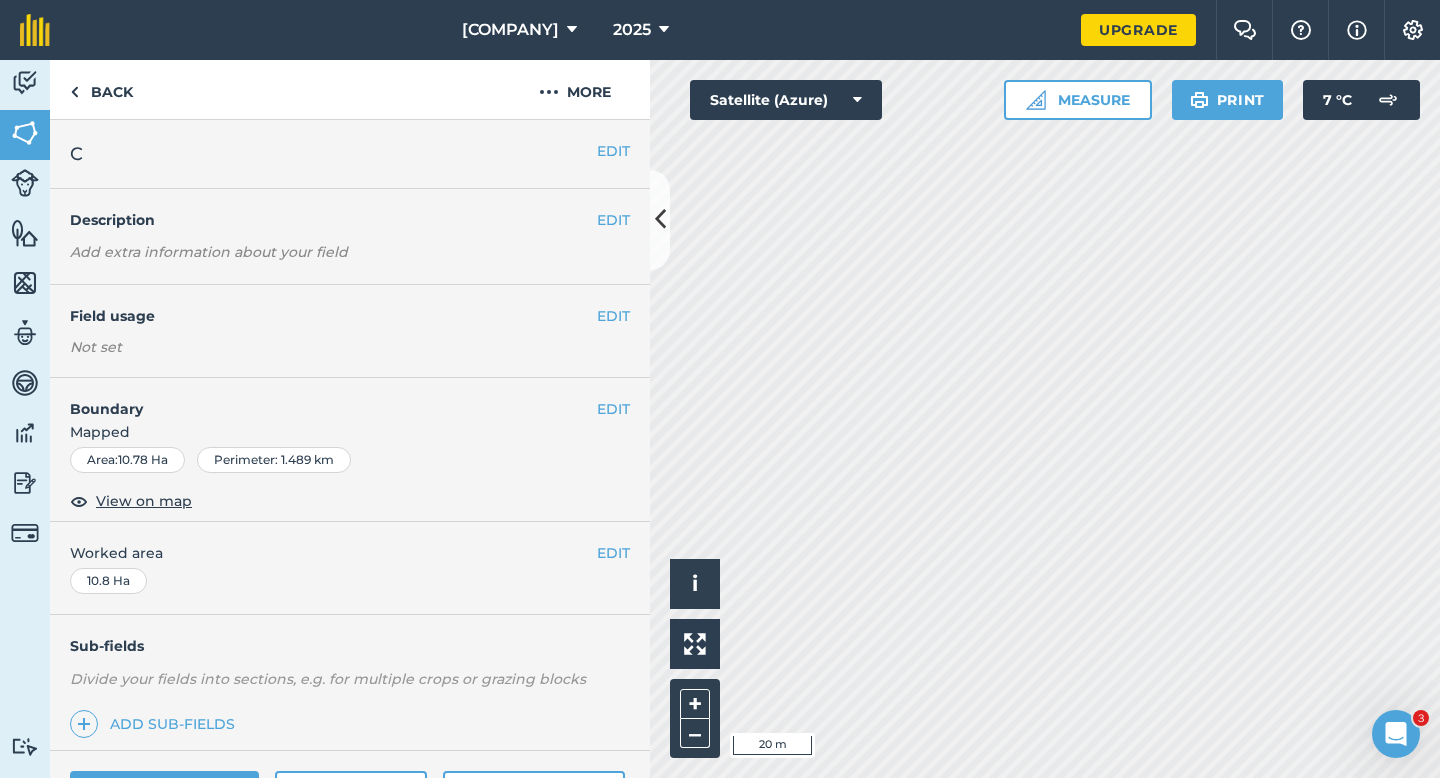 click on "EDIT Boundary   Mapped Area :  10.78   Ha Perimeter :   1.489   km   View on map" at bounding box center [350, 450] 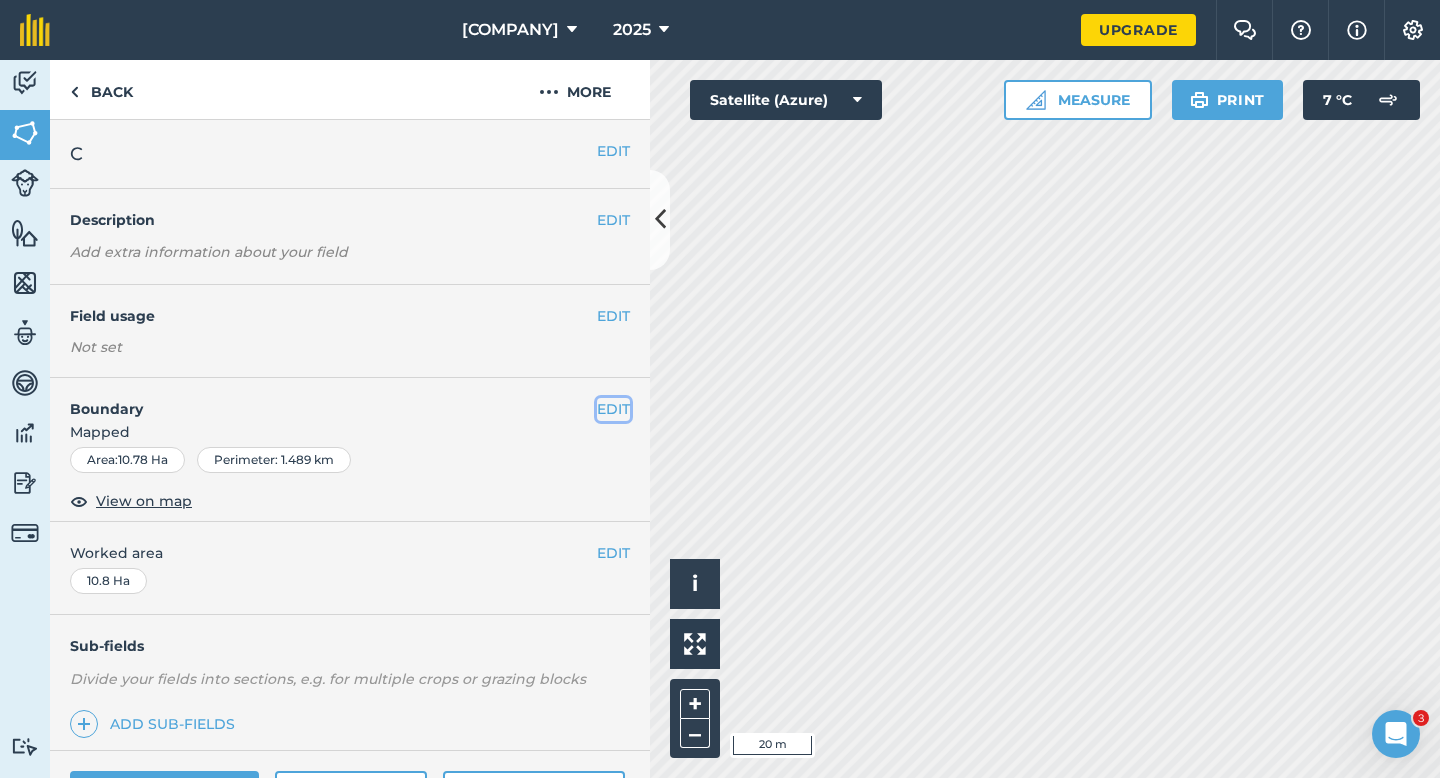 click on "EDIT" at bounding box center (613, 409) 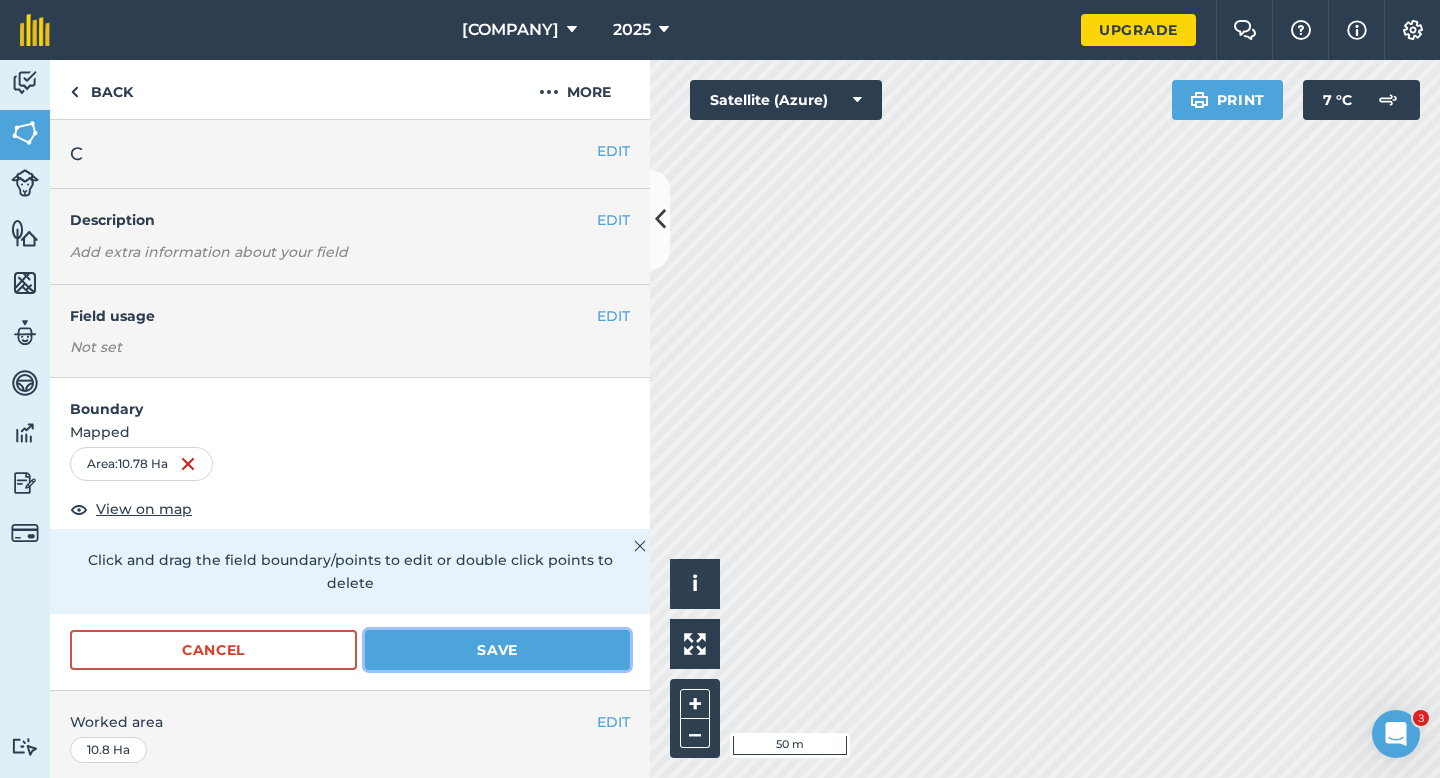 click on "Save" at bounding box center [497, 650] 